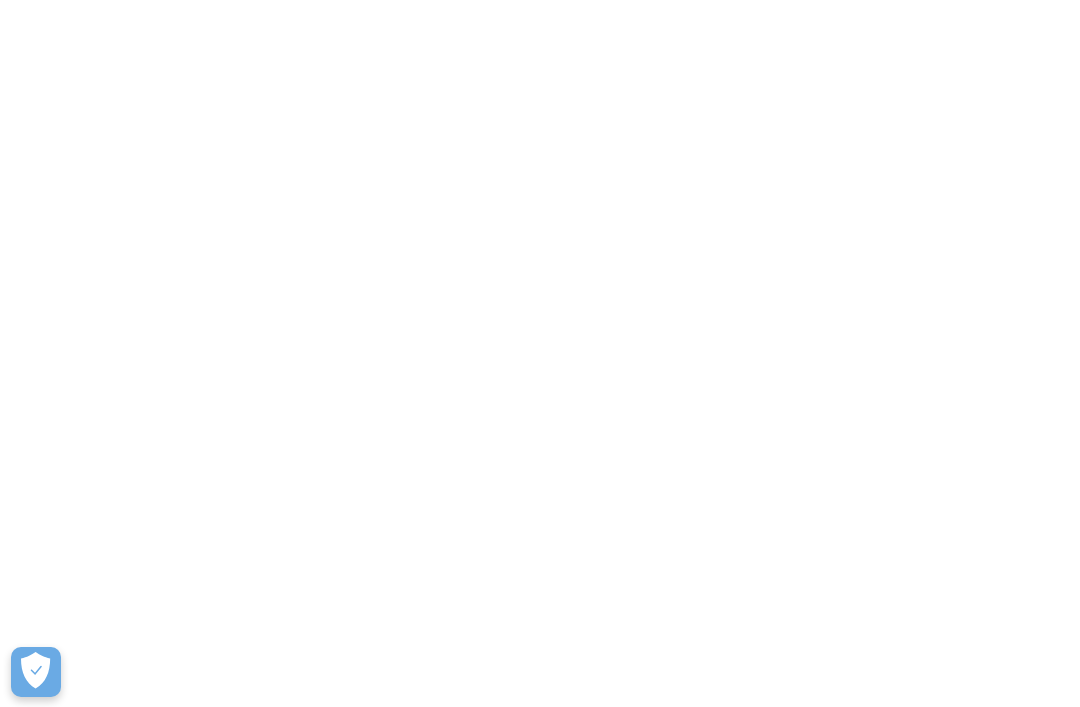scroll, scrollTop: 0, scrollLeft: 0, axis: both 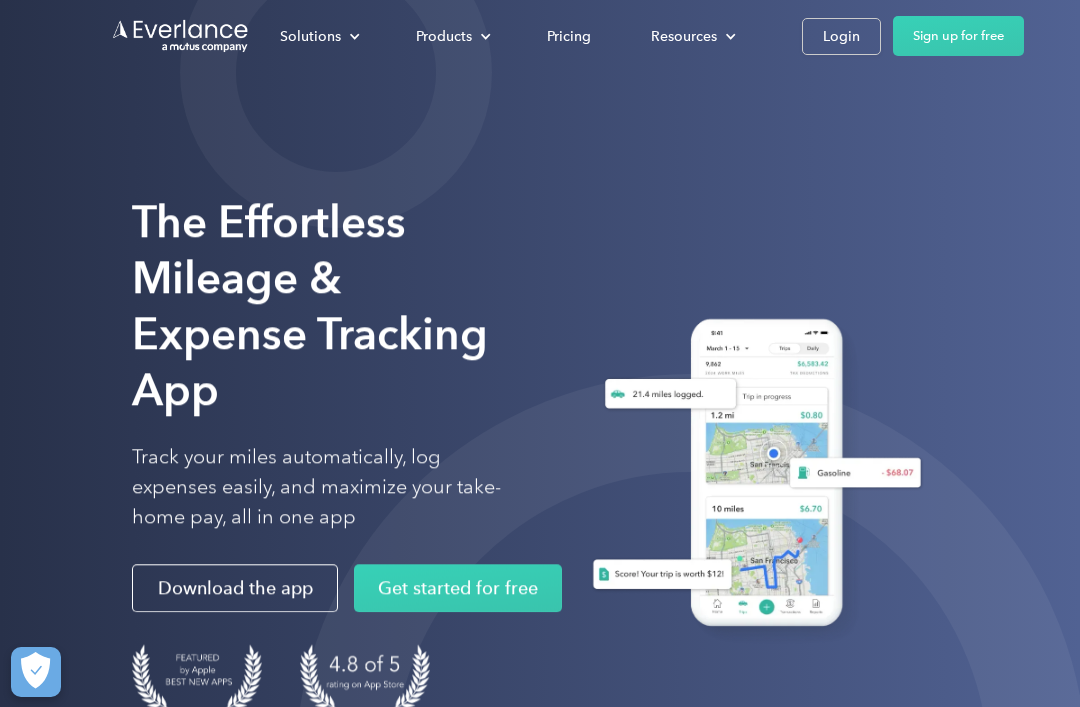 click on "Login" at bounding box center [841, 36] 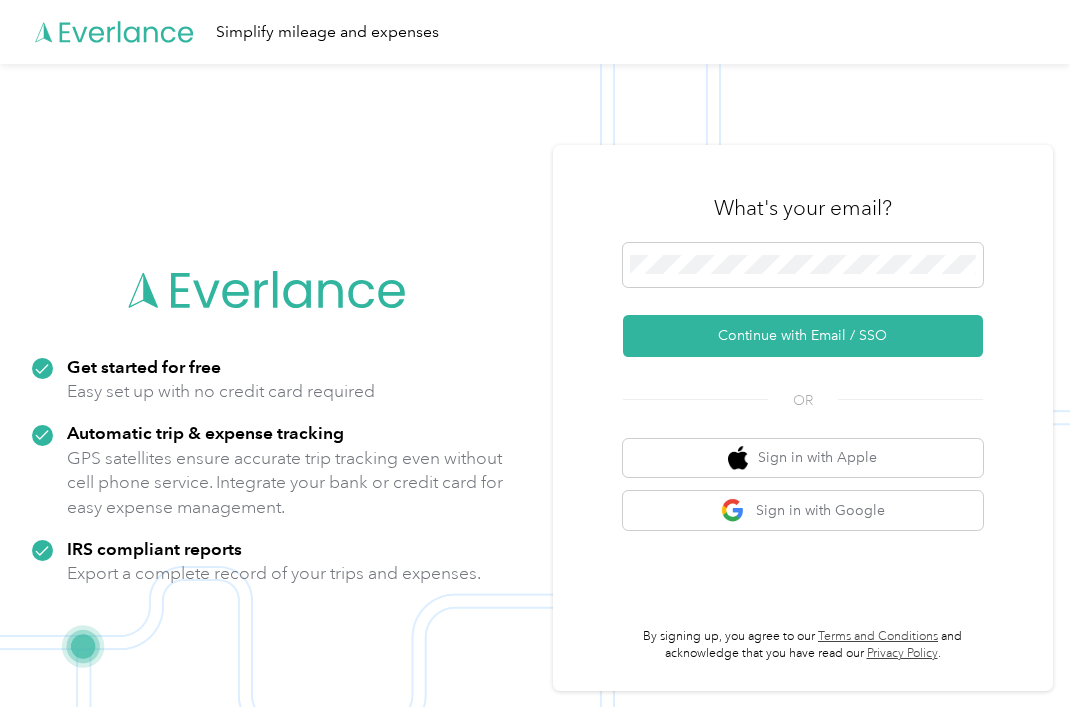 scroll, scrollTop: 0, scrollLeft: 0, axis: both 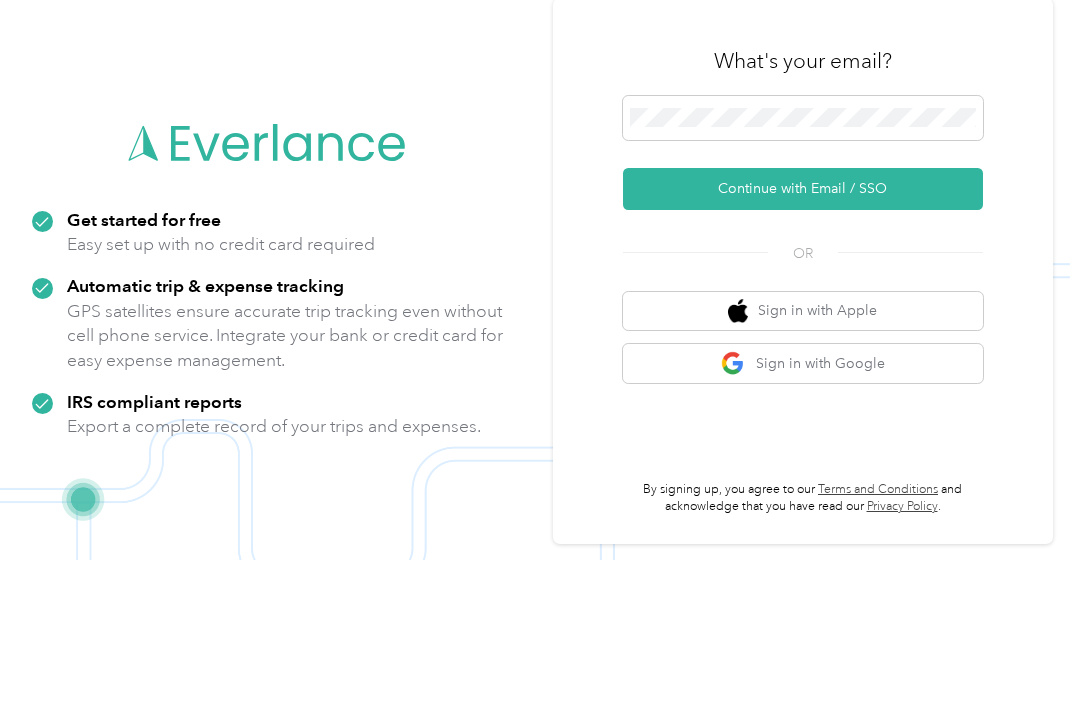 click on "Continue with Email / SSO" at bounding box center (803, 336) 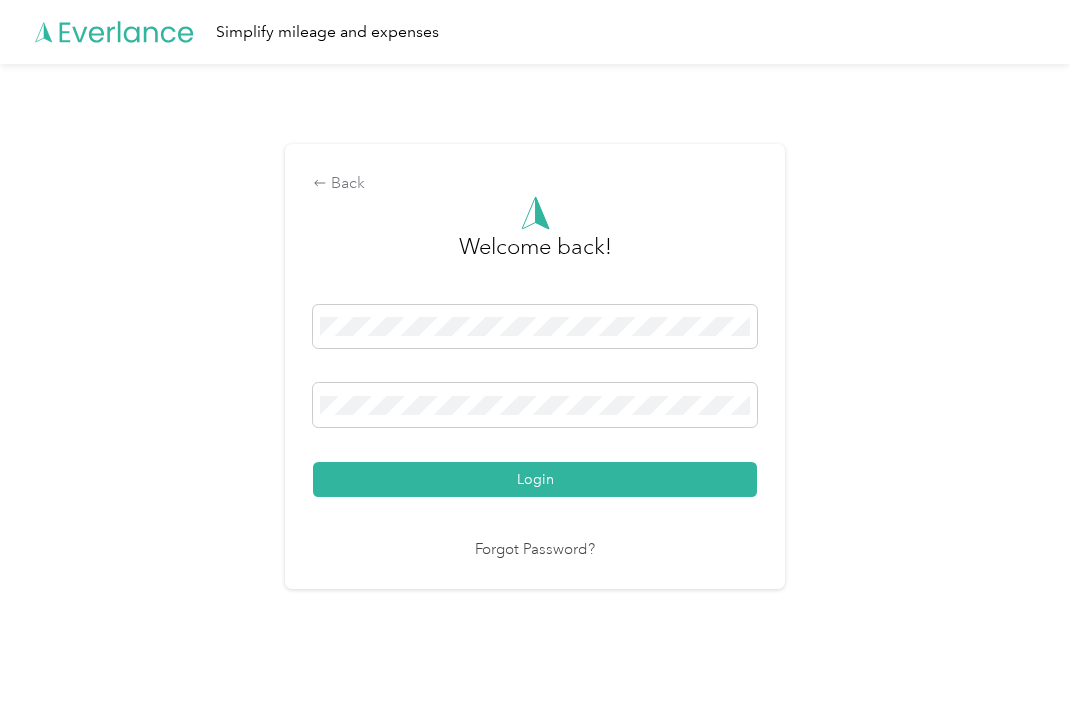 scroll, scrollTop: 36, scrollLeft: 0, axis: vertical 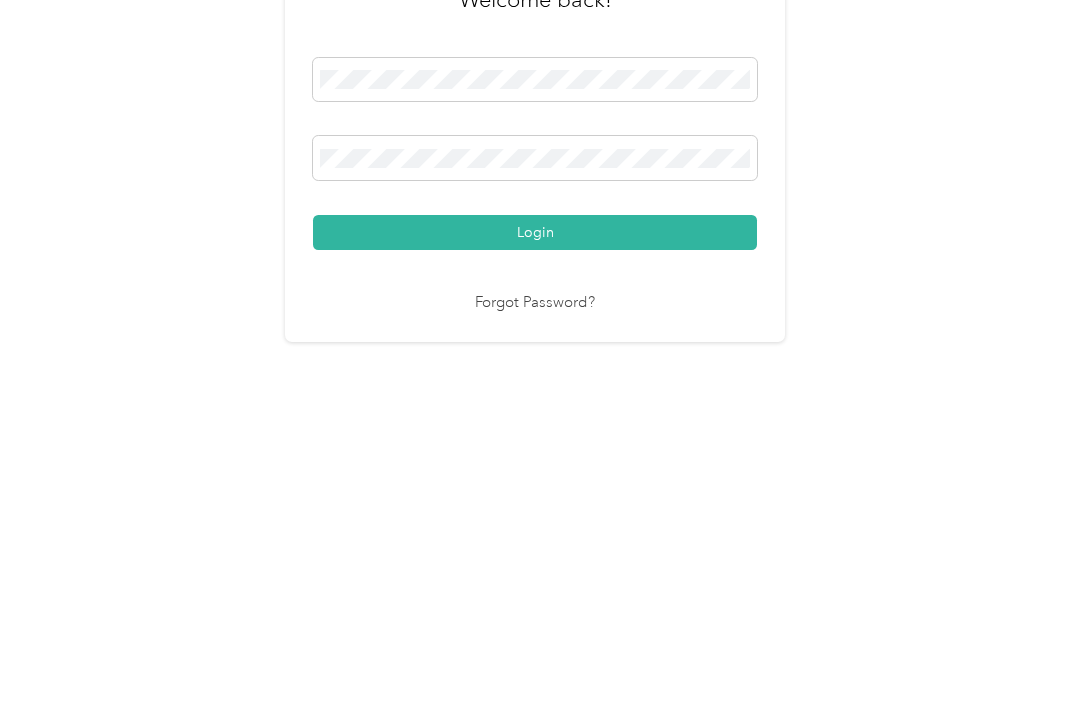 click on "Login" at bounding box center (535, 479) 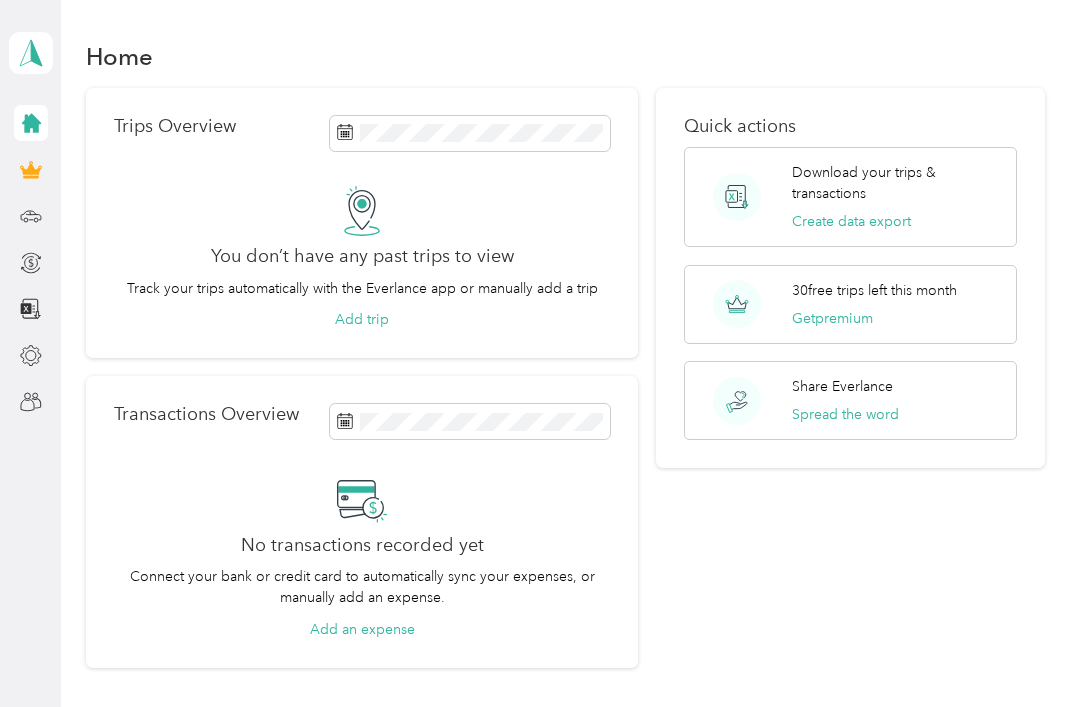 click 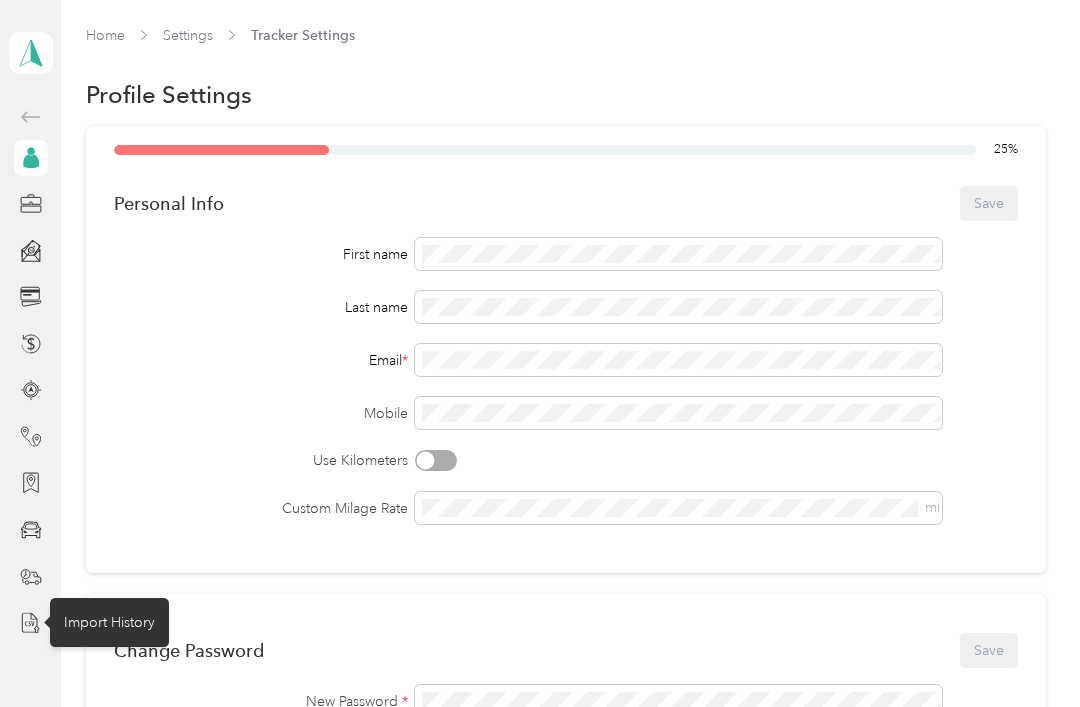 scroll, scrollTop: 0, scrollLeft: 0, axis: both 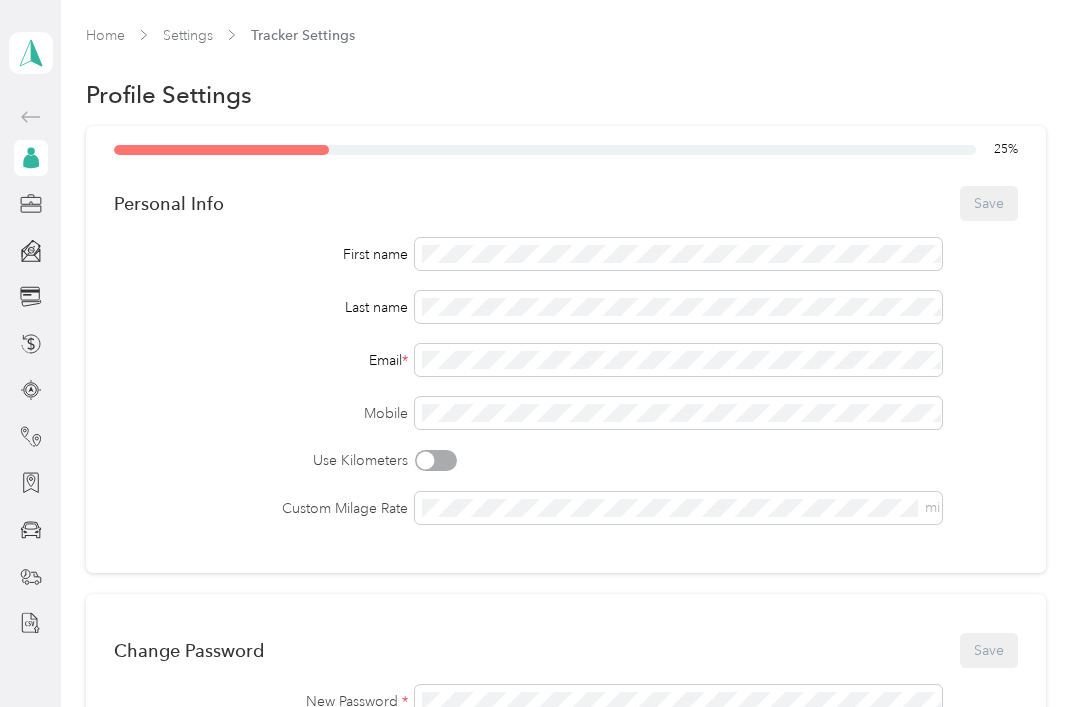click on "Settings" at bounding box center (188, 35) 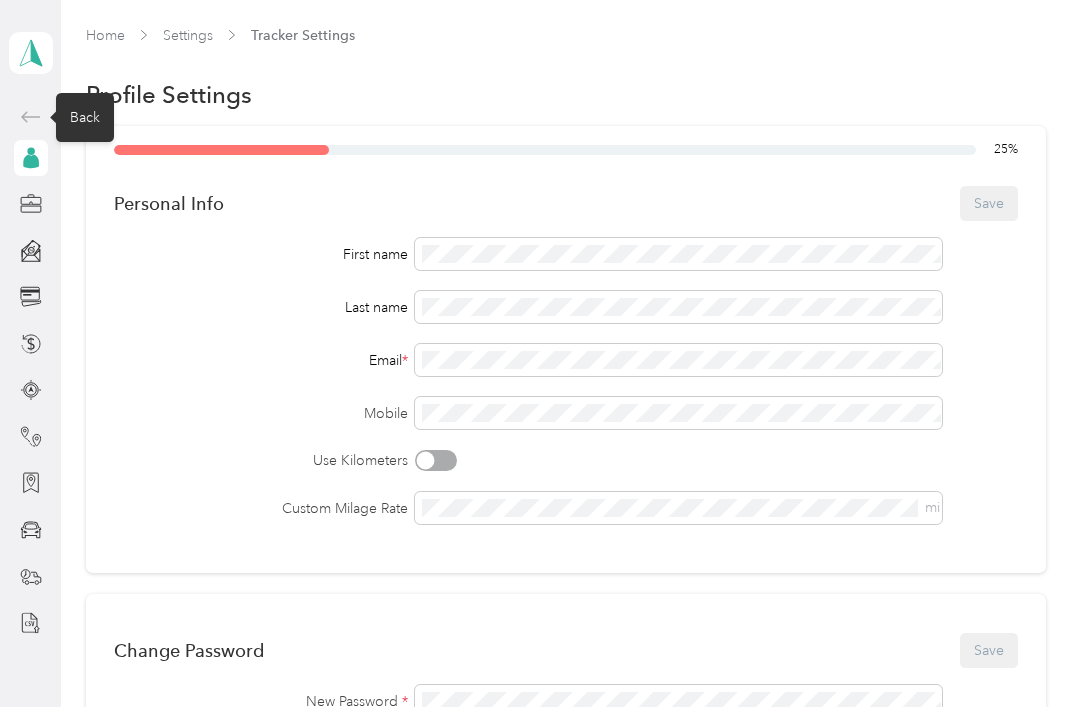 click 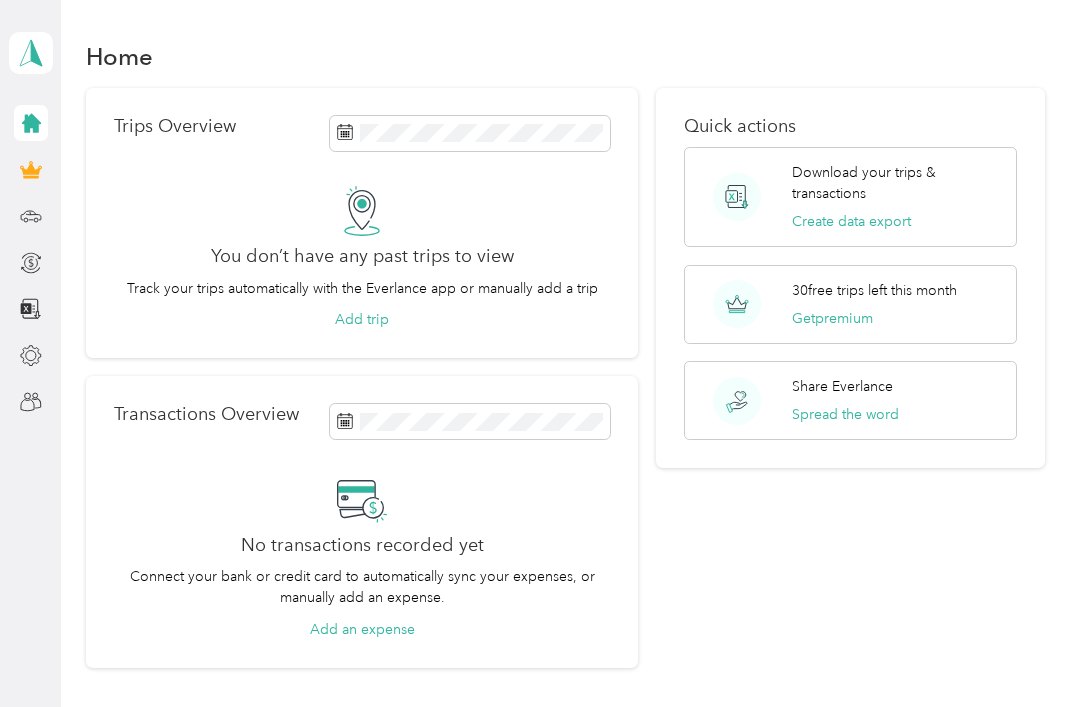 click 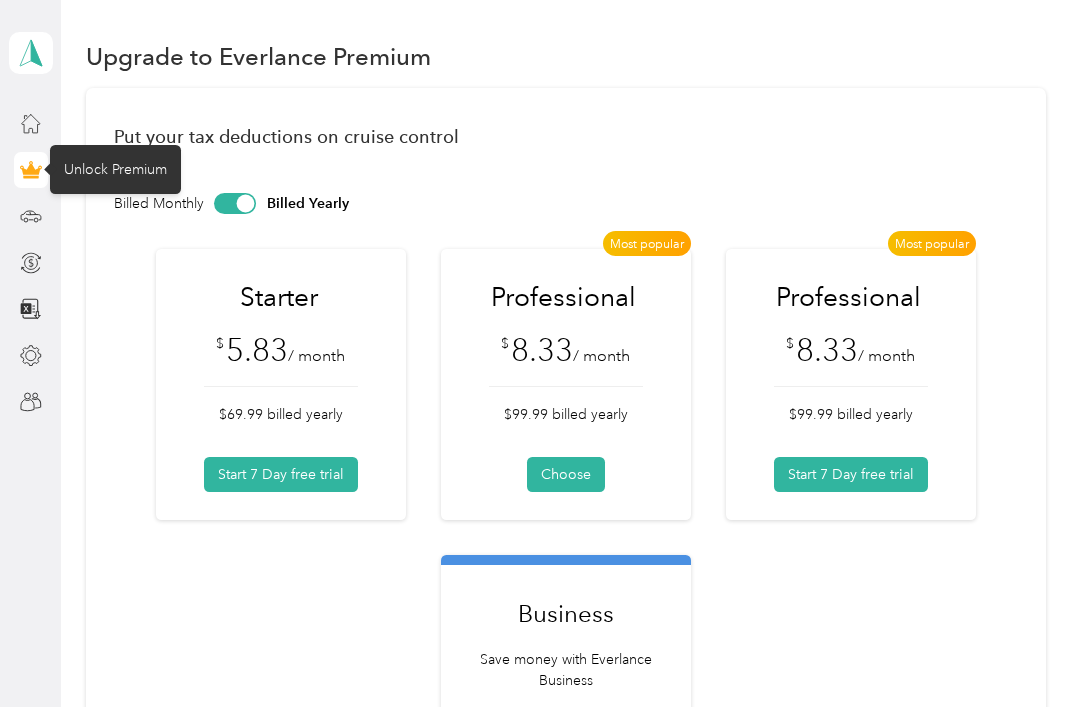 scroll, scrollTop: 0, scrollLeft: 0, axis: both 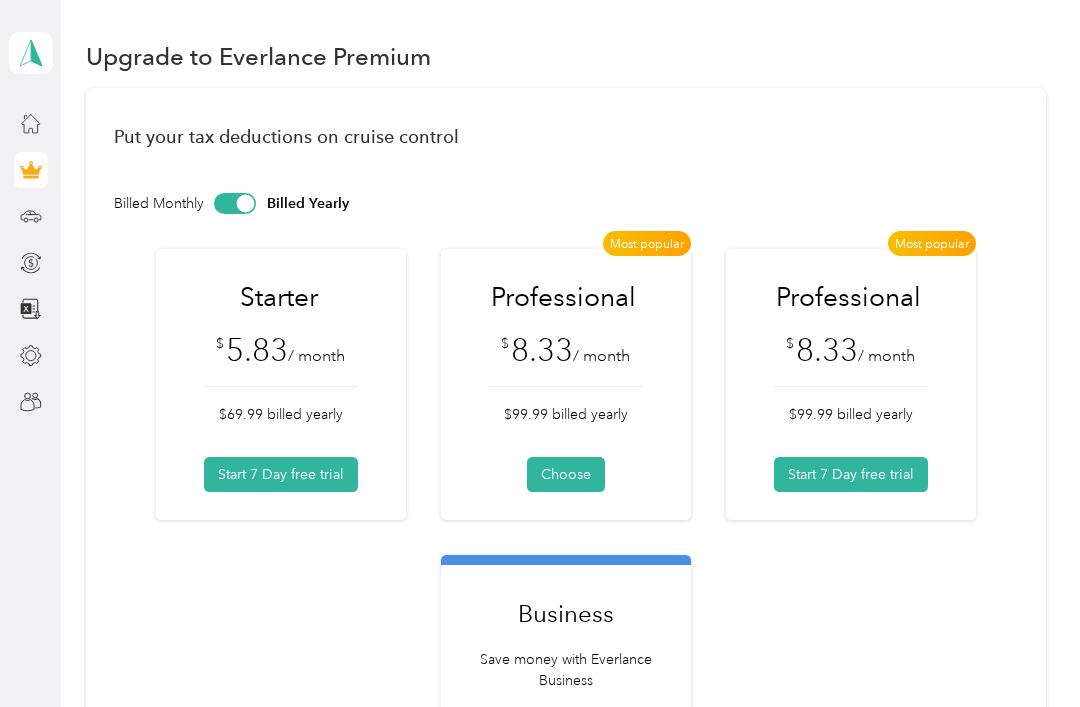 click 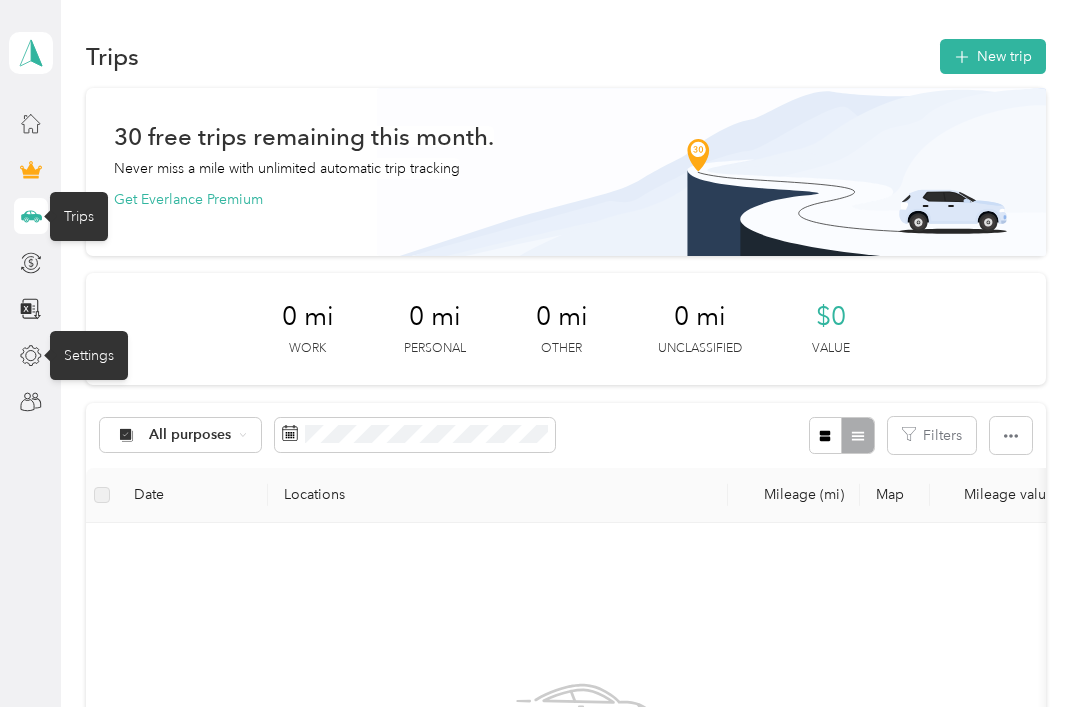 click 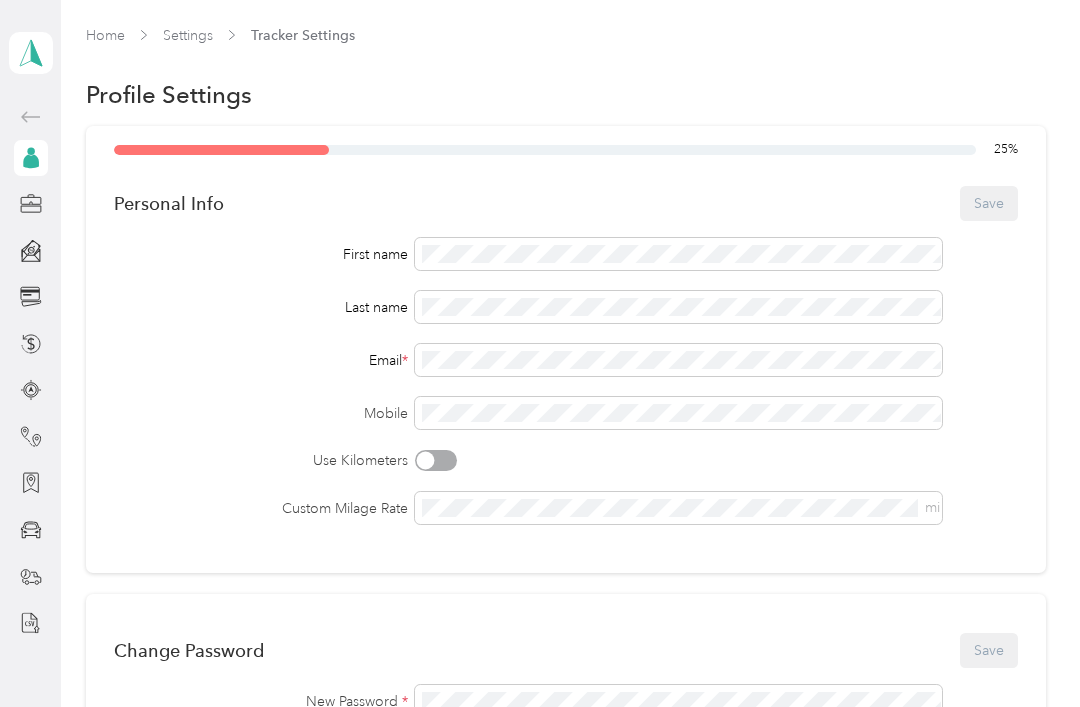 scroll, scrollTop: 0, scrollLeft: 0, axis: both 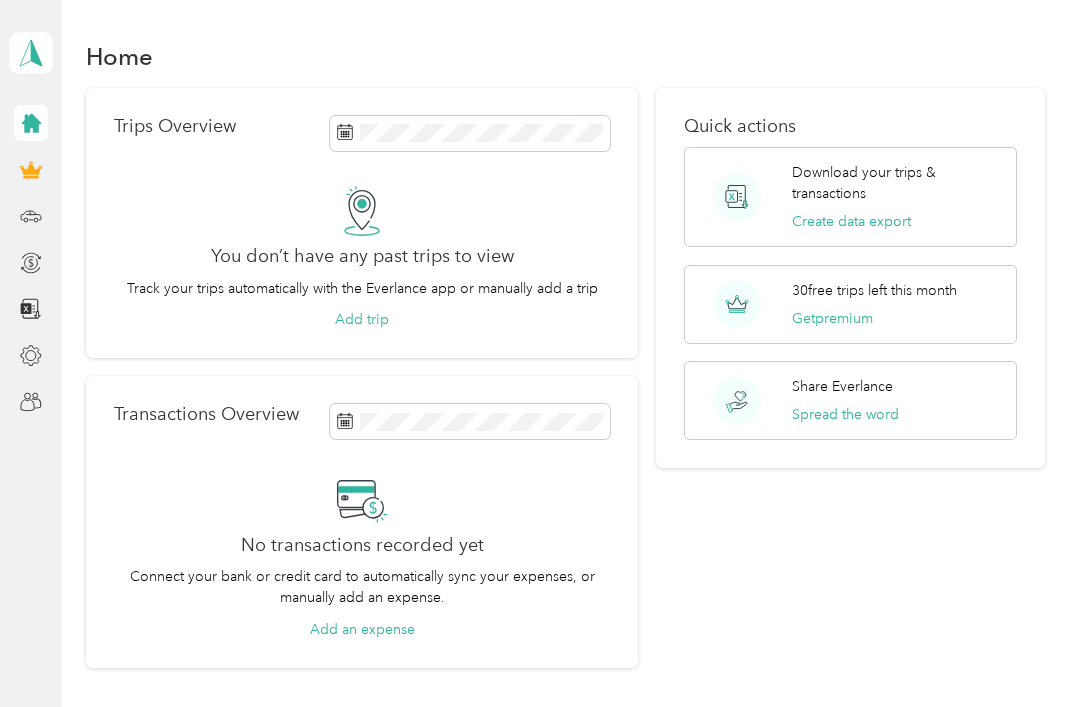 click at bounding box center (470, 133) 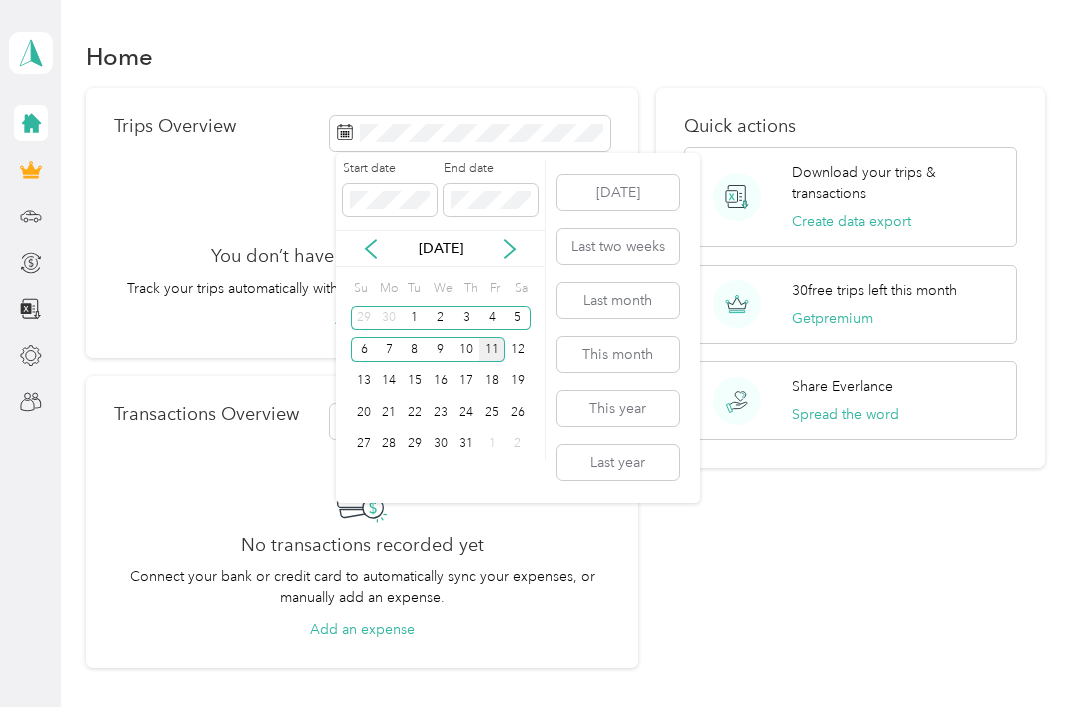 click 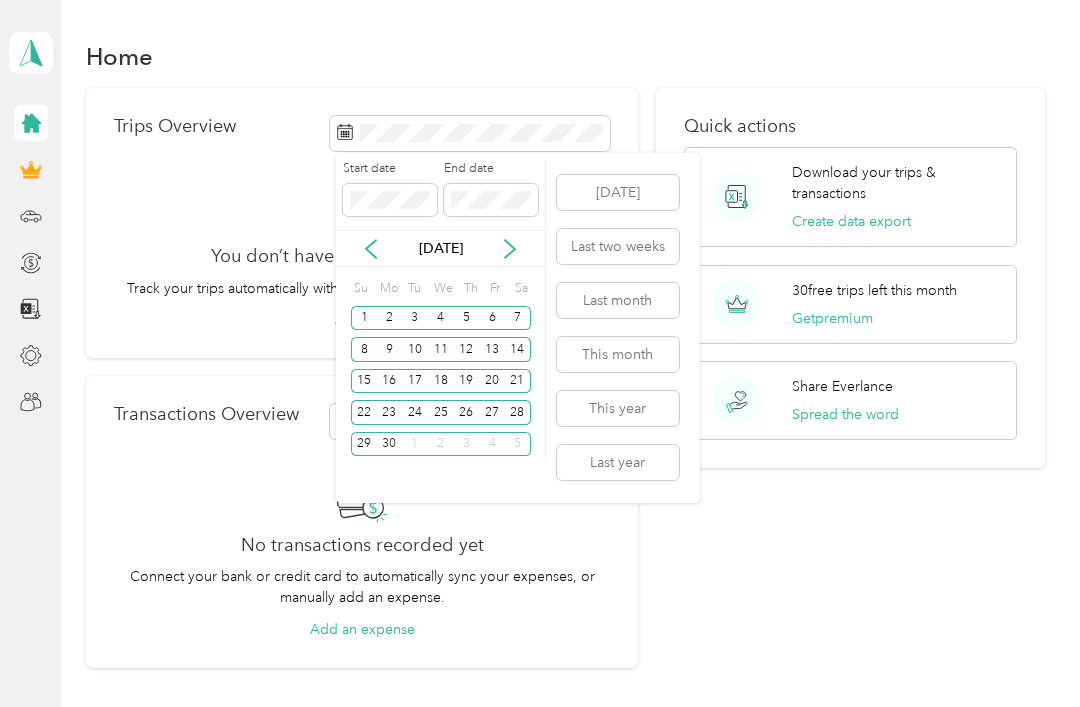 click 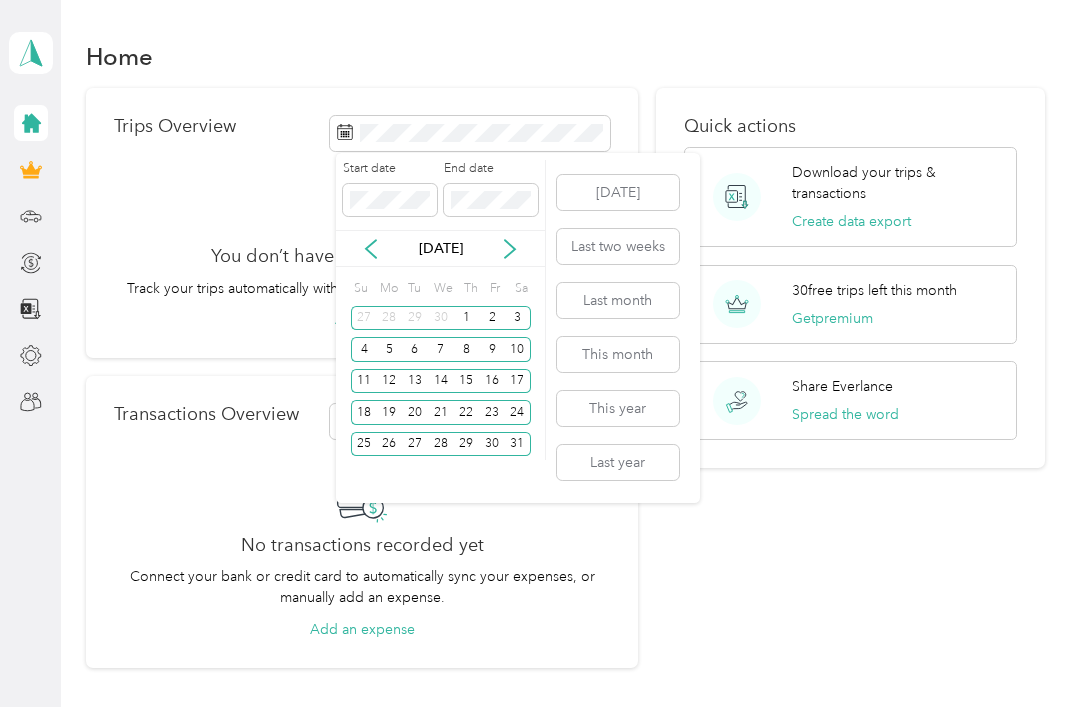 click 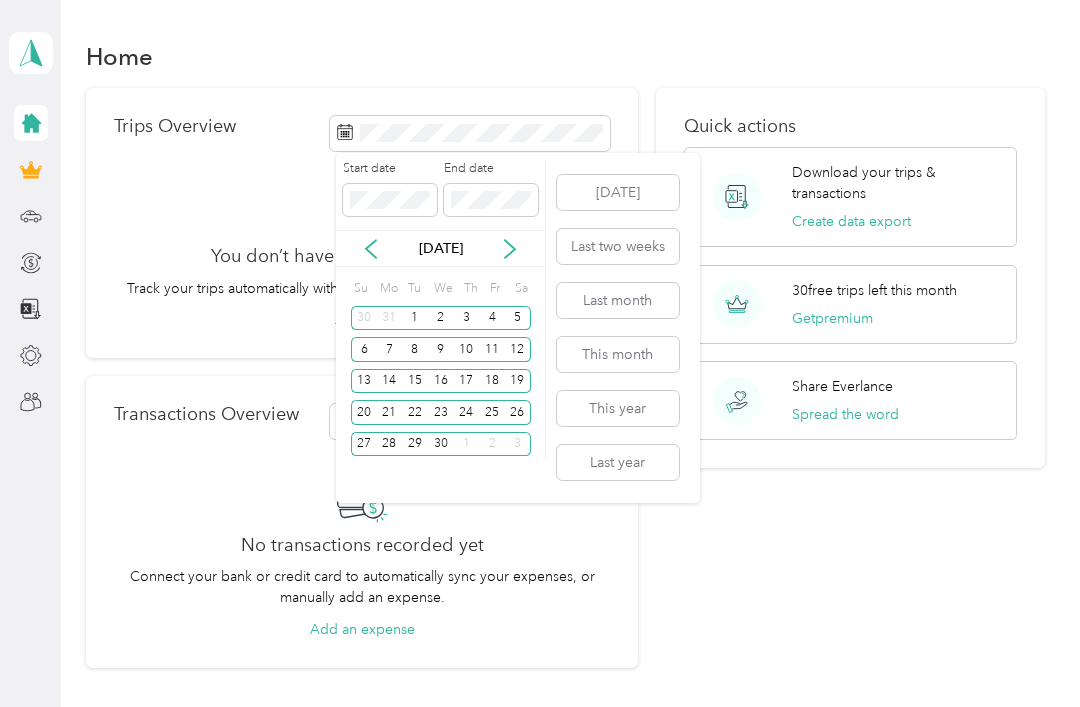 click 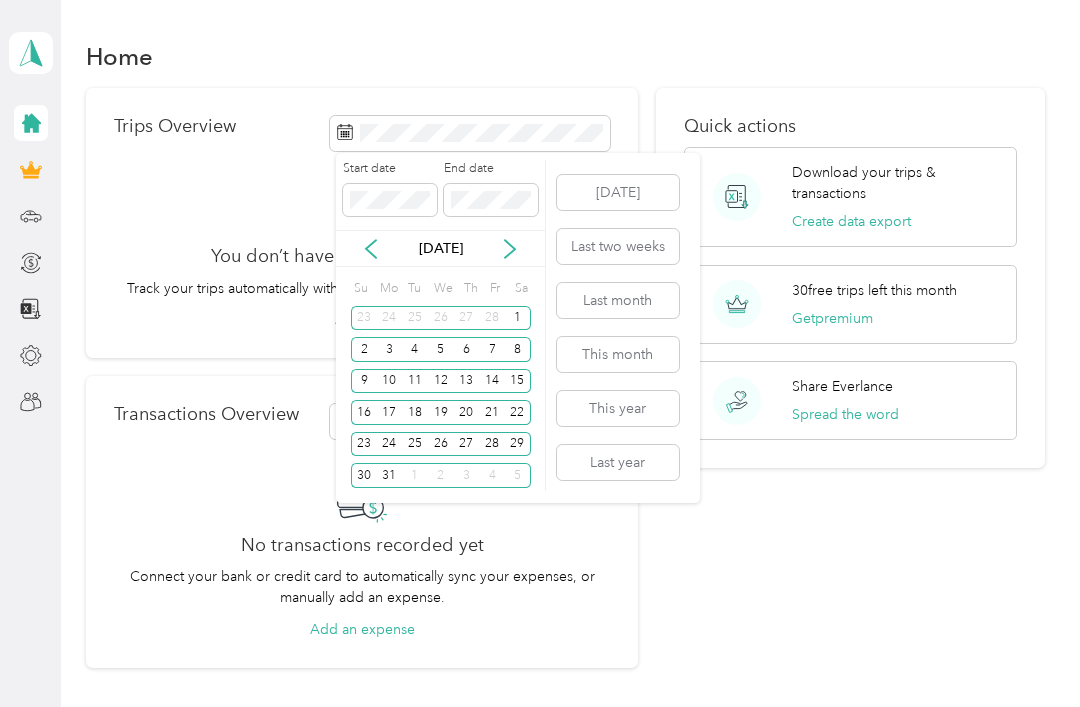 click 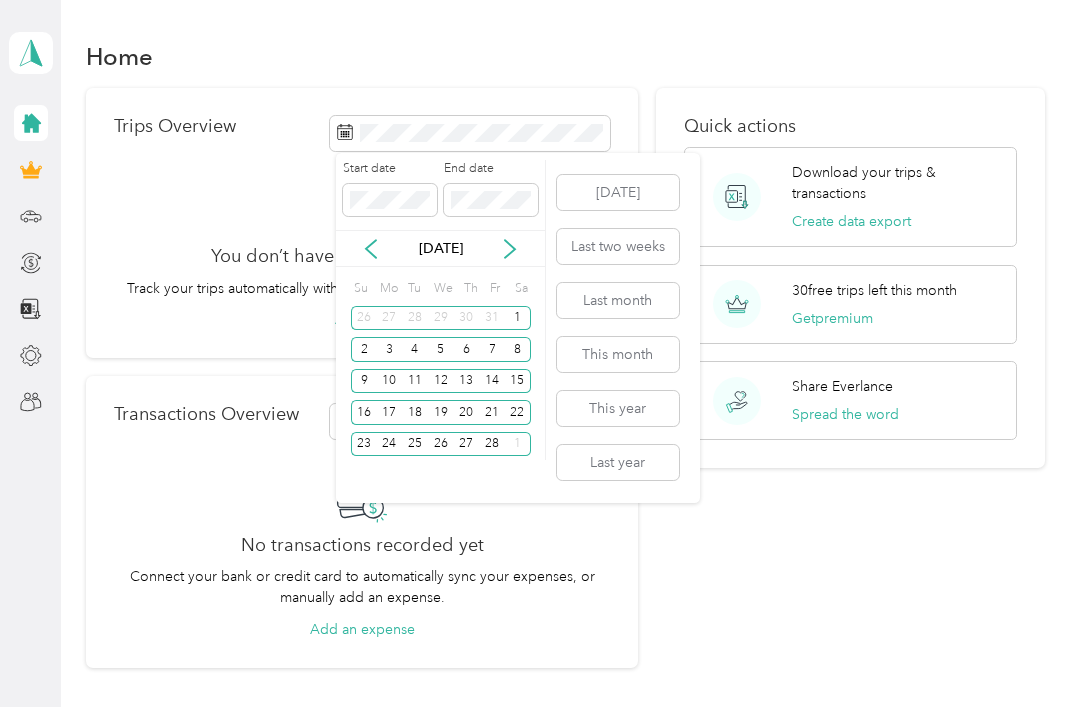 click 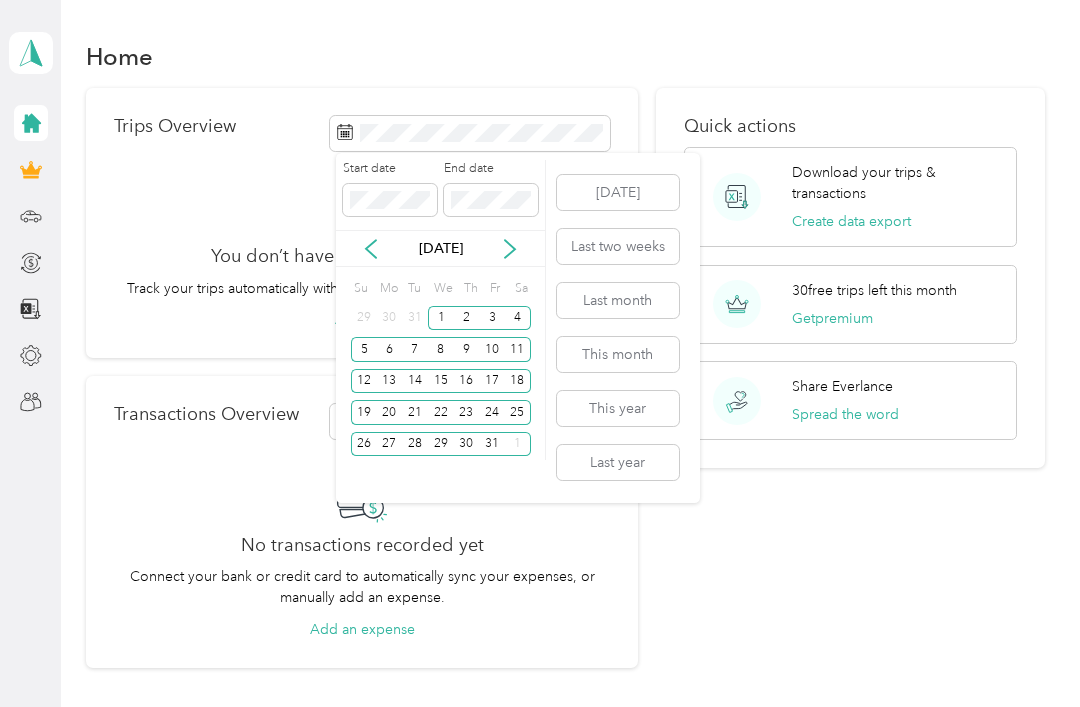 click 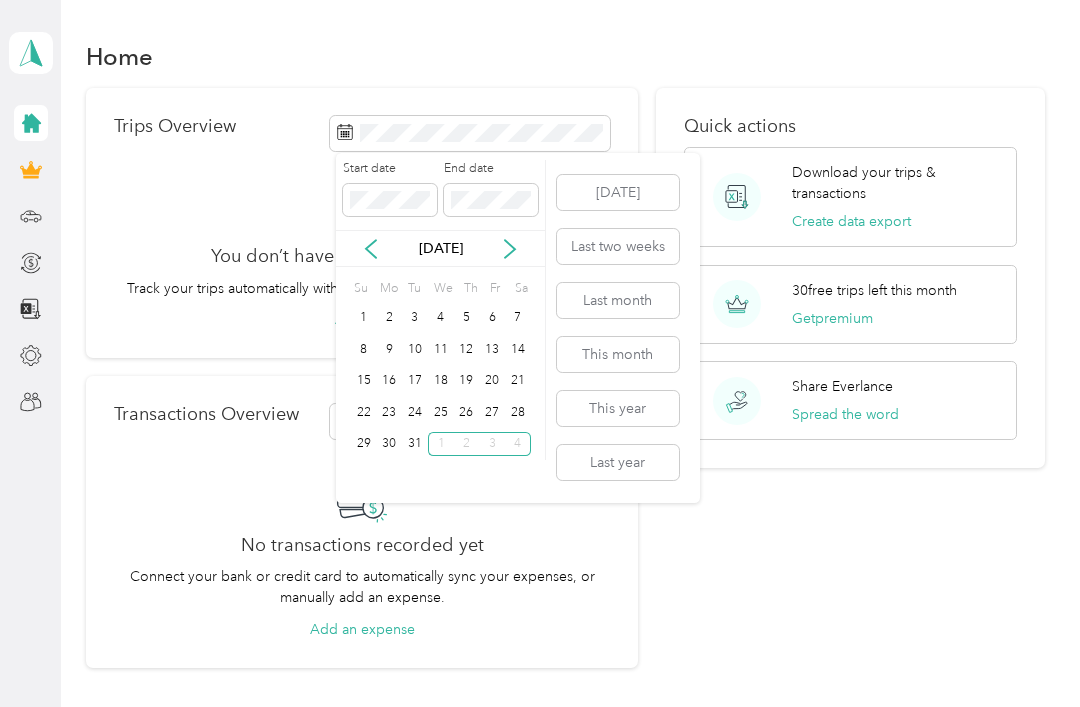 click 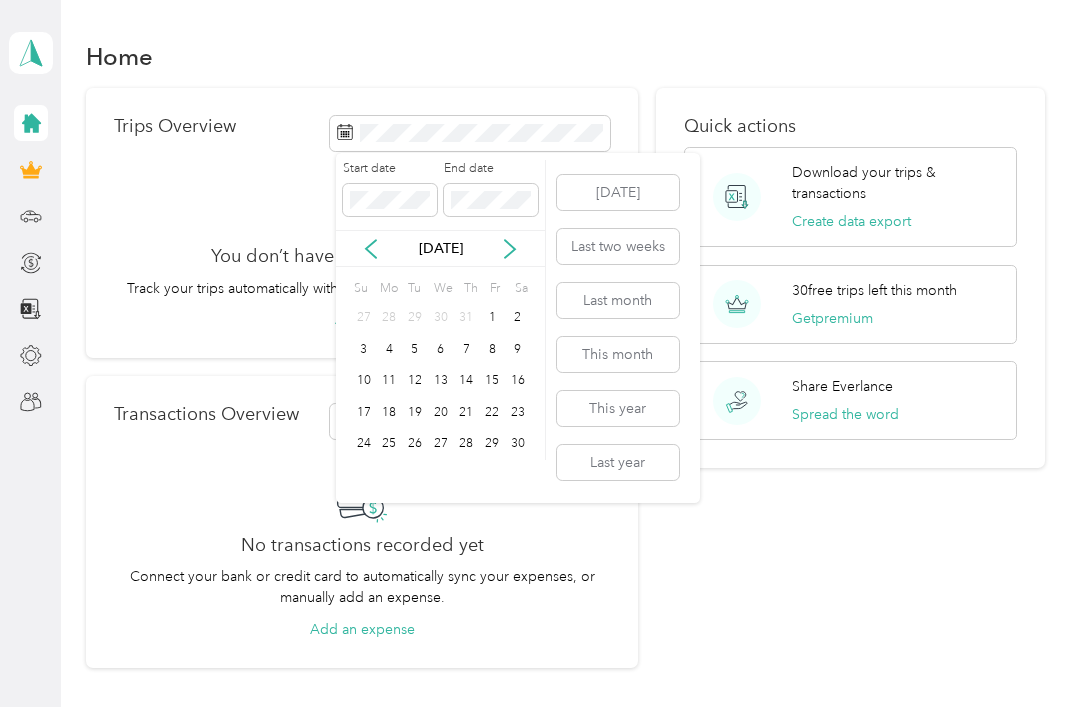 click 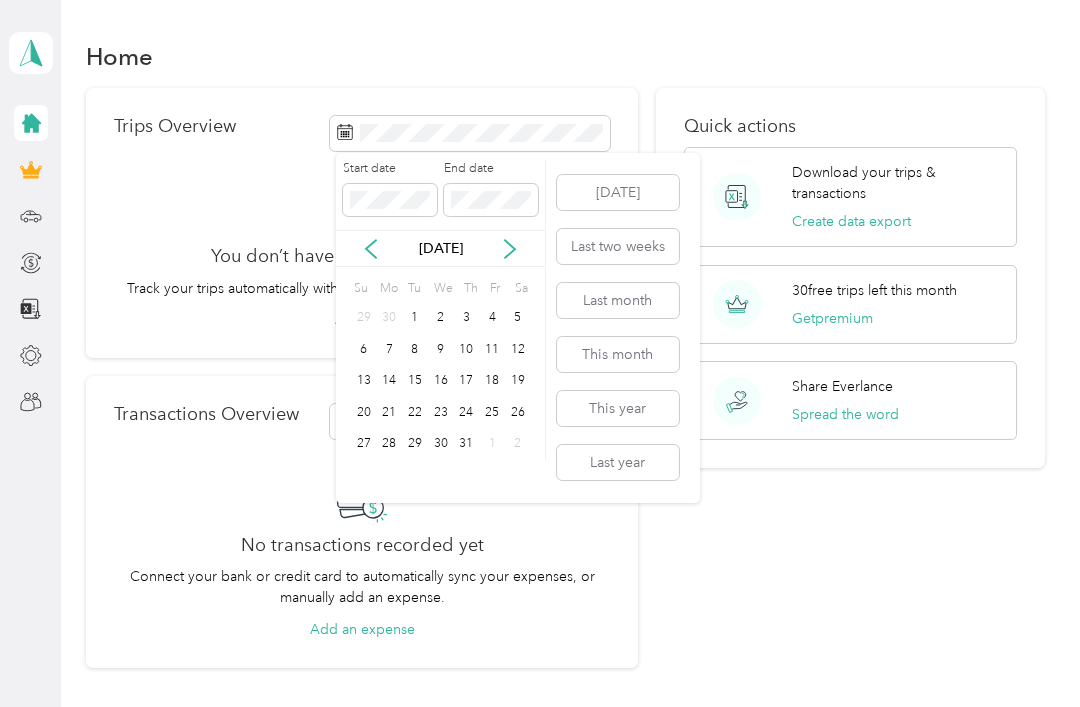 click 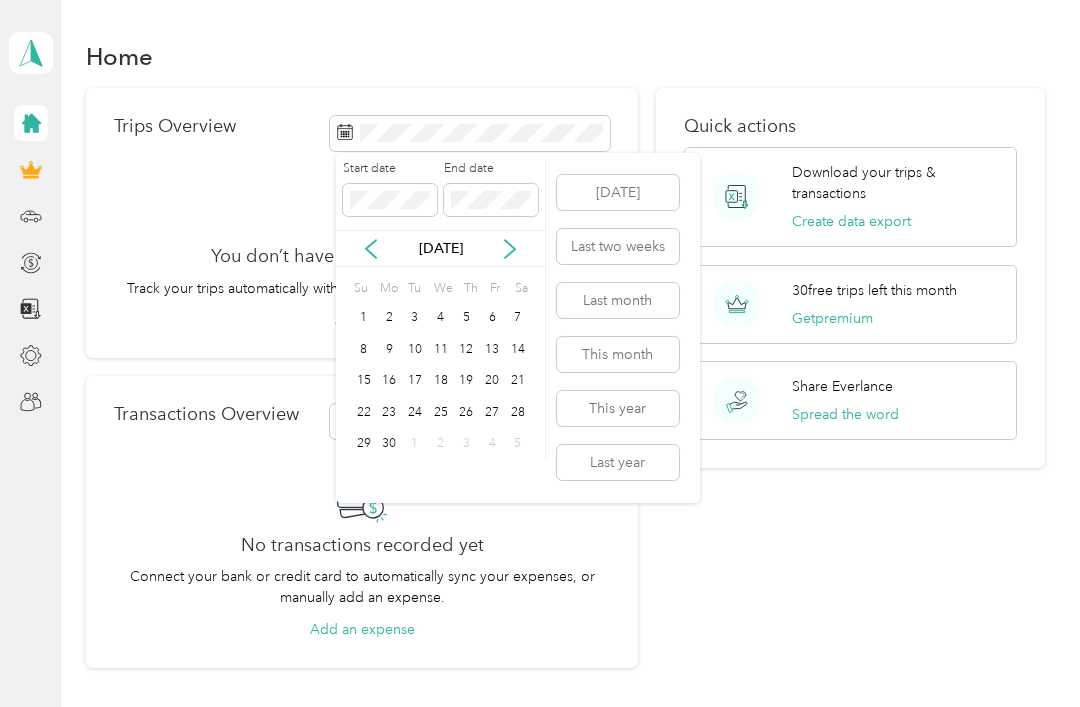 click 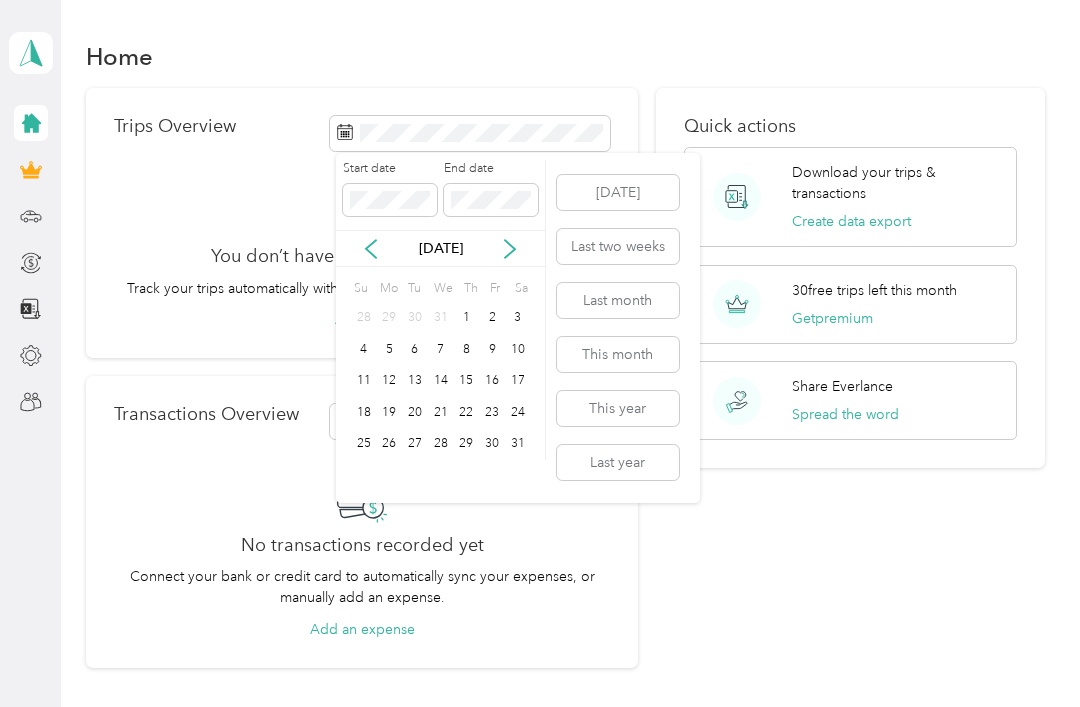click 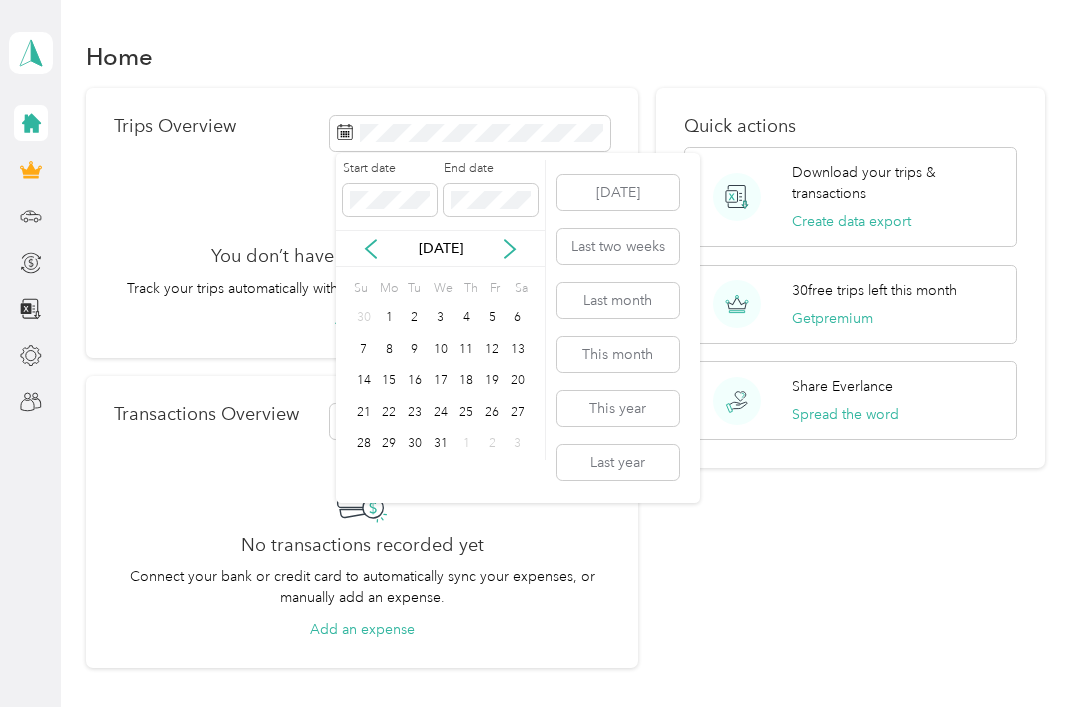 click on "[DATE]" at bounding box center (440, 248) 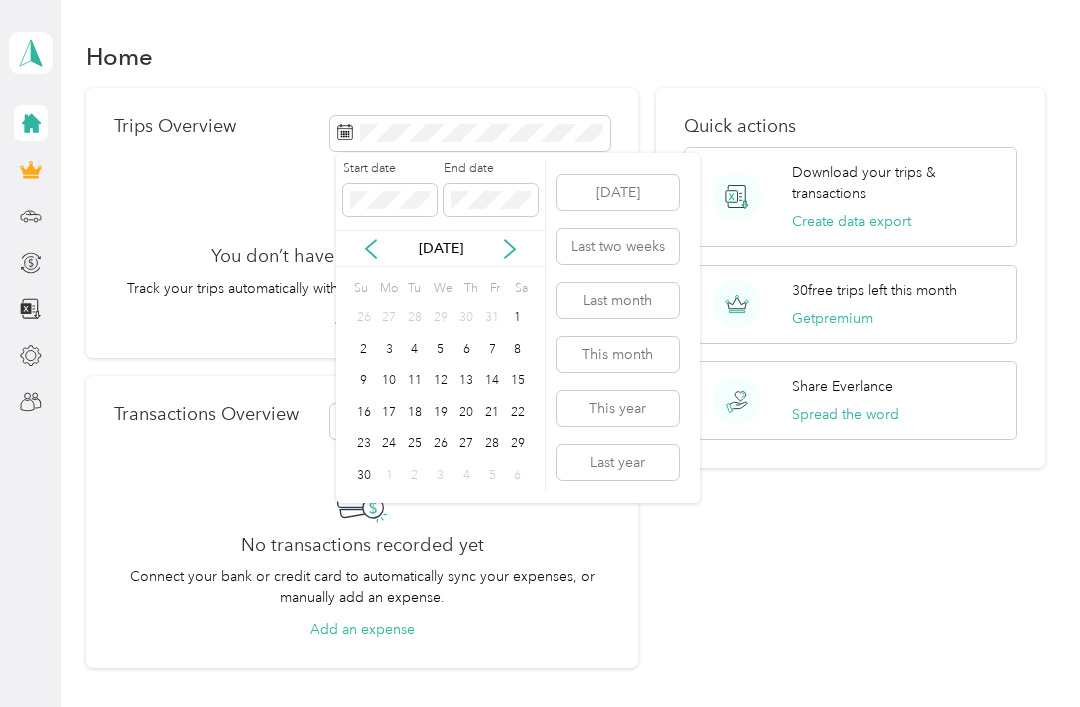 click 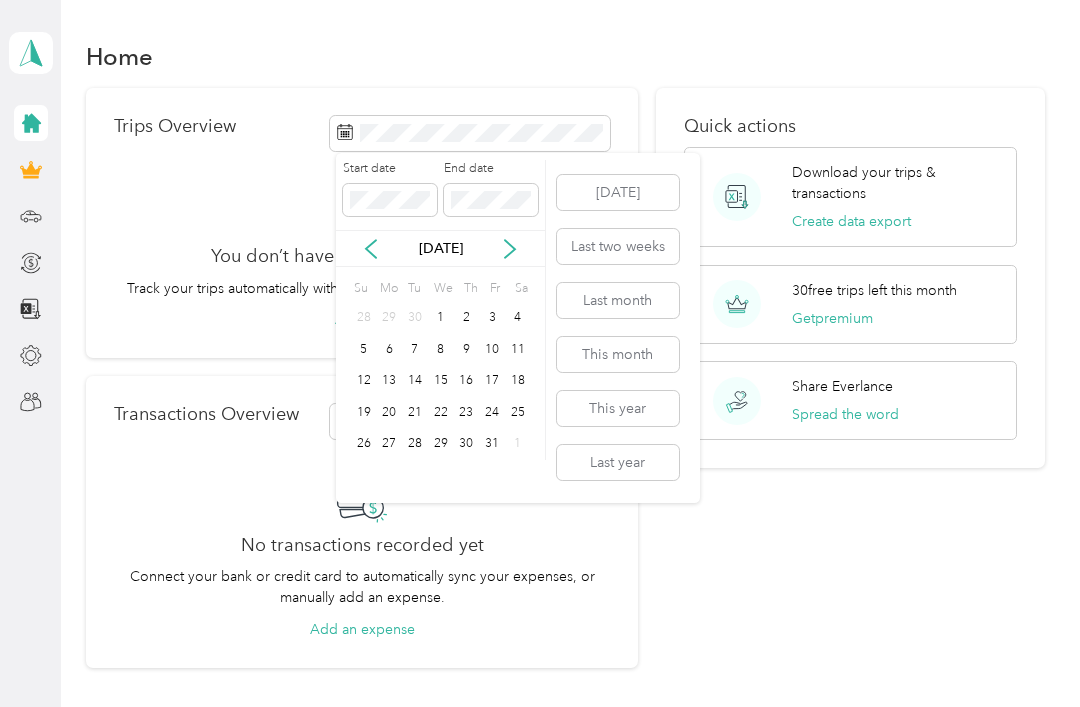 click 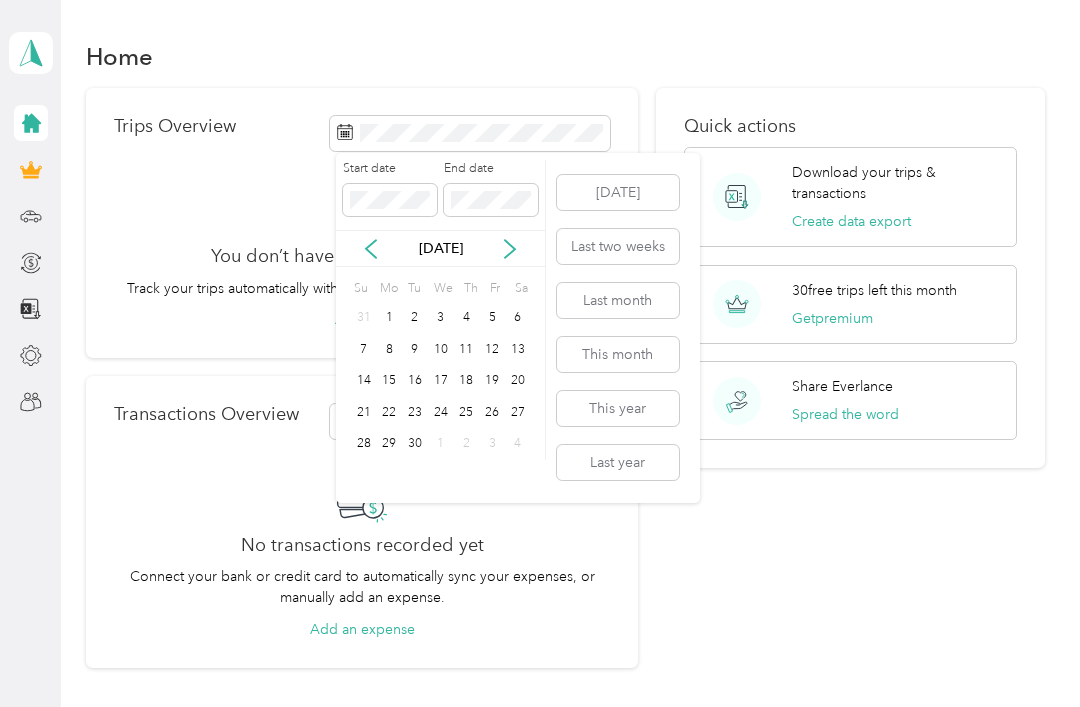 click 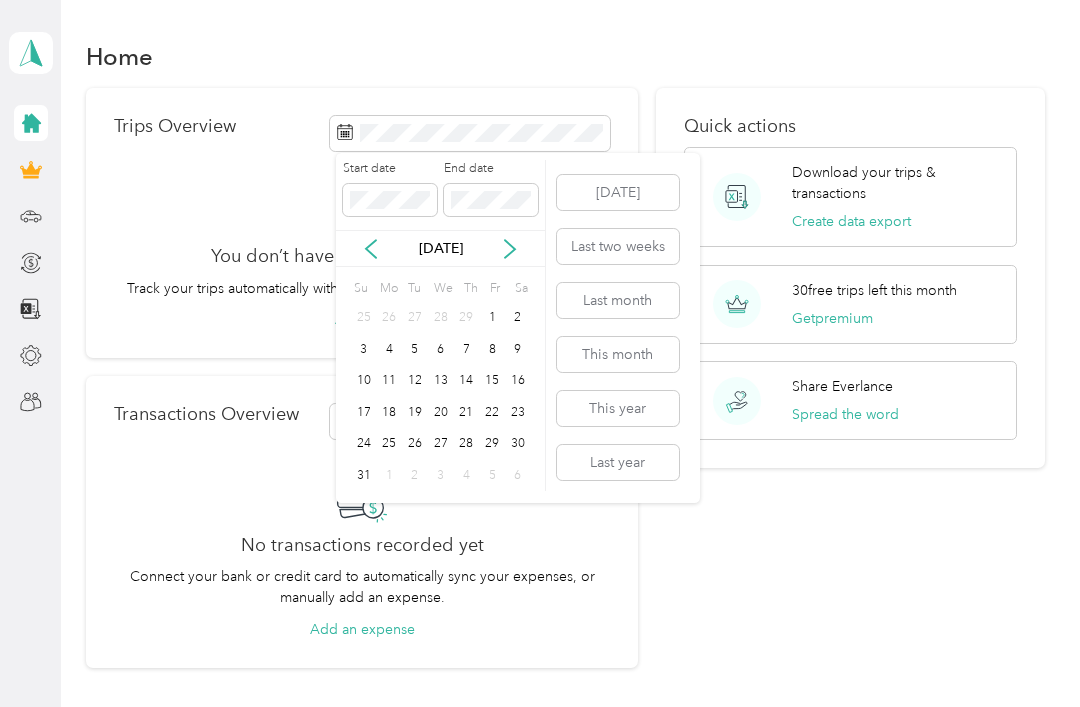 click 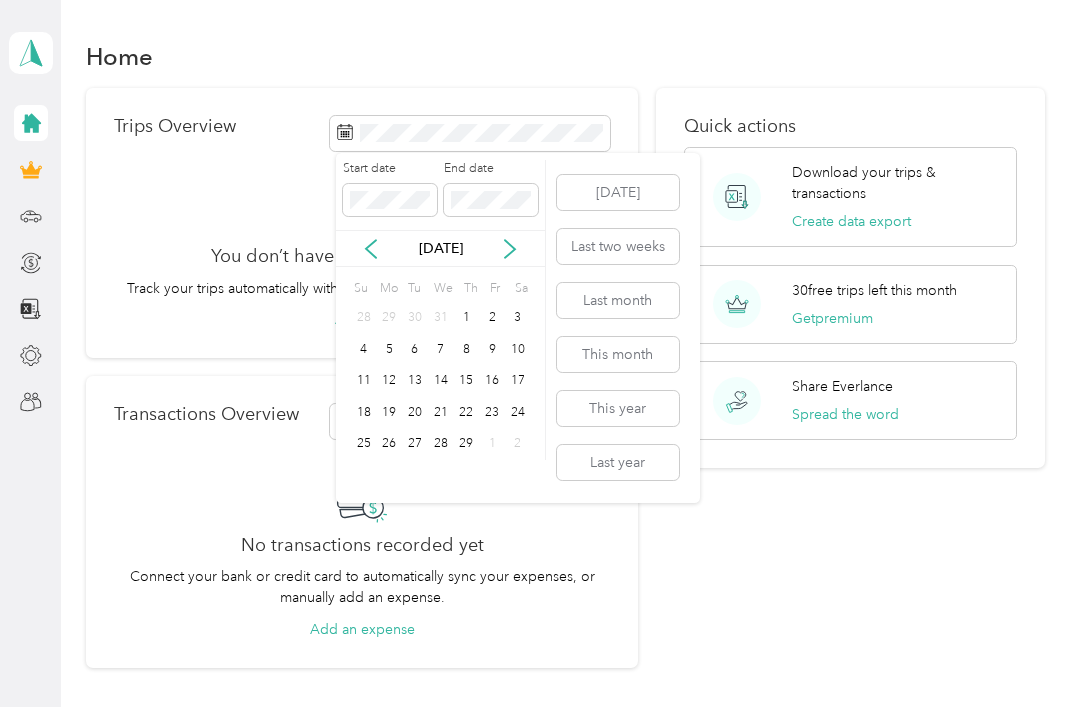 click on "[DATE]" at bounding box center [440, 248] 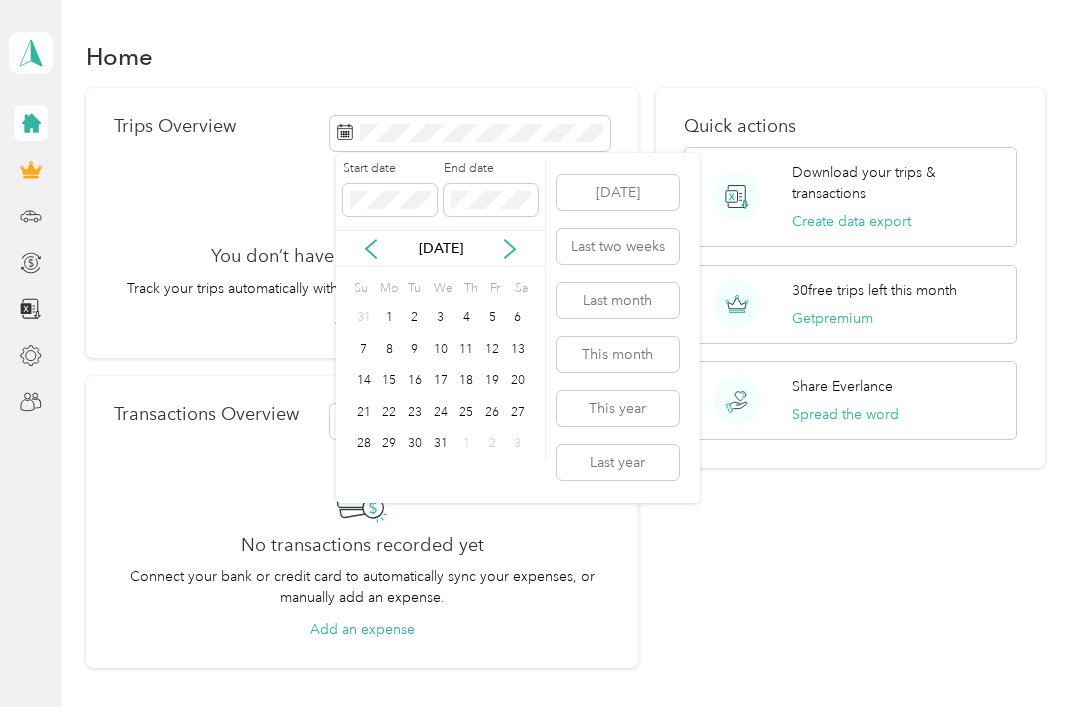 click on "1" at bounding box center [389, 318] 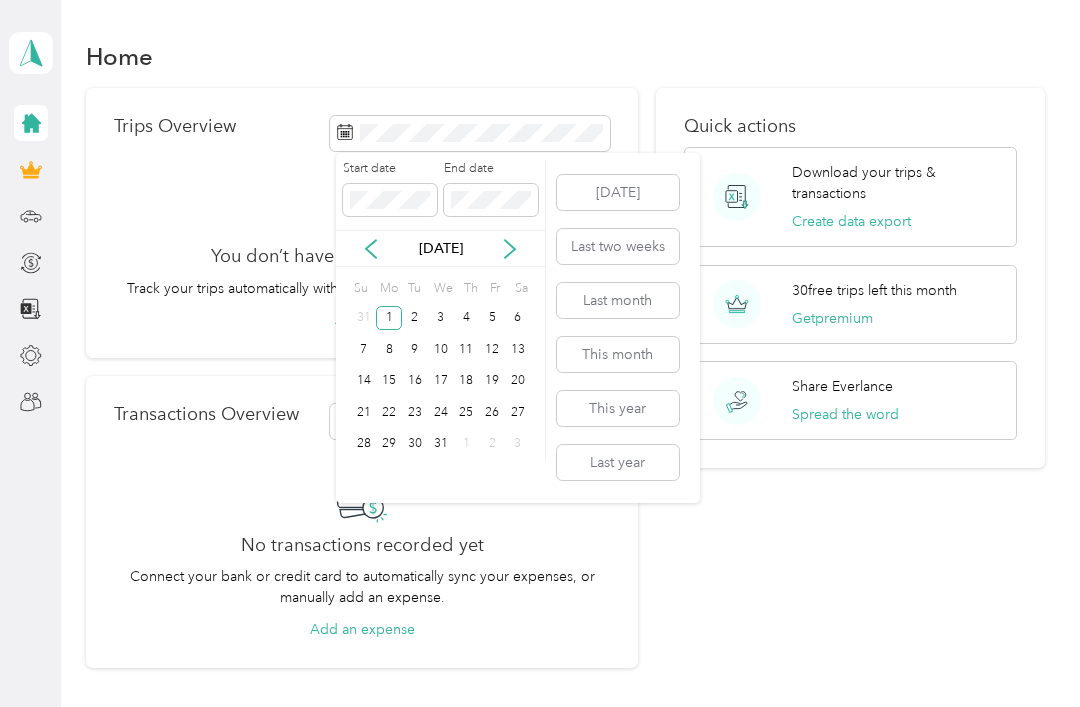 scroll, scrollTop: 0, scrollLeft: 0, axis: both 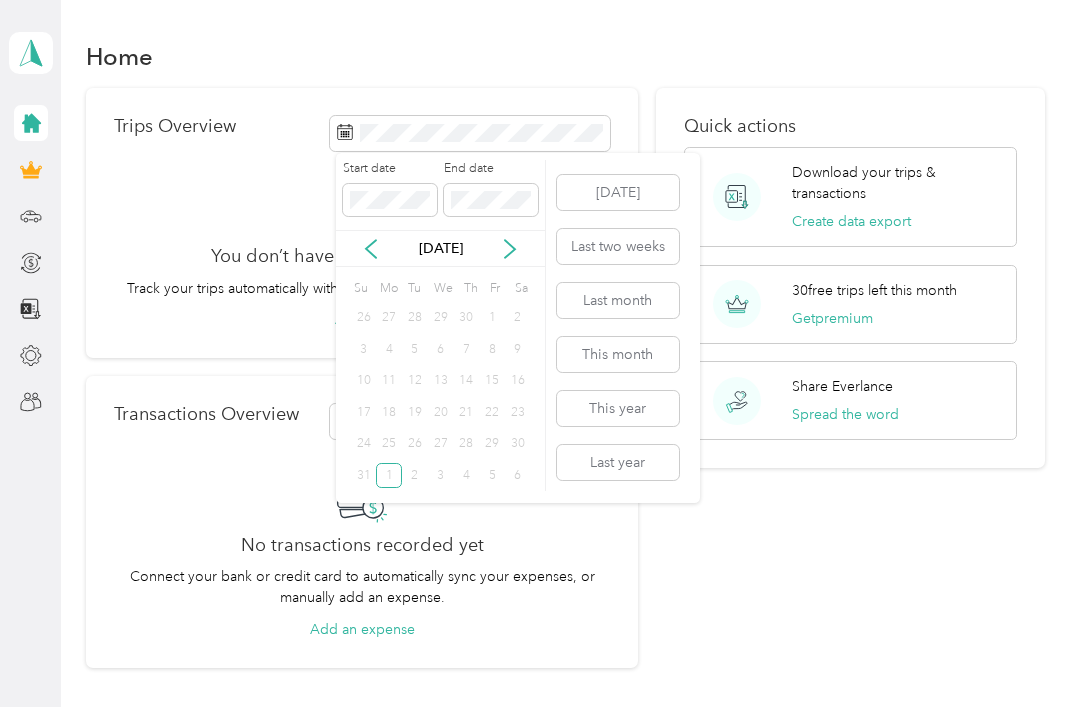 click 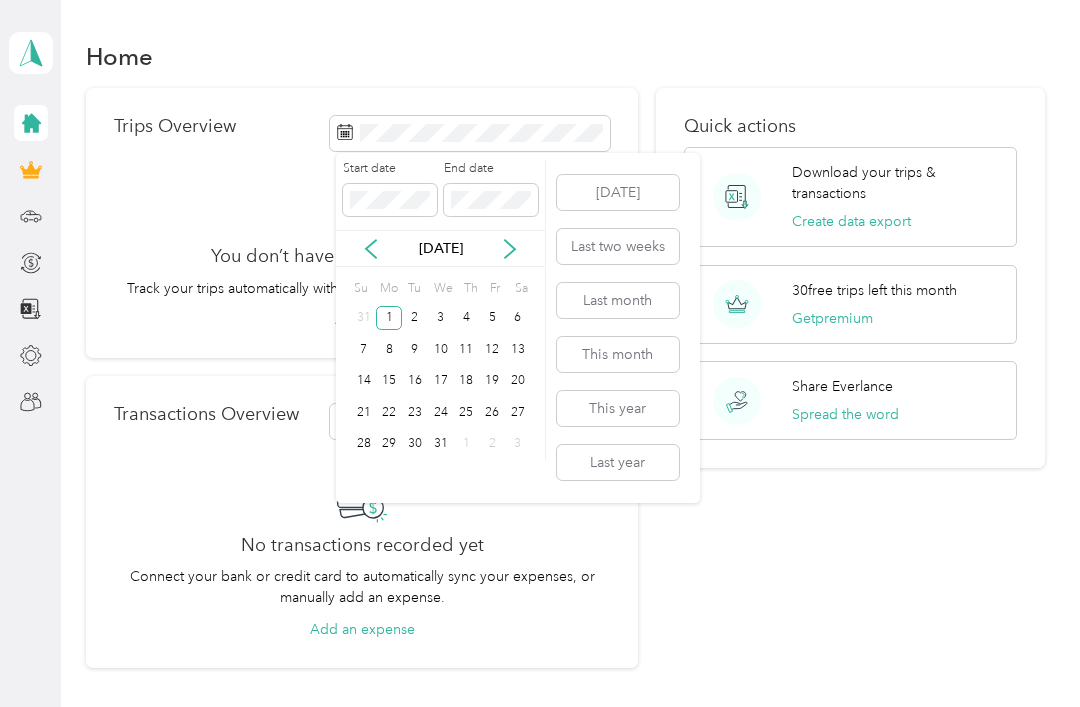click 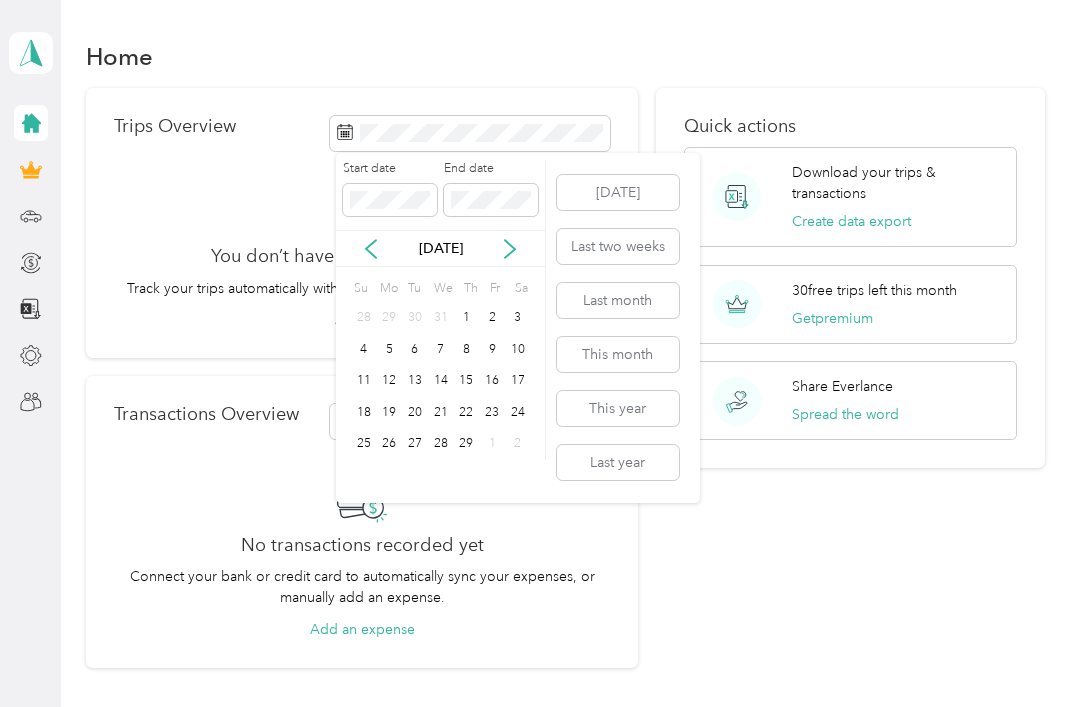 click on "[DATE]" at bounding box center (440, 248) 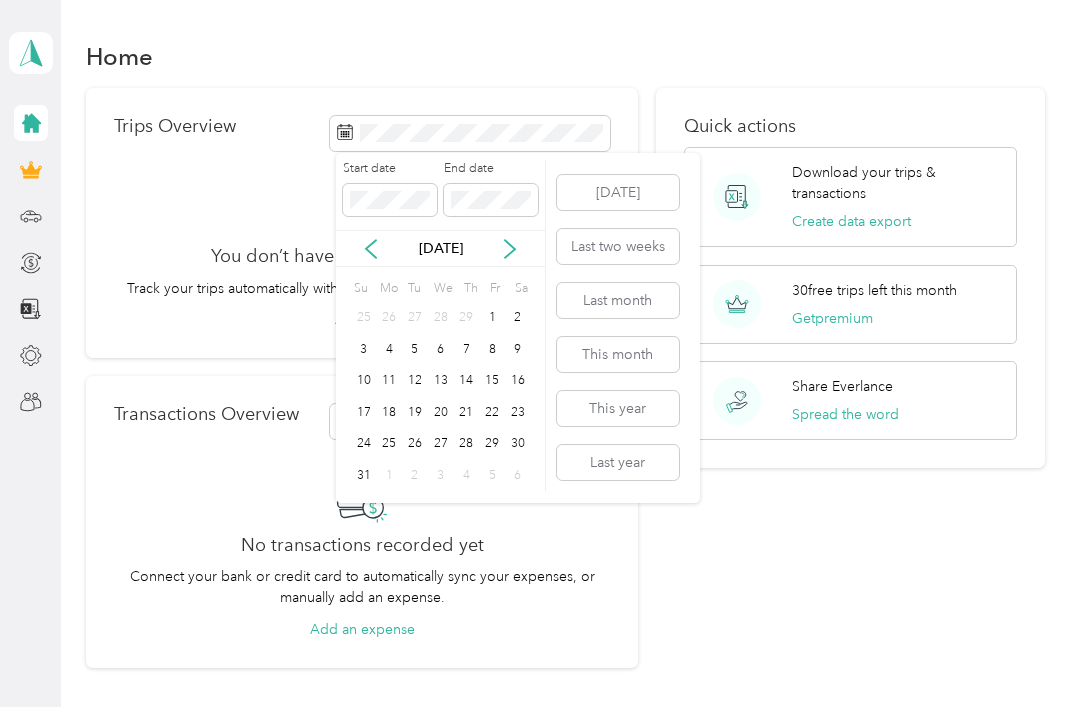 click 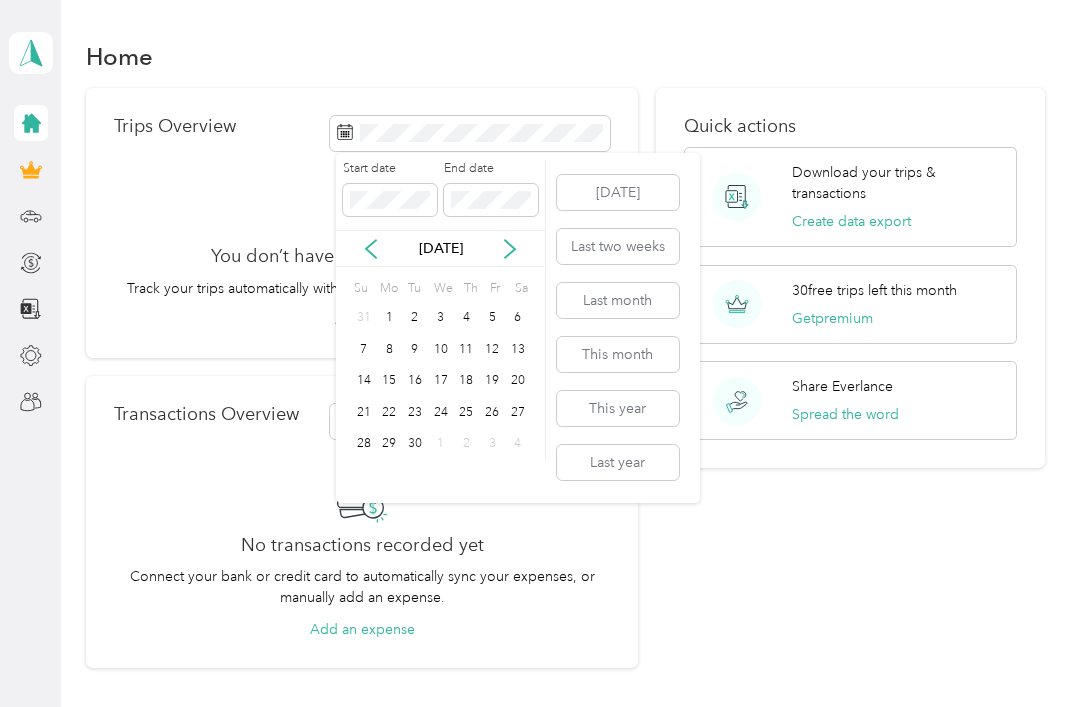 click 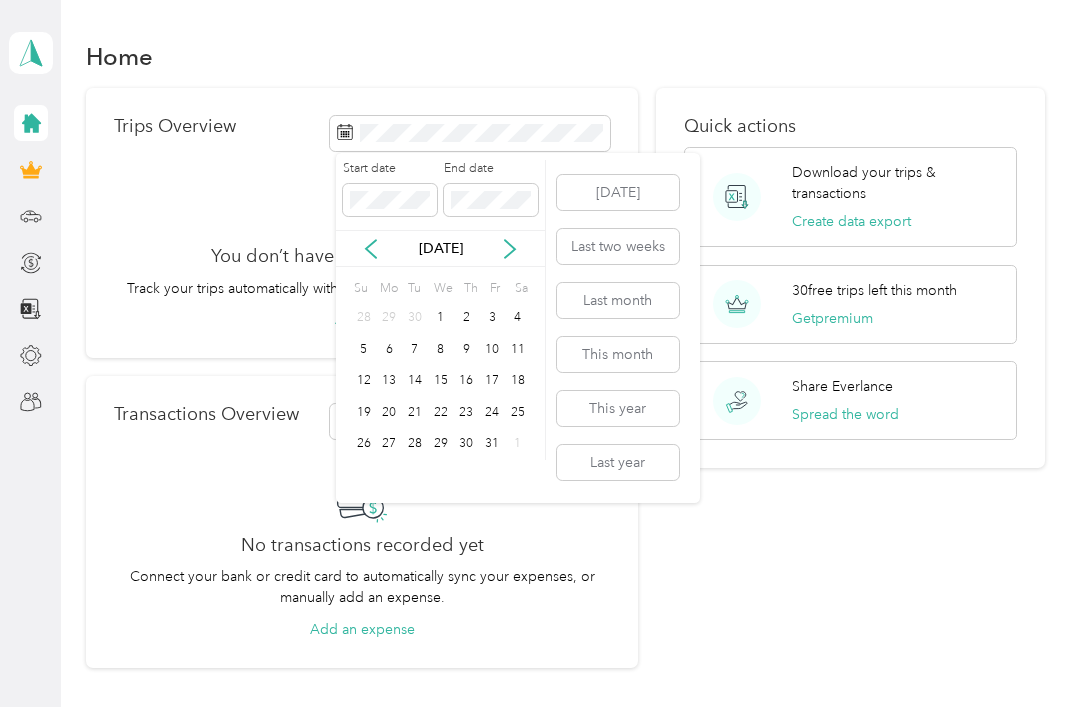 click 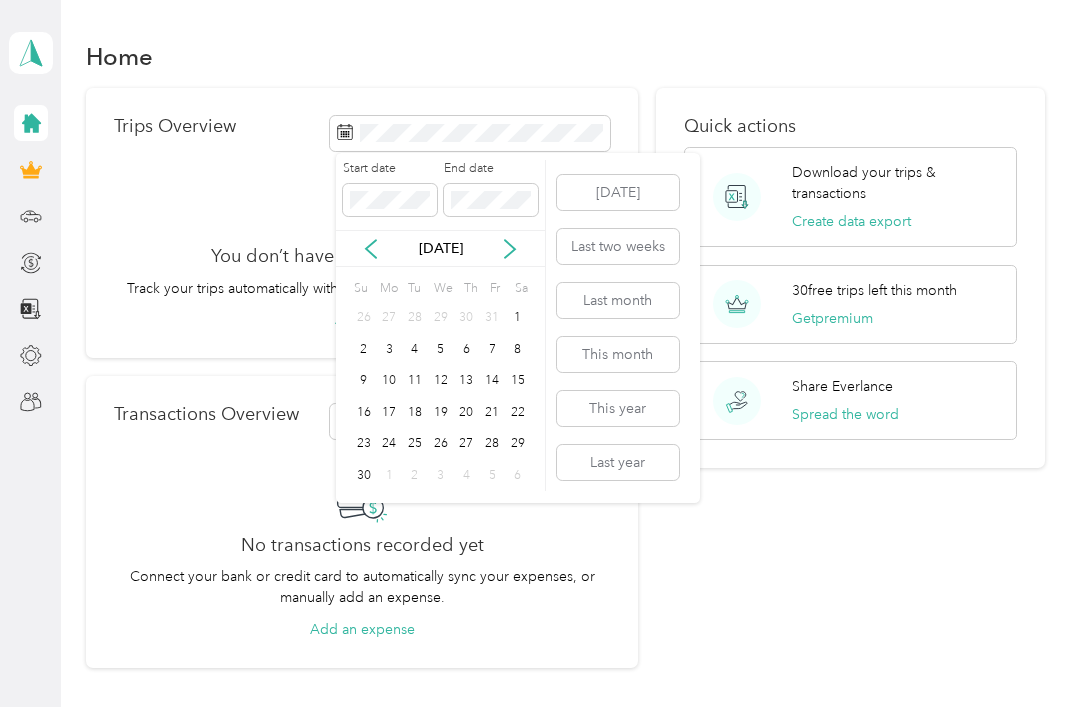 click 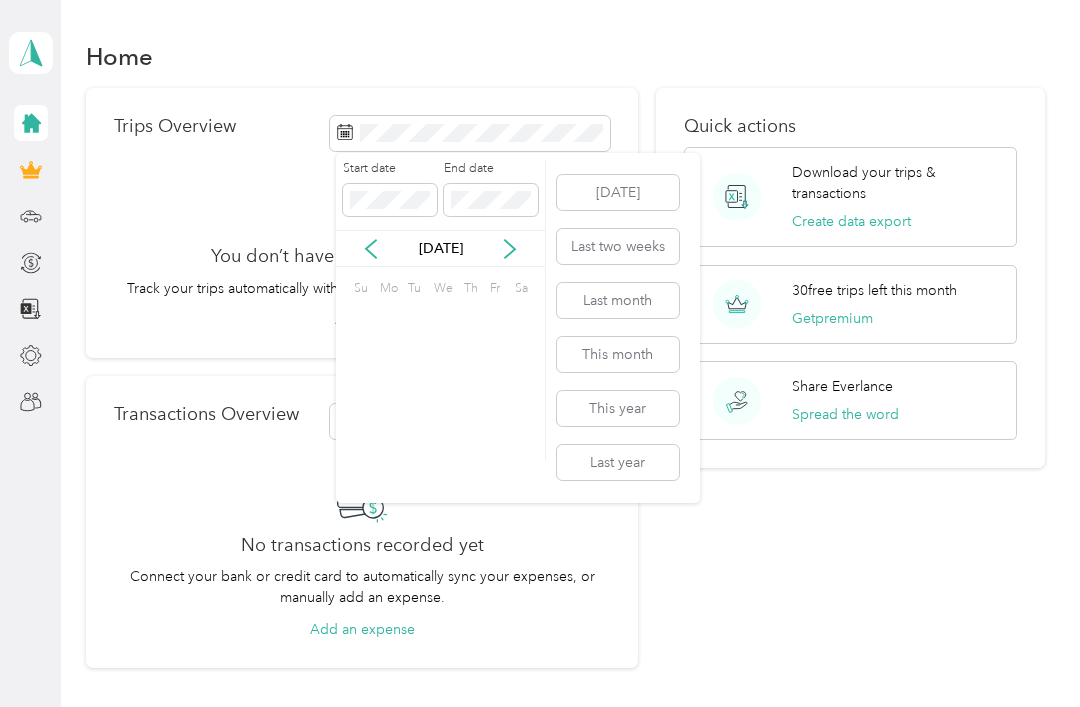 click 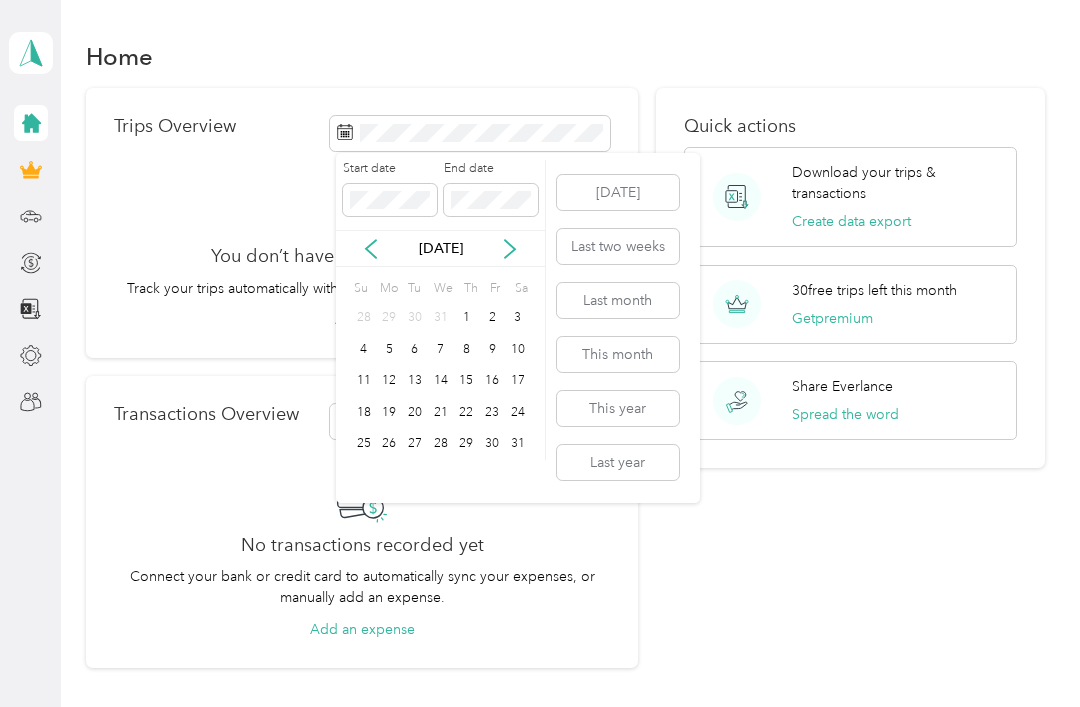 click 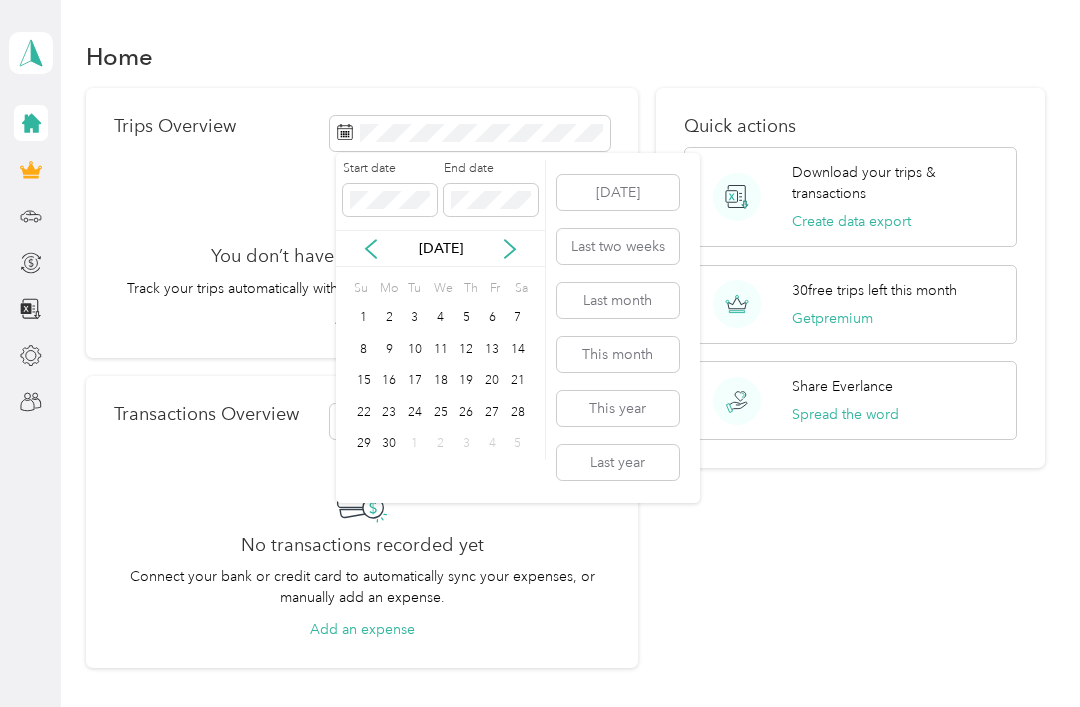 click 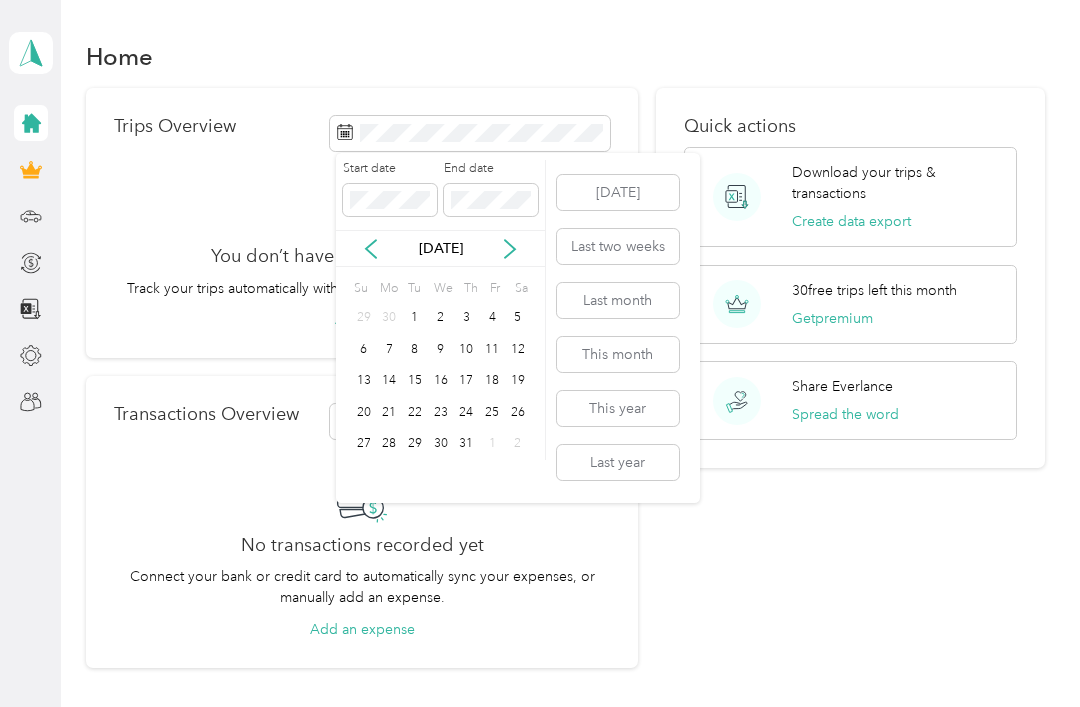 click 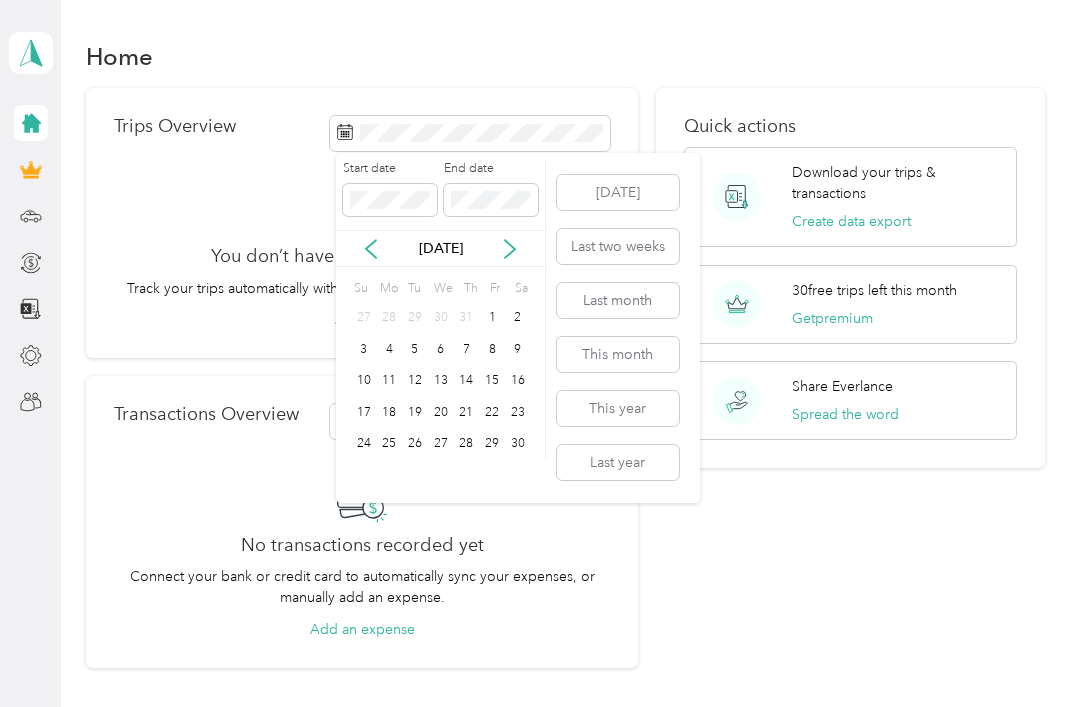 click 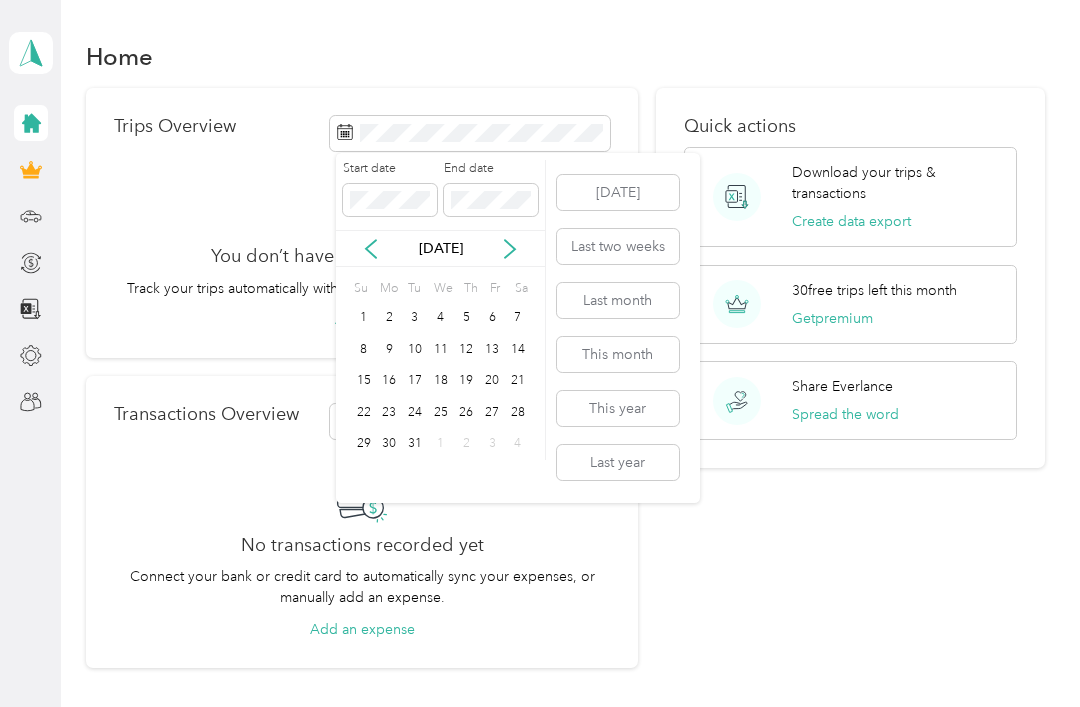 click 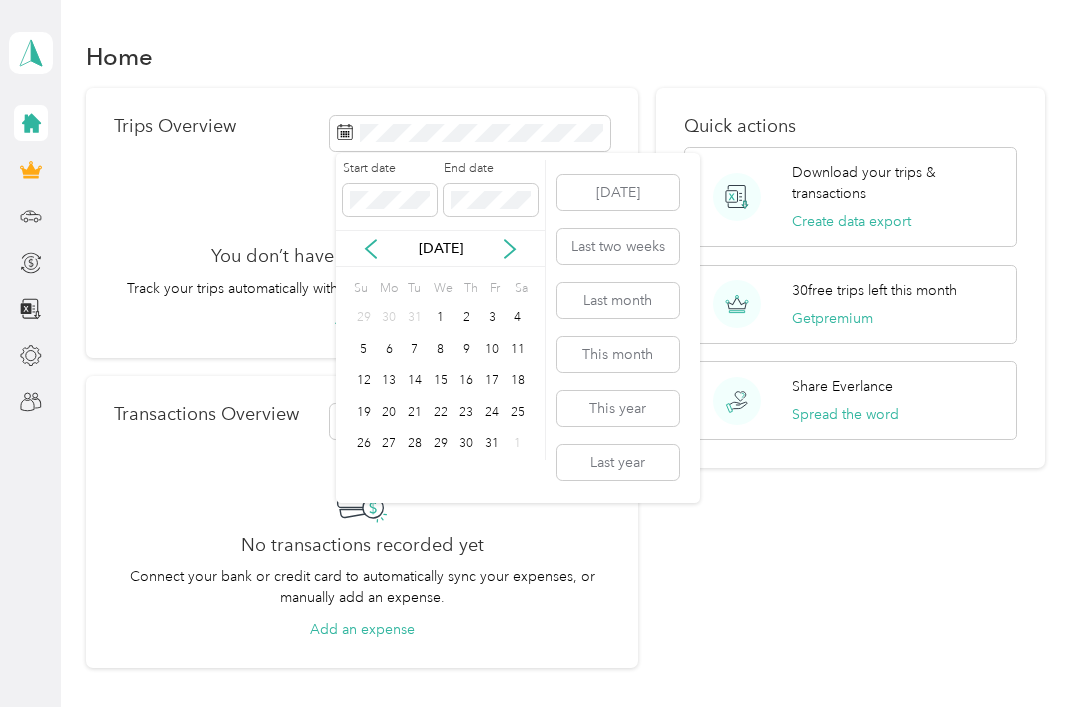 click 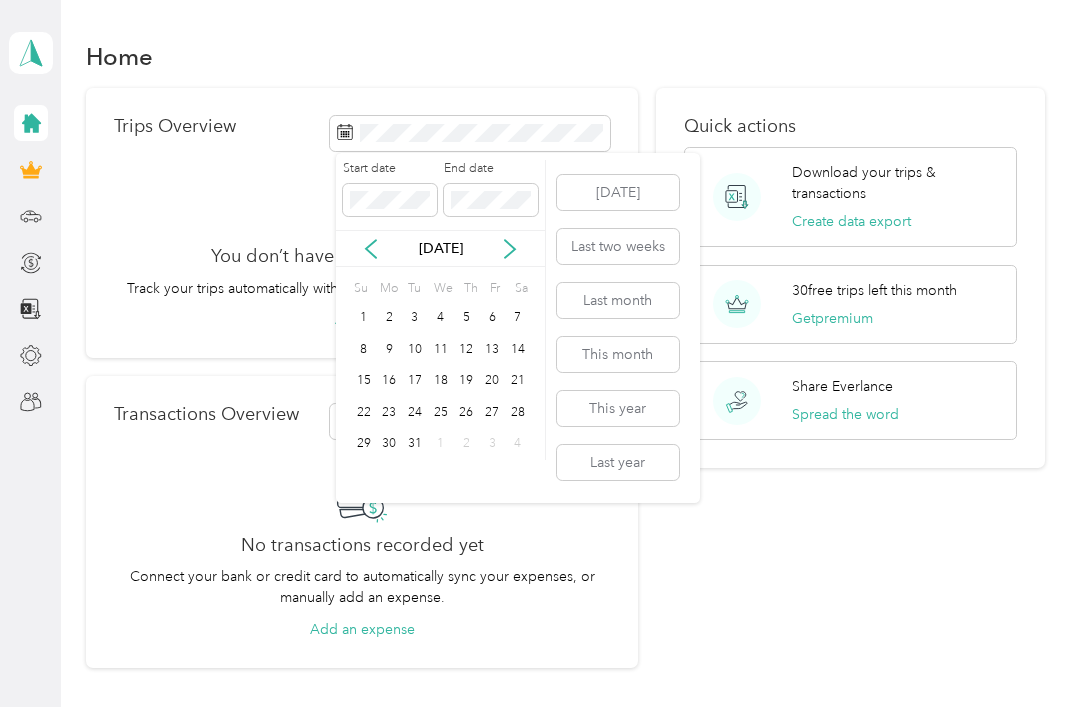click on "31" at bounding box center (415, 444) 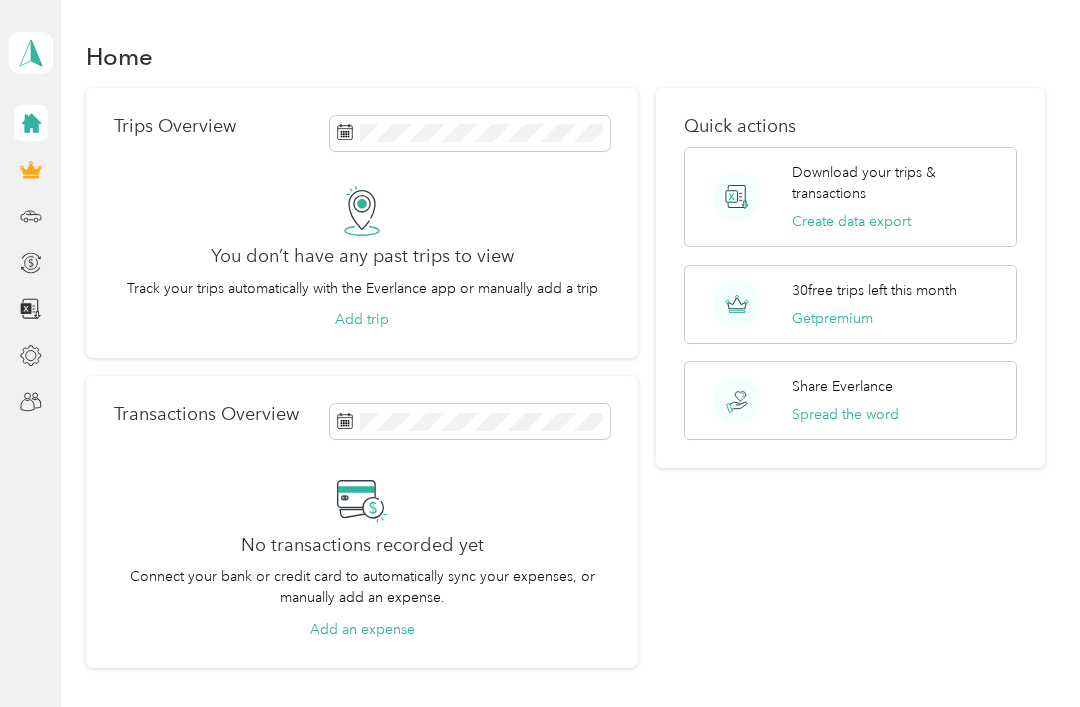 scroll, scrollTop: 0, scrollLeft: 0, axis: both 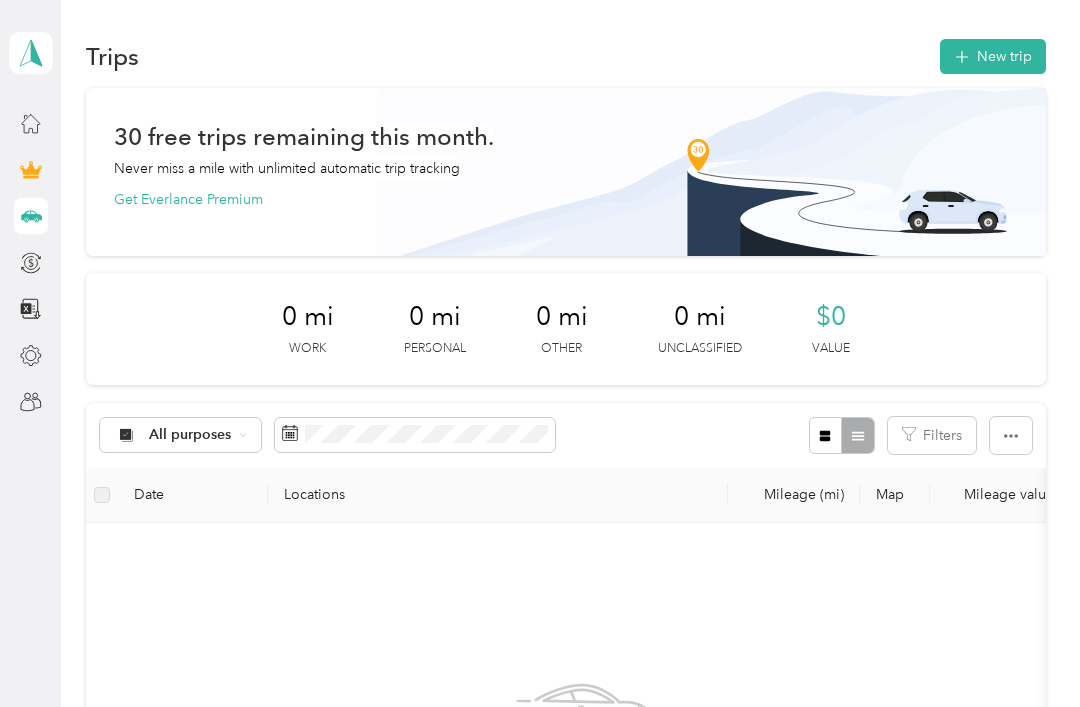 click on "New trip" at bounding box center [993, 56] 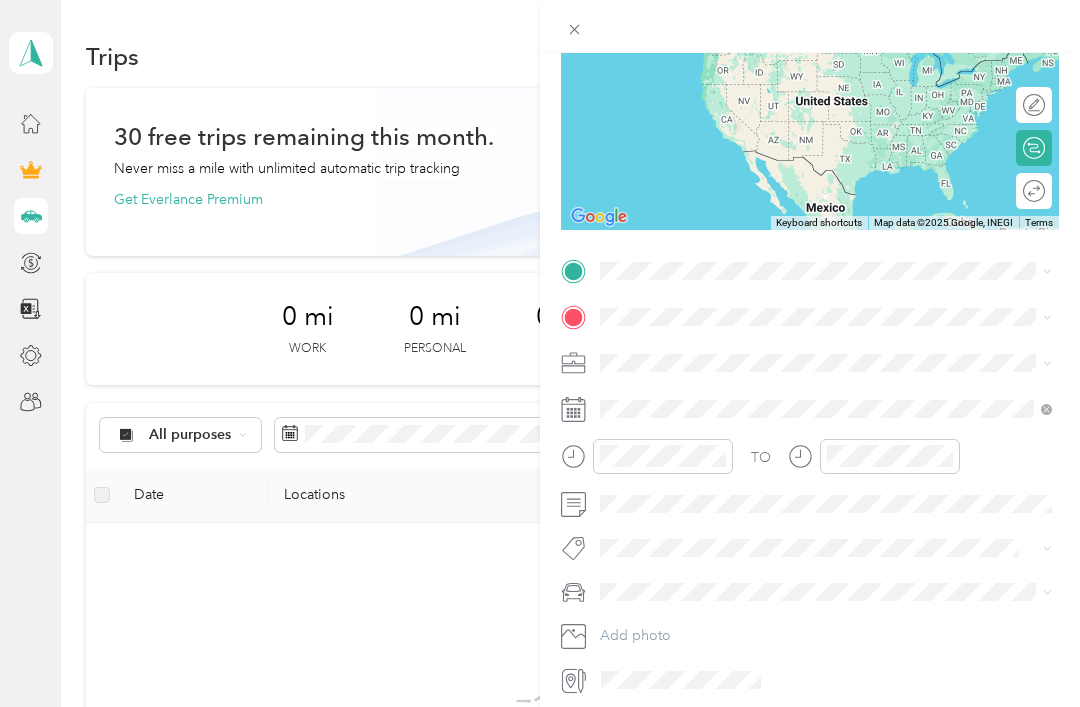 scroll, scrollTop: 223, scrollLeft: 0, axis: vertical 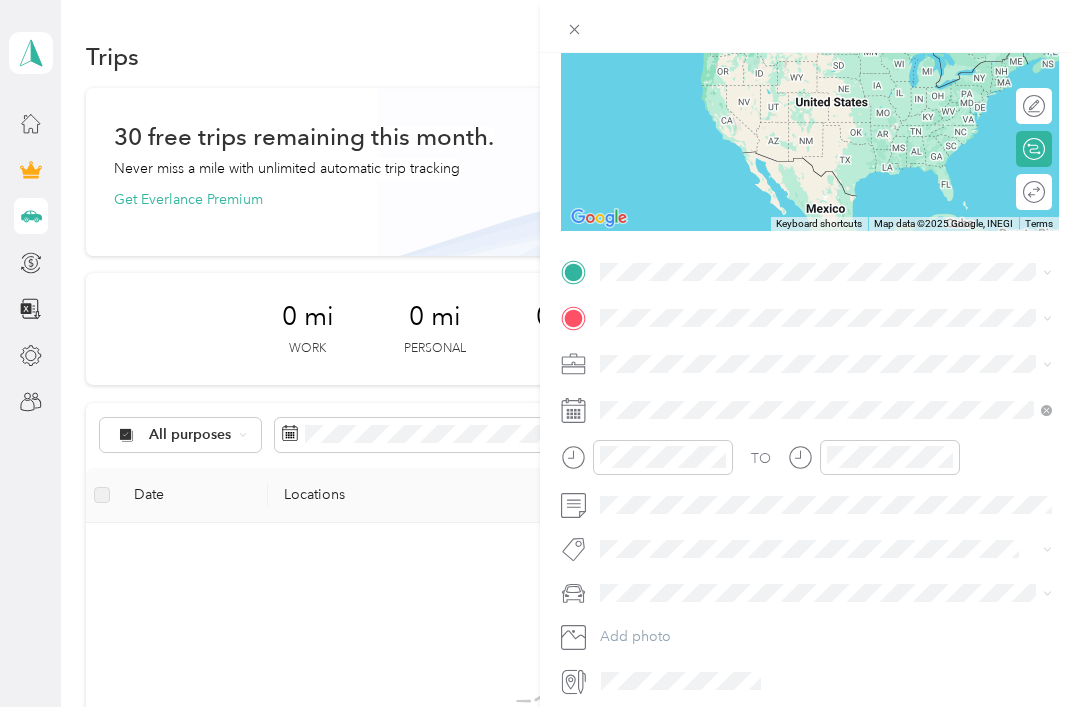 click 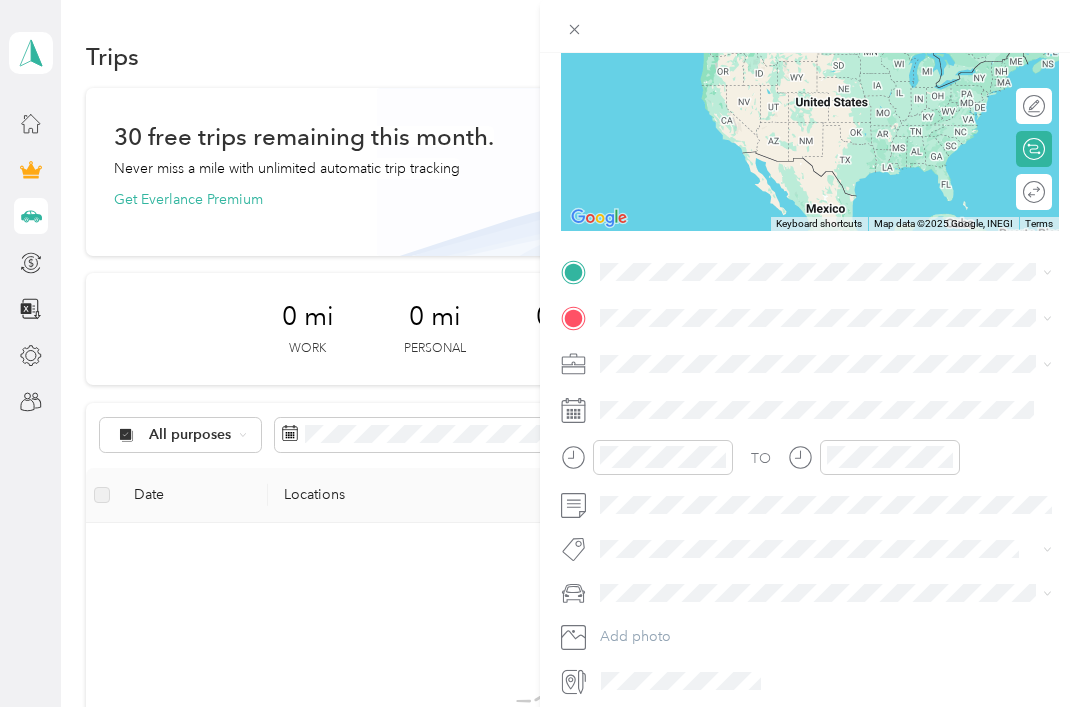 click 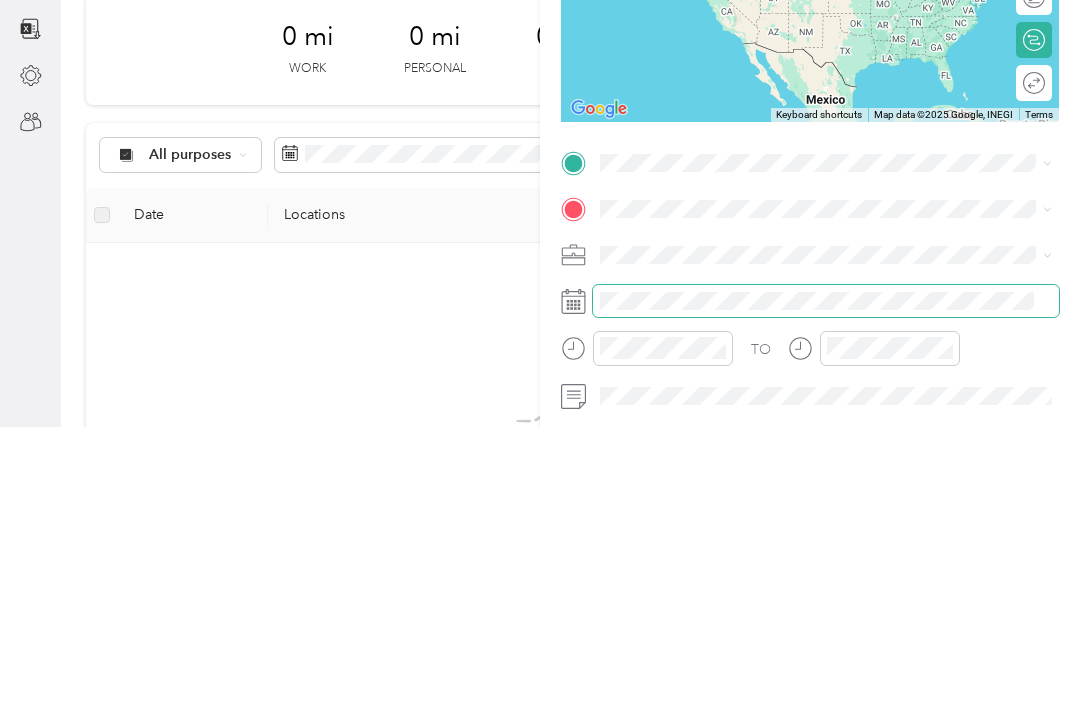 scroll, scrollTop: 35, scrollLeft: 0, axis: vertical 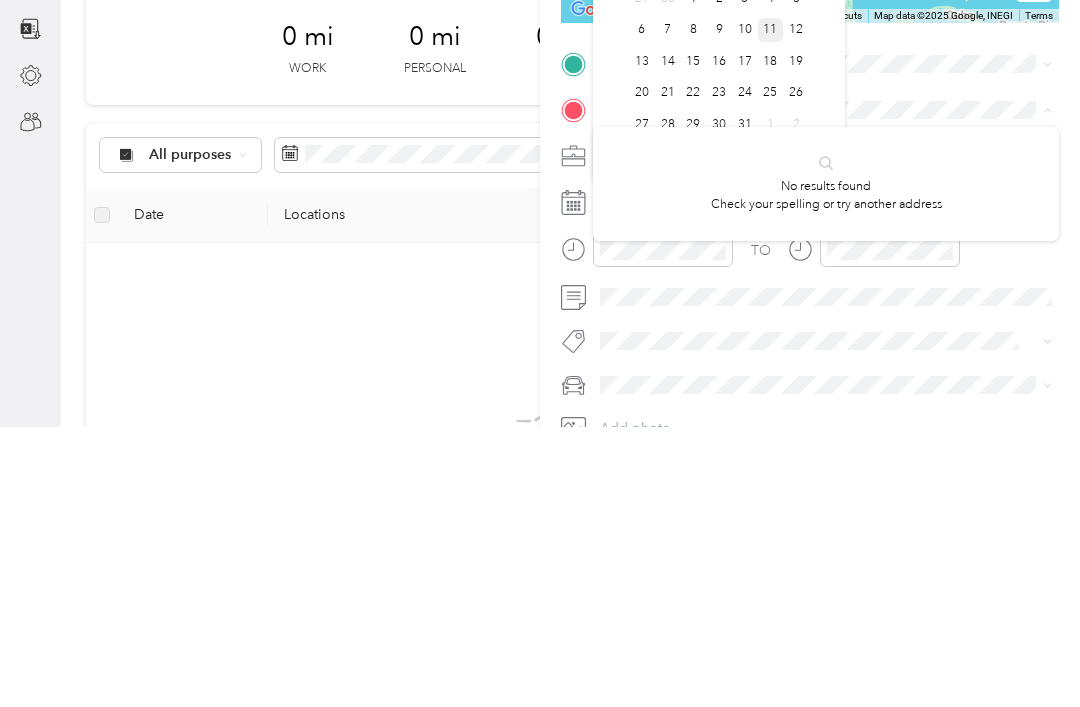 click 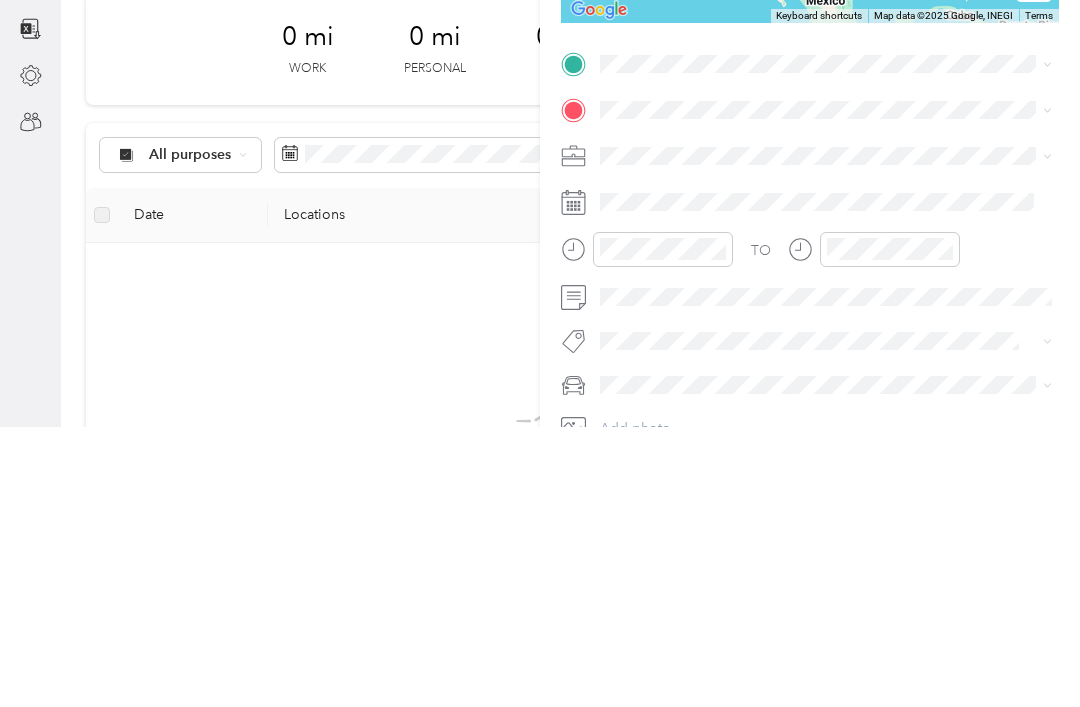 scroll, scrollTop: 64, scrollLeft: 0, axis: vertical 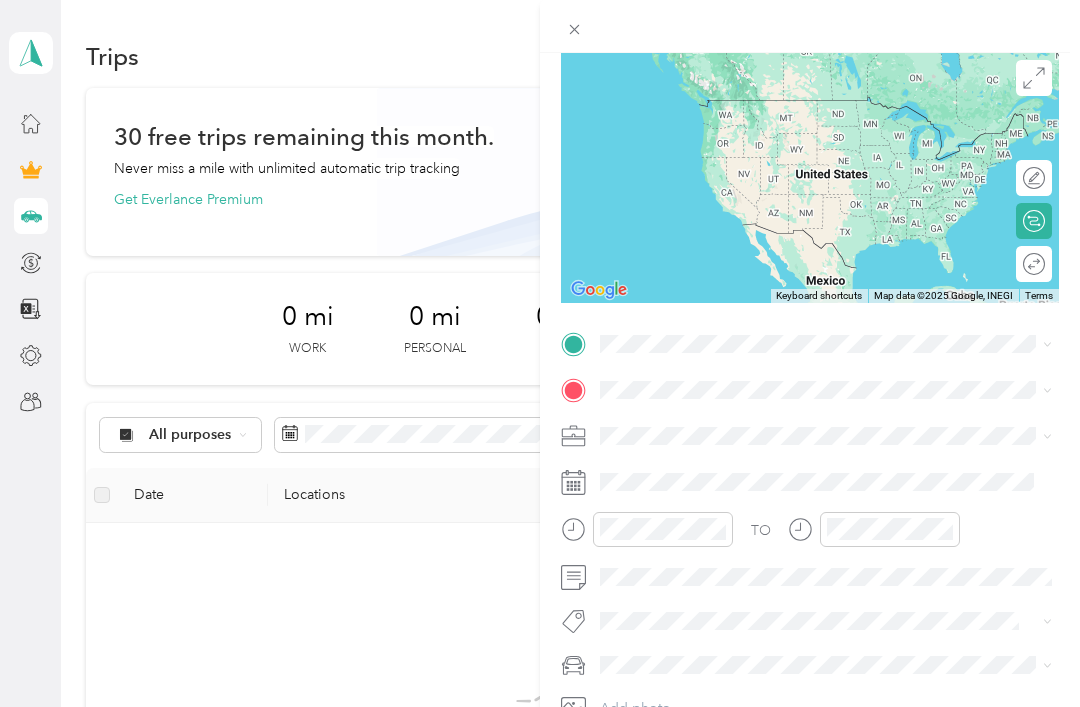 click at bounding box center (826, 482) 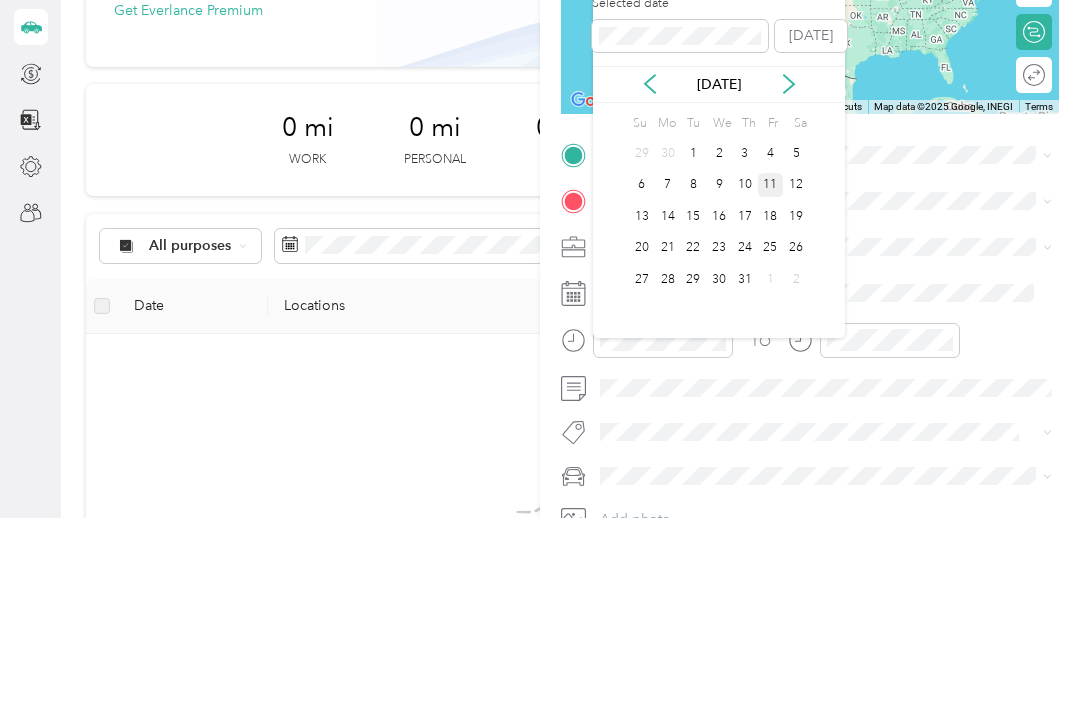 click 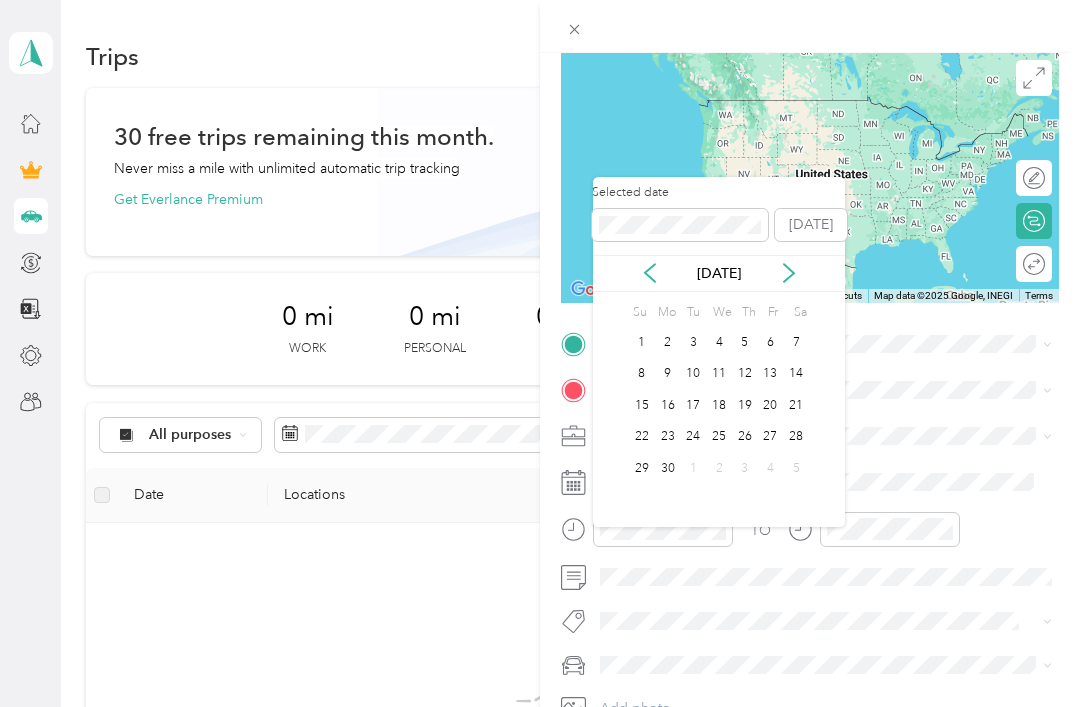 click 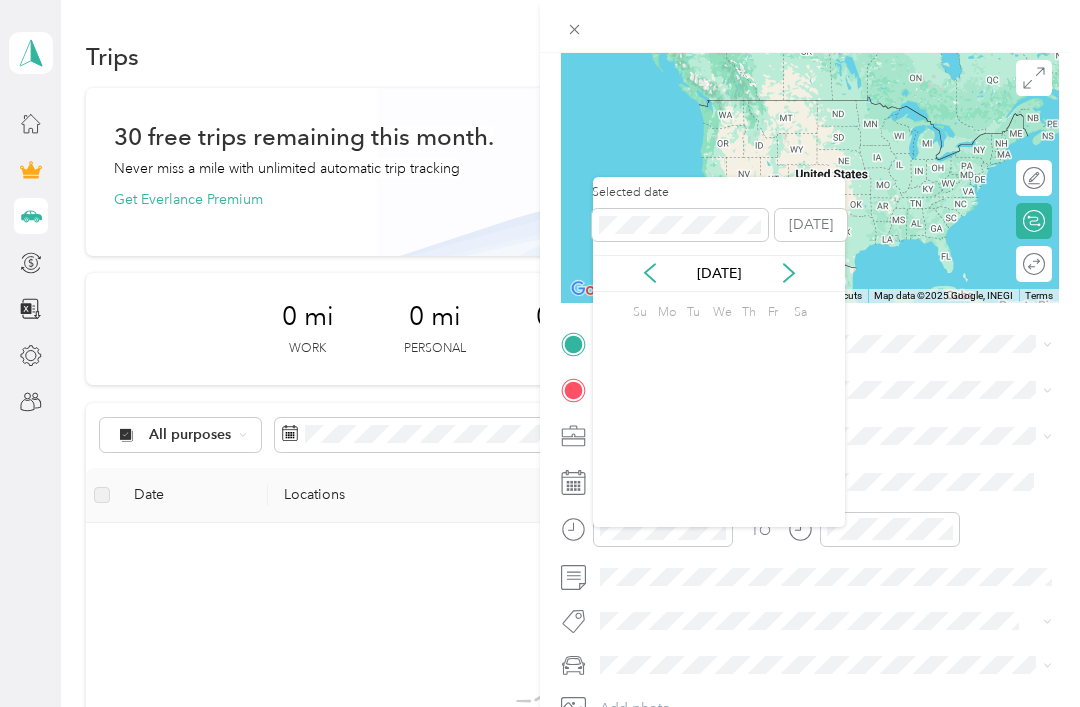 click 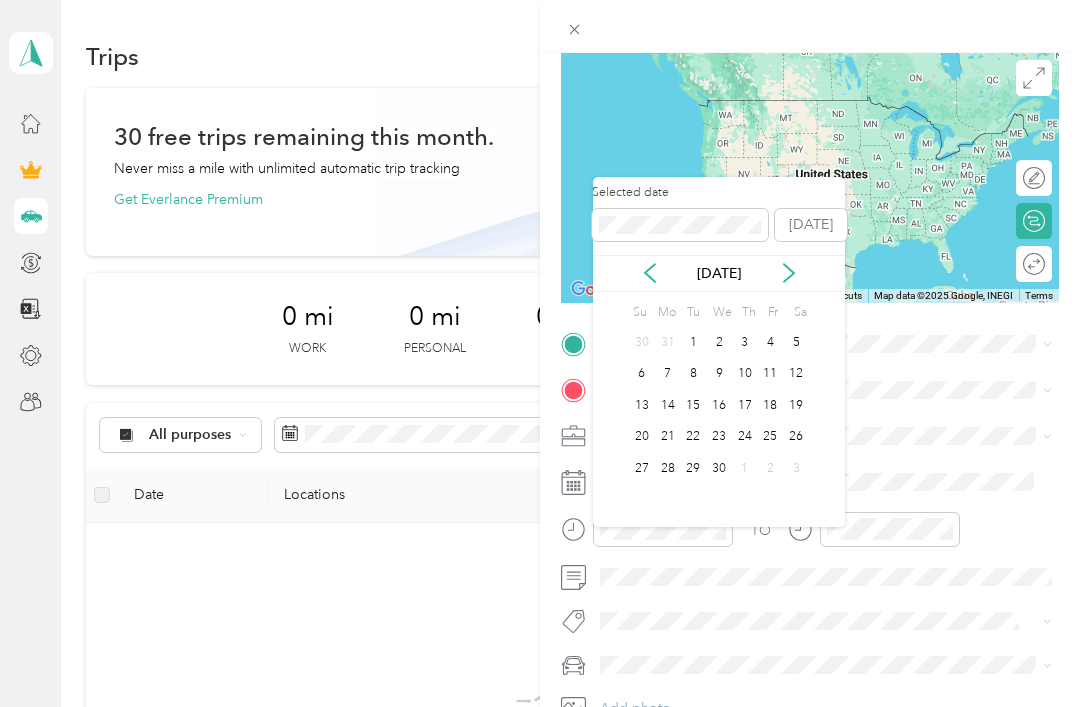 click on "[DATE]" at bounding box center [719, 273] 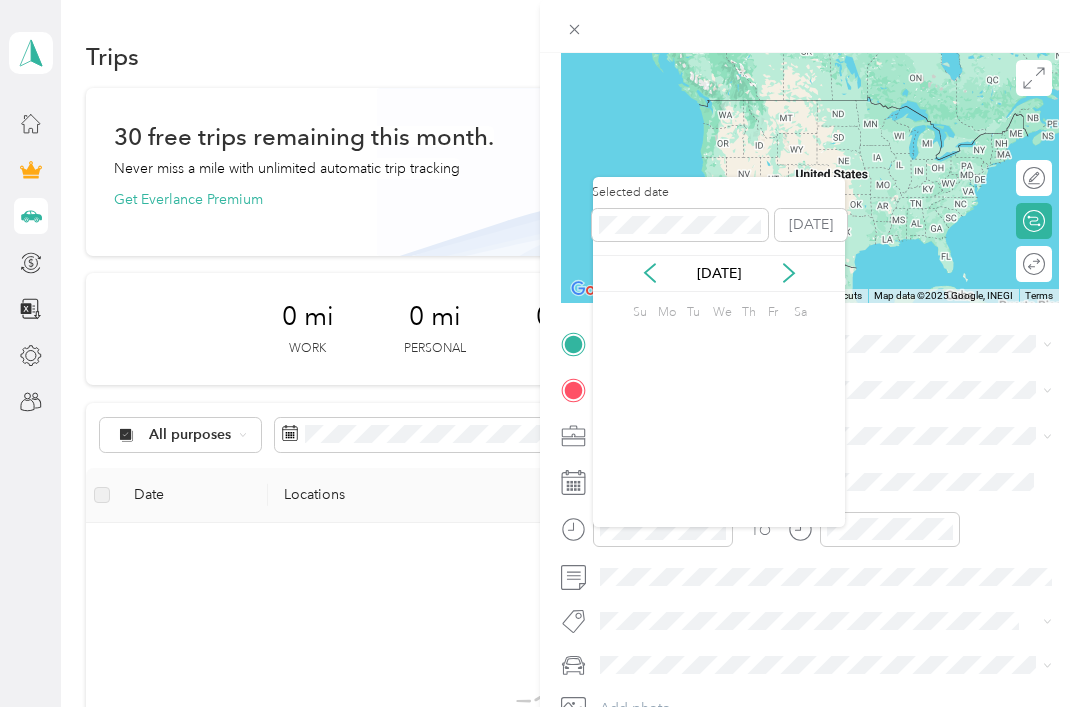 click 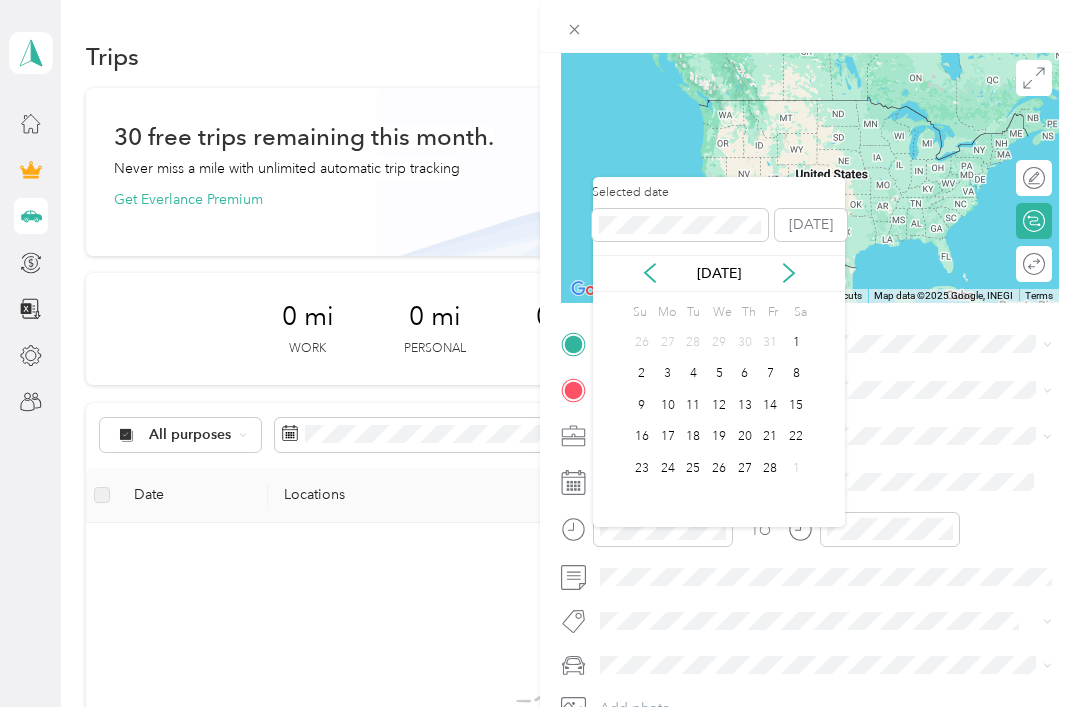 click 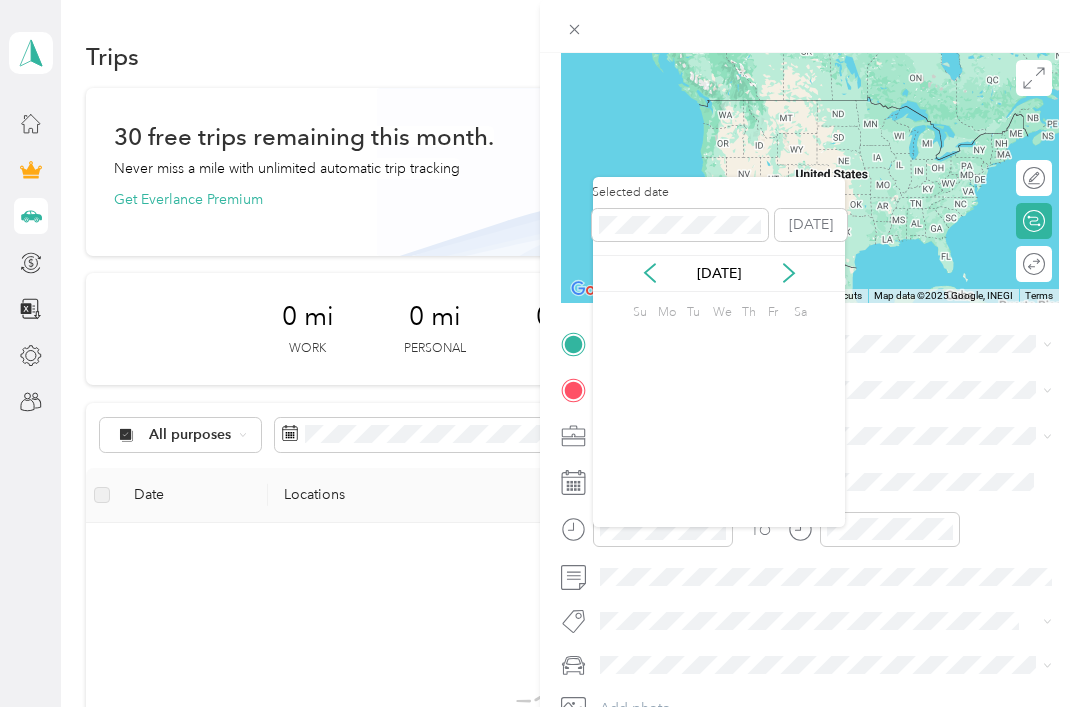 click 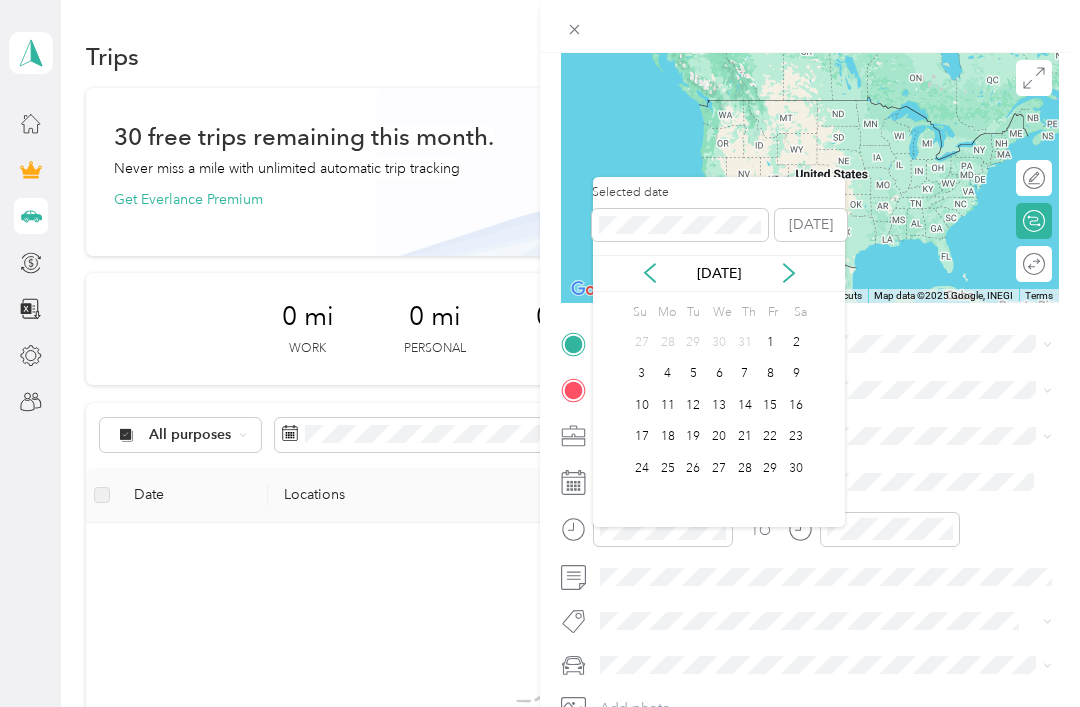 click 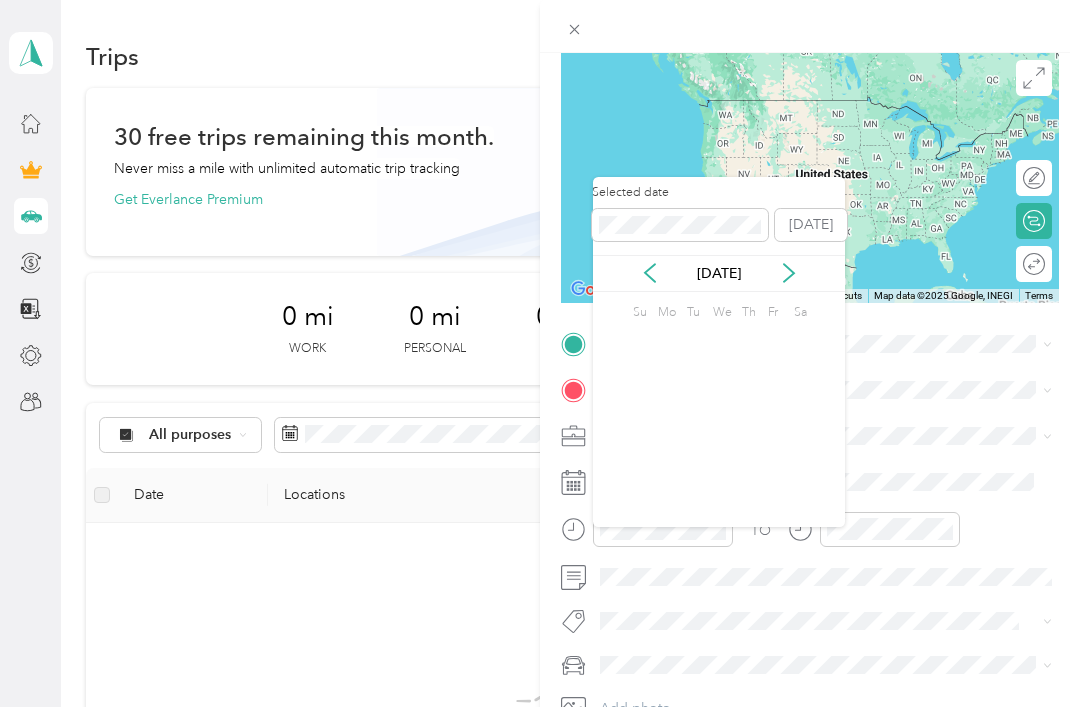 click 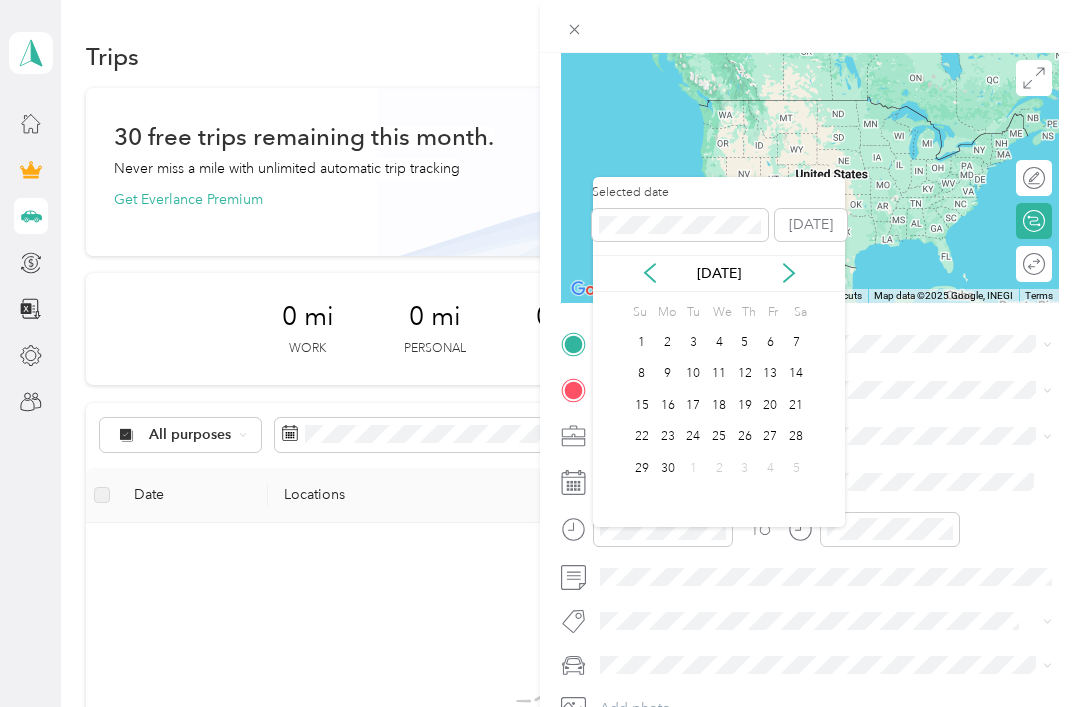 click on "[DATE]" at bounding box center [719, 273] 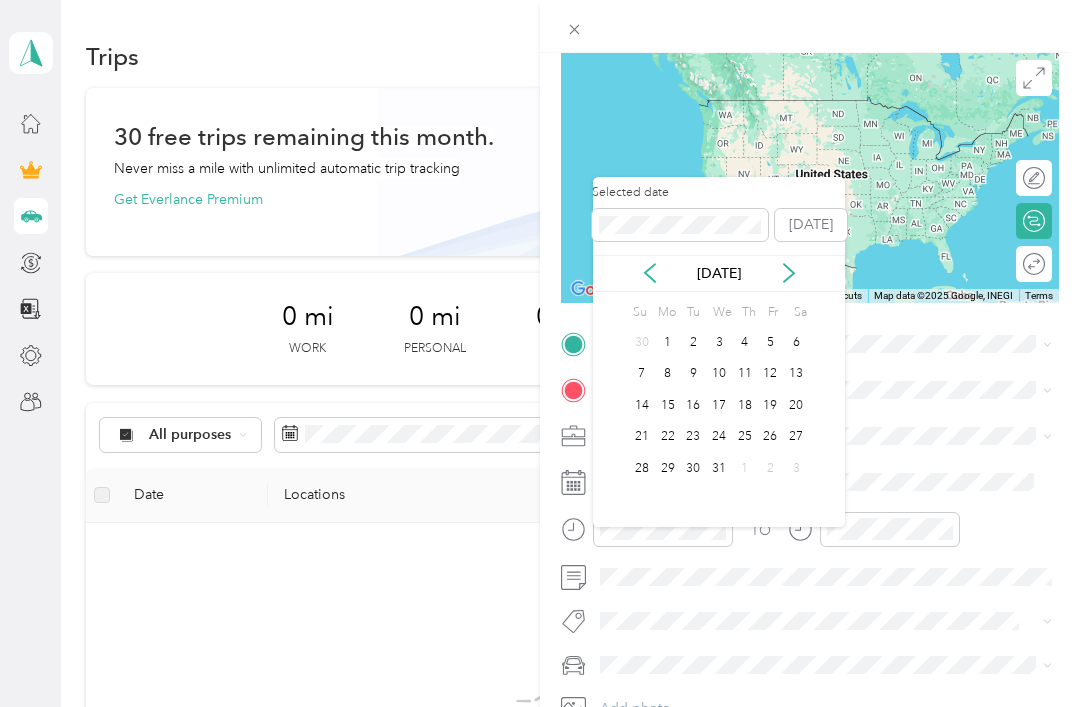 click 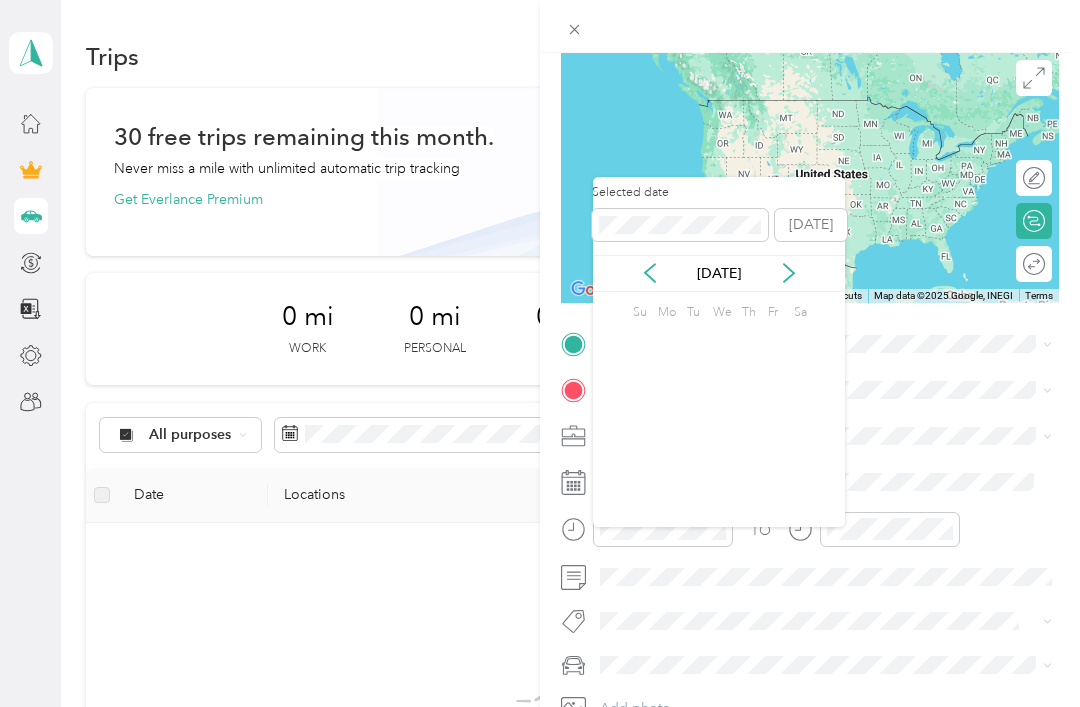 click 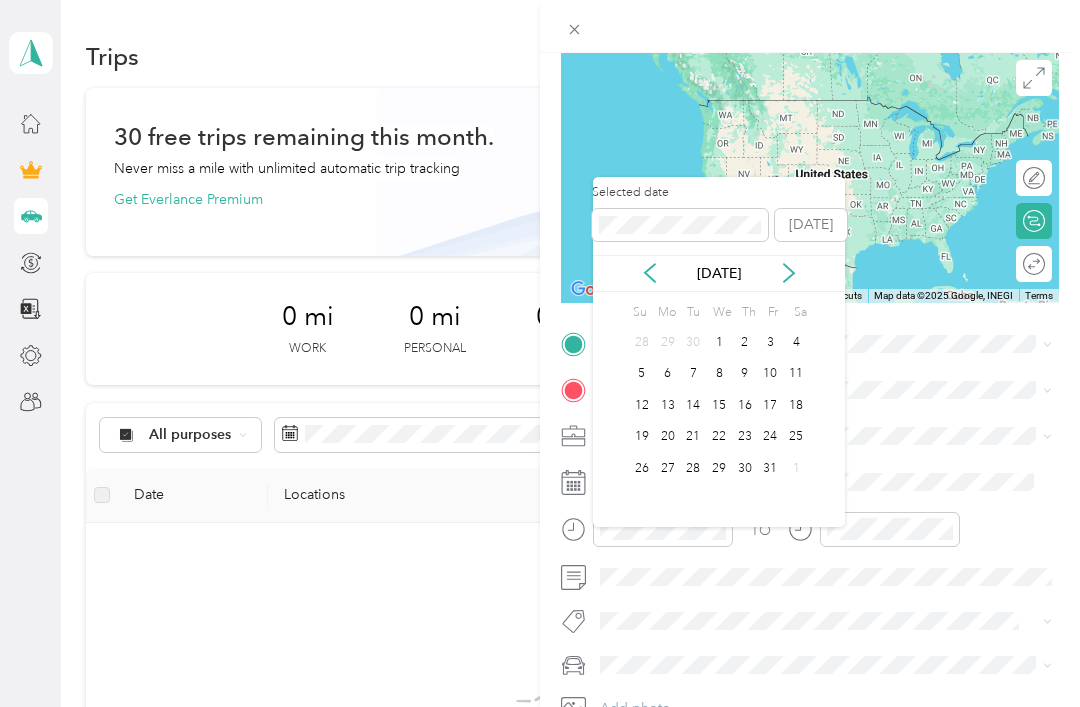 click 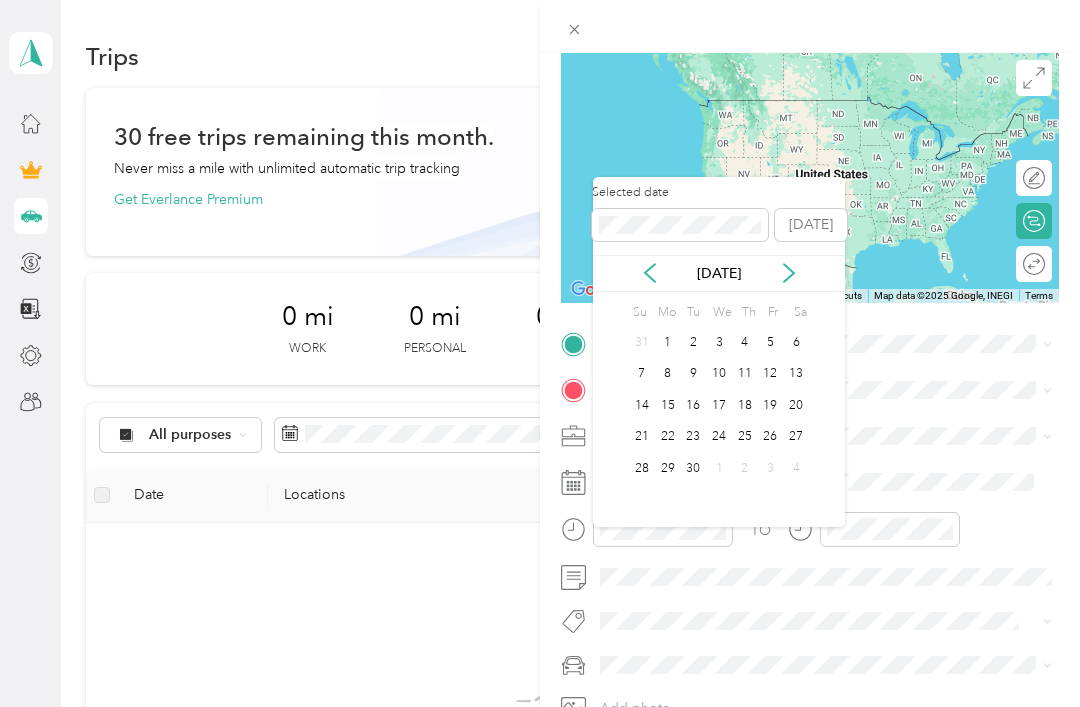 click 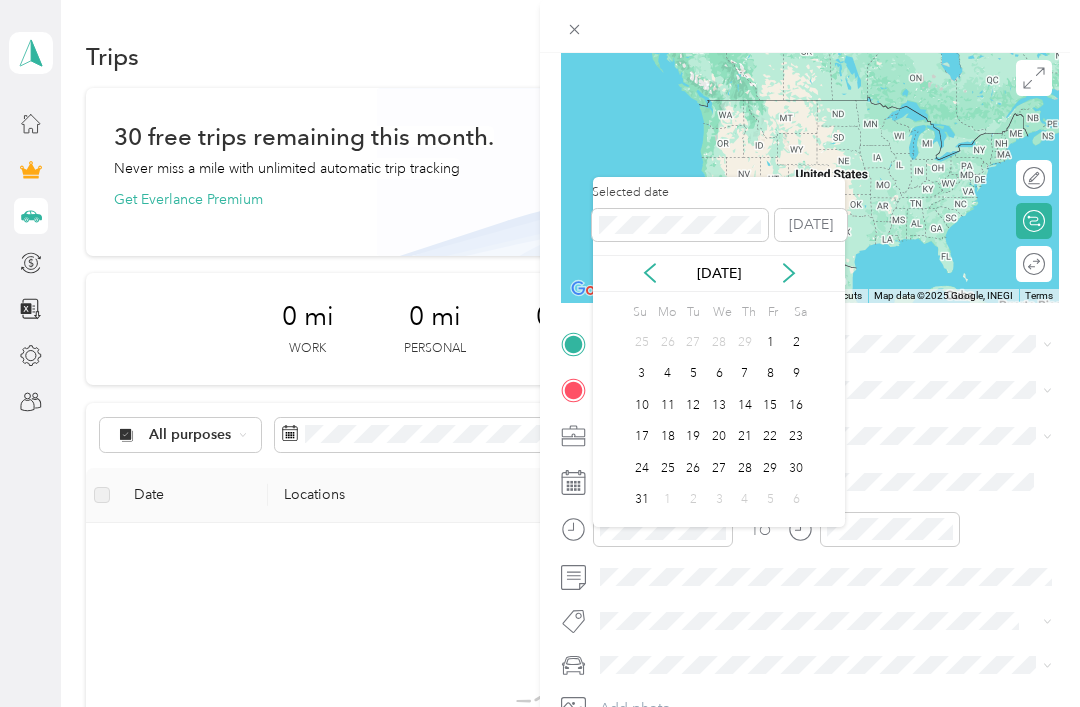 click 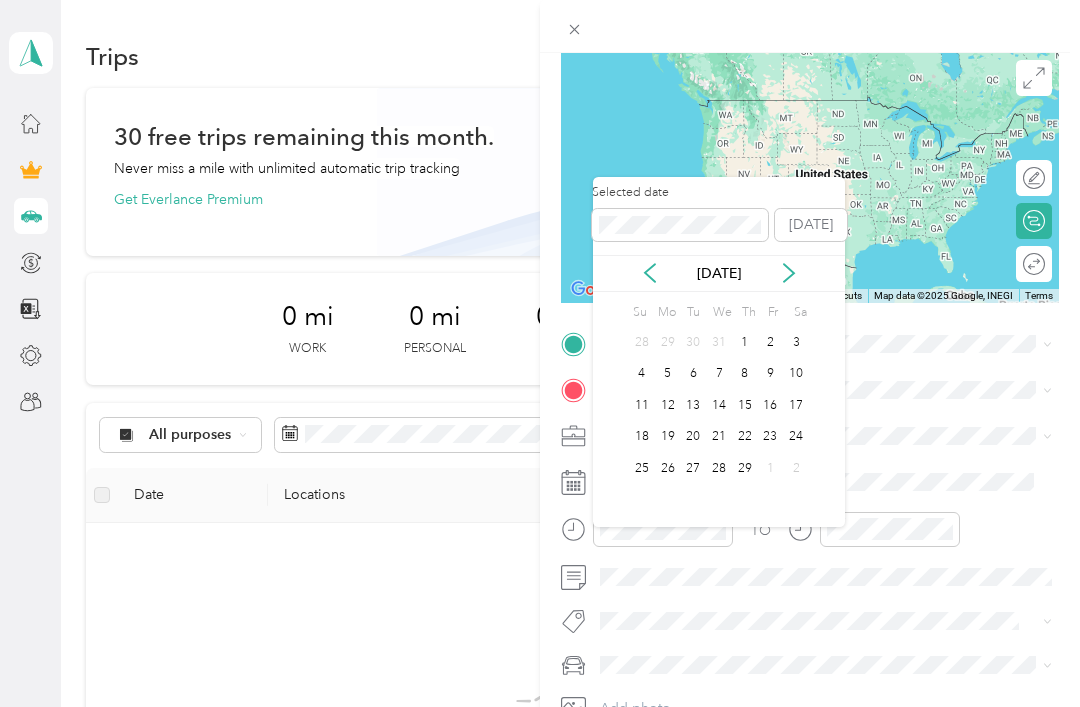 click 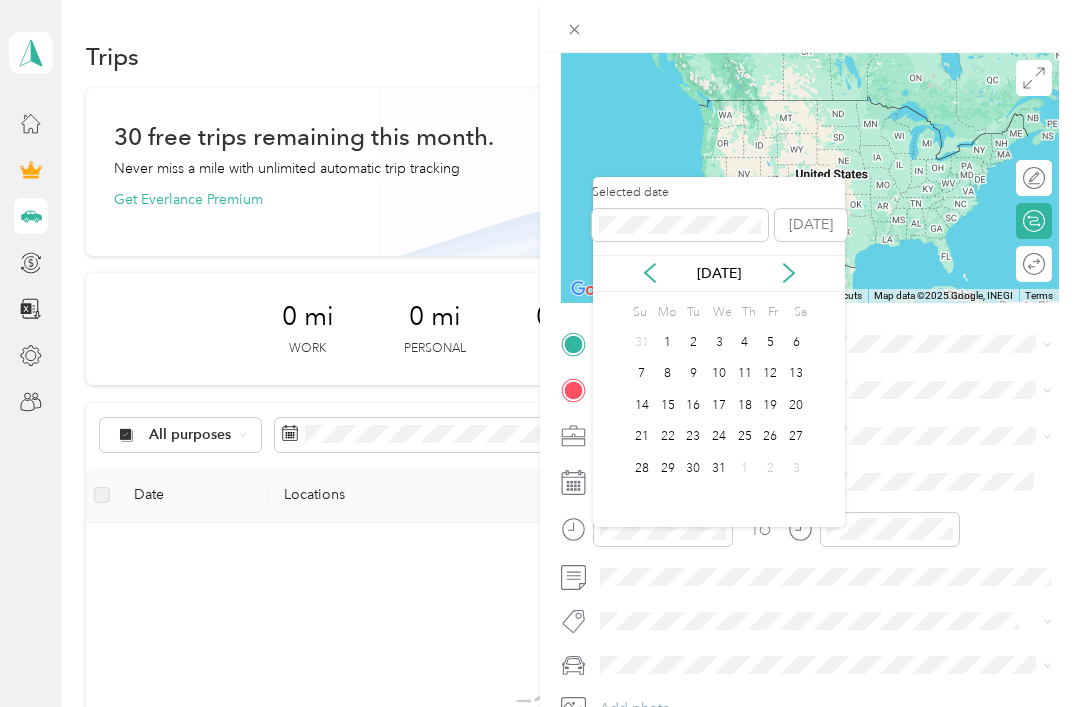 click 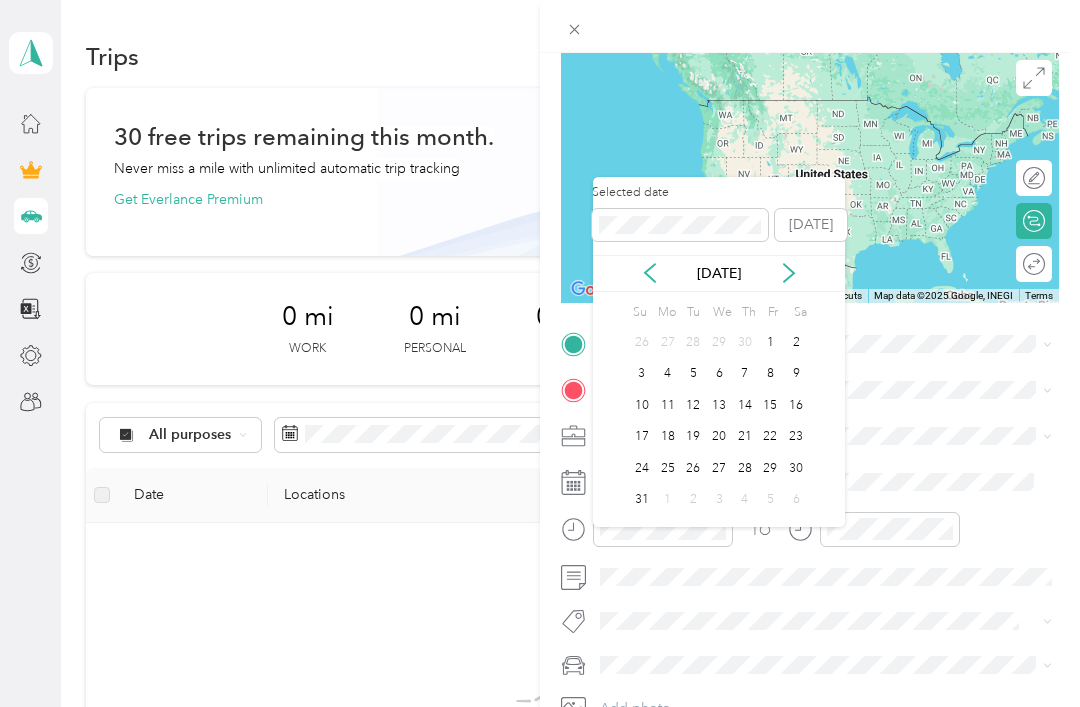 click 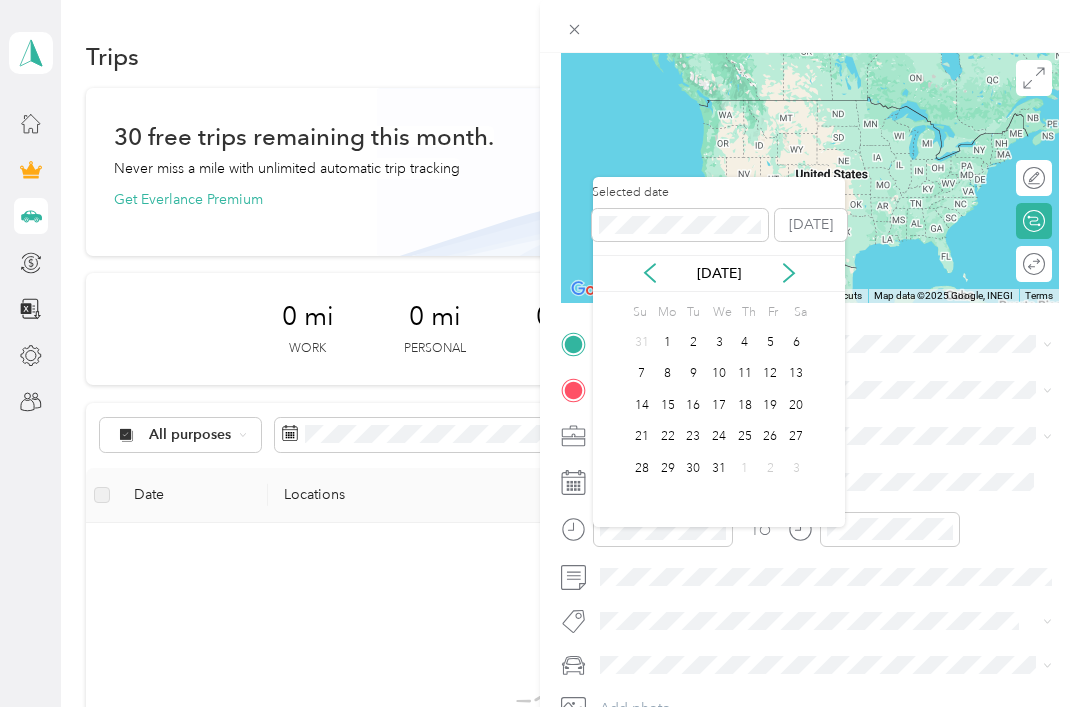 click on "1" at bounding box center (668, 342) 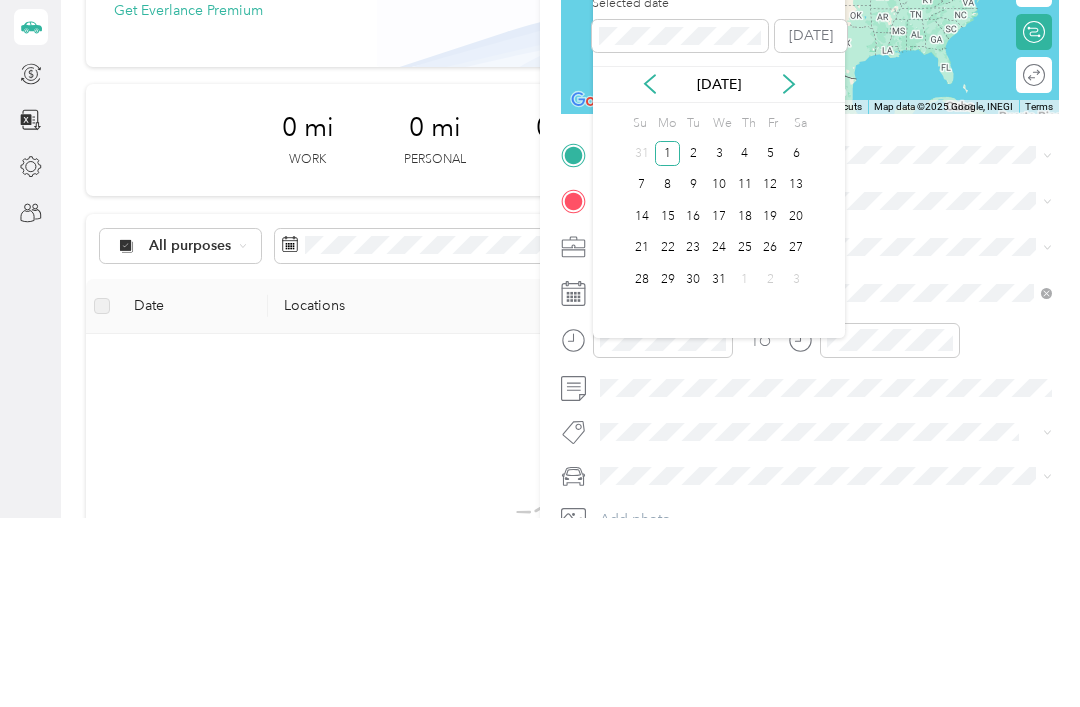 click on "2" at bounding box center [693, 342] 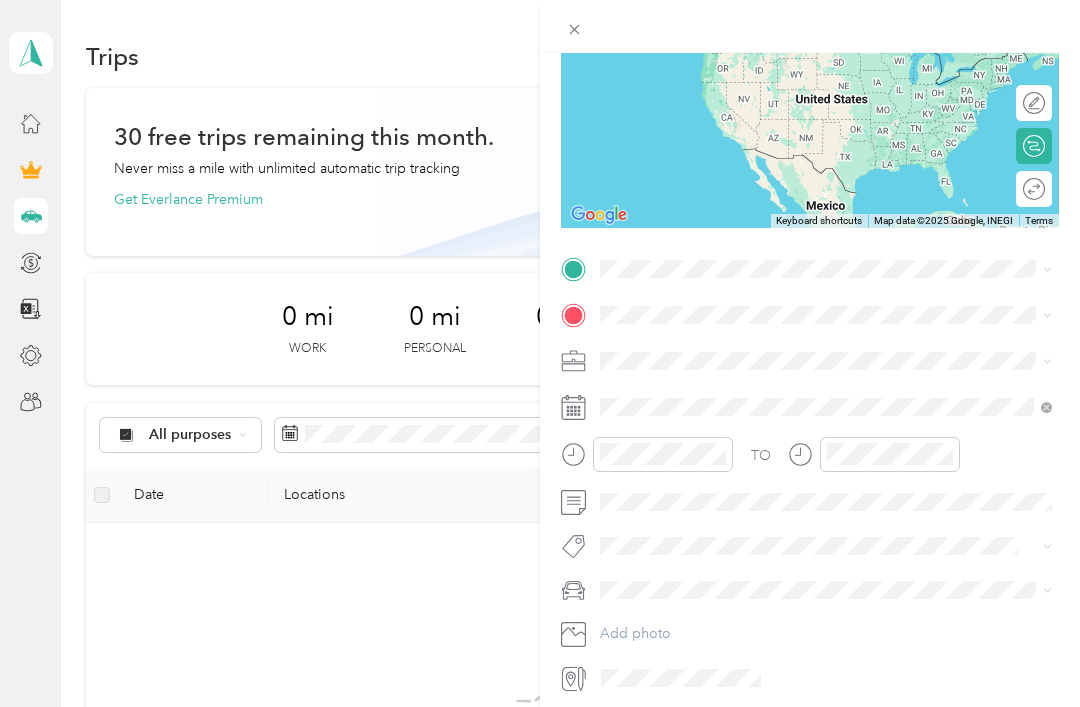scroll, scrollTop: 223, scrollLeft: 0, axis: vertical 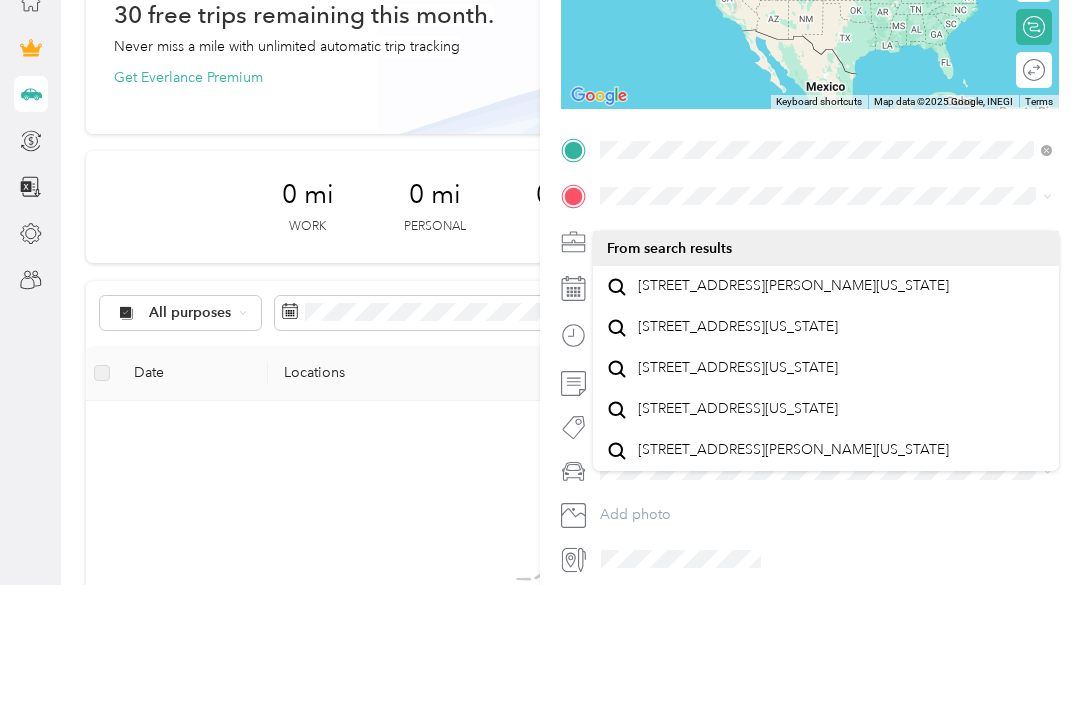 click on "[STREET_ADDRESS][PERSON_NAME][US_STATE]" at bounding box center [793, 408] 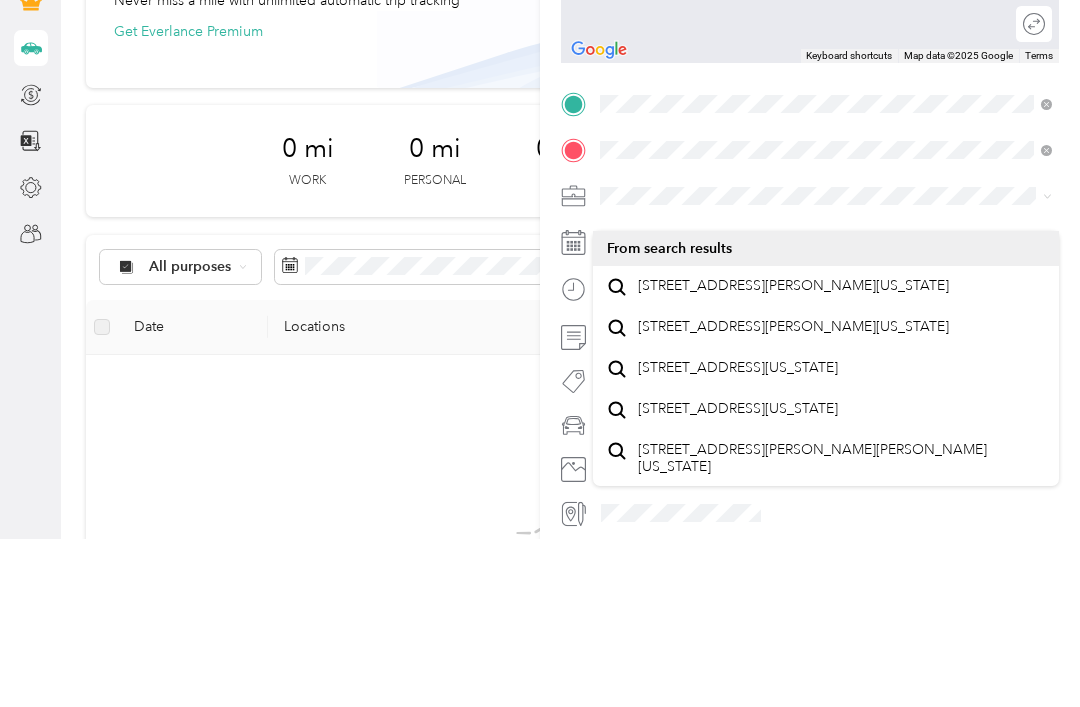 click on "[STREET_ADDRESS][PERSON_NAME][US_STATE]" at bounding box center (793, 454) 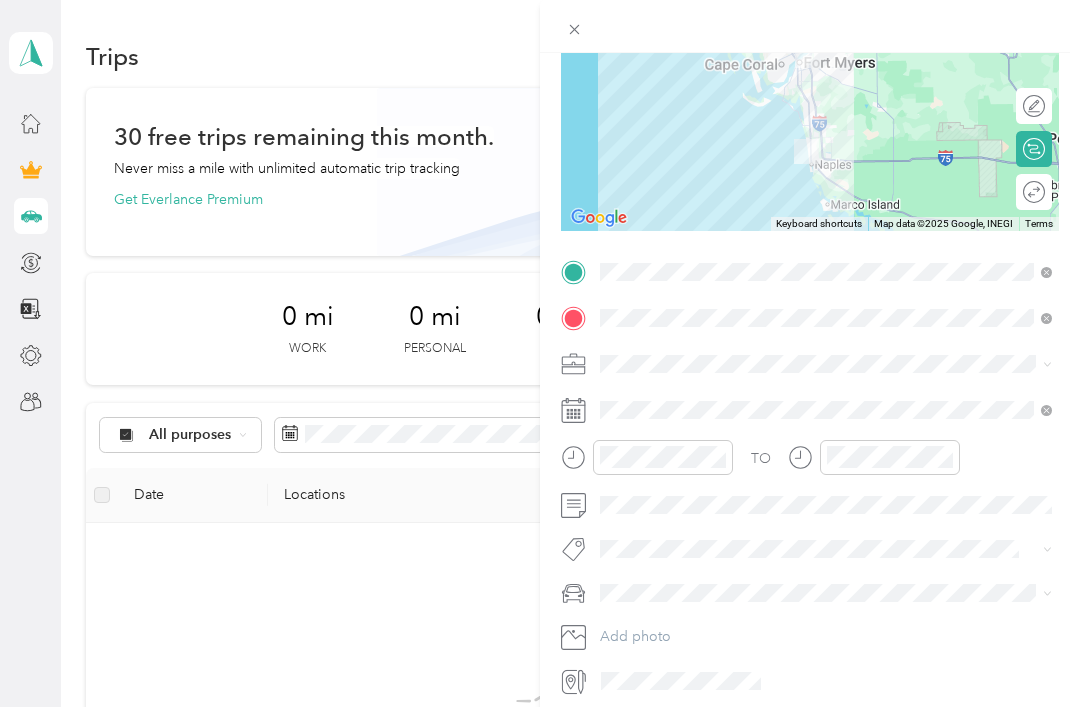 click 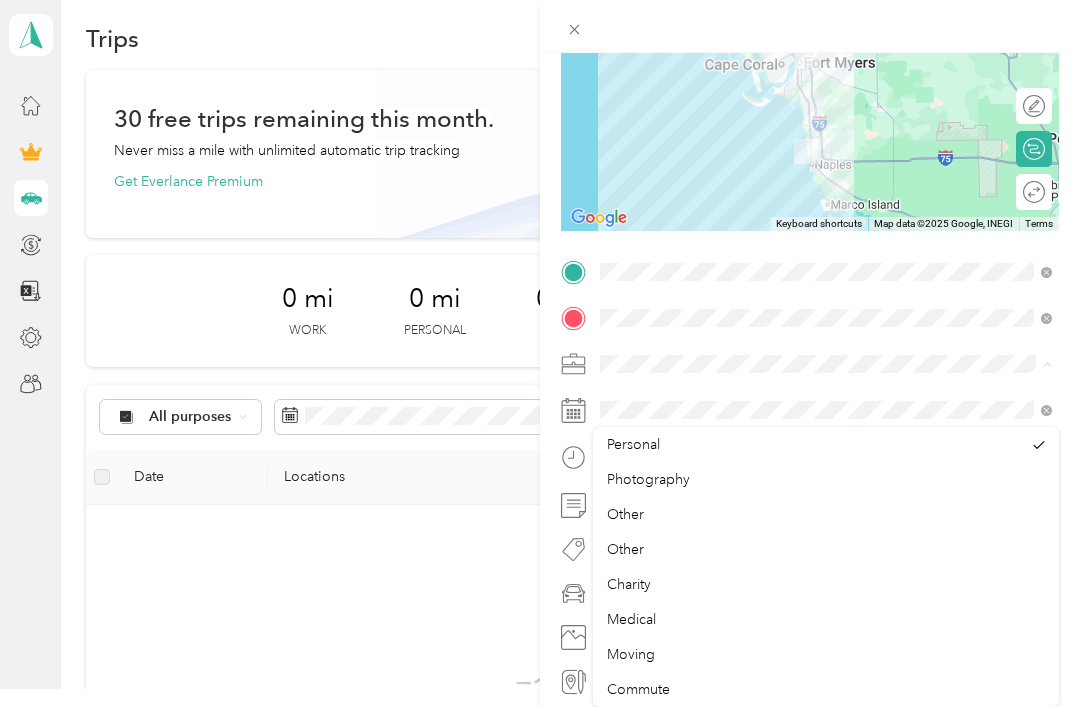scroll, scrollTop: 35, scrollLeft: 0, axis: vertical 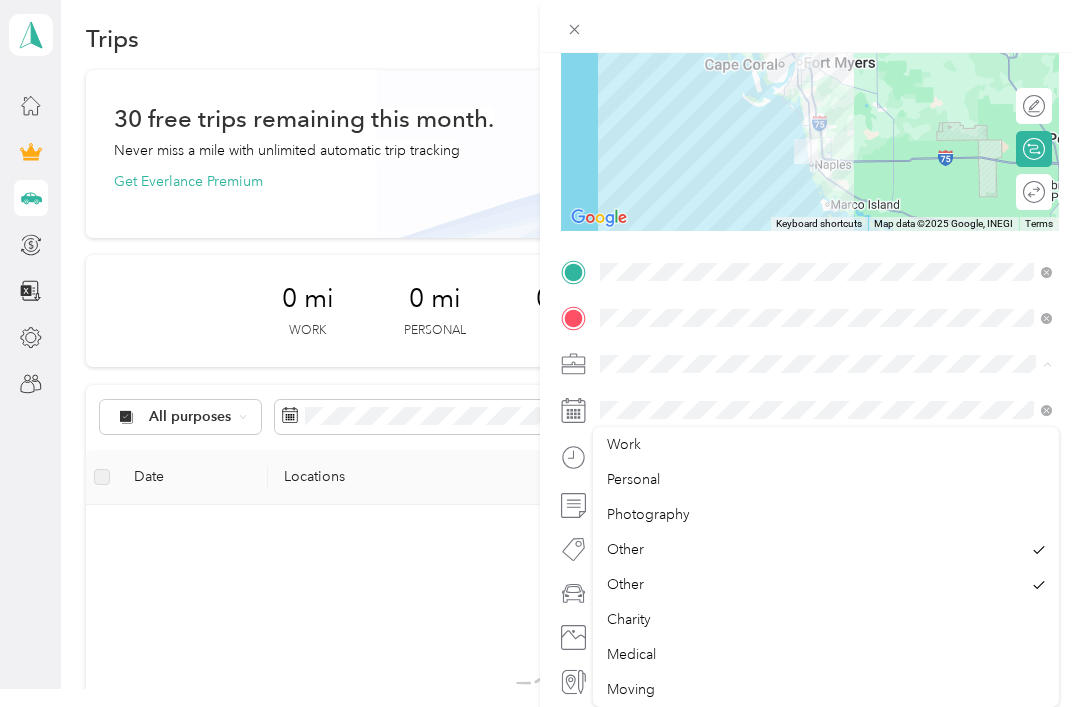 click on "Work" at bounding box center [624, 444] 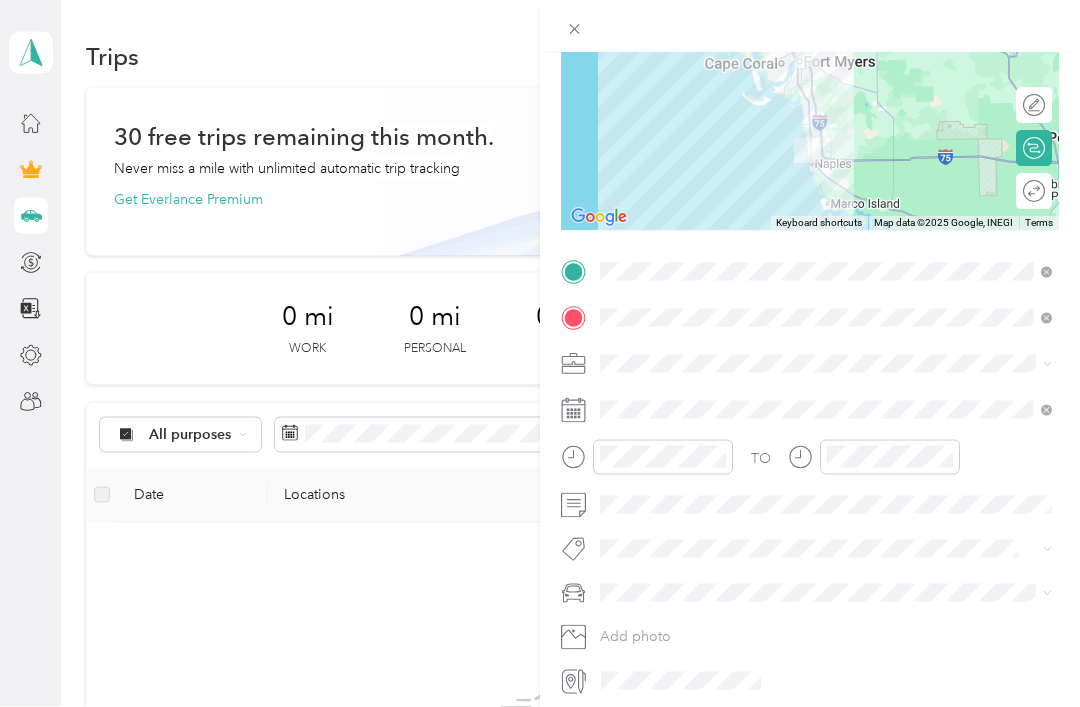 scroll, scrollTop: 0, scrollLeft: 0, axis: both 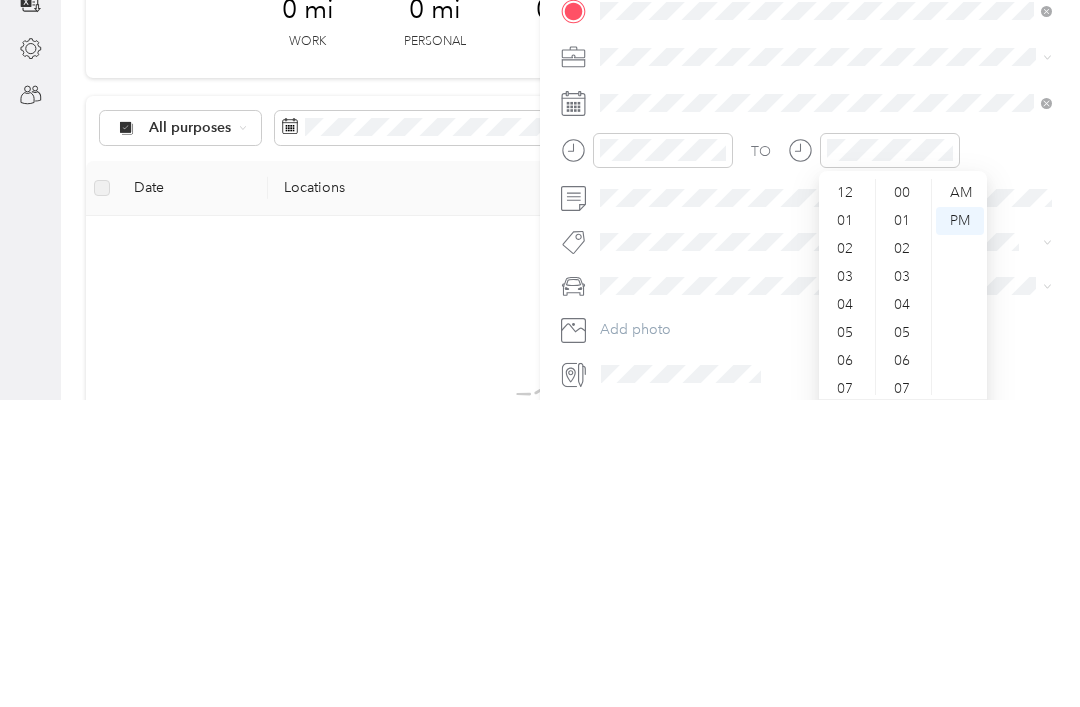 click on "New Trip Save This trip cannot be edited because it is either under review, approved, or paid. Contact your Team Manager to edit it. Miles To navigate the map with touch gestures double-tap and hold your finger on the map, then drag the map. ← Move left → Move right ↑ Move up ↓ Move down + Zoom in - Zoom out Home Jump left by 75% End Jump right by 75% Page Up Jump up by 75% Page Down Jump down by 75% Keyboard shortcuts Map Data Map data ©2025 Google, INEGI Map data ©2025 Google, INEGI 20 km  Click to toggle between metric and imperial units Terms Report a map error Edit route Calculate route Round trip TO Add photo" at bounding box center [810, 270] 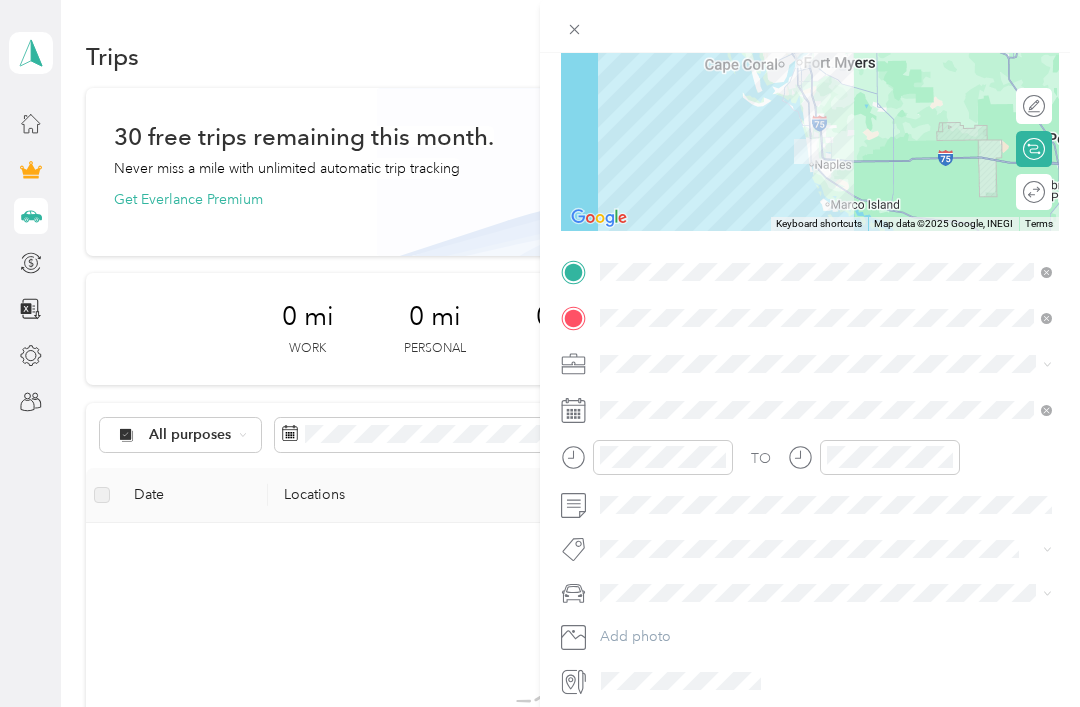 click on "New Trip Save This trip cannot be edited because it is either under review, approved, or paid. Contact your Team Manager to edit it. Miles To navigate the map with touch gestures double-tap and hold your finger on the map, then drag the map. ← Move left → Move right ↑ Move up ↓ Move down + Zoom in - Zoom out Home Jump left by 75% End Jump right by 75% Page Up Jump up by 75% Page Down Jump down by 75% Keyboard shortcuts Map Data Map data ©2025 Google, INEGI Map data ©2025 Google, INEGI 20 km  Click to toggle between metric and imperial units Terms Report a map error Edit route Calculate route Round trip TO Add photo" at bounding box center (540, 353) 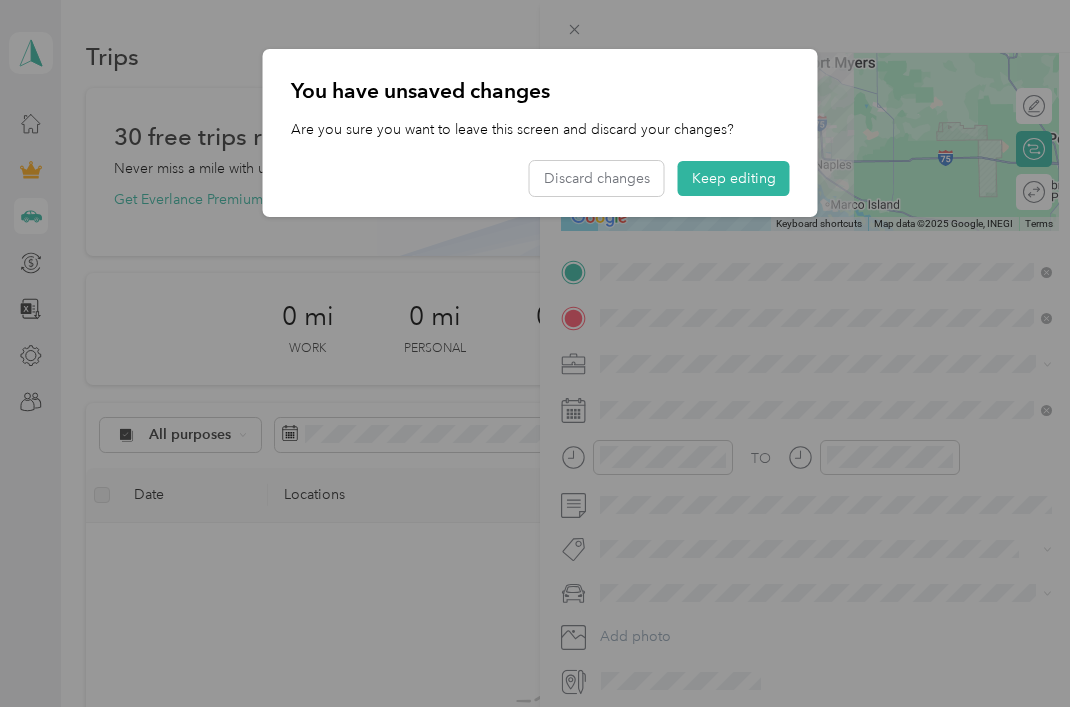 click at bounding box center [540, 353] 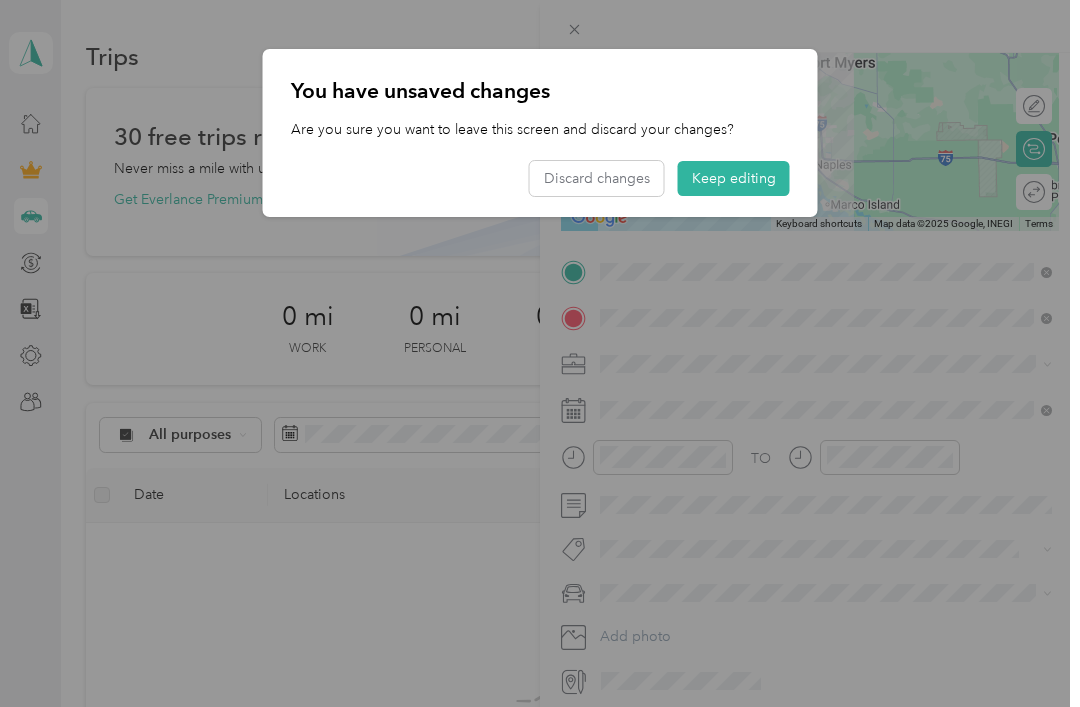 click on "Keep editing" at bounding box center (734, 178) 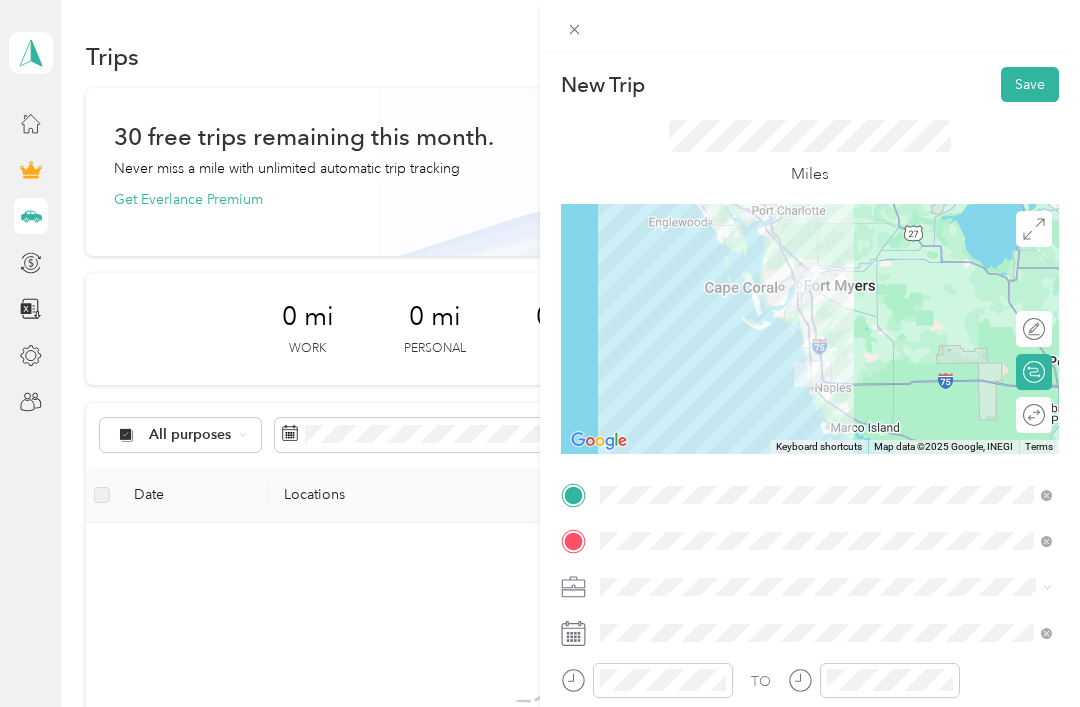 scroll, scrollTop: 0, scrollLeft: 0, axis: both 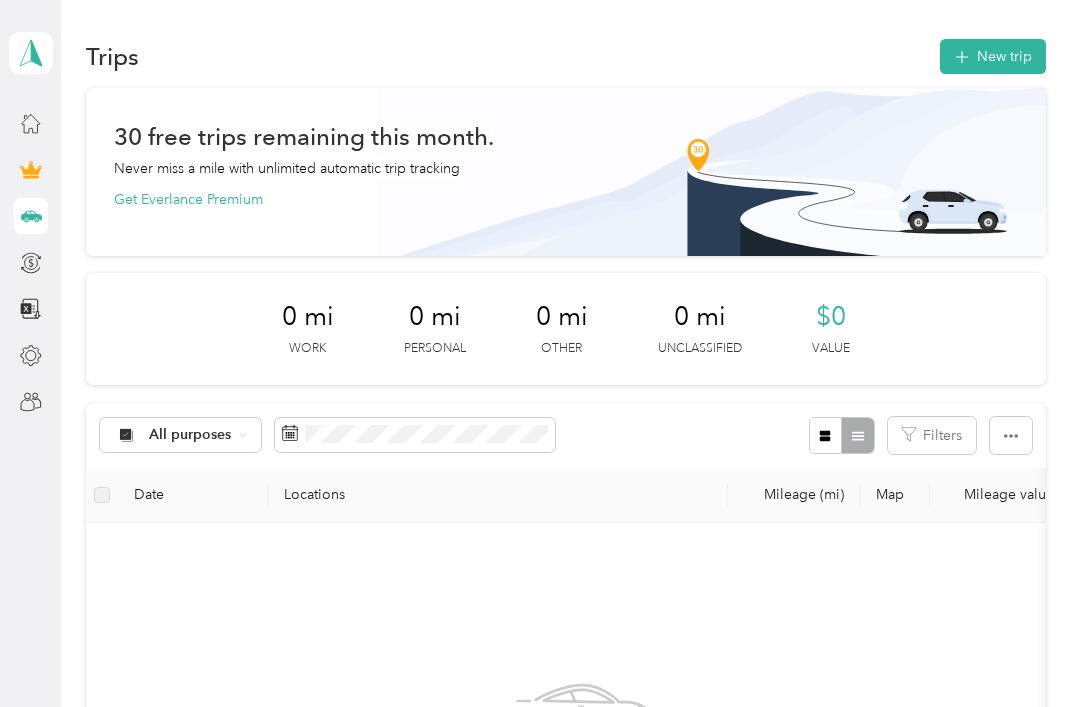 click 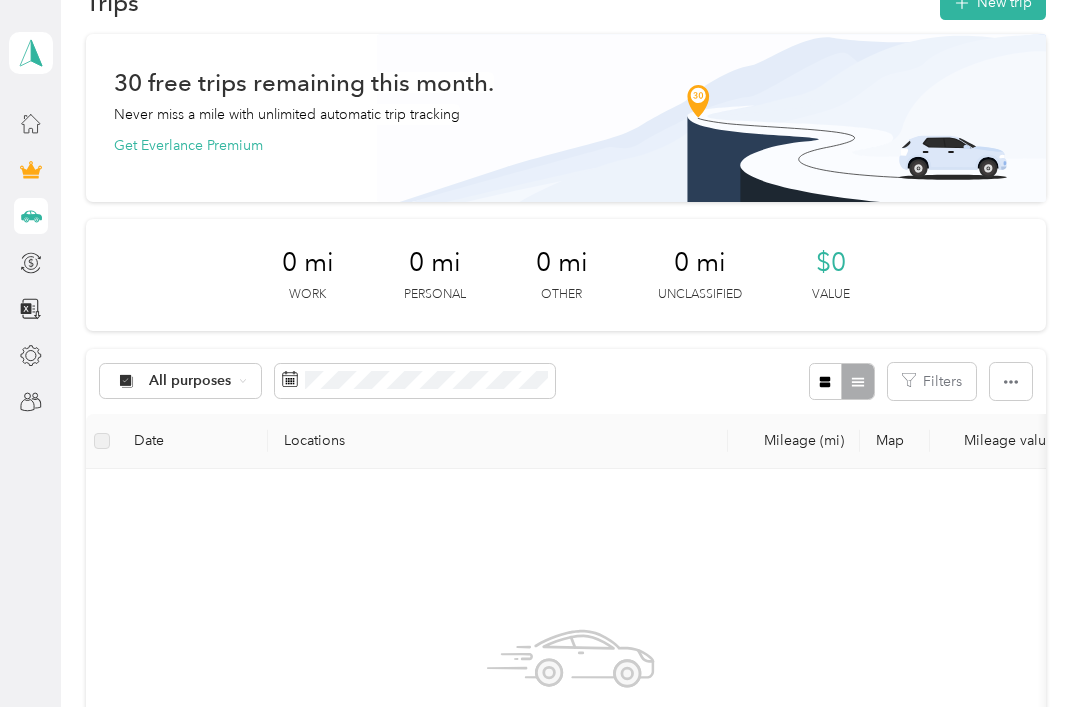 scroll, scrollTop: 60, scrollLeft: 0, axis: vertical 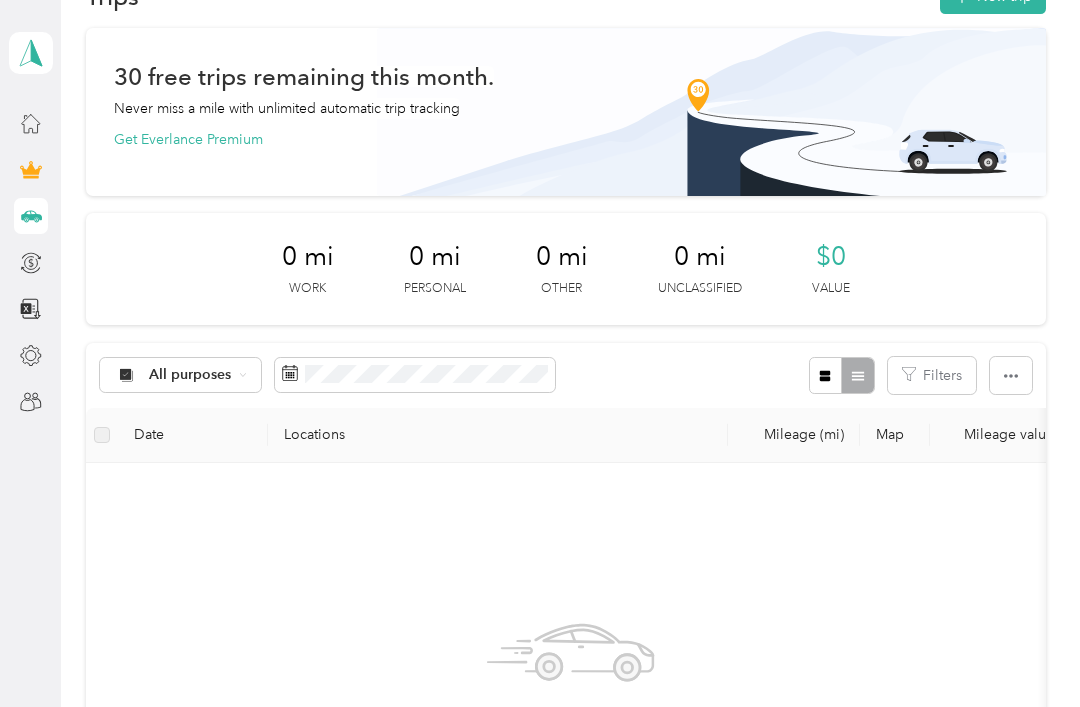 click 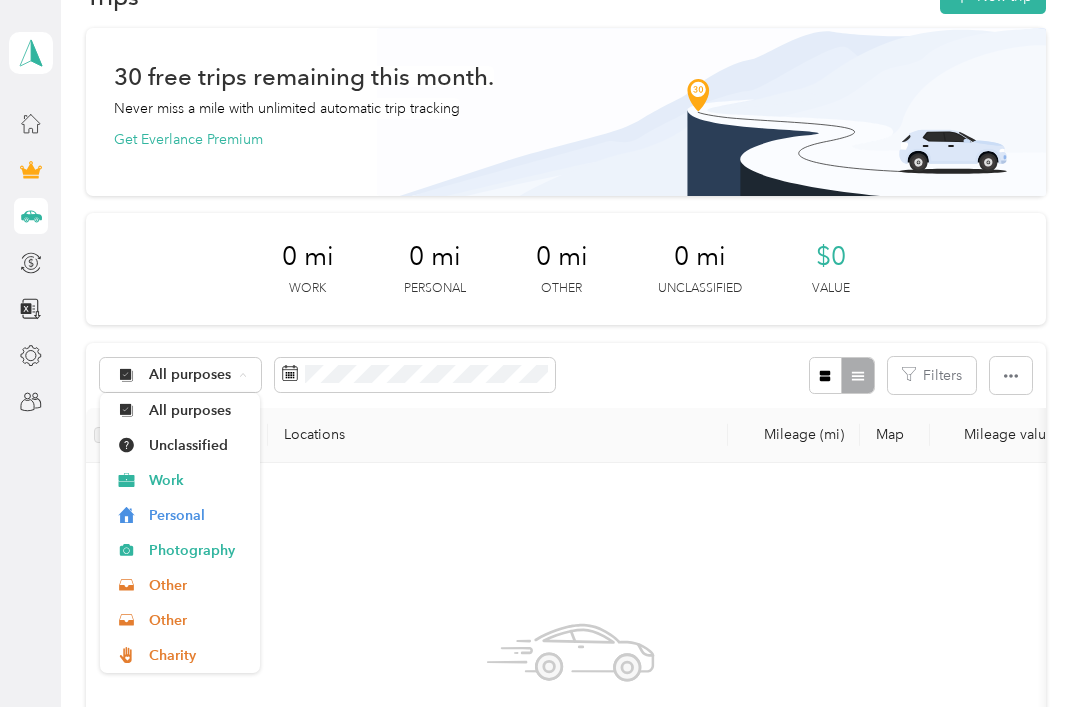 click on "Work" at bounding box center (197, 480) 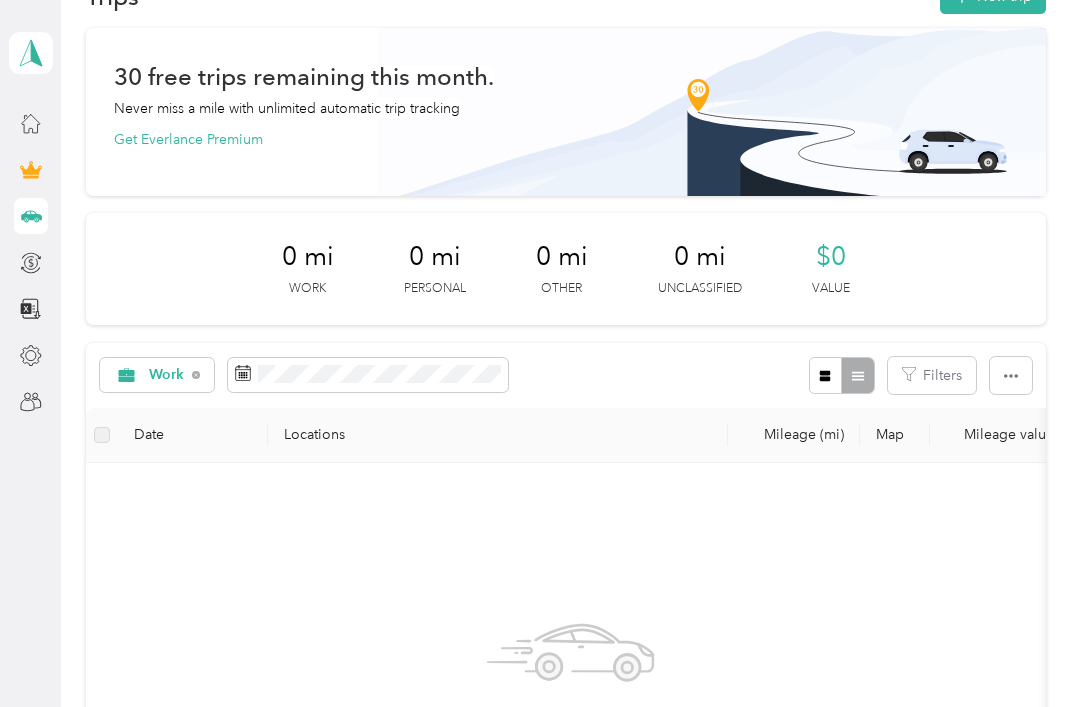 click at bounding box center (368, 375) 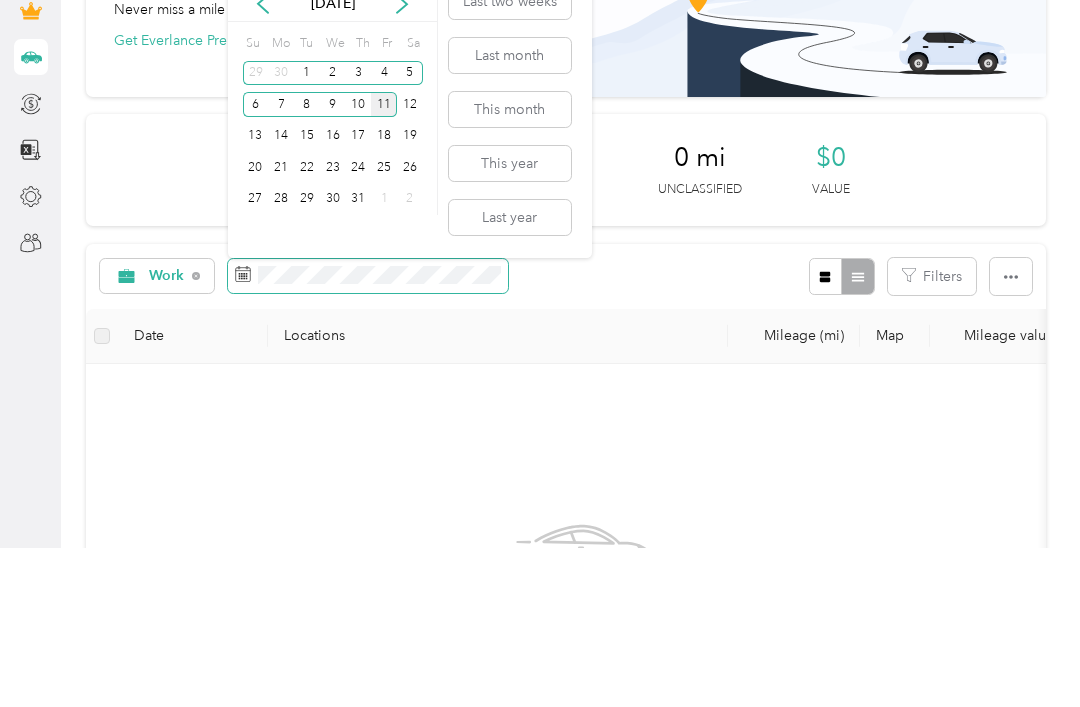 scroll, scrollTop: 0, scrollLeft: 0, axis: both 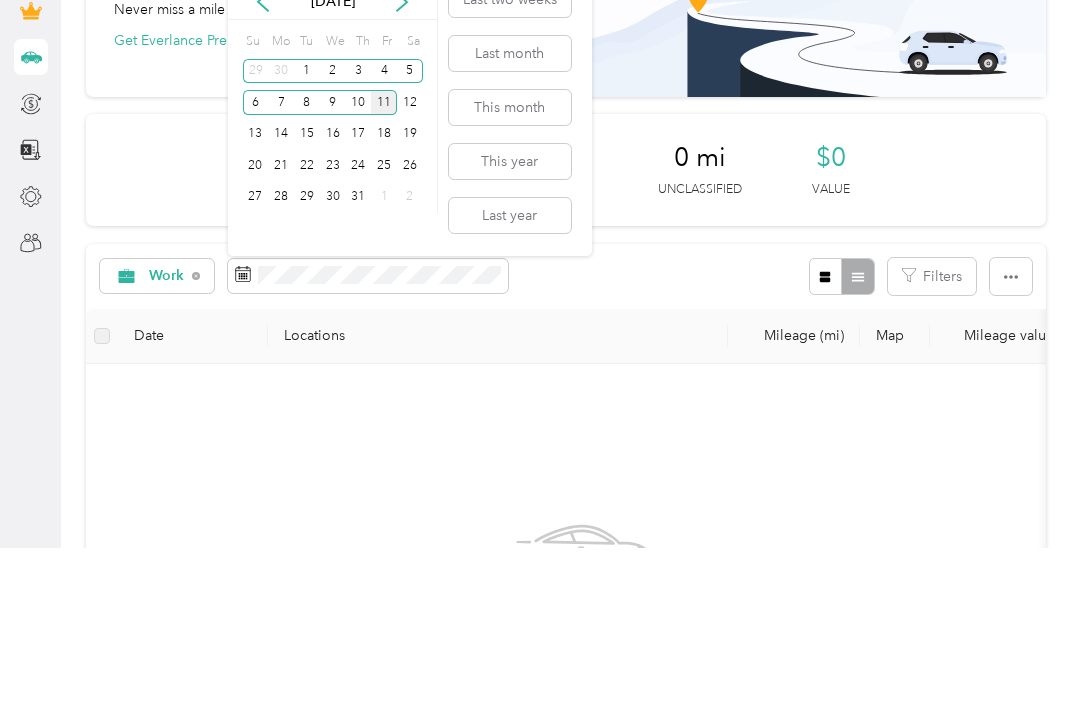 click on "Last year" at bounding box center [510, 374] 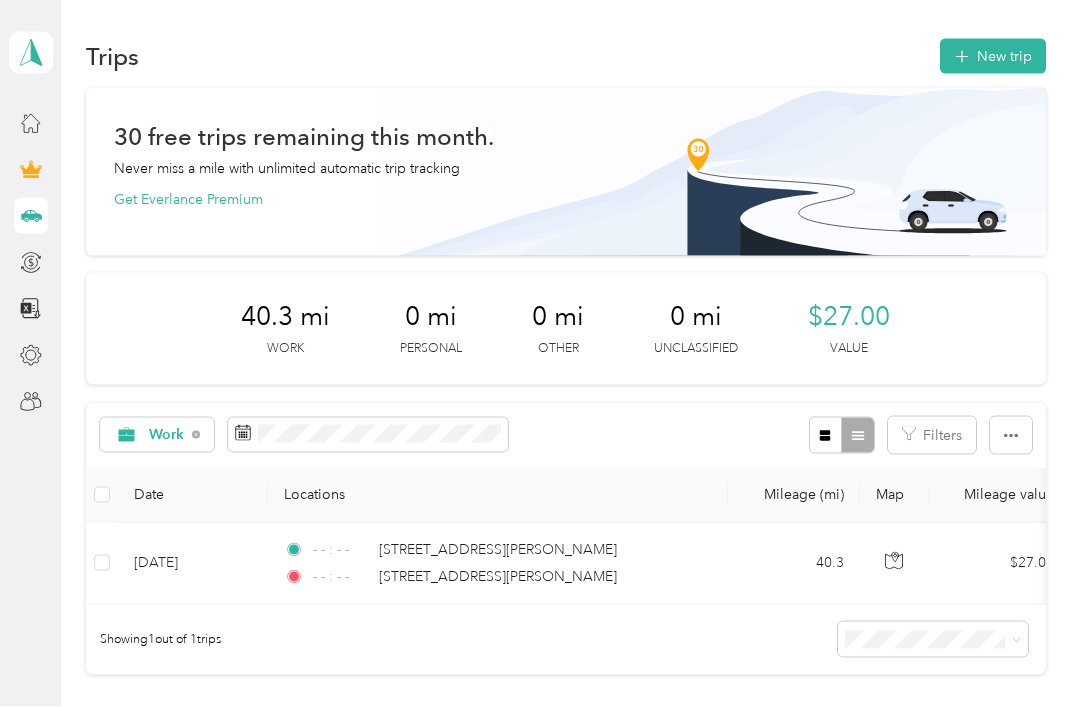 scroll, scrollTop: 0, scrollLeft: 0, axis: both 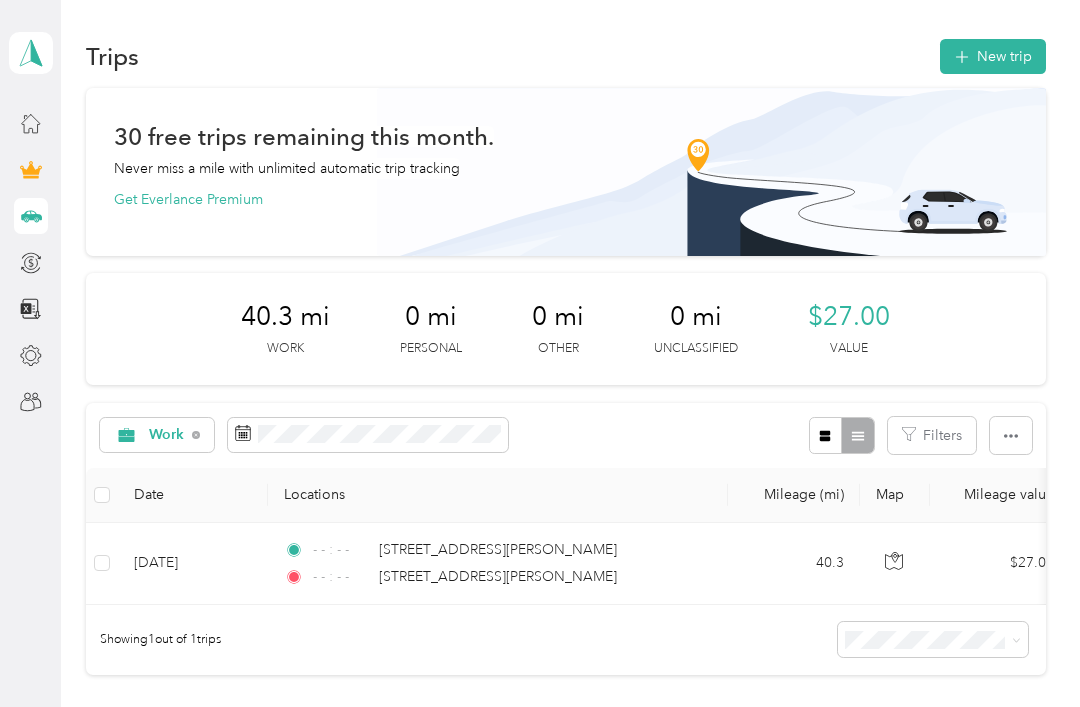 click on "New trip" at bounding box center (993, 56) 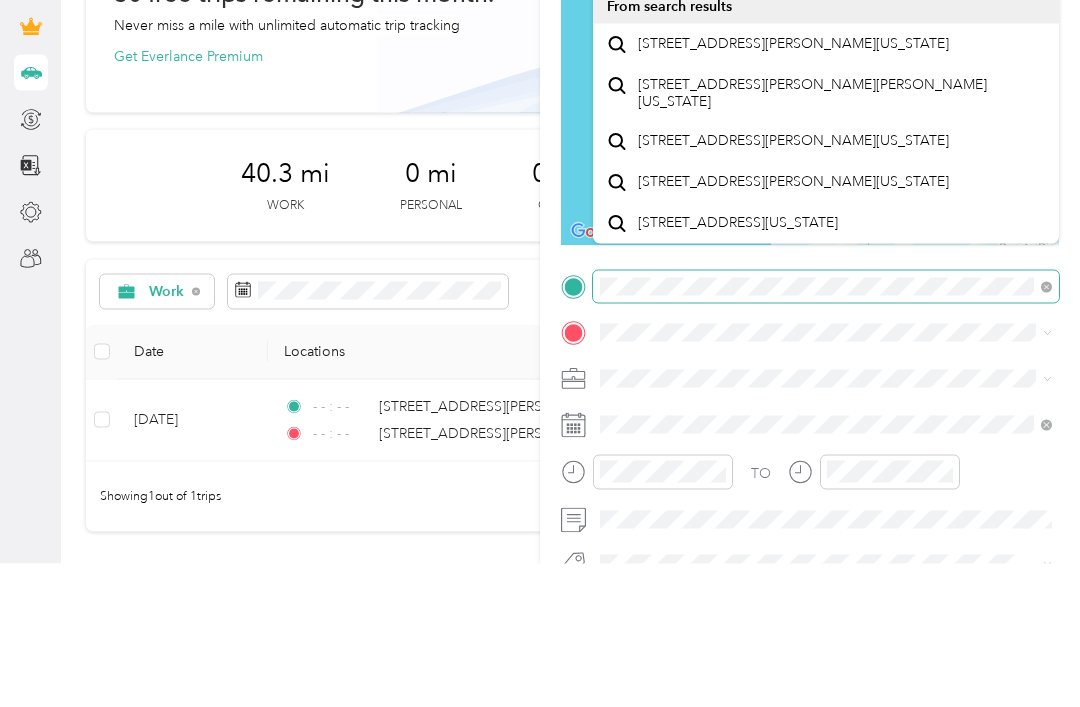scroll, scrollTop: 63, scrollLeft: 0, axis: vertical 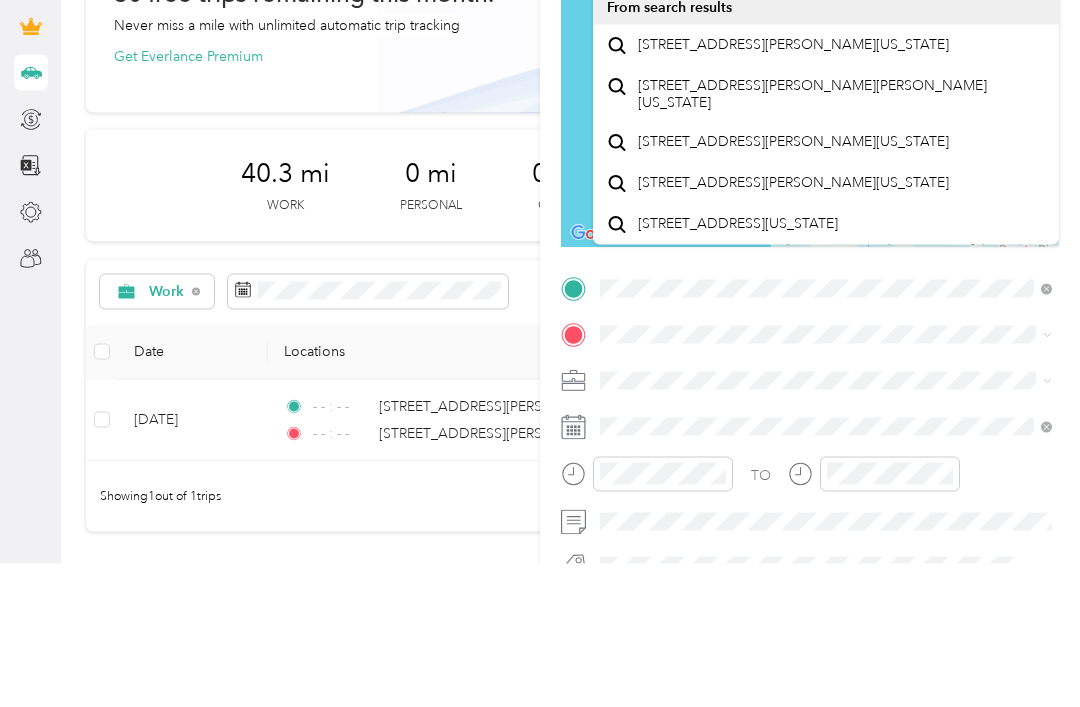 click on "[STREET_ADDRESS][PERSON_NAME][US_STATE]" at bounding box center (793, 188) 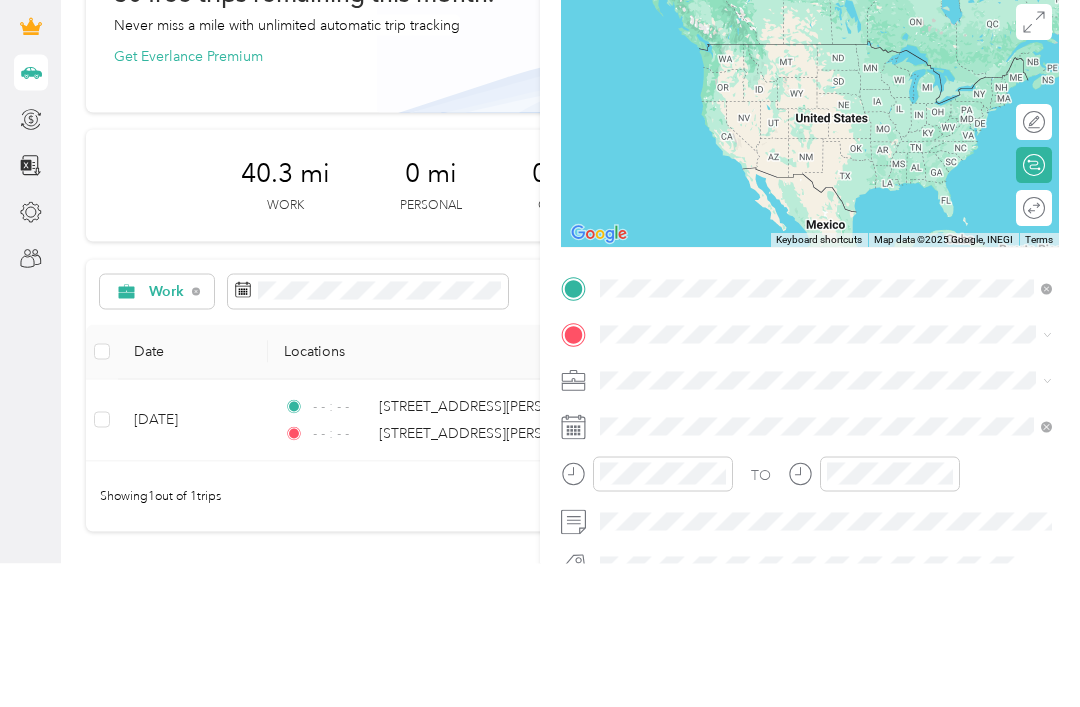 scroll, scrollTop: 64, scrollLeft: 0, axis: vertical 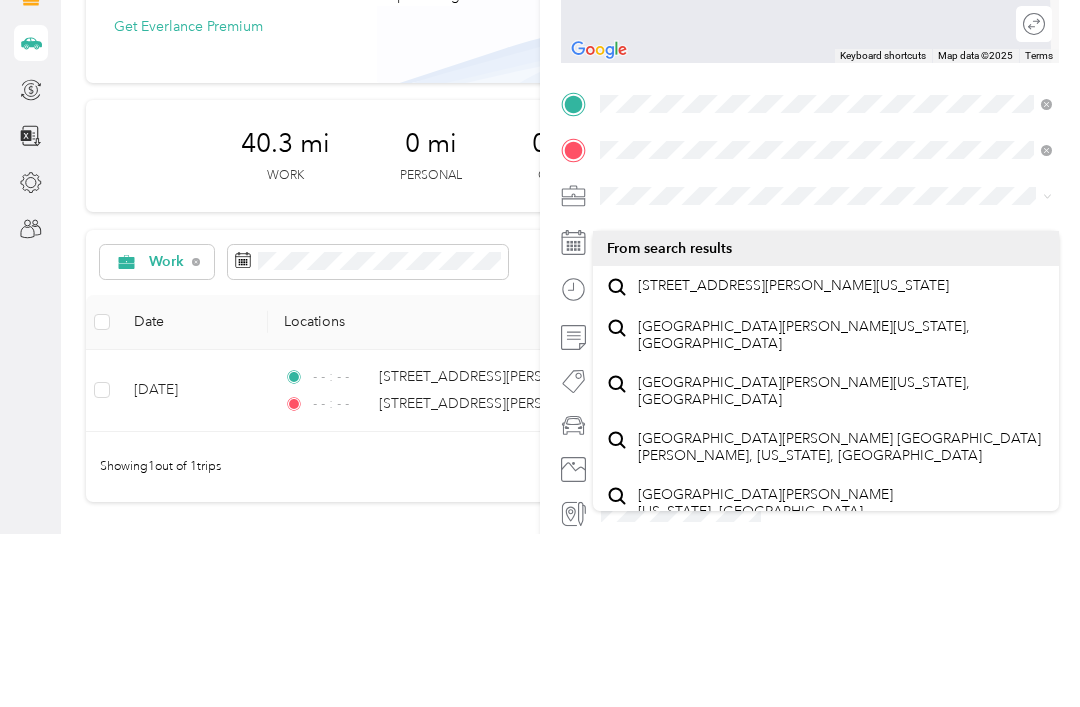 click on "[STREET_ADDRESS][PERSON_NAME][US_STATE]" at bounding box center [793, 459] 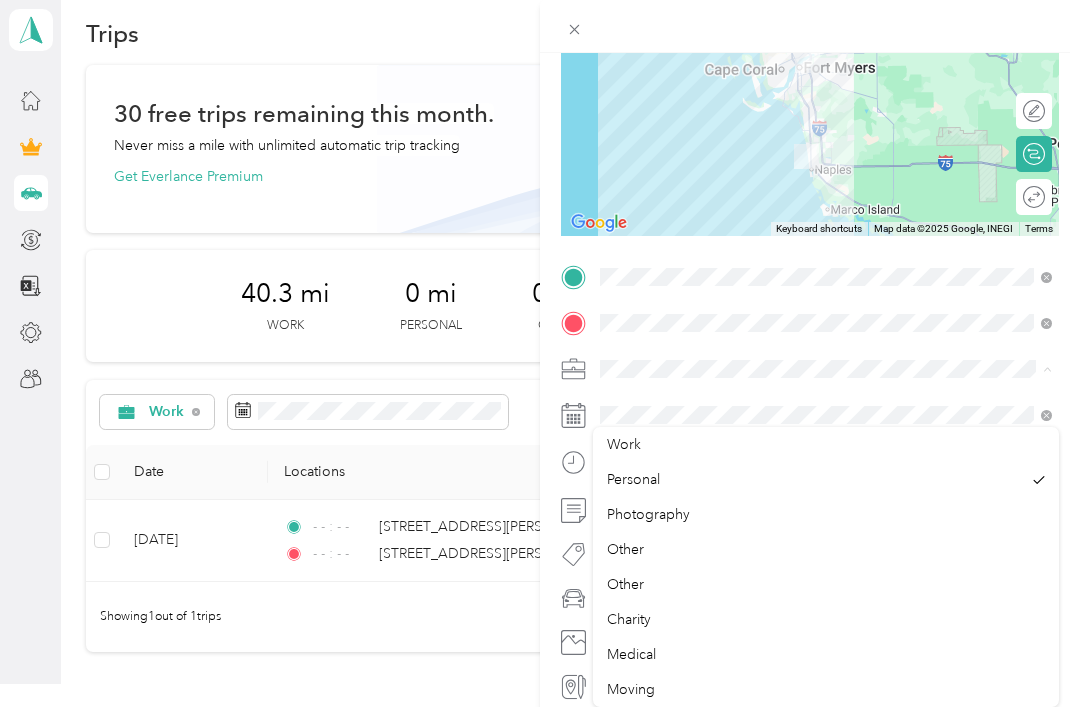 click on "Work" at bounding box center [624, 444] 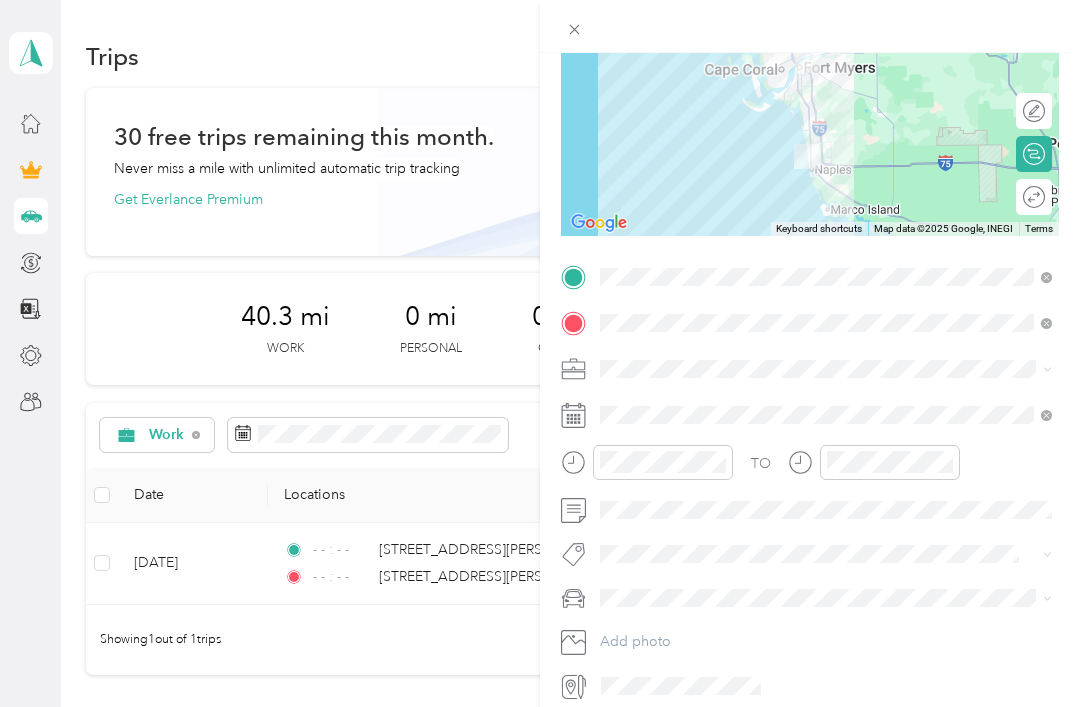 click 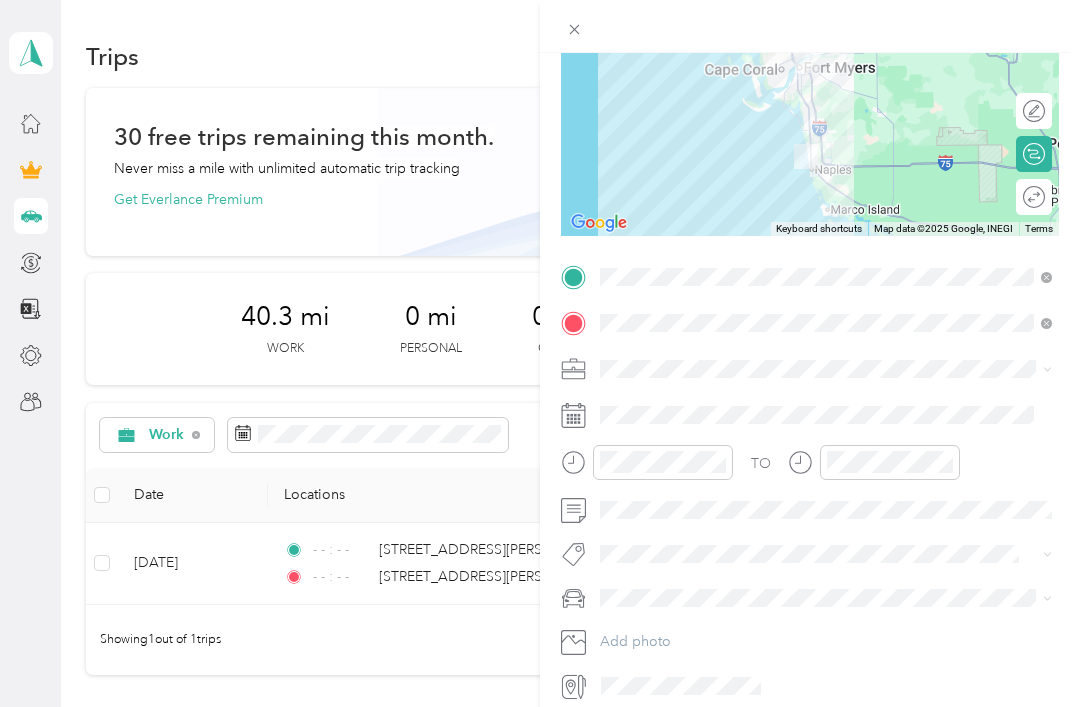 click 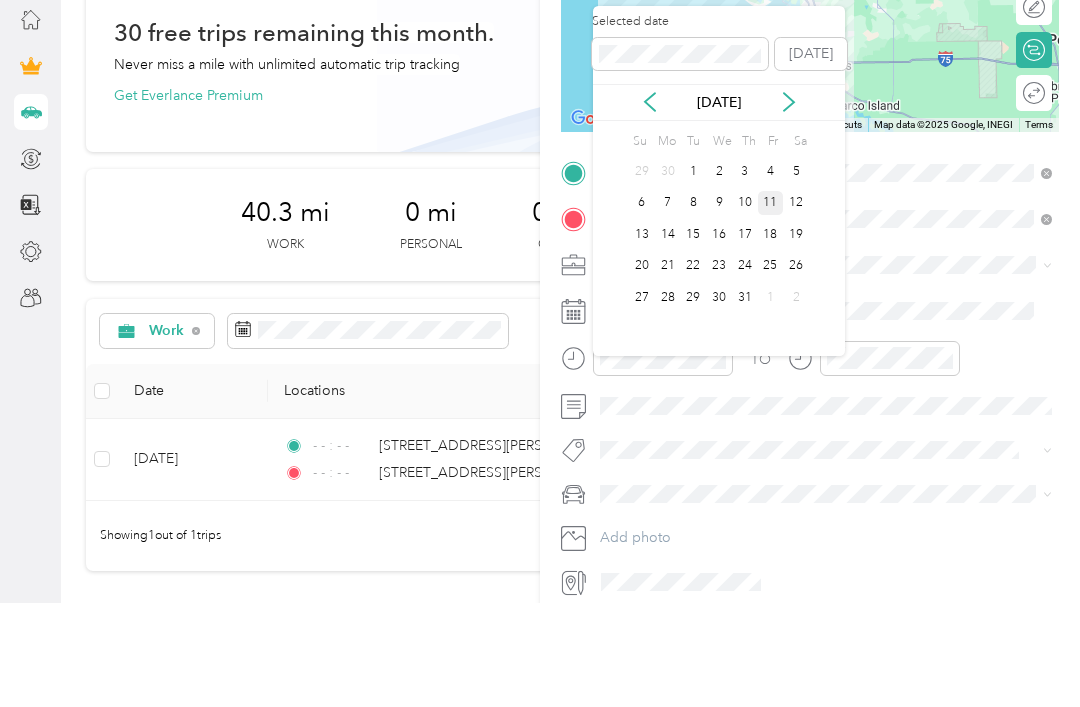 click 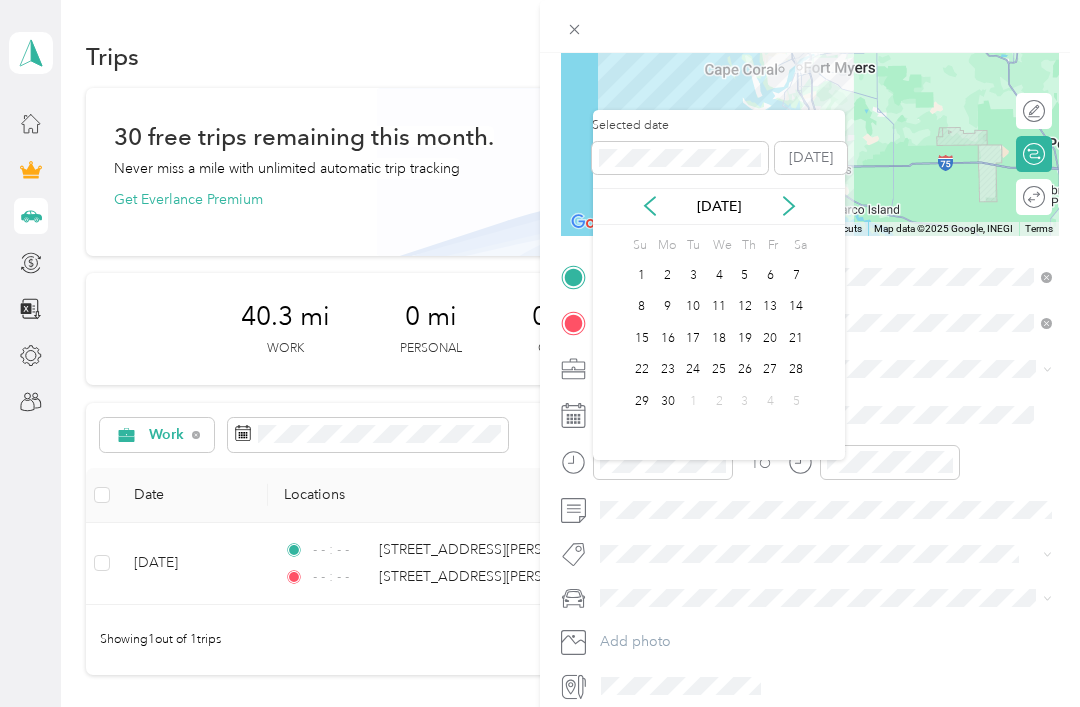click 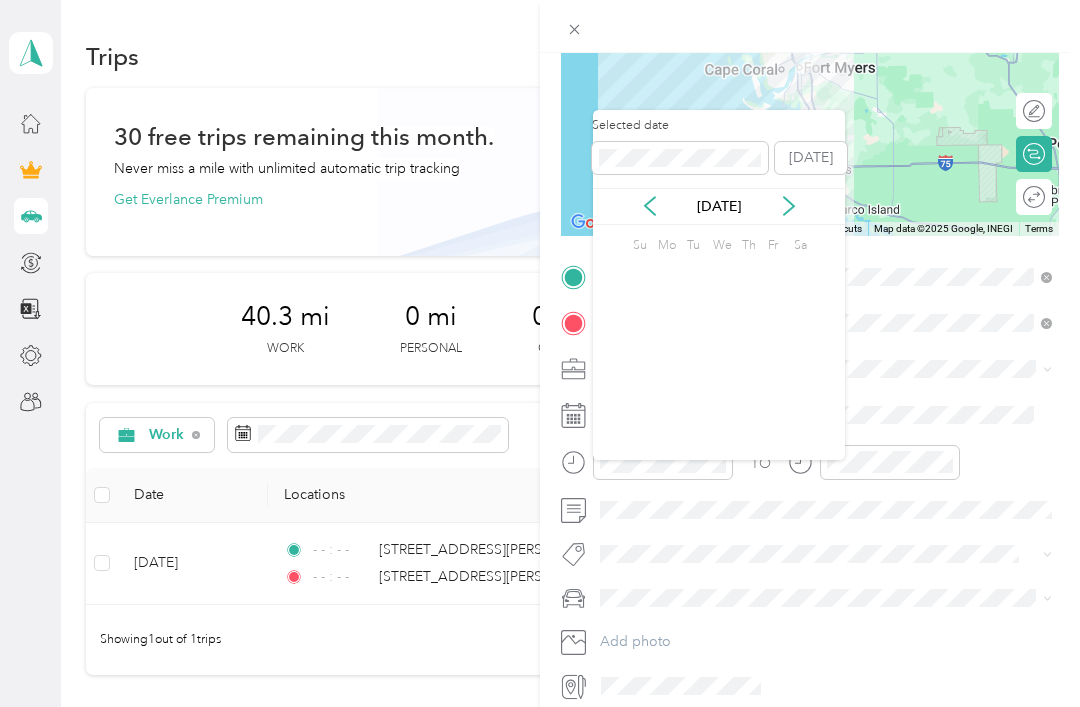 click 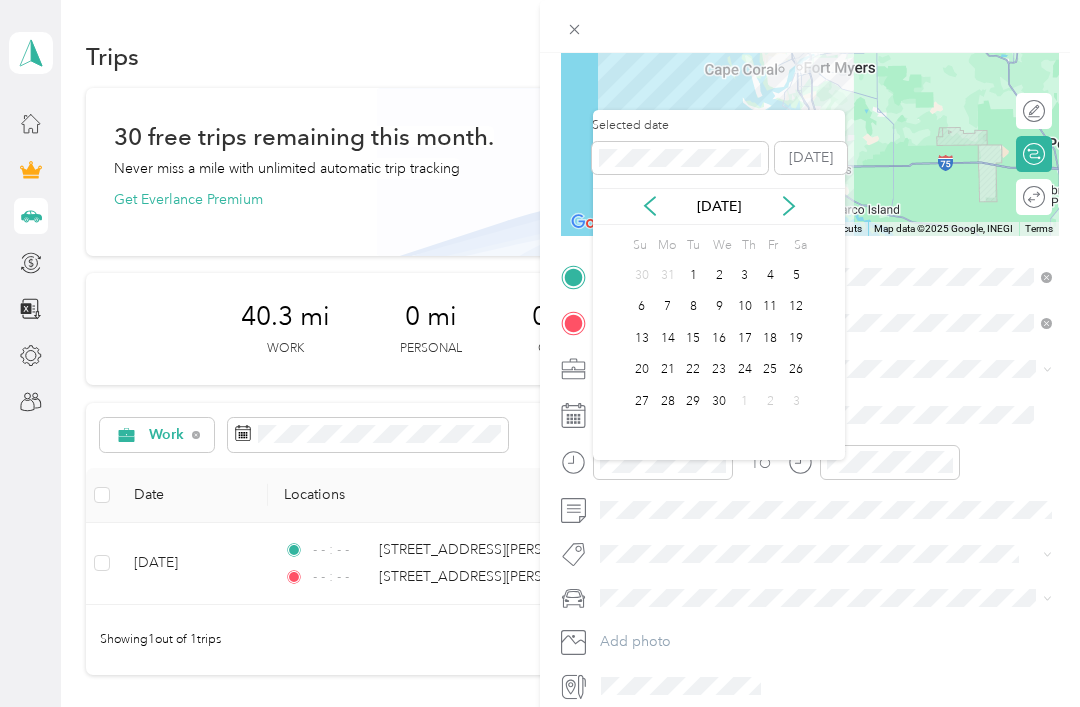 click on "[DATE]" at bounding box center [719, 206] 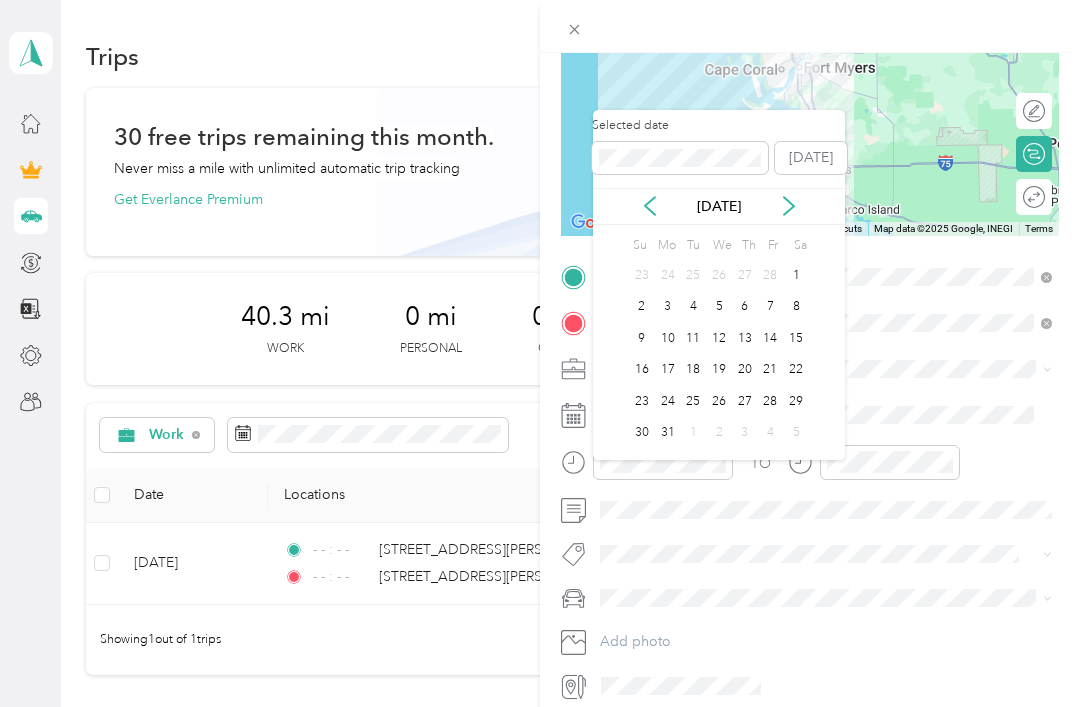 click 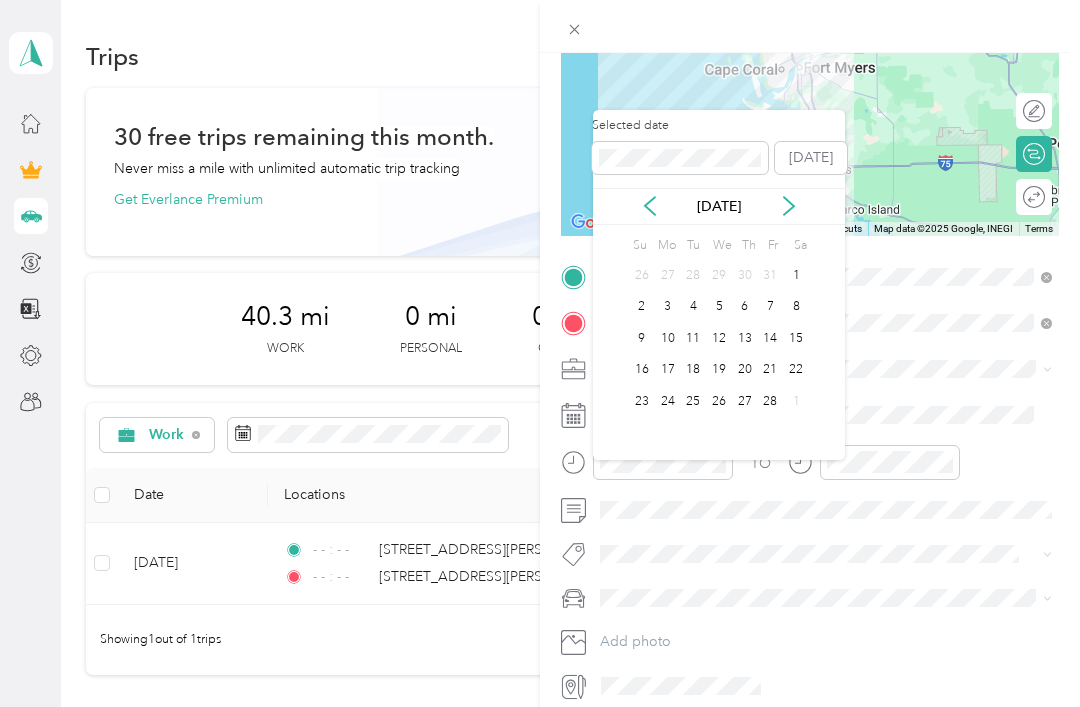 click 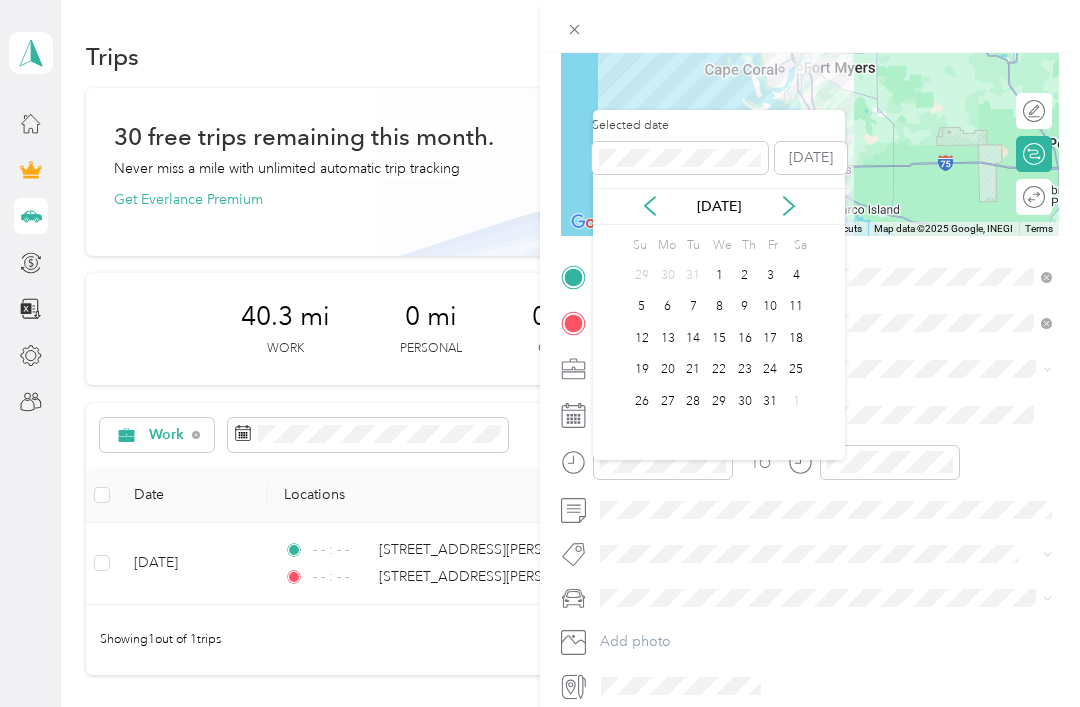 click 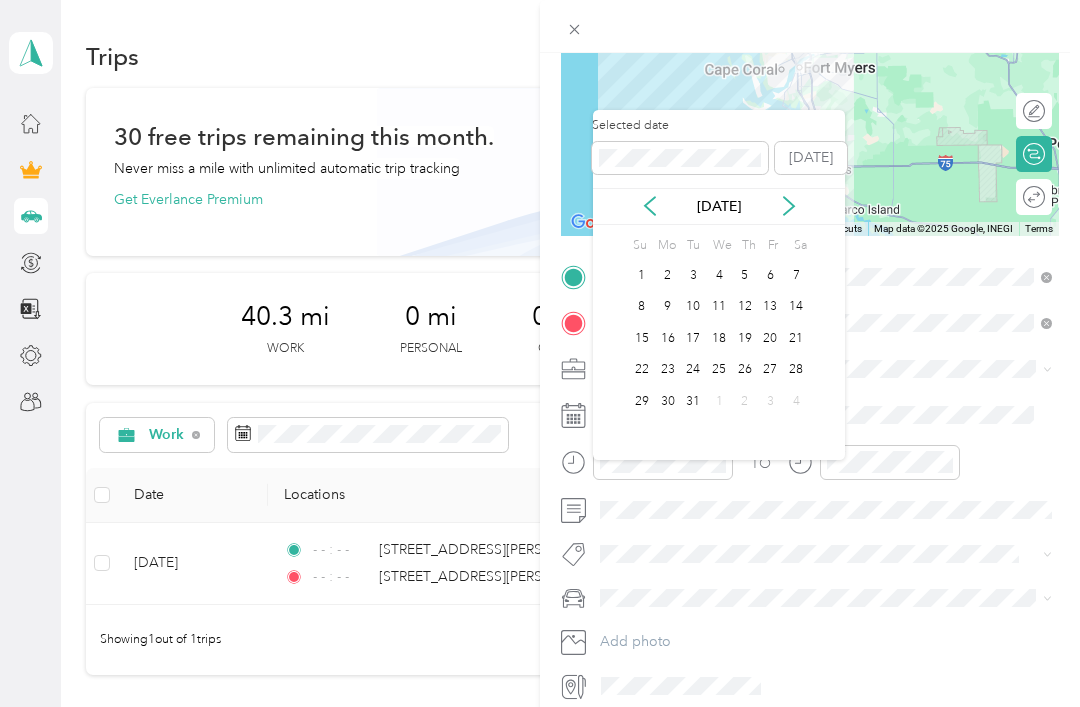 click 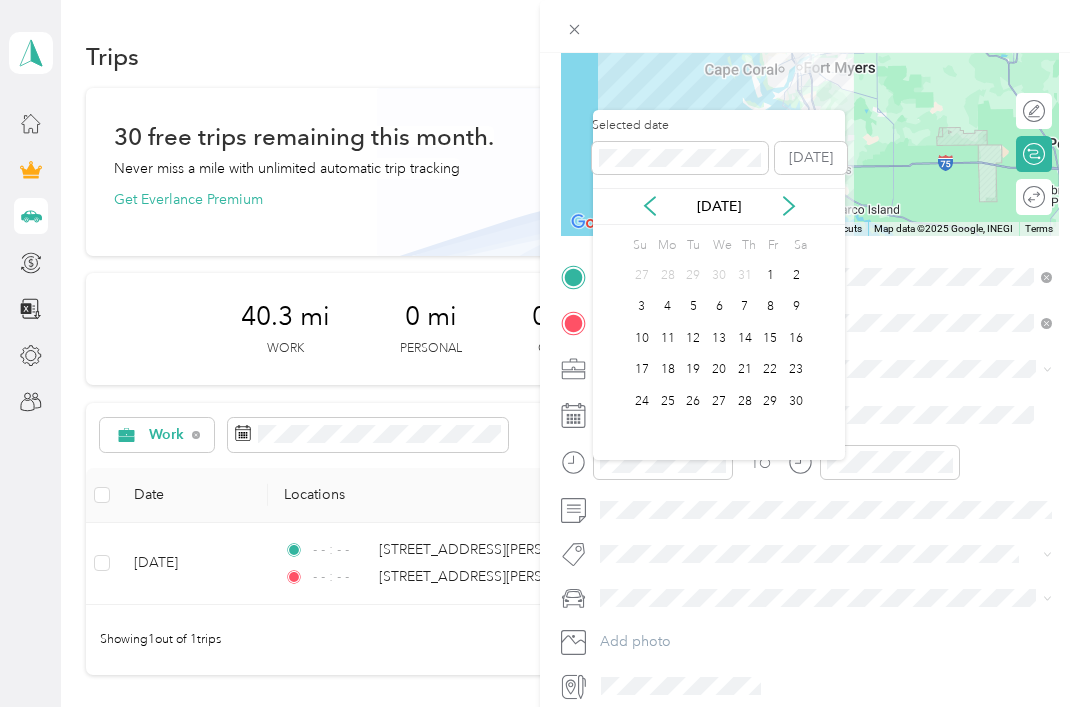 click on "[DATE]" at bounding box center [719, 206] 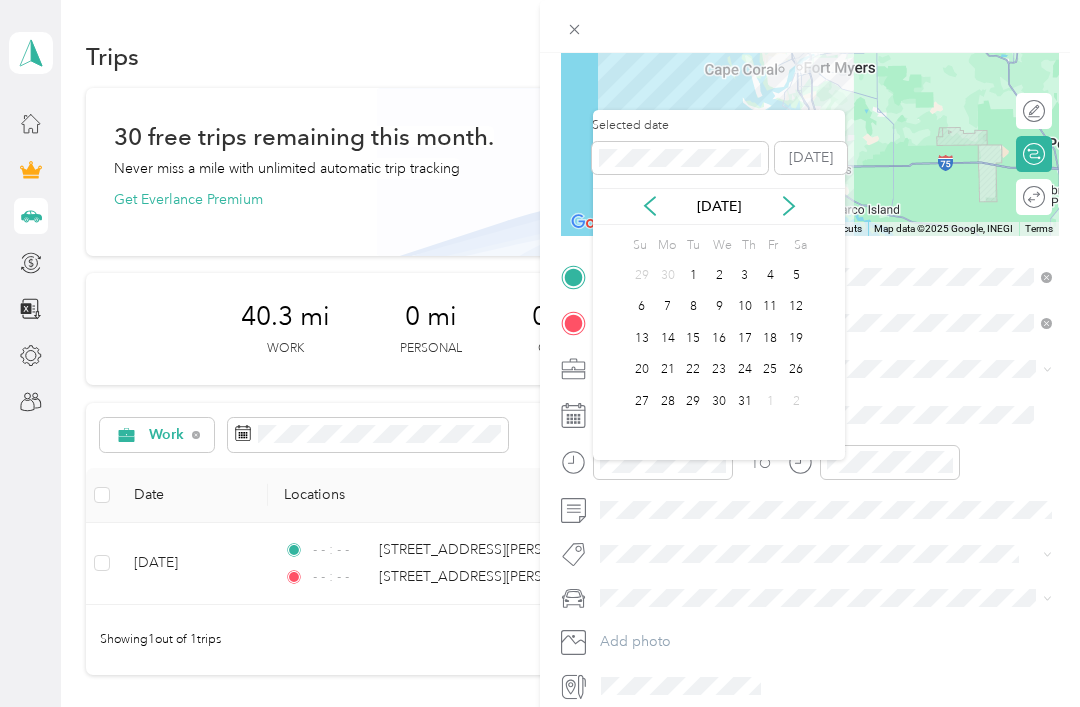 click 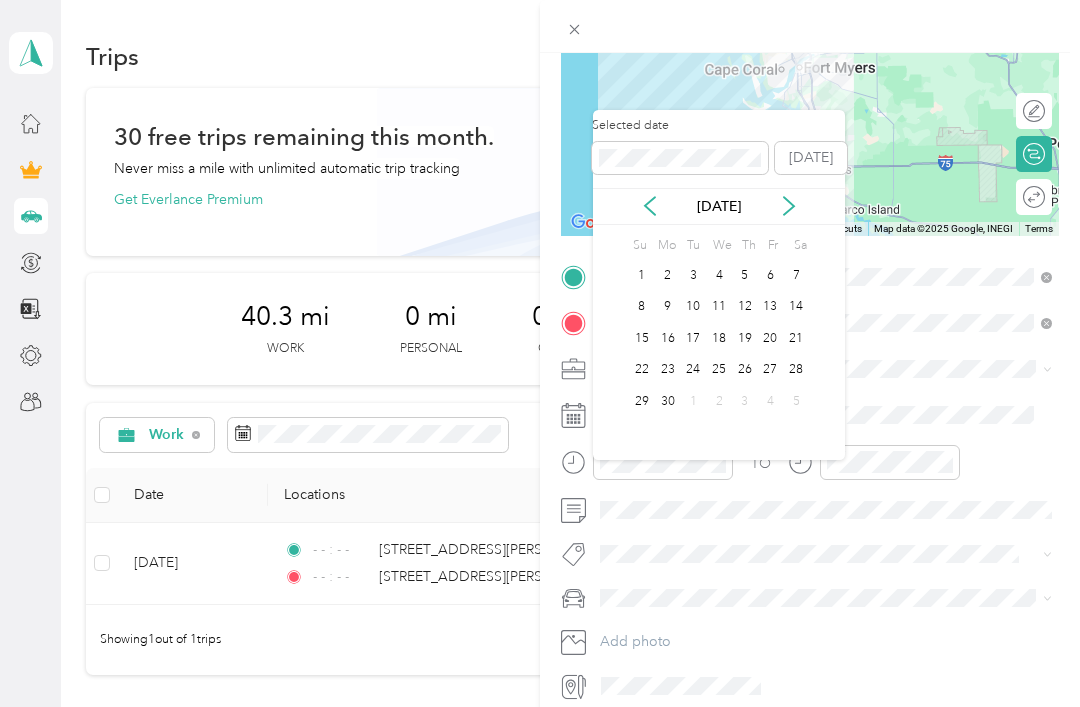 click 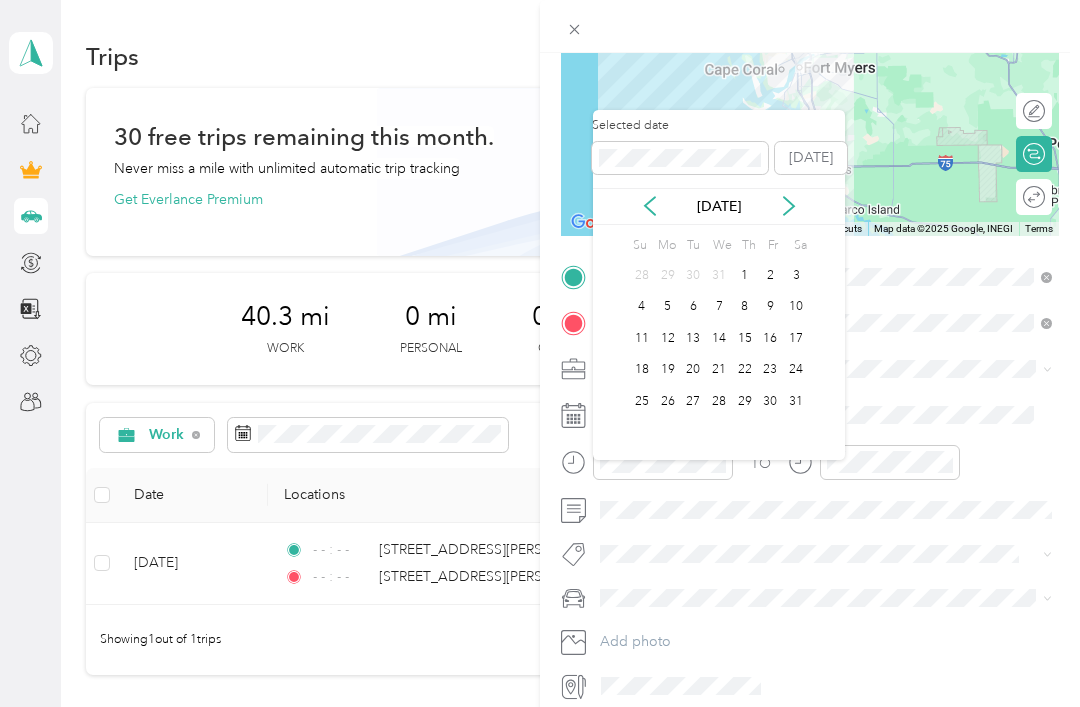 click 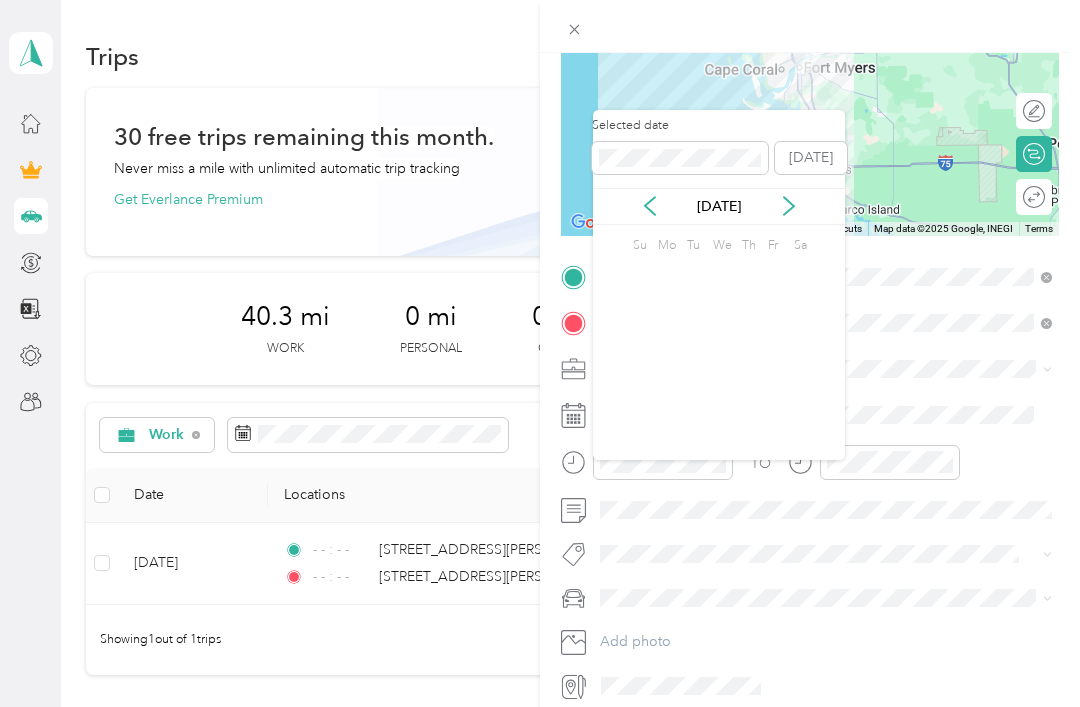 click on "[DATE]" at bounding box center [719, 206] 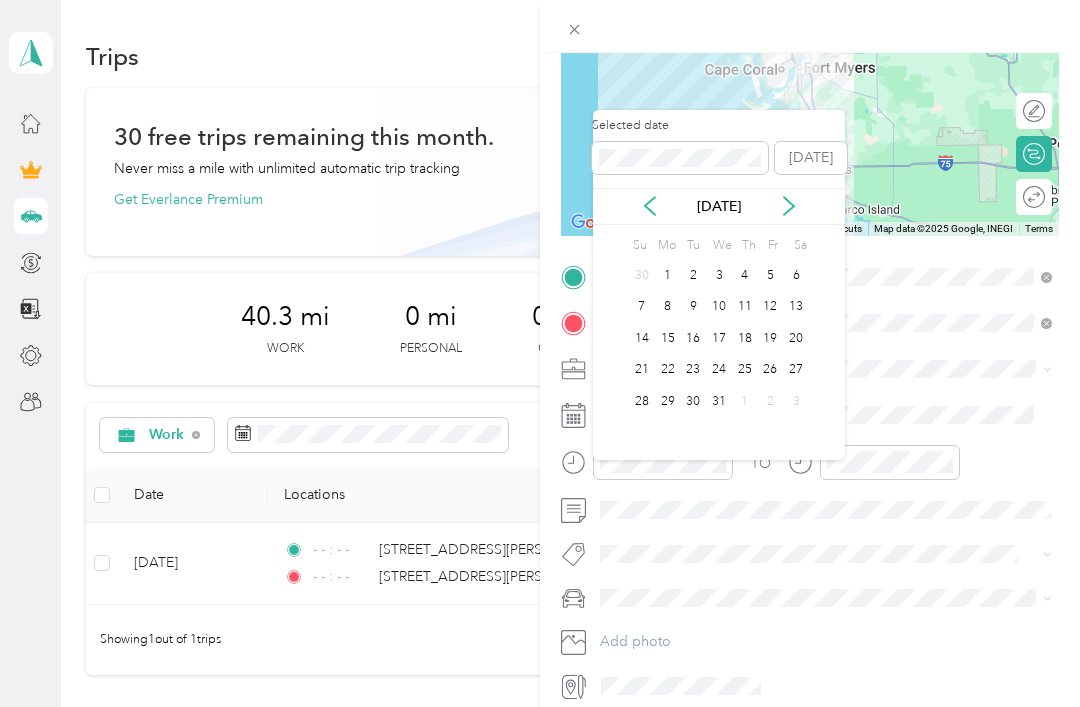 click 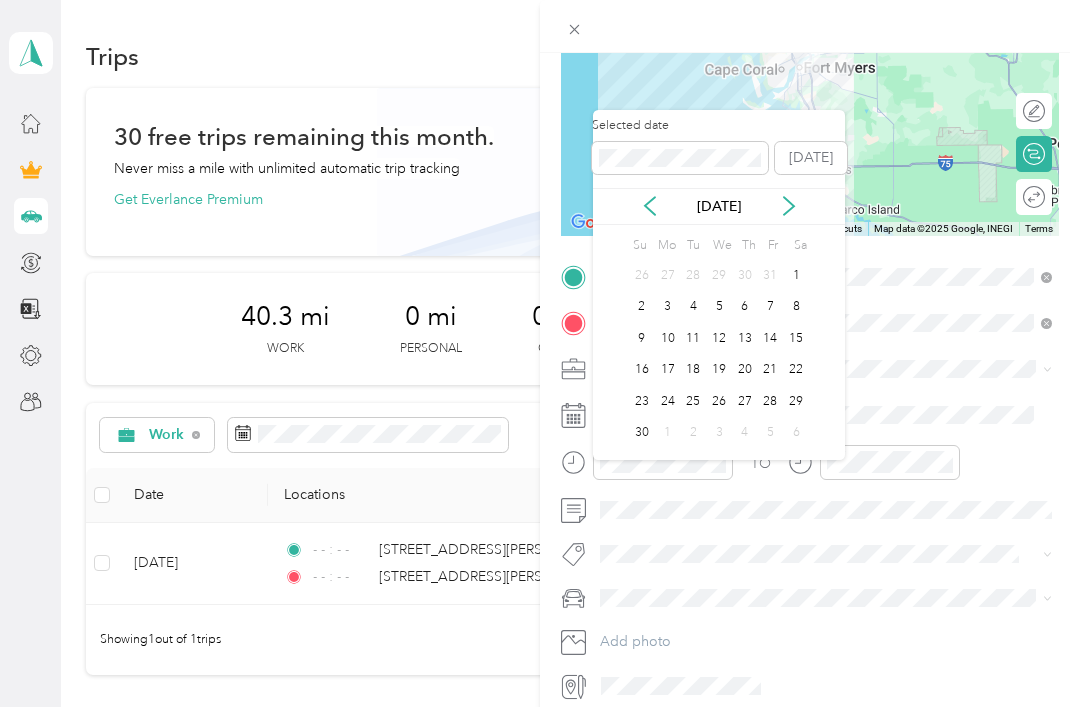 click 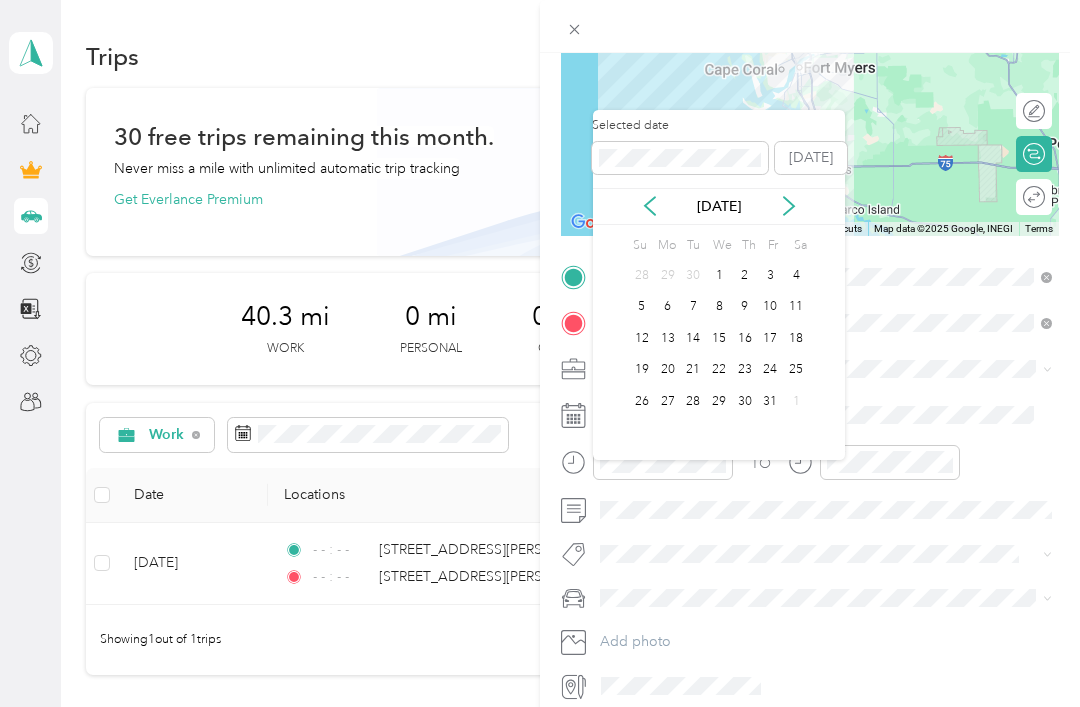 click 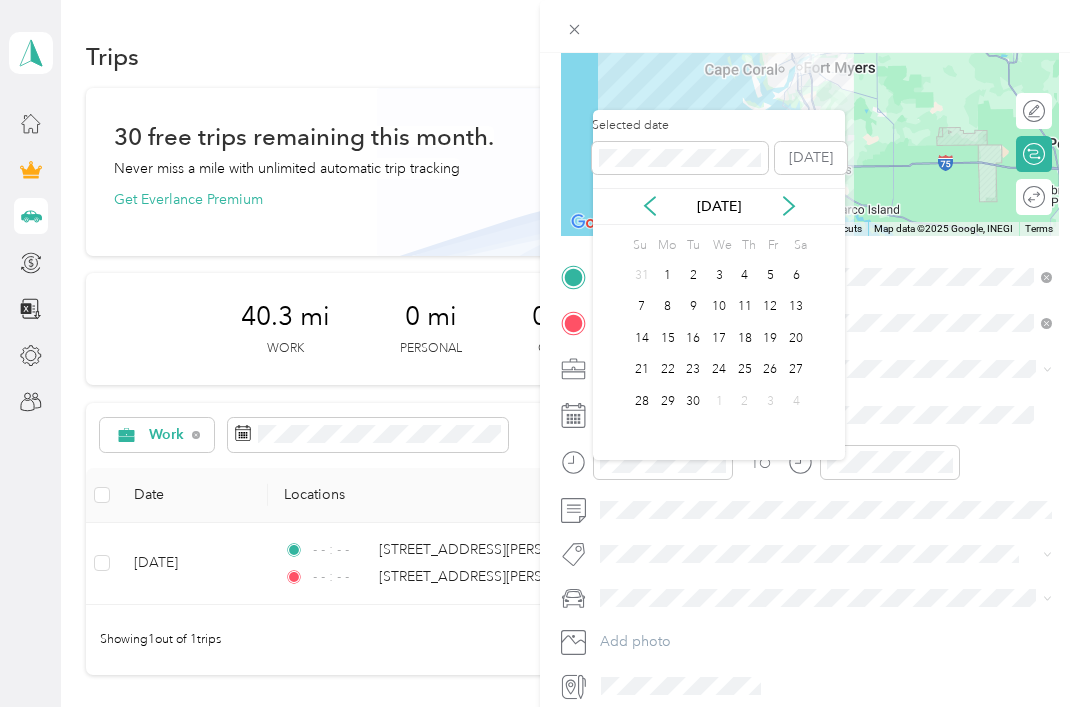 click 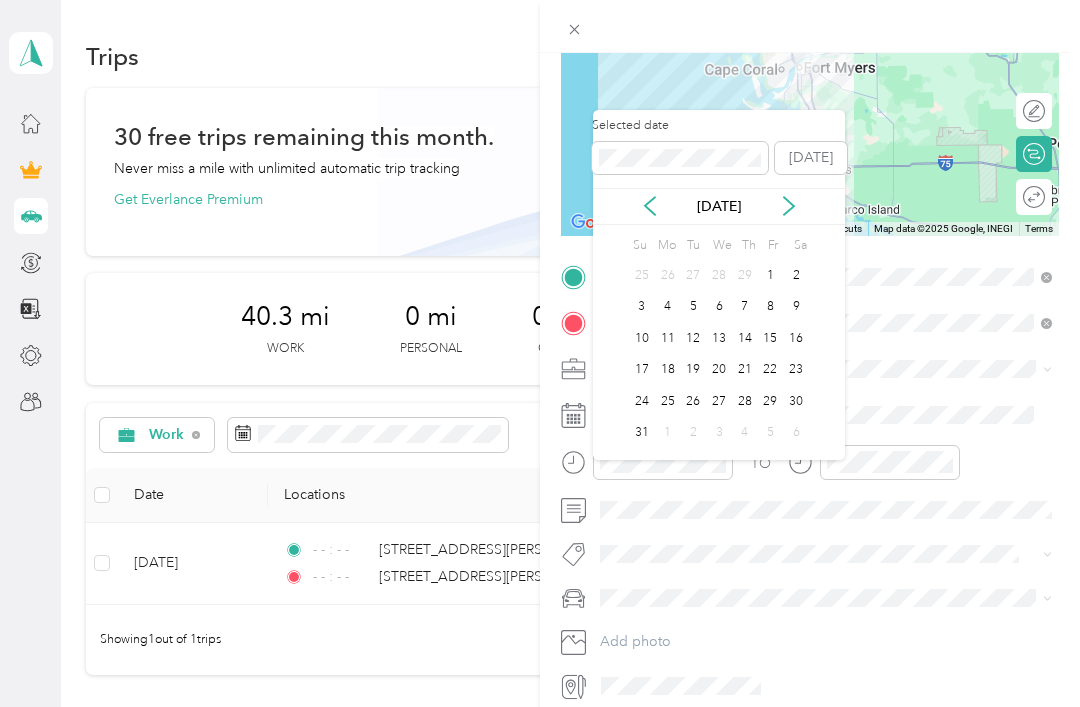 click 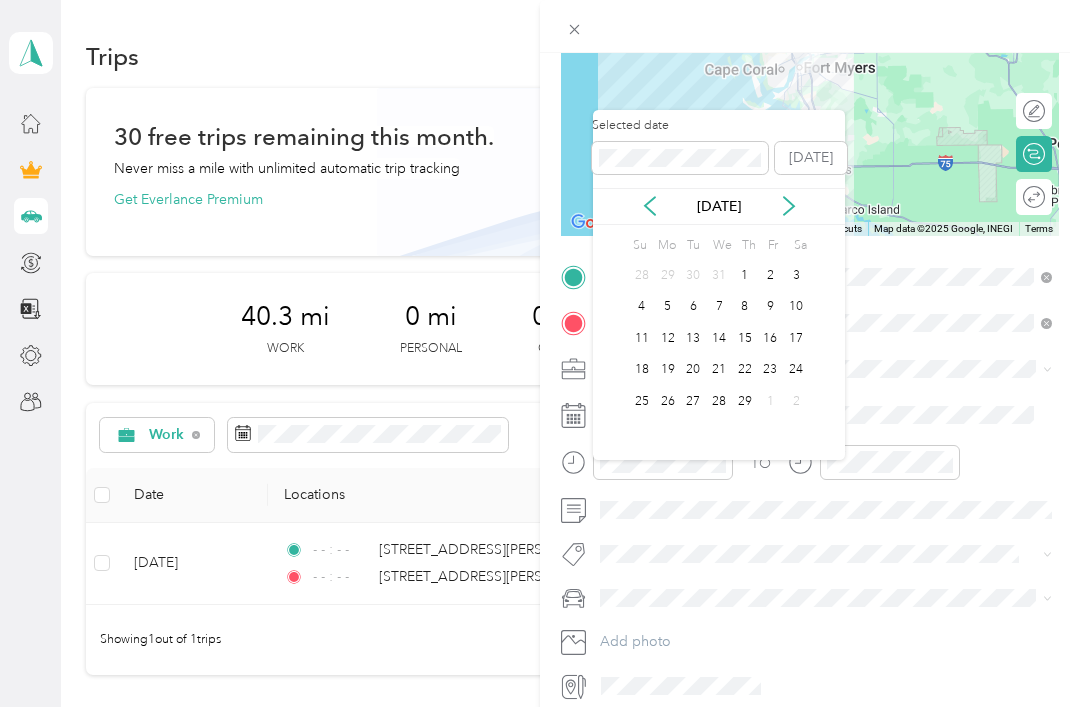 click 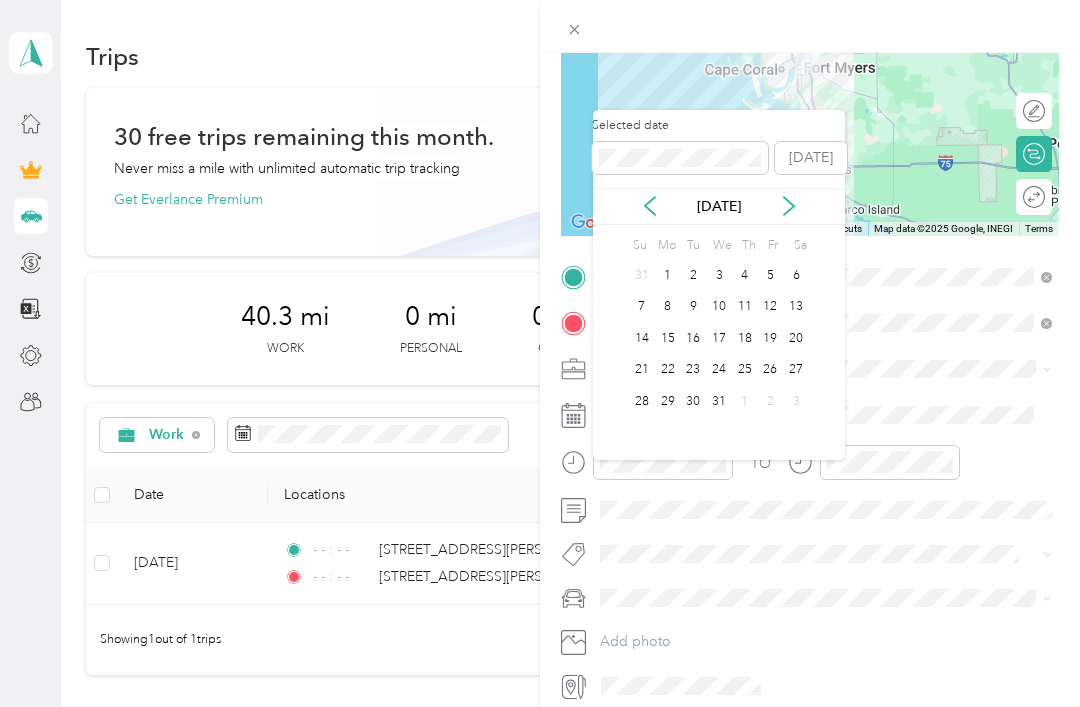 click on "2" at bounding box center (693, 275) 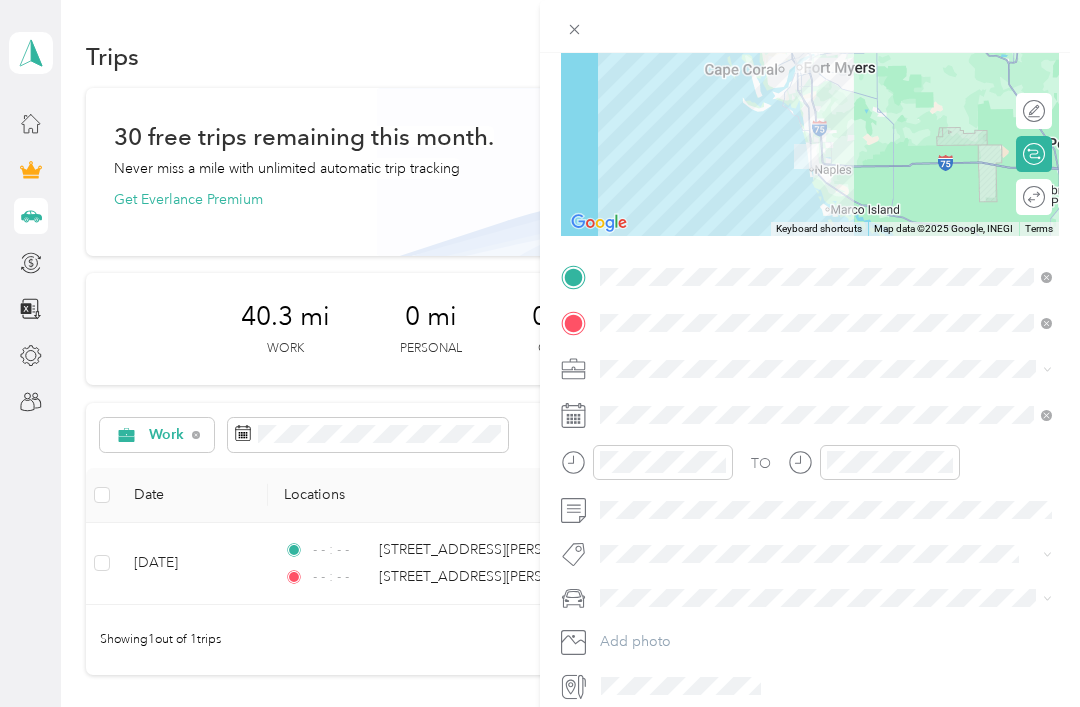 click 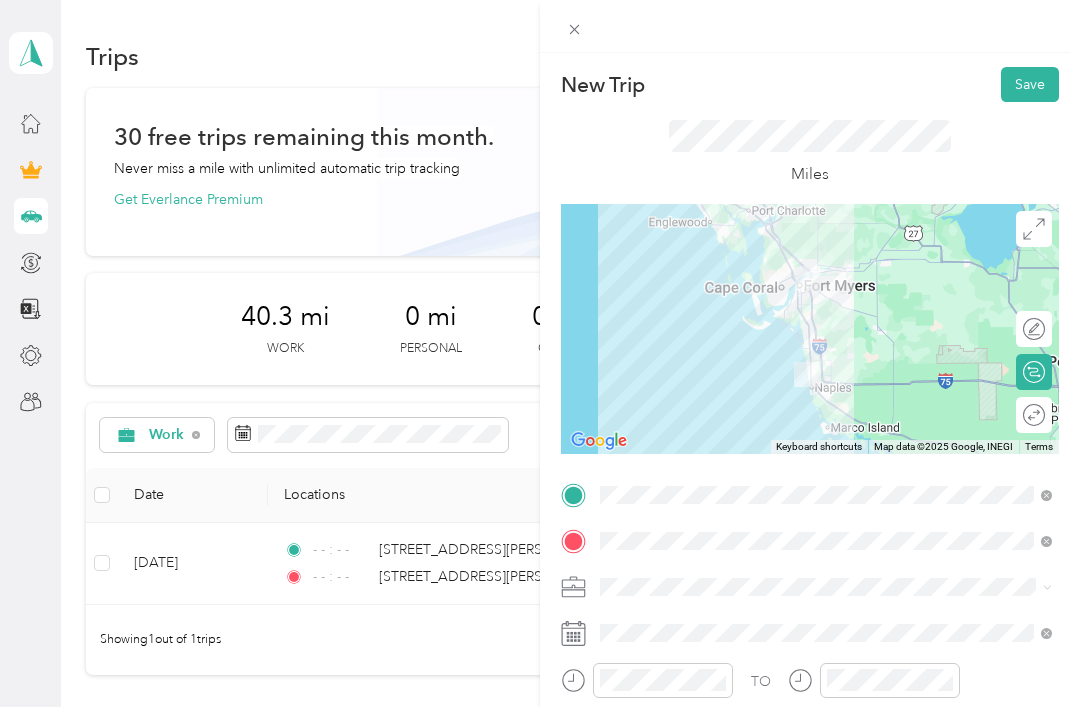 scroll, scrollTop: 0, scrollLeft: 0, axis: both 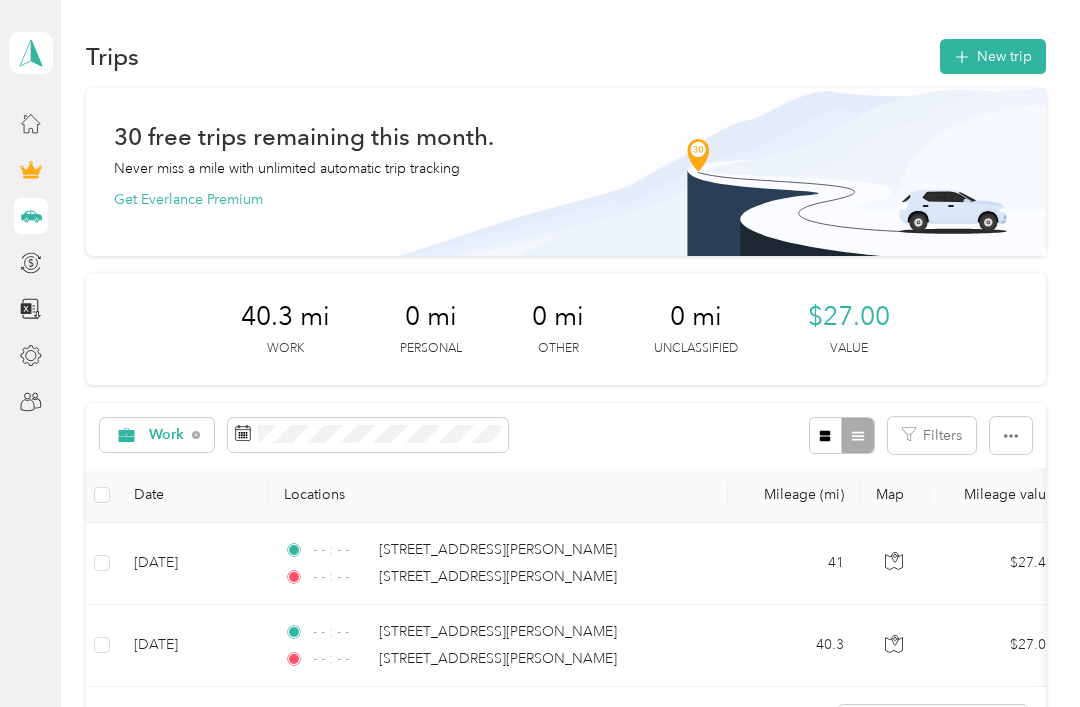 click on "New trip" at bounding box center [993, 56] 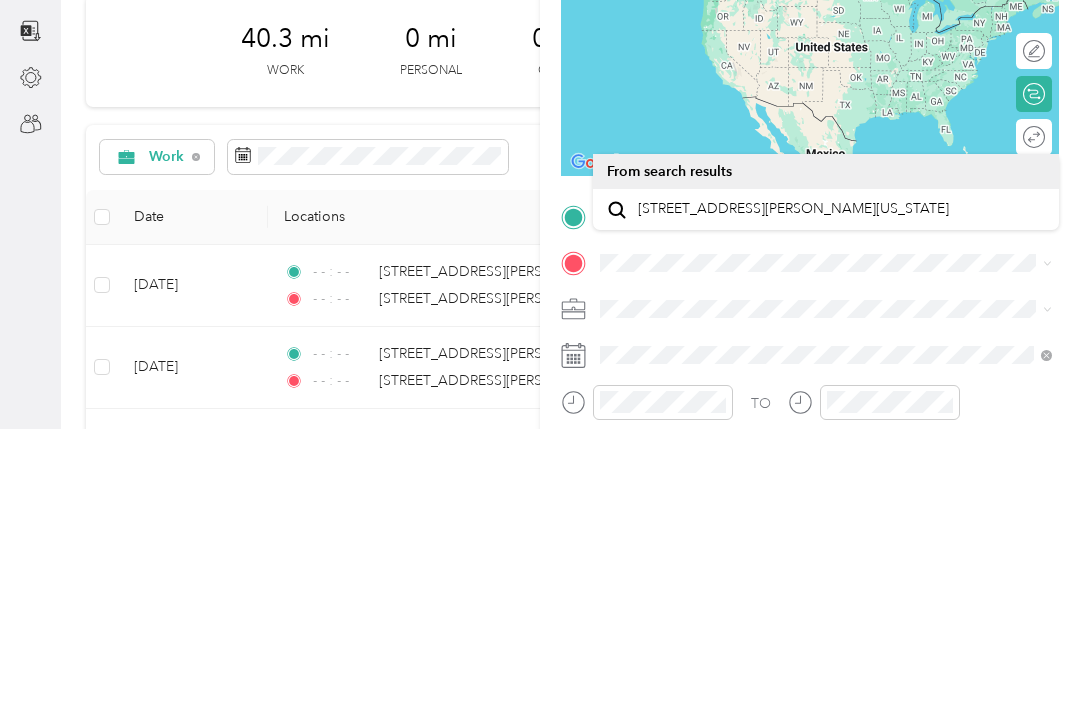 click on "[STREET_ADDRESS][PERSON_NAME][US_STATE]" at bounding box center [793, 487] 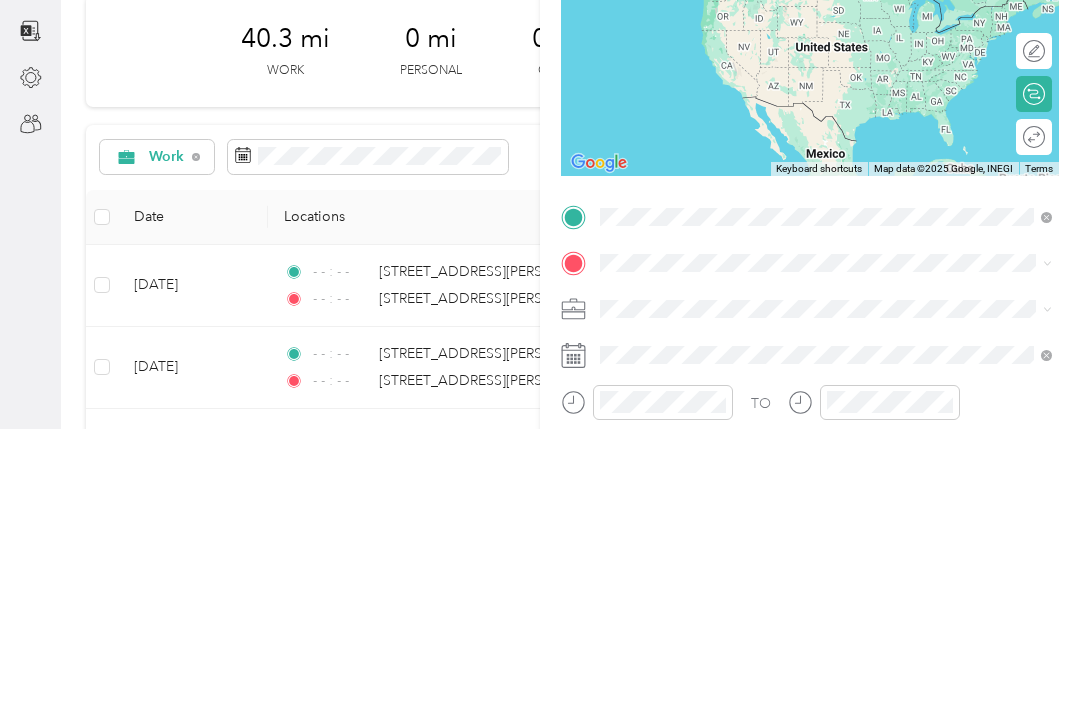 scroll, scrollTop: 64, scrollLeft: 0, axis: vertical 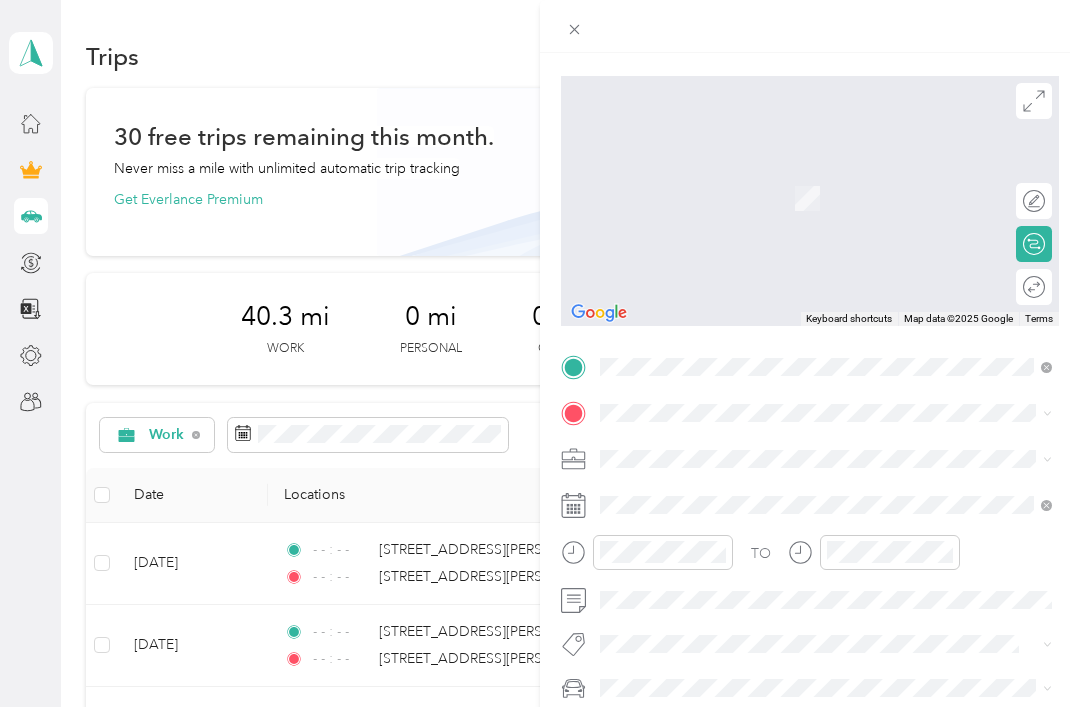 click 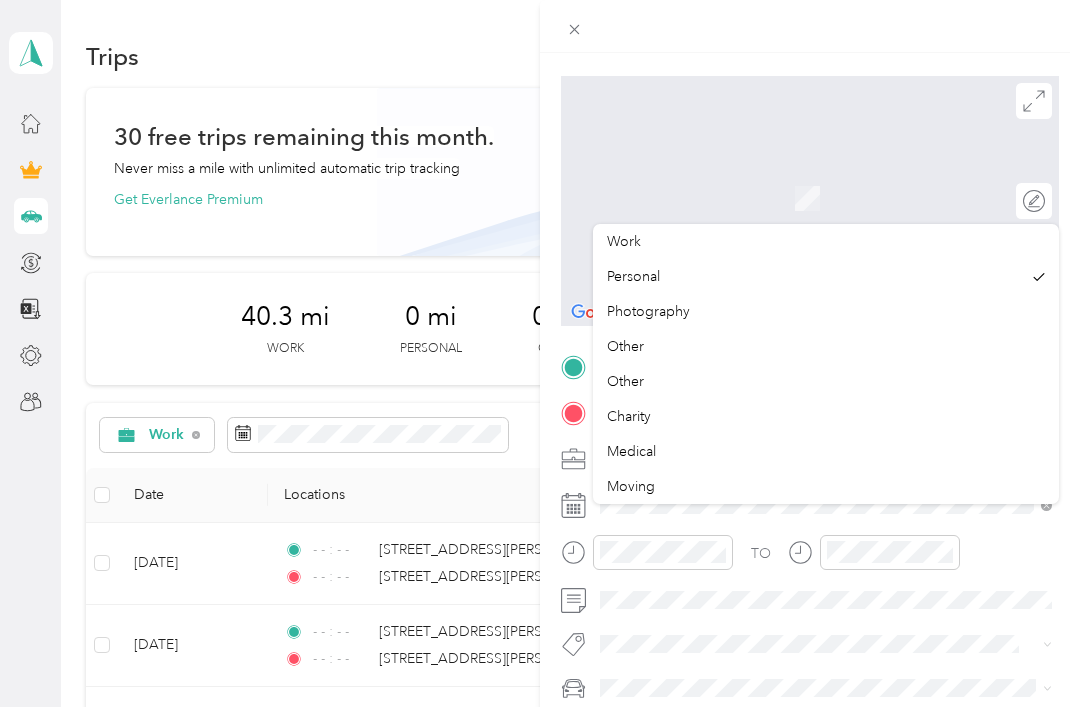 click on "Work" at bounding box center (624, 241) 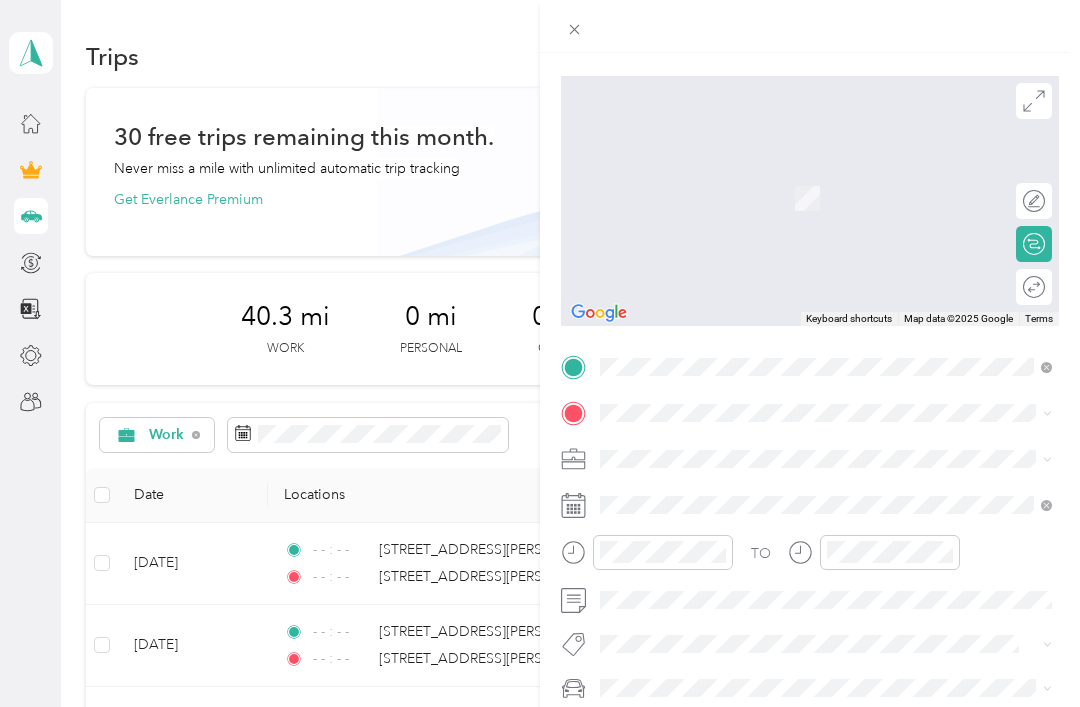 click 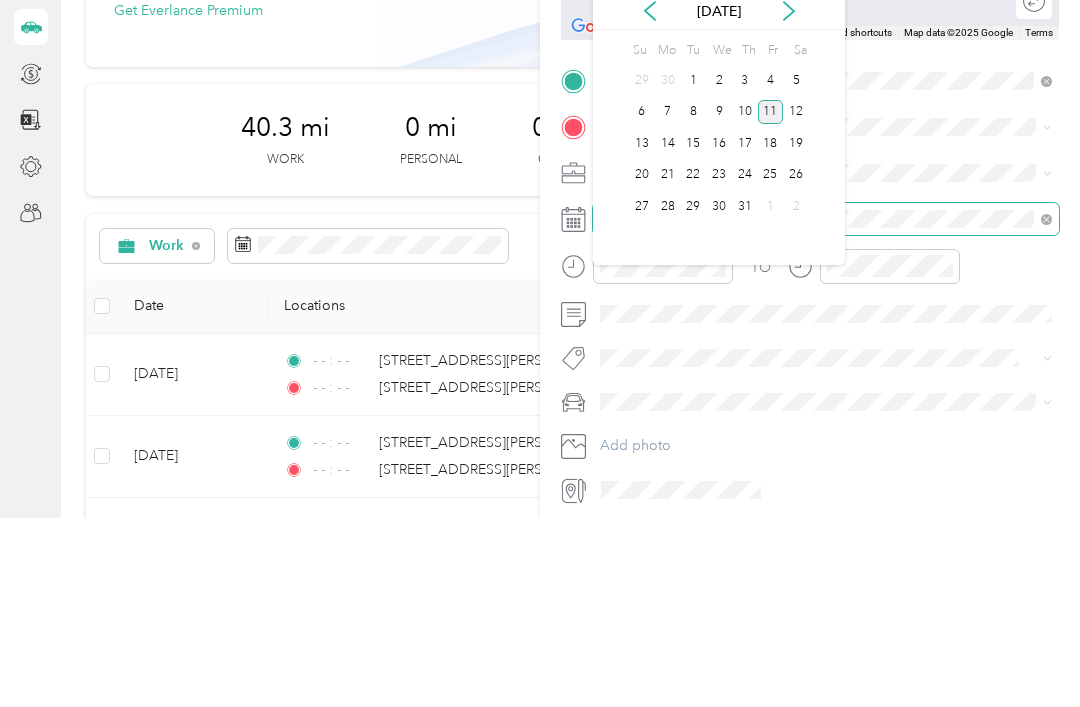 scroll, scrollTop: 223, scrollLeft: 0, axis: vertical 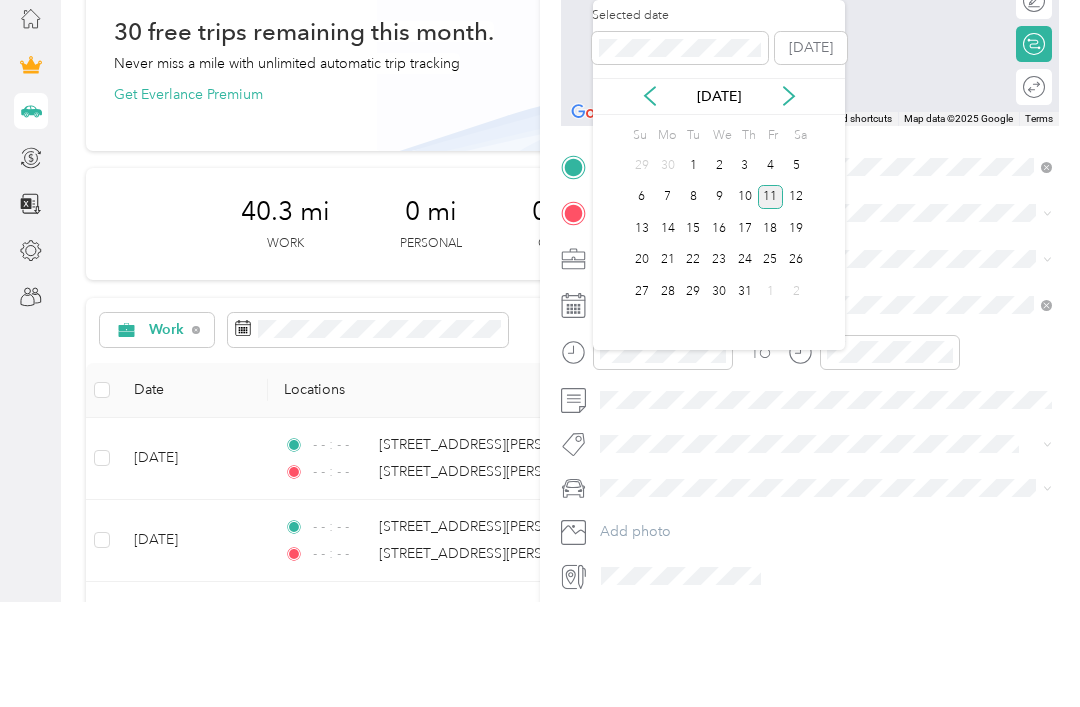 click 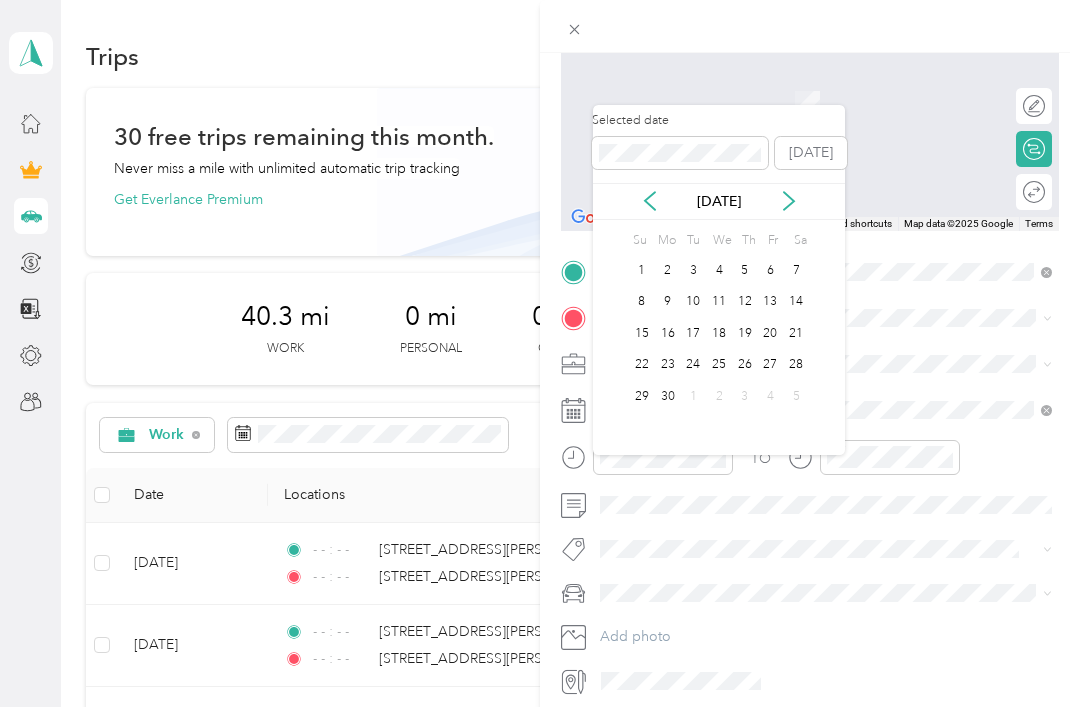 click 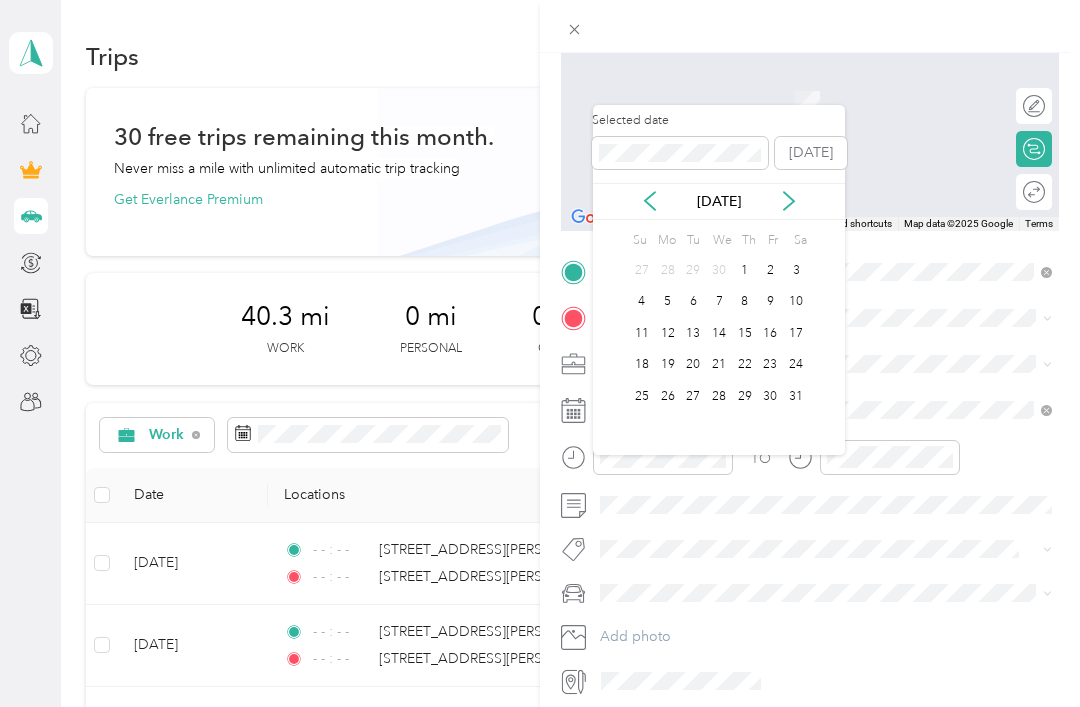 click 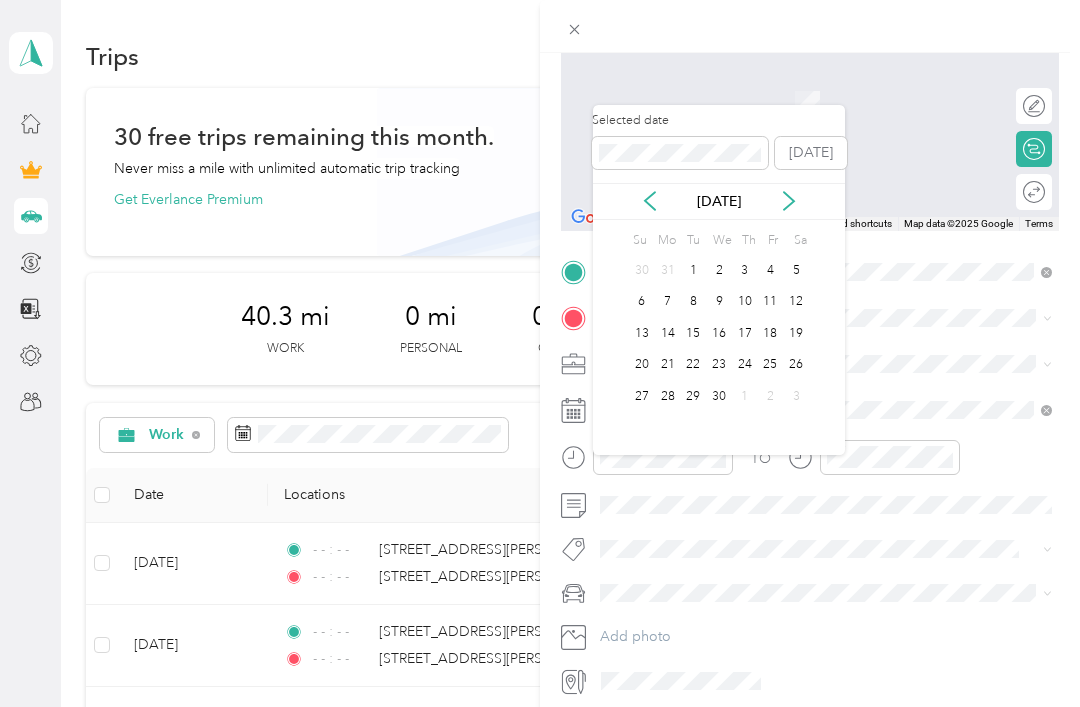 click 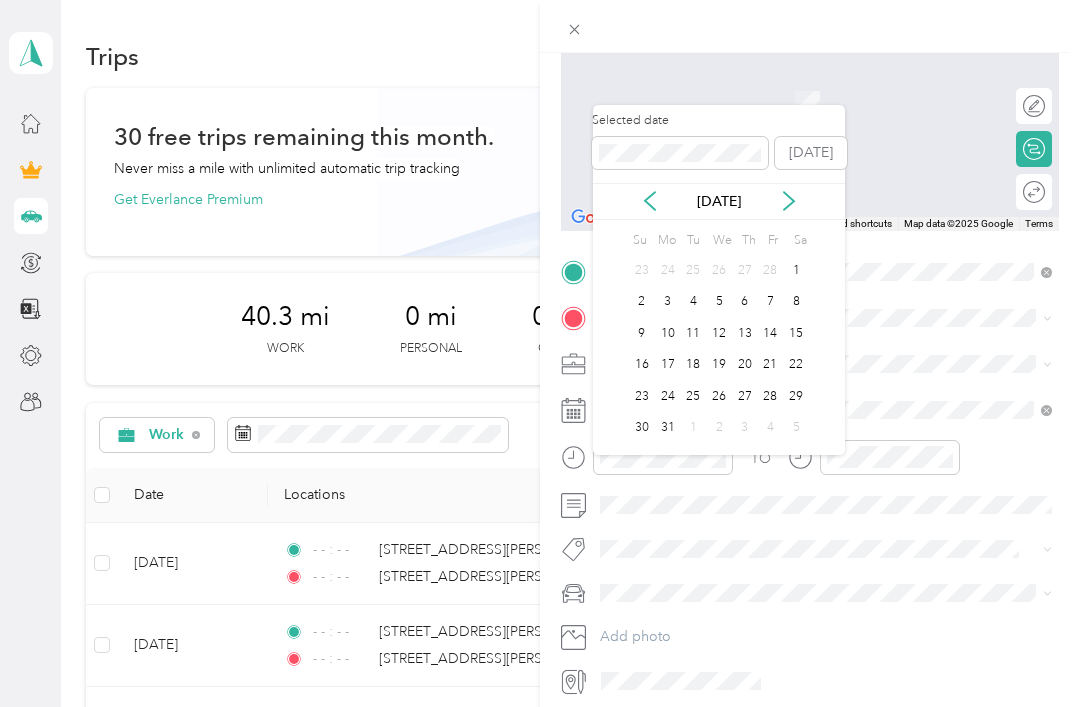 click 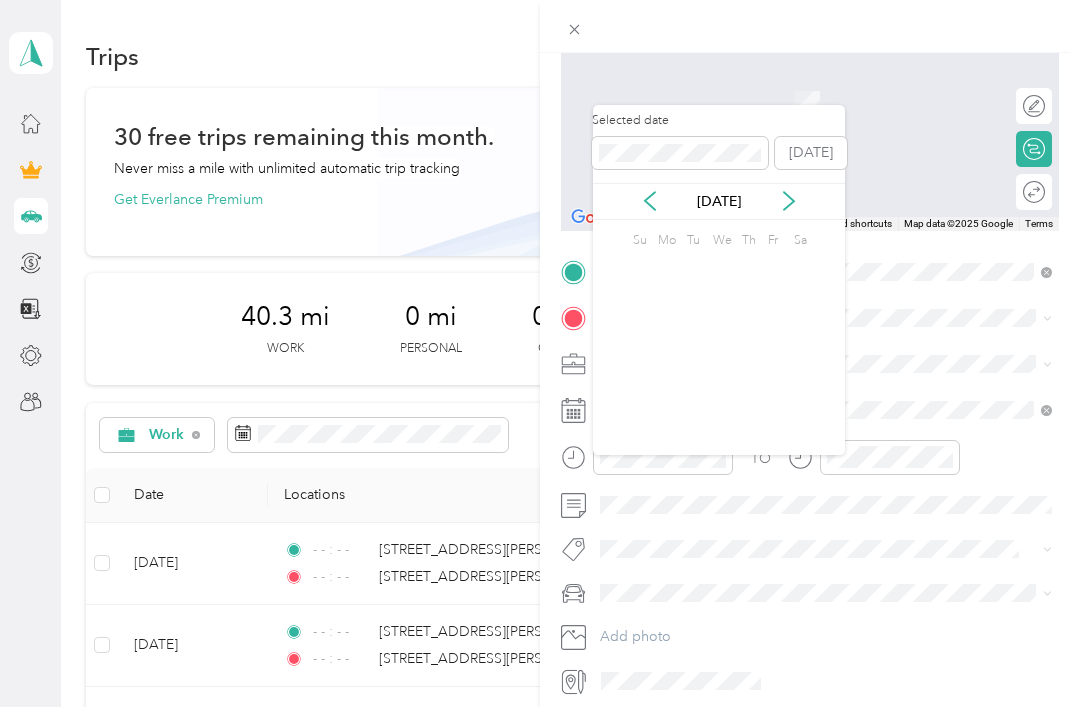 click 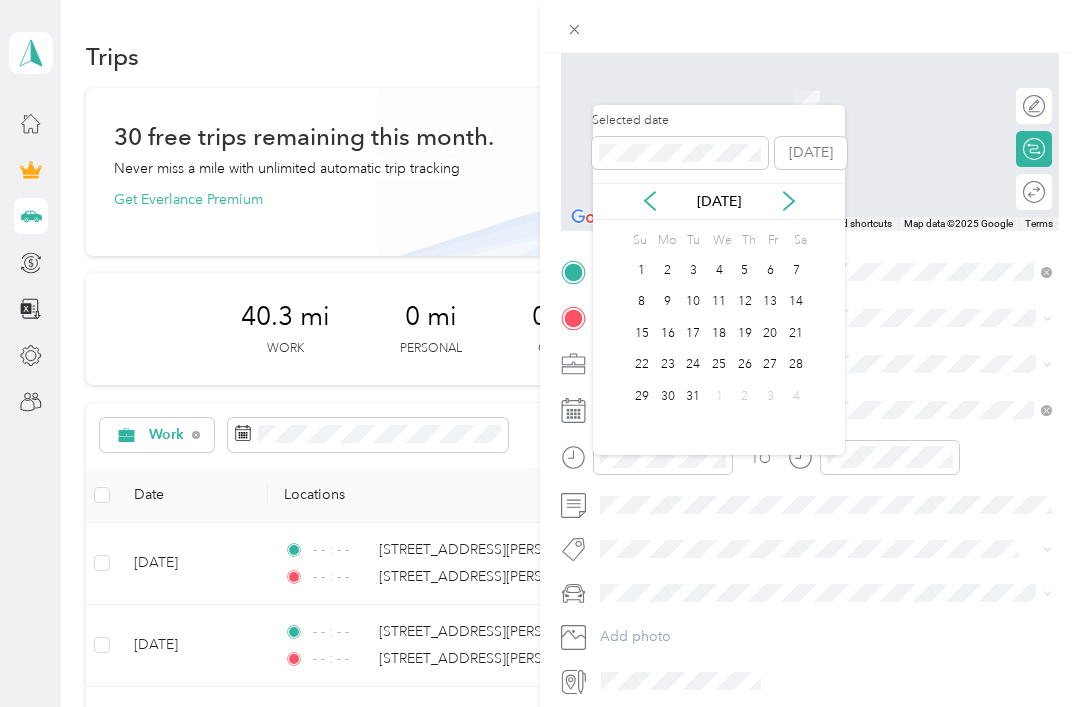 click 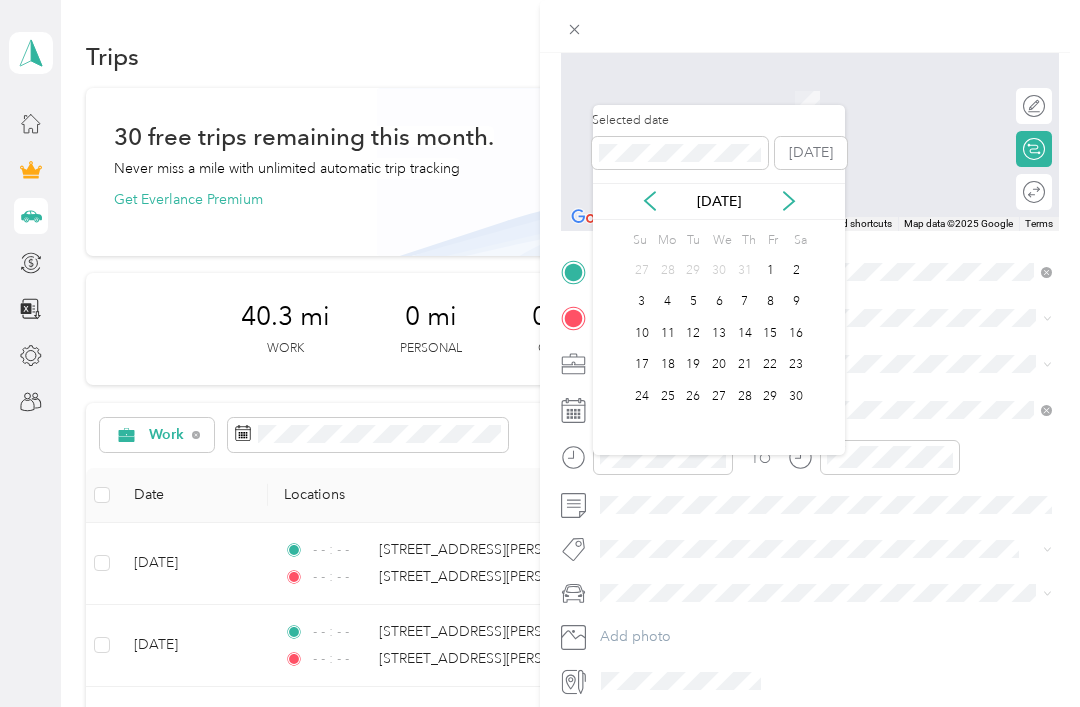 click 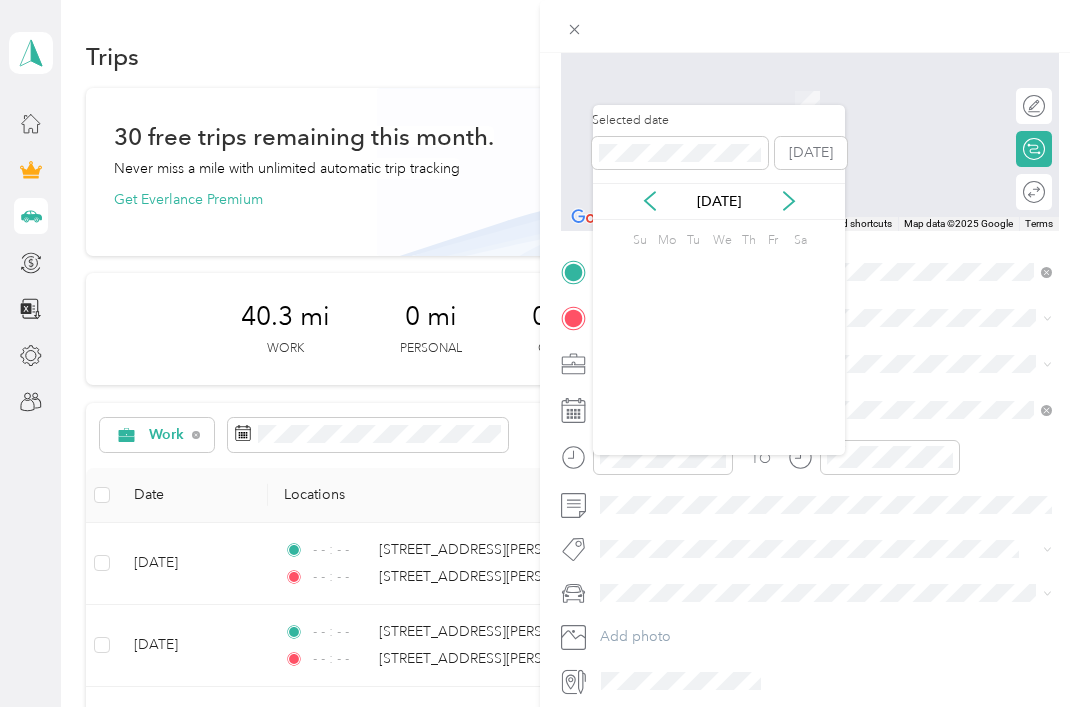 click 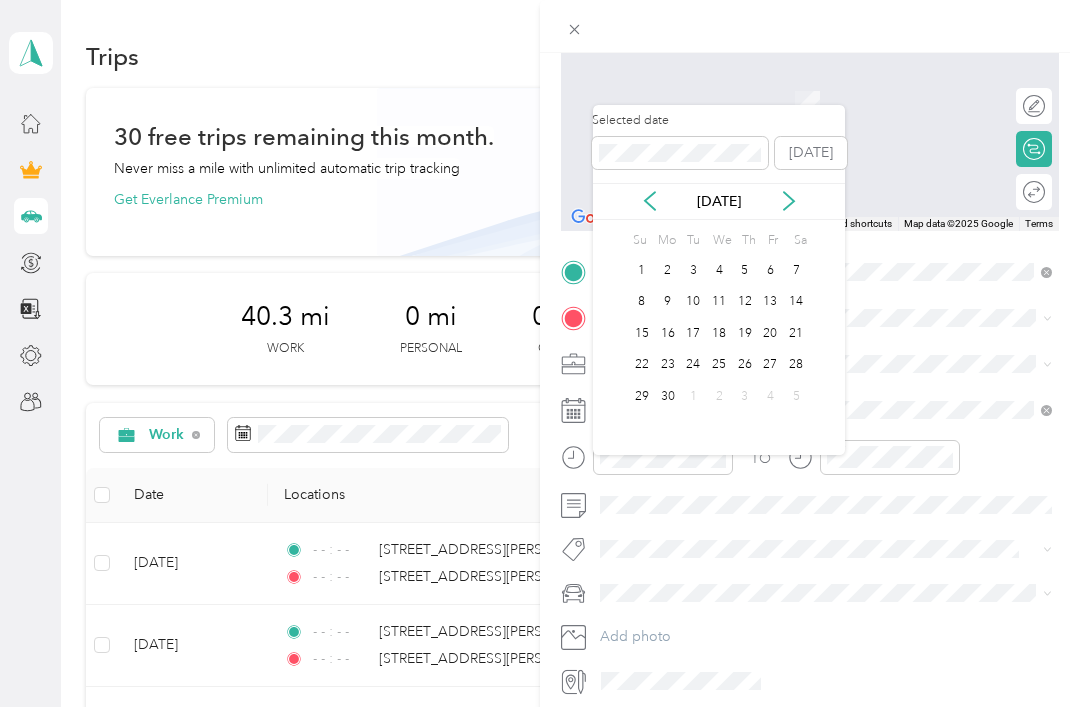 click 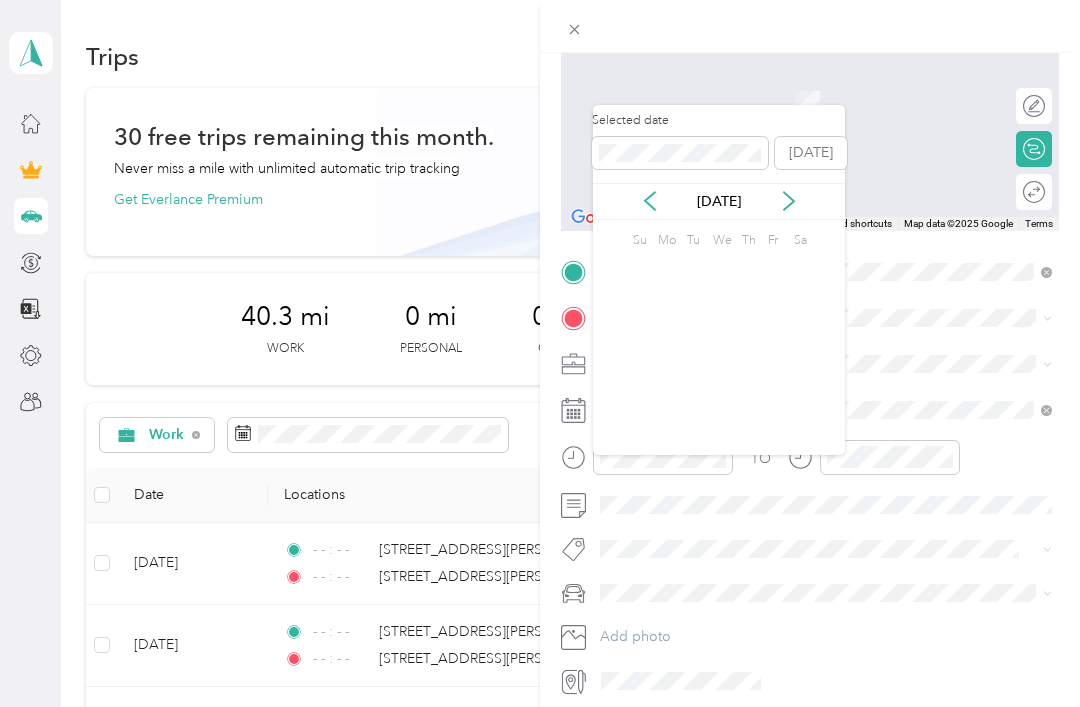 click 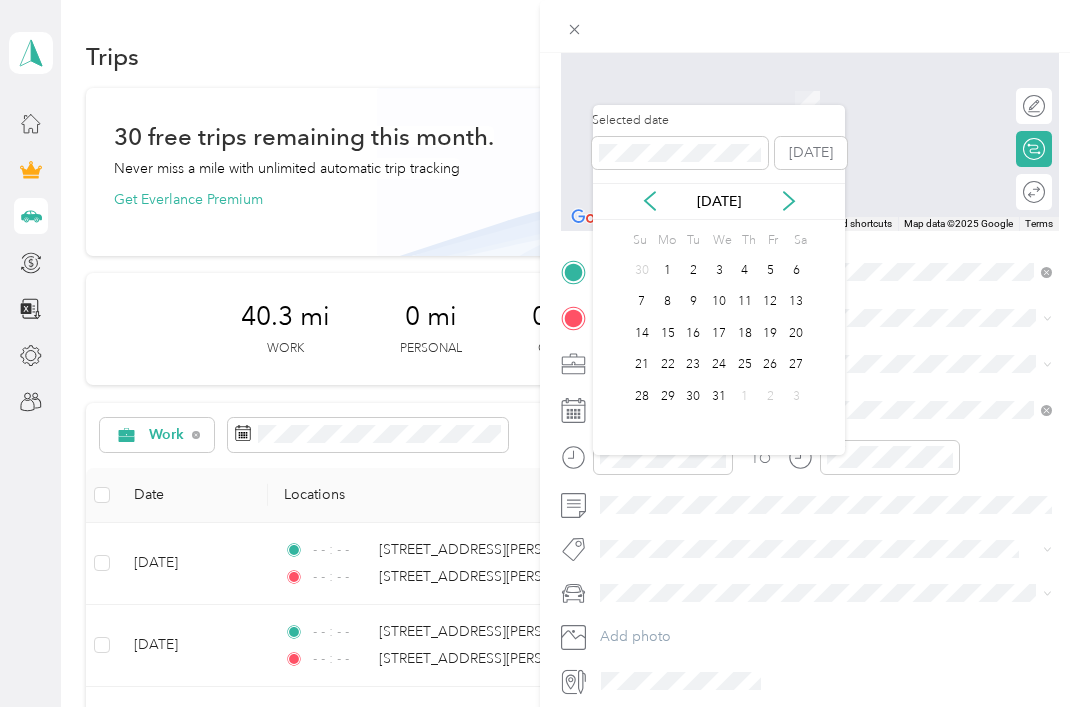 click 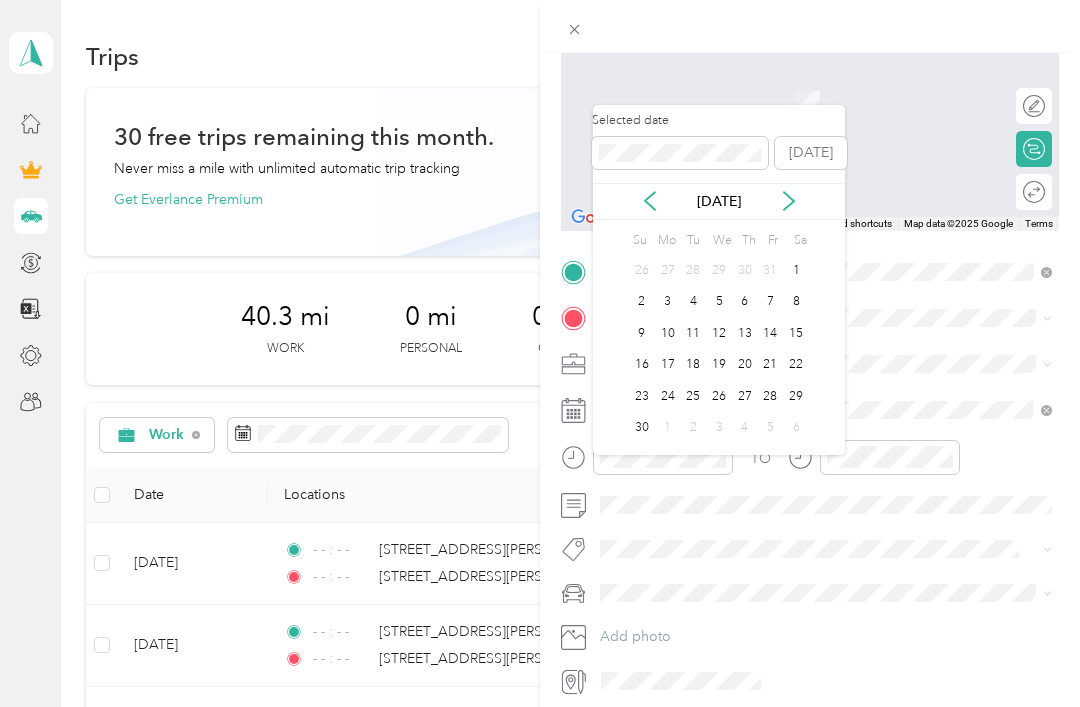 click 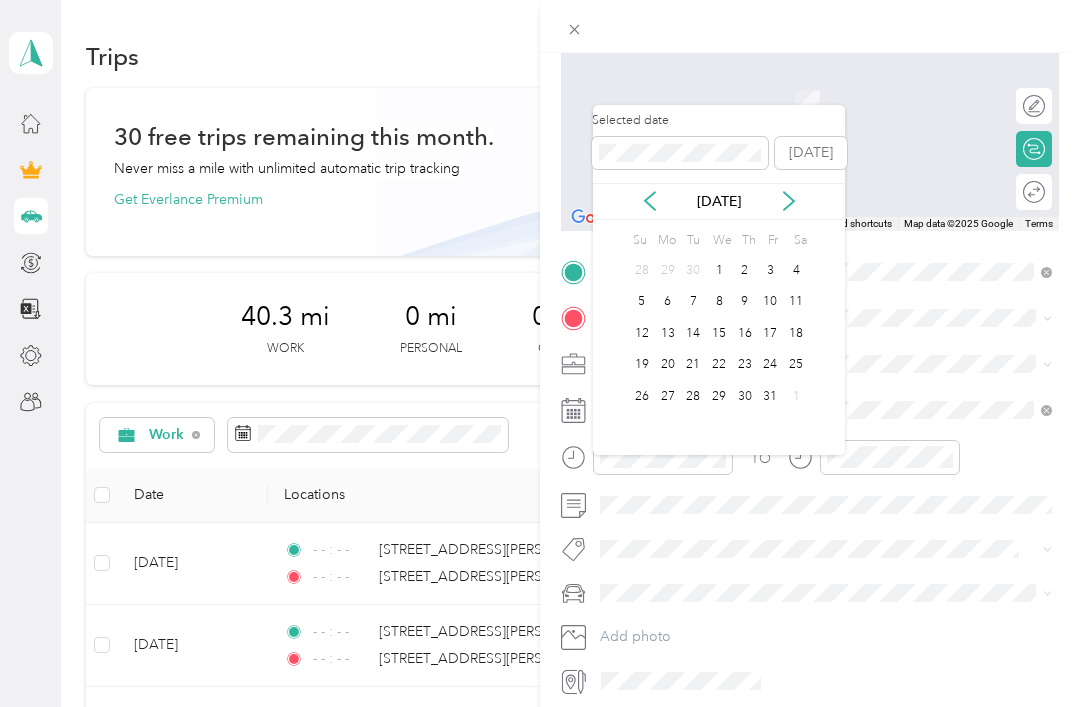 click 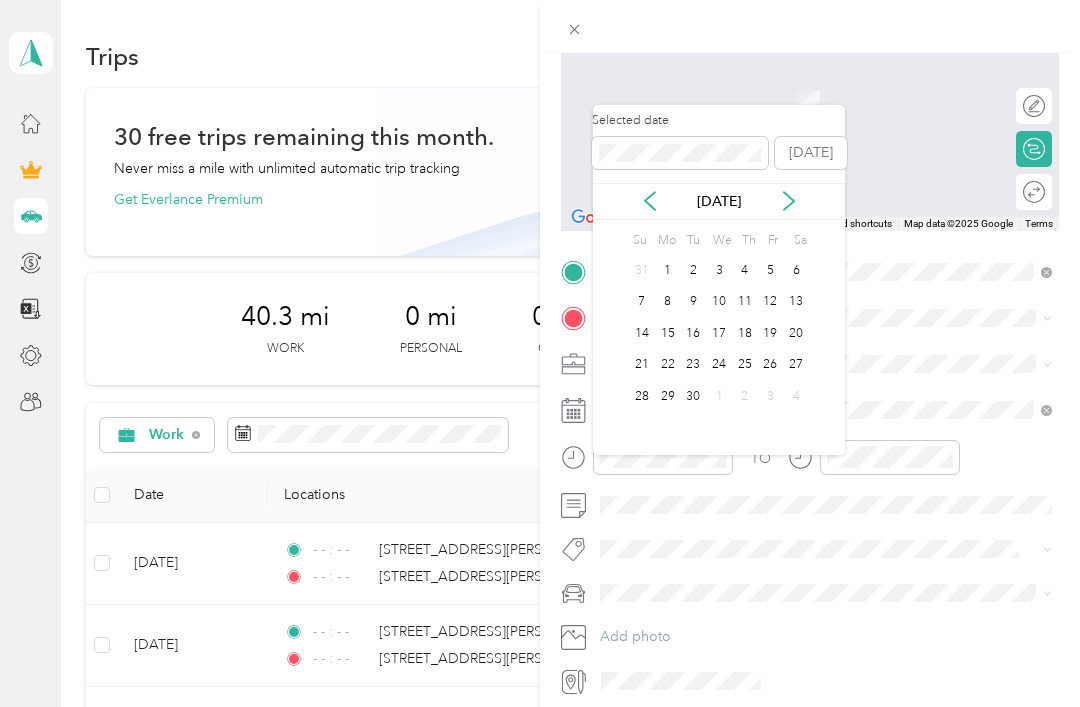 click 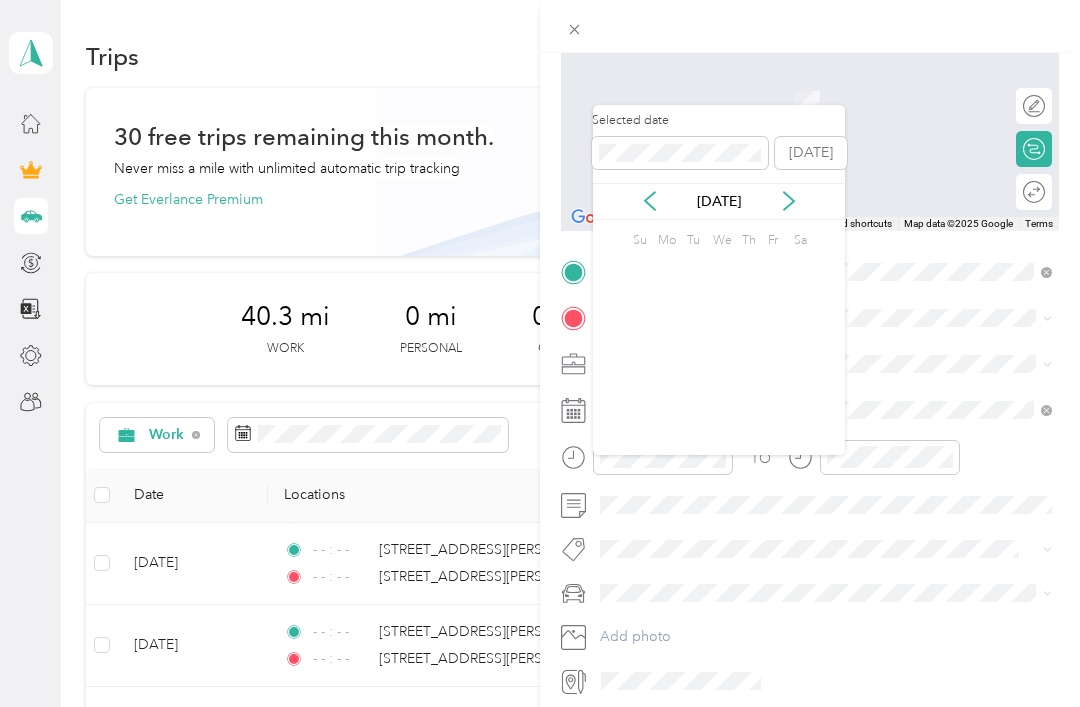 click 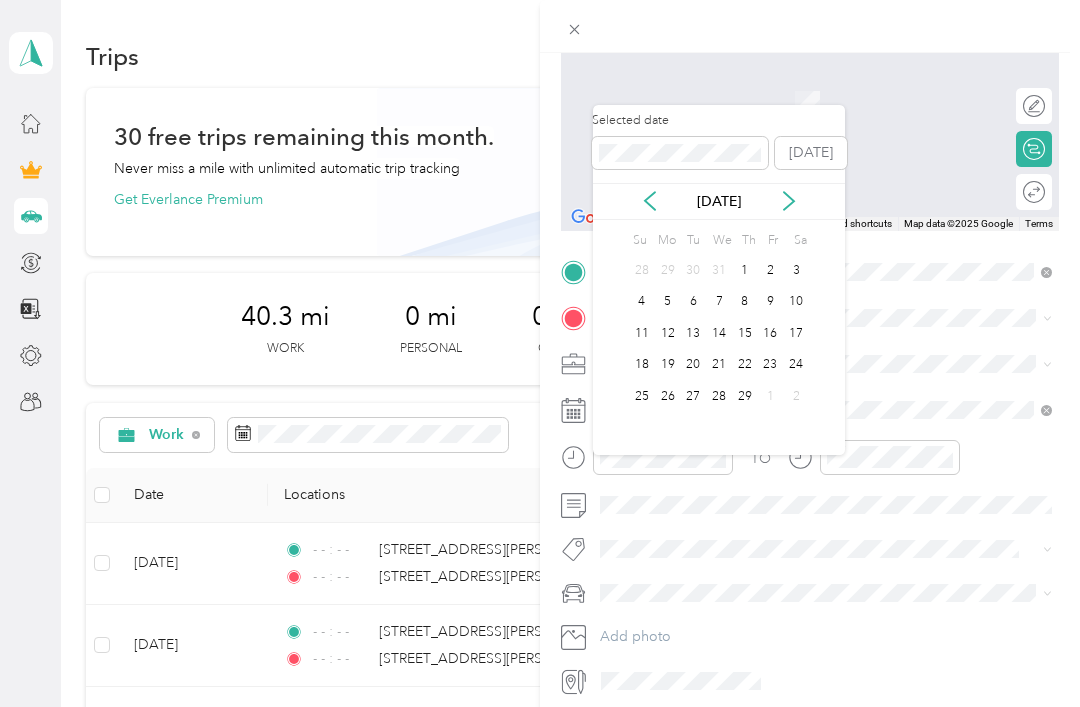click 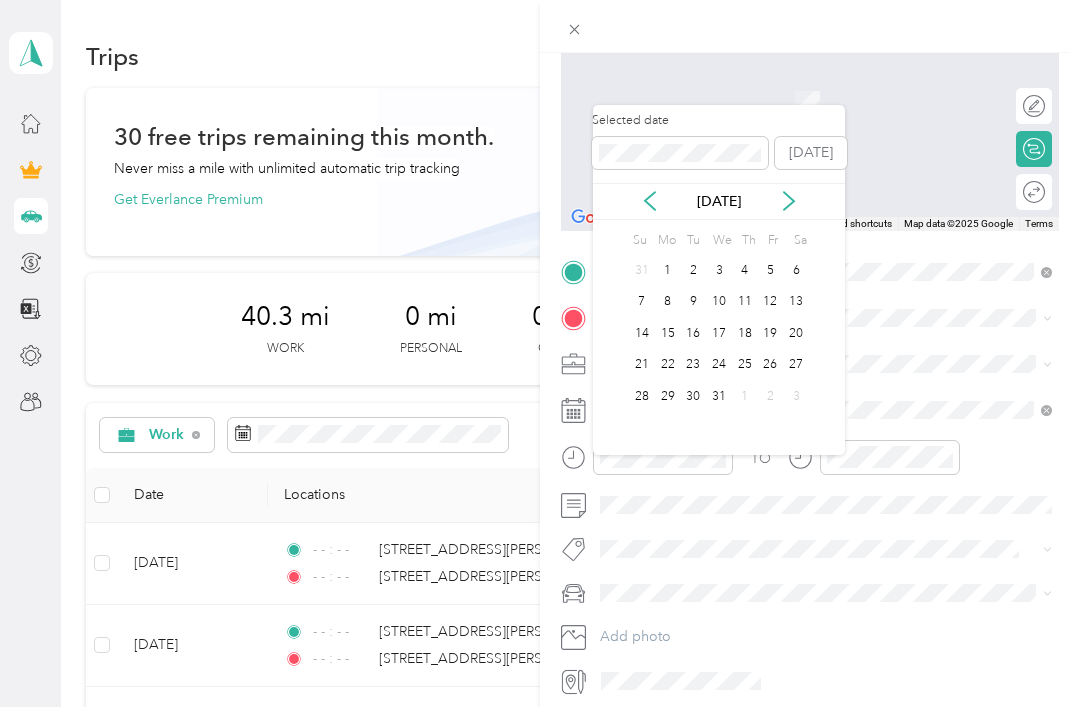 click on "2" at bounding box center (693, 270) 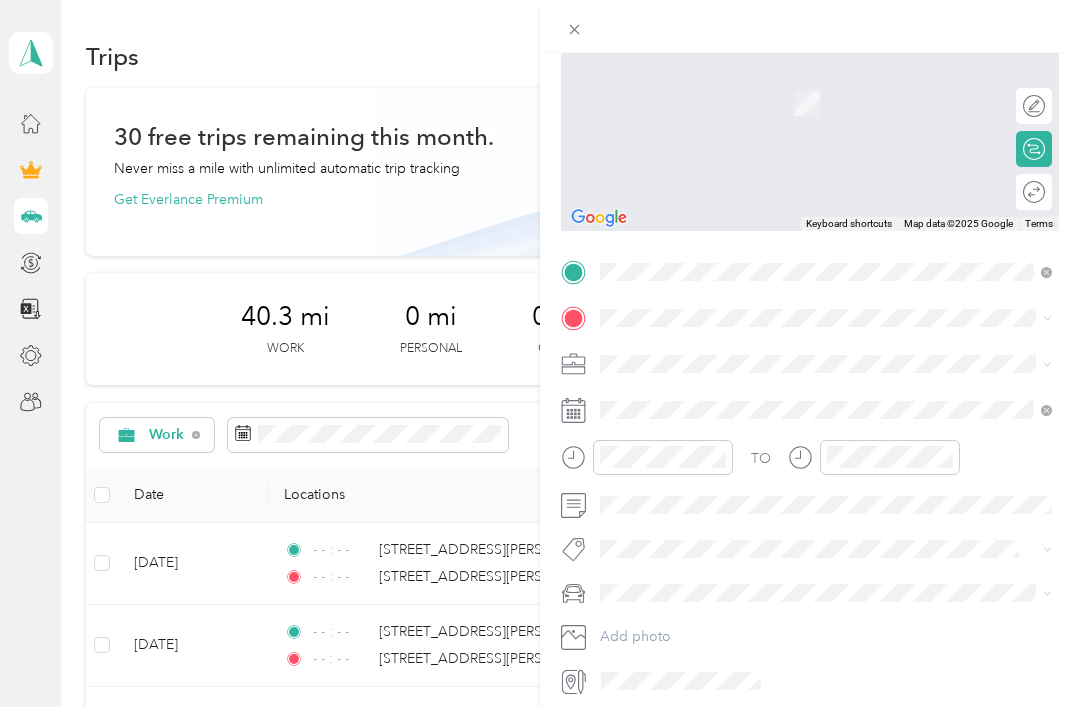 click 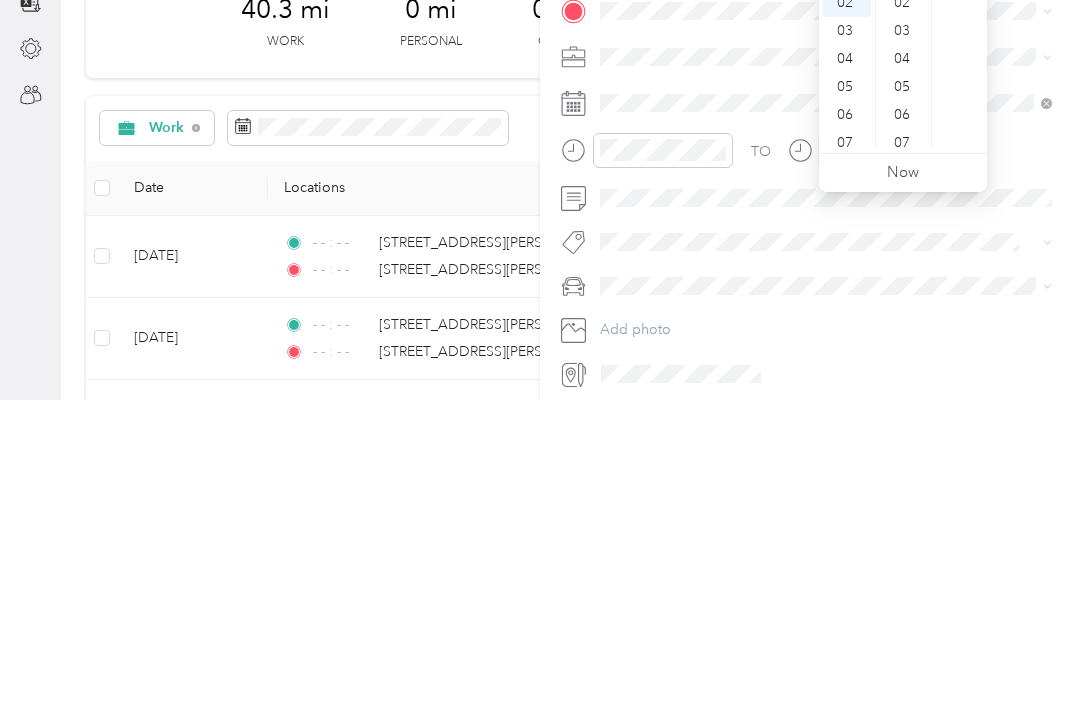 scroll, scrollTop: 54, scrollLeft: 0, axis: vertical 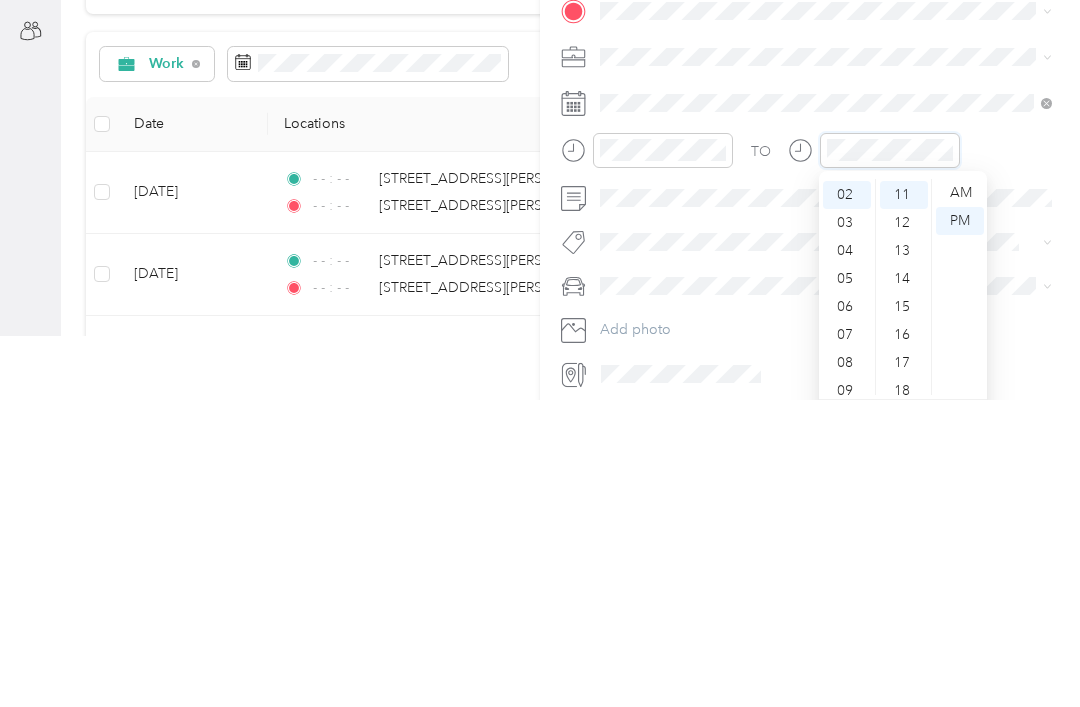 click 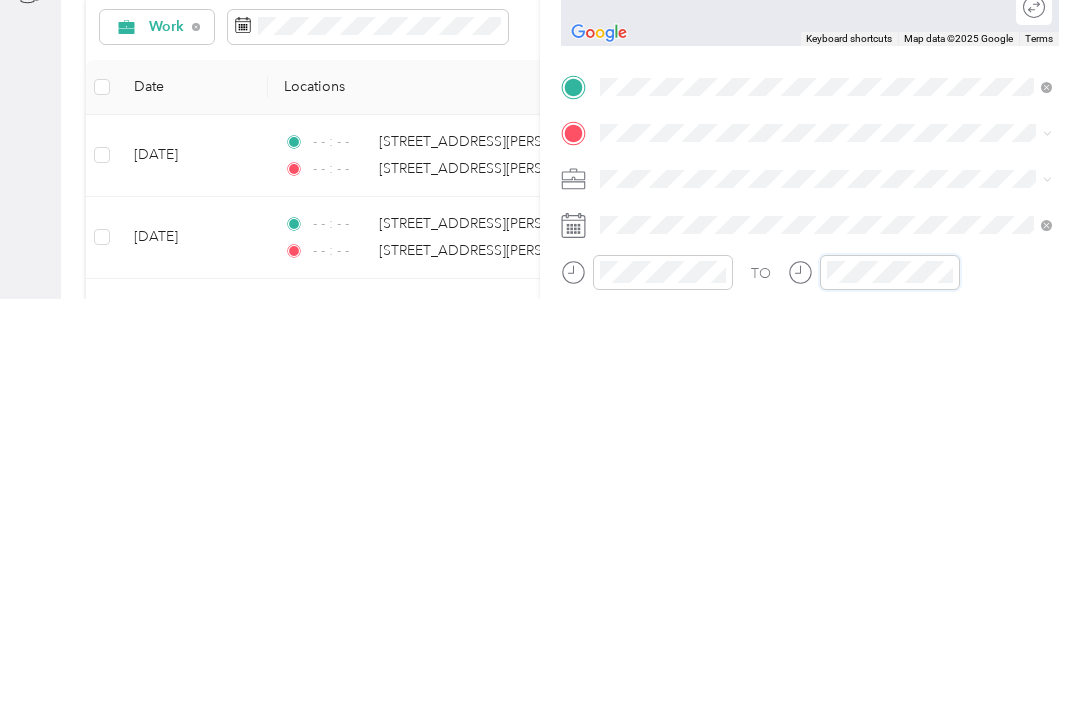 scroll, scrollTop: 0, scrollLeft: 0, axis: both 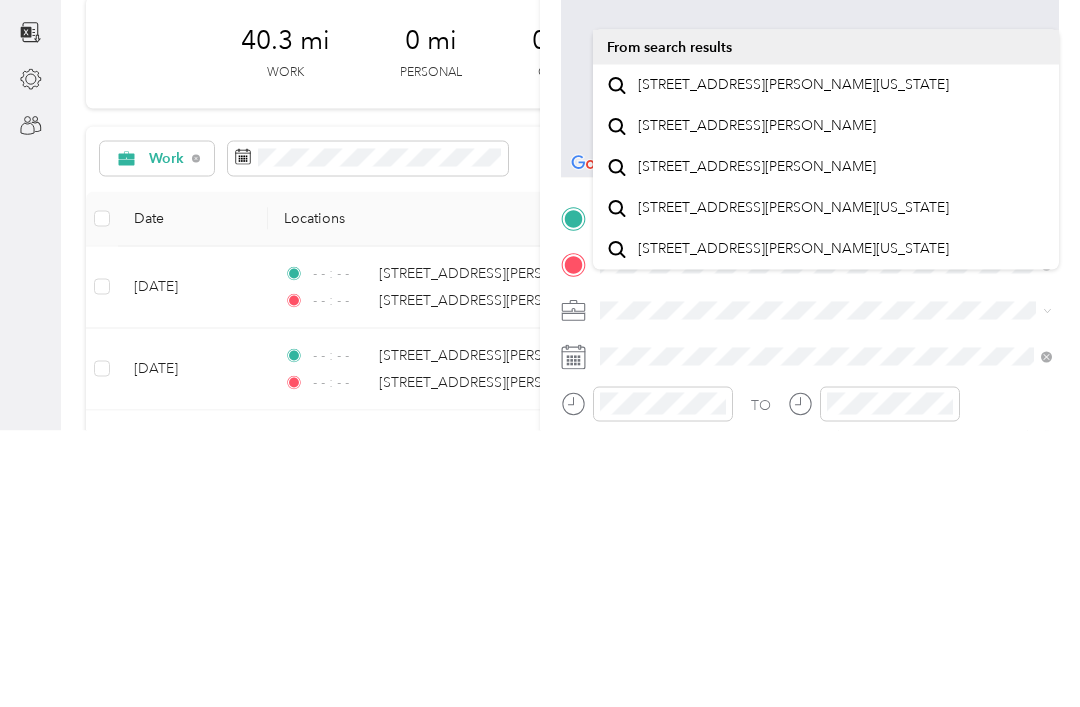 click on "[STREET_ADDRESS][PERSON_NAME][US_STATE]" at bounding box center (793, 361) 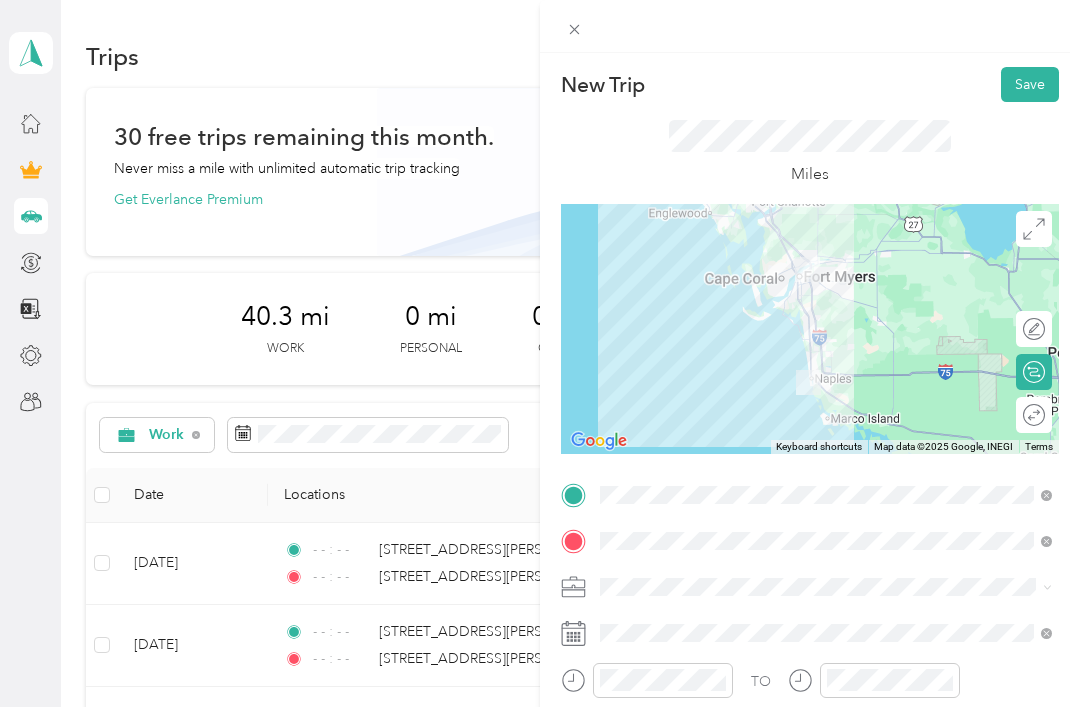 scroll, scrollTop: 0, scrollLeft: 0, axis: both 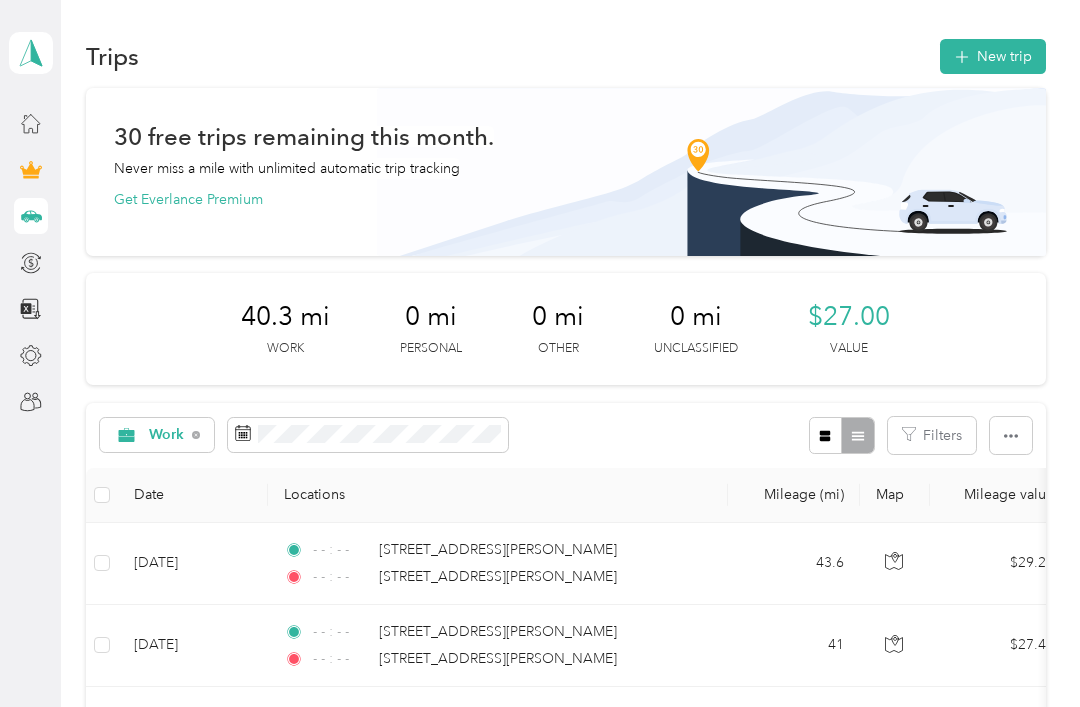 click on "New trip" at bounding box center [993, 56] 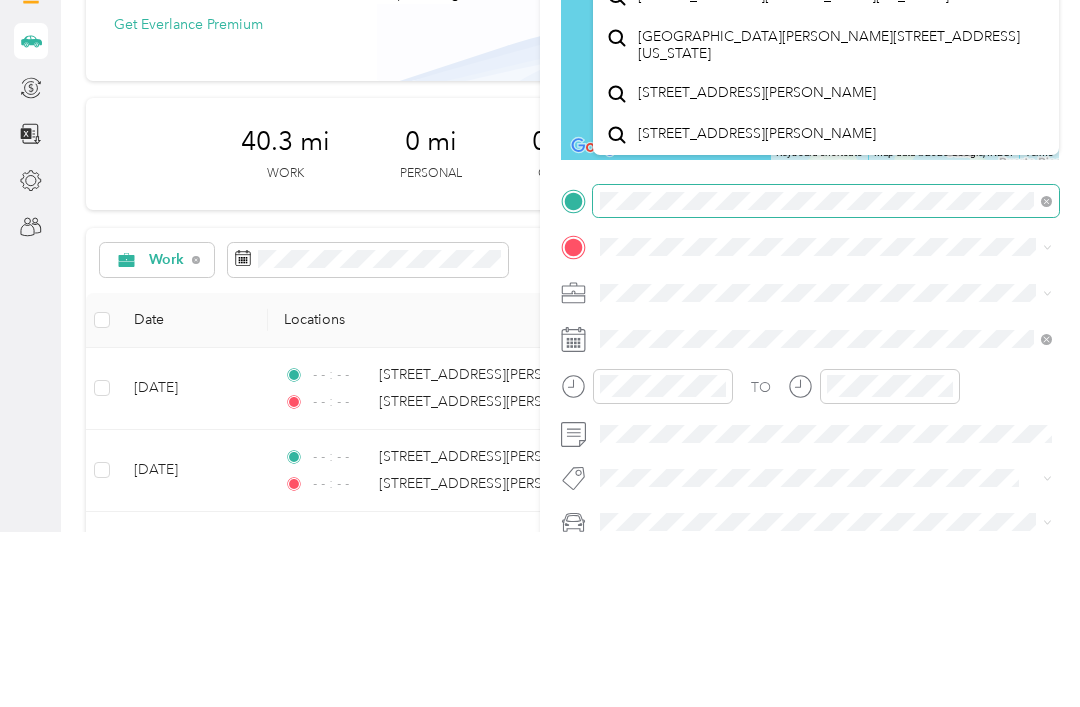 scroll, scrollTop: 124, scrollLeft: 0, axis: vertical 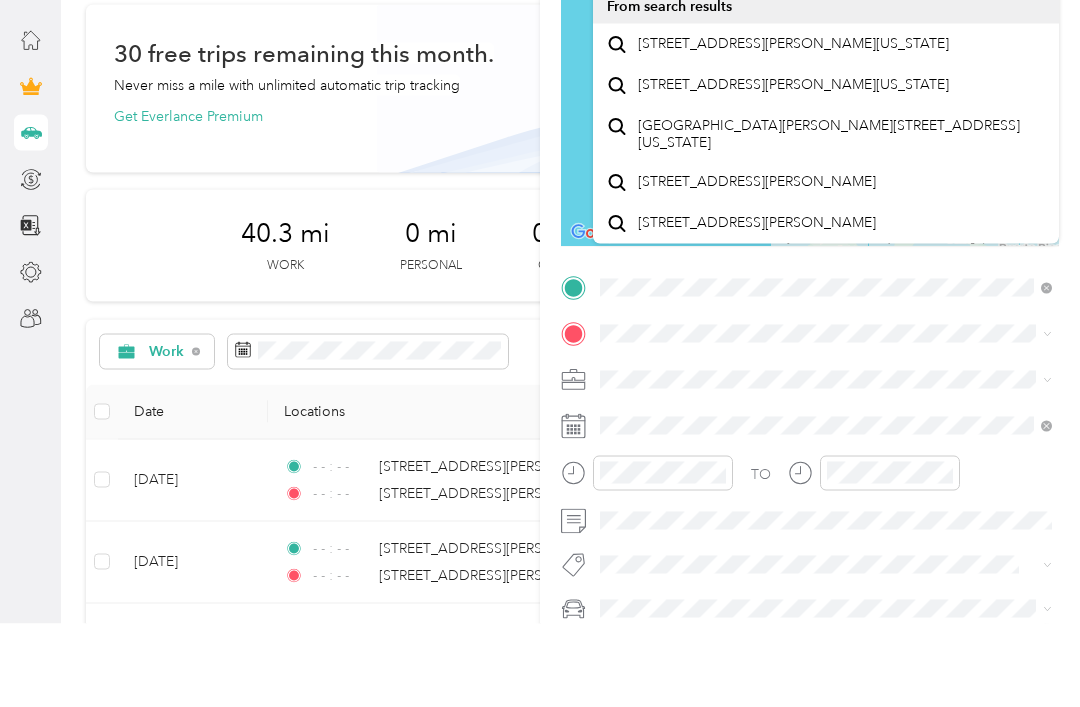 click on "[STREET_ADDRESS][PERSON_NAME][US_STATE]" at bounding box center [793, 127] 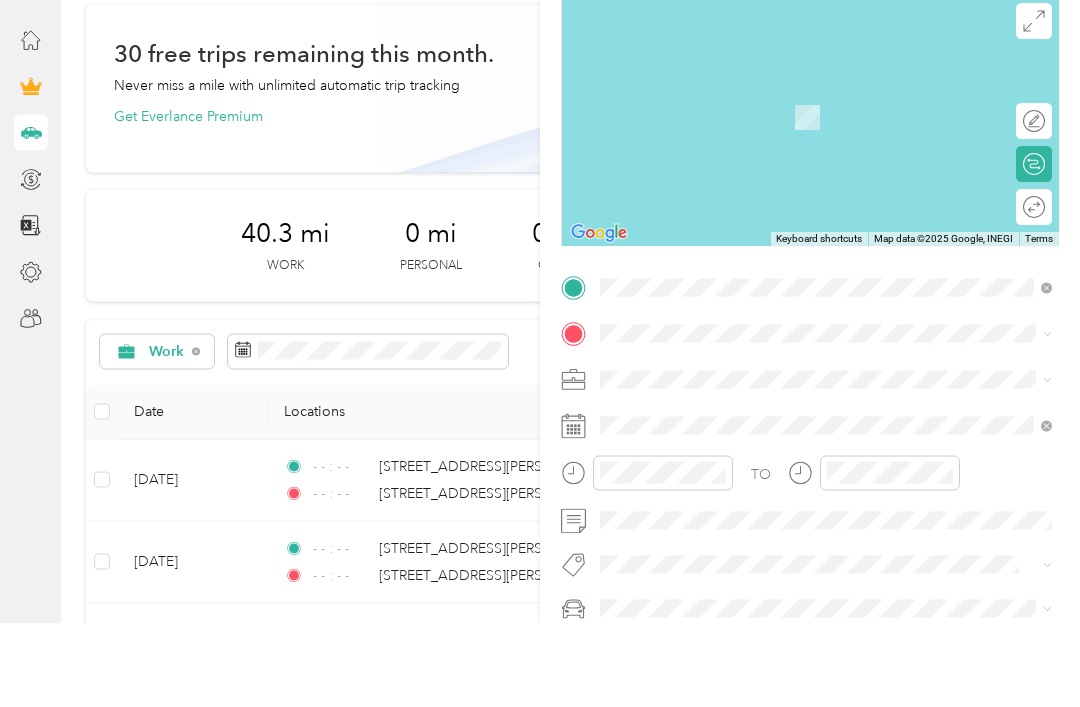 scroll, scrollTop: 64, scrollLeft: 0, axis: vertical 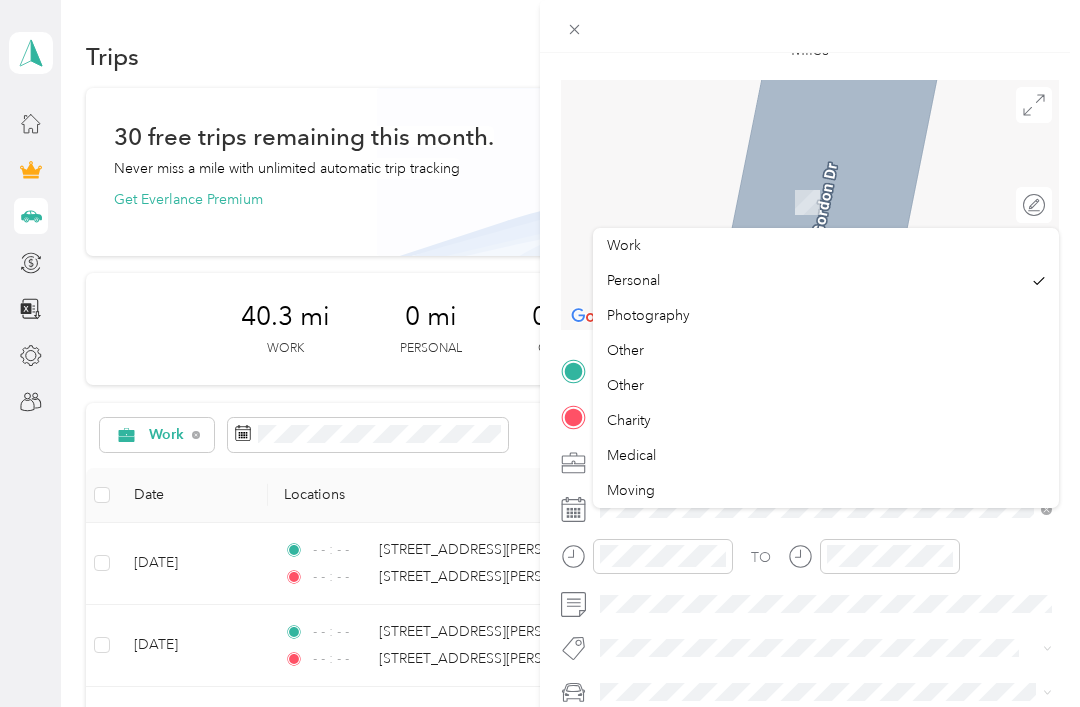 click on "Work" at bounding box center [826, 245] 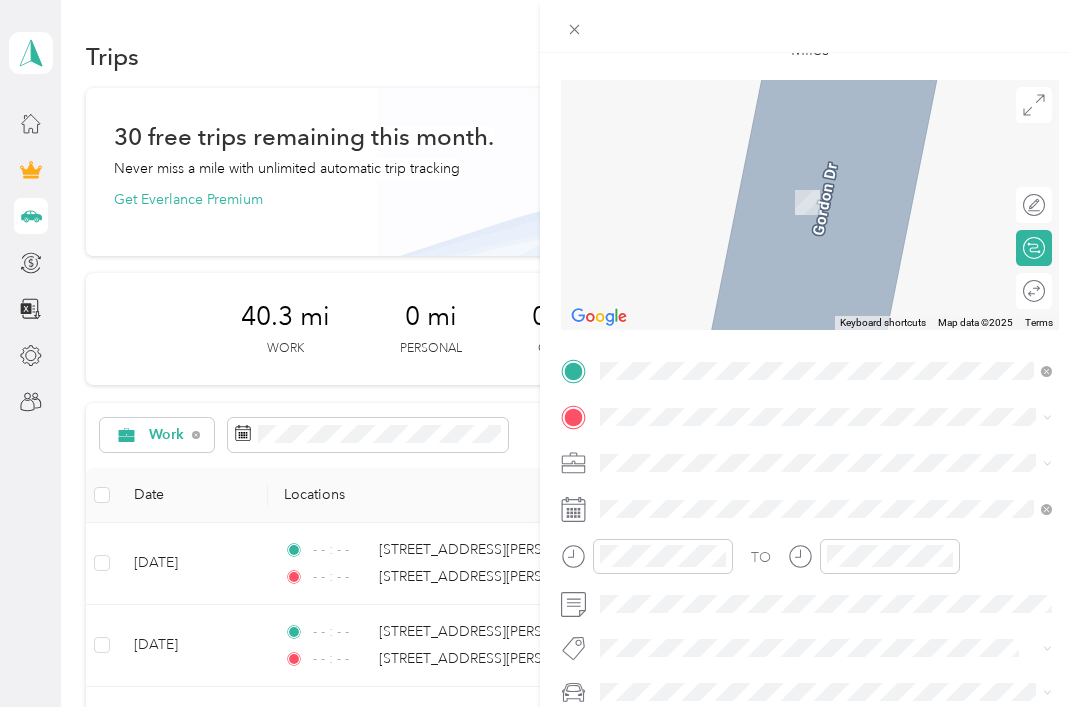 click 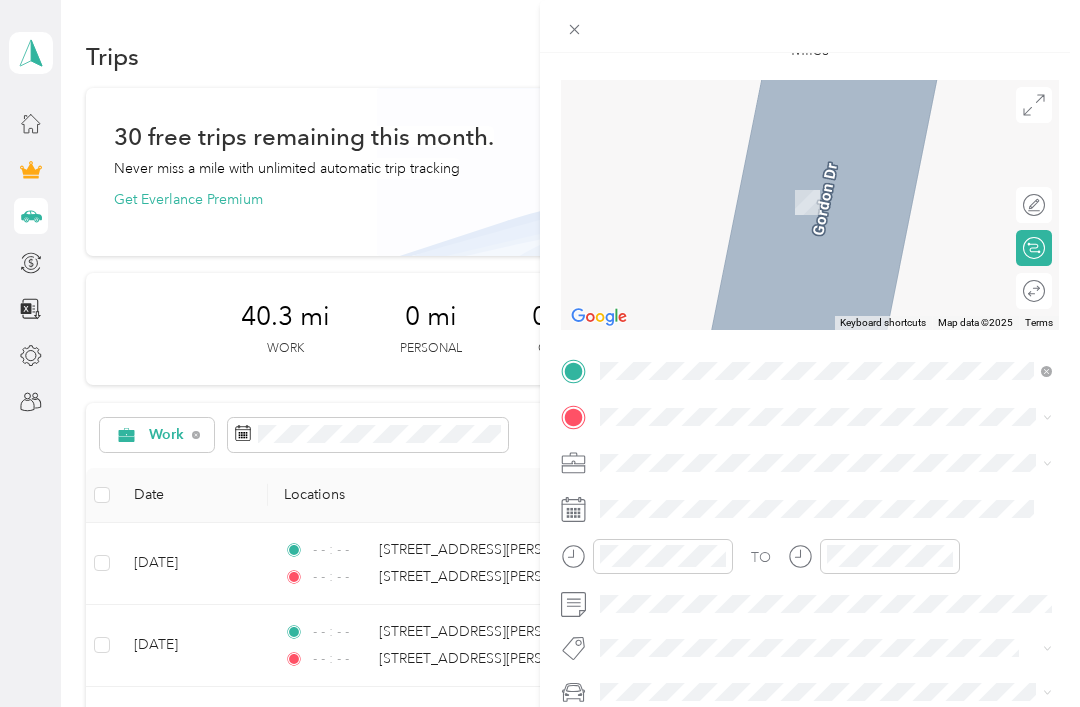 click 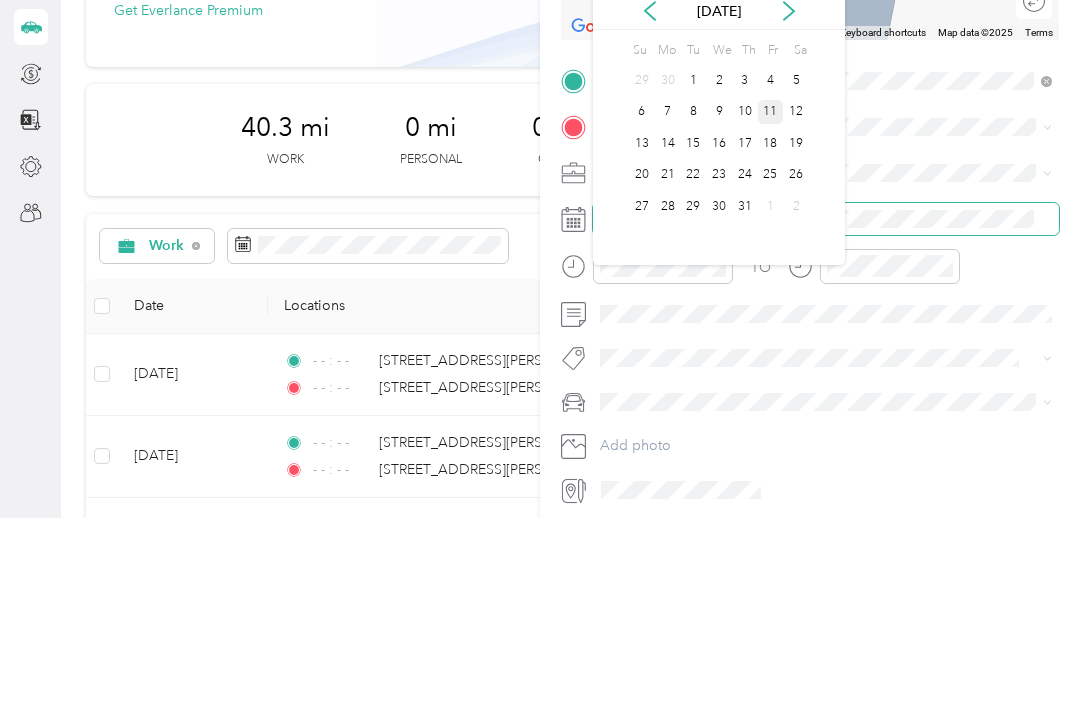 scroll, scrollTop: 223, scrollLeft: 0, axis: vertical 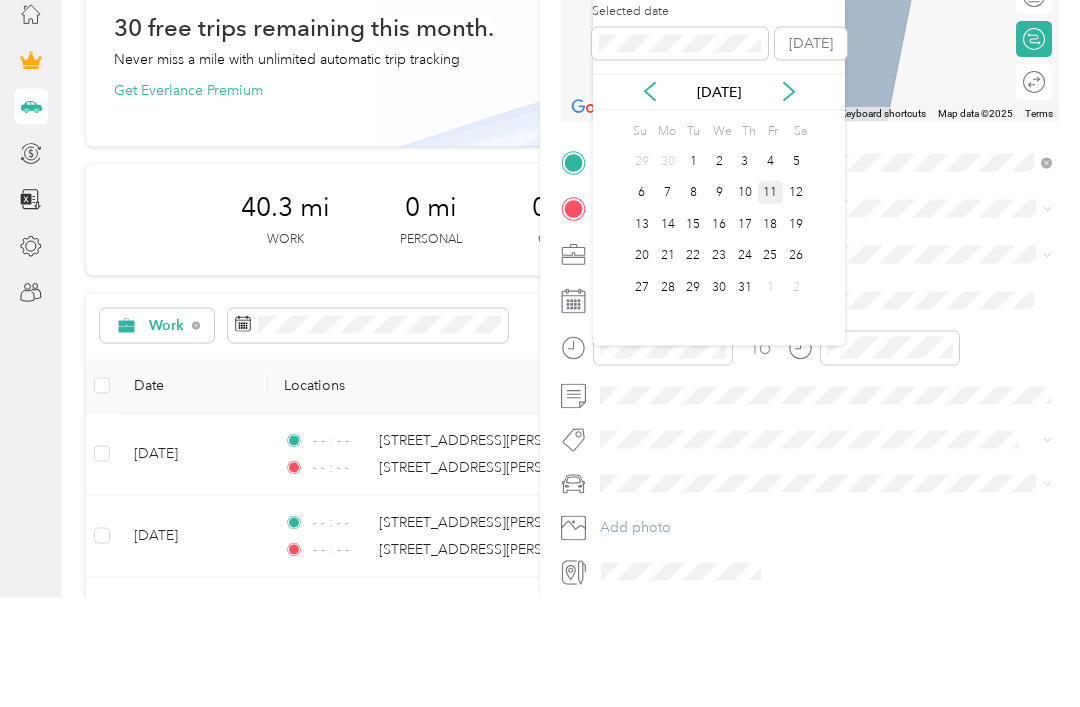 click 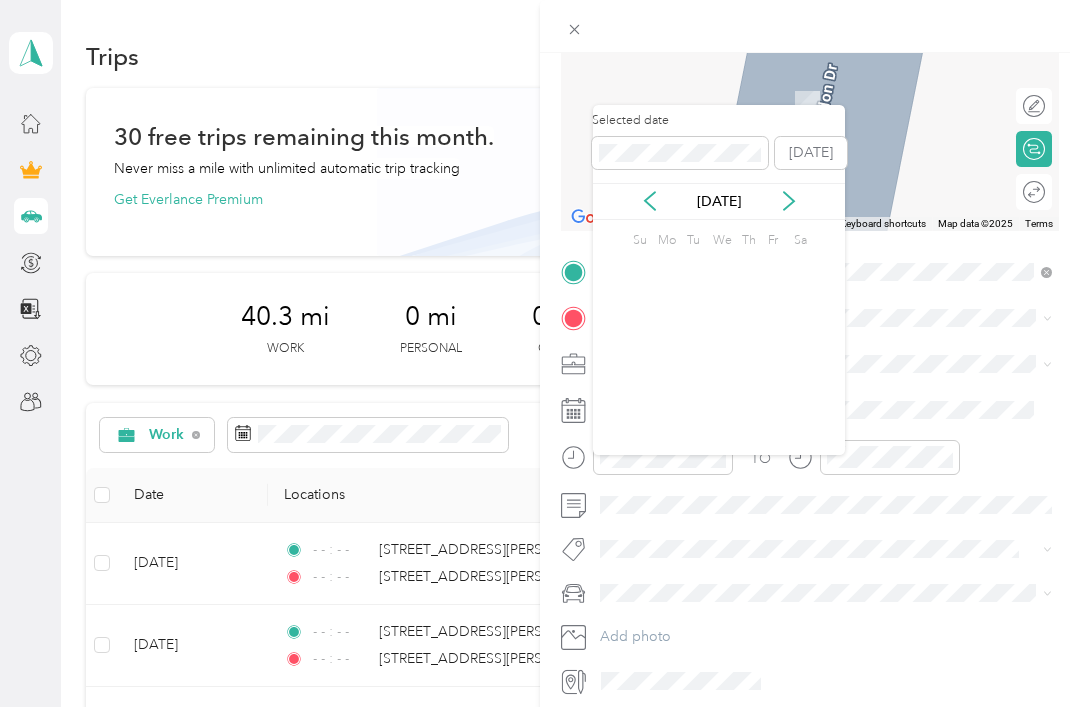 click at bounding box center (810, 26) 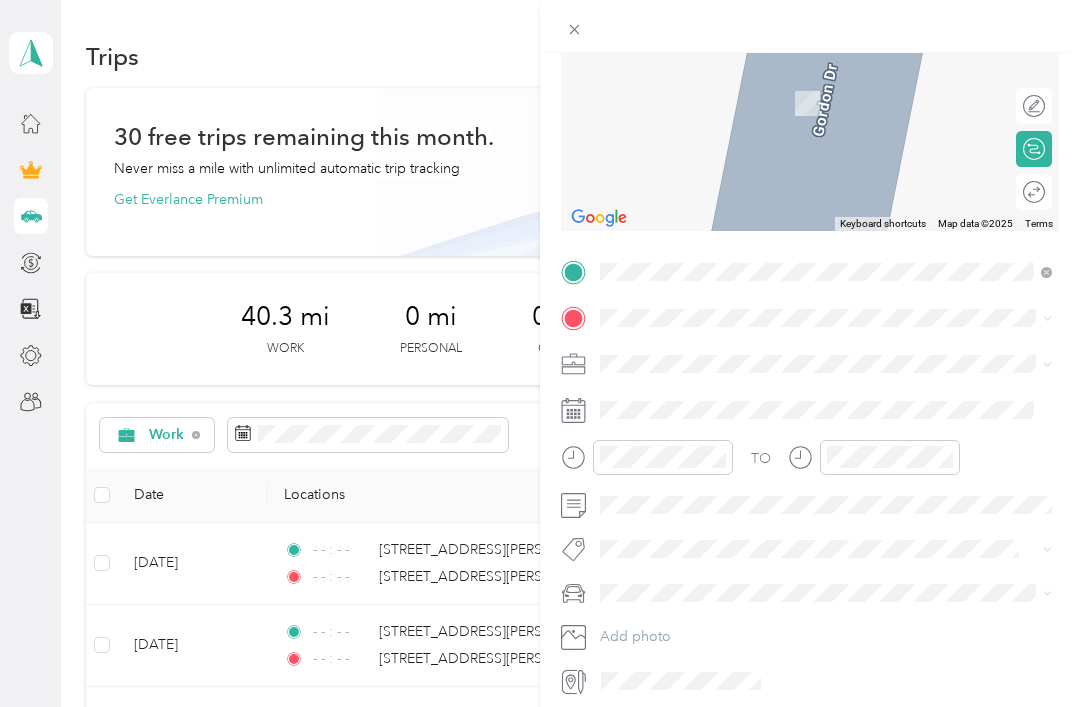 click 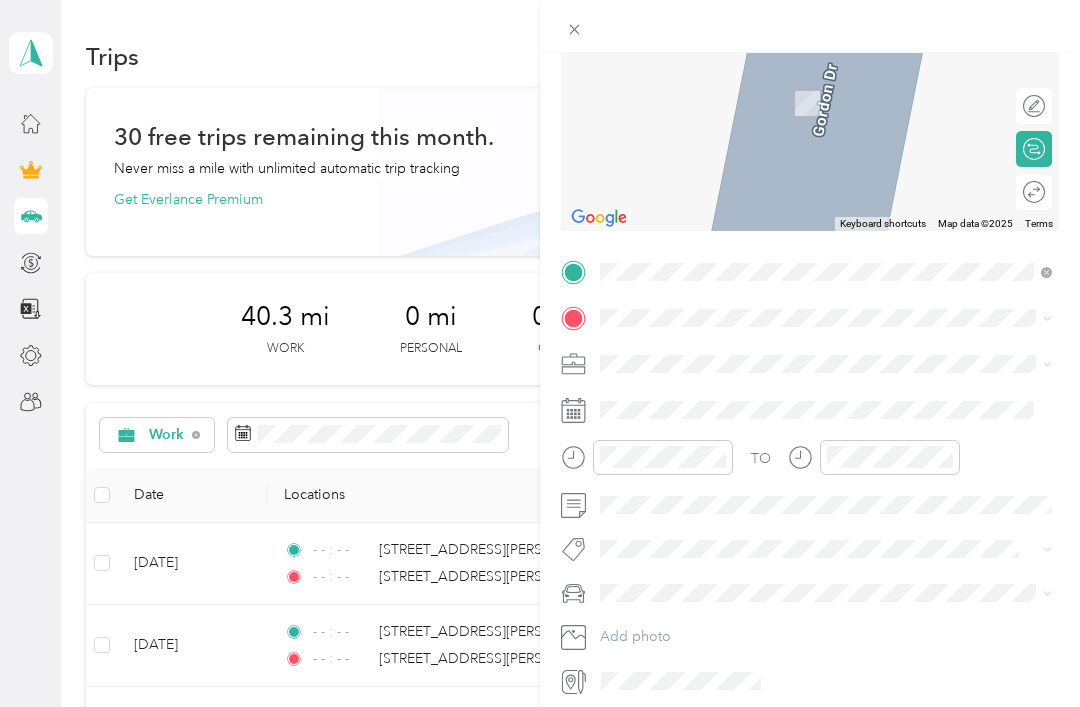 click 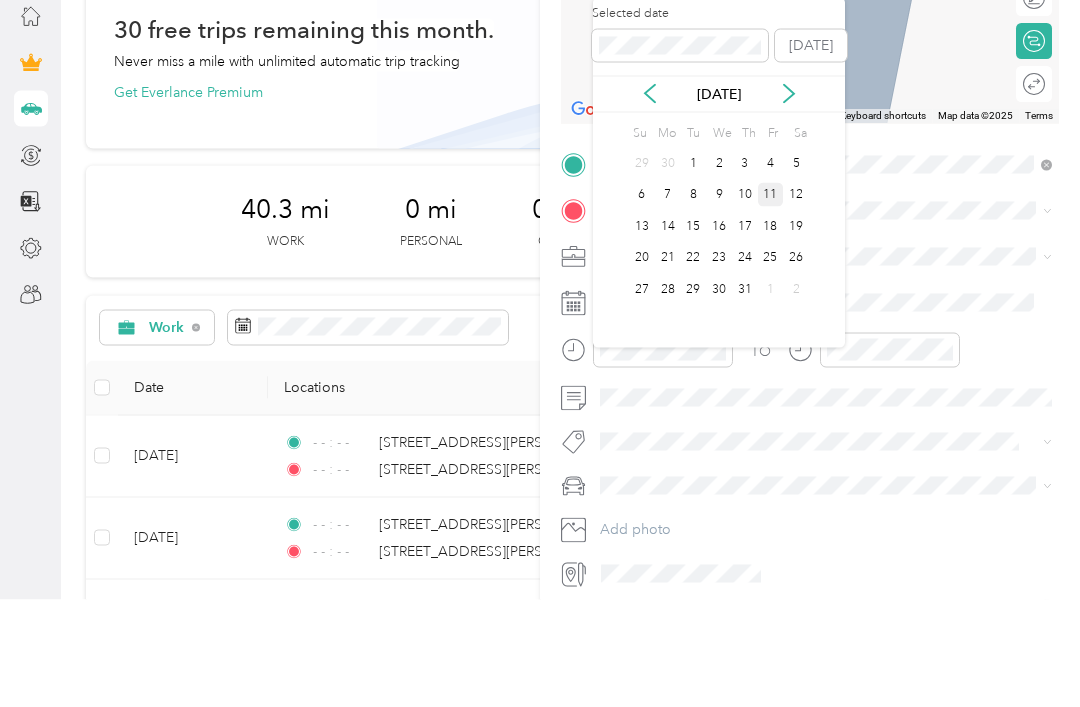 click 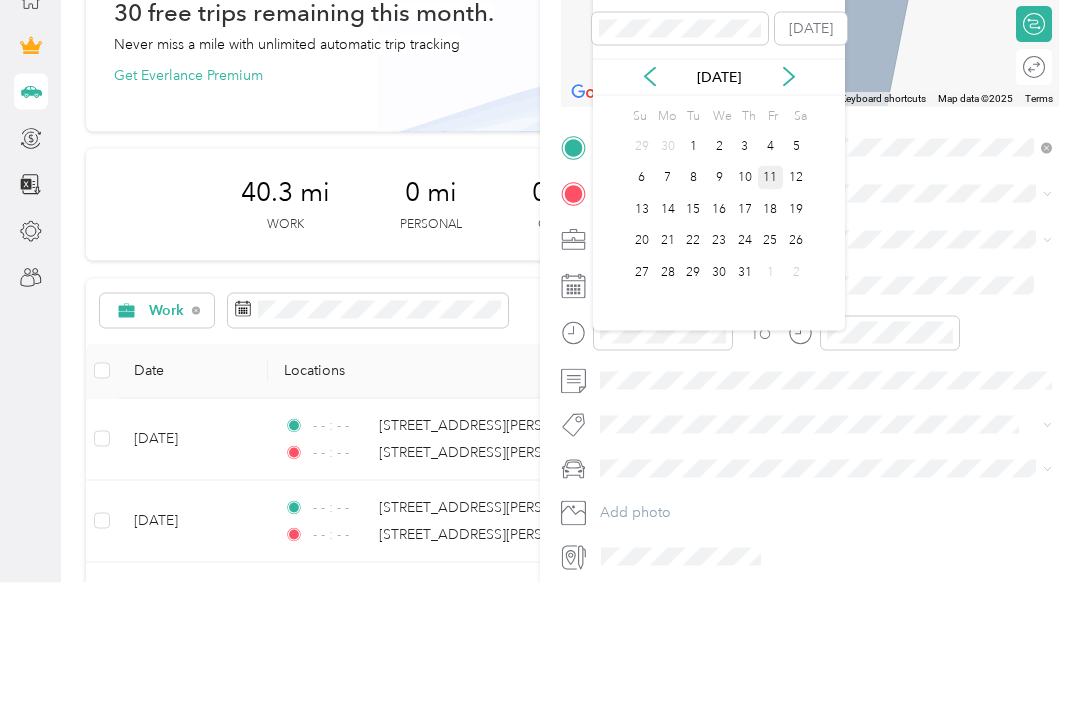 click on "[DATE]" at bounding box center [719, 201] 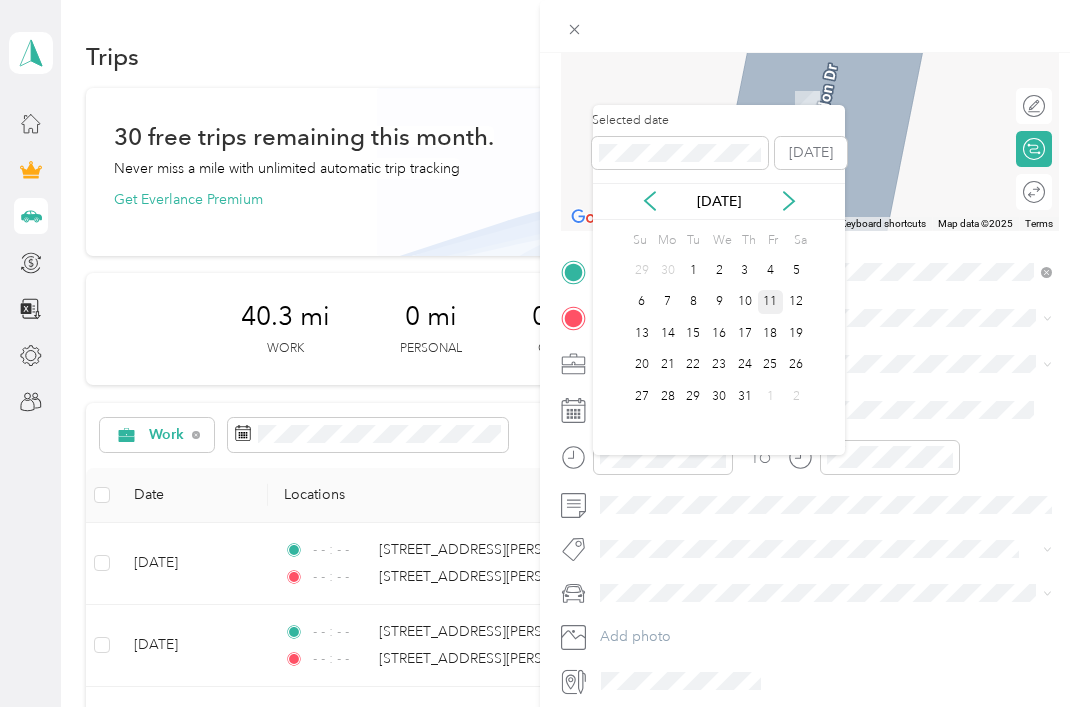 click 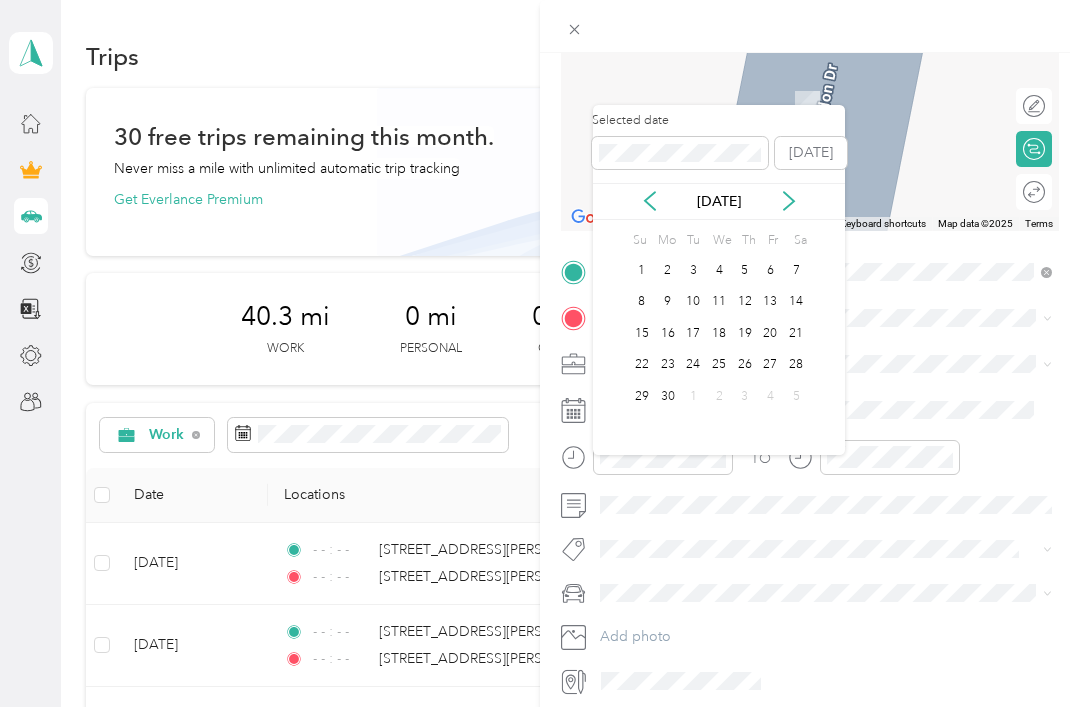 click 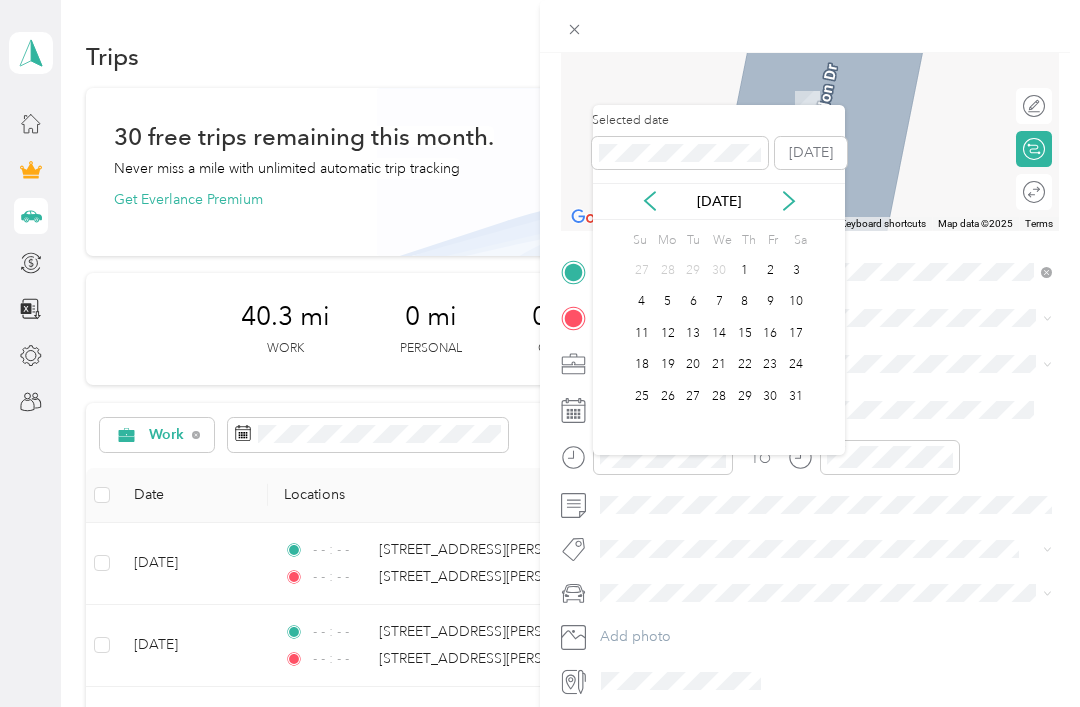 click on "[DATE]" at bounding box center [719, 201] 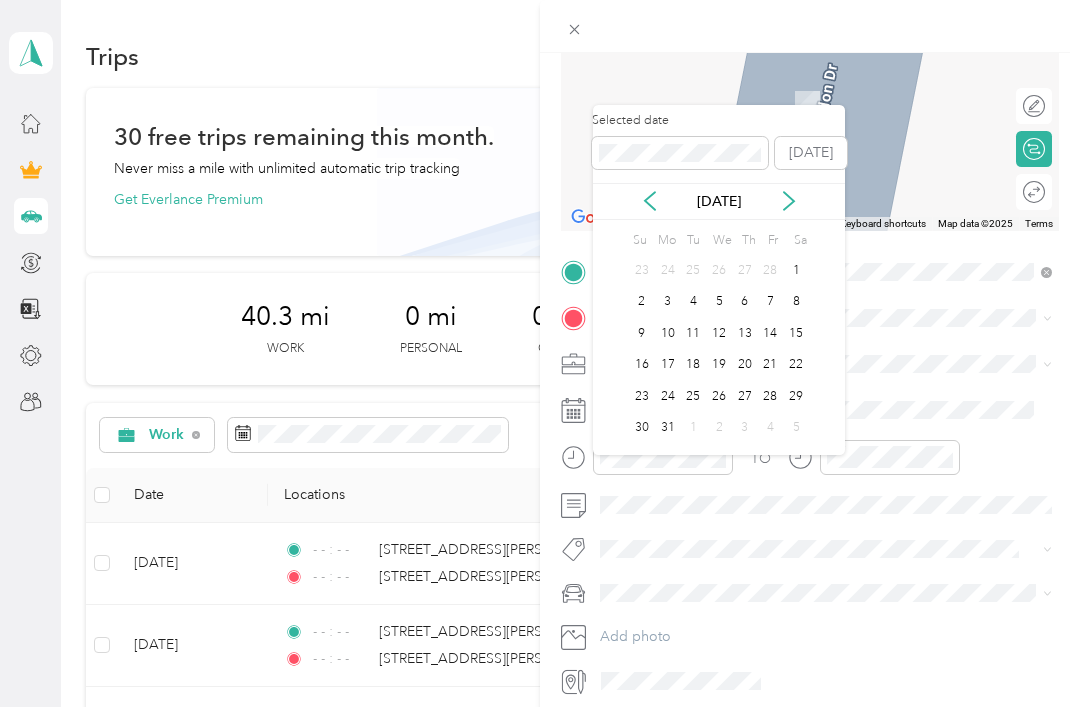 click 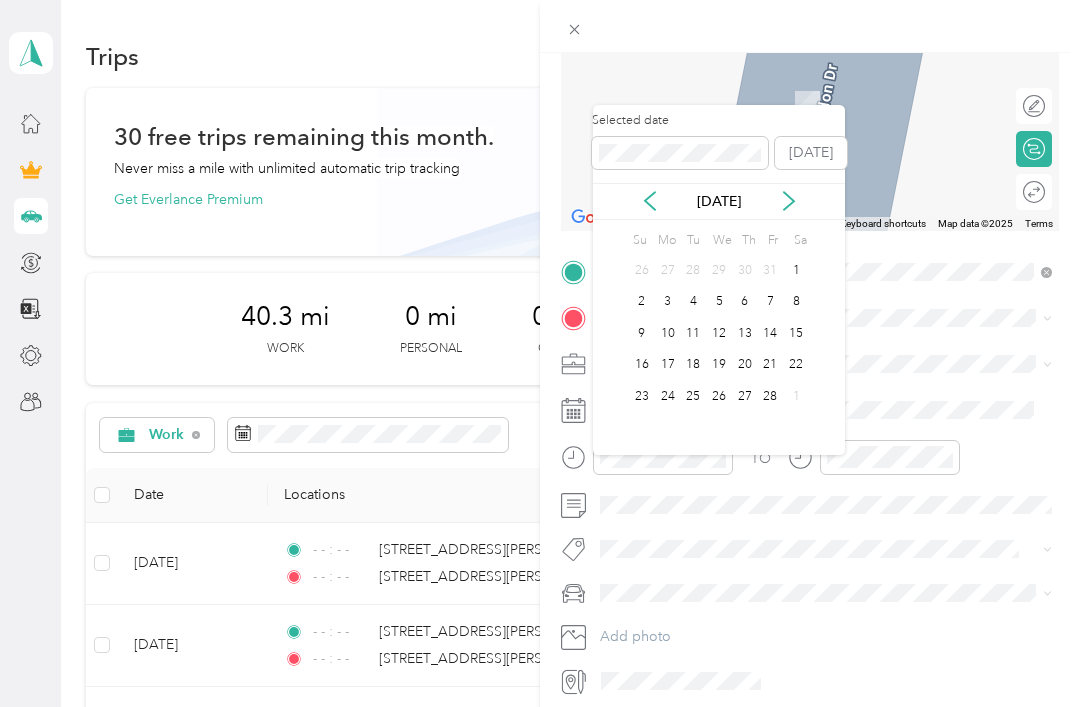 click 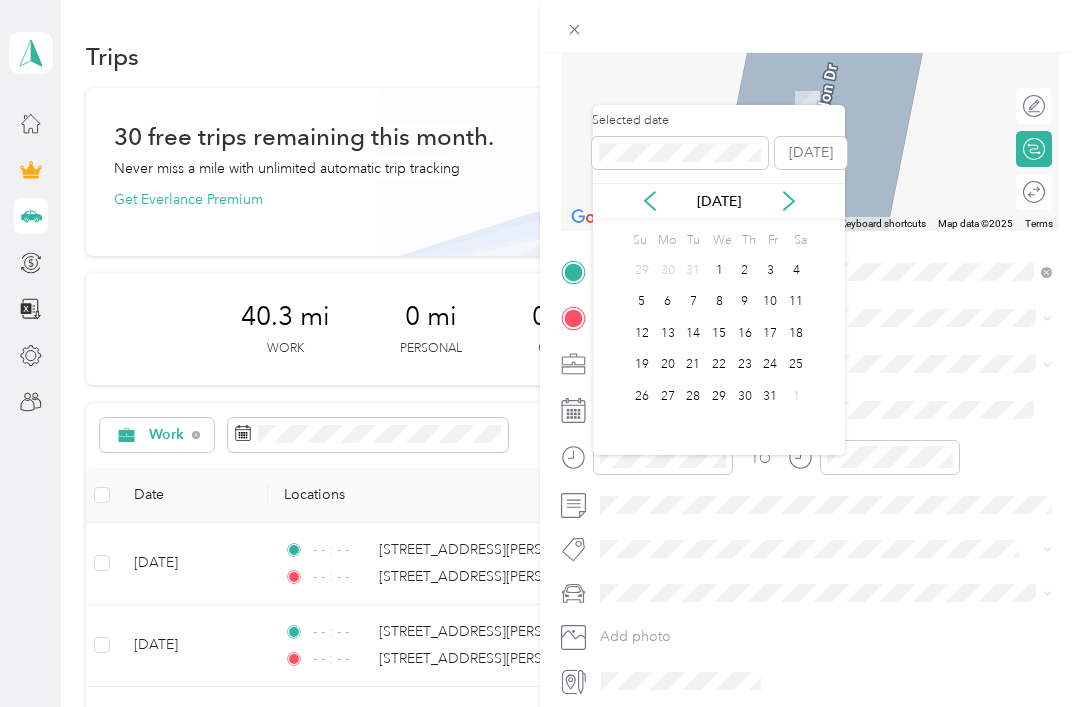 click 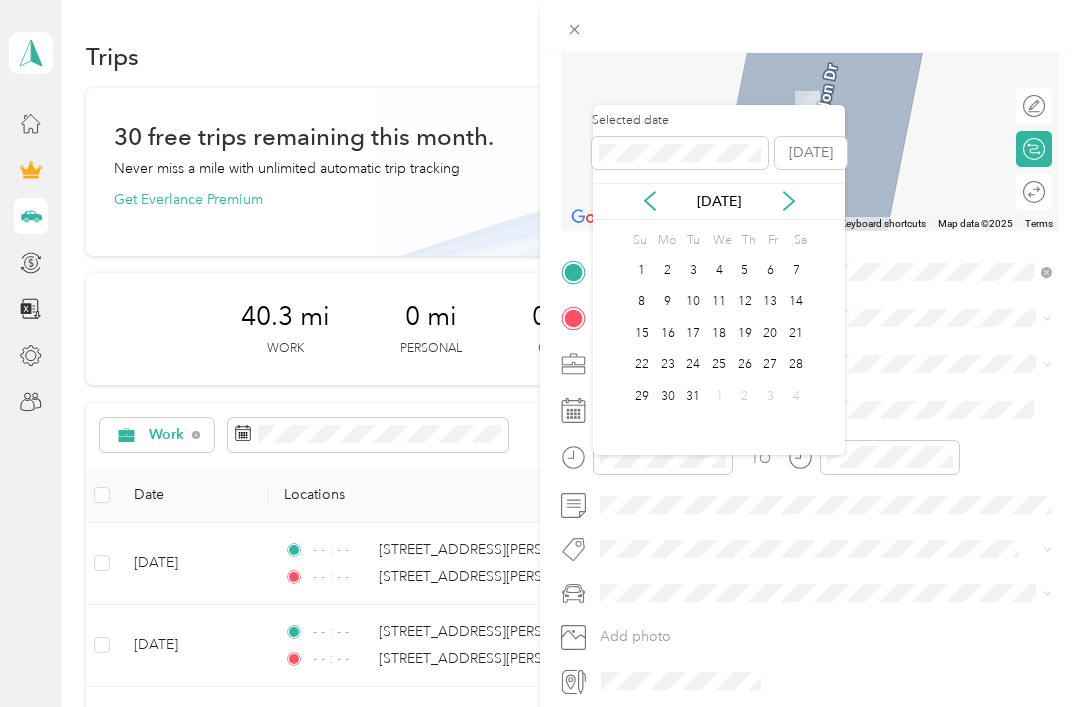 click 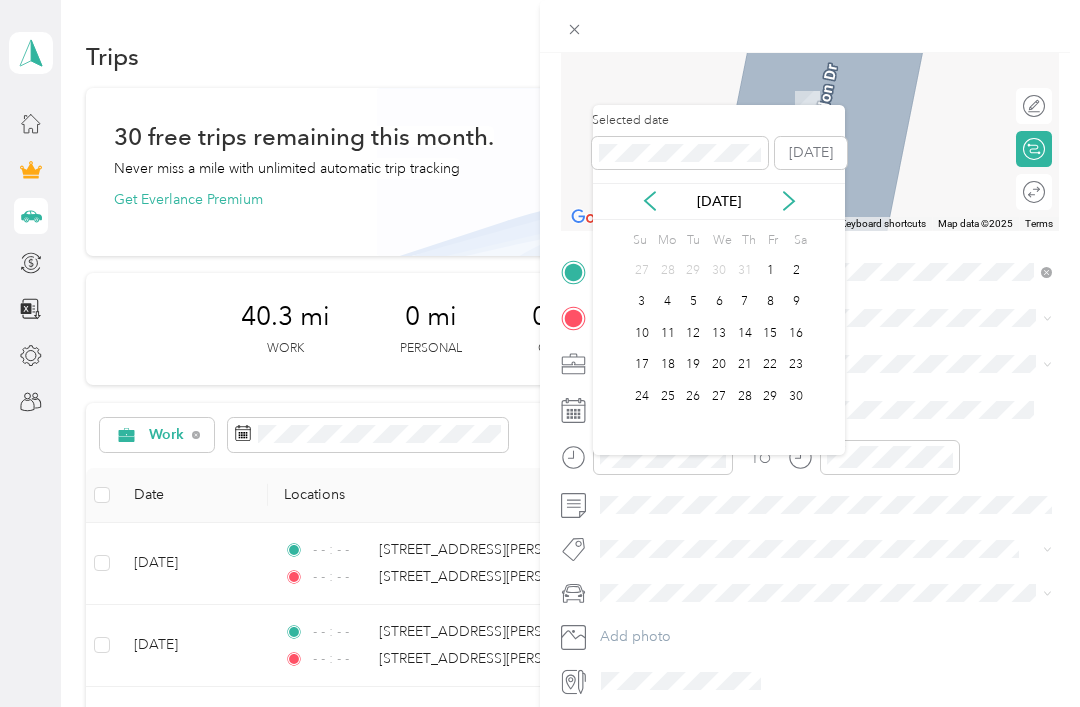 click 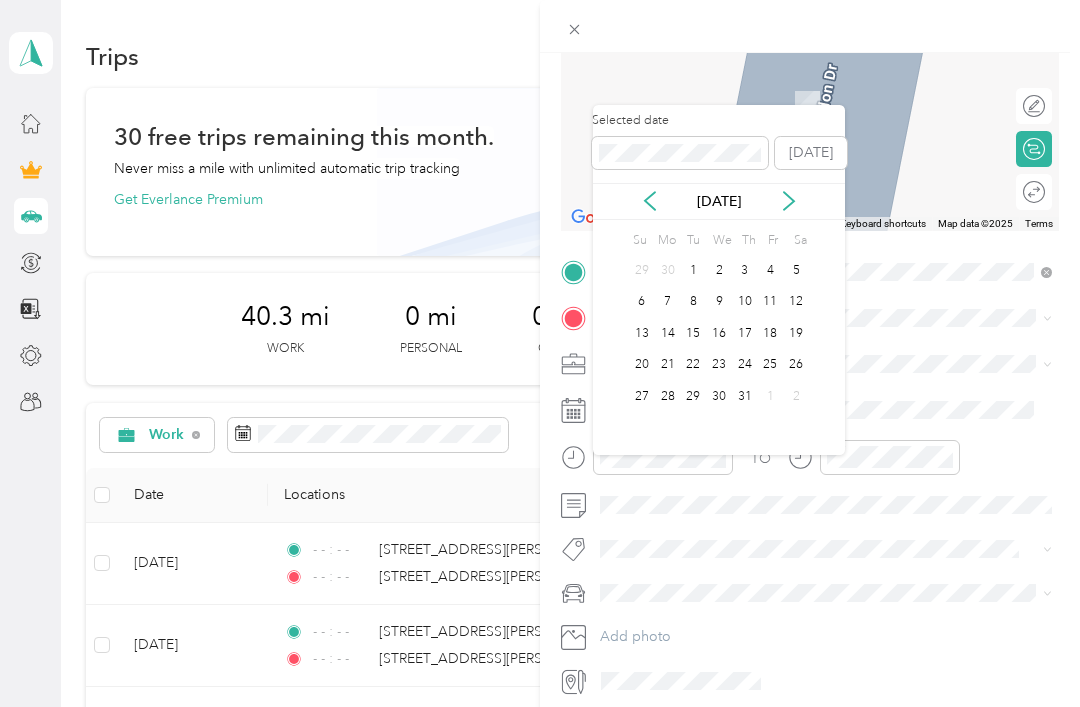 click 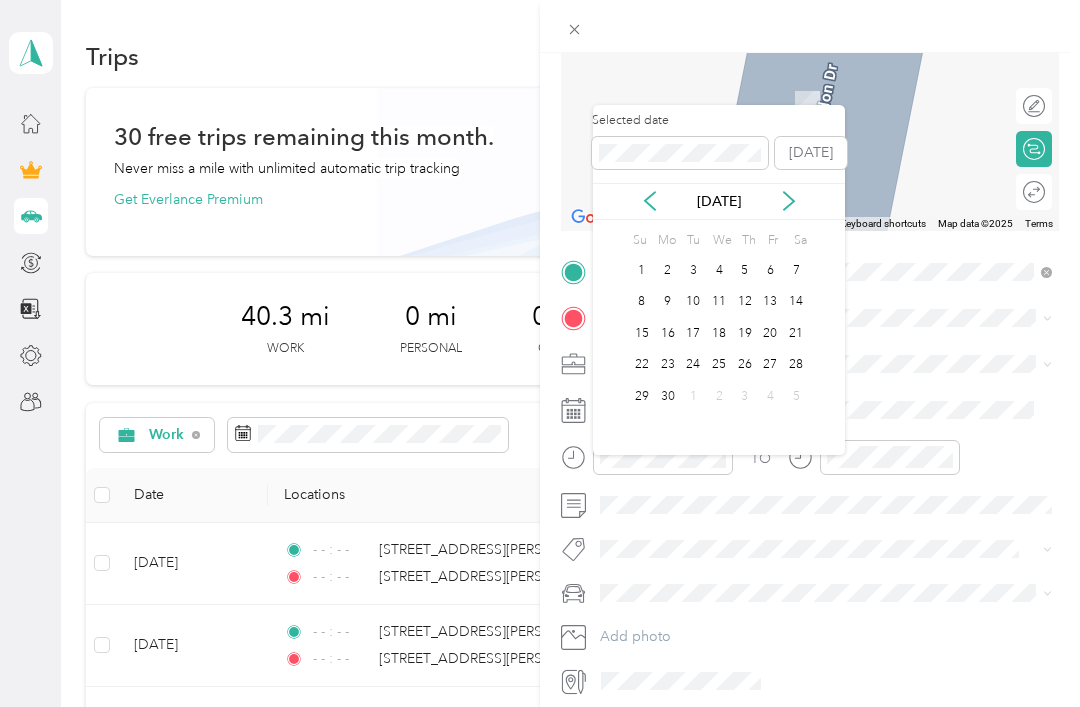 click on "[DATE]" at bounding box center [719, 201] 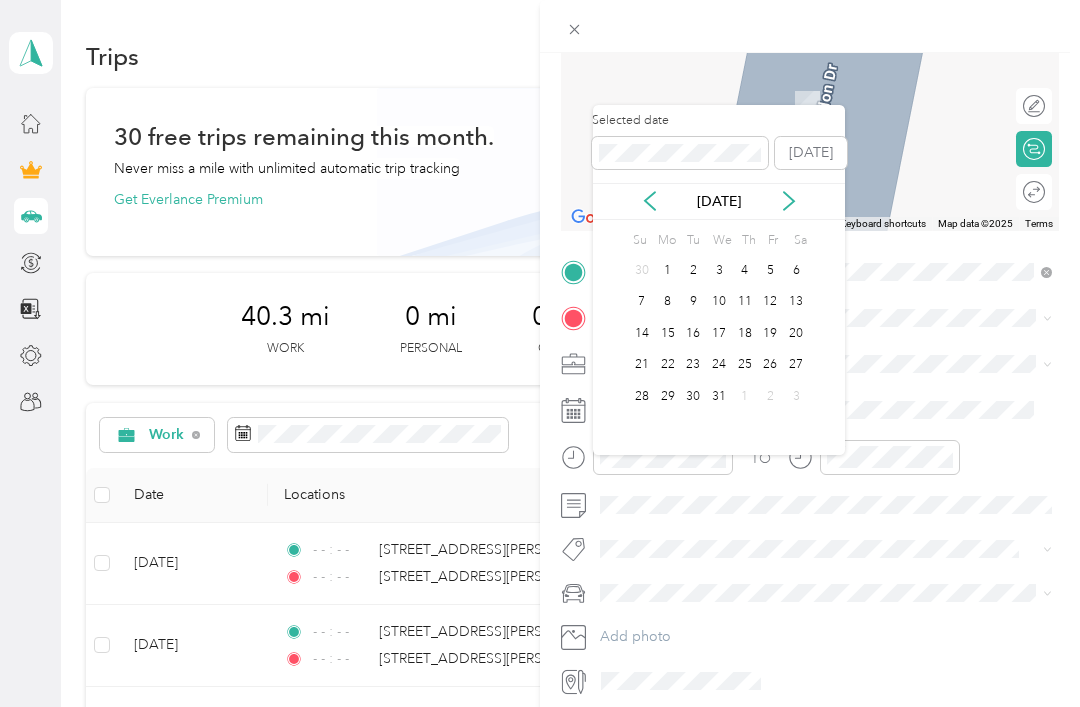 click 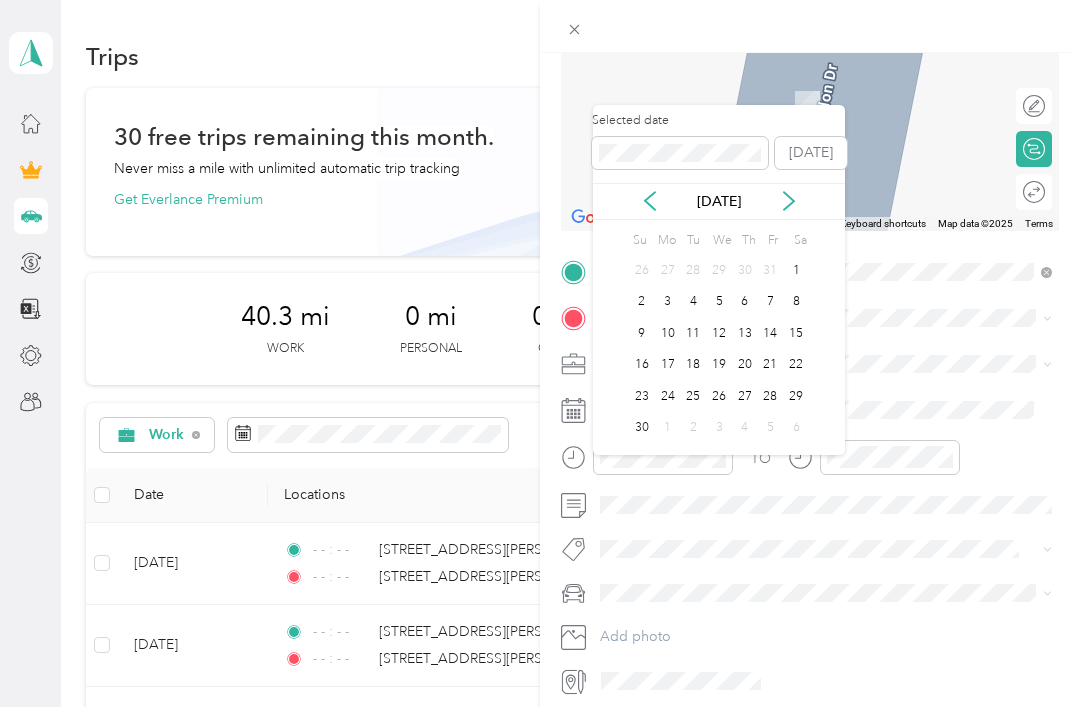 click 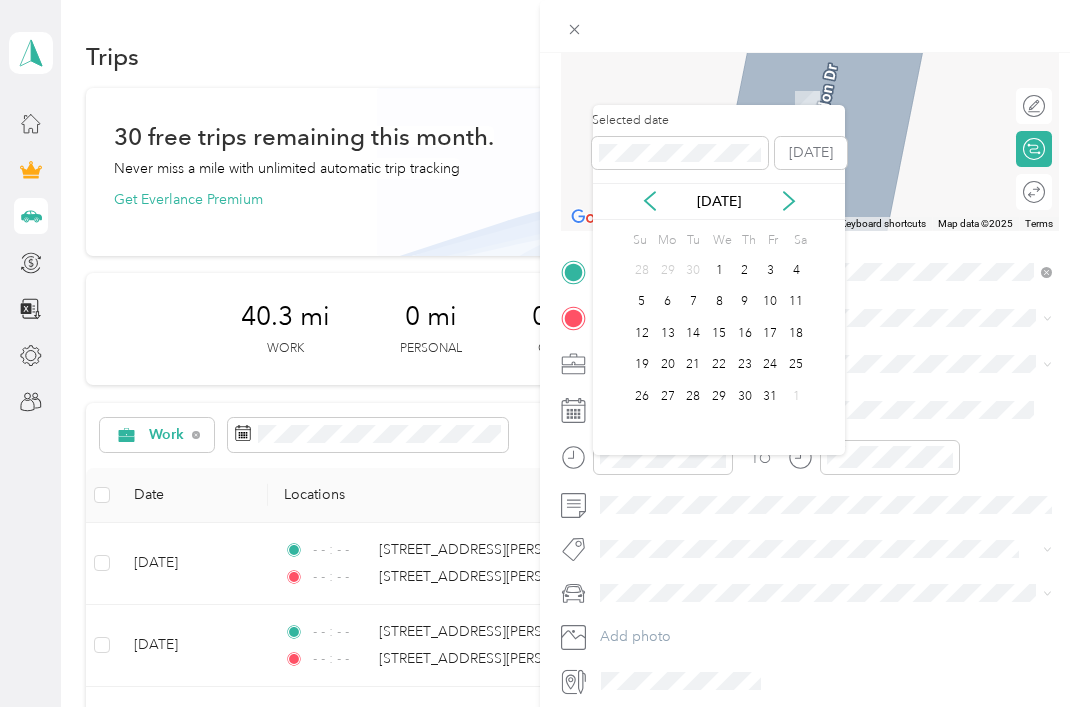 click on "[DATE]" at bounding box center [719, 201] 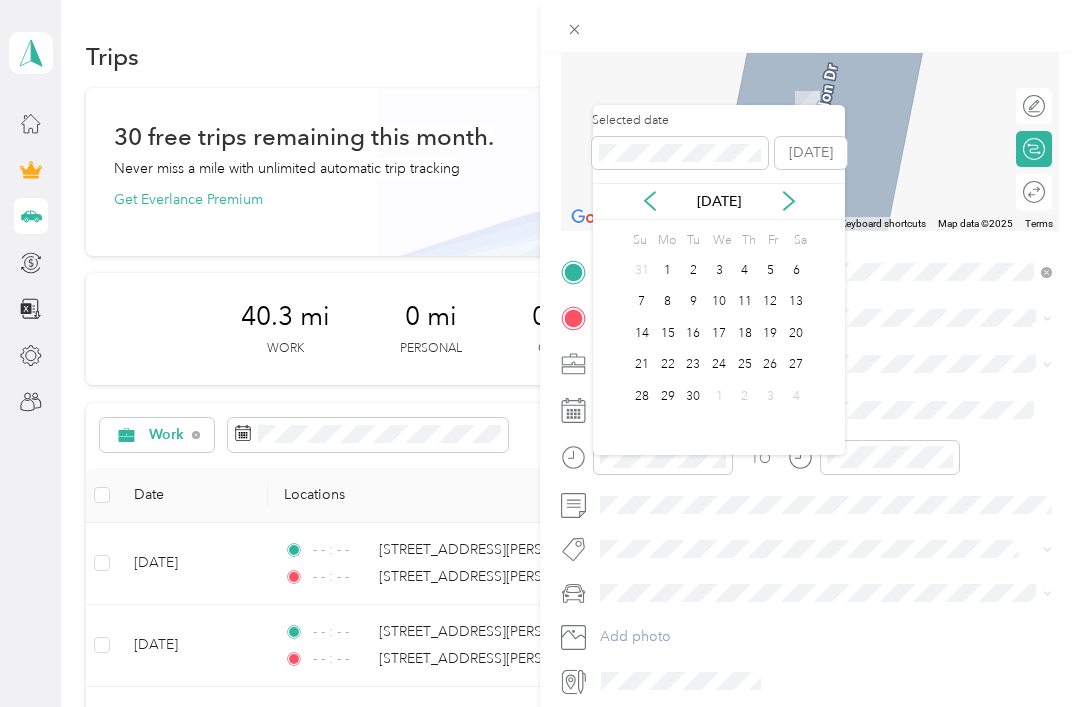 click 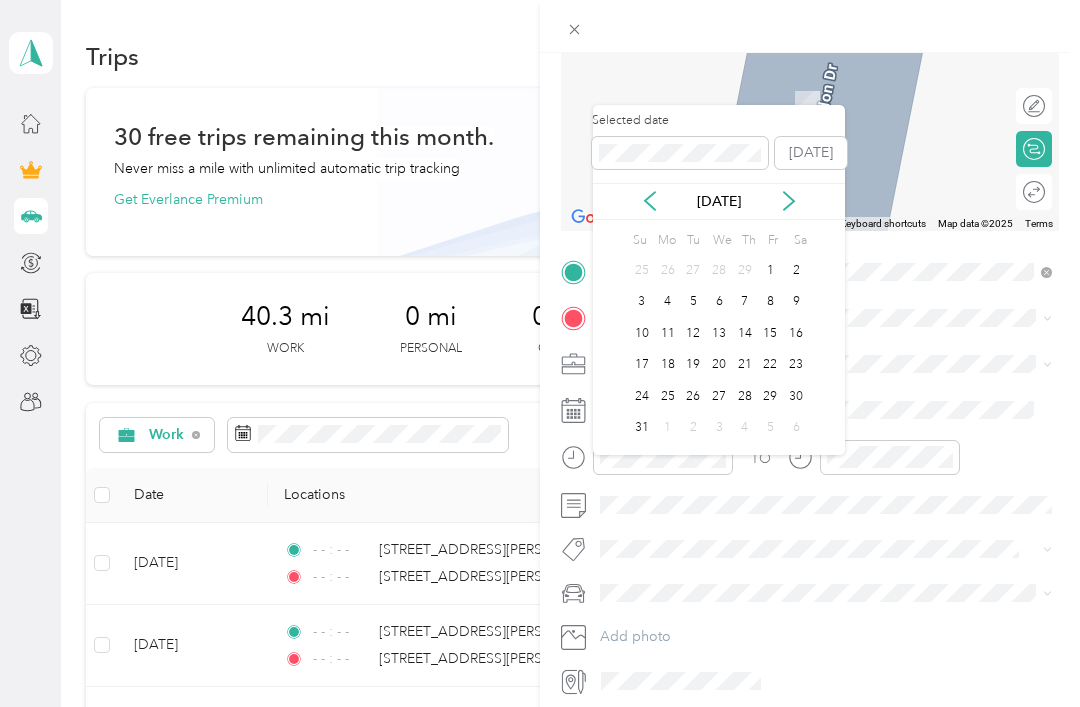 click 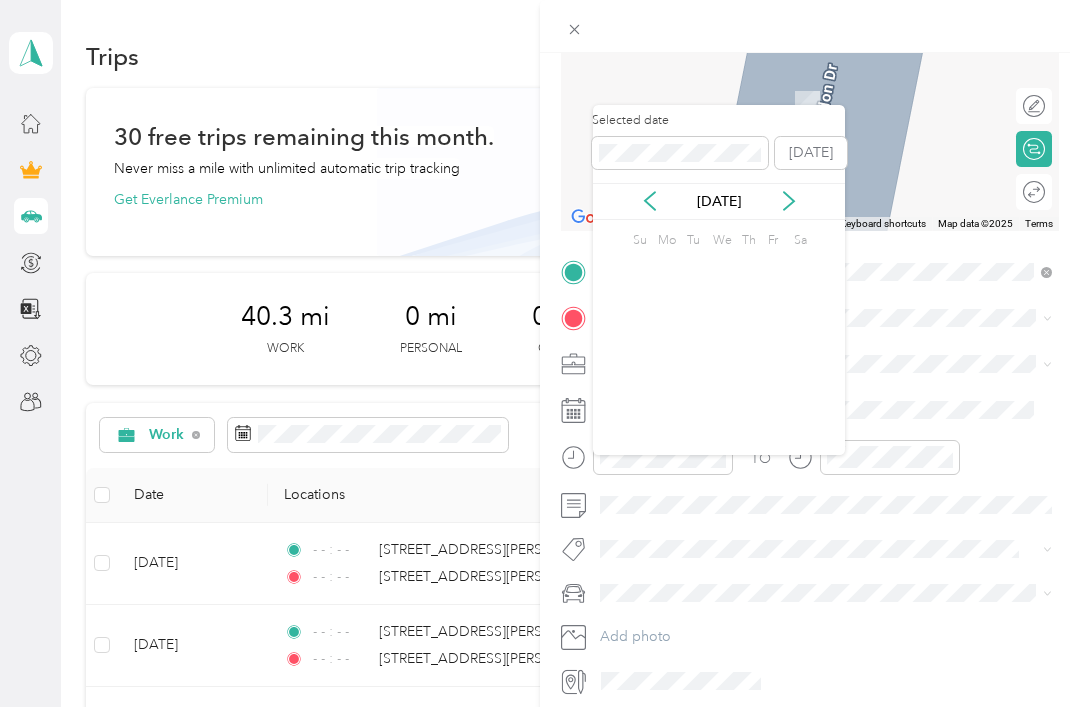 click on "[DATE]" at bounding box center [719, 201] 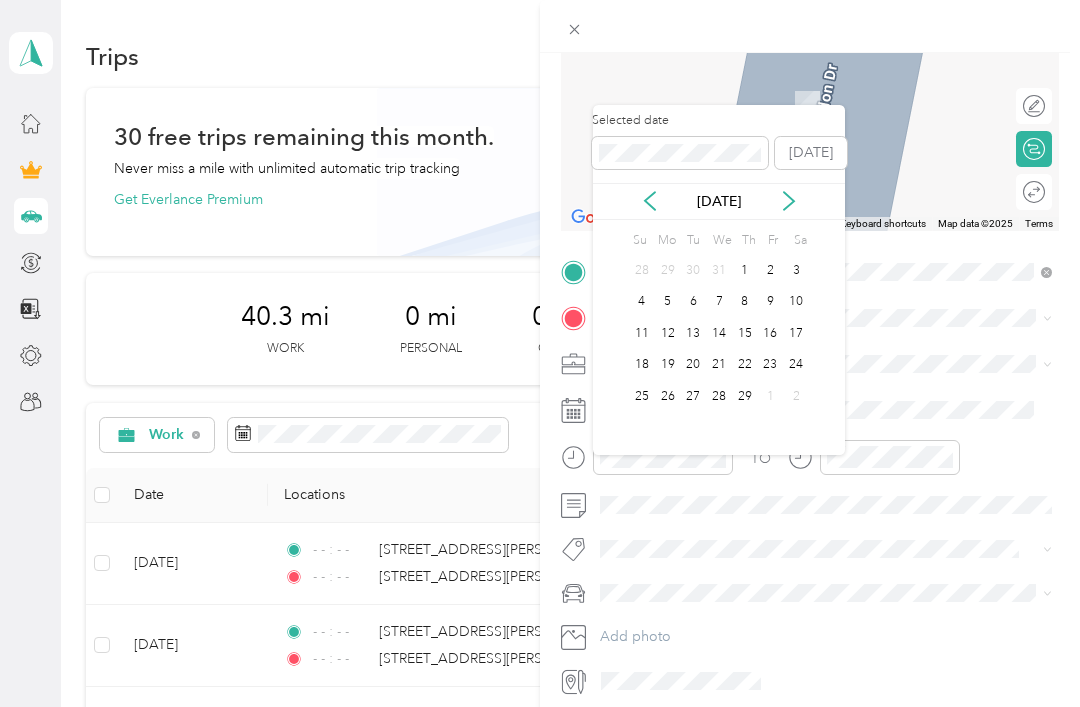 click 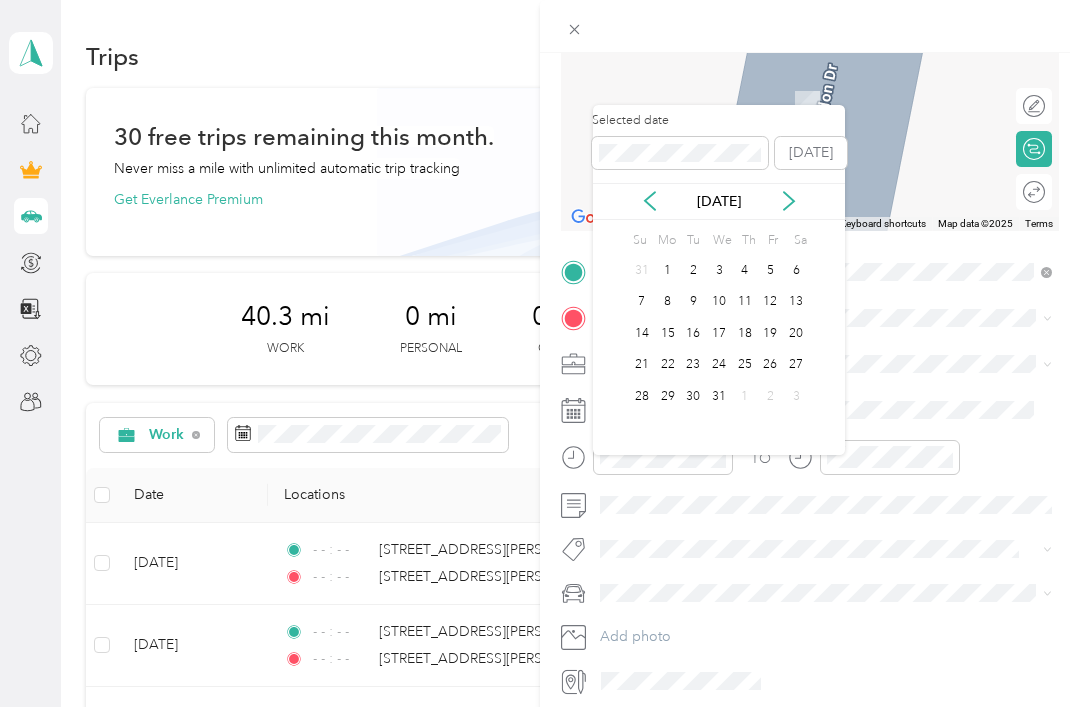 click on "2" at bounding box center [693, 270] 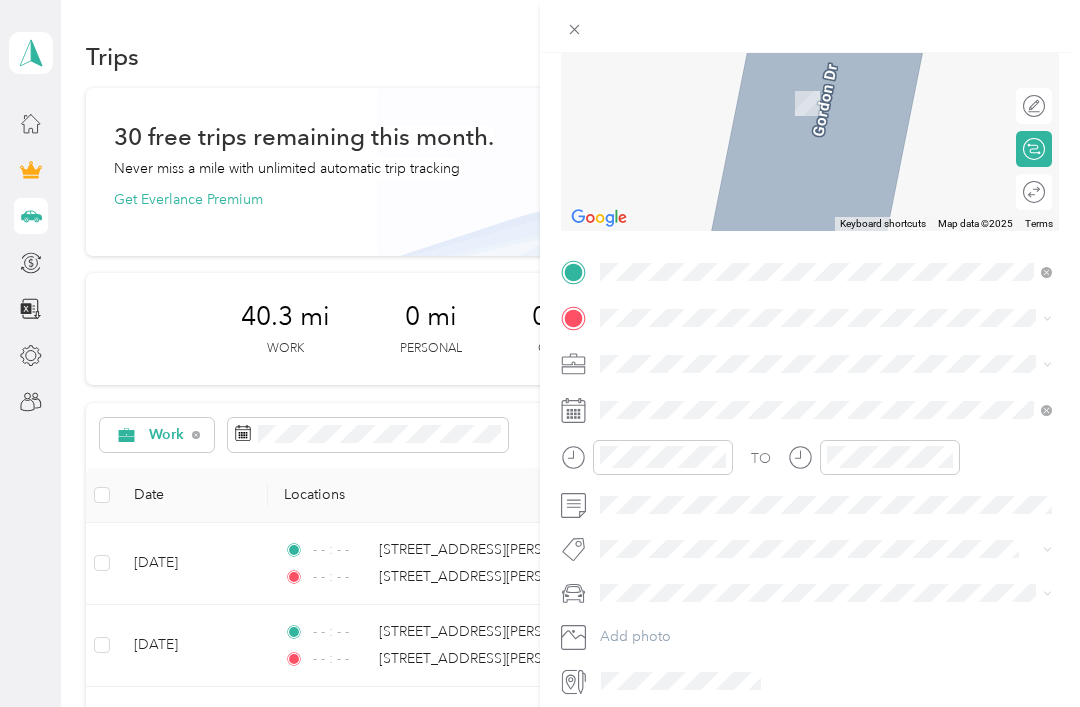 click 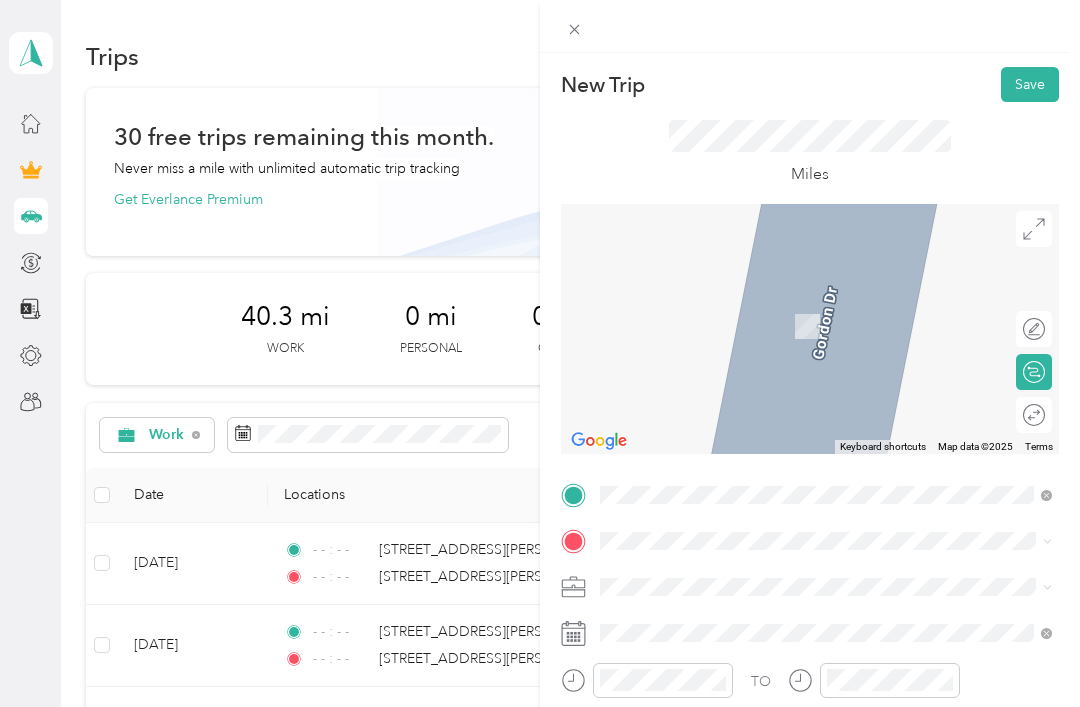 scroll, scrollTop: 0, scrollLeft: 0, axis: both 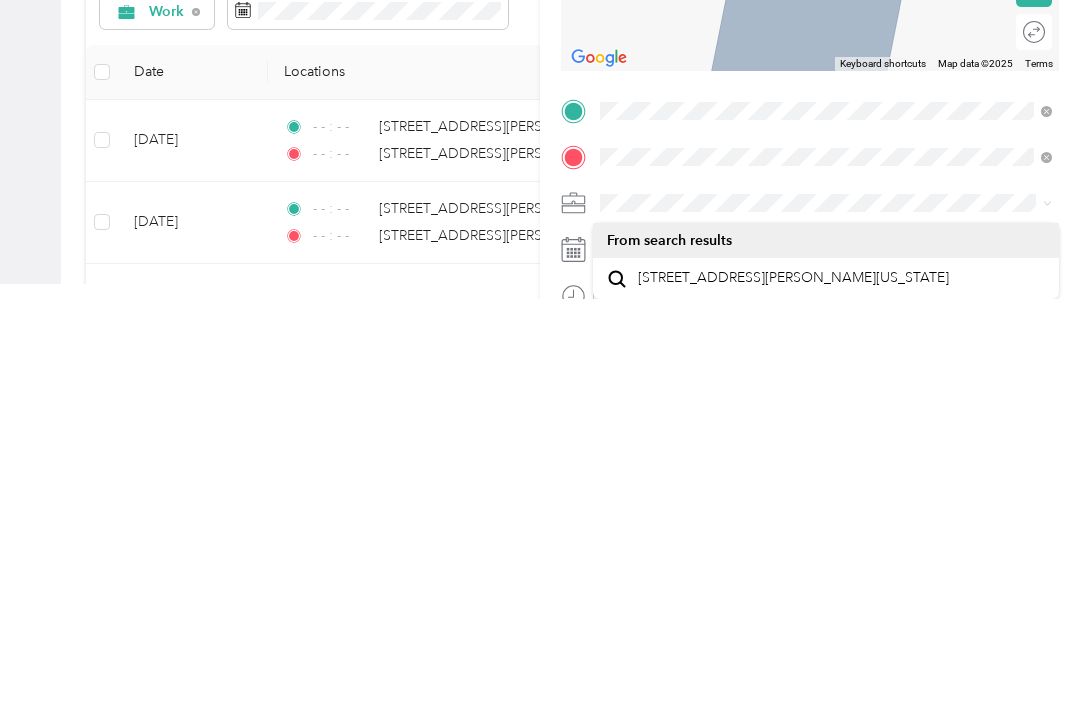click on "[STREET_ADDRESS][PERSON_NAME][US_STATE]" at bounding box center [793, 686] 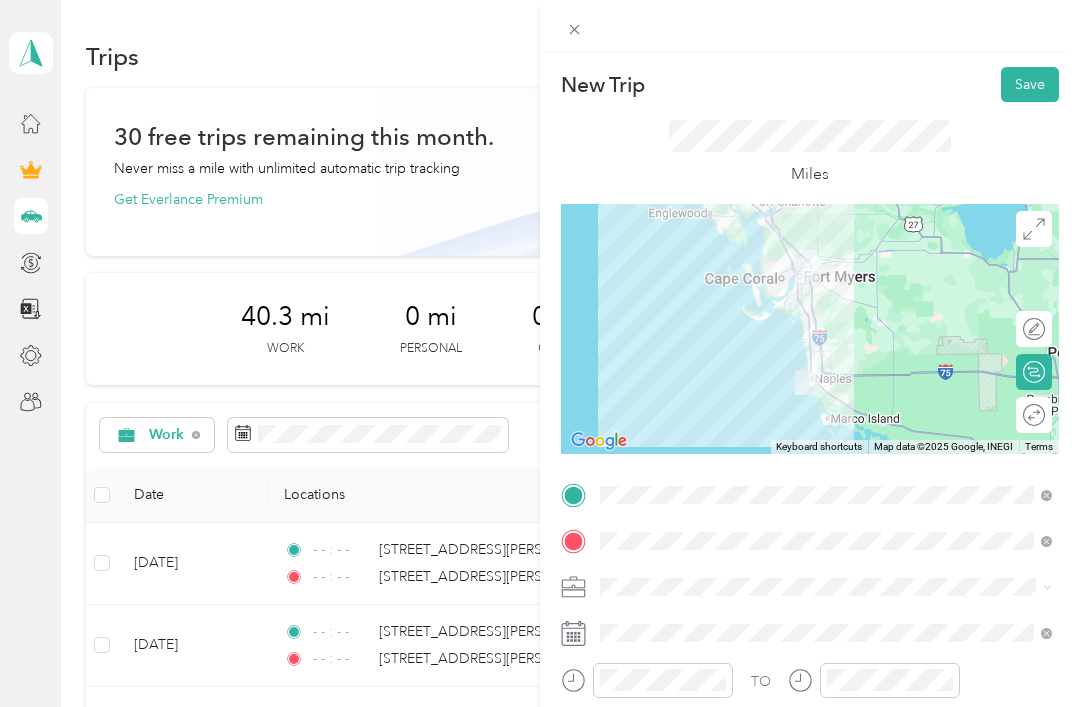 click on "Save" at bounding box center (1030, 84) 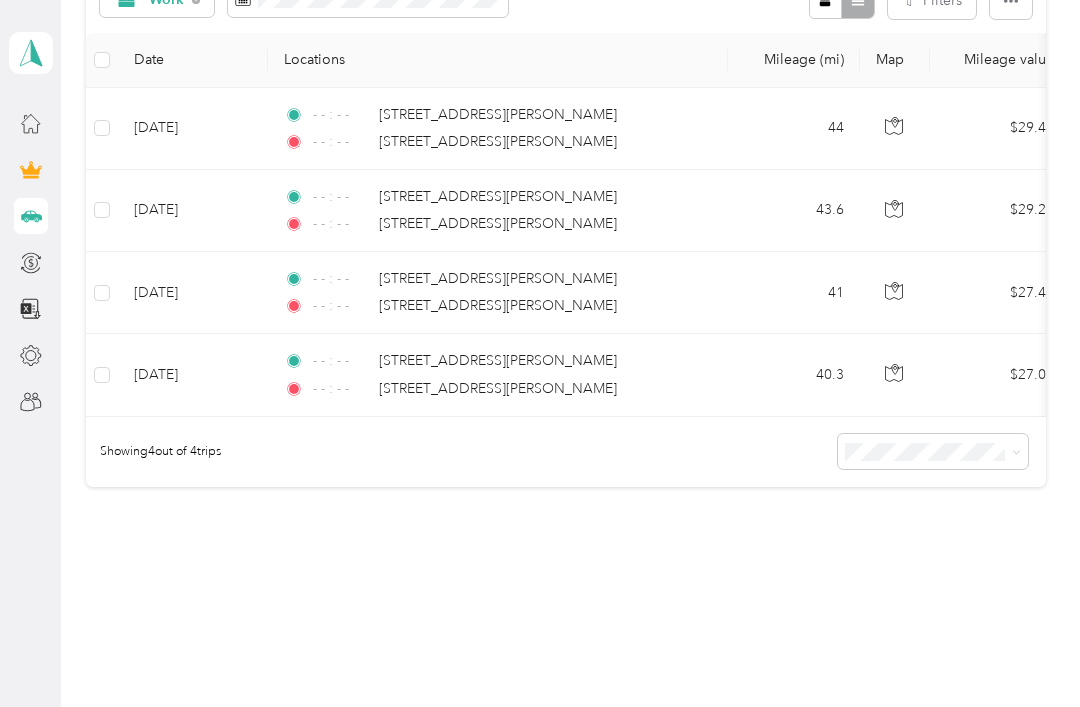 click on "Trips New trip 30 free trips remaining this month. Never miss a mile with unlimited automatic trip tracking Get Everlance Premium 40.3   mi Work 0   mi Personal 0   mi Other 0   mi Unclassified $27.00 Value Work Filters Date Locations Mileage (mi) Map Mileage value Purpose Track Method Report                     [DATE] - - : - - [GEOGRAPHIC_DATA][PERSON_NAME] - - : - - [STREET_ADDRESS][PERSON_NAME] 44 $29.48 Work Manual -- [DATE] - - : - - 5810 Corporation Circle, [GEOGRAPHIC_DATA][PERSON_NAME] - - : - - [STREET_ADDRESS][PERSON_NAME] 43.6 $29.21 Work Manual -- [DATE] - - : - - [STREET_ADDRESS][GEOGRAPHIC_DATA][PERSON_NAME] - - : - - [STREET_ADDRESS][PERSON_NAME] 41 $27.47 Work Manual -- [DATE] - - : - - 5810 Corporation Circle, [GEOGRAPHIC_DATA][PERSON_NAME] - - : - - [STREET_ADDRESS][GEOGRAPHIC_DATA][PERSON_NAME] $27.00 Work Manual -- Showing  4  out of   4  trips" at bounding box center (565, 115) 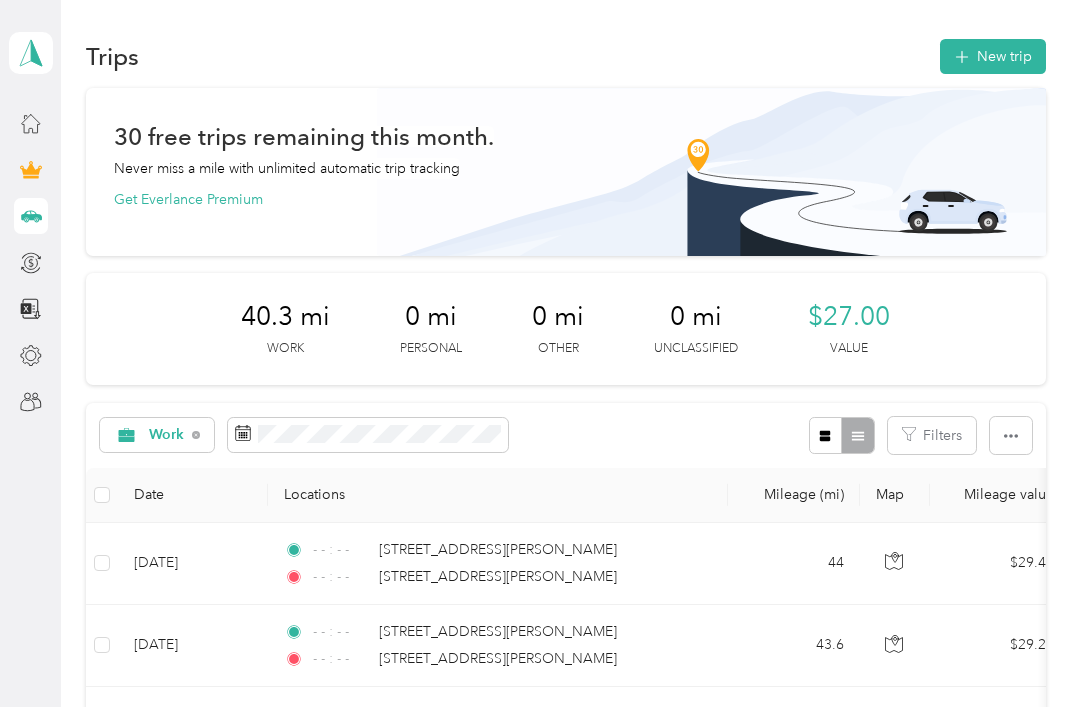 scroll, scrollTop: 0, scrollLeft: 0, axis: both 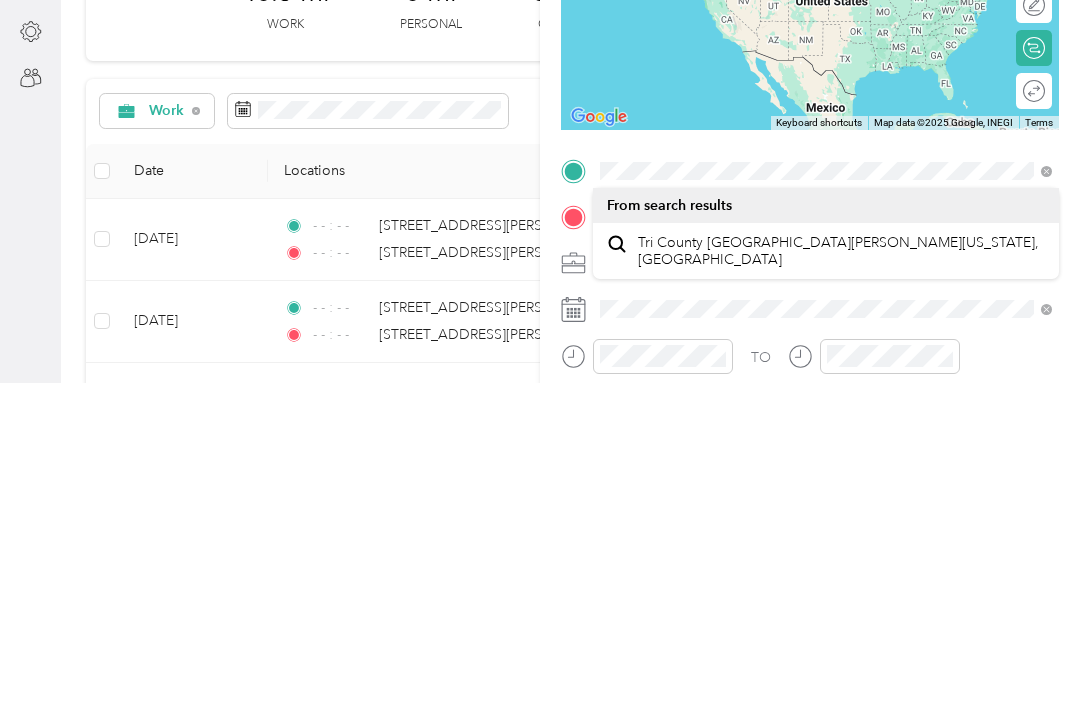 click on "Tri County [GEOGRAPHIC_DATA][PERSON_NAME][US_STATE], [GEOGRAPHIC_DATA]" at bounding box center [842, 575] 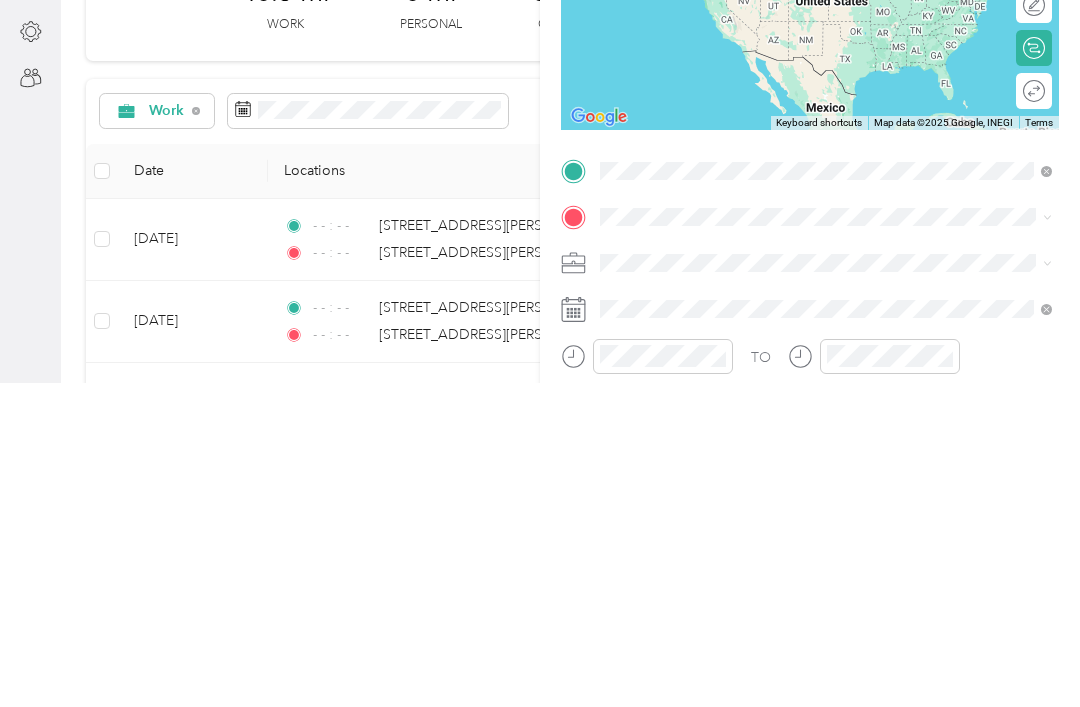scroll, scrollTop: 64, scrollLeft: 0, axis: vertical 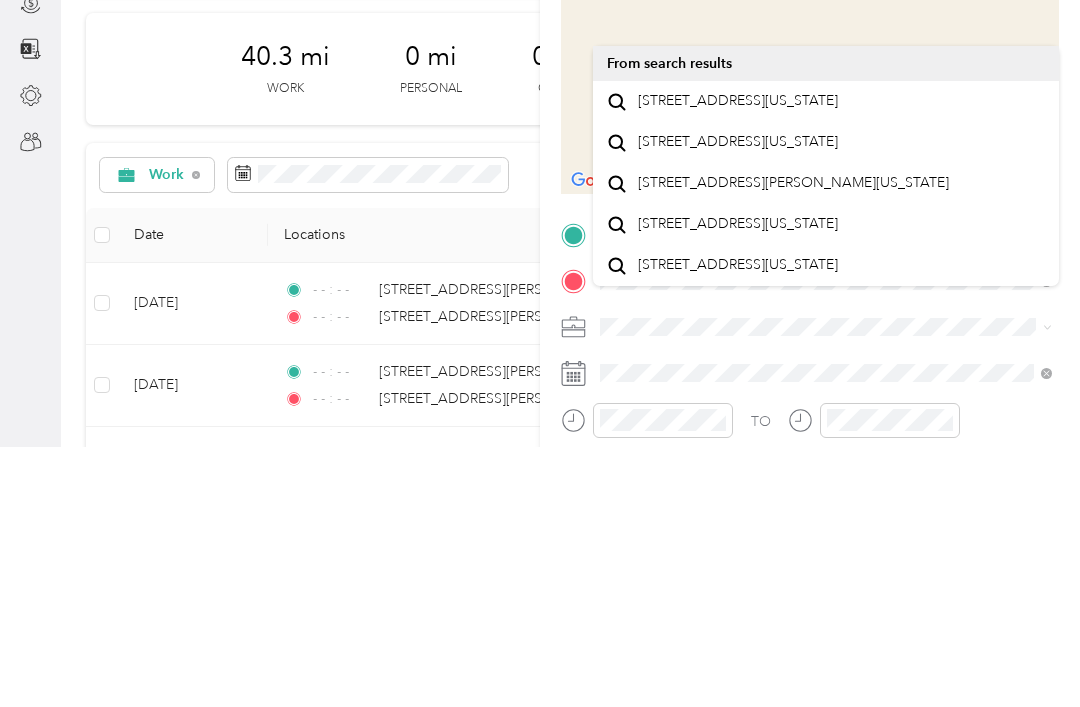 click on "[STREET_ADDRESS][US_STATE]" at bounding box center [738, 361] 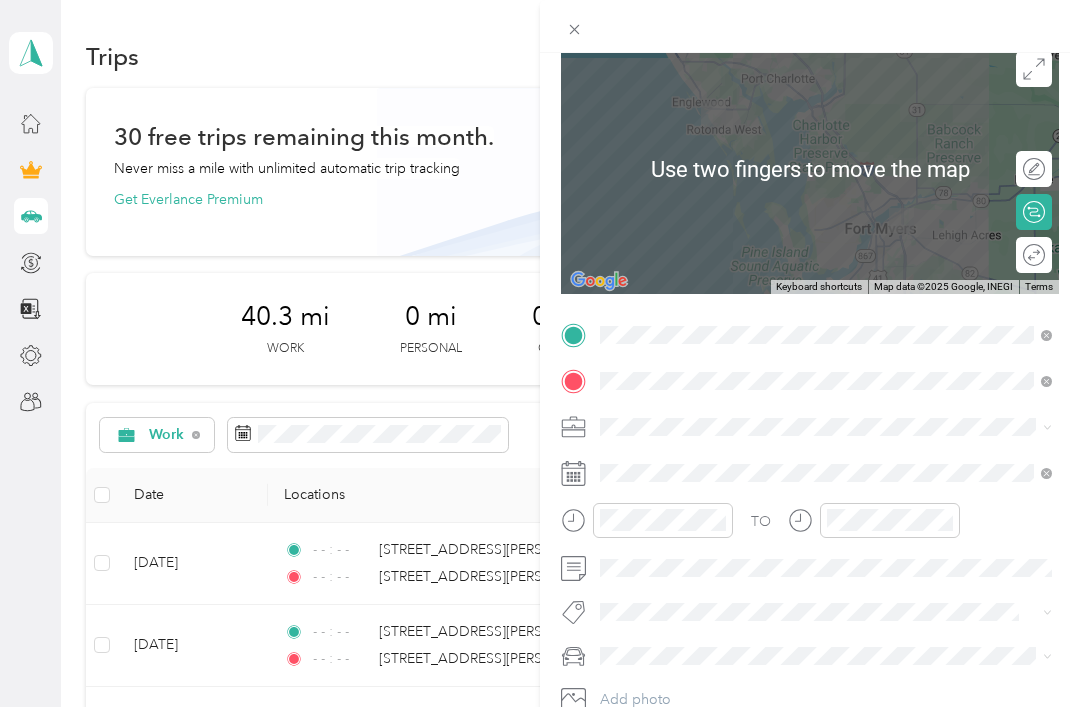 scroll, scrollTop: 207, scrollLeft: 0, axis: vertical 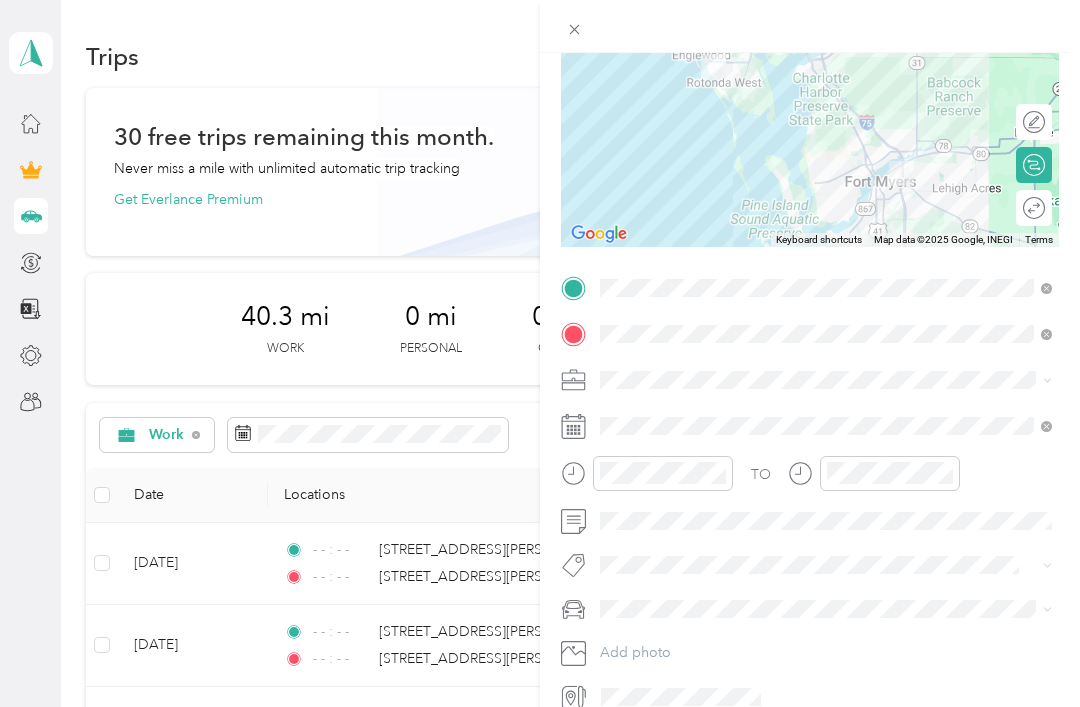 click 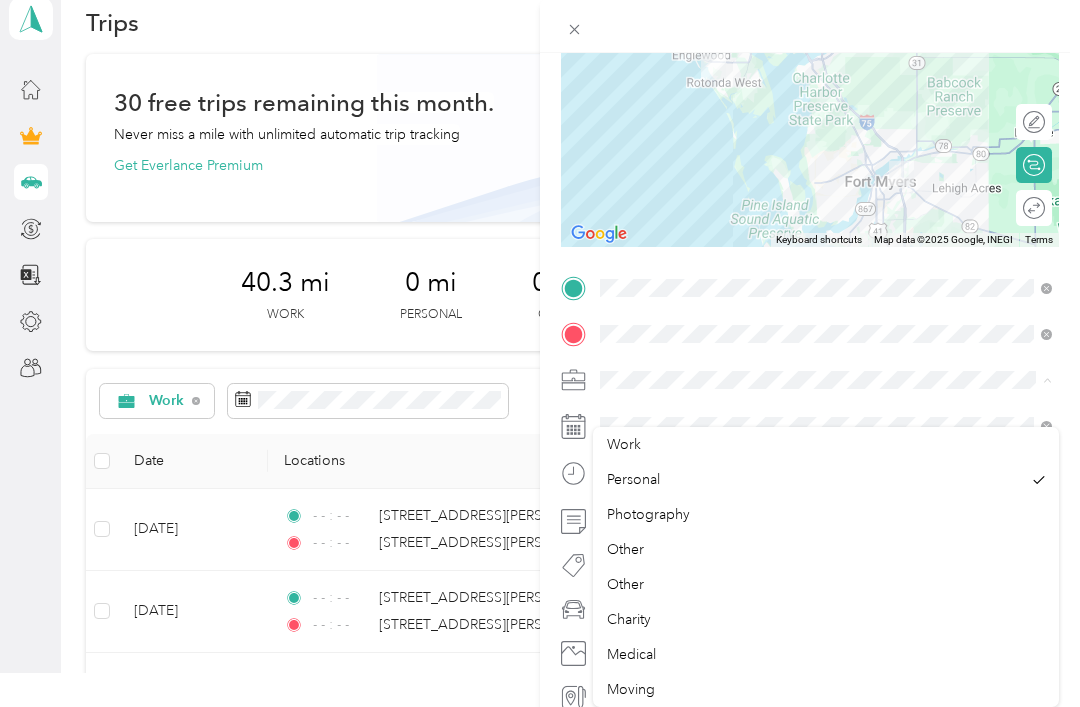 click on "Work" at bounding box center [826, 444] 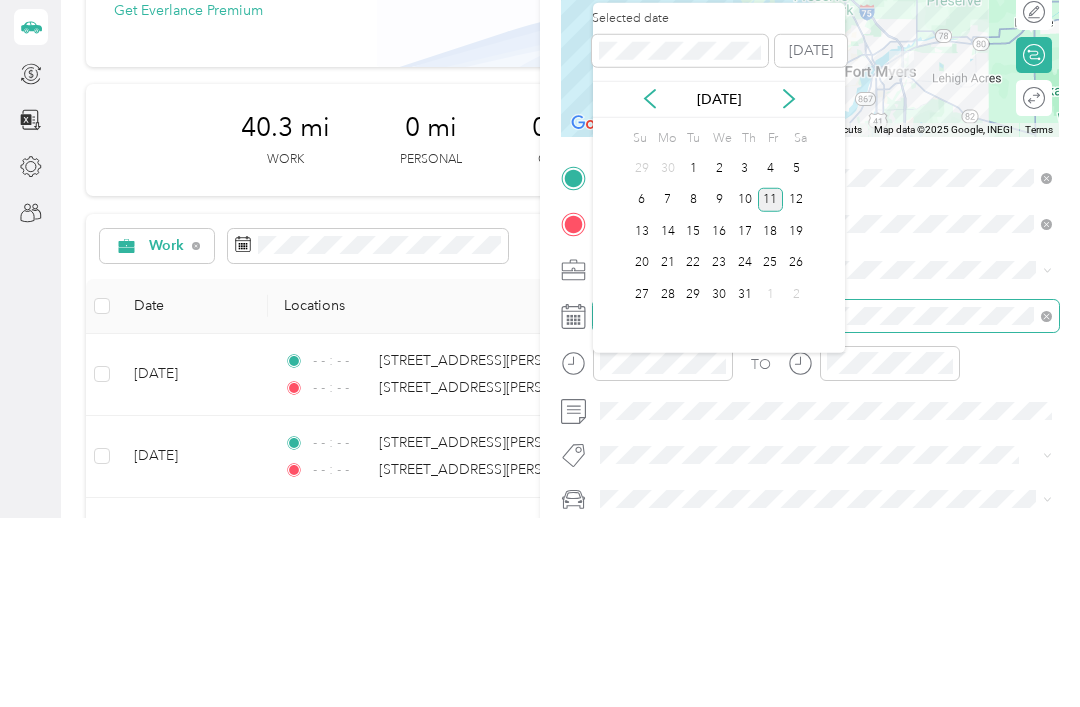 scroll, scrollTop: 129, scrollLeft: 0, axis: vertical 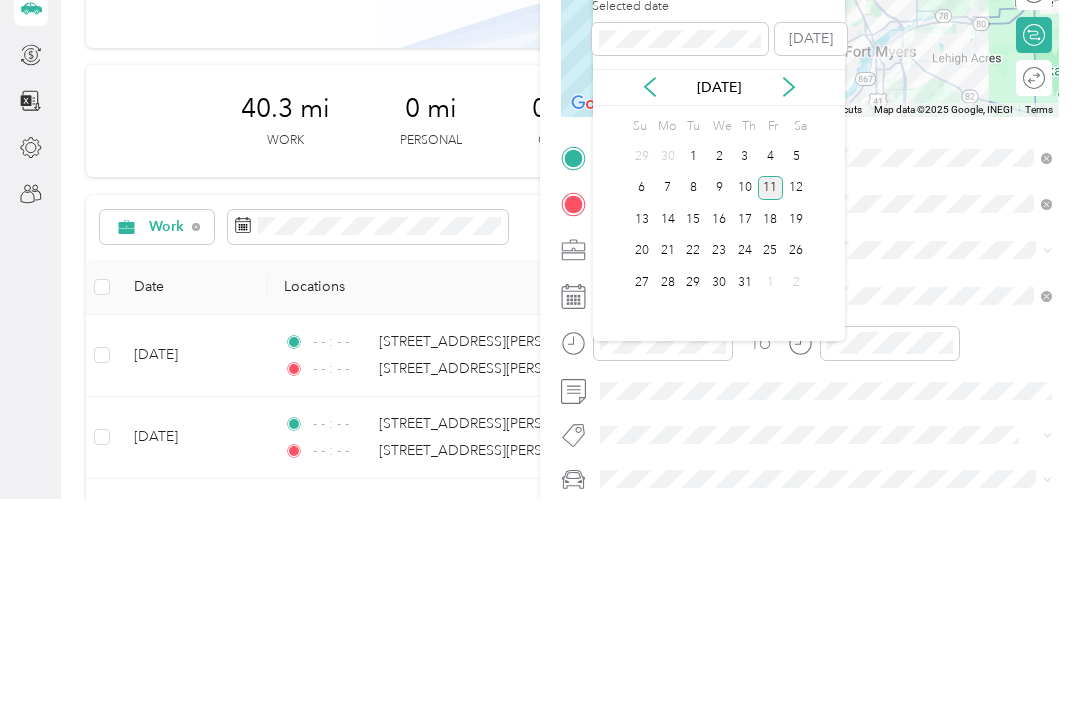 click 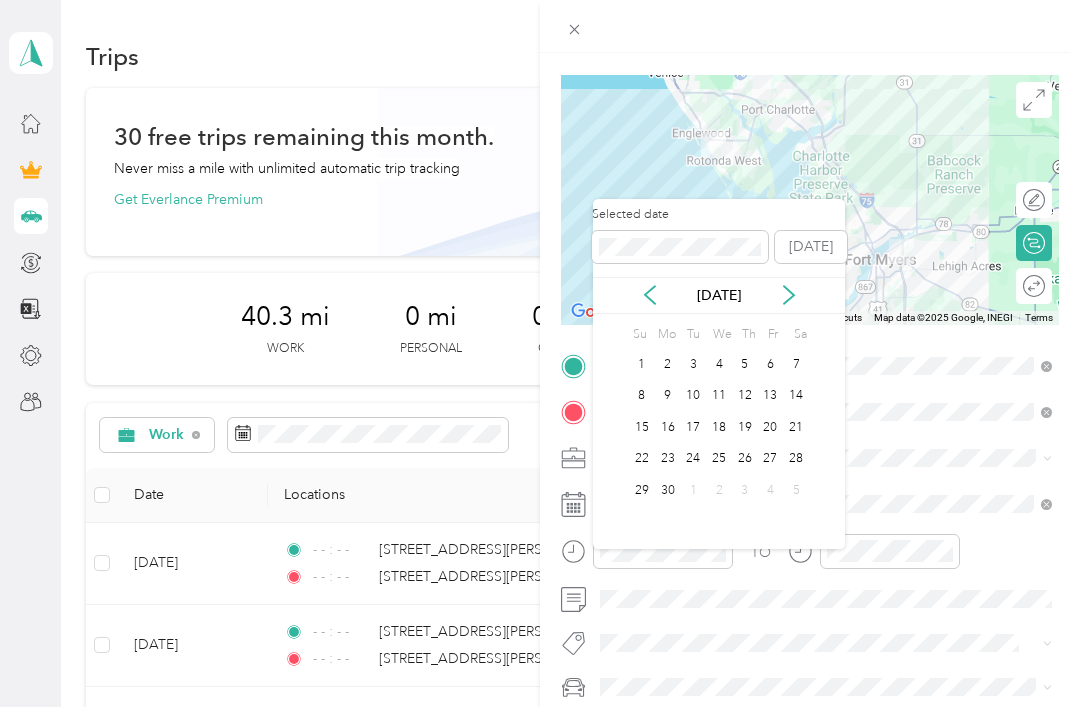 click 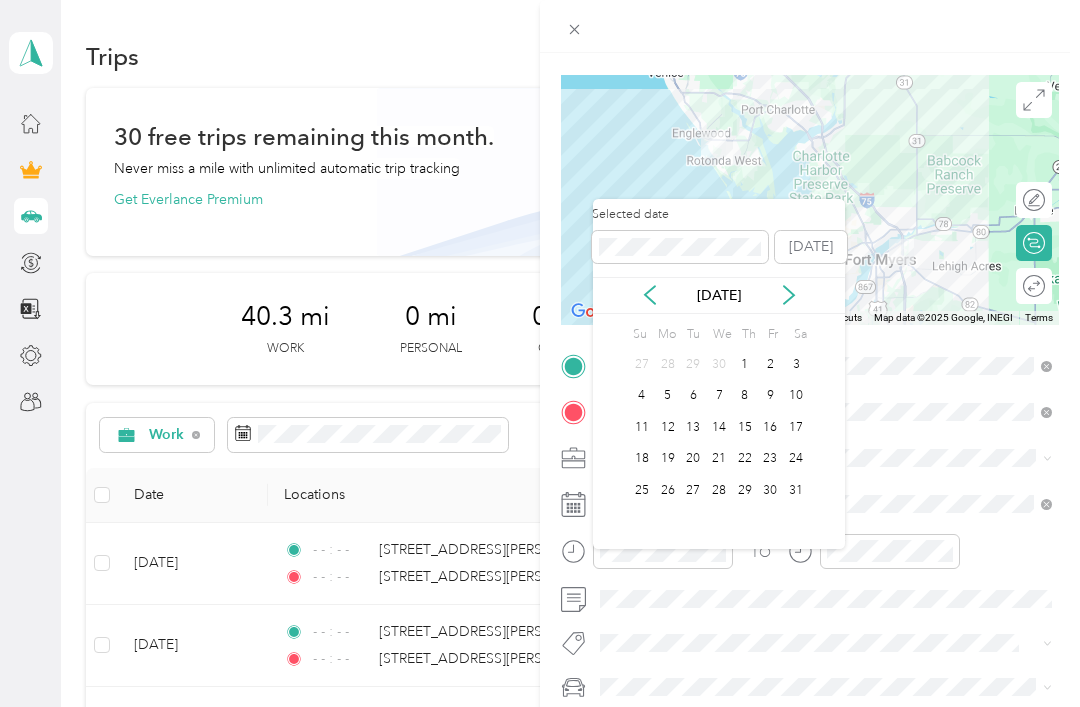 click on "[DATE]" at bounding box center (719, 295) 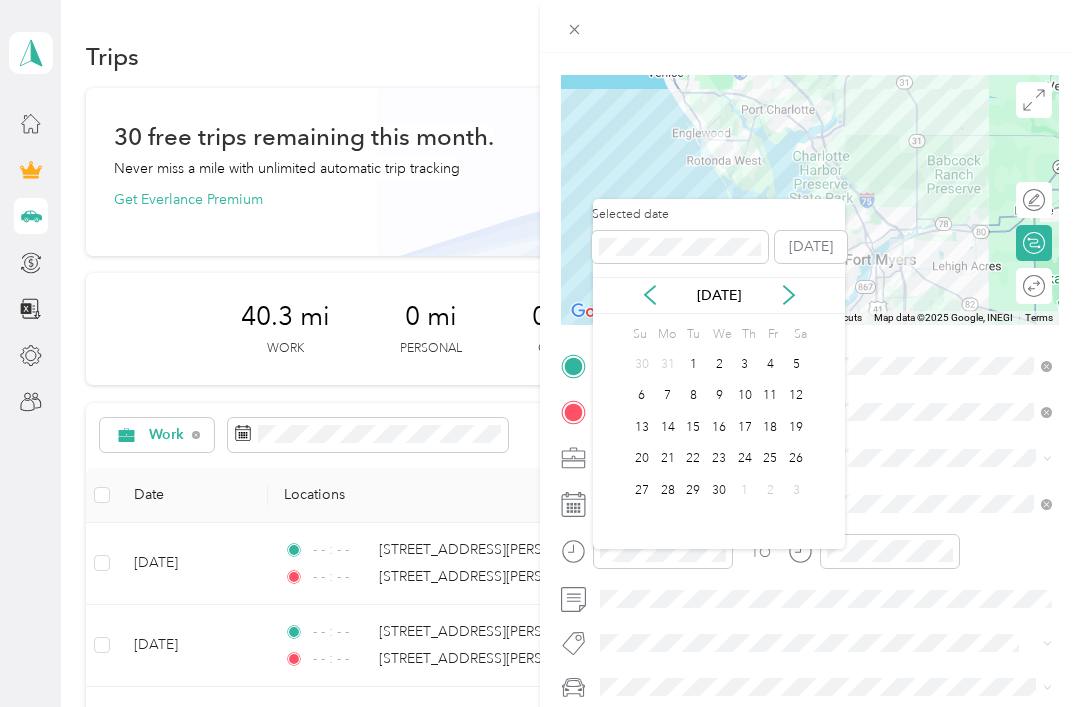 click 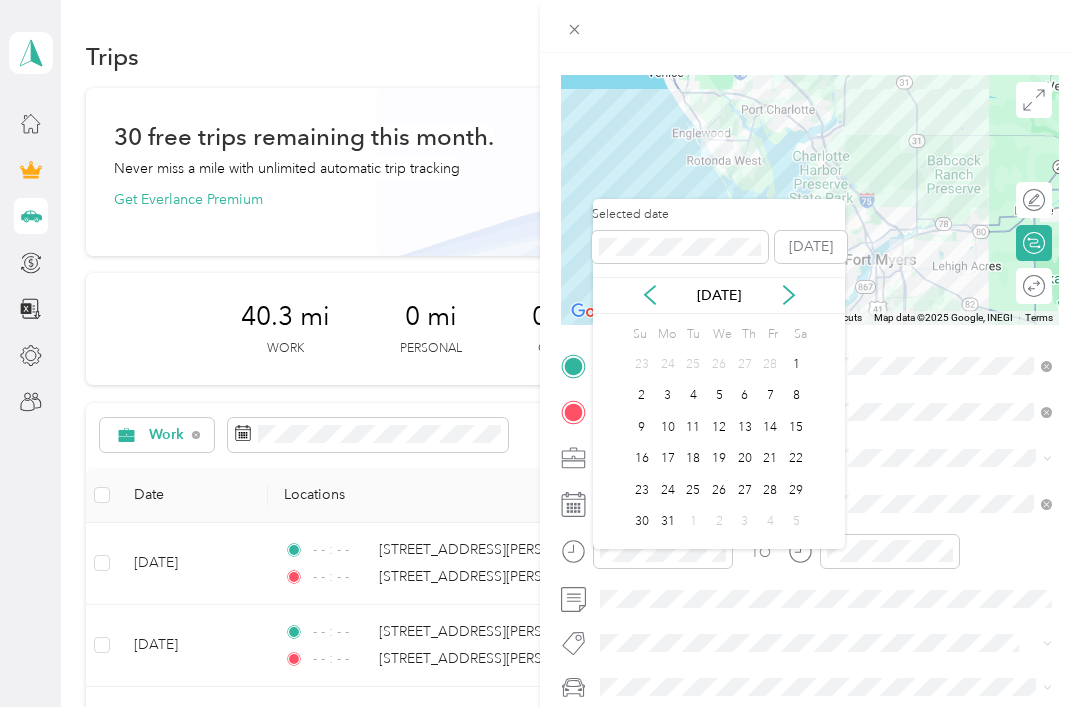 click on "[DATE]" at bounding box center [719, 295] 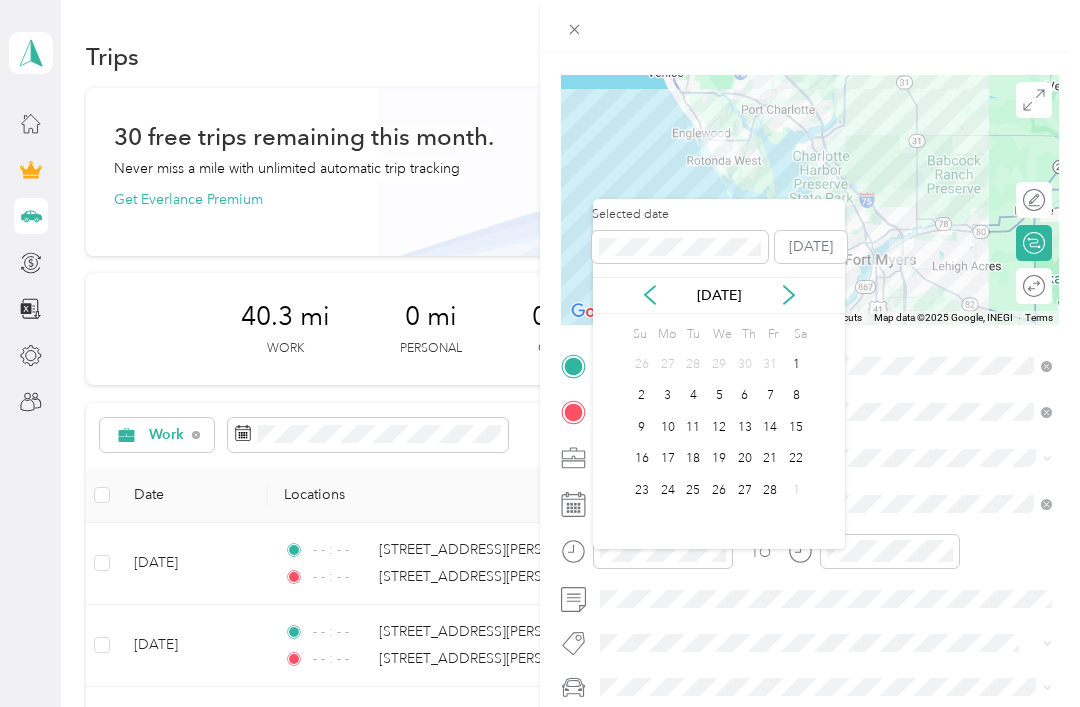 click on "[DATE]" at bounding box center (719, 295) 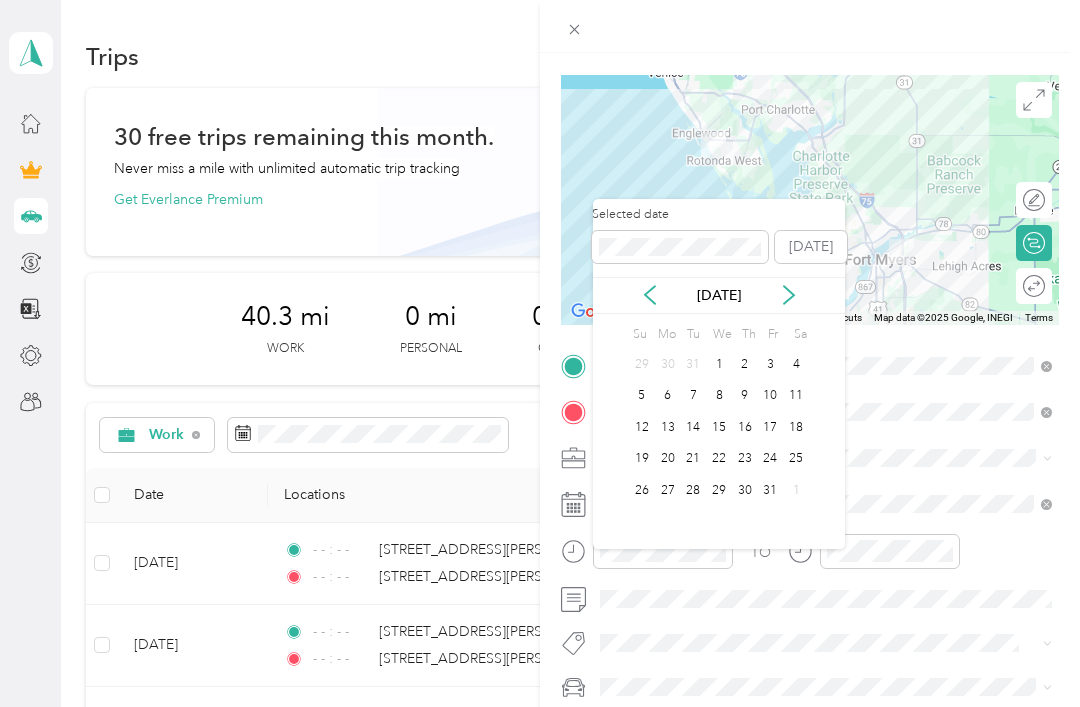 click 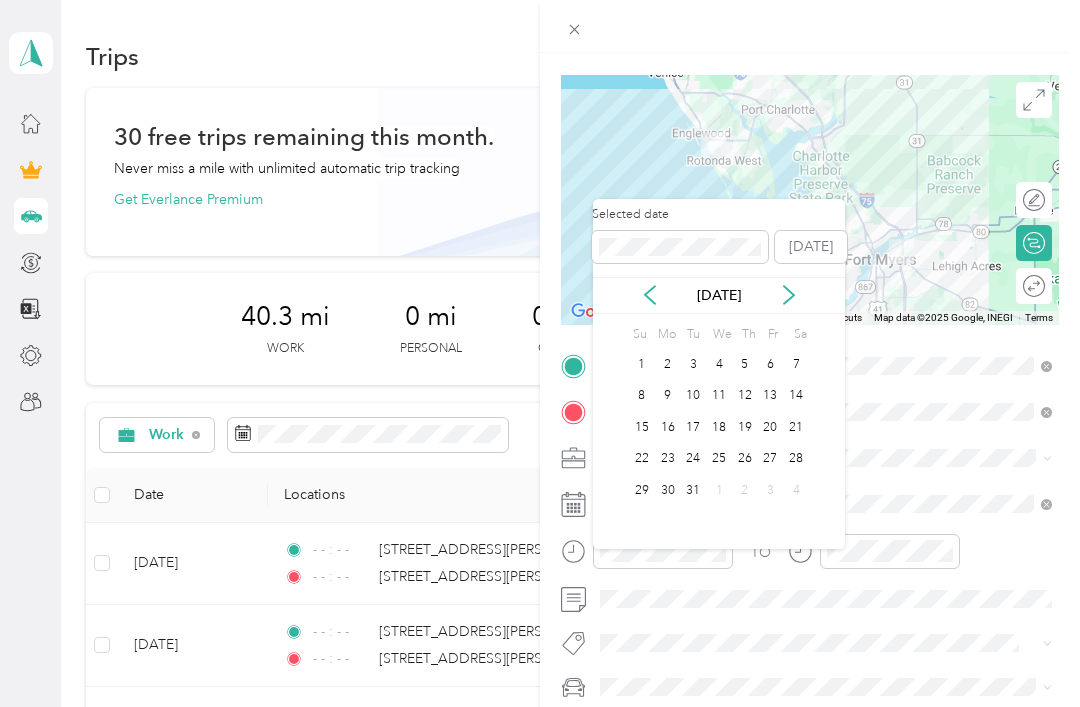 click 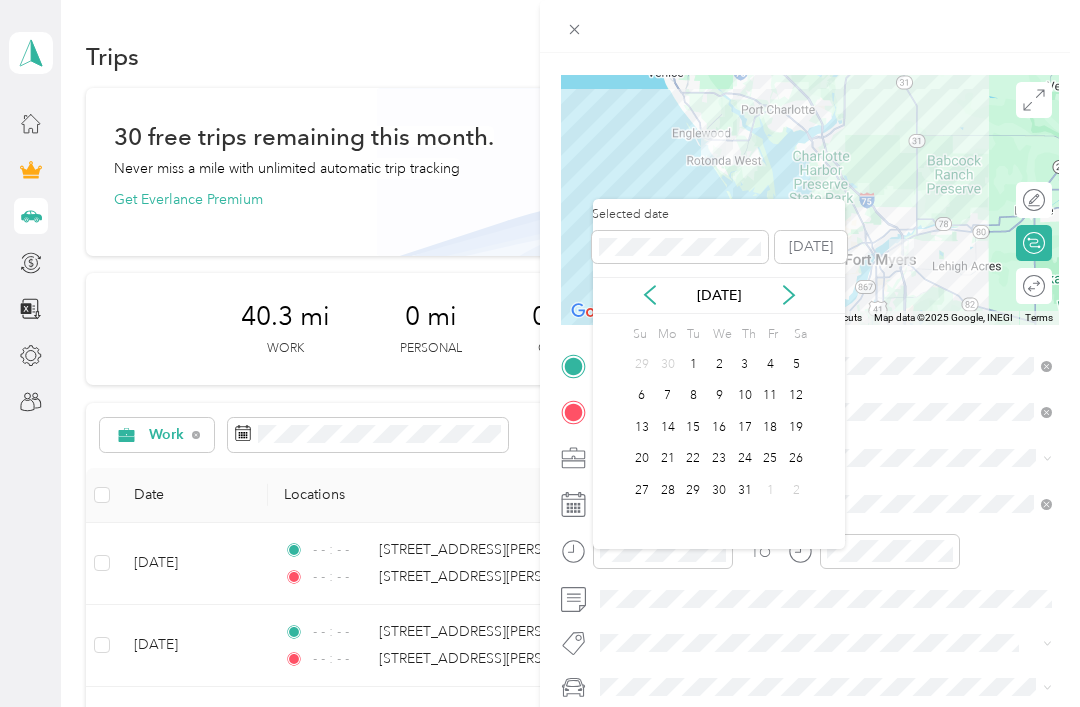 click 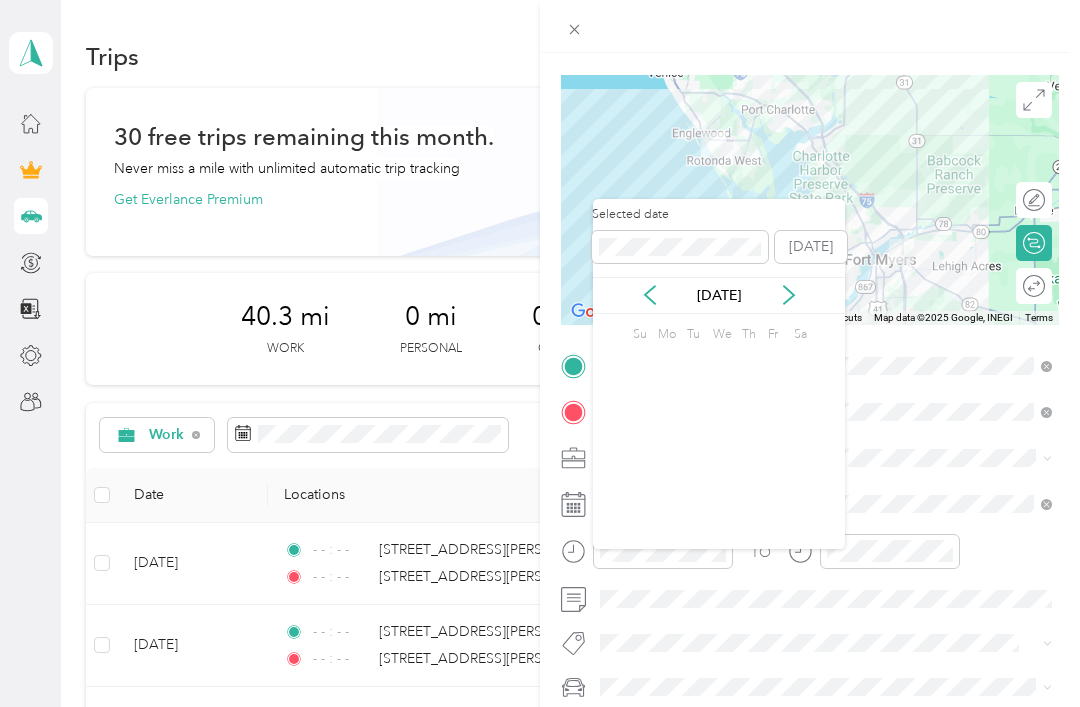 click on "[DATE]" at bounding box center (719, 295) 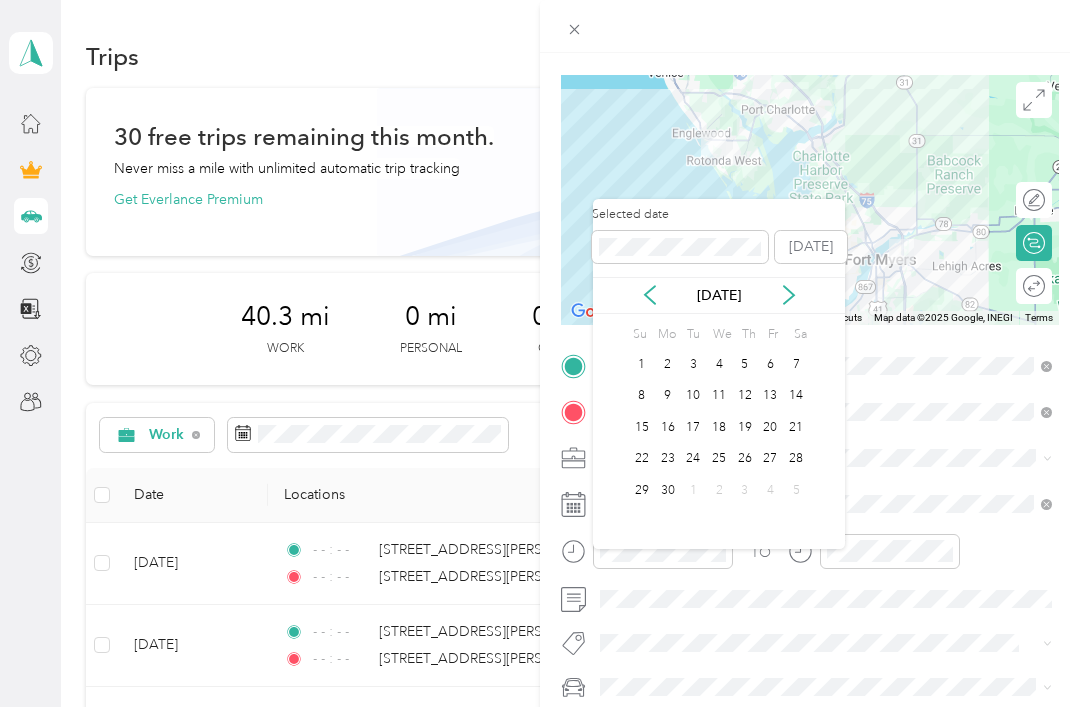 click on "[DATE]" at bounding box center (719, 295) 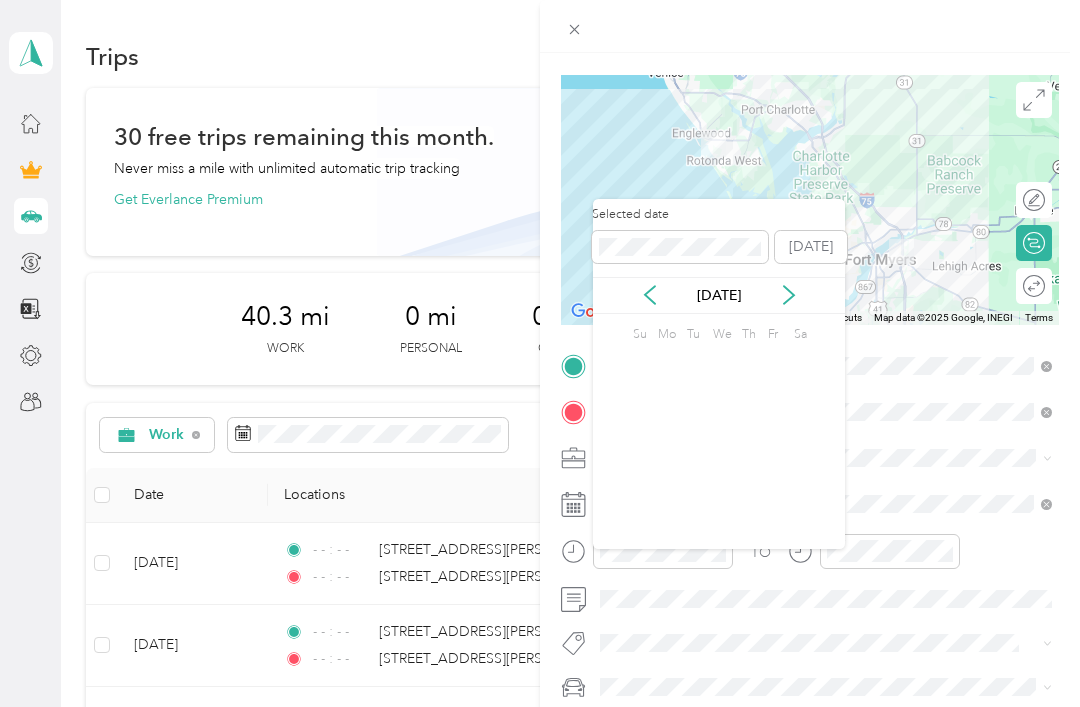 click 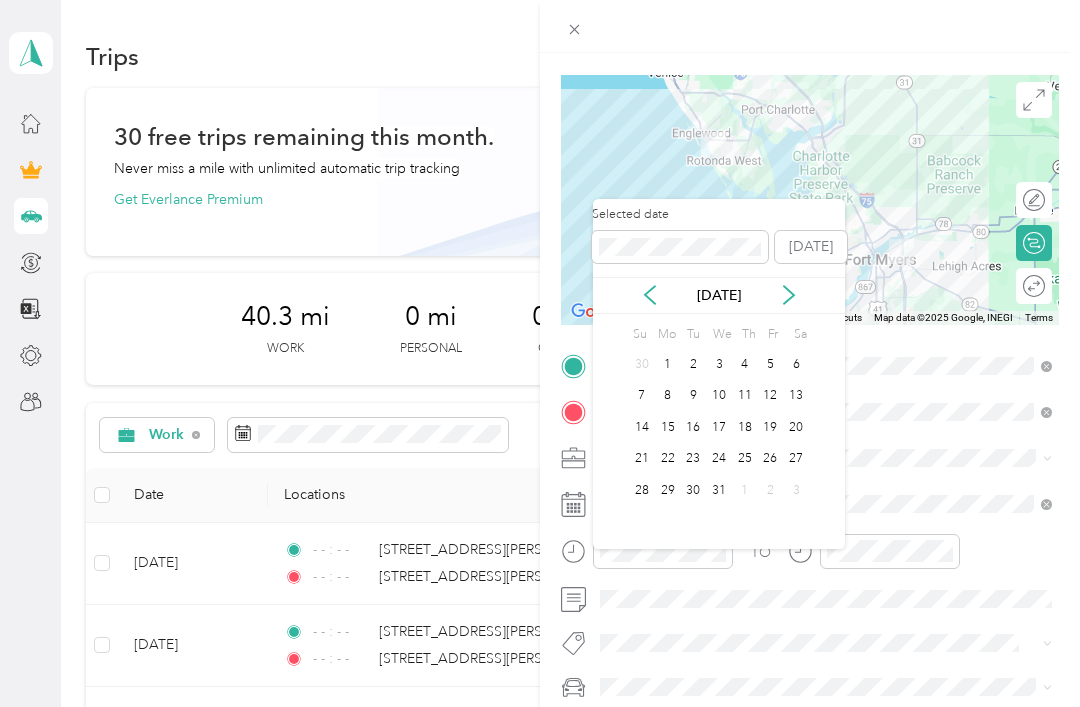 click 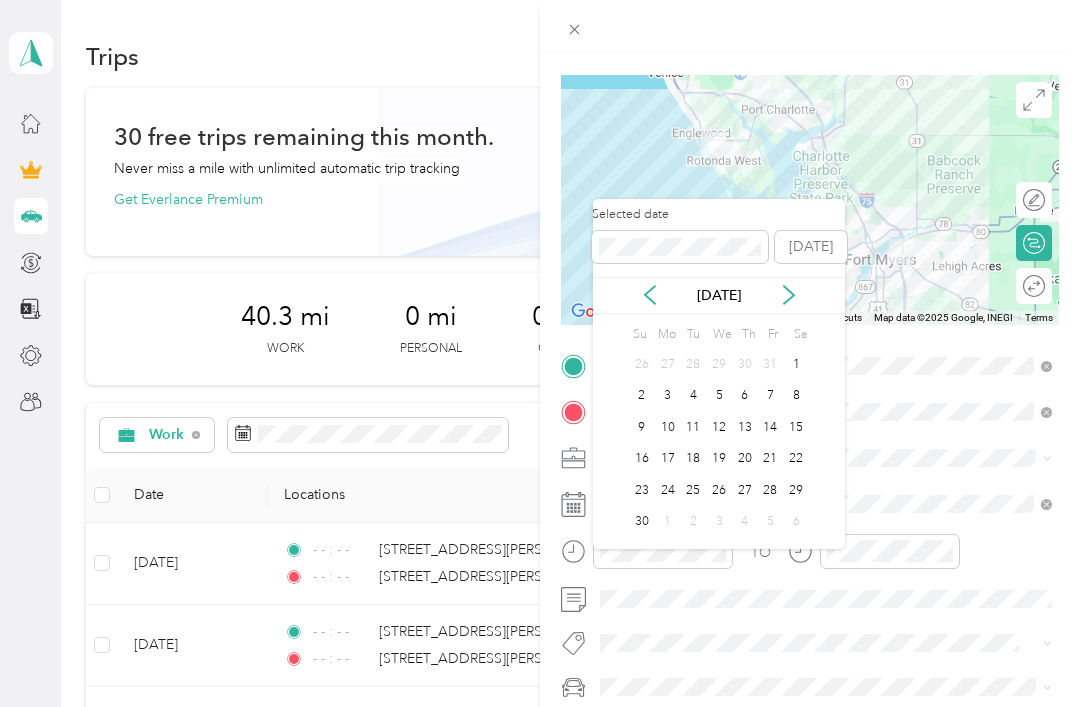 click 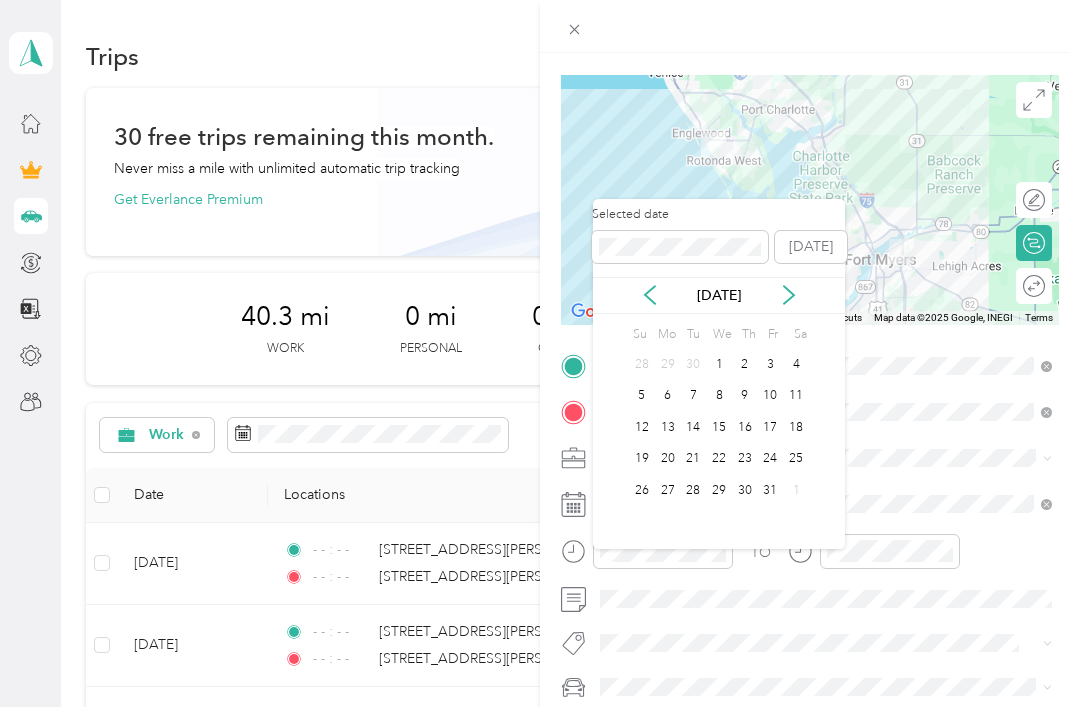 click 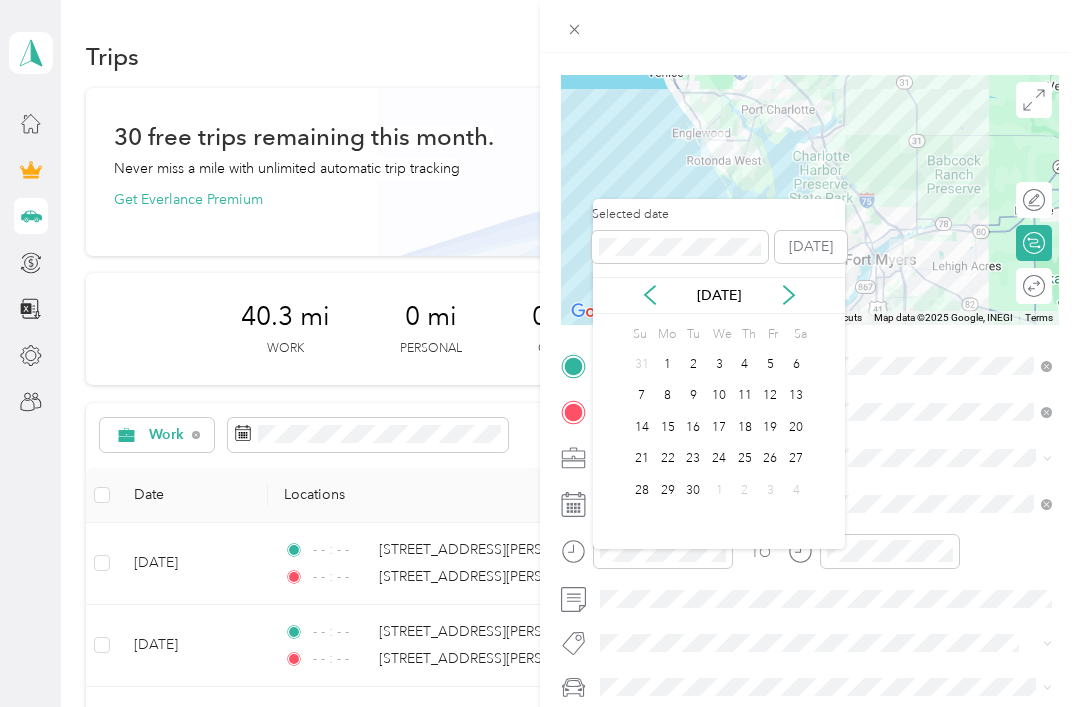 click 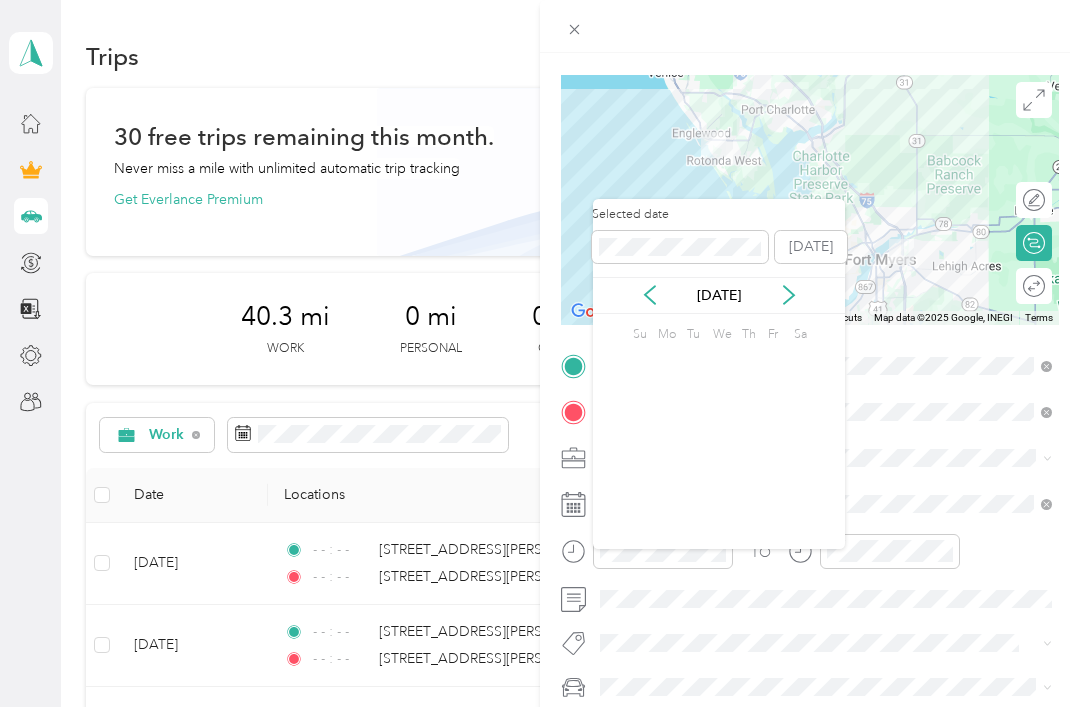 click on "[DATE]" at bounding box center (719, 295) 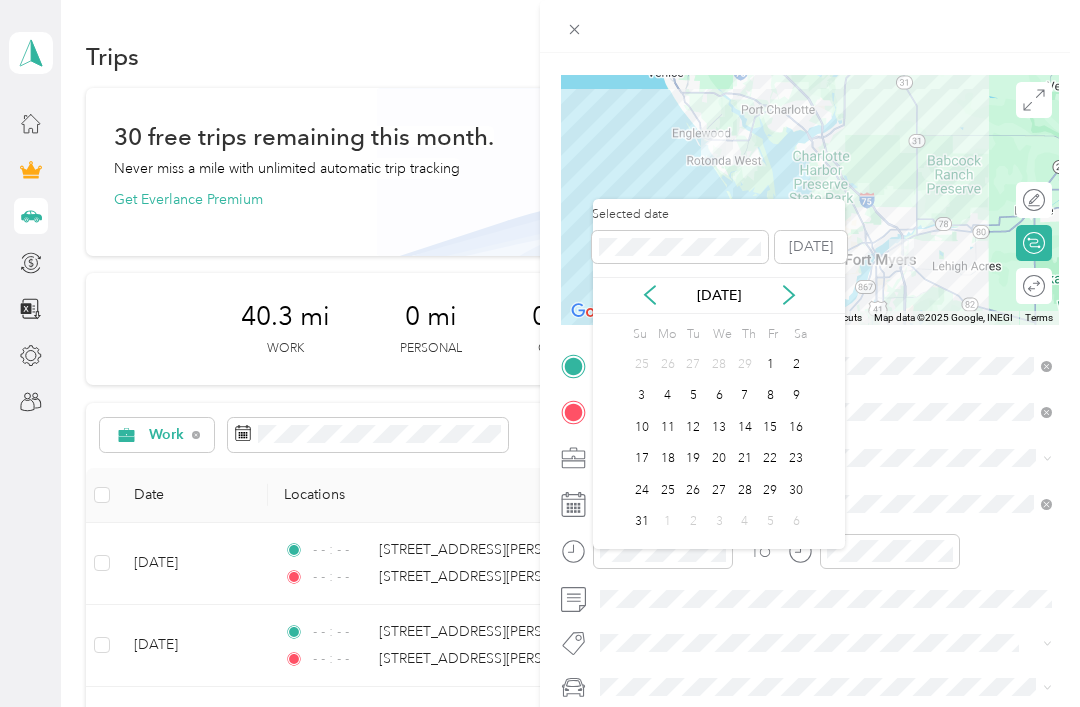 click 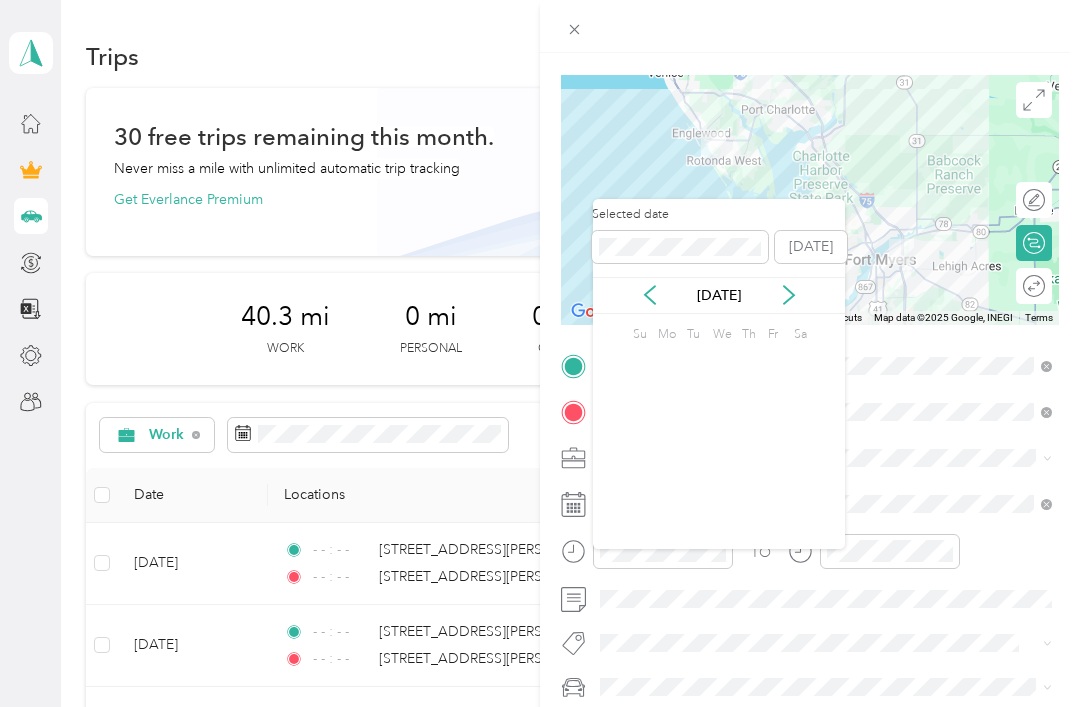 click 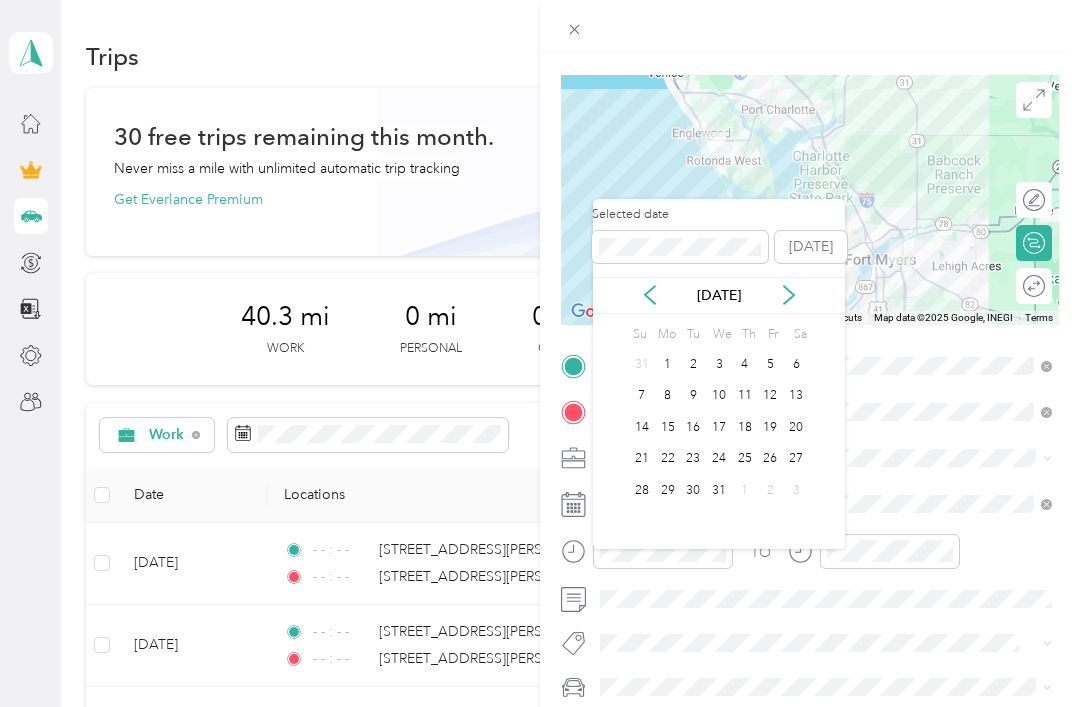 click 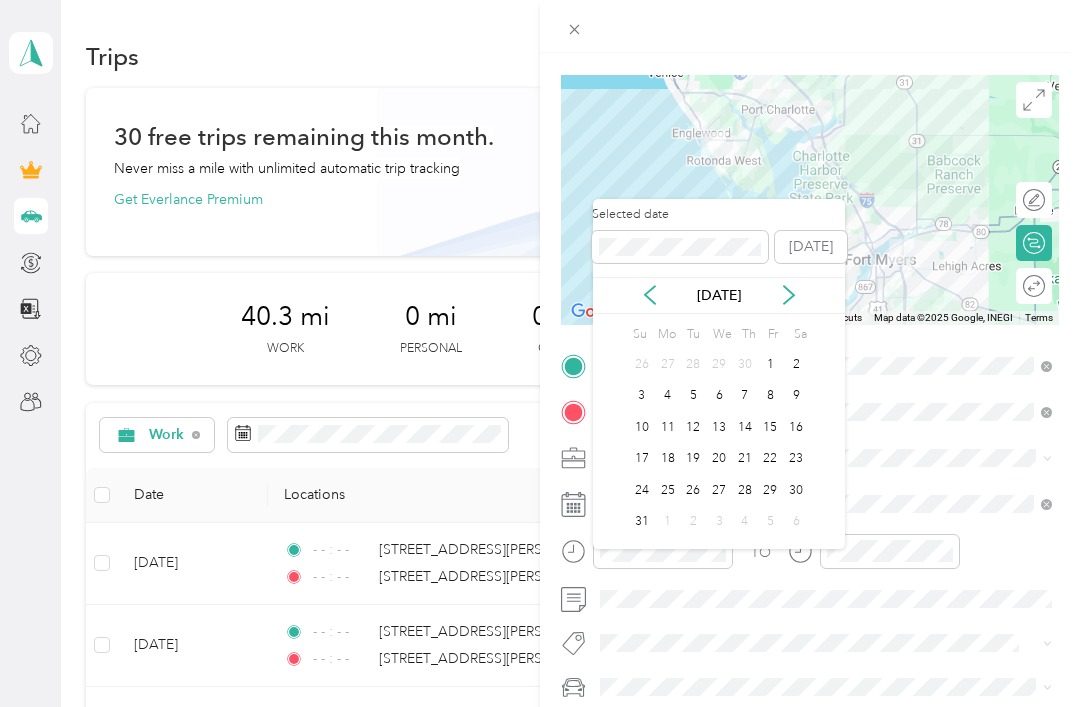 click 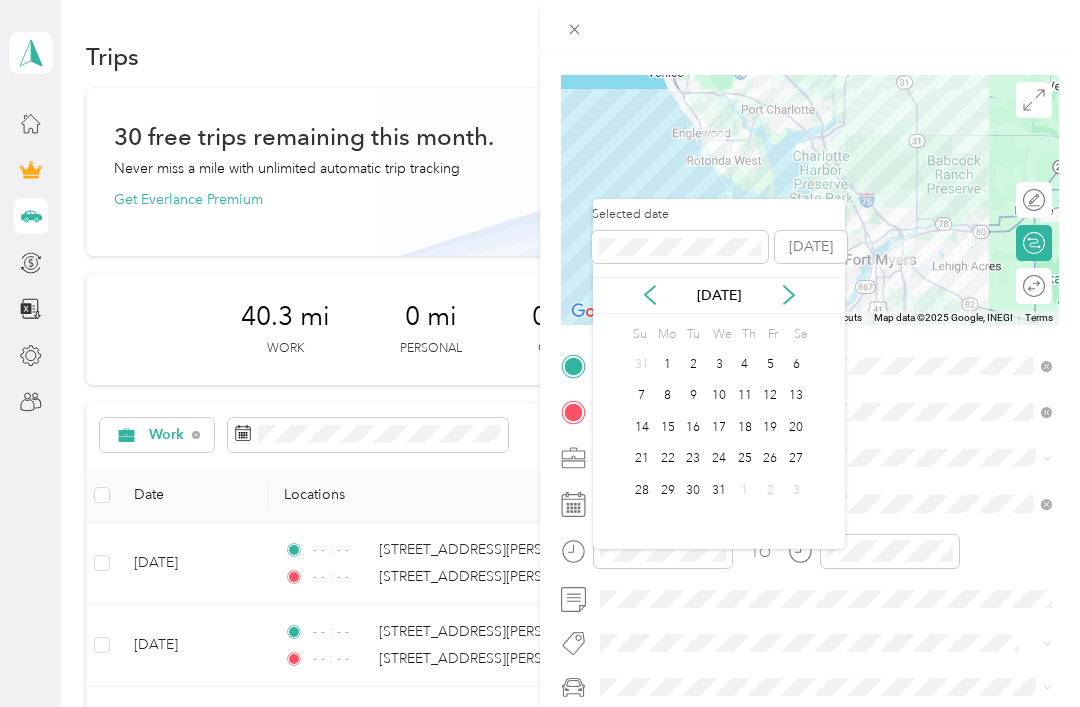 click on "3" at bounding box center (719, 364) 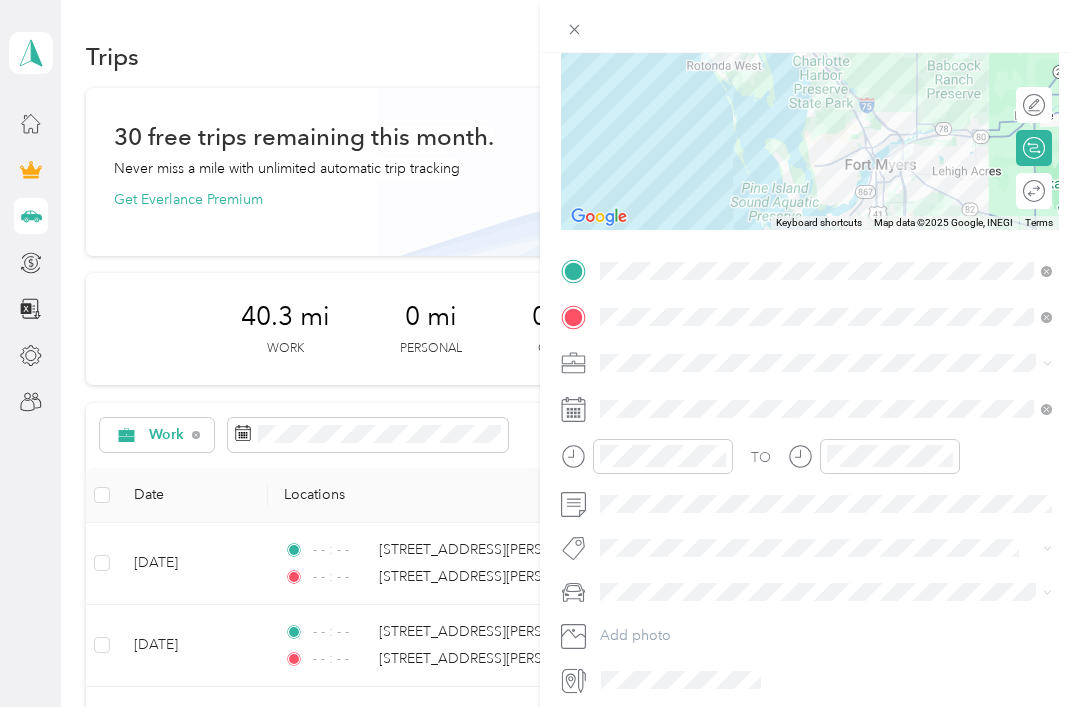 scroll, scrollTop: 223, scrollLeft: 0, axis: vertical 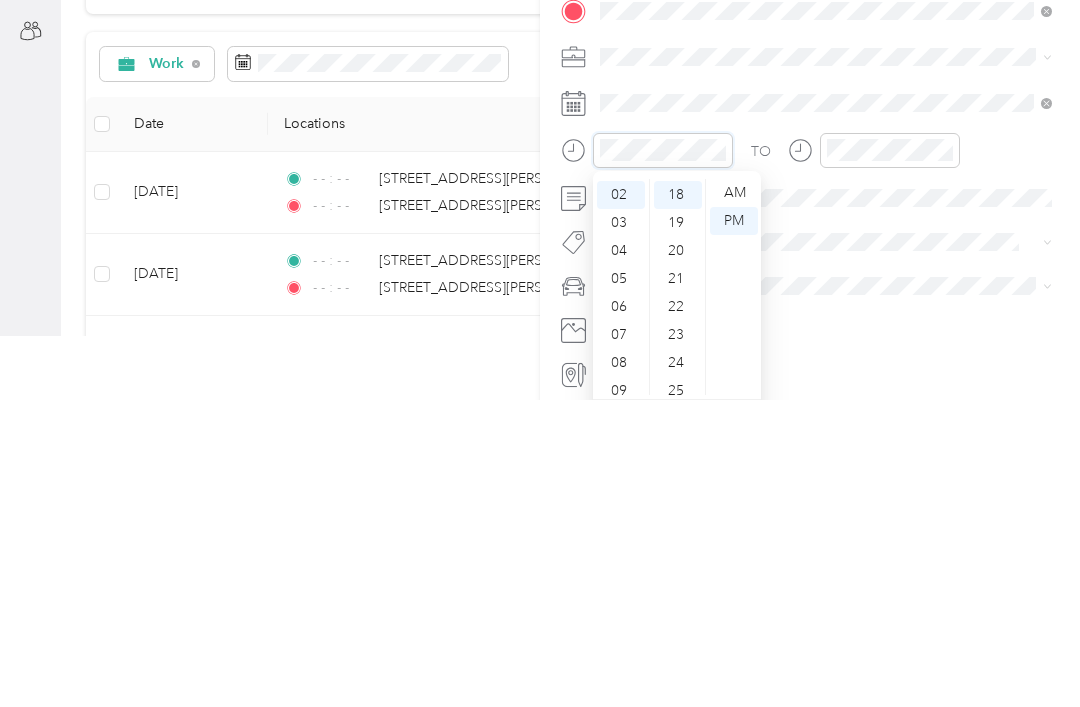 click 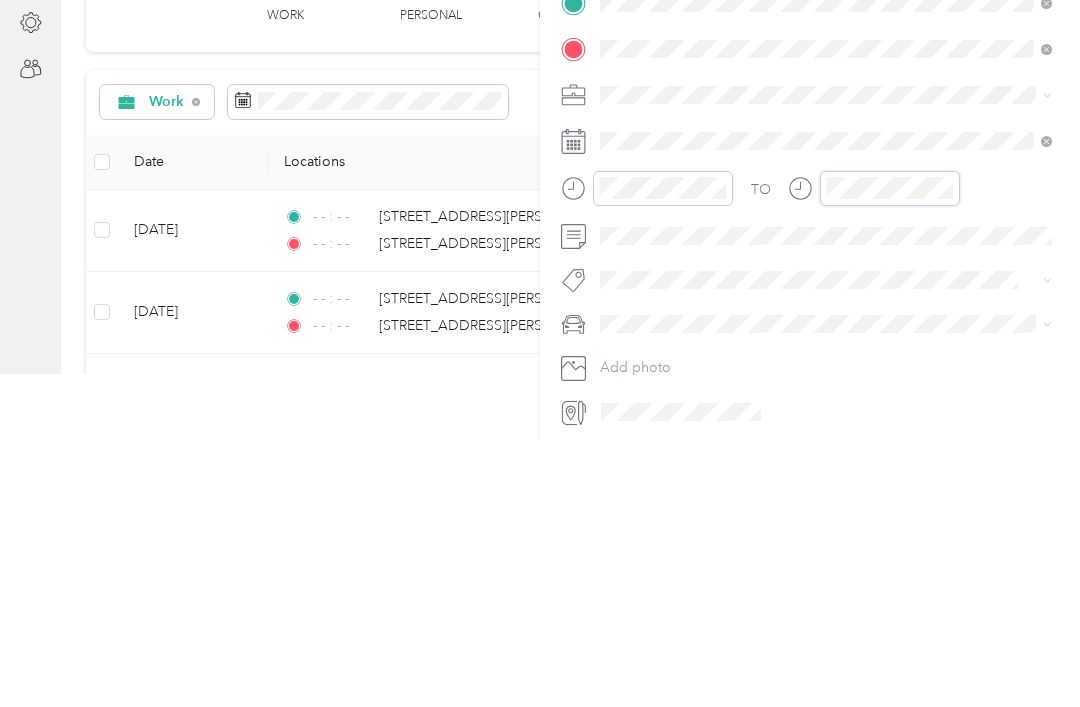 scroll, scrollTop: 53, scrollLeft: 0, axis: vertical 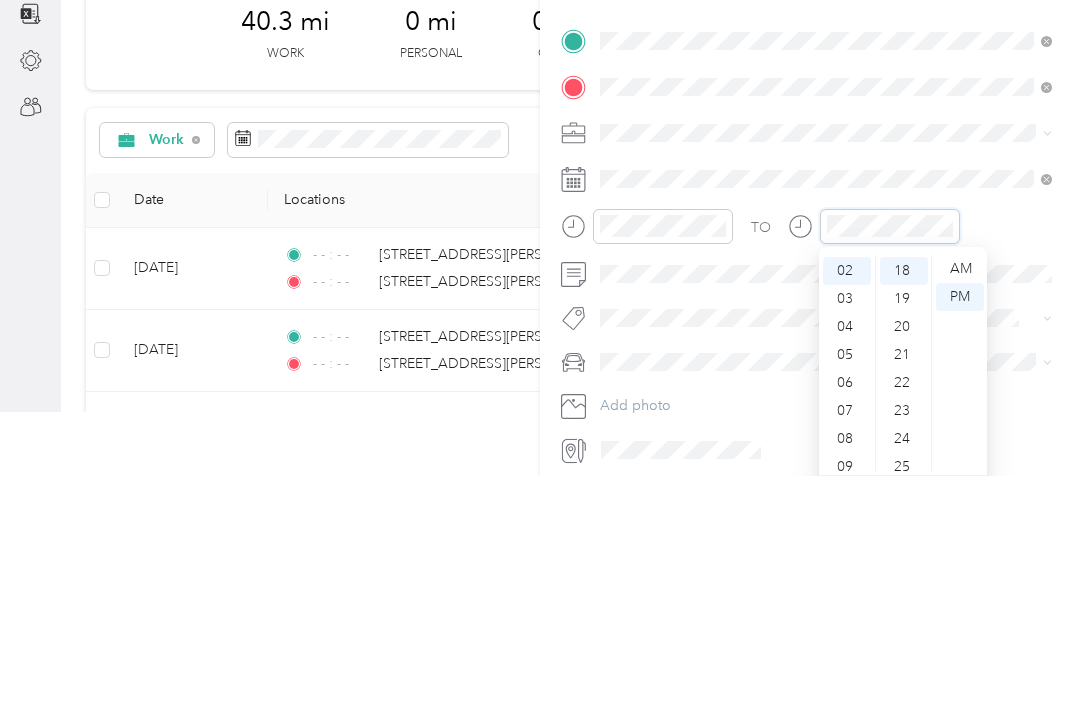 click 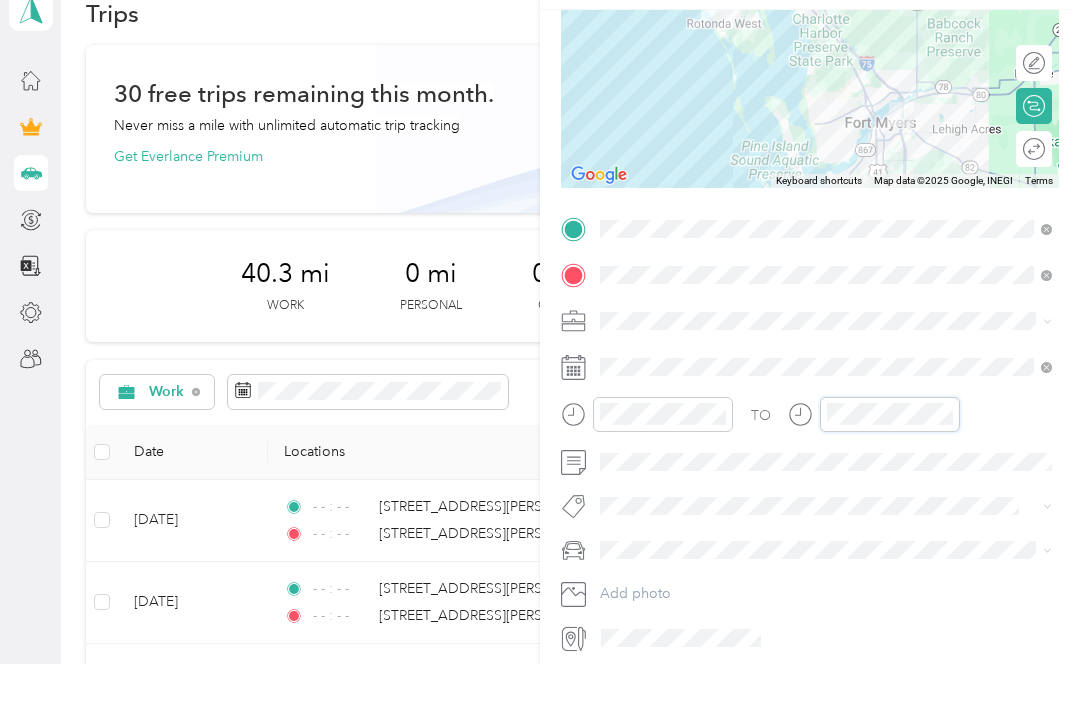 scroll, scrollTop: 0, scrollLeft: 0, axis: both 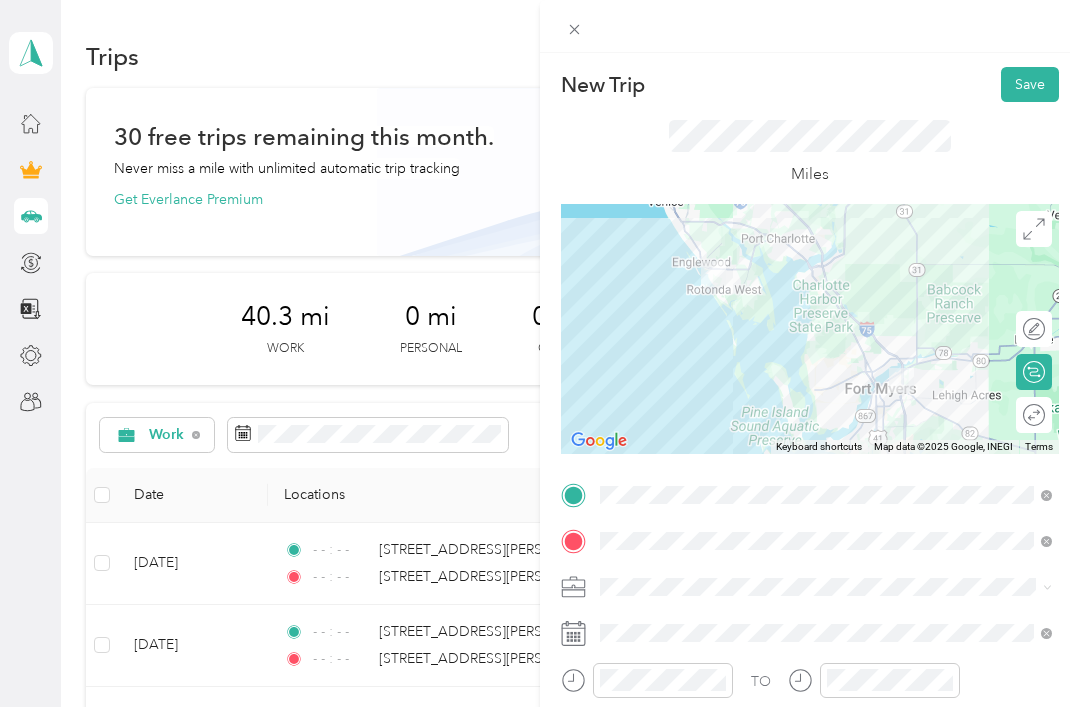 click on "Save" at bounding box center [1030, 84] 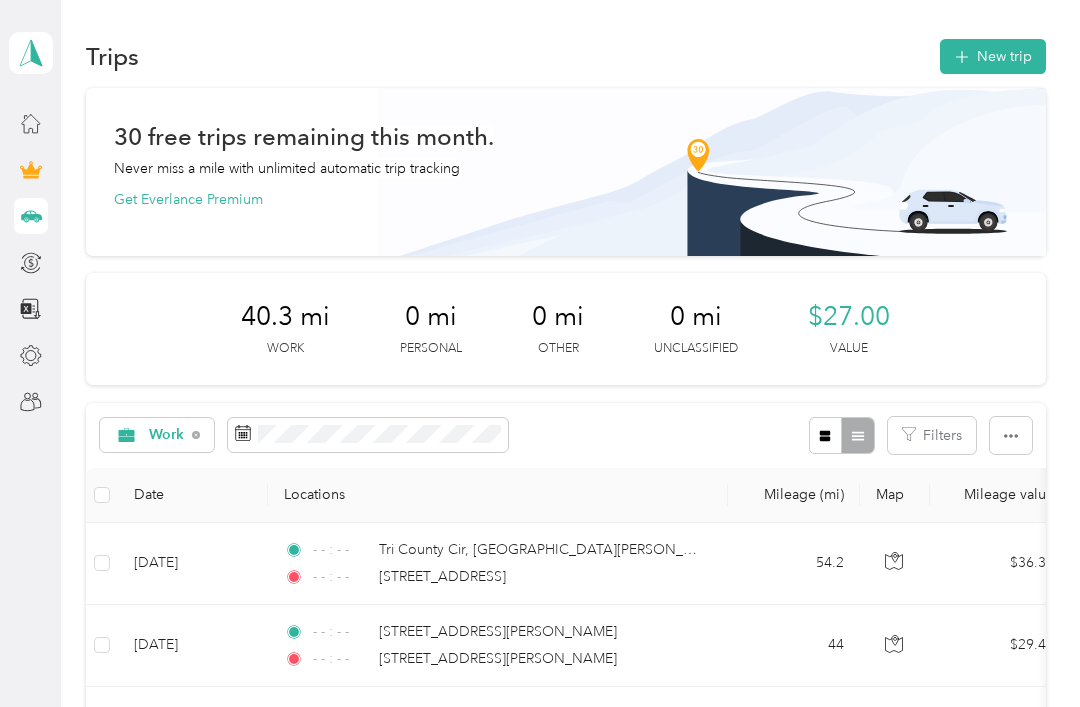 scroll, scrollTop: 0, scrollLeft: 0, axis: both 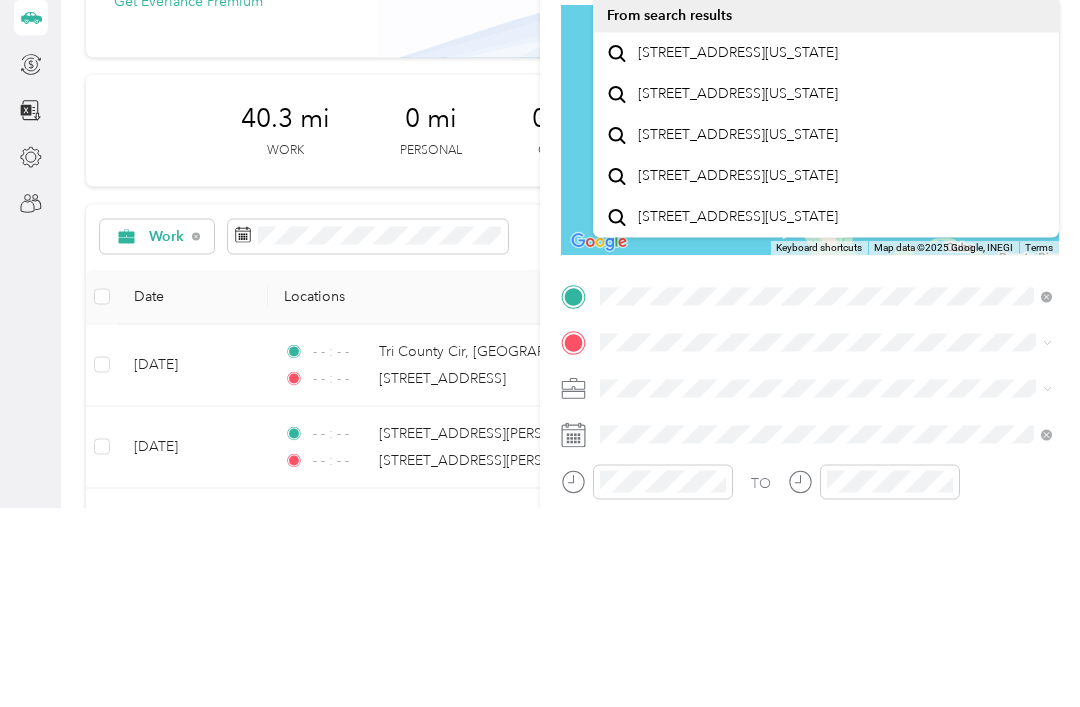 click on "[STREET_ADDRESS][US_STATE]" at bounding box center (738, 251) 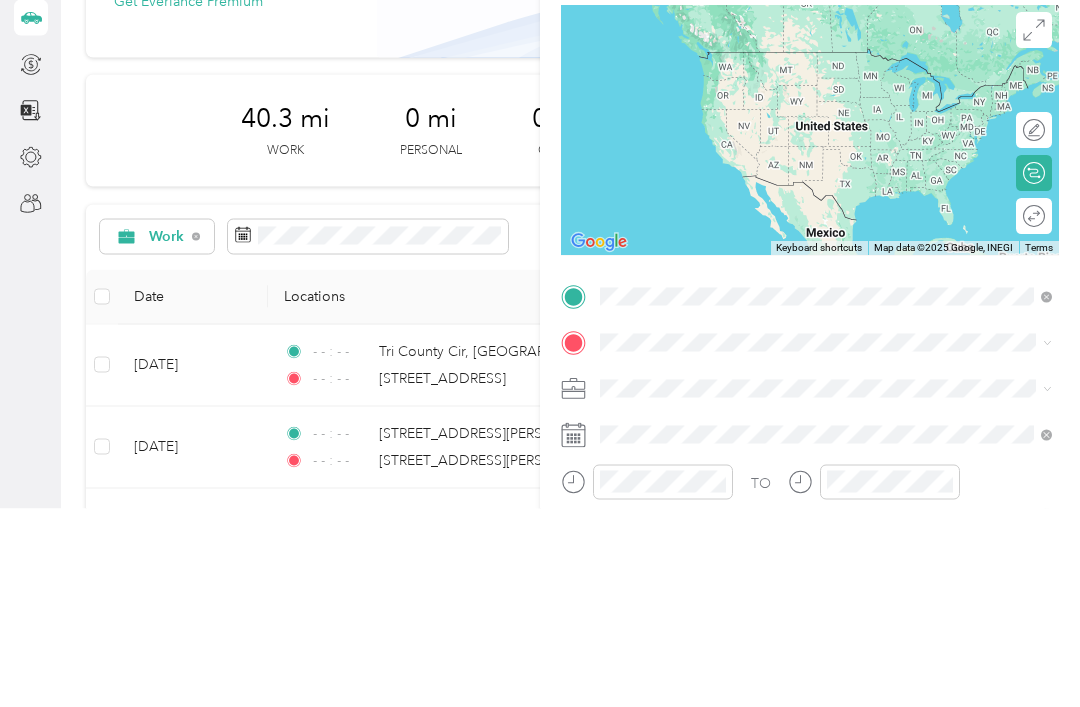 scroll, scrollTop: 64, scrollLeft: 0, axis: vertical 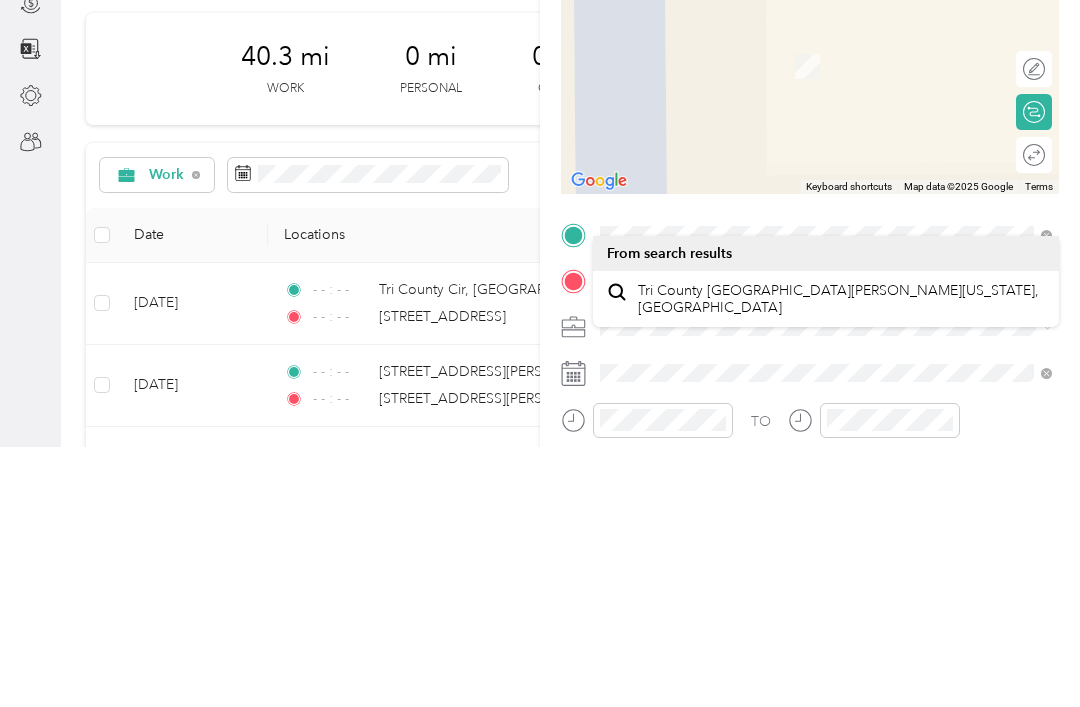 click on "Tri County [GEOGRAPHIC_DATA][PERSON_NAME][US_STATE], [GEOGRAPHIC_DATA]" at bounding box center (842, 559) 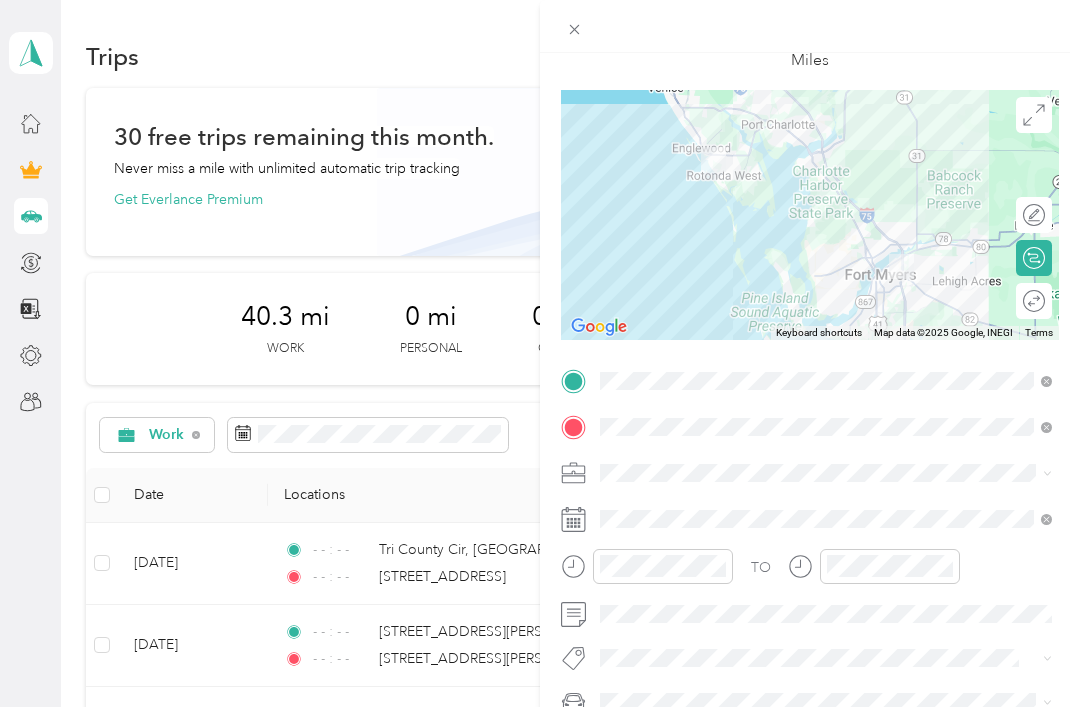 scroll, scrollTop: 116, scrollLeft: 0, axis: vertical 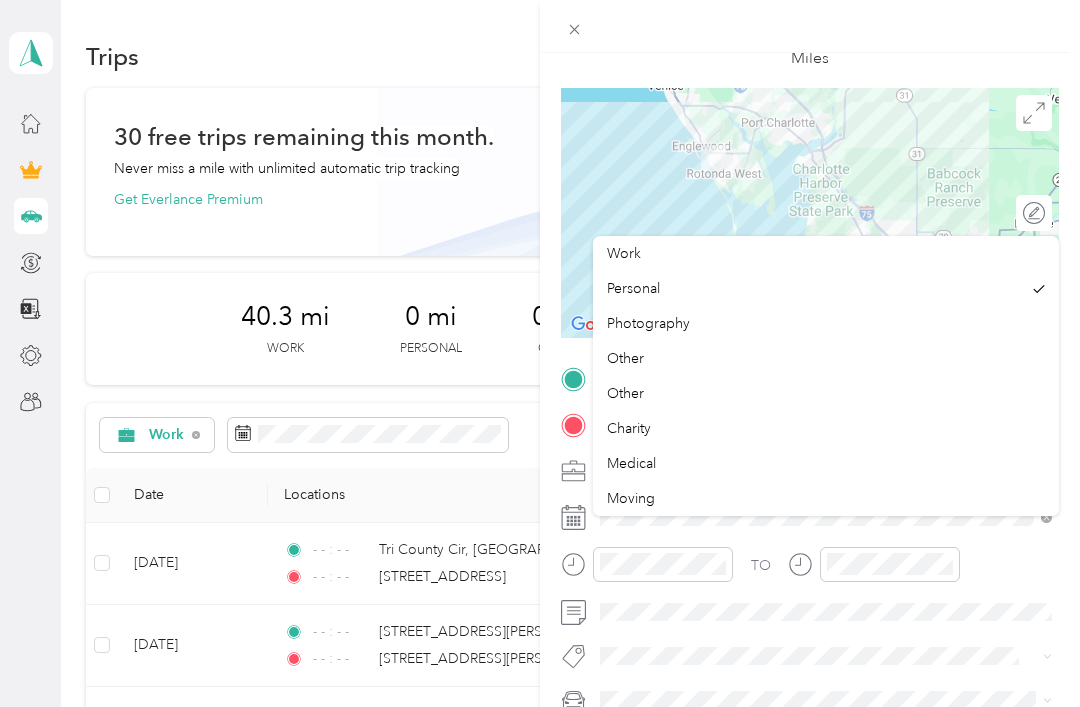 click on "Work" at bounding box center [826, 253] 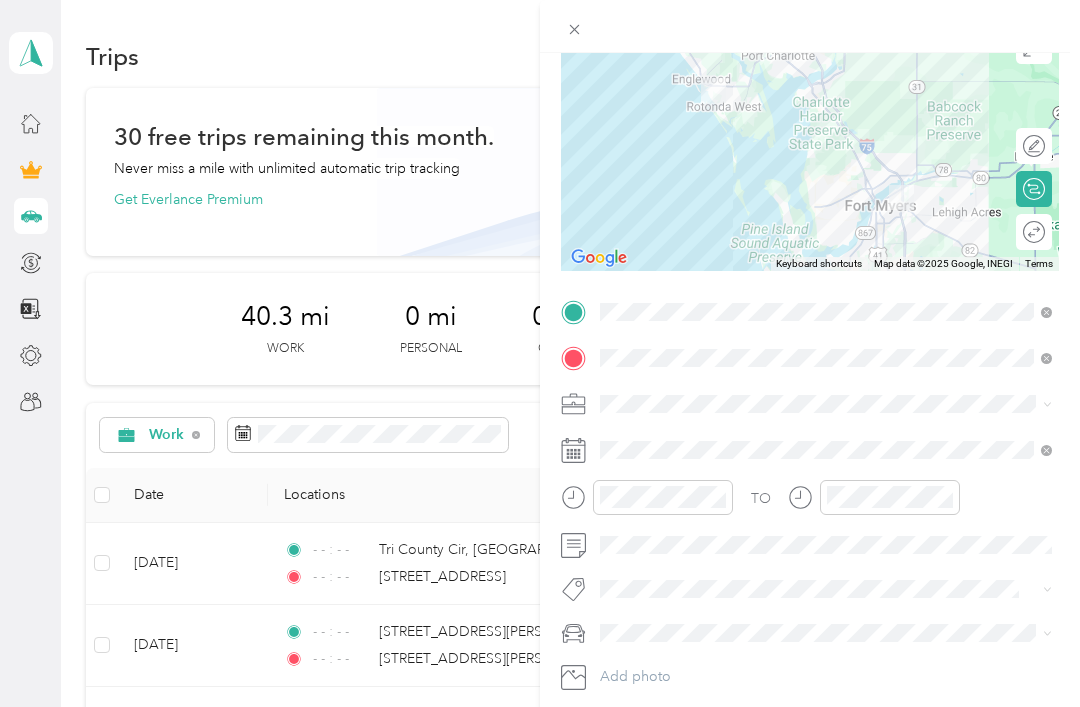 scroll, scrollTop: 205, scrollLeft: 0, axis: vertical 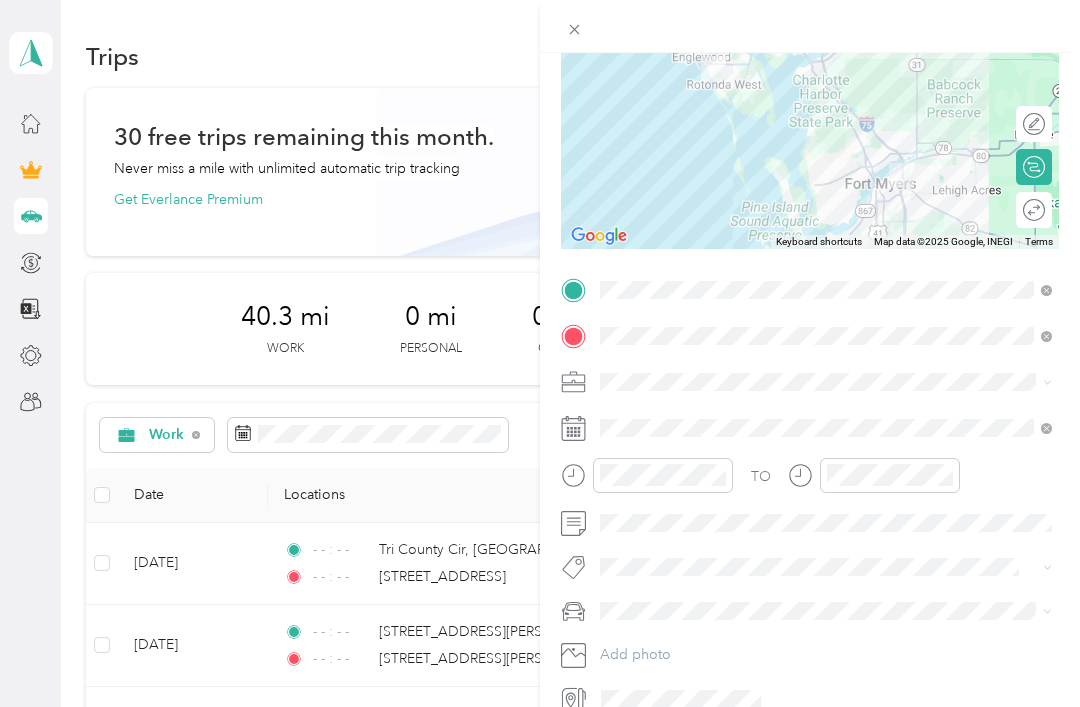 click 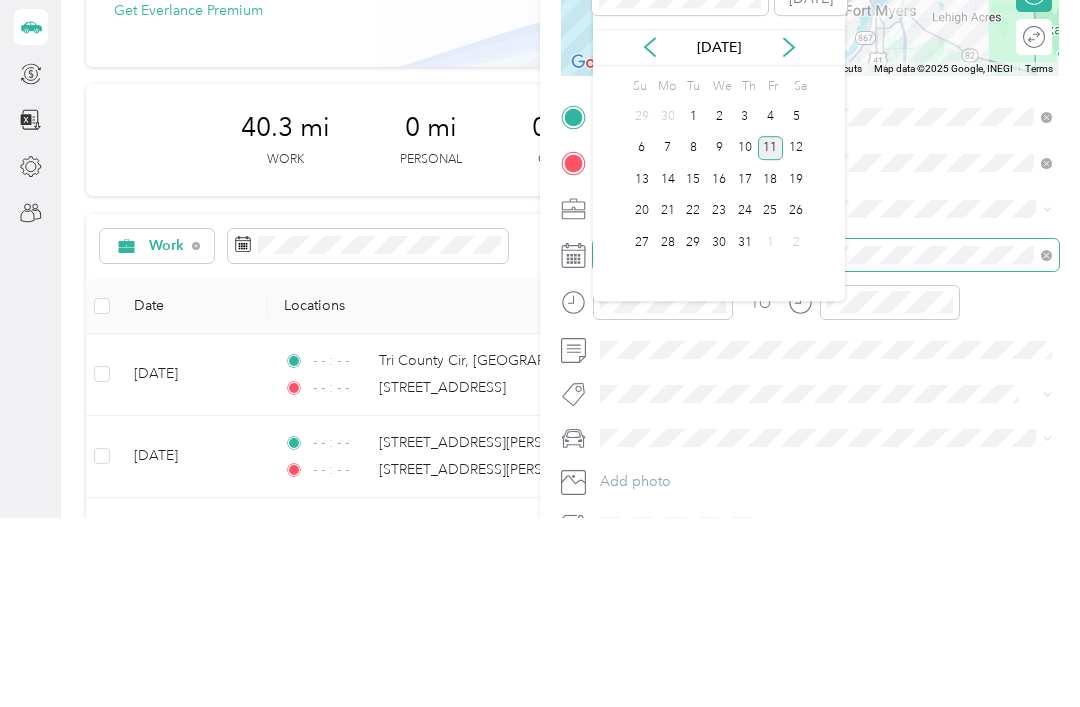 scroll, scrollTop: 188, scrollLeft: 0, axis: vertical 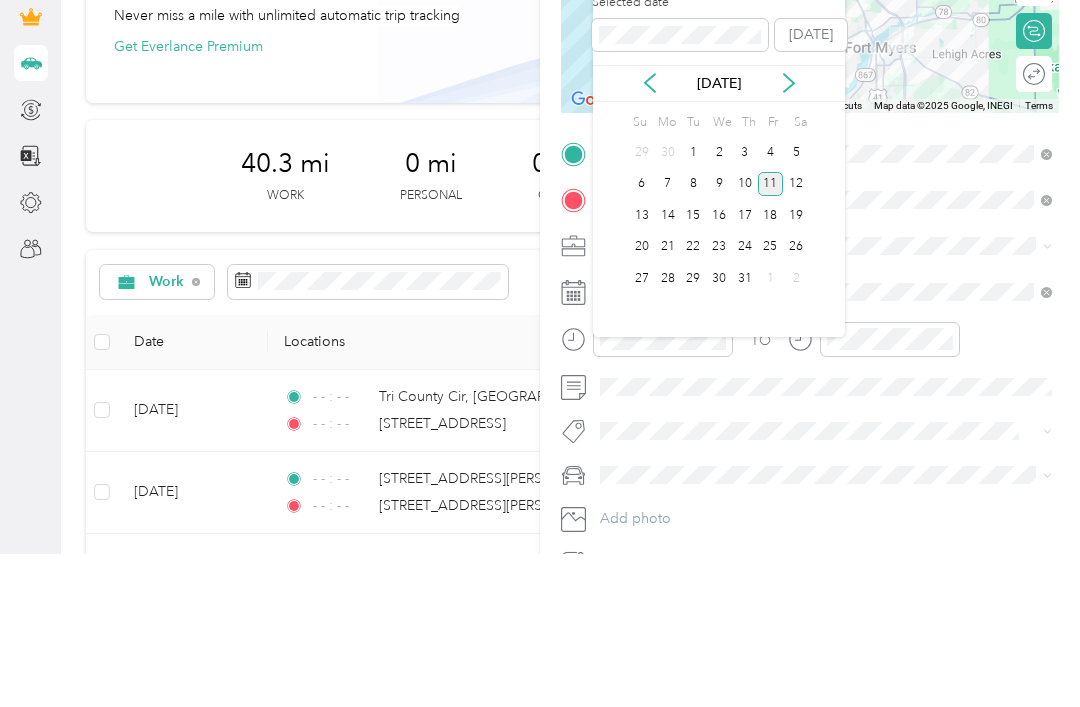click 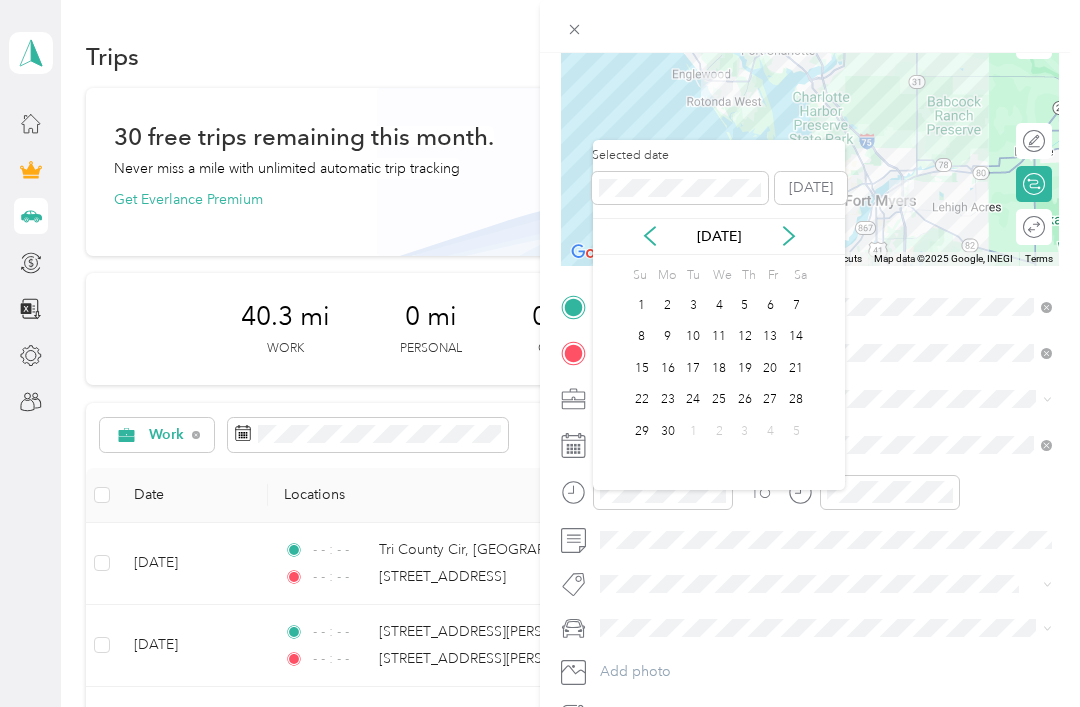 click 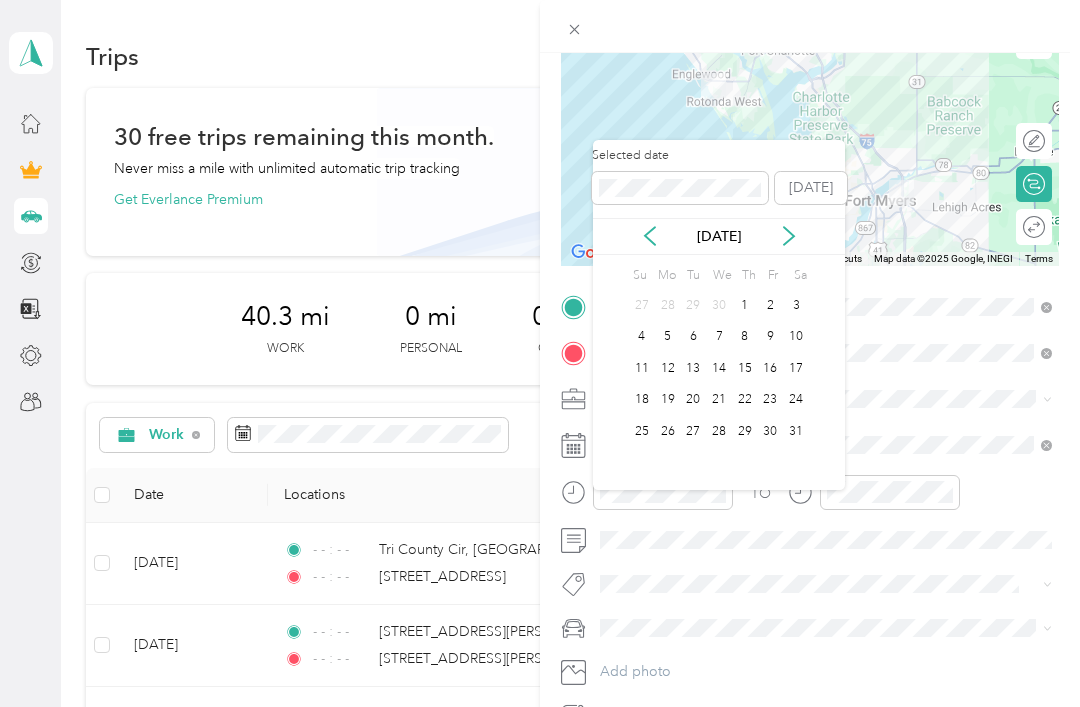 click 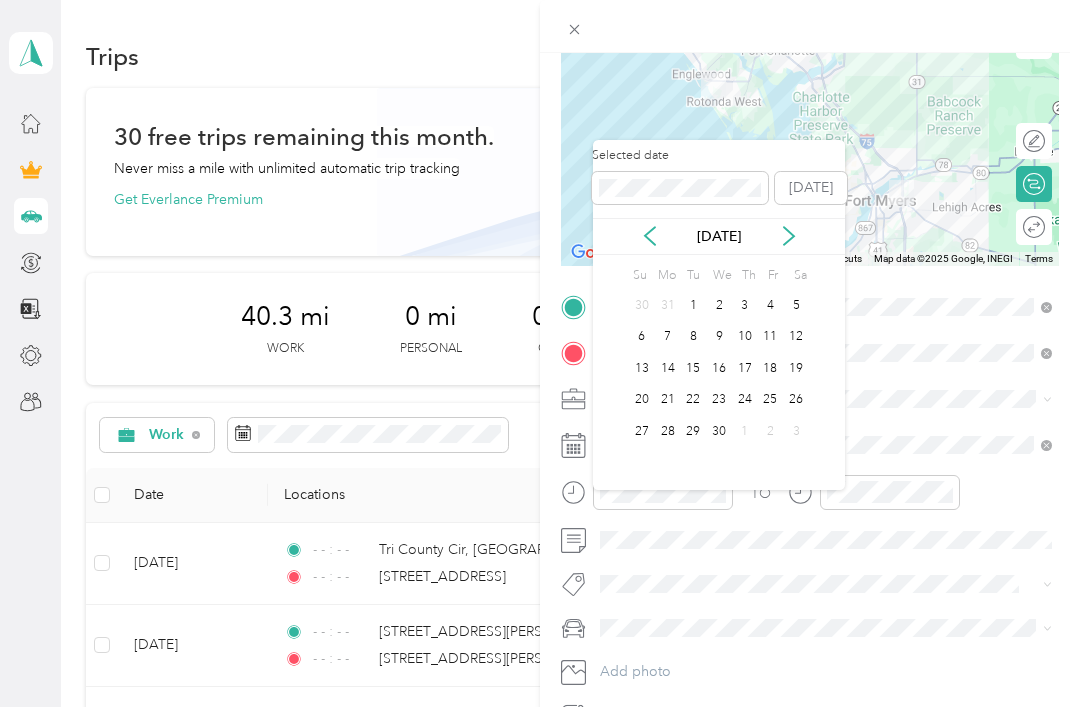 click 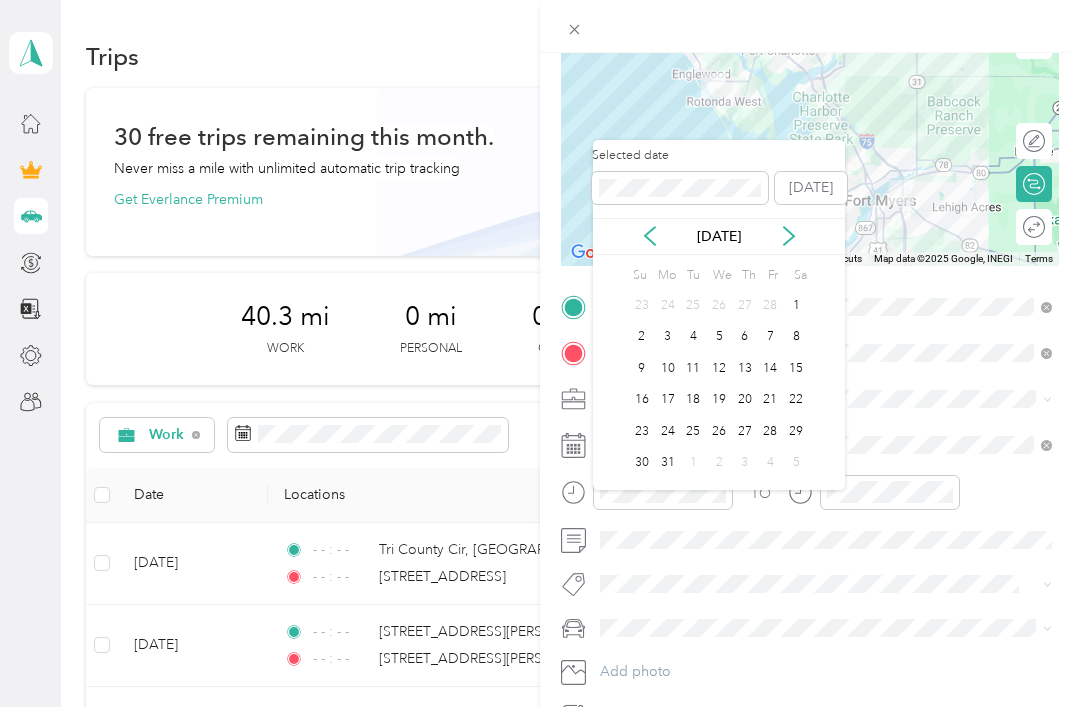 click 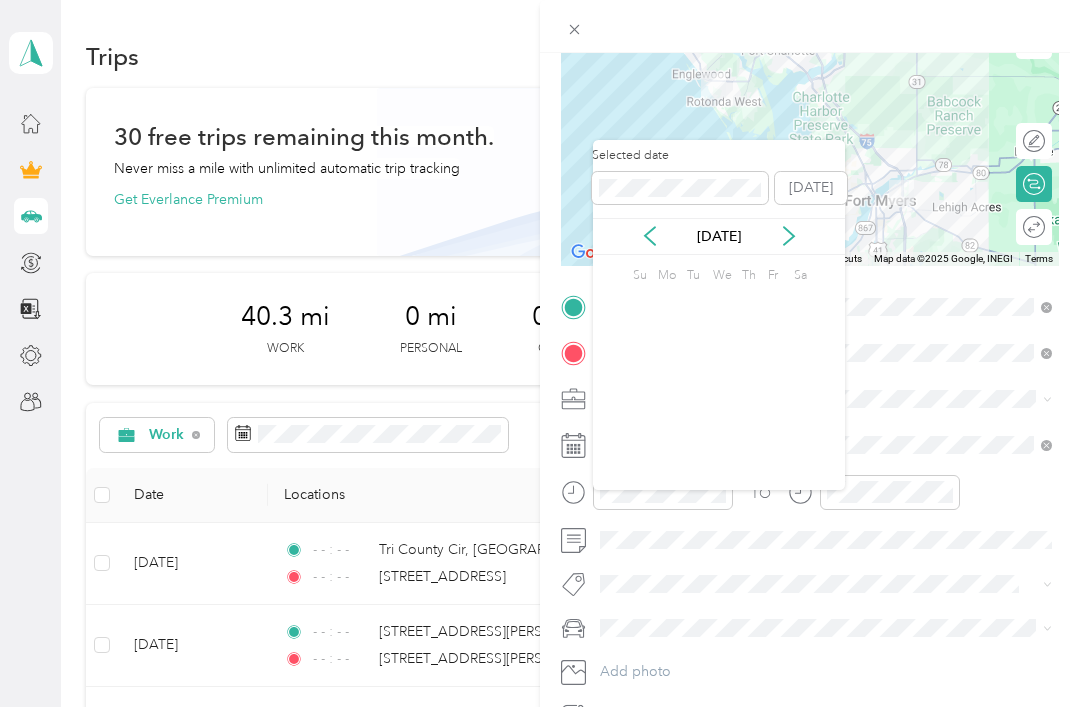 click 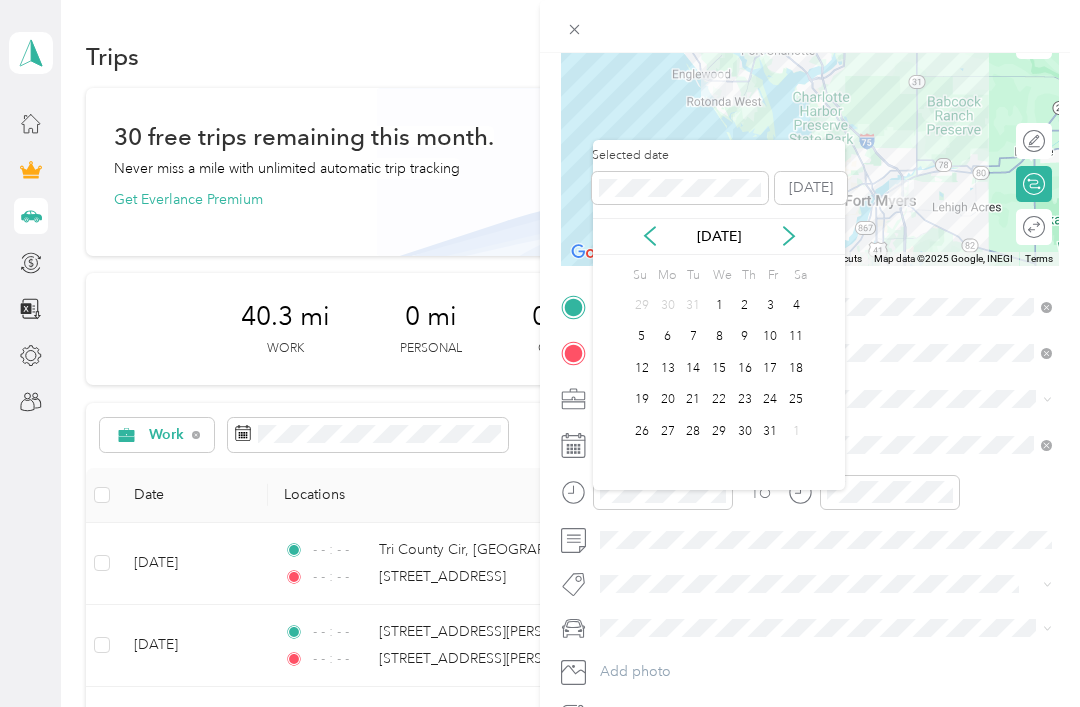 click 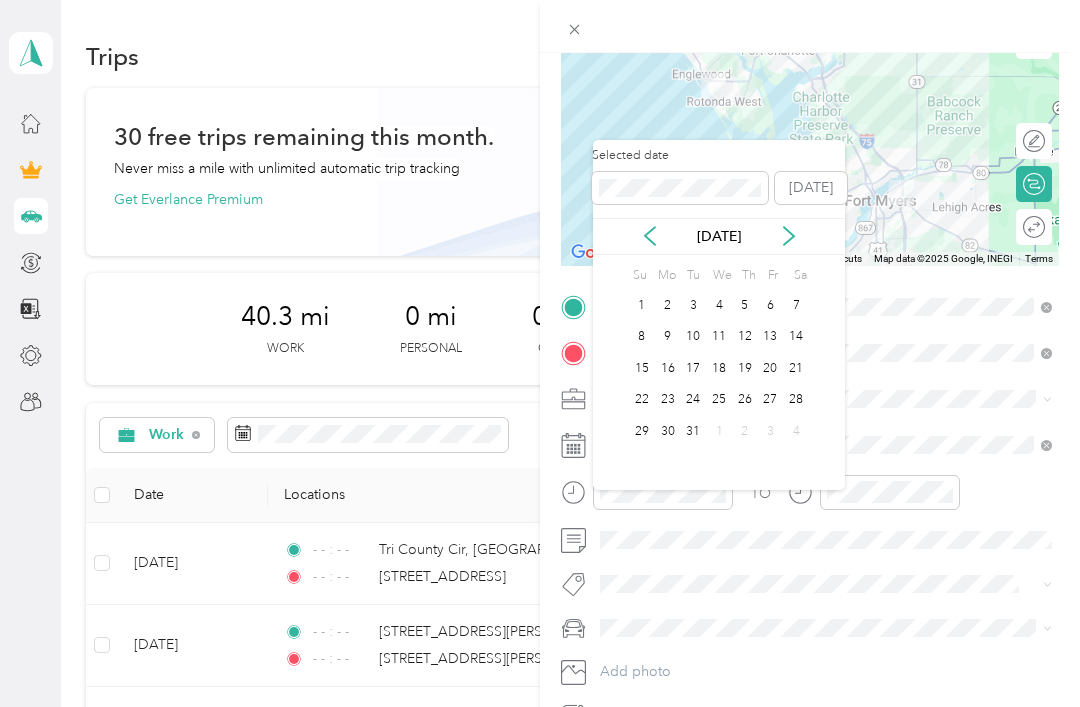click 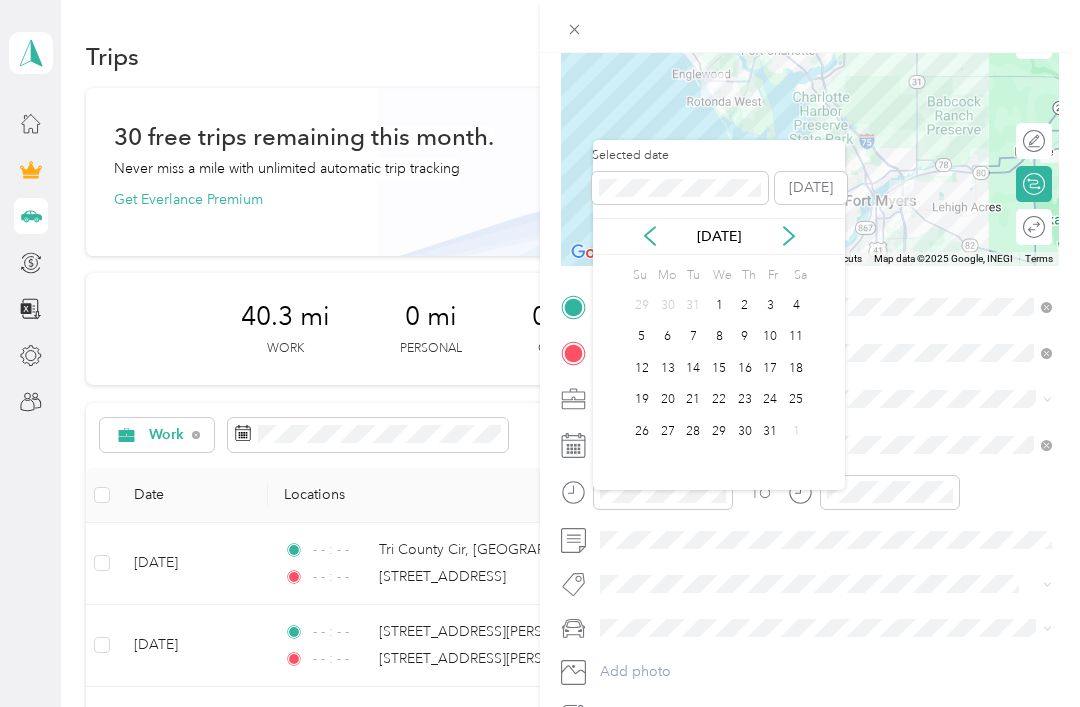 click on "3" at bounding box center [771, 305] 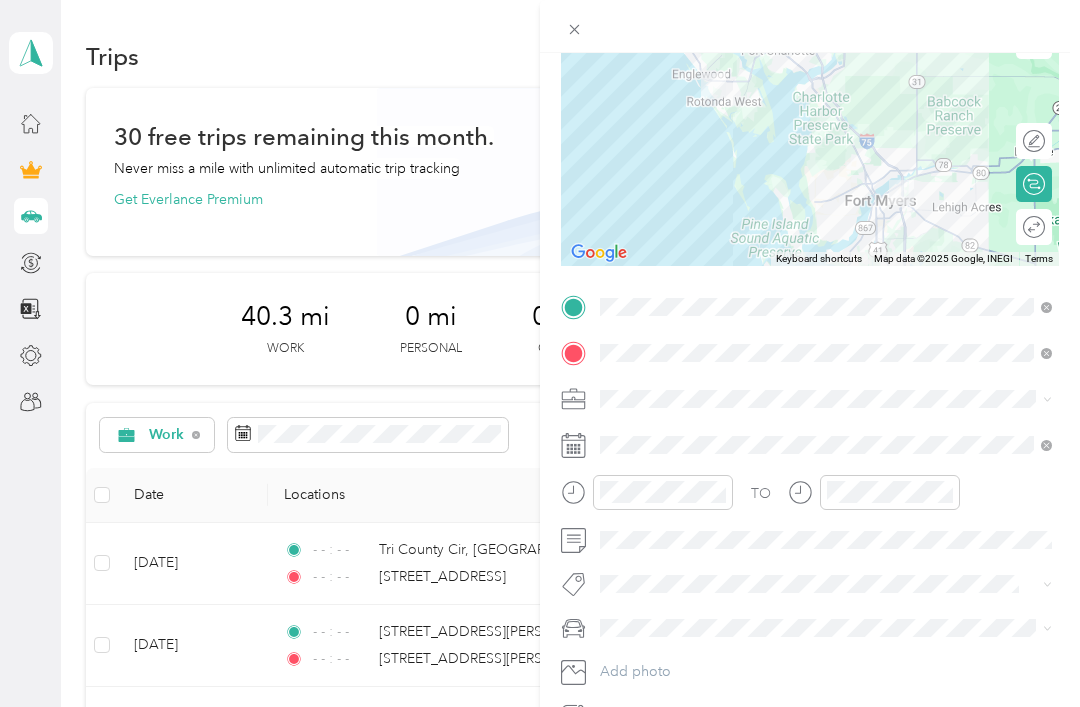 click 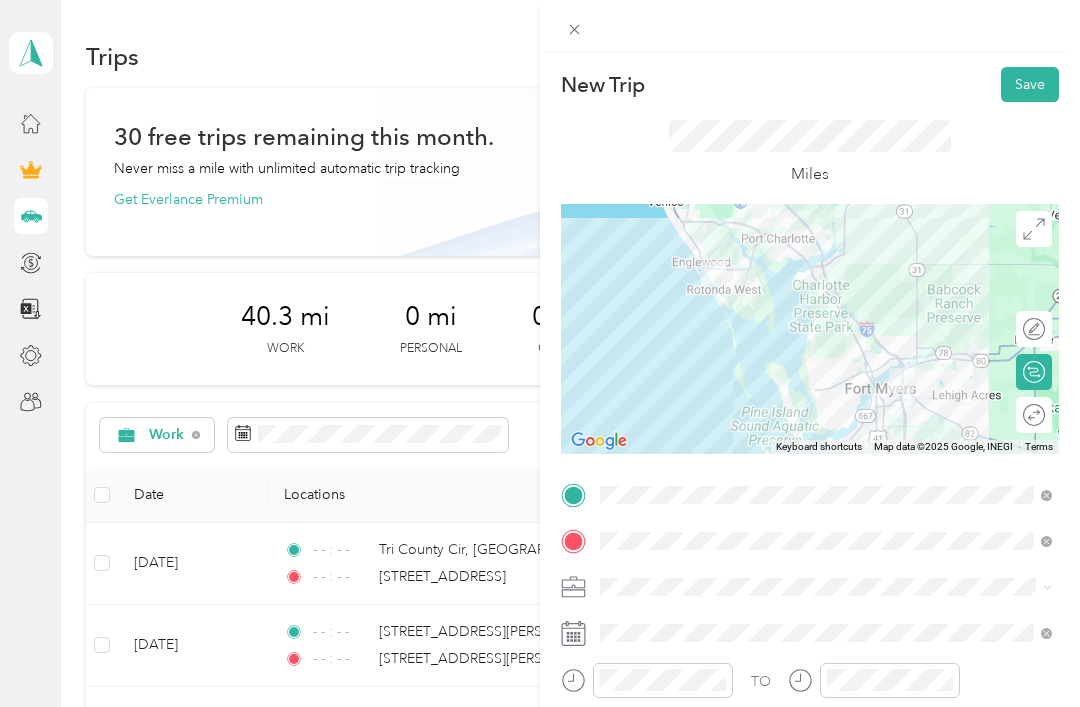 scroll, scrollTop: 0, scrollLeft: 0, axis: both 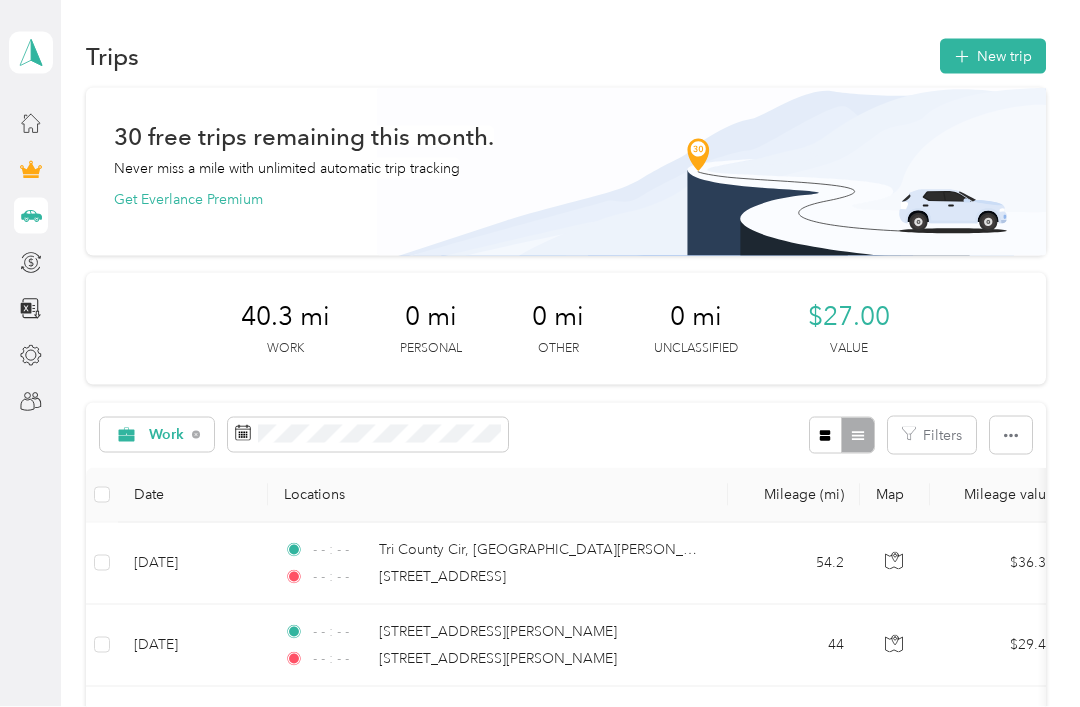 click on "New trip" at bounding box center [993, 56] 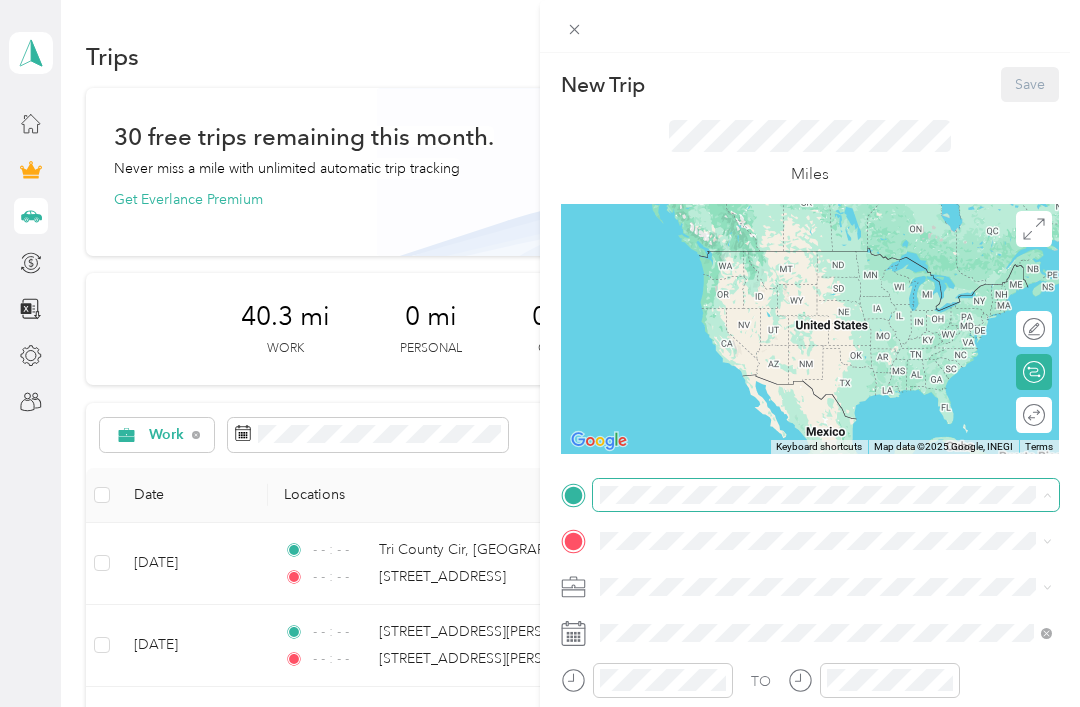 scroll, scrollTop: 10, scrollLeft: 0, axis: vertical 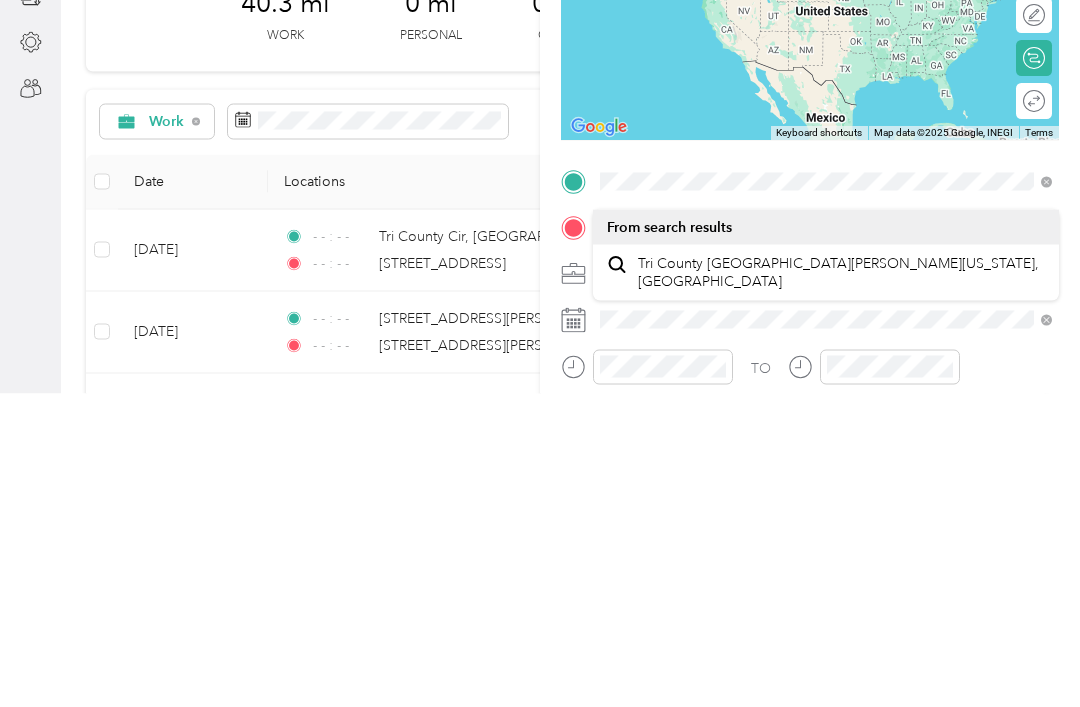 click on "Tri County [GEOGRAPHIC_DATA][PERSON_NAME][US_STATE], [GEOGRAPHIC_DATA]" at bounding box center [842, 585] 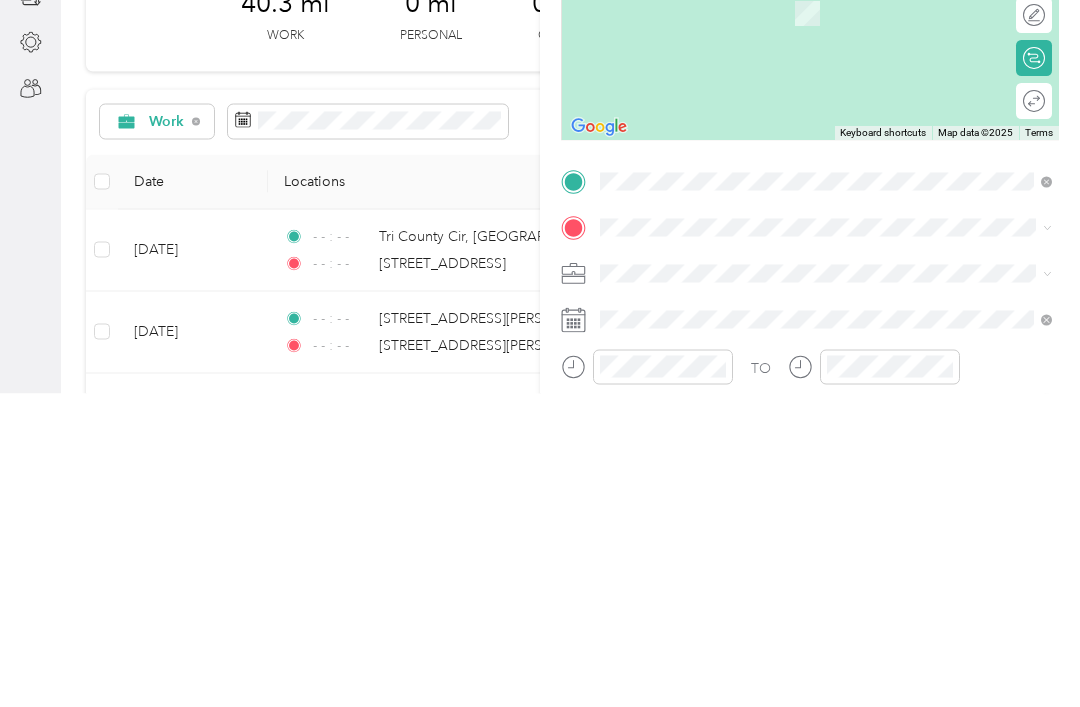 scroll, scrollTop: 64, scrollLeft: 0, axis: vertical 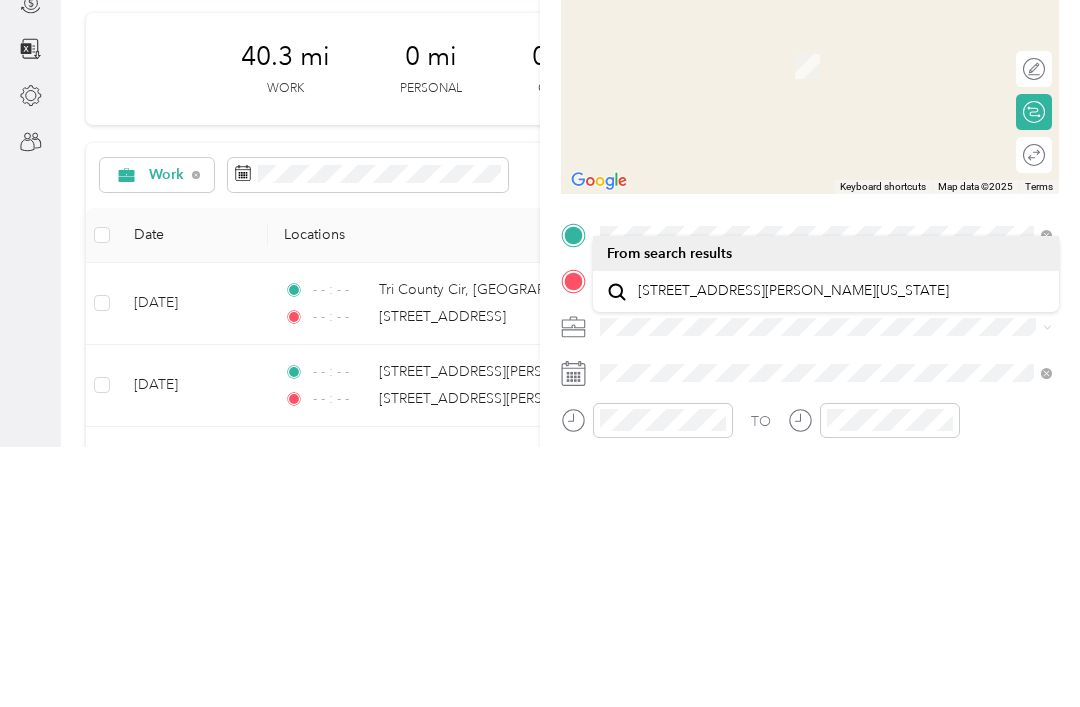 click on "[STREET_ADDRESS][PERSON_NAME][US_STATE]" at bounding box center [793, 551] 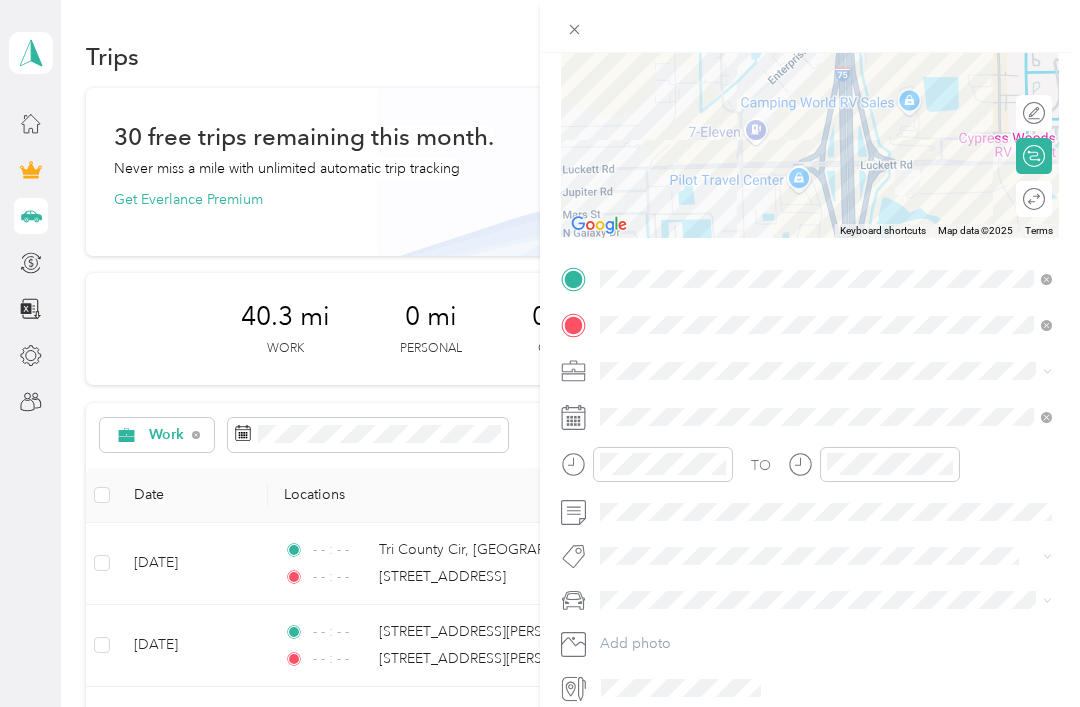 scroll, scrollTop: 217, scrollLeft: 0, axis: vertical 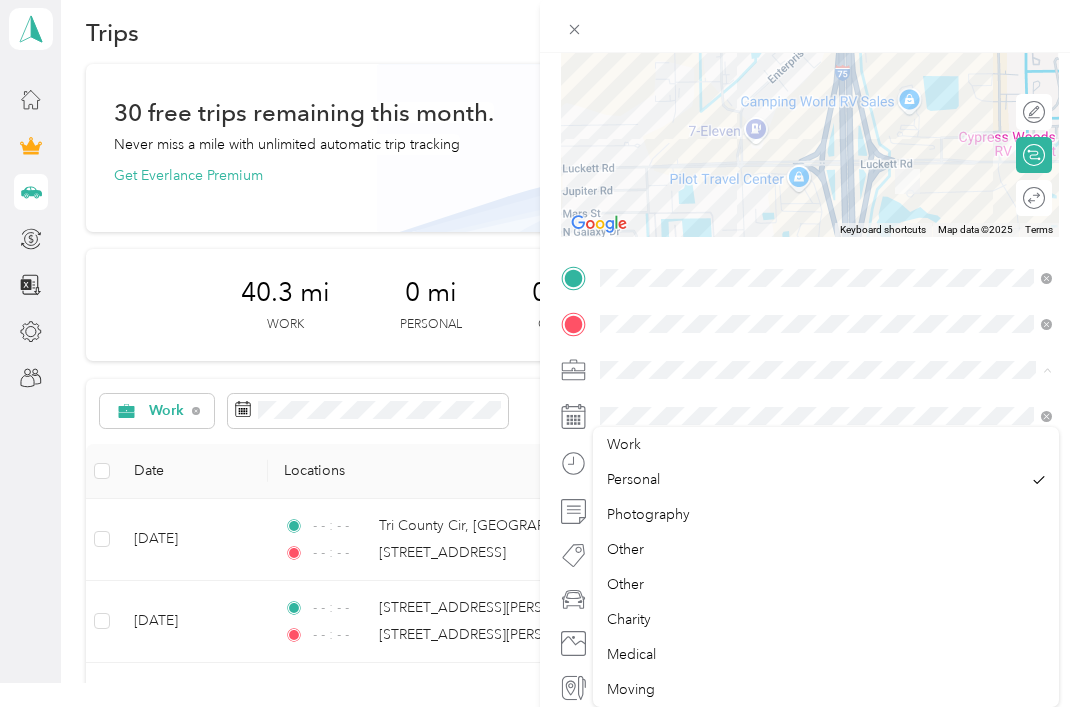 click on "Work" at bounding box center [624, 444] 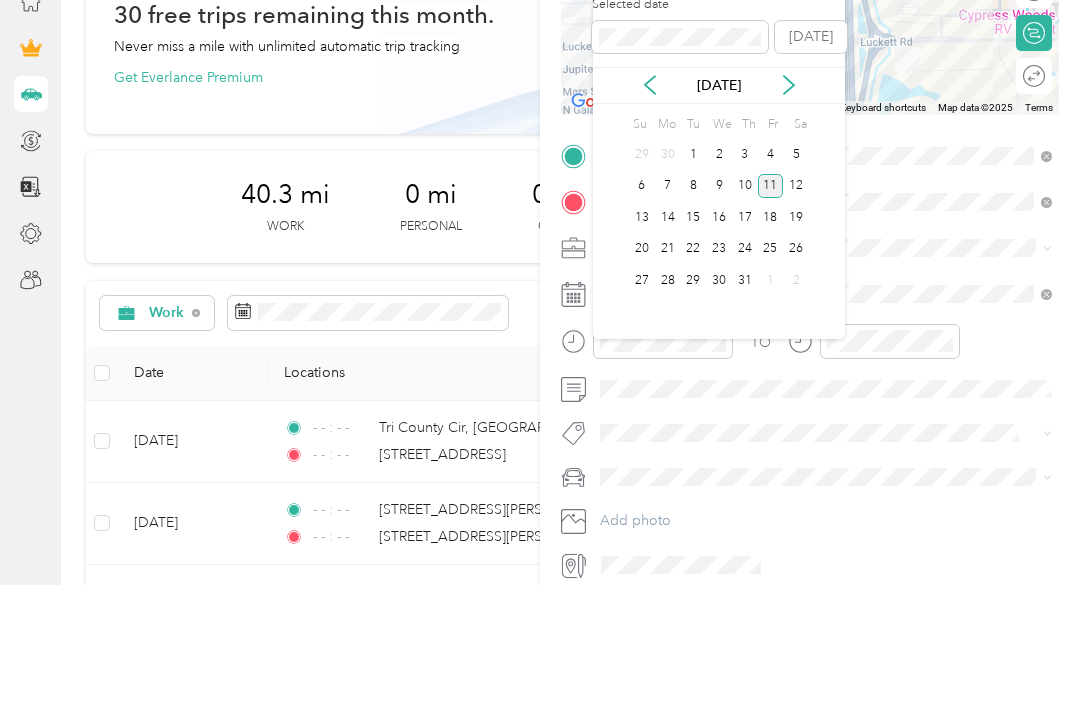 click 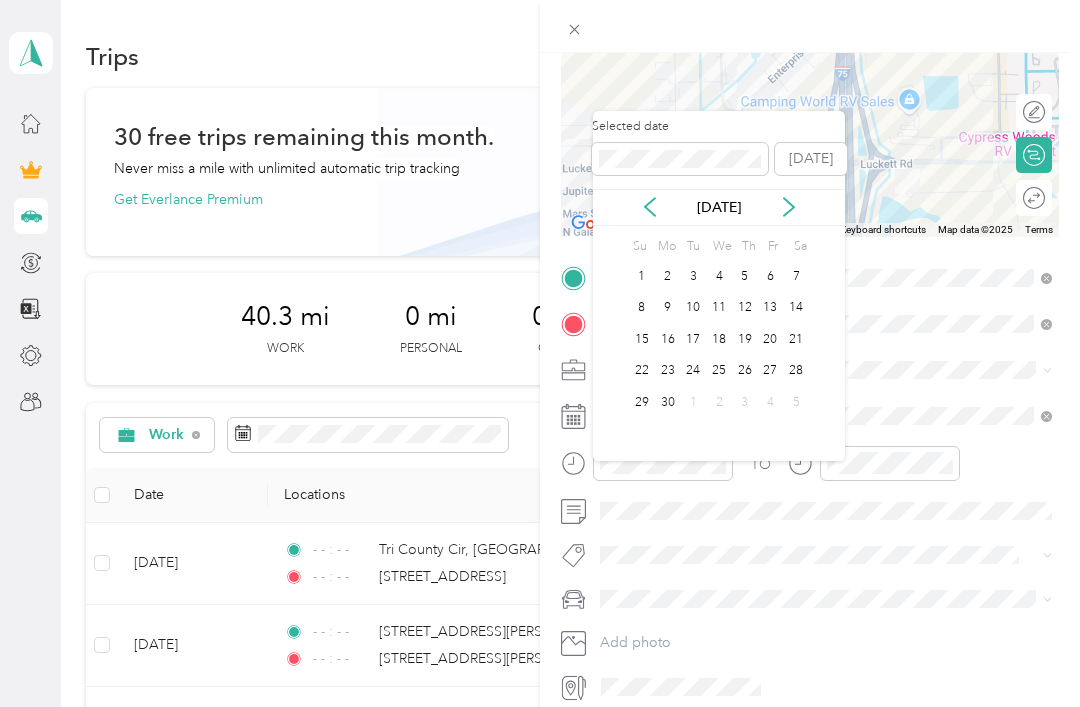 click 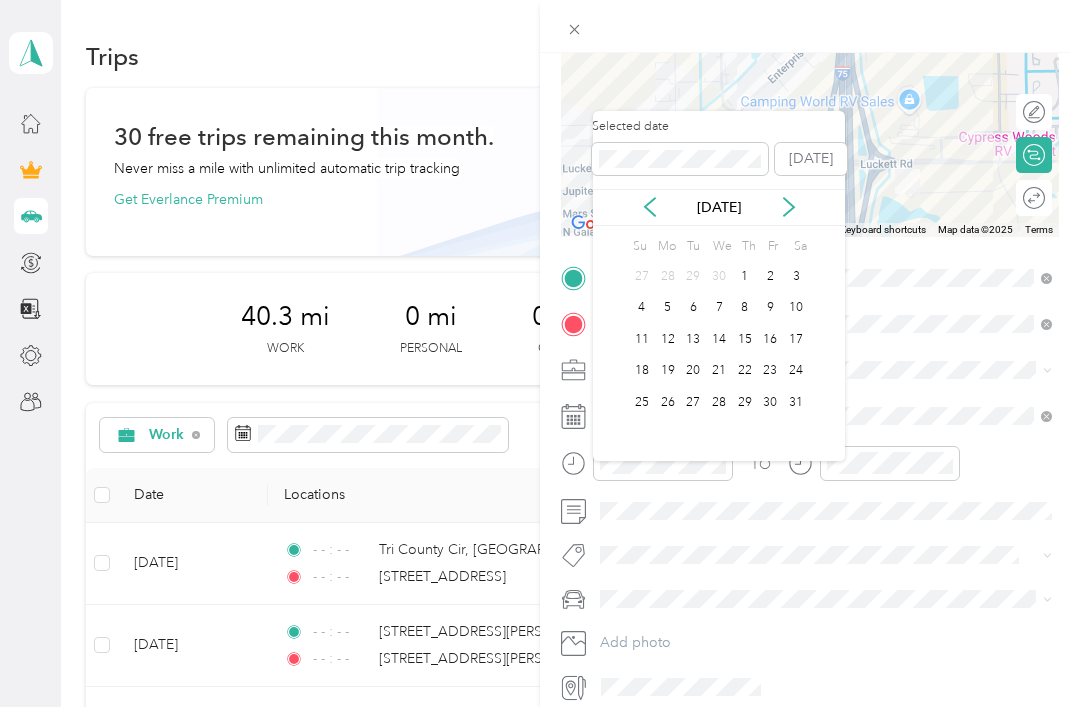 click 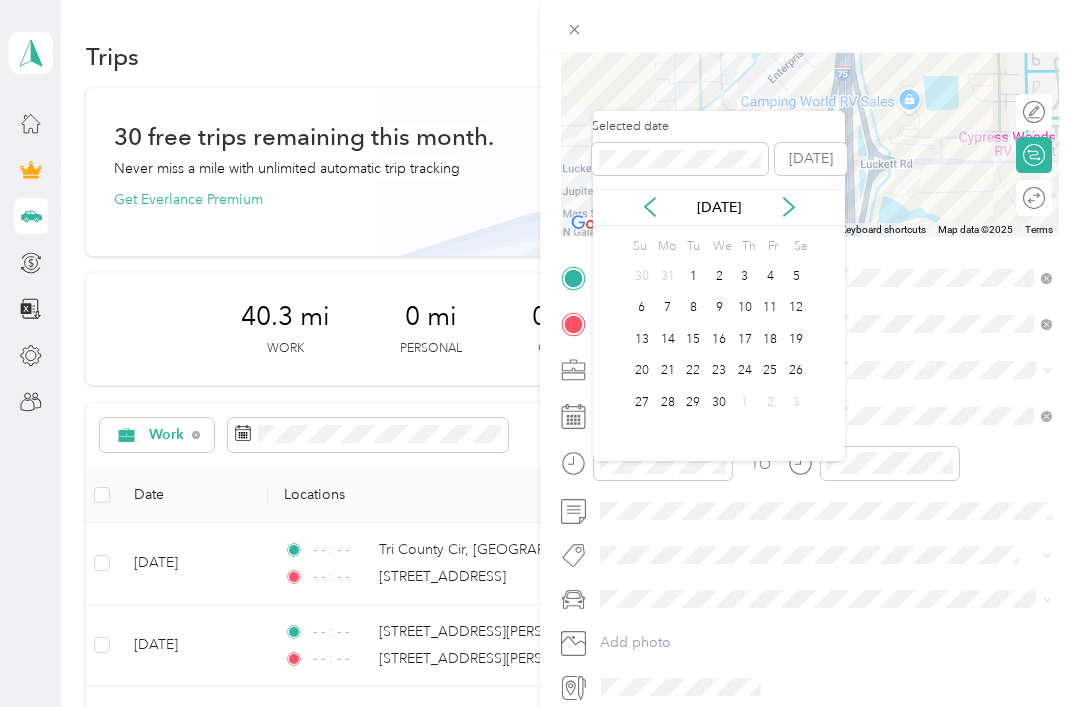 click 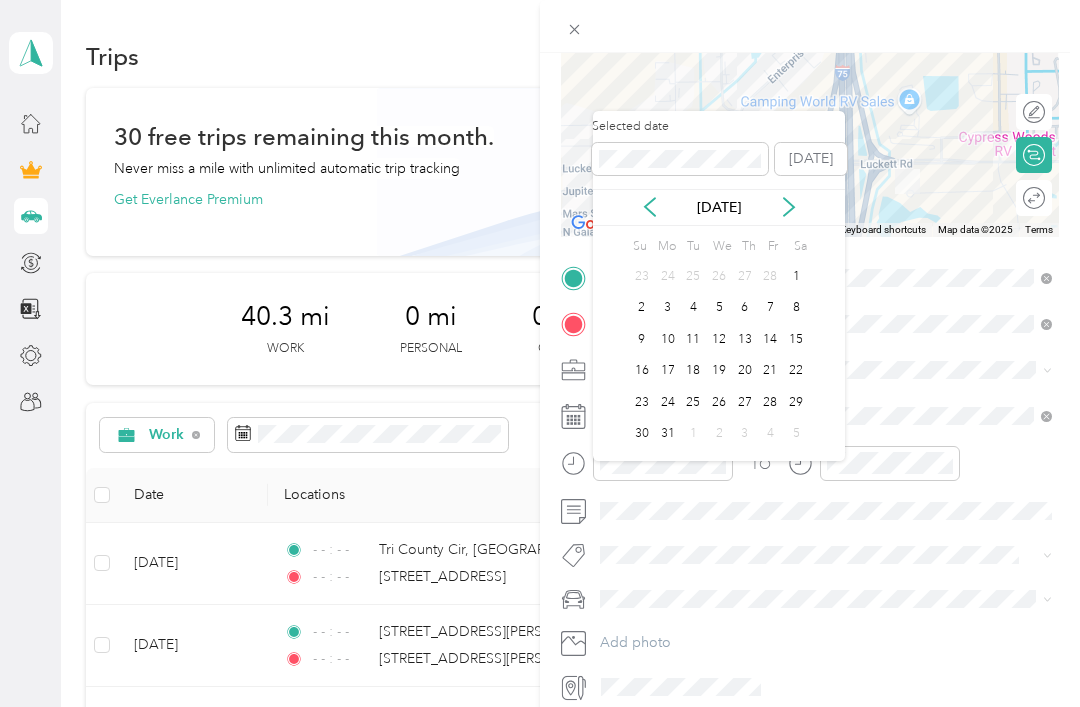 click 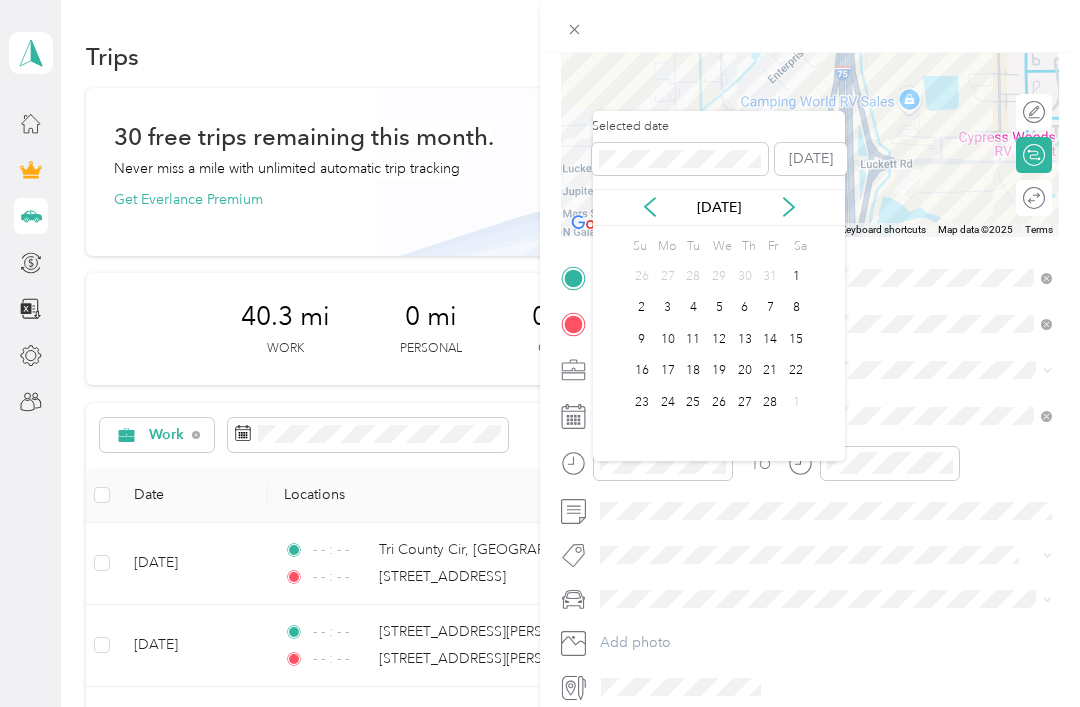 click 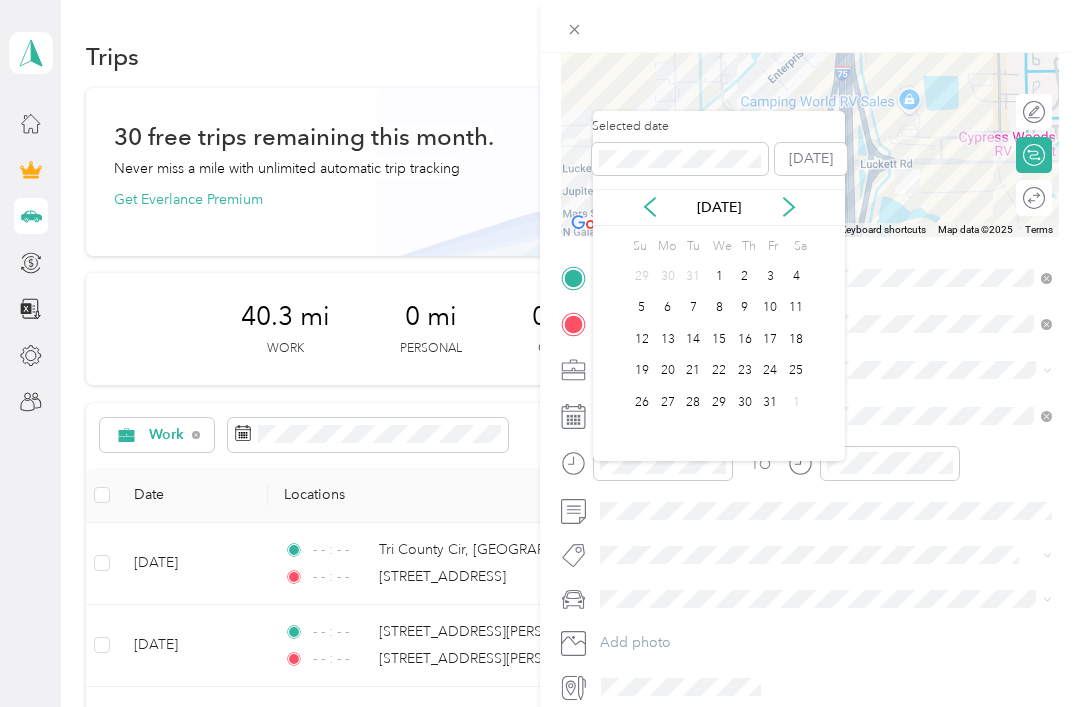click on "[DATE]" at bounding box center (719, 207) 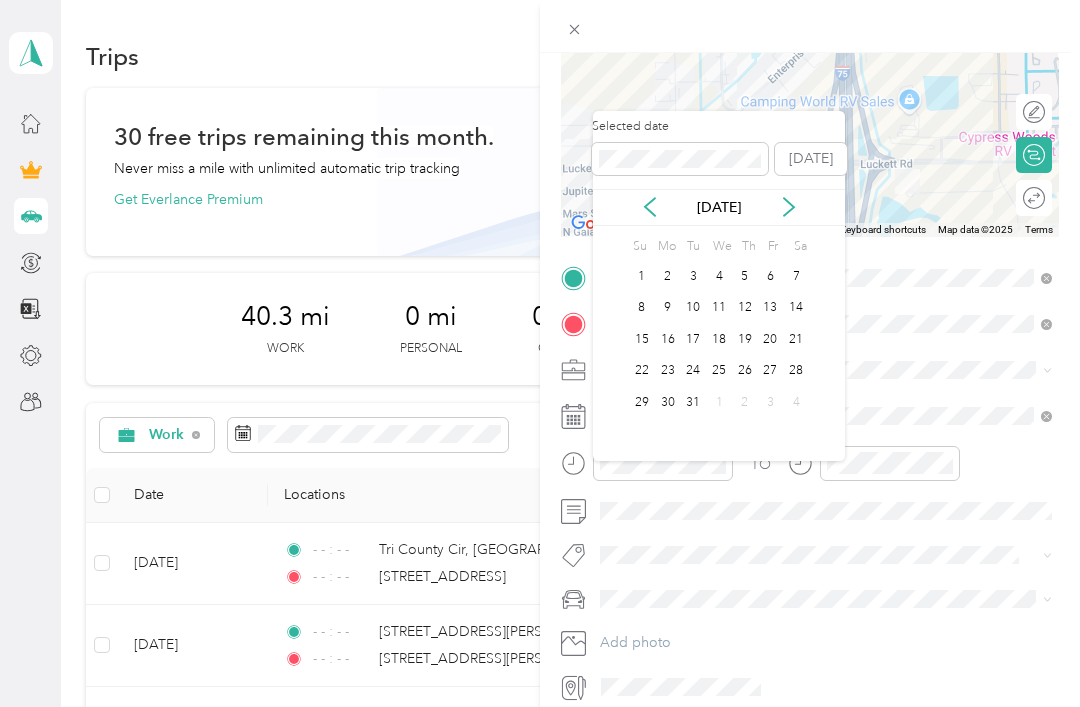 click 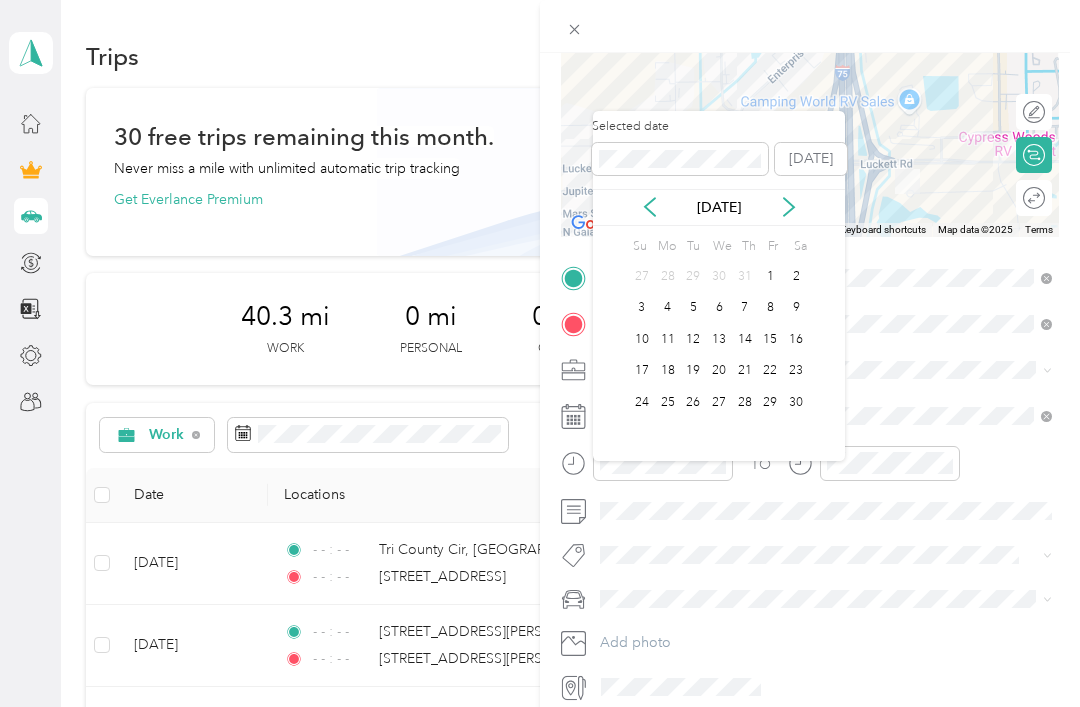 click 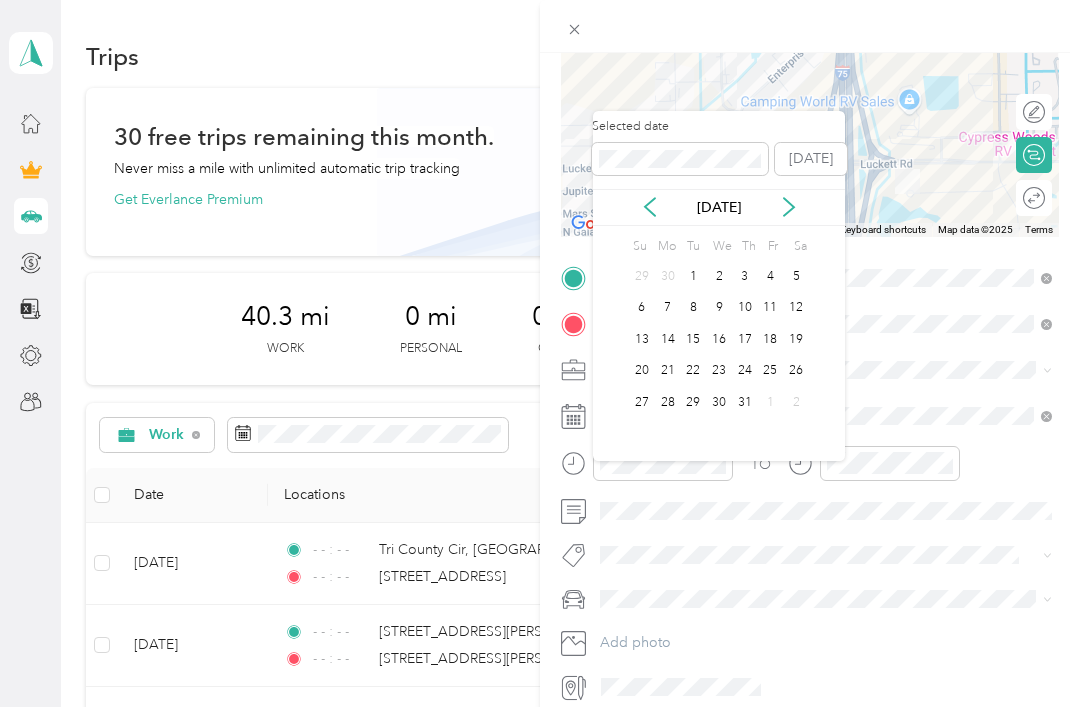 click 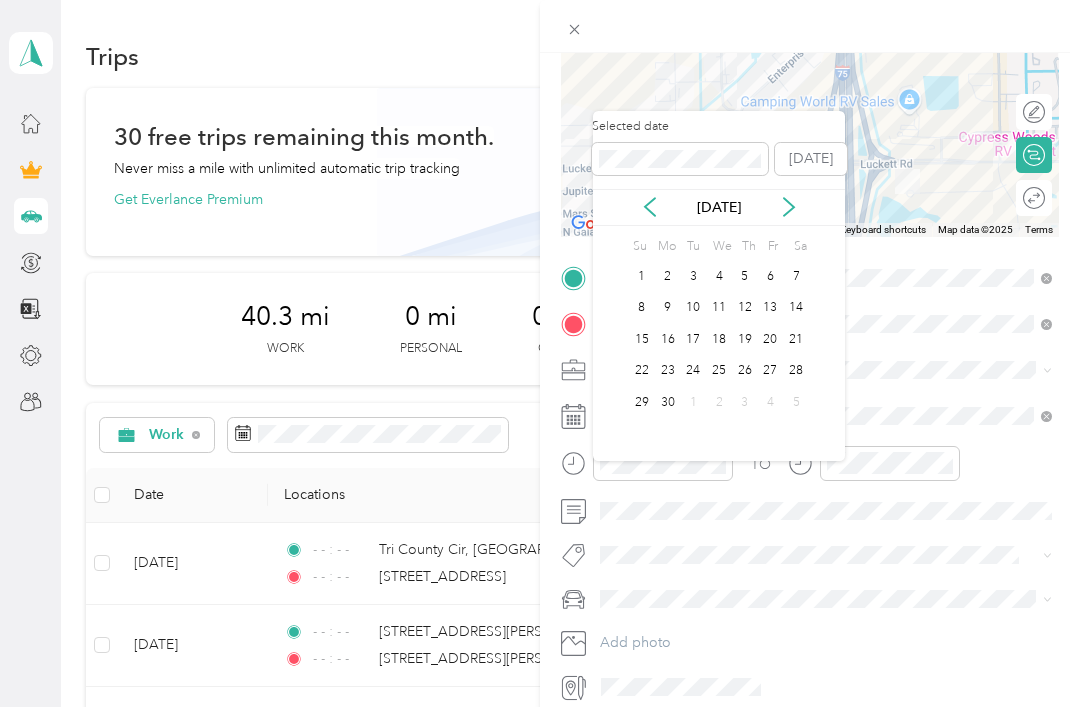 click 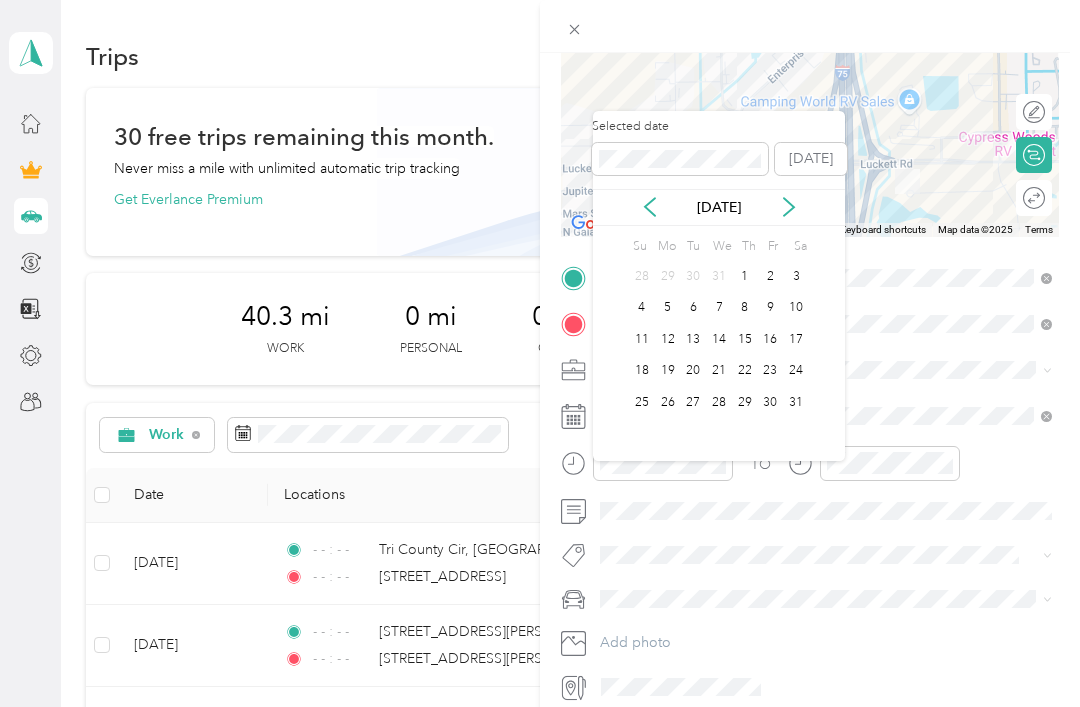 click 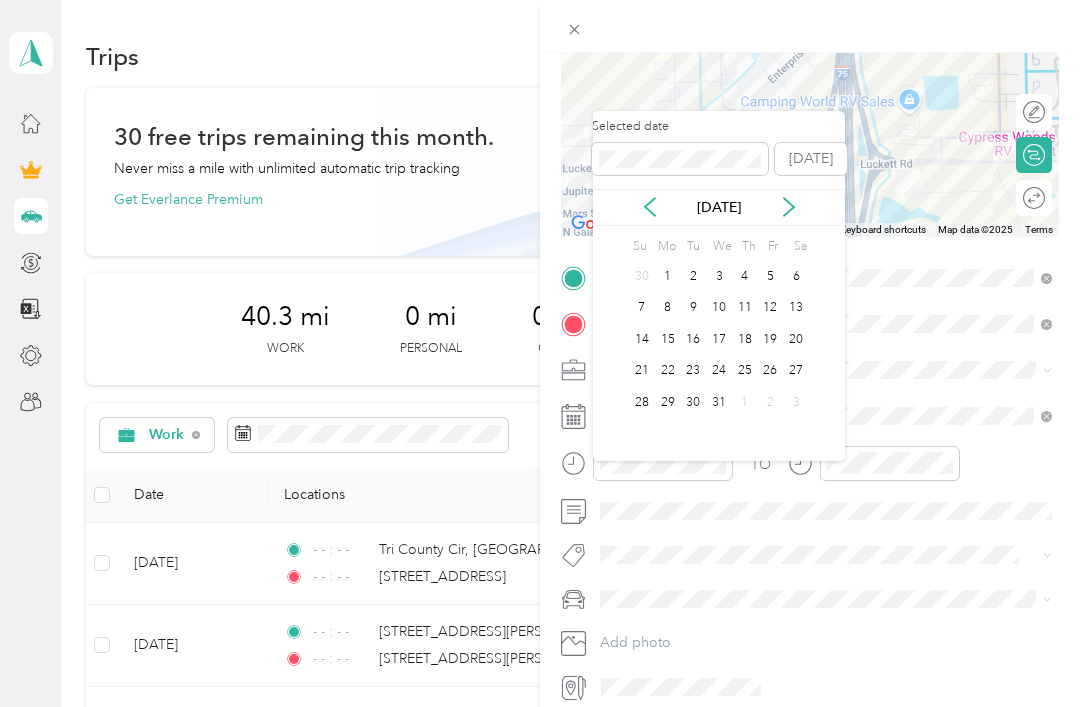click 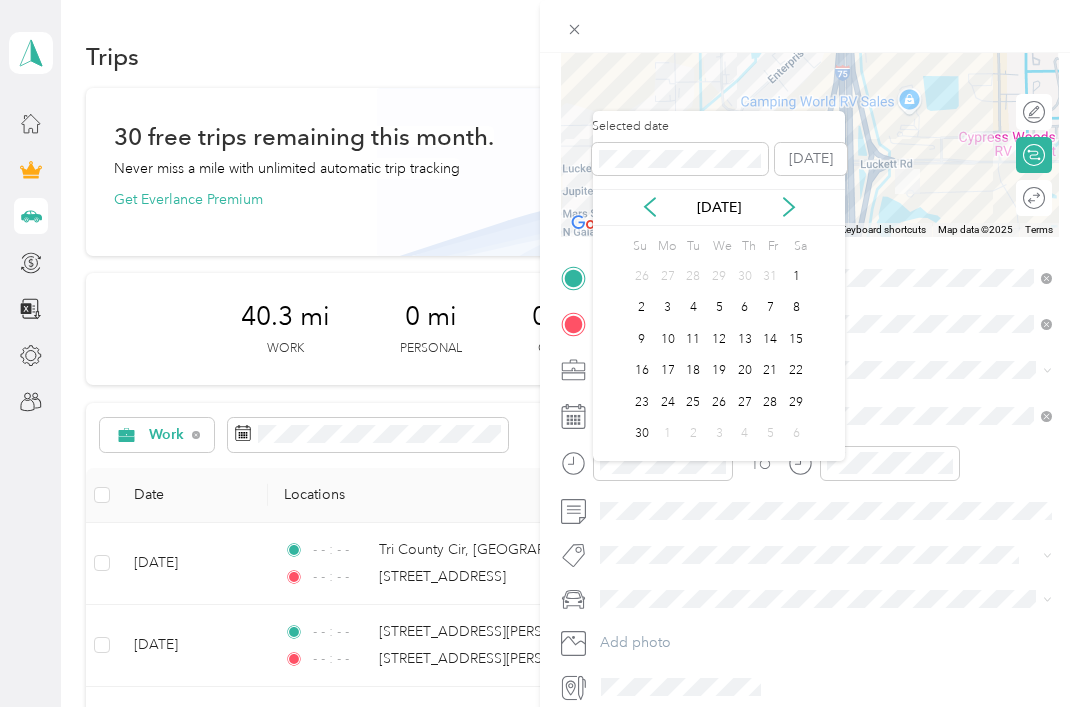 click 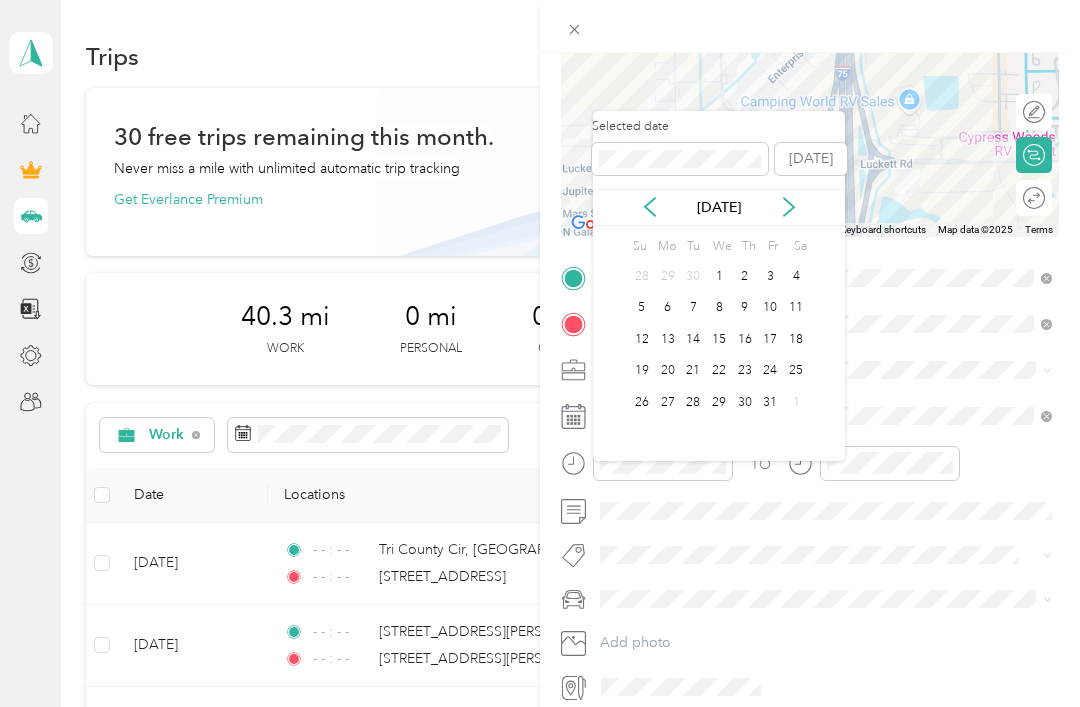 click 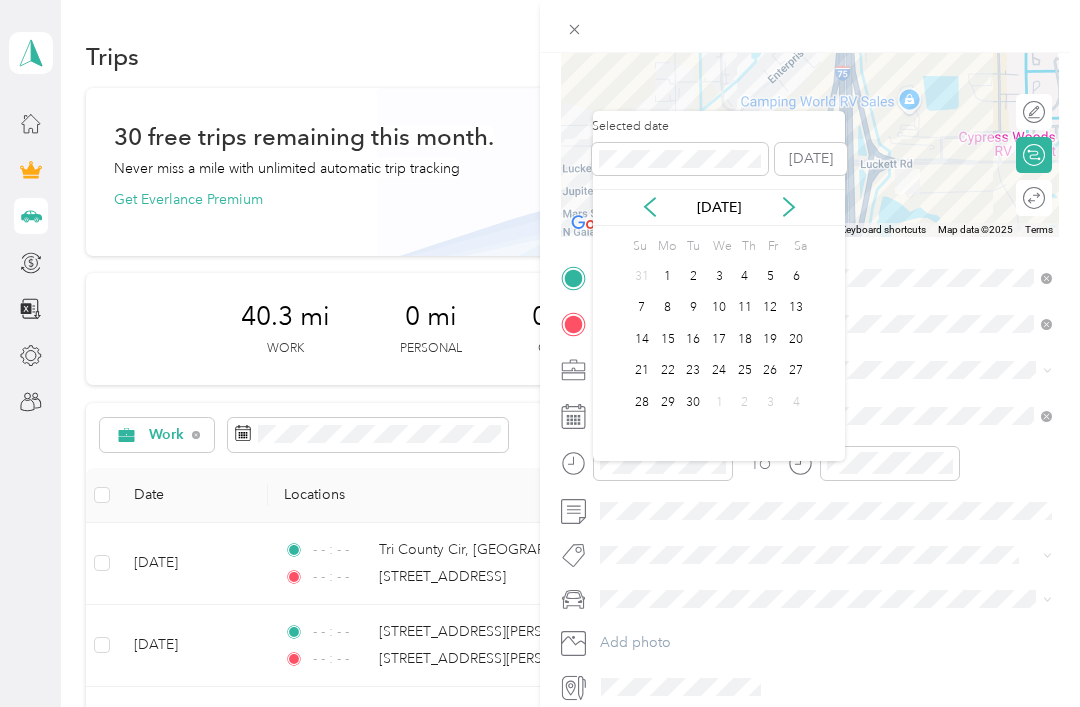 click 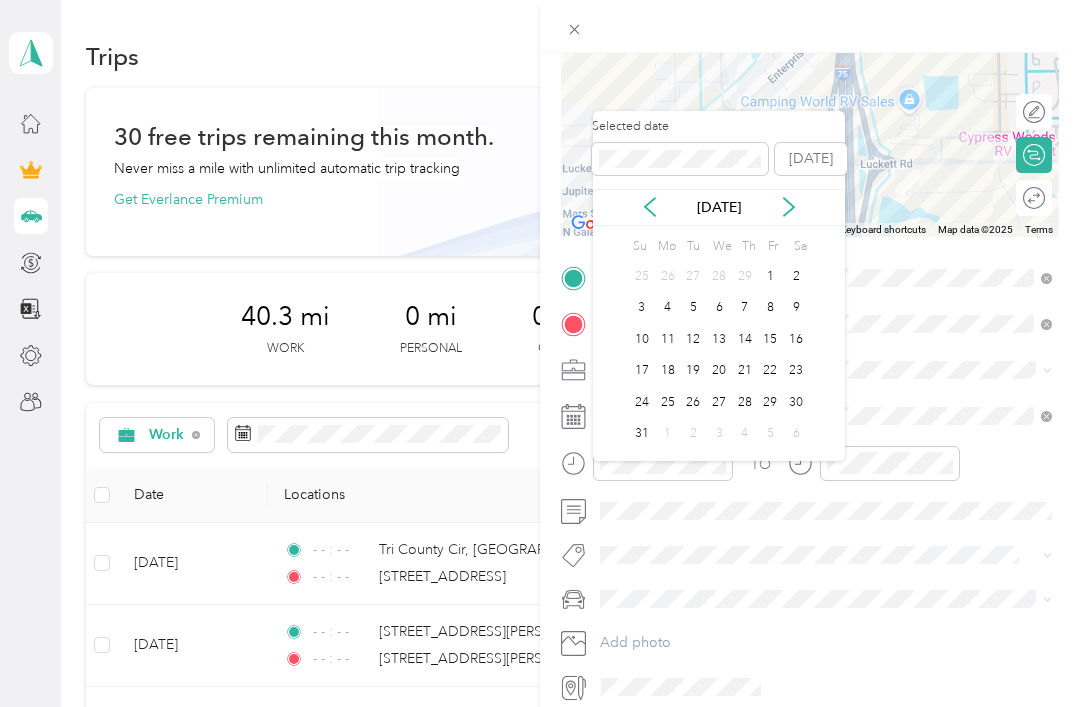 click 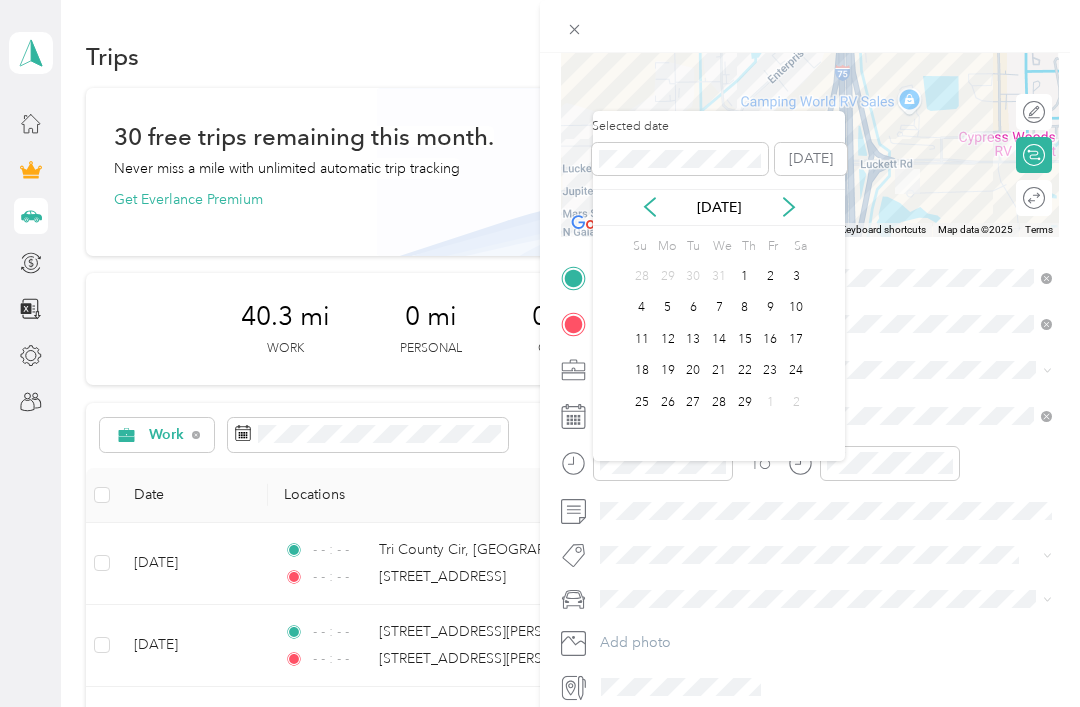 click on "[DATE]" at bounding box center (719, 207) 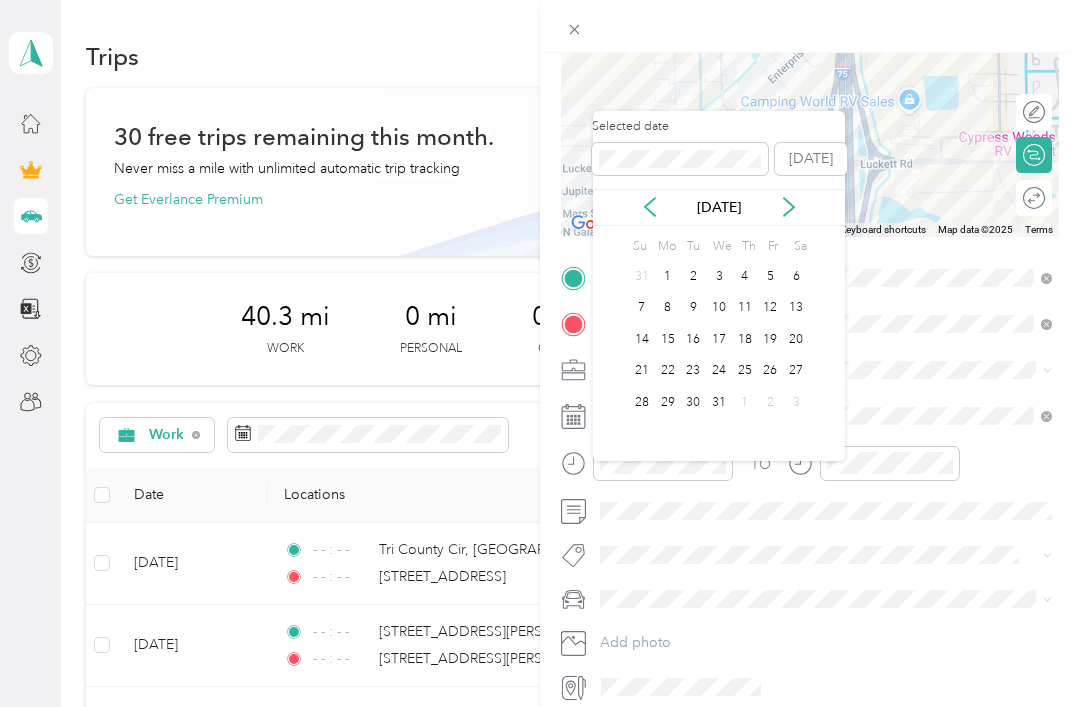 click on "3" at bounding box center [719, 276] 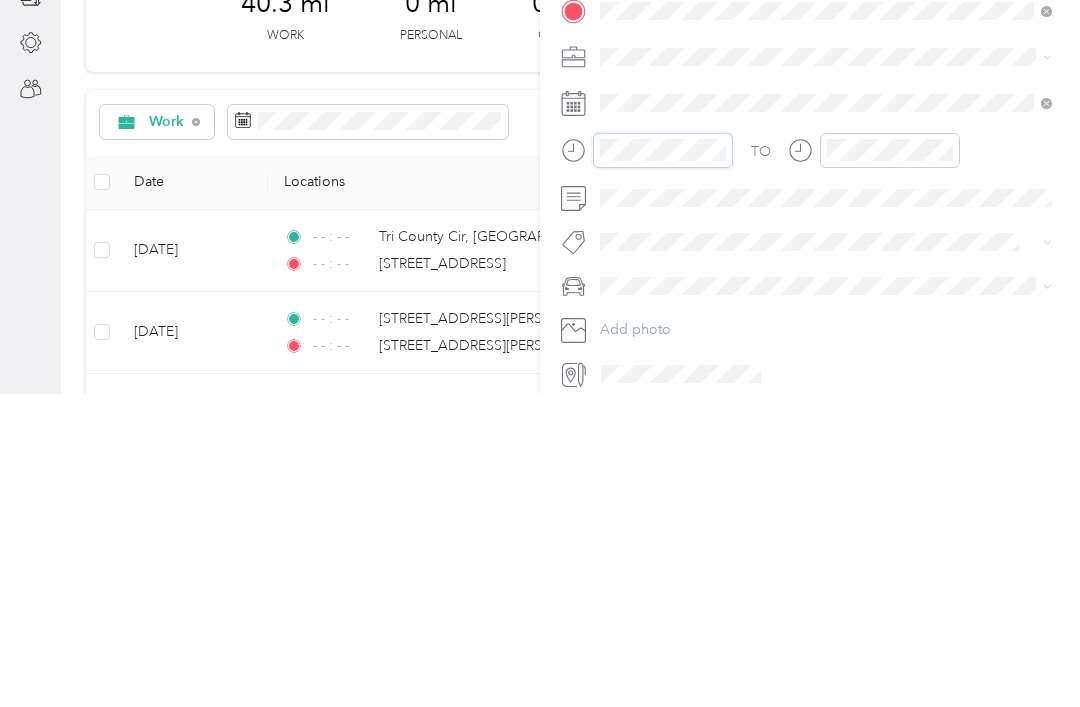scroll, scrollTop: 52, scrollLeft: 0, axis: vertical 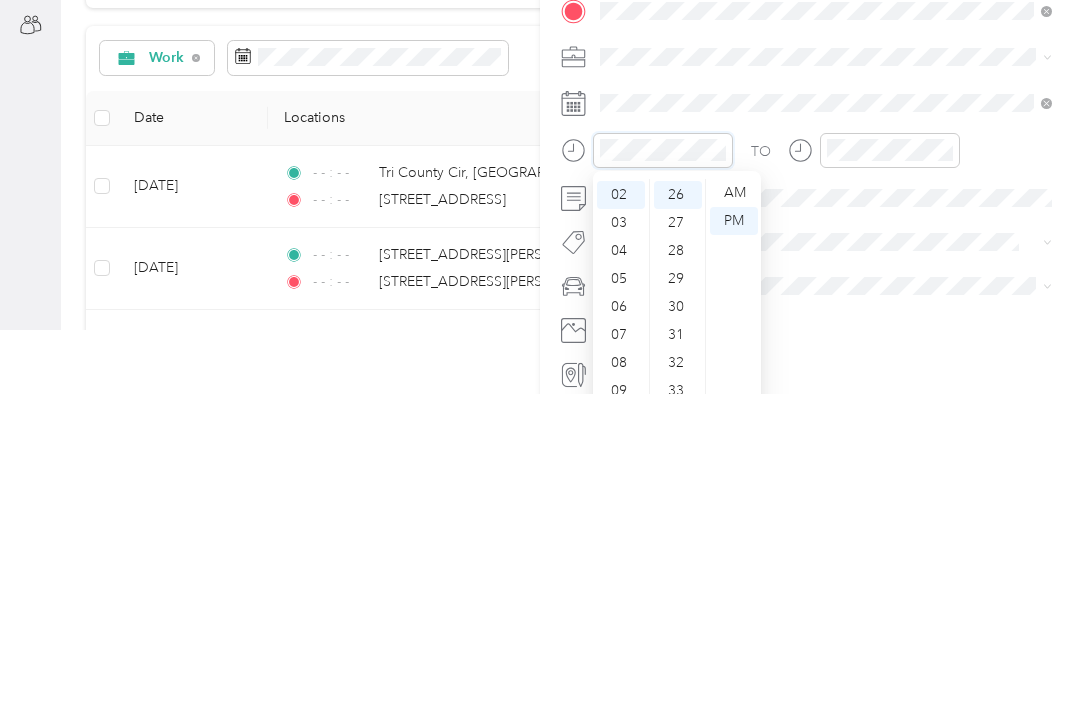 click 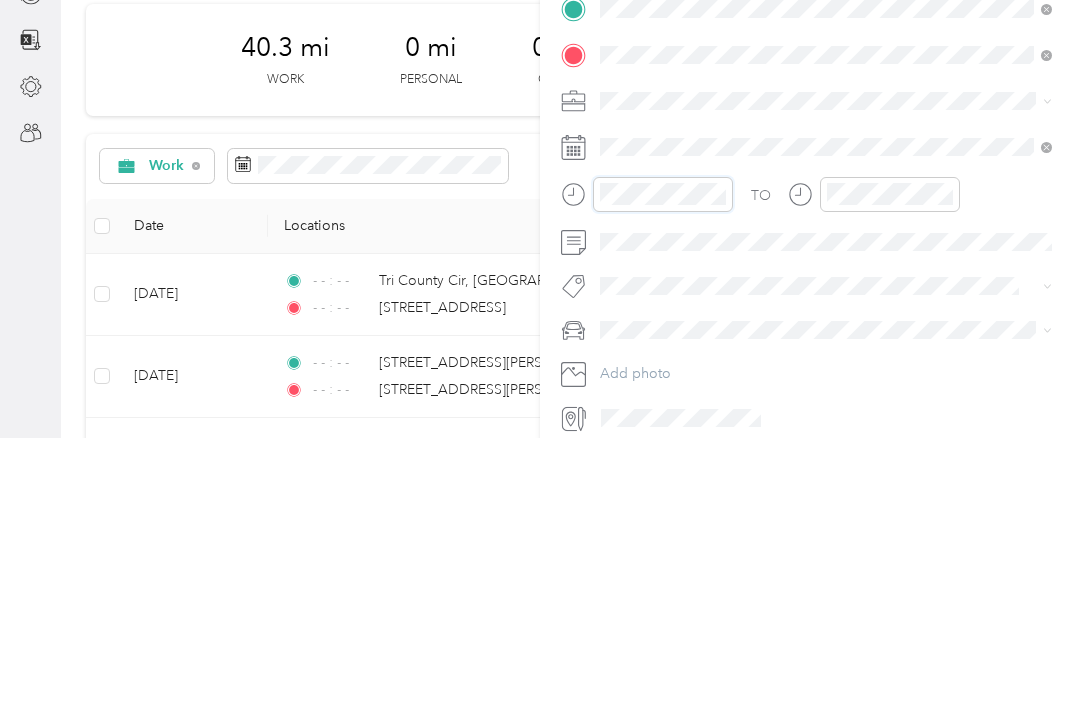 click 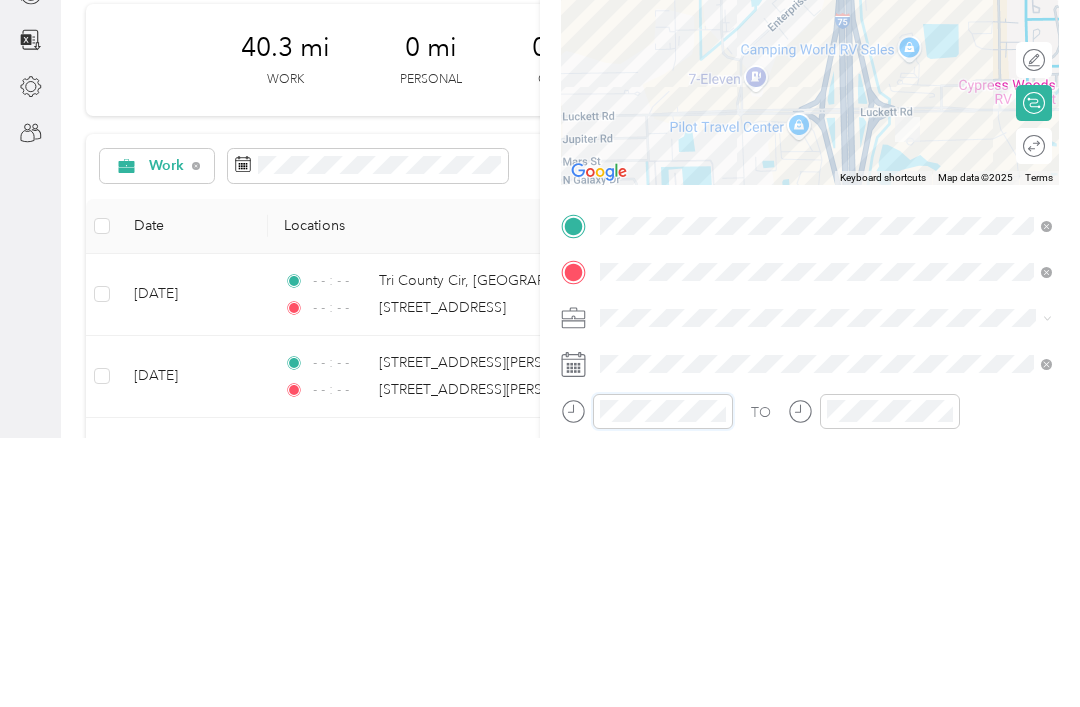scroll, scrollTop: 0, scrollLeft: 0, axis: both 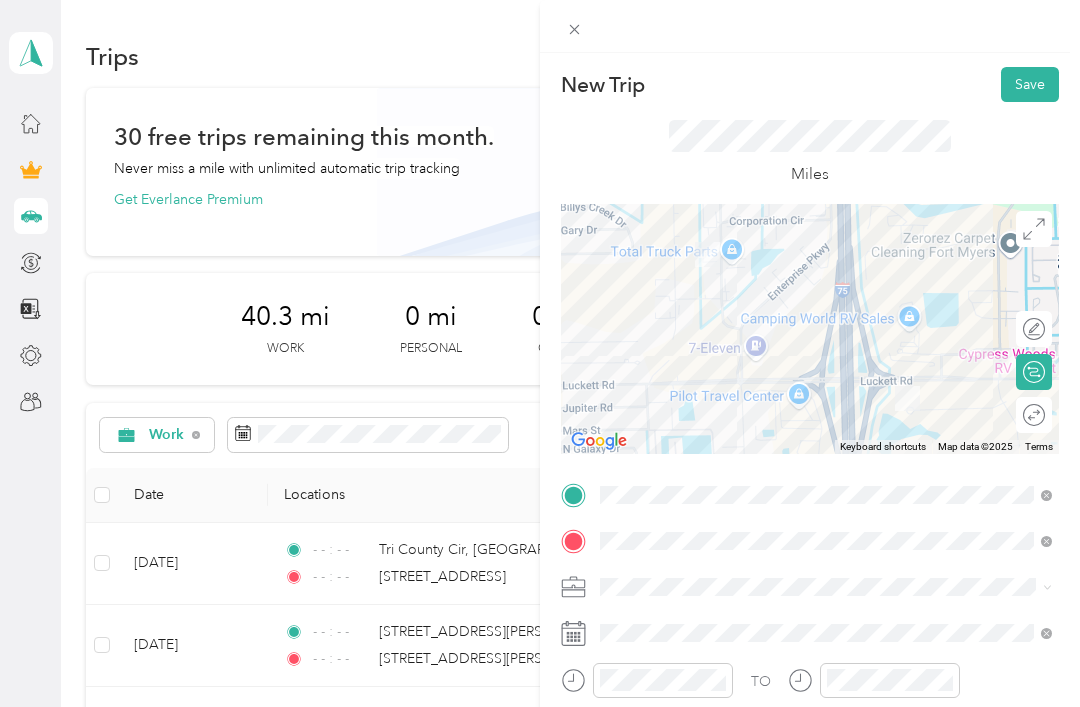 click on "Save" at bounding box center [1030, 84] 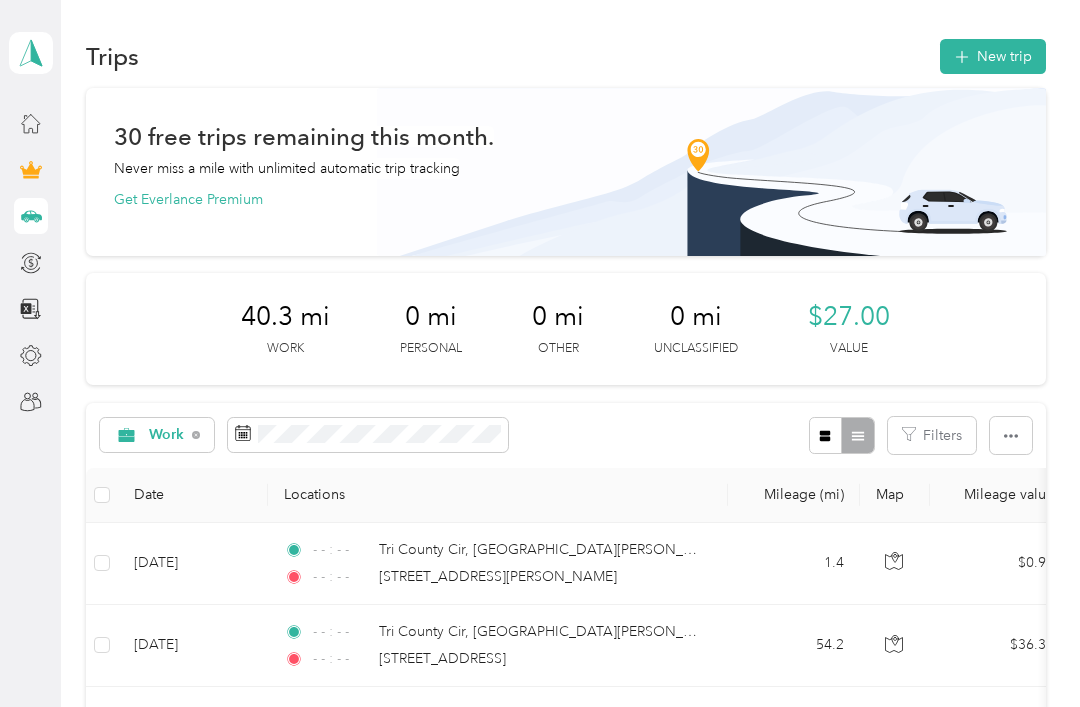 click on "New trip" at bounding box center (993, 56) 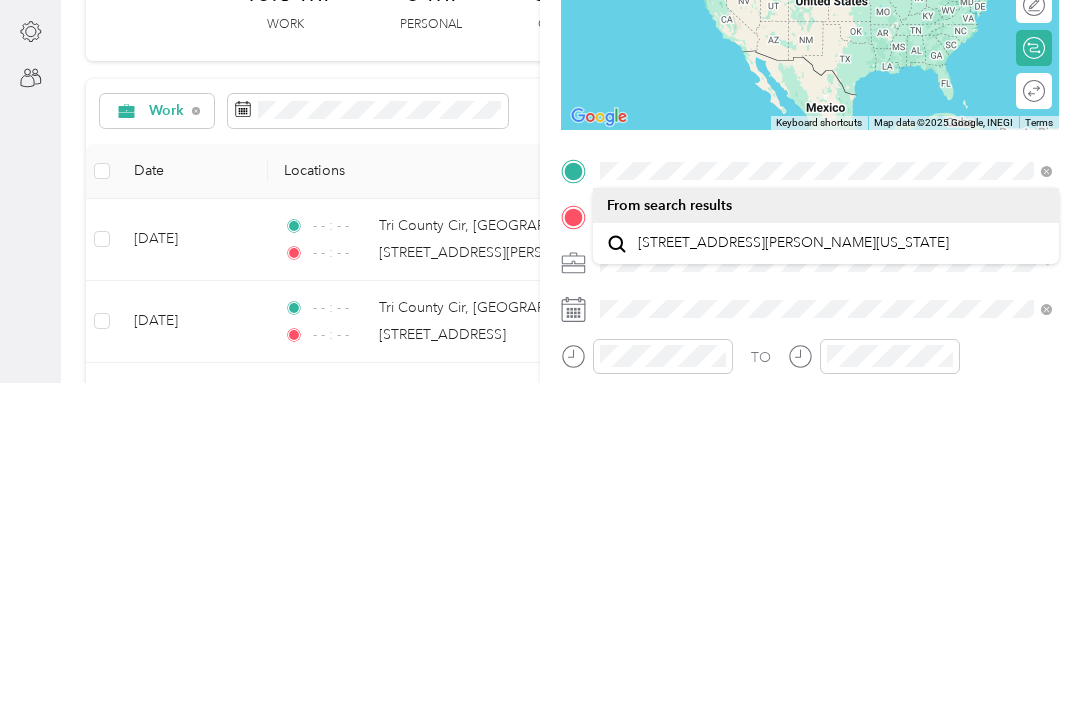 click on "[STREET_ADDRESS][PERSON_NAME][US_STATE]" at bounding box center (793, 567) 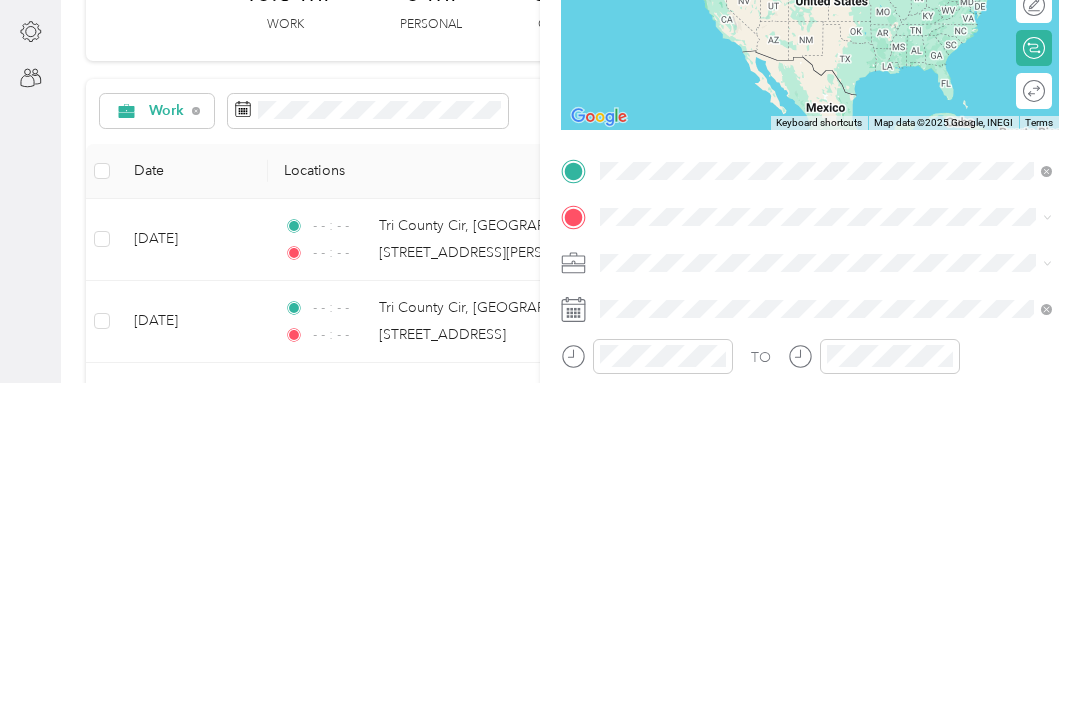 scroll, scrollTop: 64, scrollLeft: 0, axis: vertical 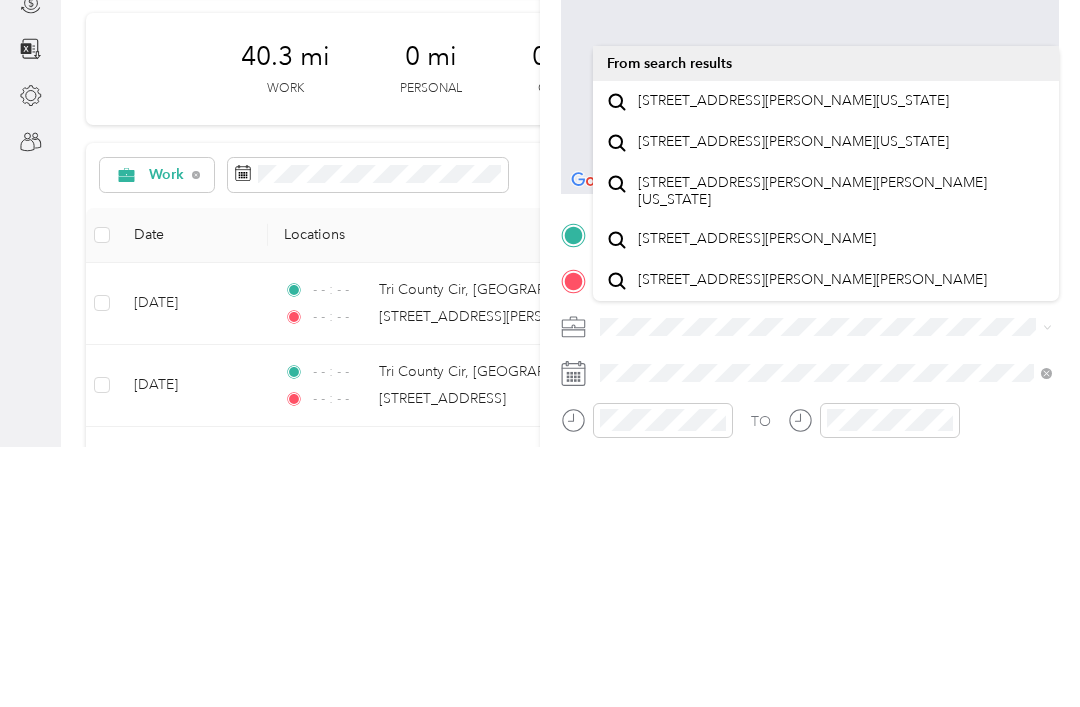 click on "[STREET_ADDRESS][PERSON_NAME][US_STATE]" at bounding box center [793, 361] 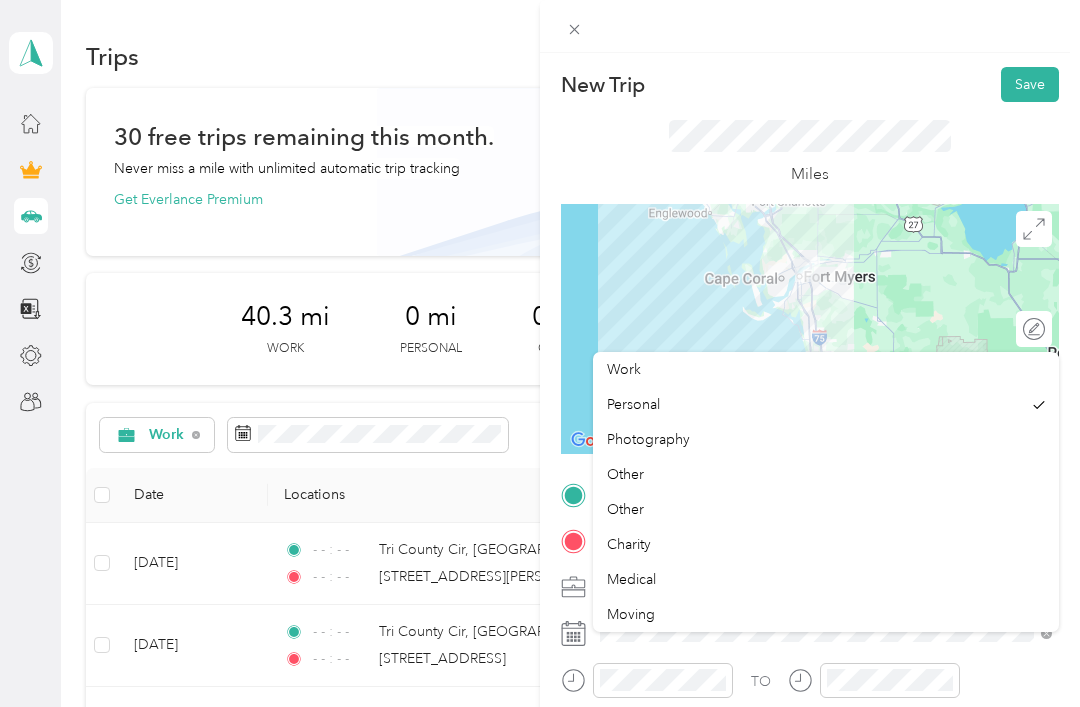 click on "Work" at bounding box center (826, 369) 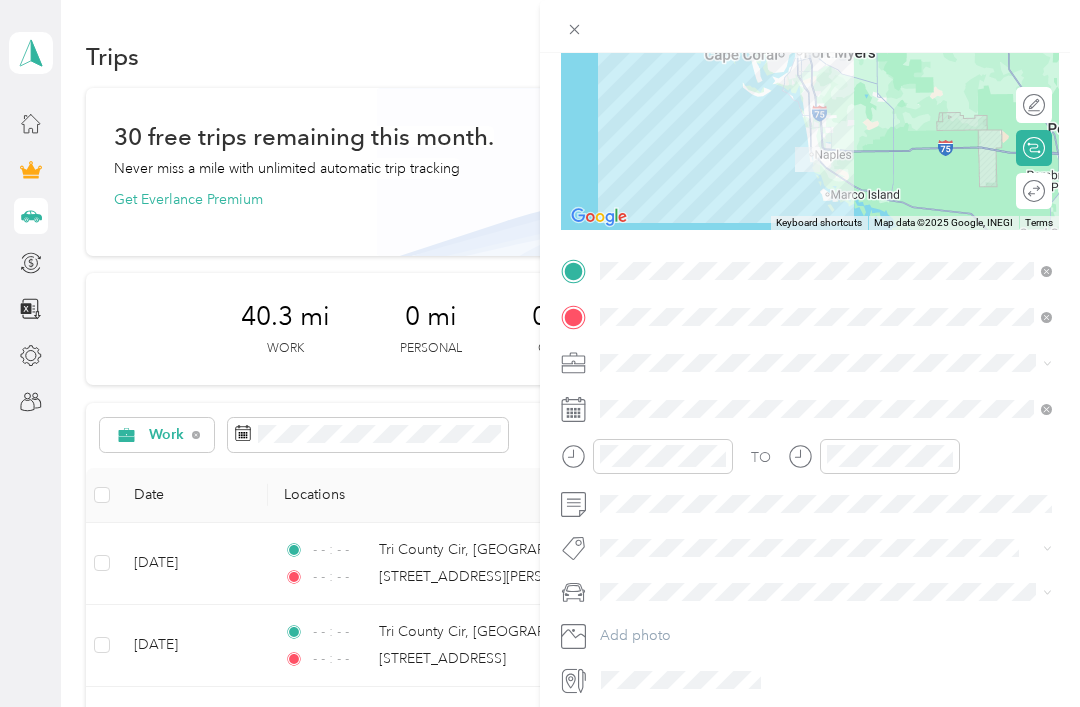 scroll, scrollTop: 223, scrollLeft: 0, axis: vertical 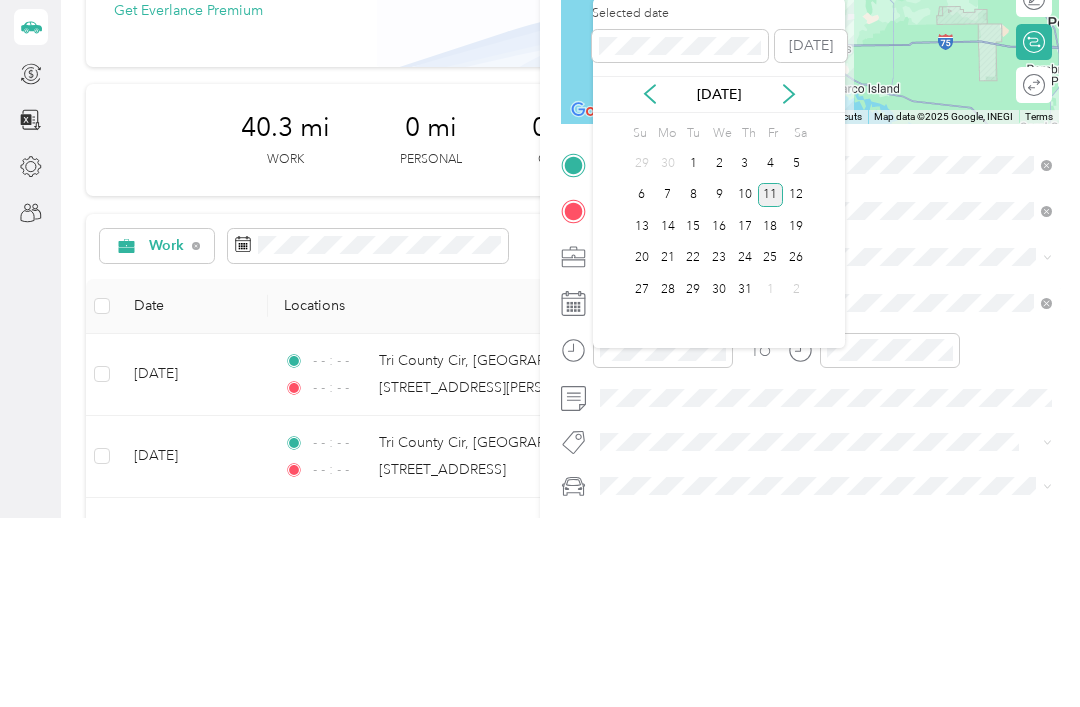 click 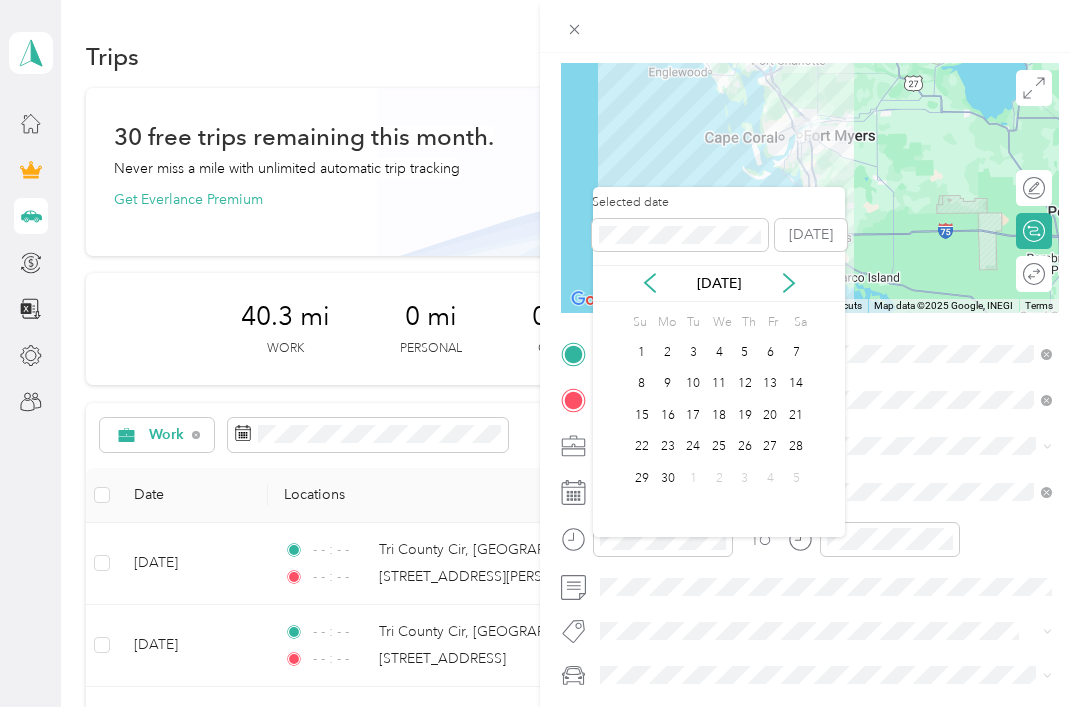 click 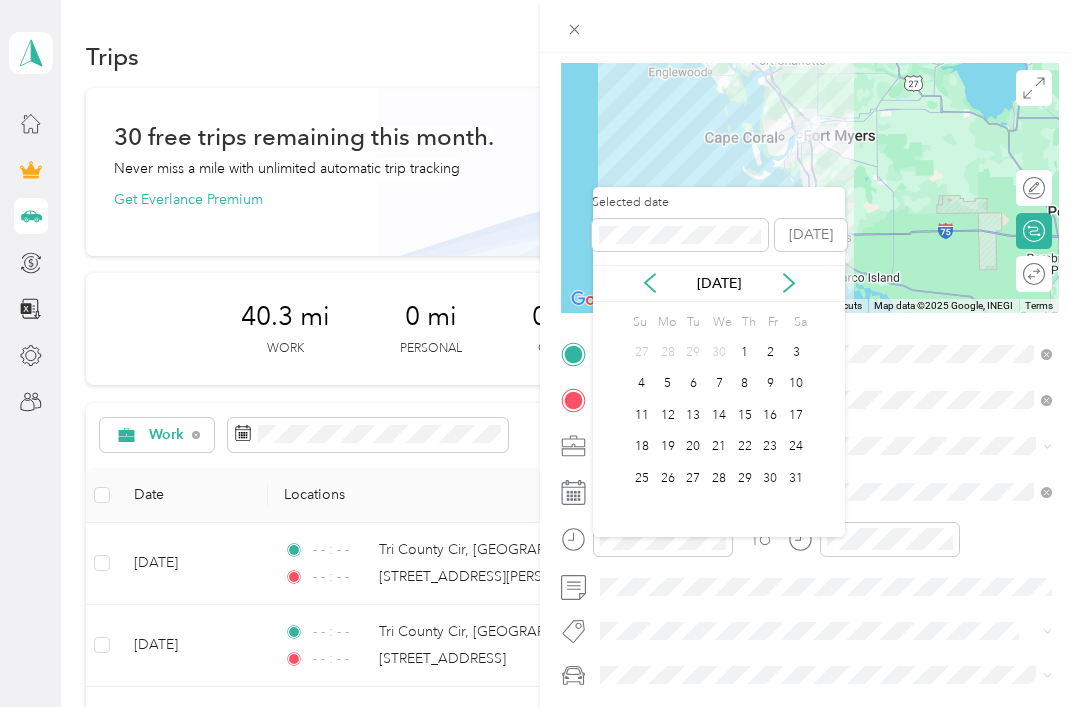 click 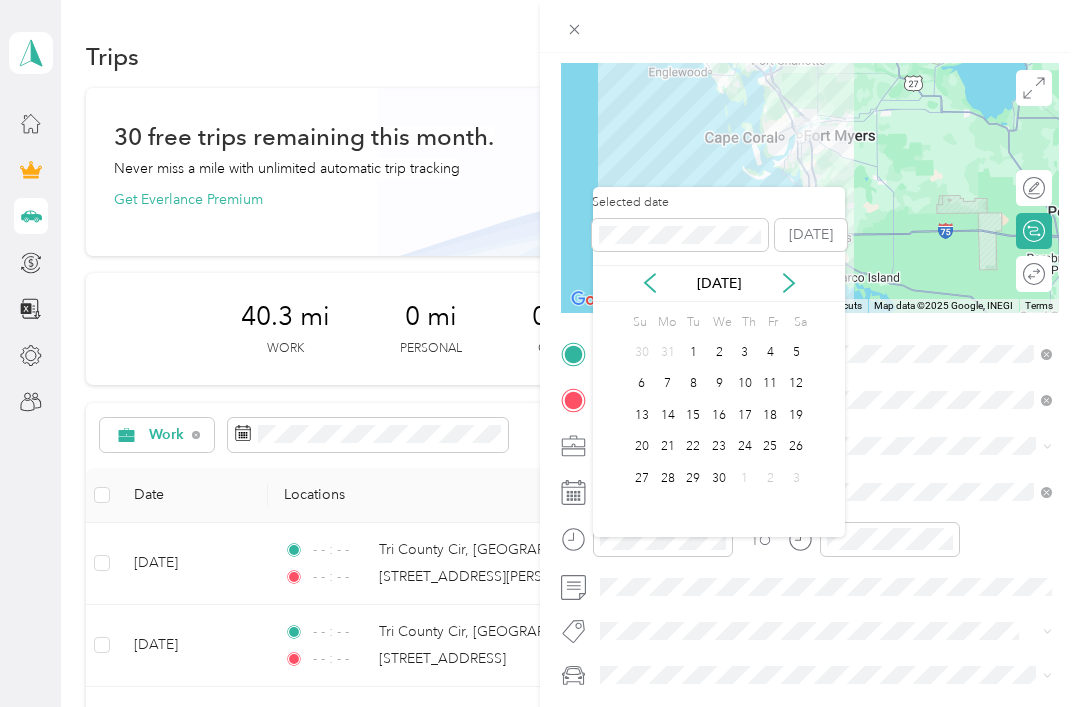 click on "[DATE]" at bounding box center (719, 283) 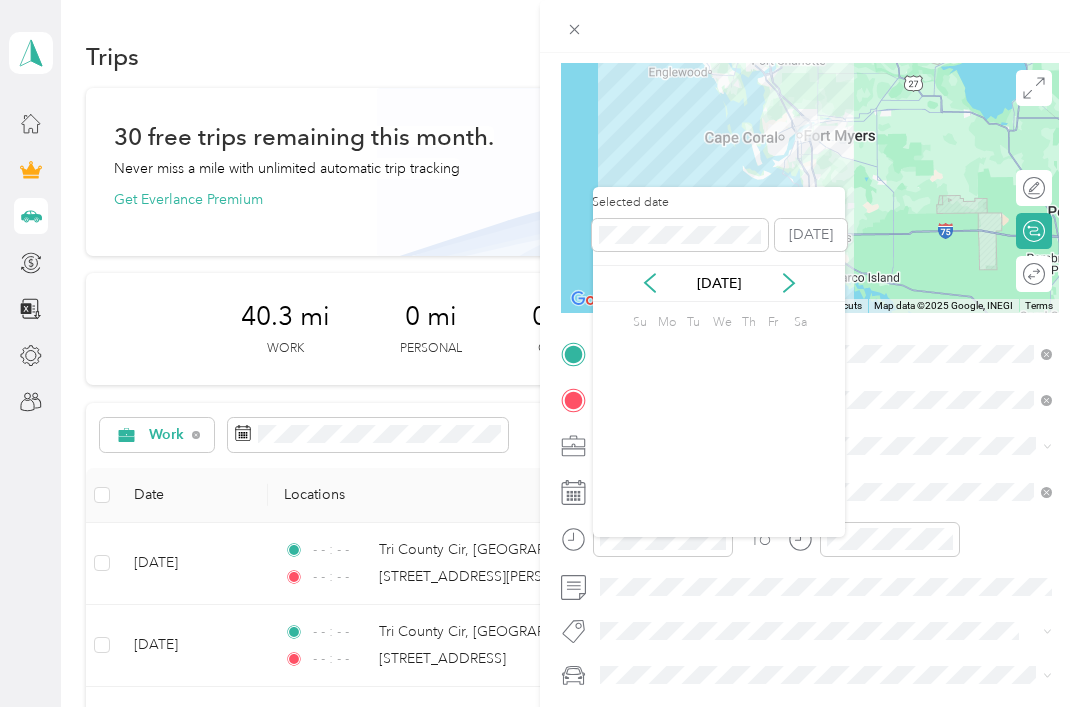 click 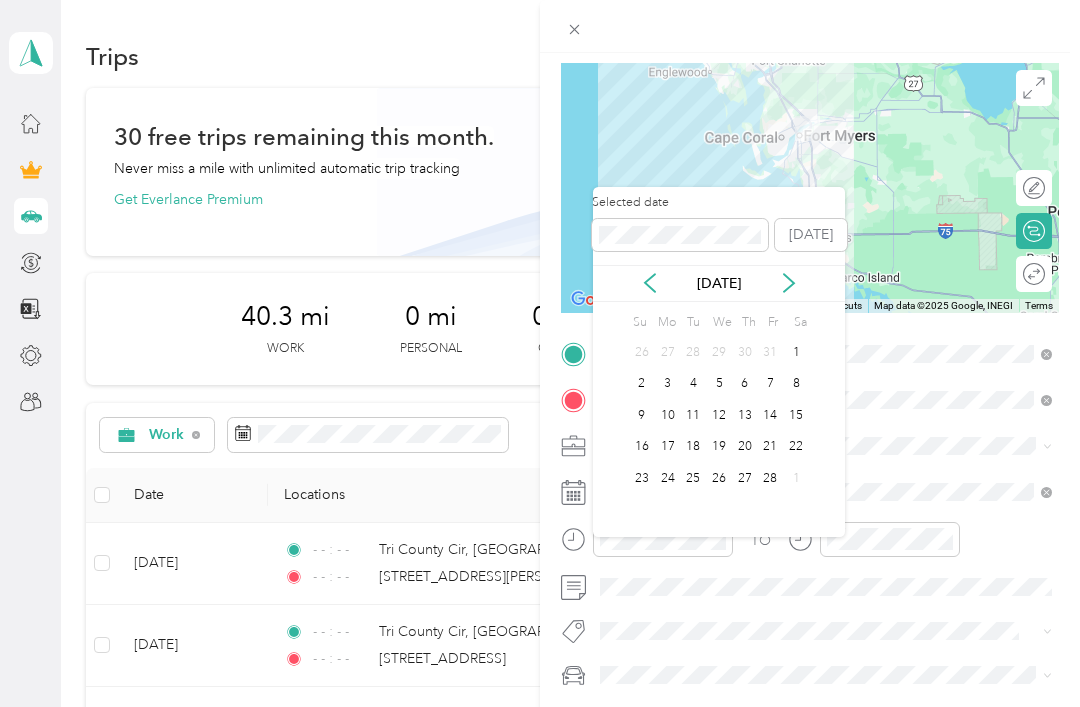 click 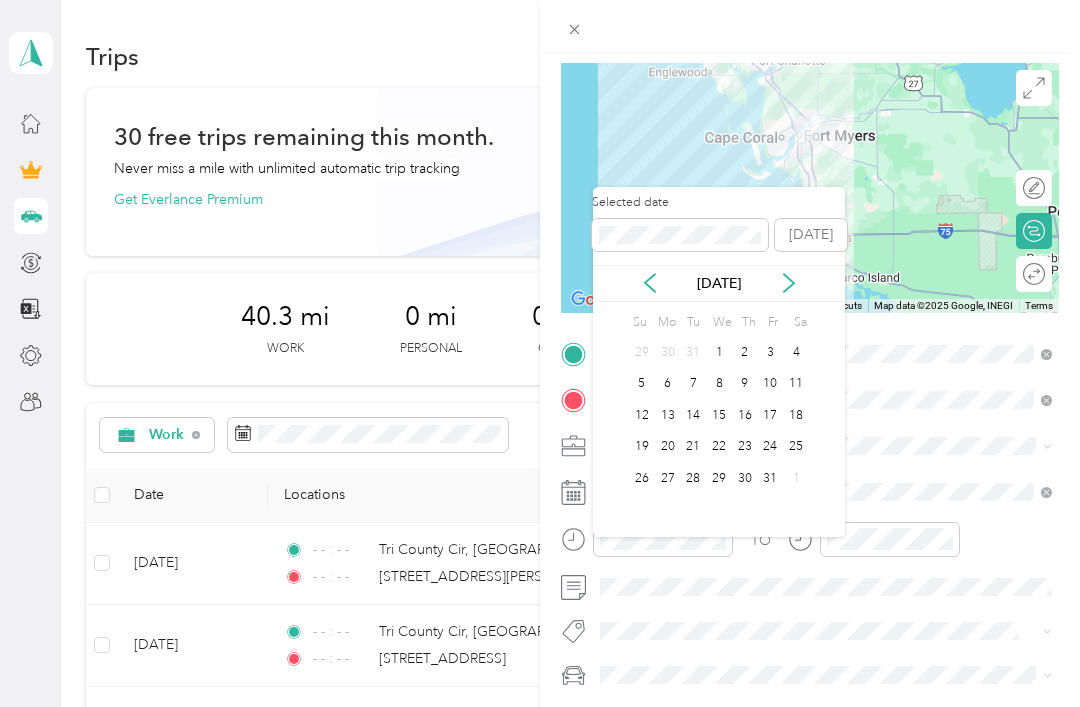 click 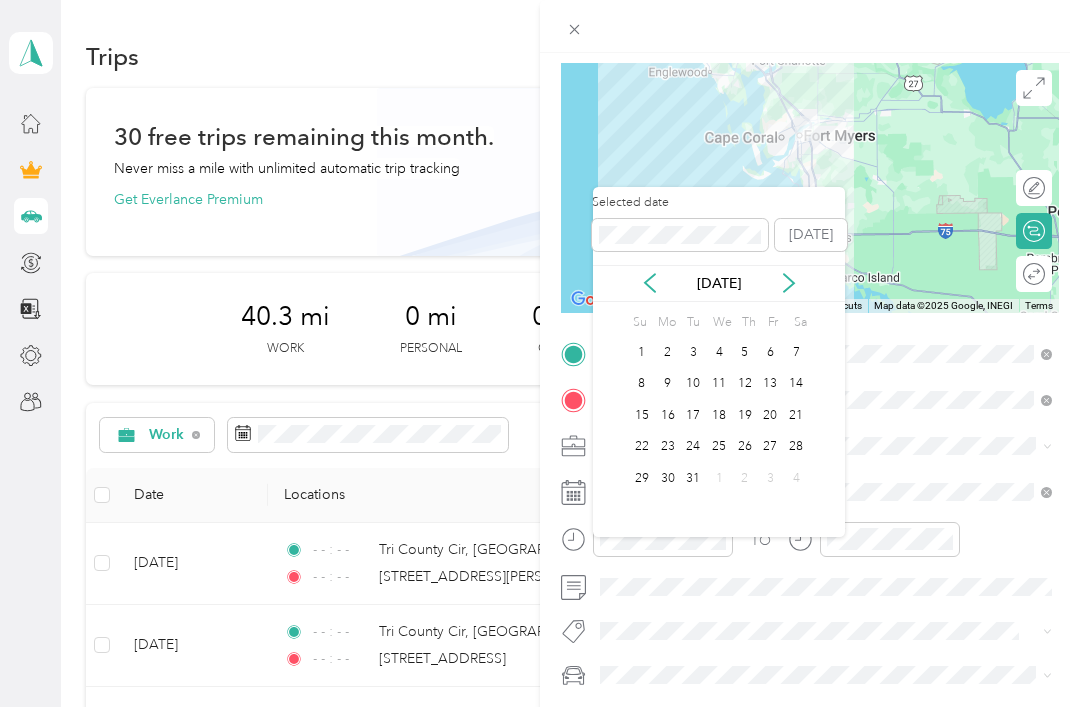 click 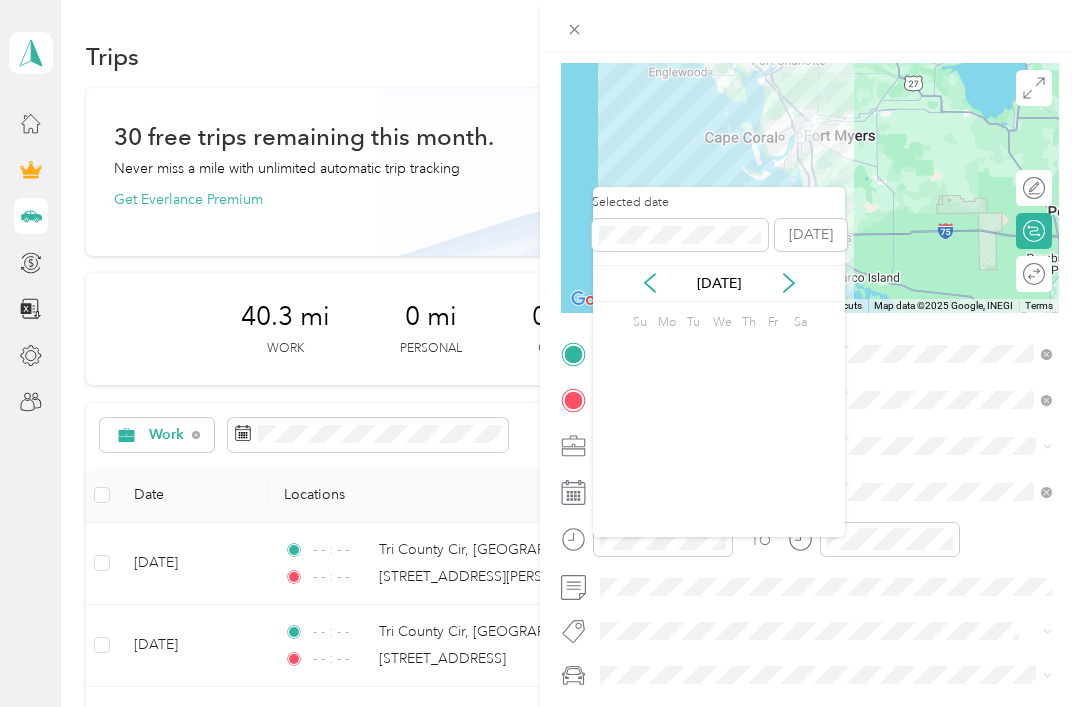 click on "[DATE]" at bounding box center [719, 283] 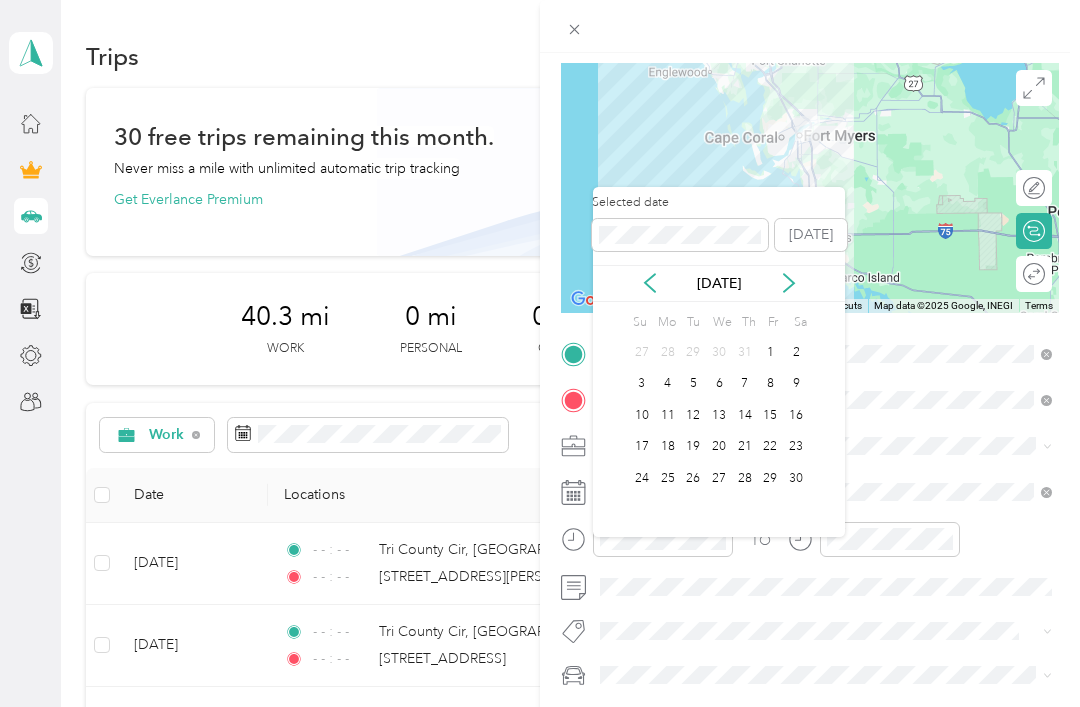 click 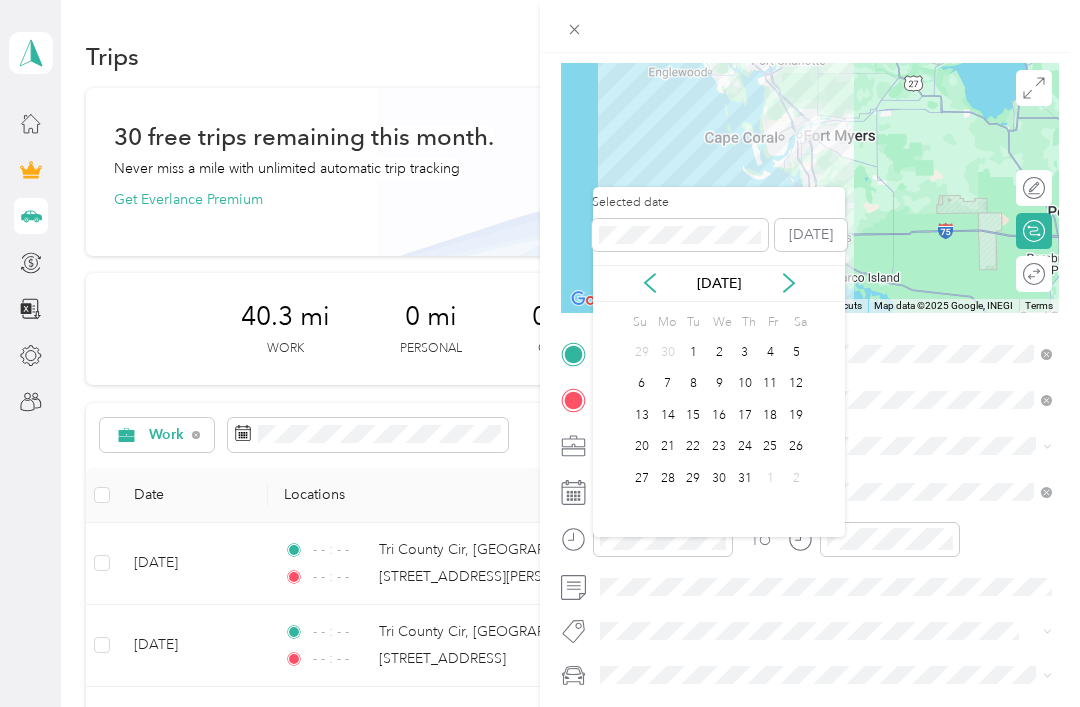 click 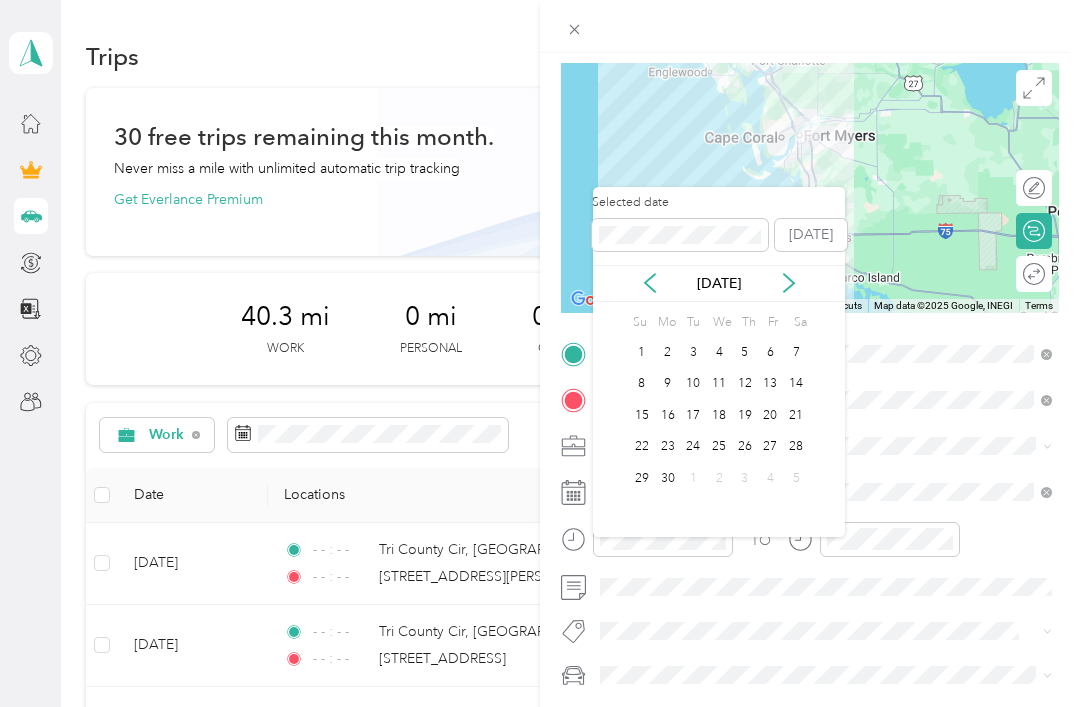 click 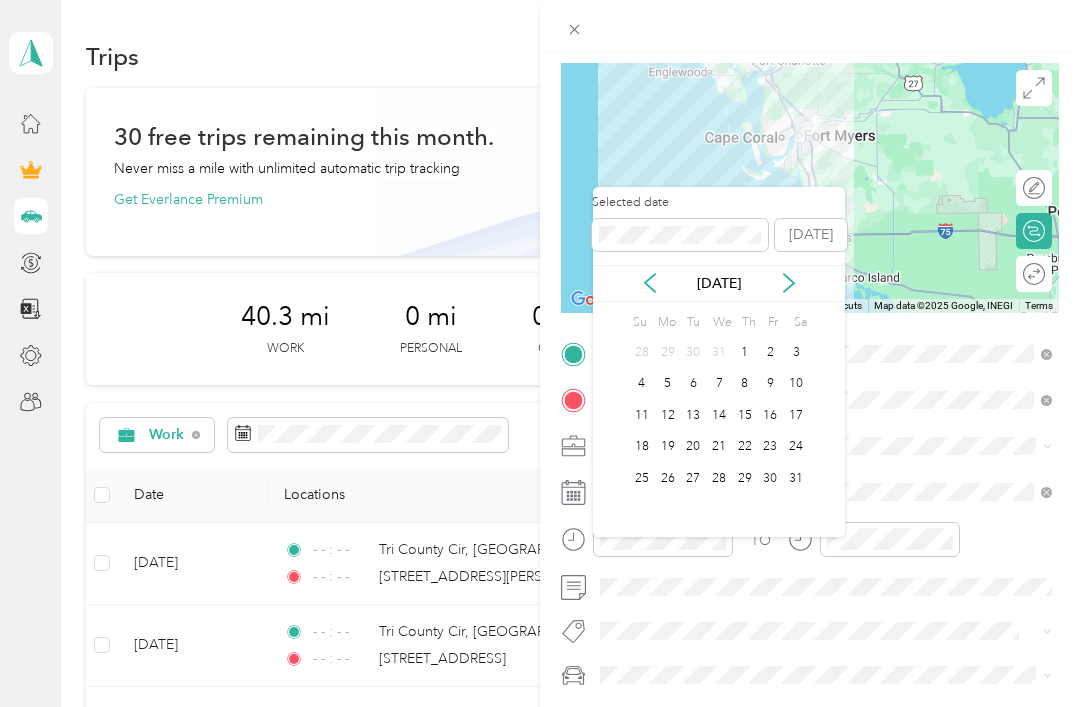 click 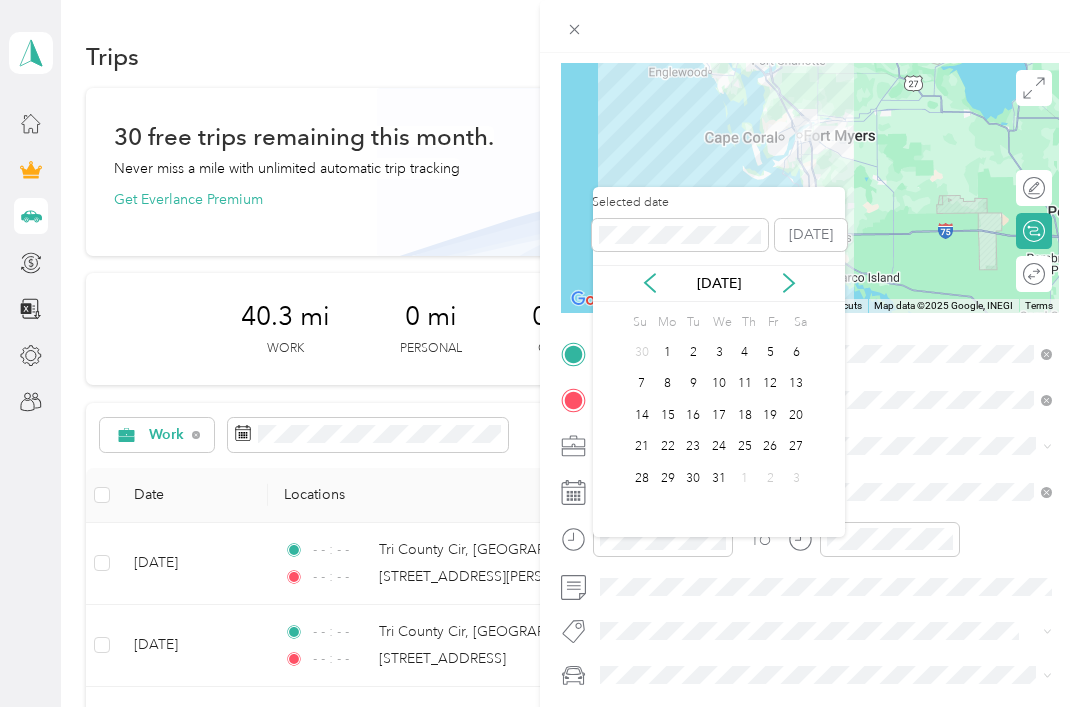 click 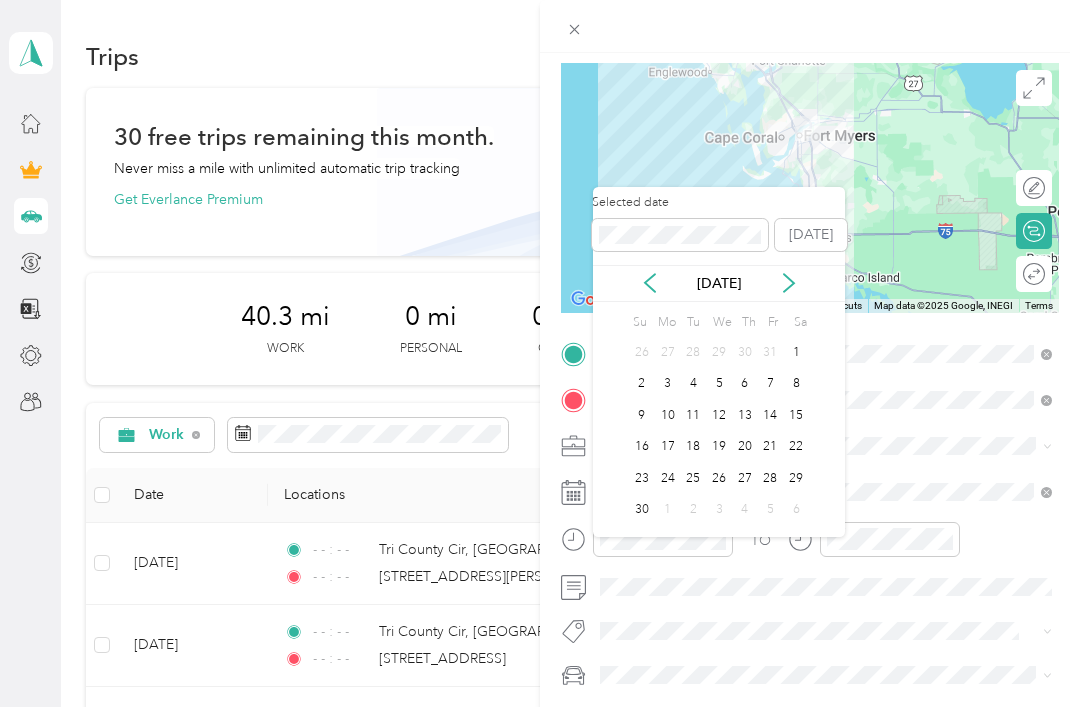 click 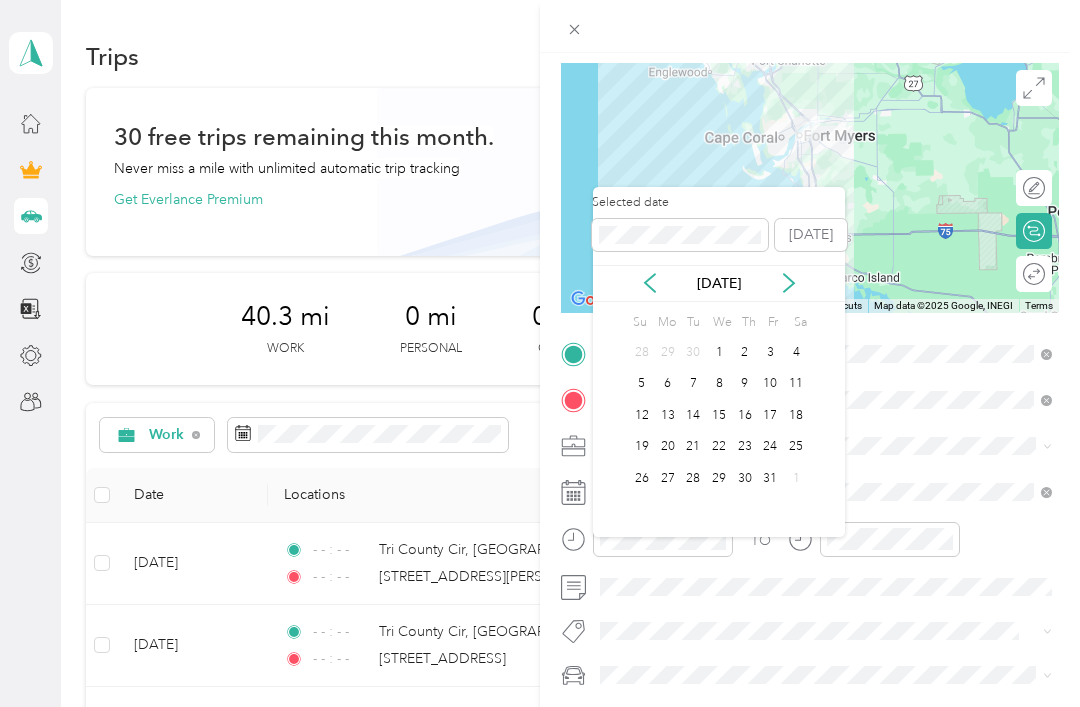 click 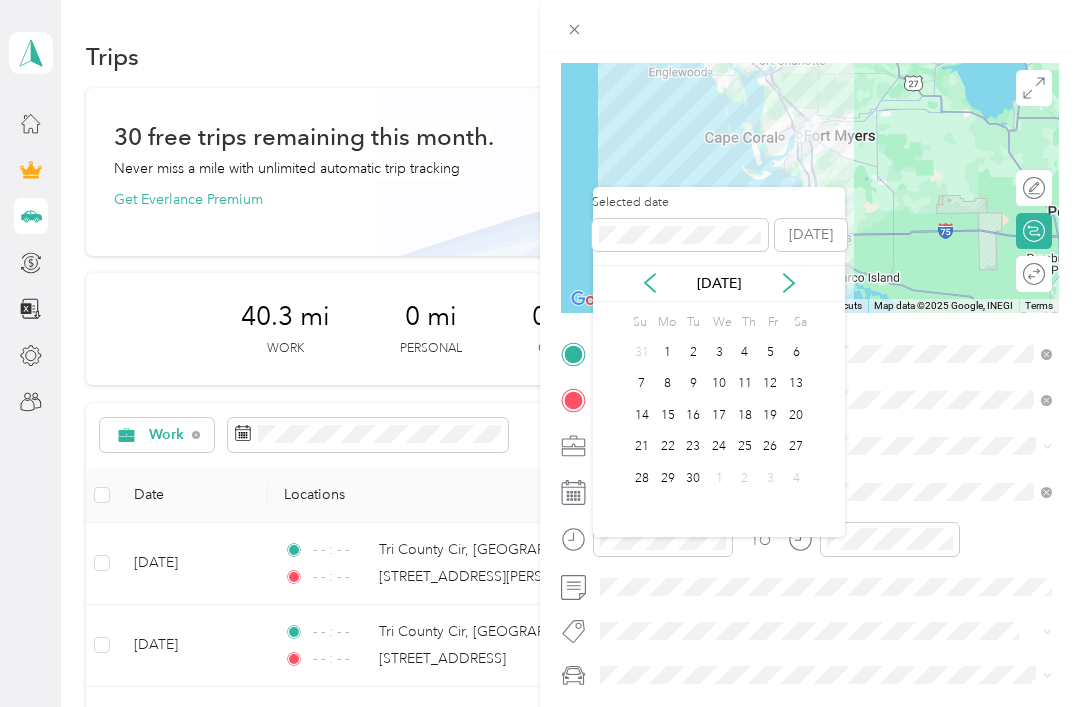 click 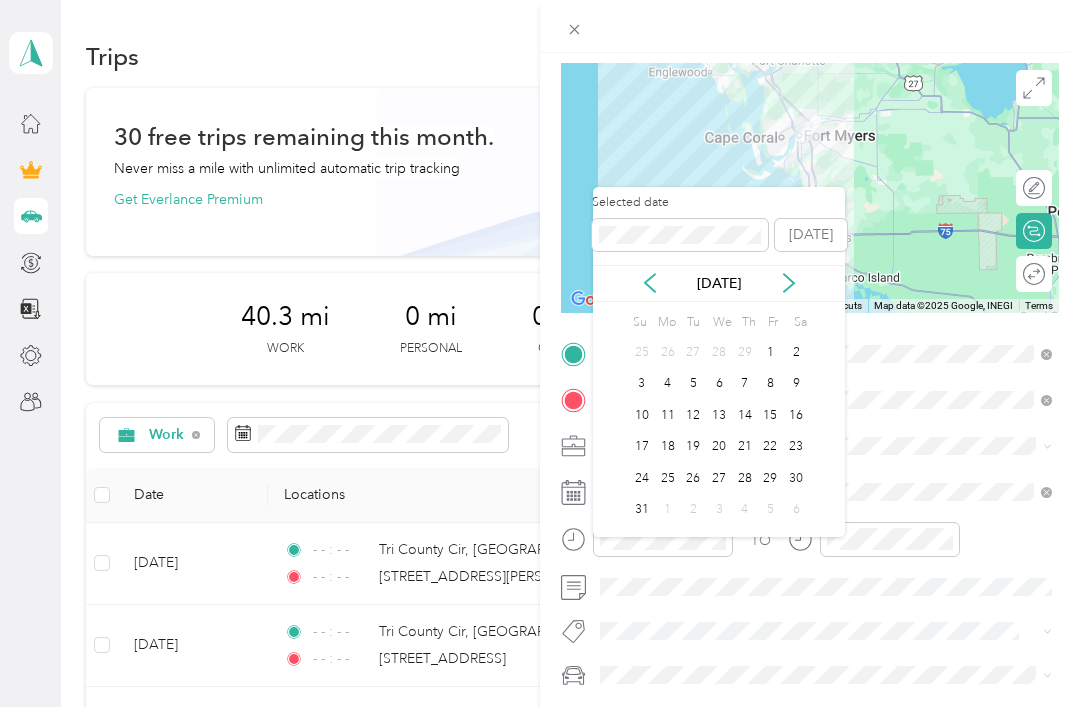 click 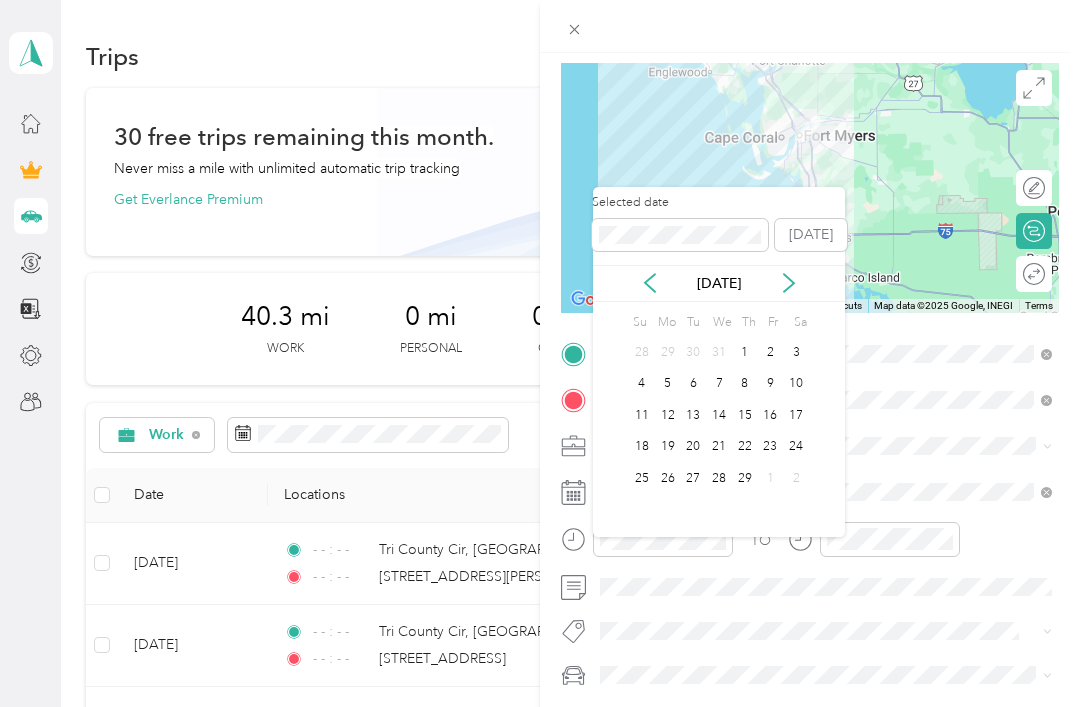 click 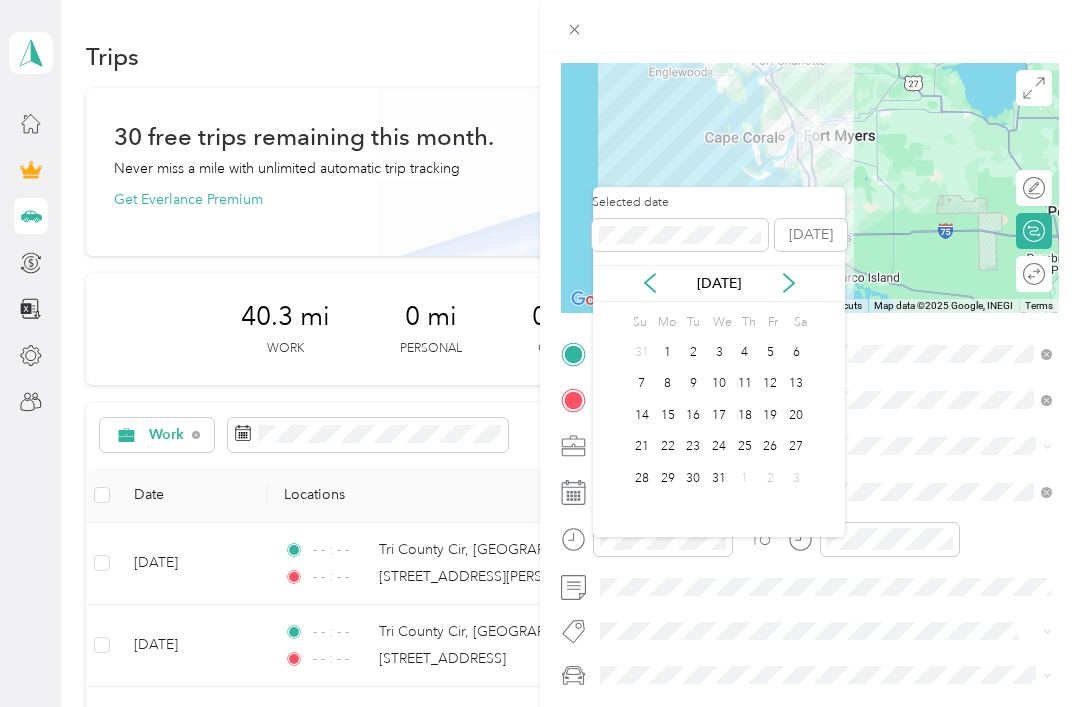click on "3" at bounding box center [719, 352] 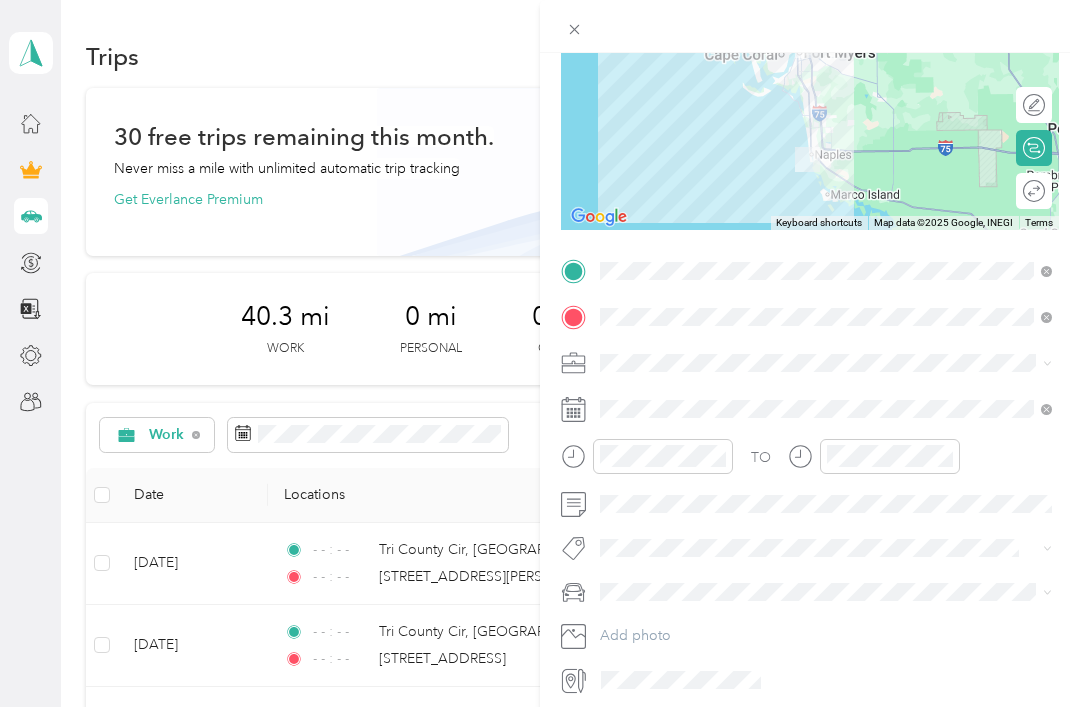 scroll, scrollTop: 223, scrollLeft: 0, axis: vertical 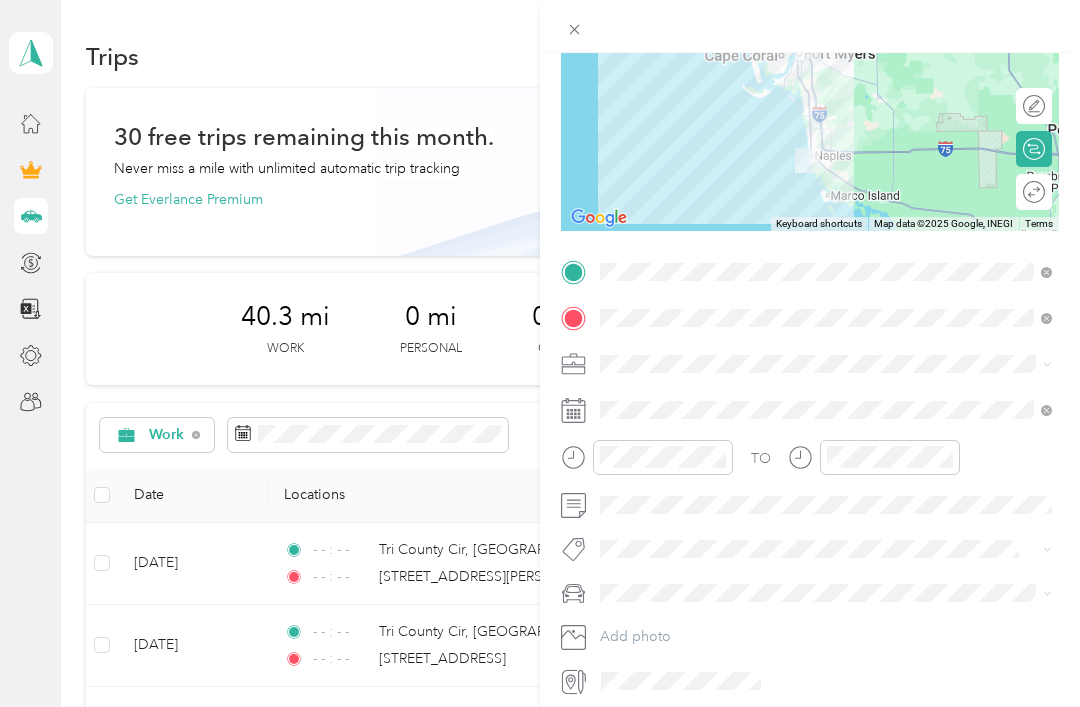 click 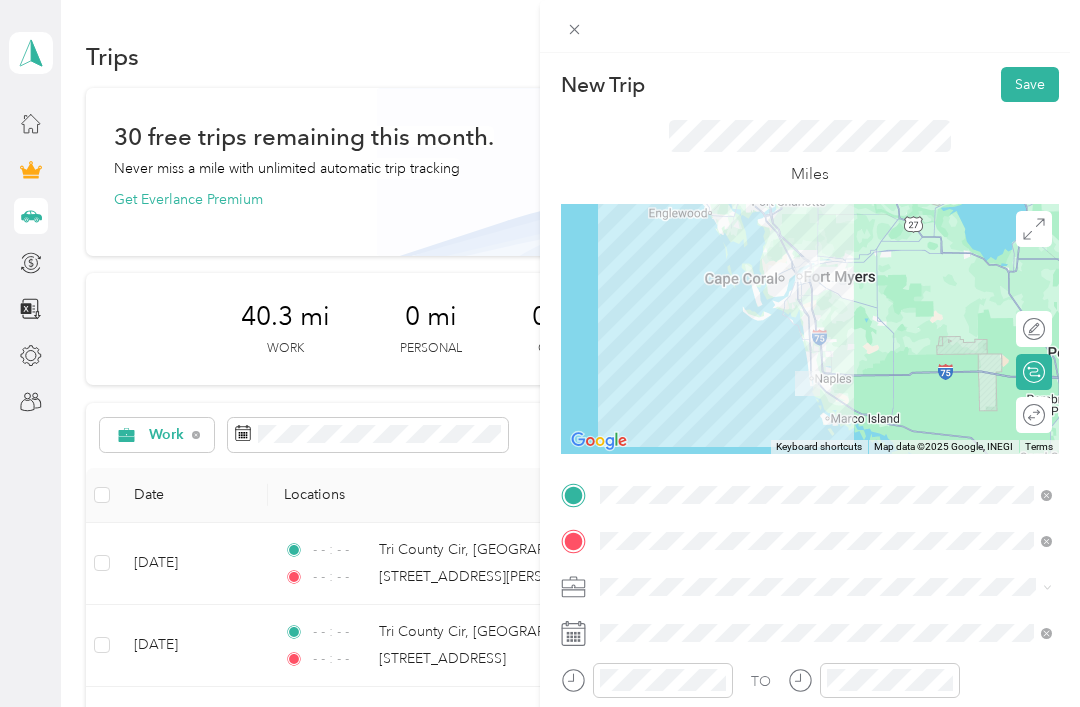 scroll, scrollTop: 0, scrollLeft: 0, axis: both 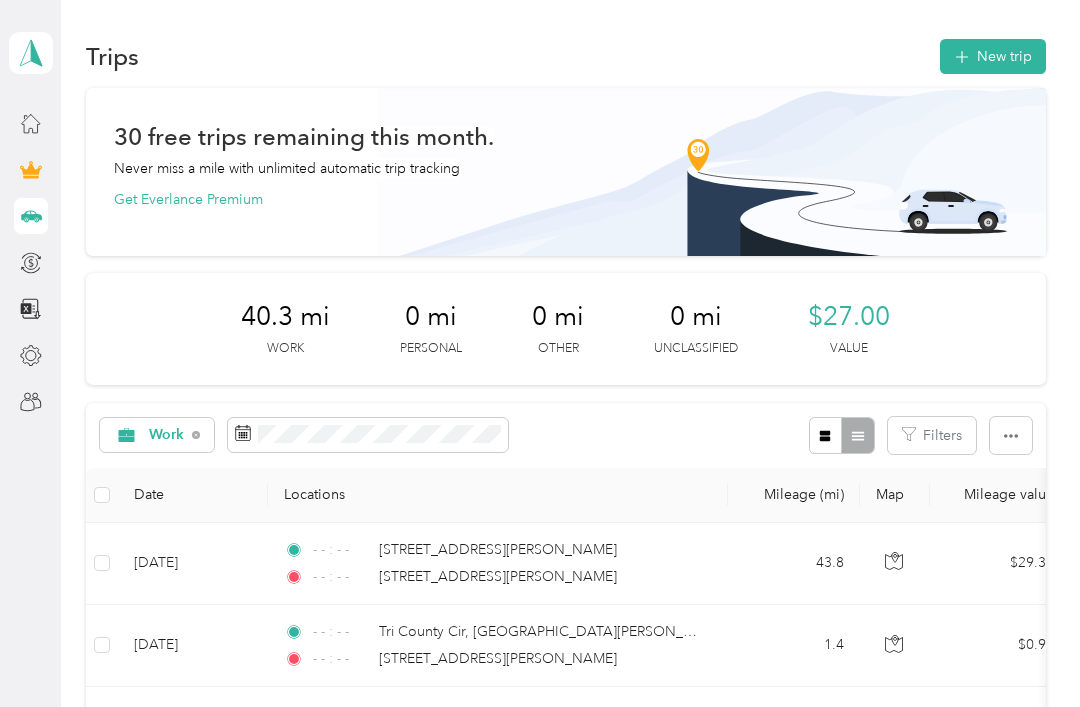 click on "New trip" at bounding box center [993, 56] 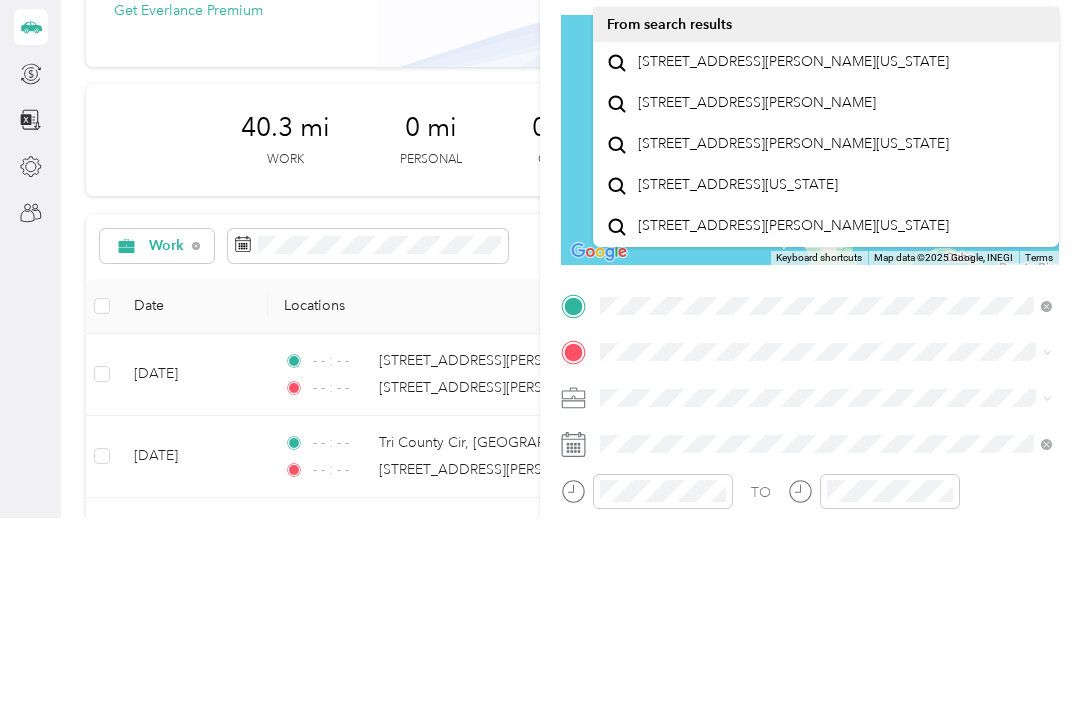 click on "[STREET_ADDRESS][PERSON_NAME][US_STATE]" at bounding box center (793, 251) 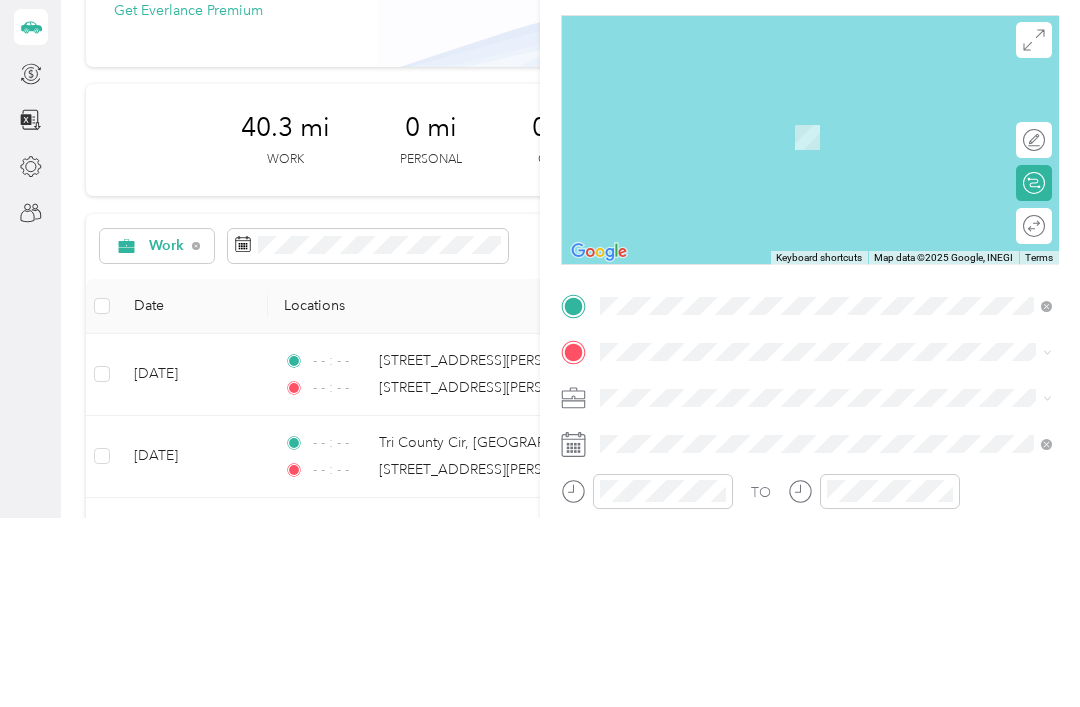 scroll, scrollTop: 64, scrollLeft: 0, axis: vertical 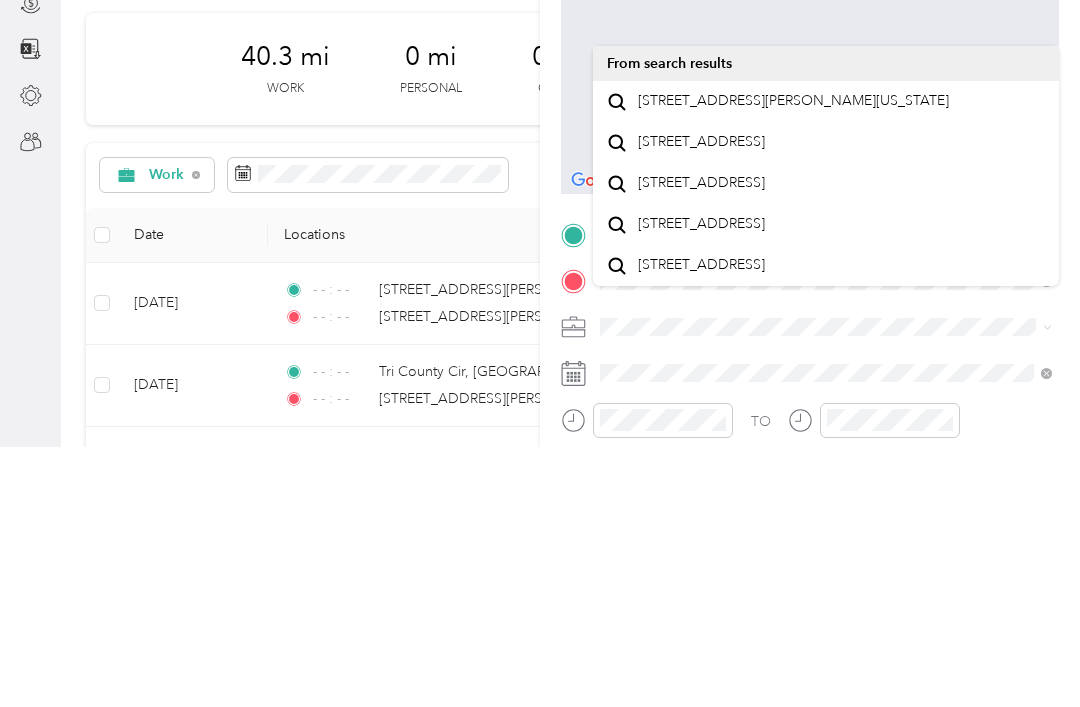 click on "[STREET_ADDRESS][PERSON_NAME][US_STATE]" at bounding box center (793, 361) 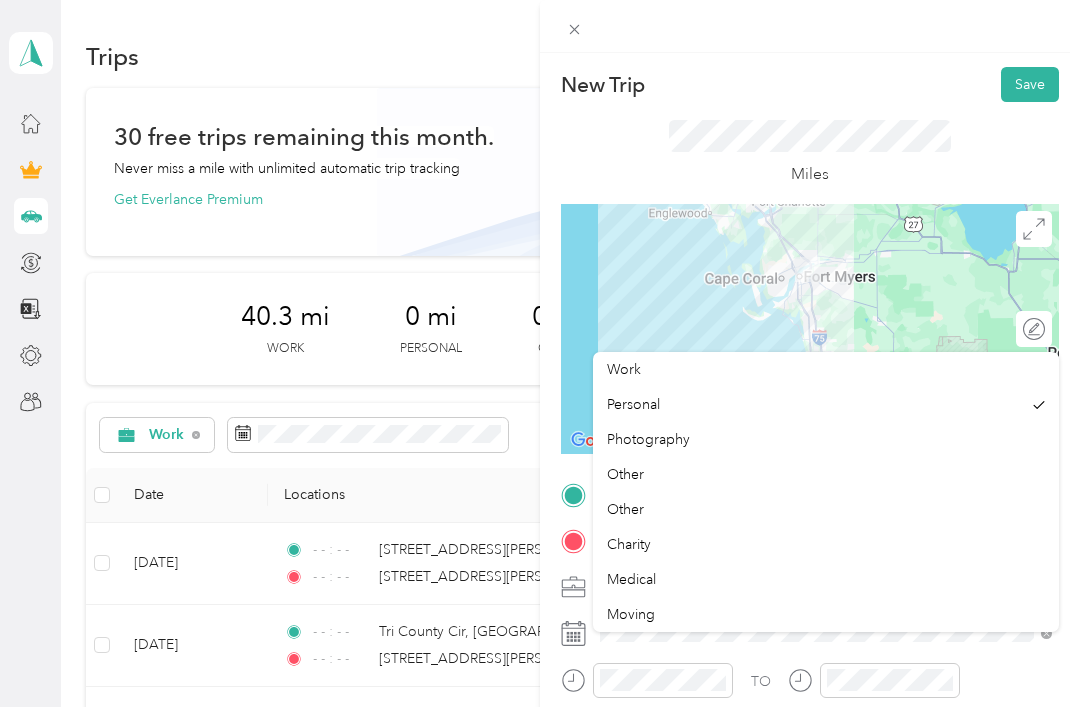 click on "Work" at bounding box center [826, 369] 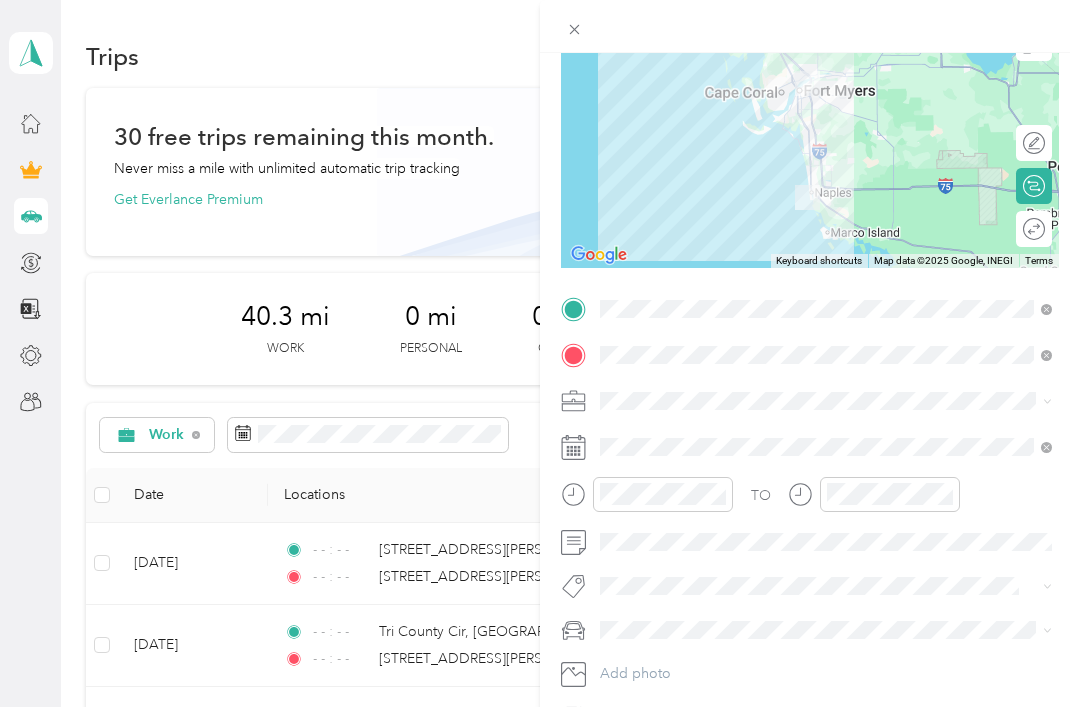 scroll, scrollTop: 201, scrollLeft: 0, axis: vertical 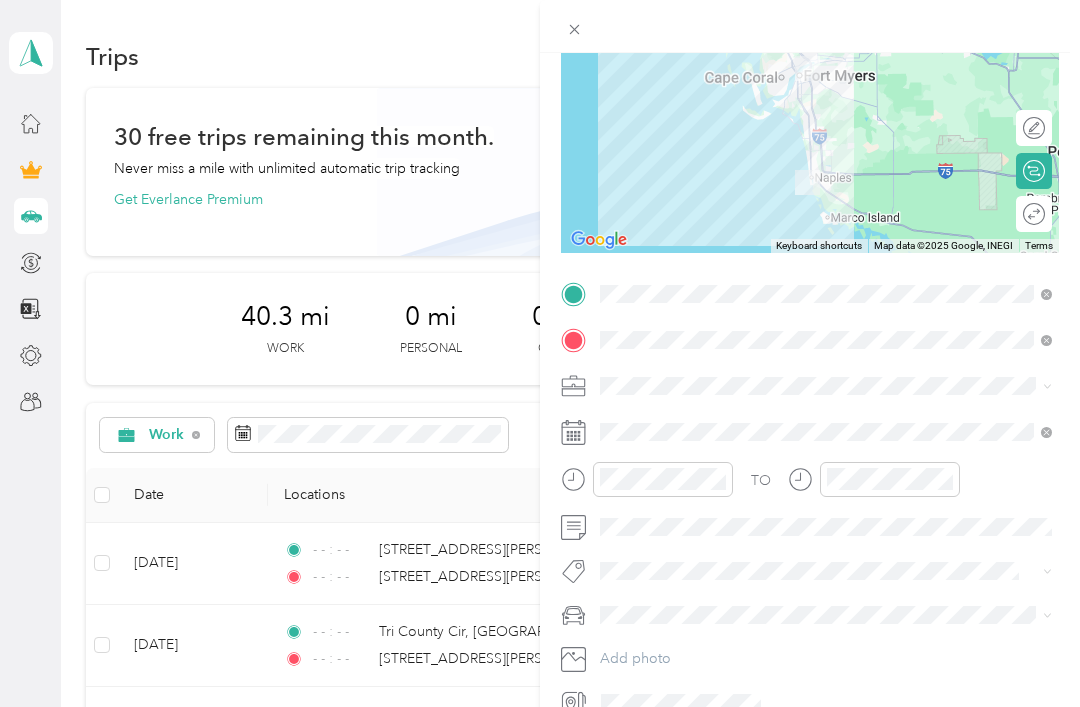 click at bounding box center (810, 432) 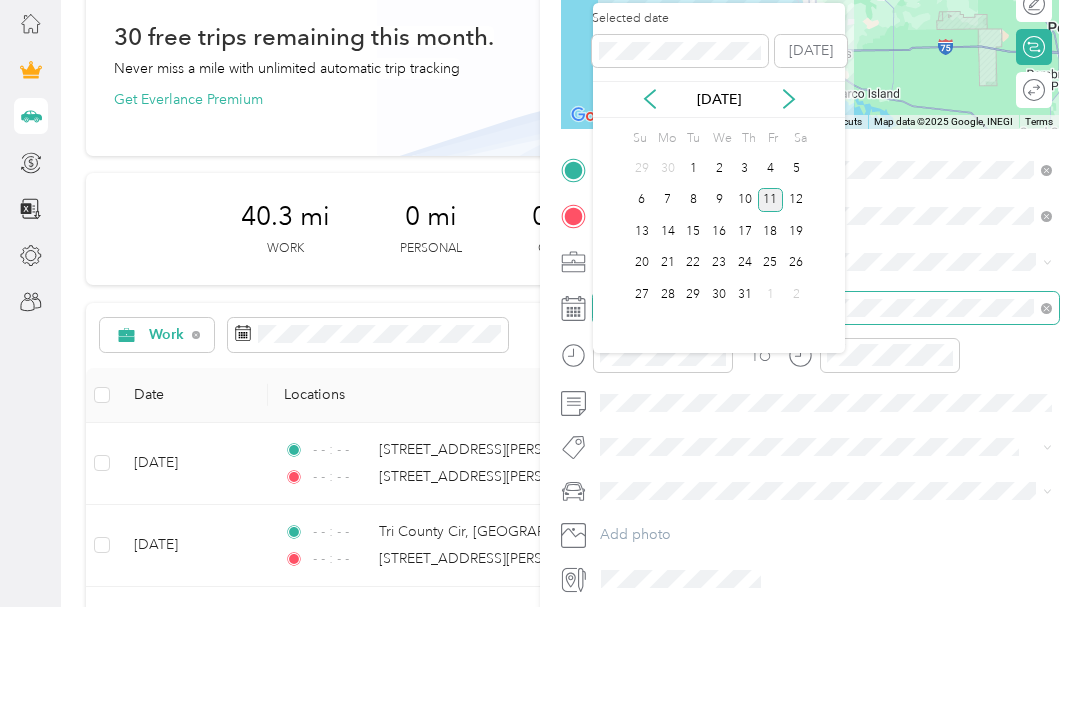 scroll, scrollTop: 223, scrollLeft: 0, axis: vertical 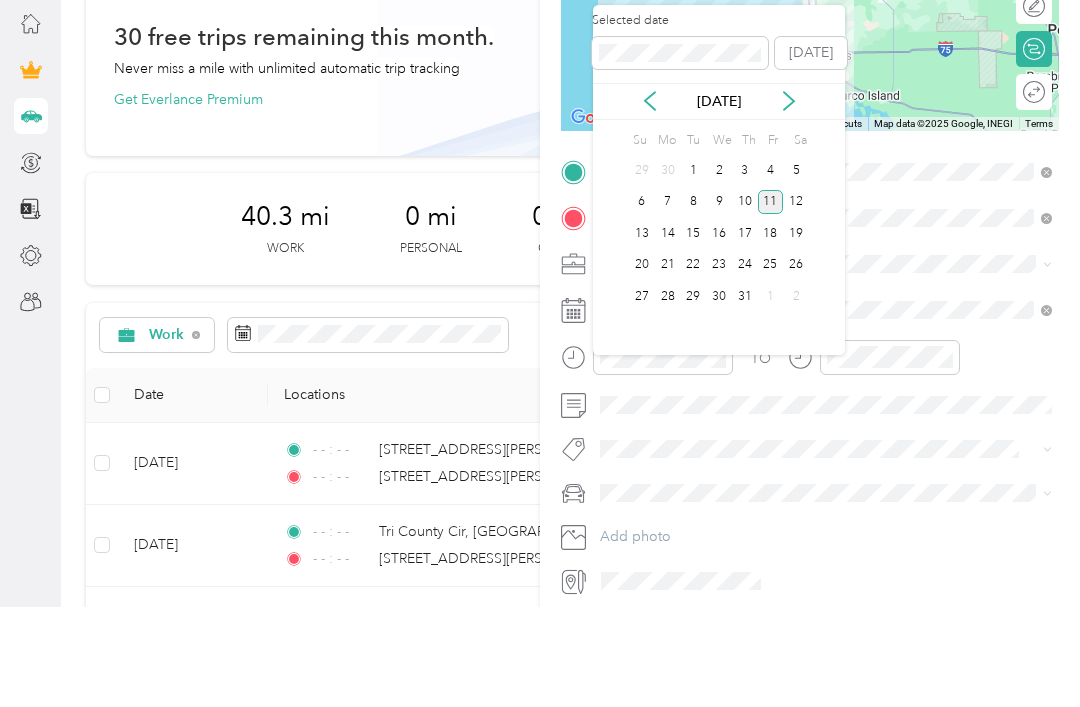 click 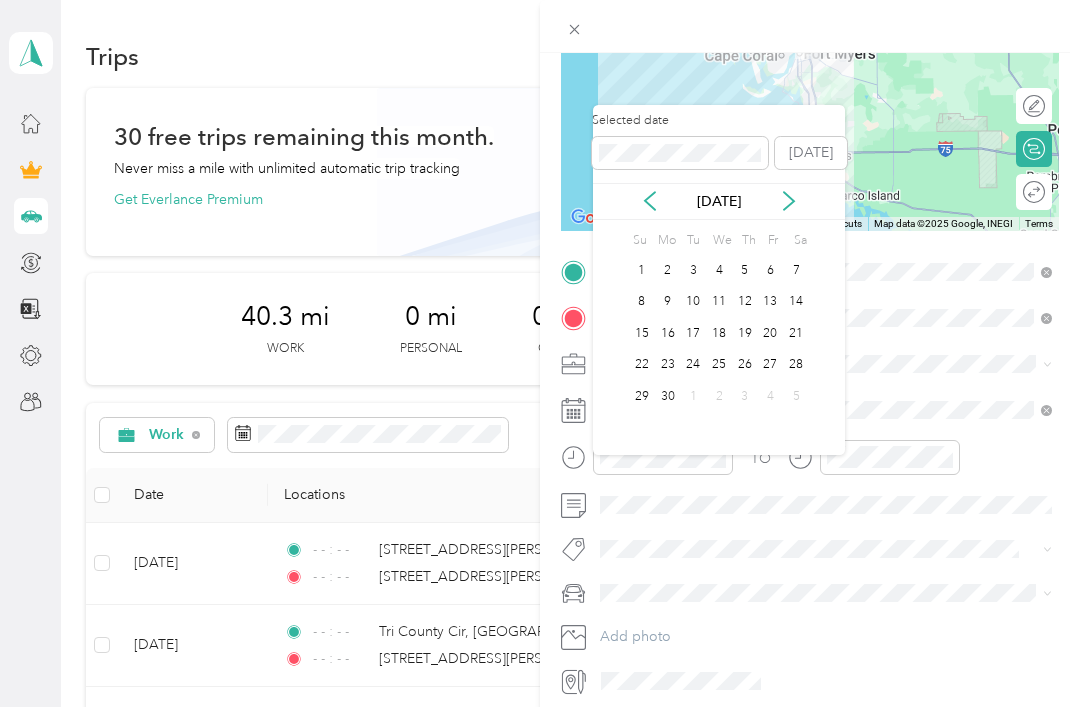click 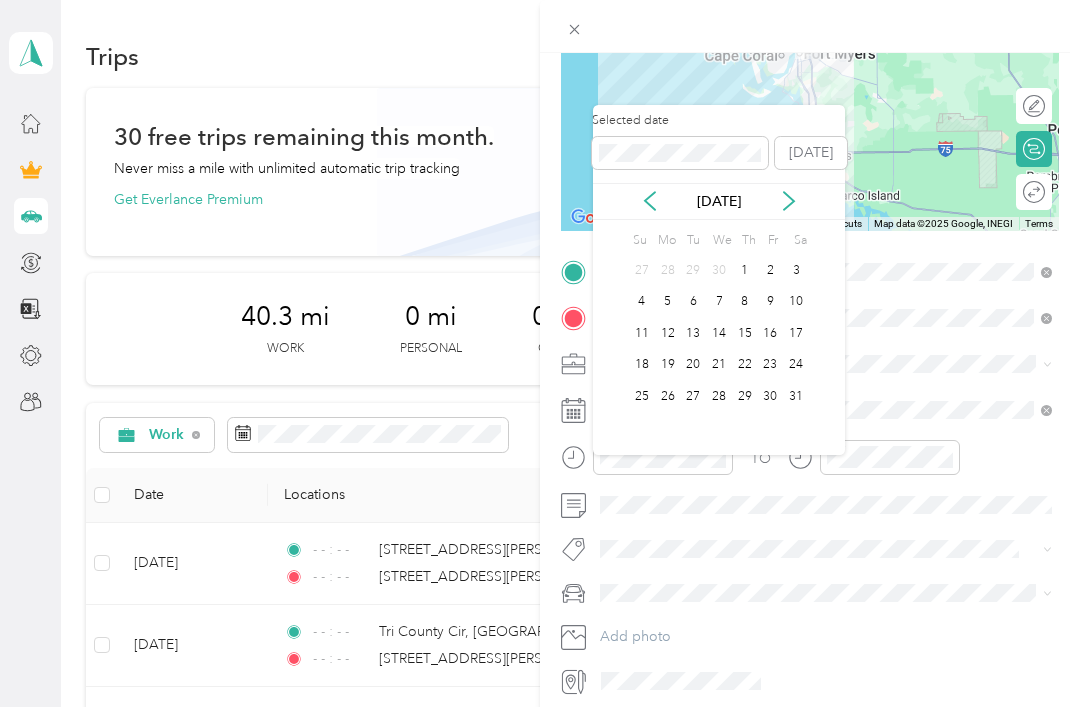 click 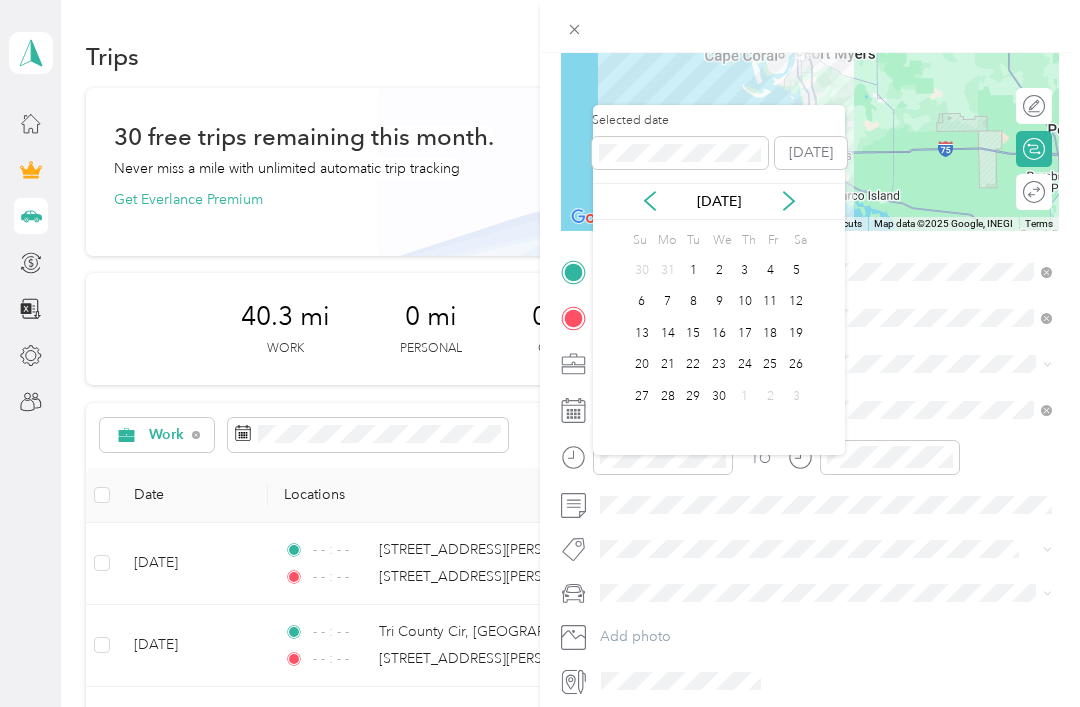 click 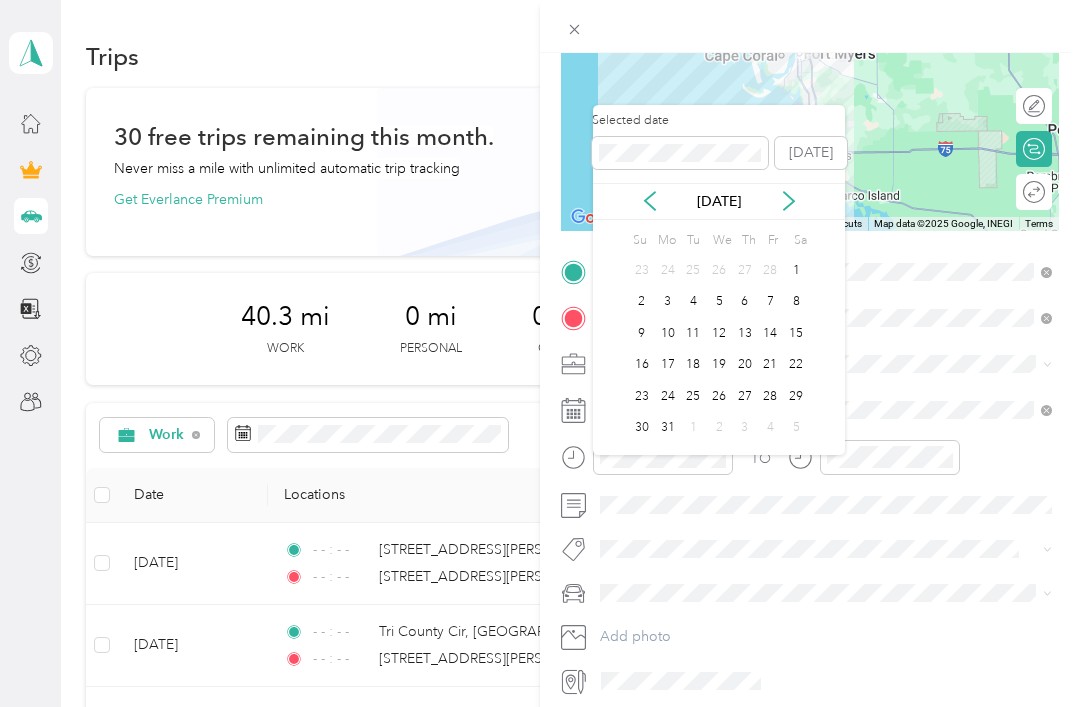 click 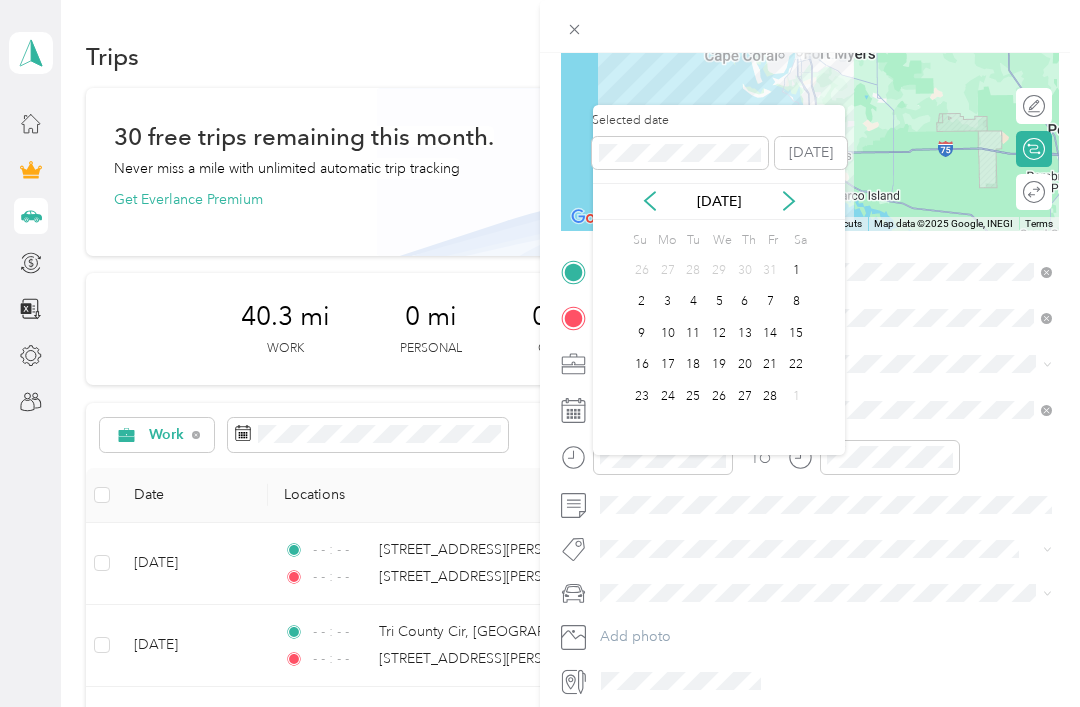 click 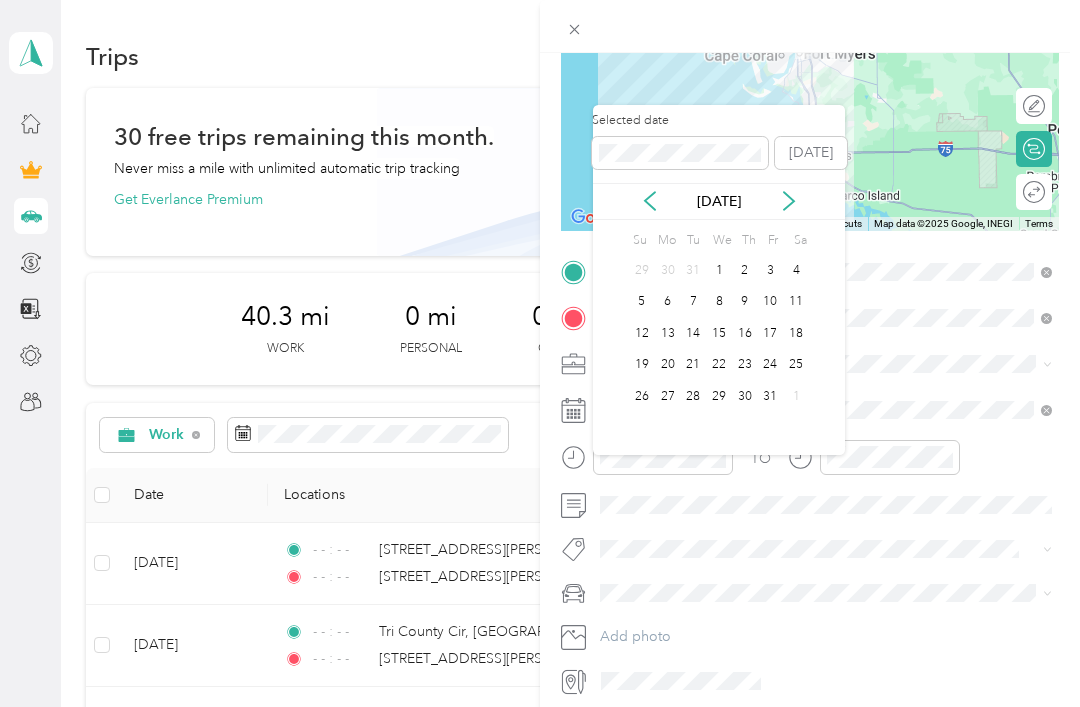 click 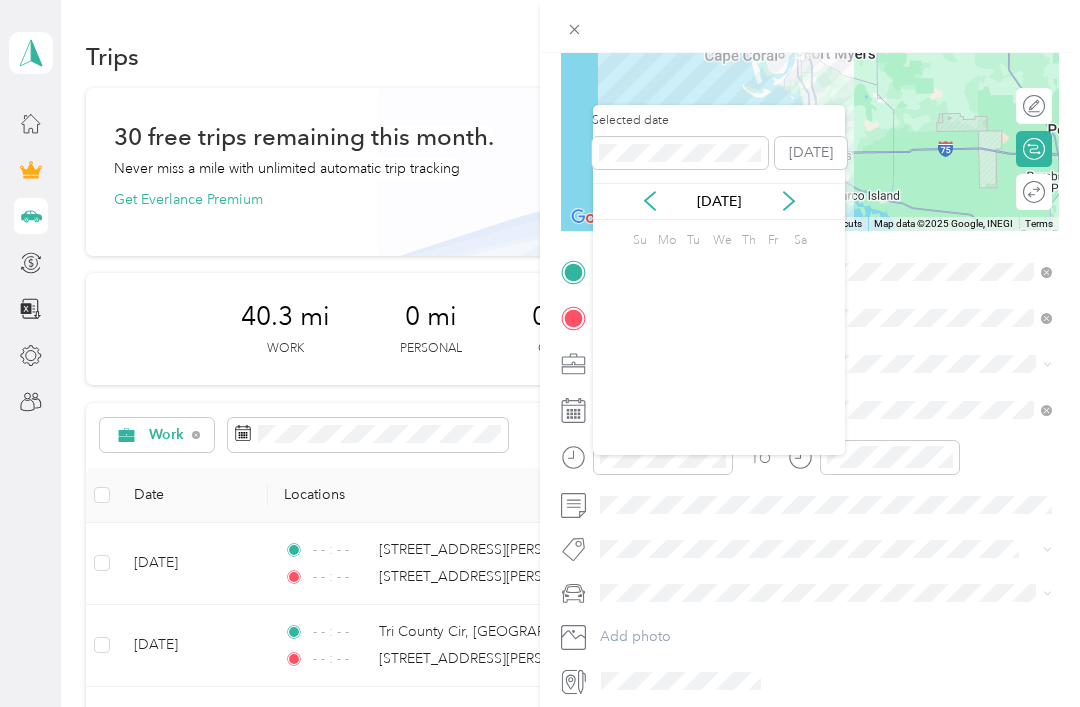 click 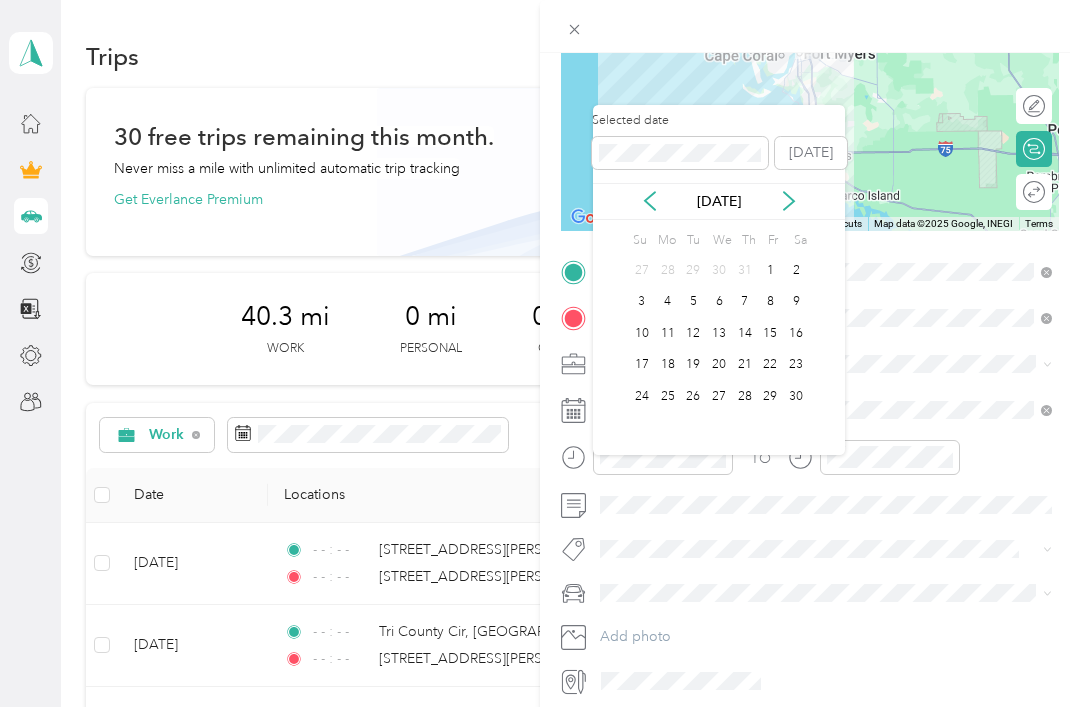 click 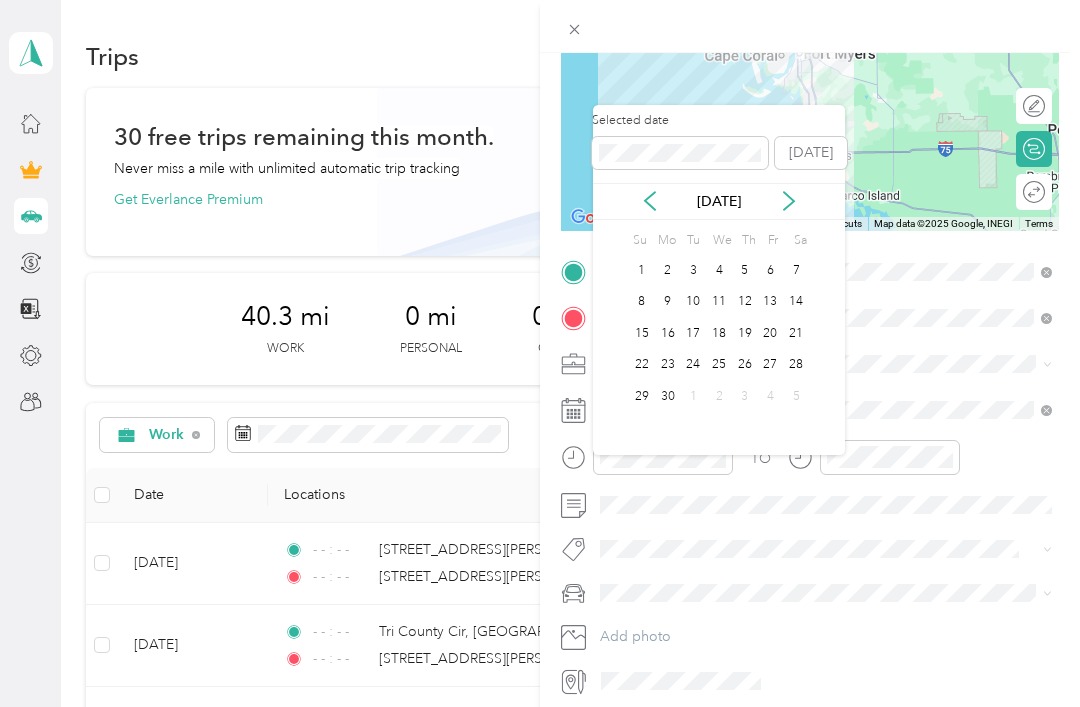click on "[DATE]" at bounding box center [719, 201] 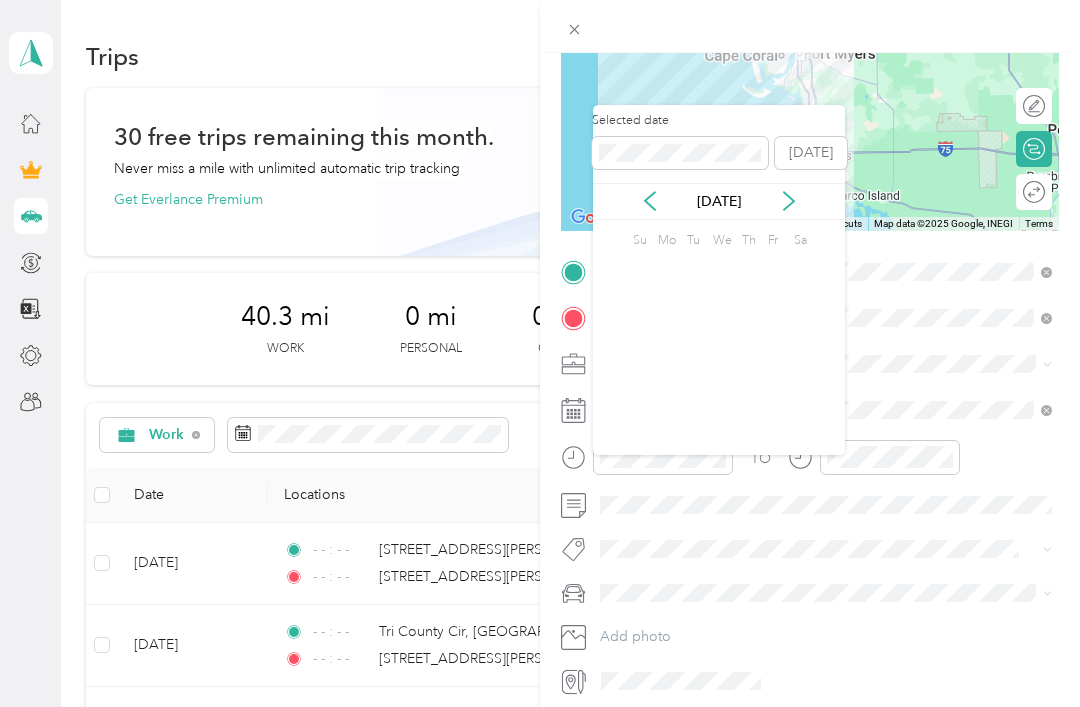 click 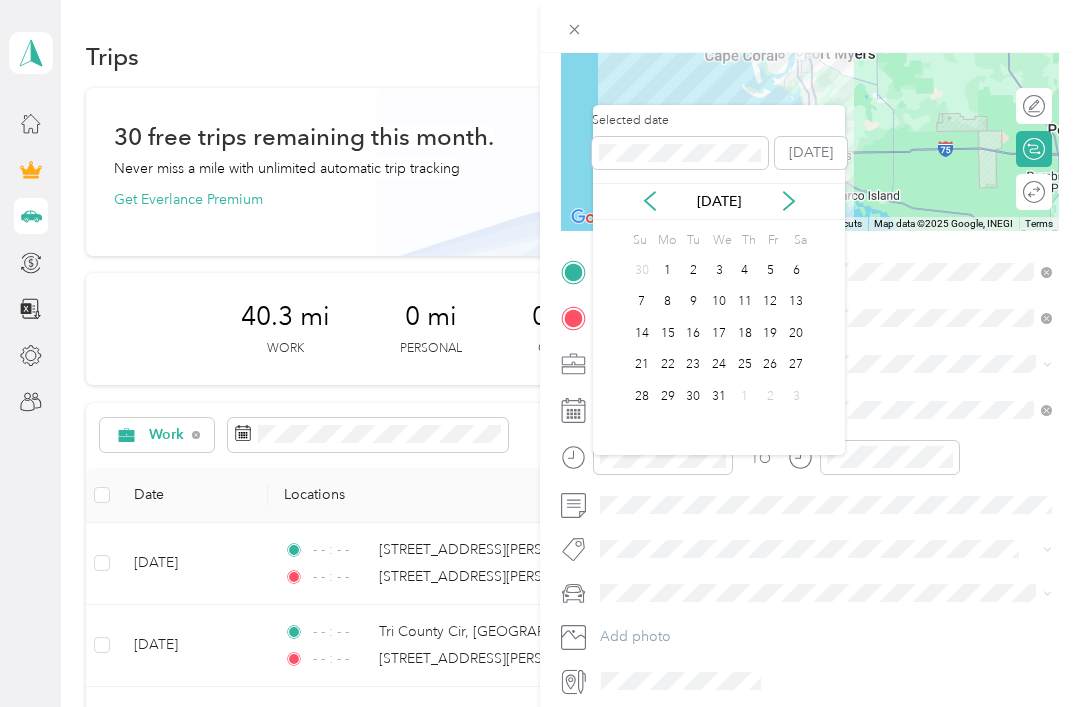 click 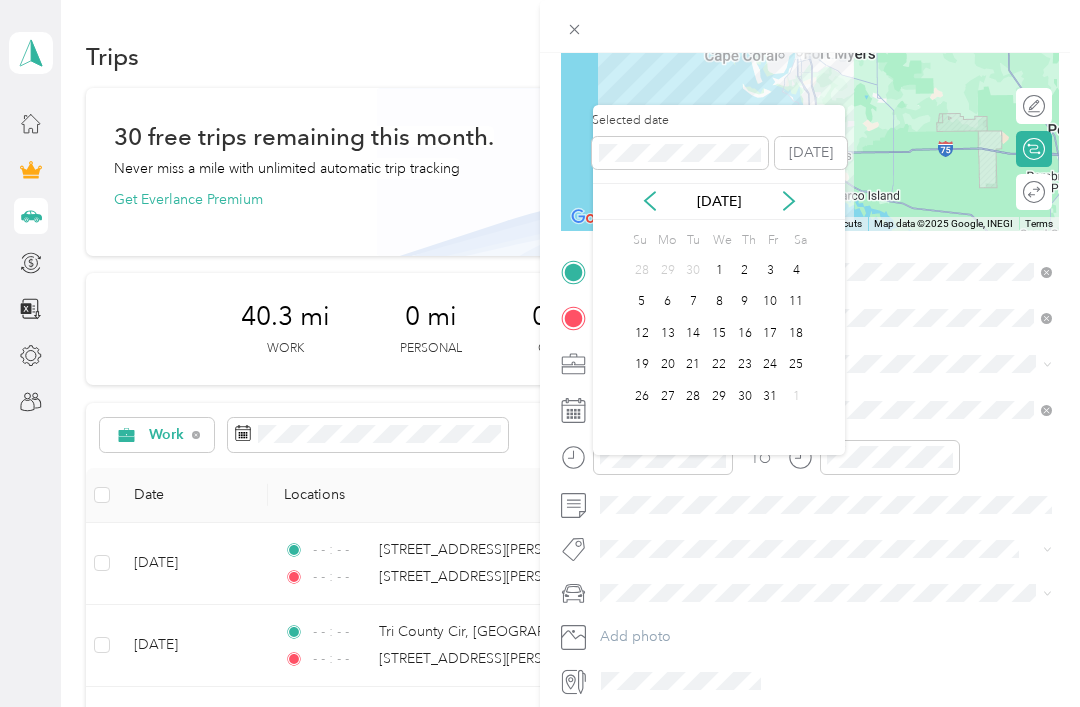 click on "Selected date   [DATE] [DATE] Su Mo Tu We Th Fr Sa 28 29 30 1 2 3 4 5 6 7 8 9 10 11 12 13 14 15 16 17 18 19 20 21 22 23 24 25 26 27 28 29 30 31 1" at bounding box center [719, 280] 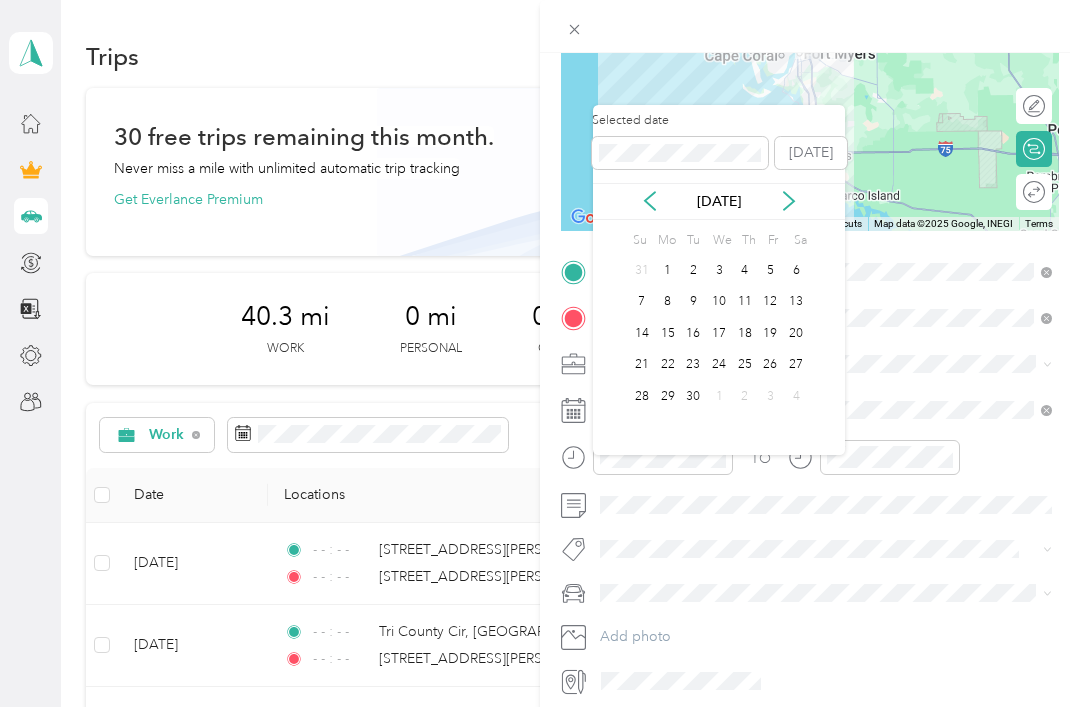 click on "[DATE]" at bounding box center [719, 201] 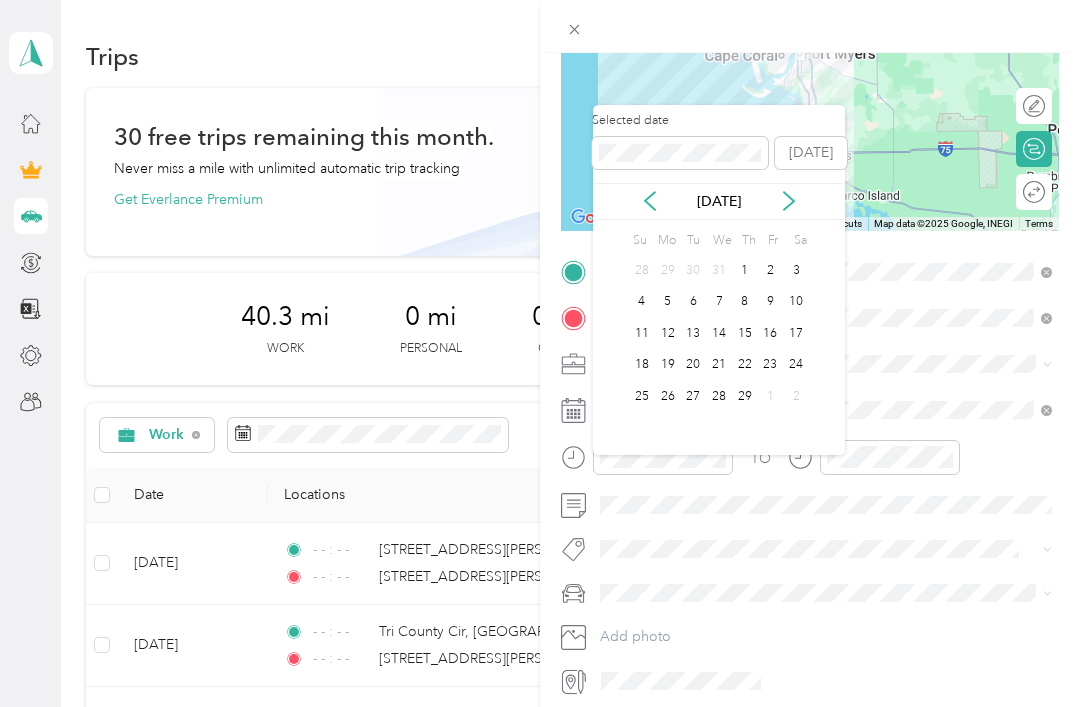 click on "[DATE]" at bounding box center [719, 201] 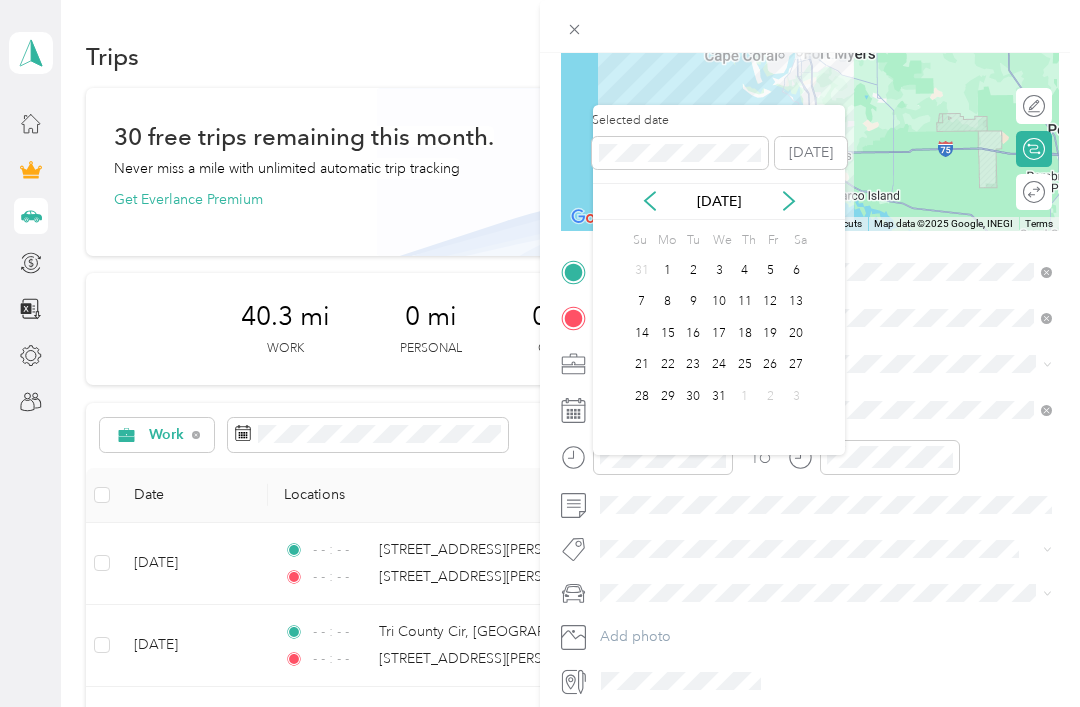 click 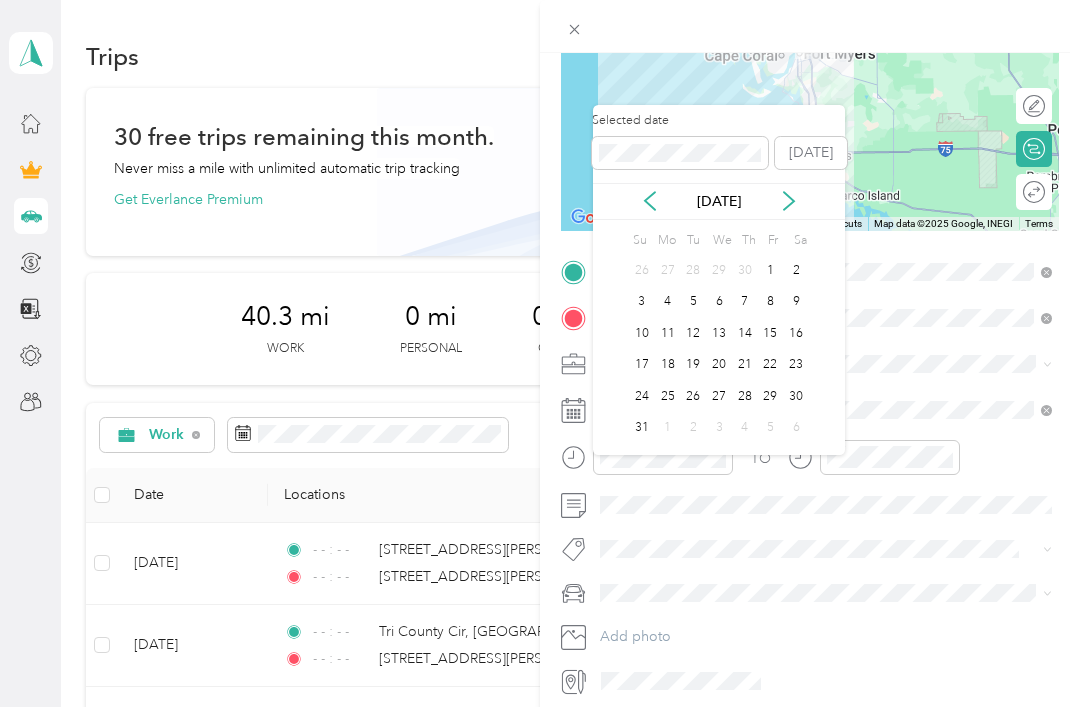 click 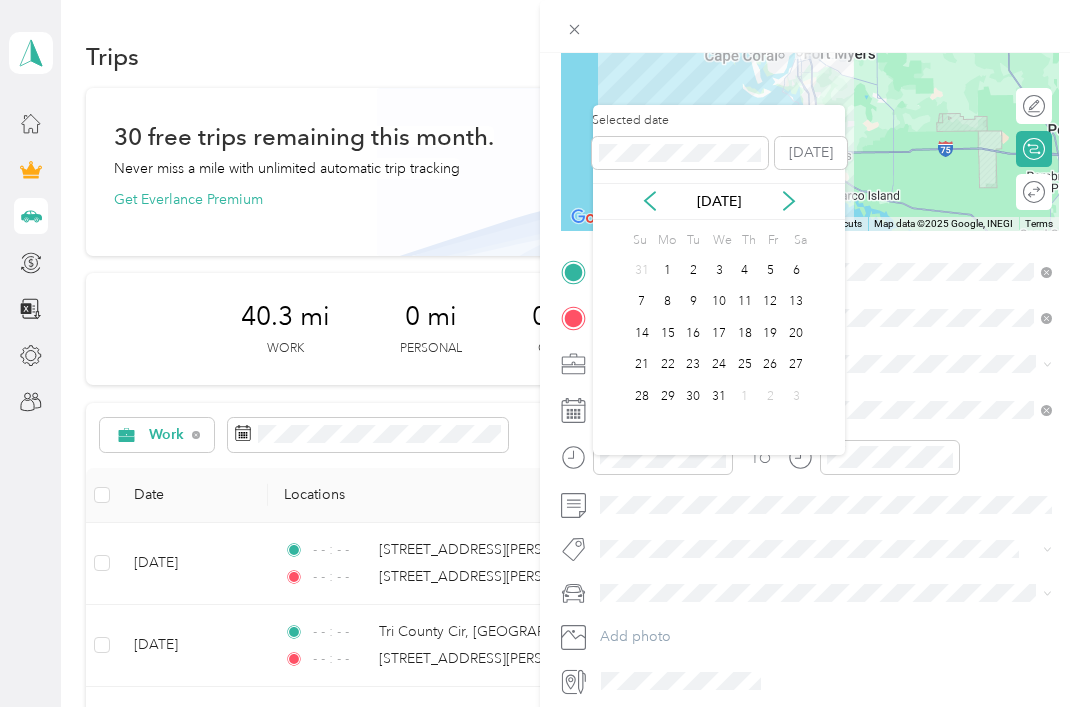 click on "3" at bounding box center [719, 270] 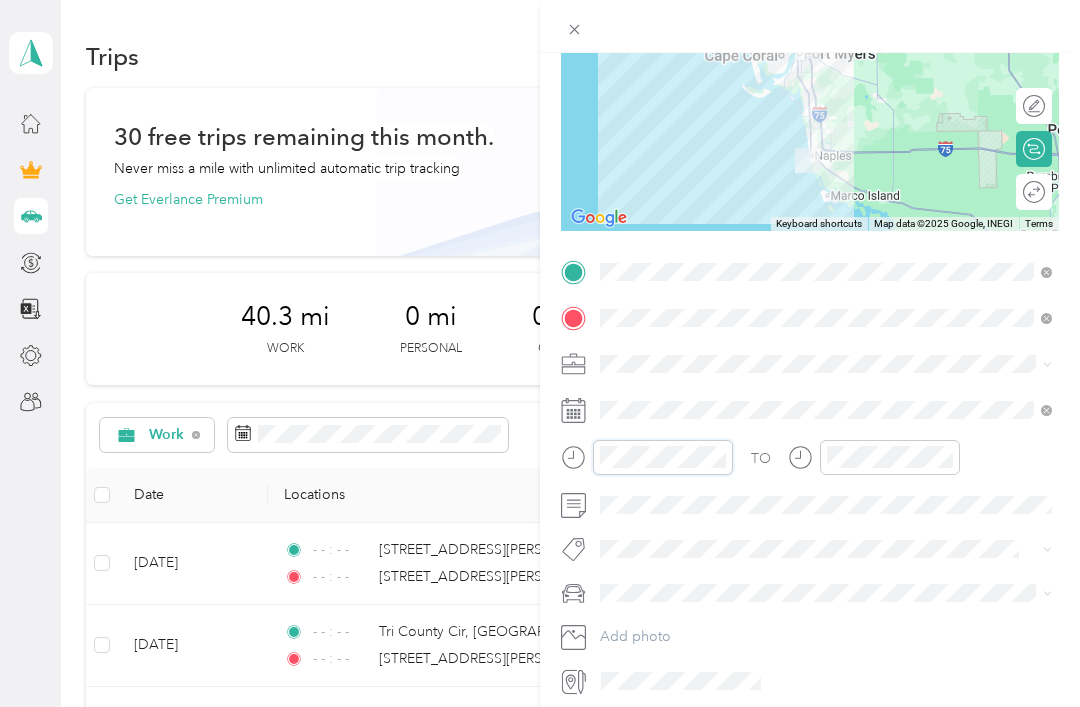 scroll, scrollTop: 50, scrollLeft: 0, axis: vertical 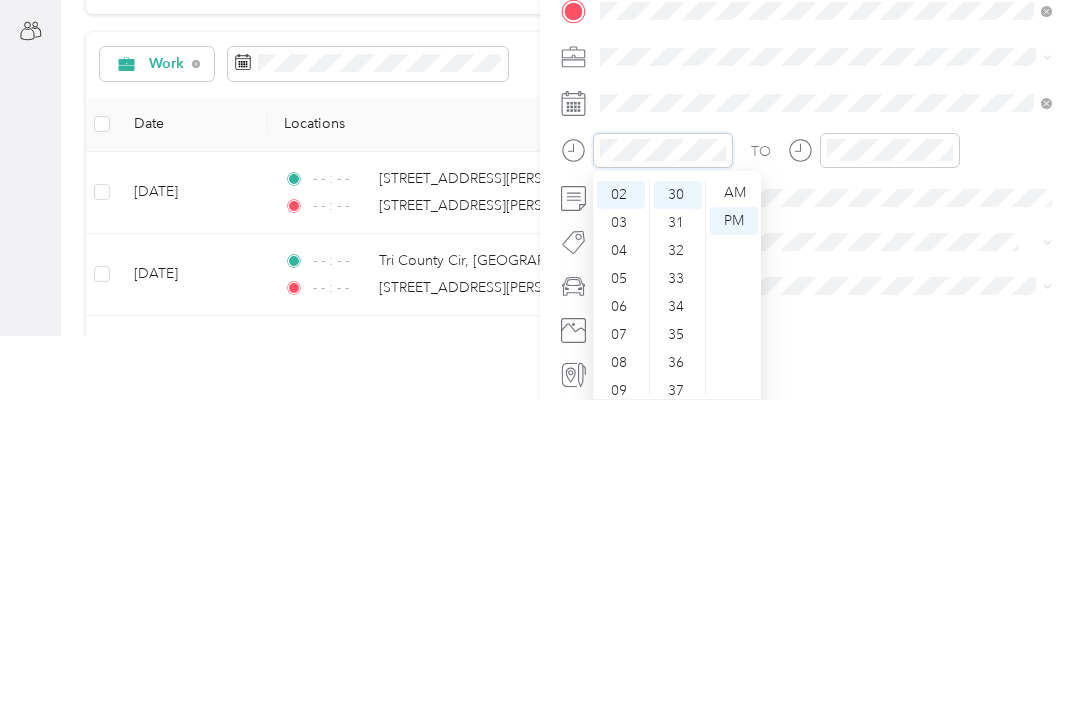 click at bounding box center [663, 457] 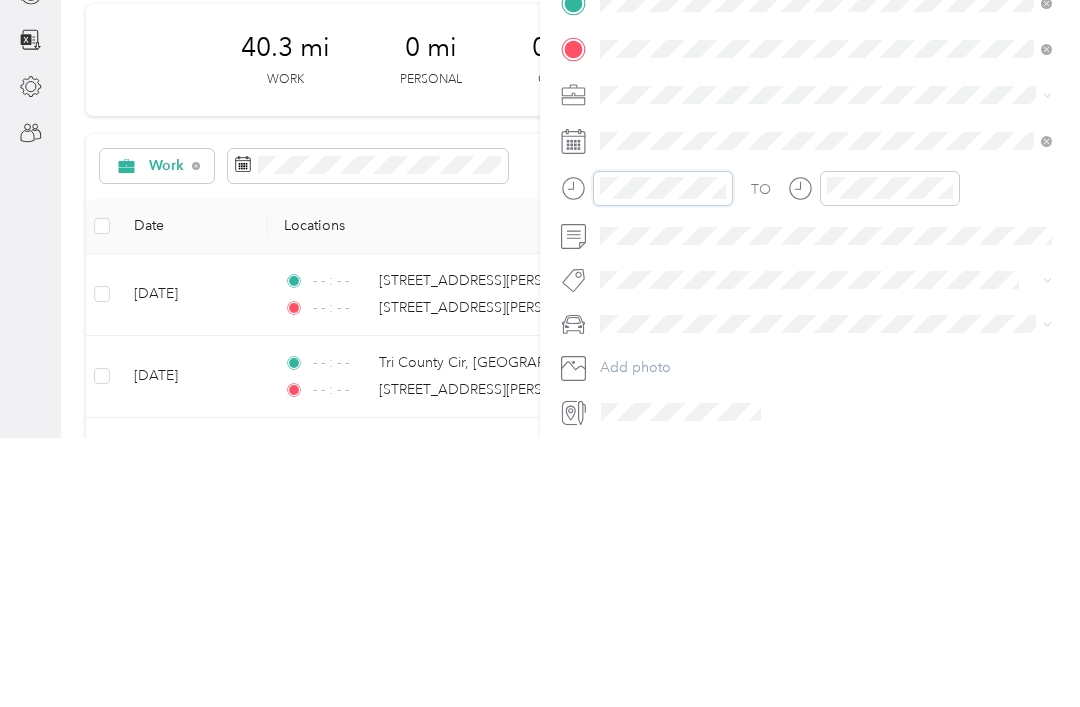 click 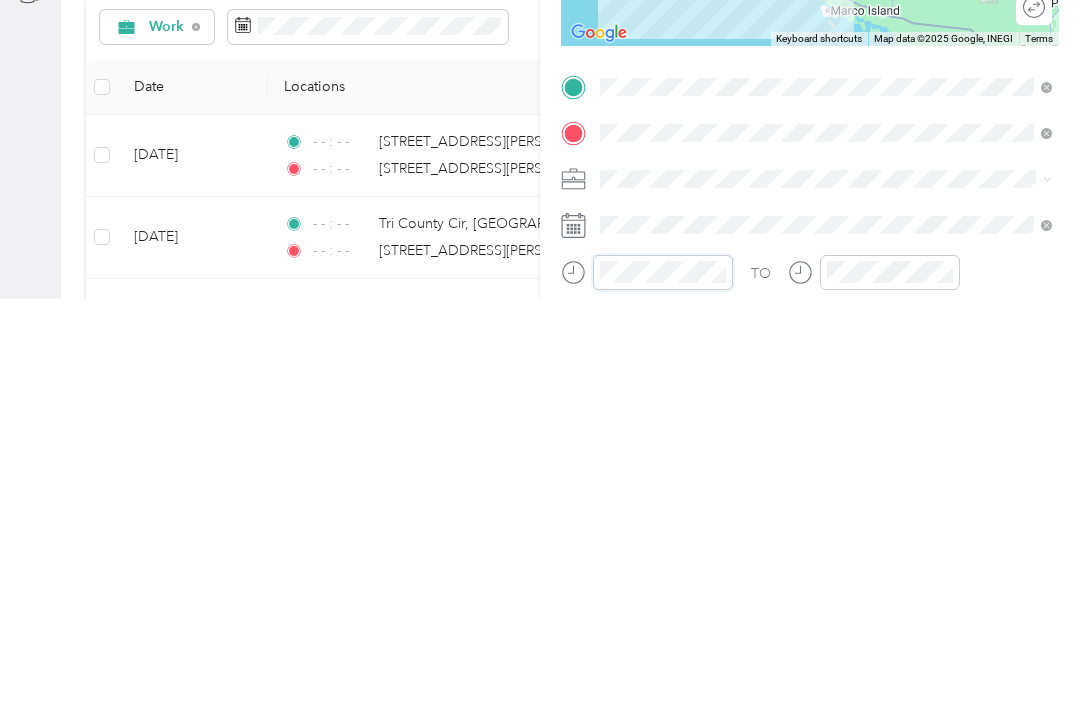 scroll, scrollTop: 0, scrollLeft: 0, axis: both 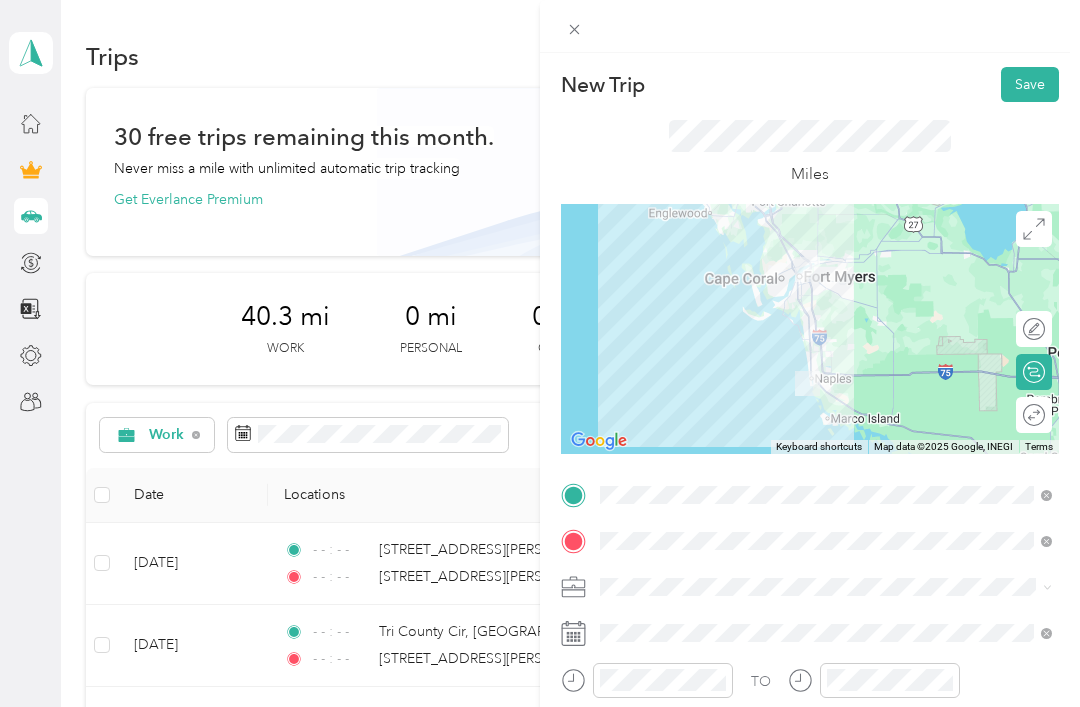click on "Save" at bounding box center (1030, 84) 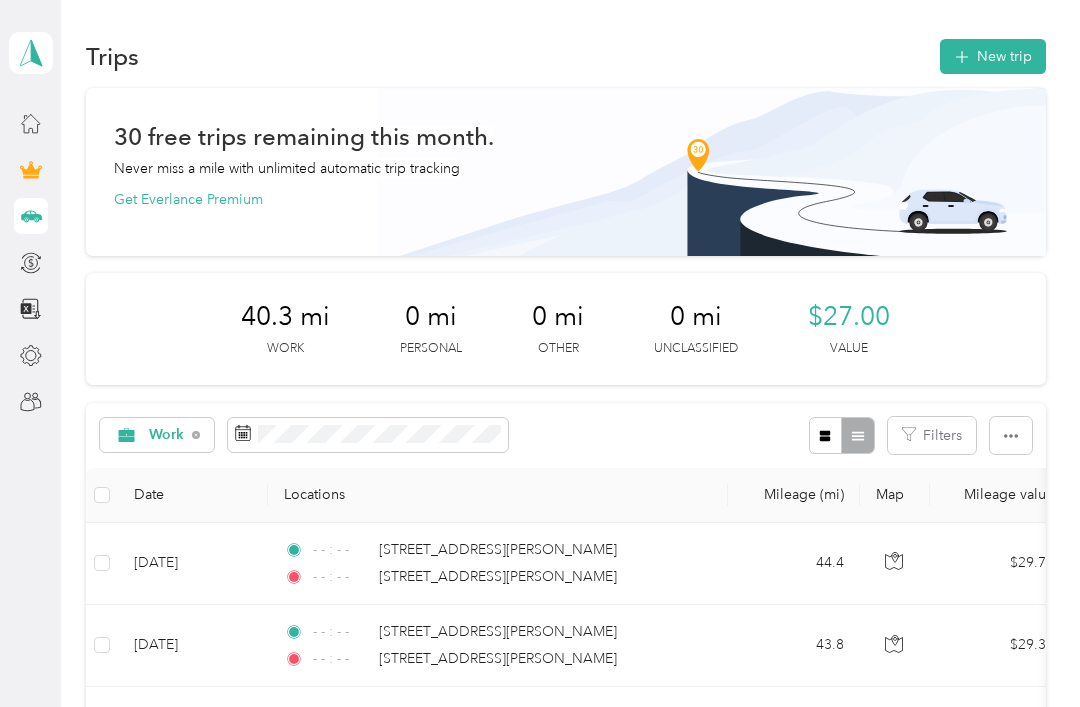 scroll, scrollTop: 0, scrollLeft: 0, axis: both 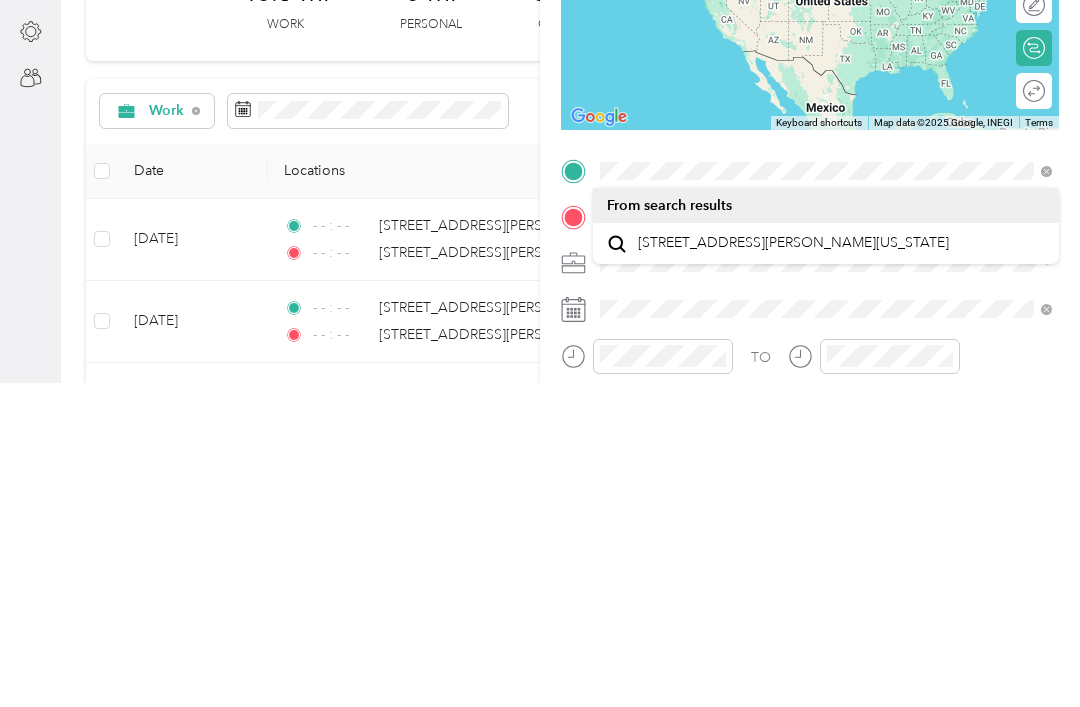 click on "[STREET_ADDRESS][PERSON_NAME][US_STATE]" at bounding box center [793, 567] 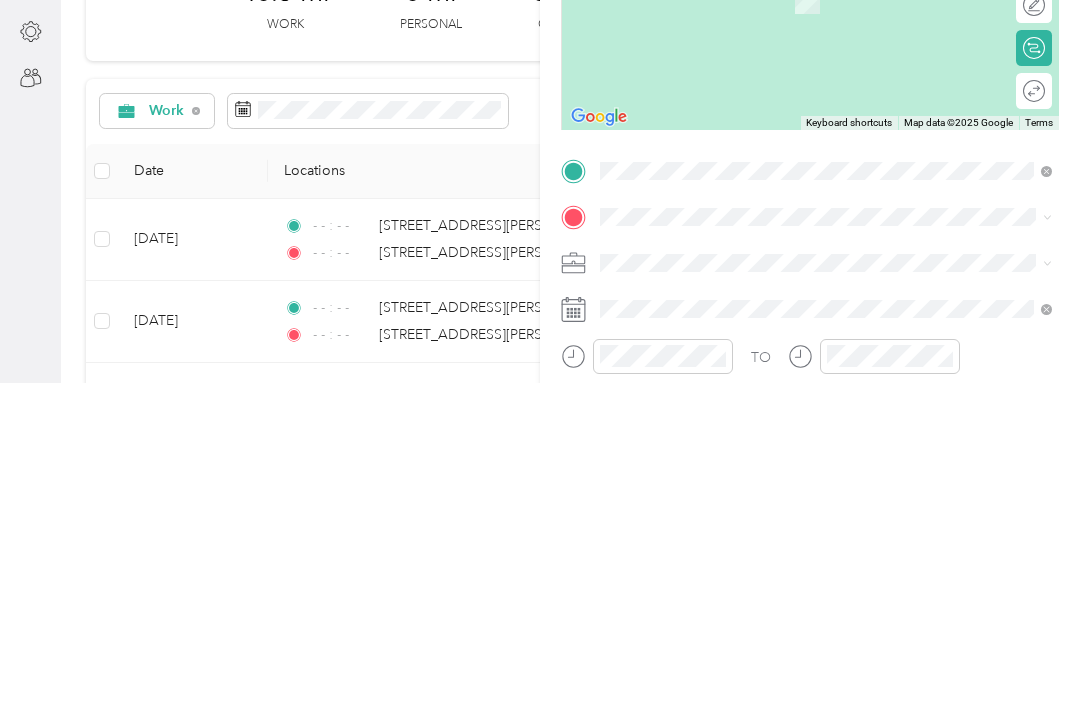 scroll, scrollTop: 64, scrollLeft: 0, axis: vertical 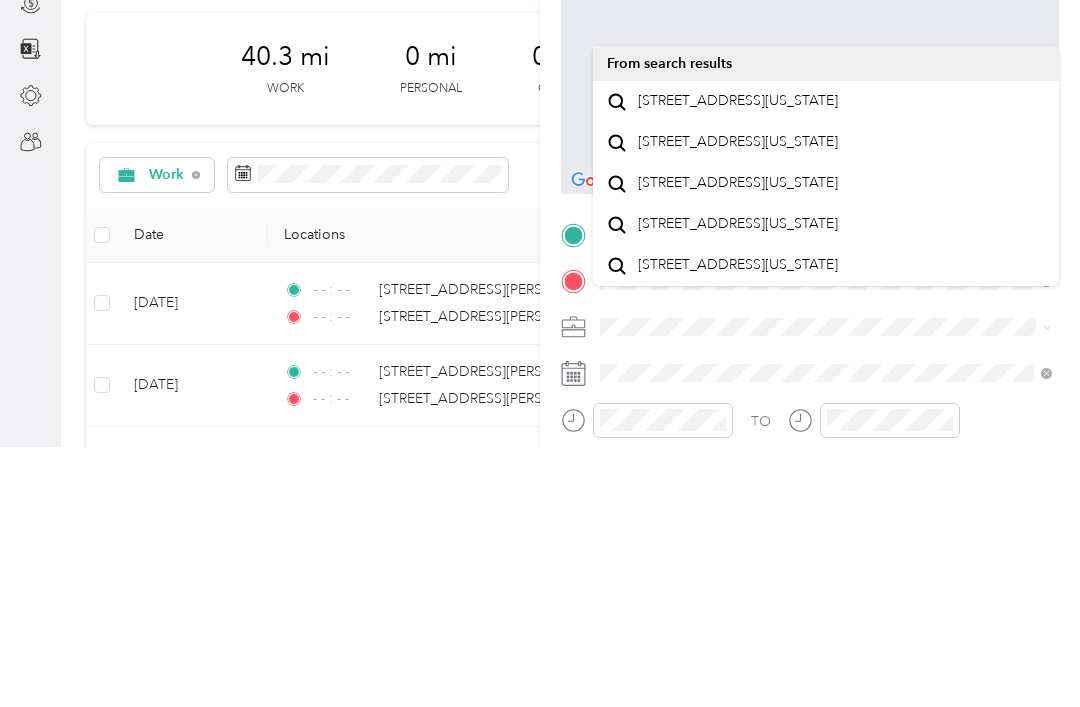 click on "[STREET_ADDRESS][US_STATE]" at bounding box center (738, 361) 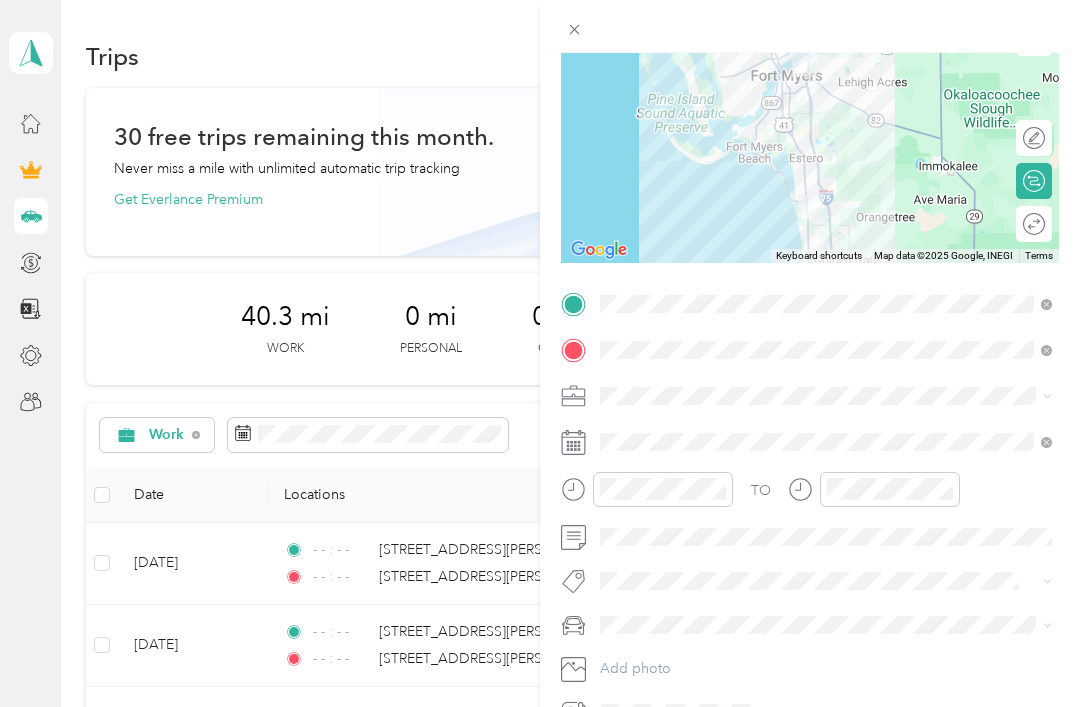 scroll, scrollTop: 192, scrollLeft: 0, axis: vertical 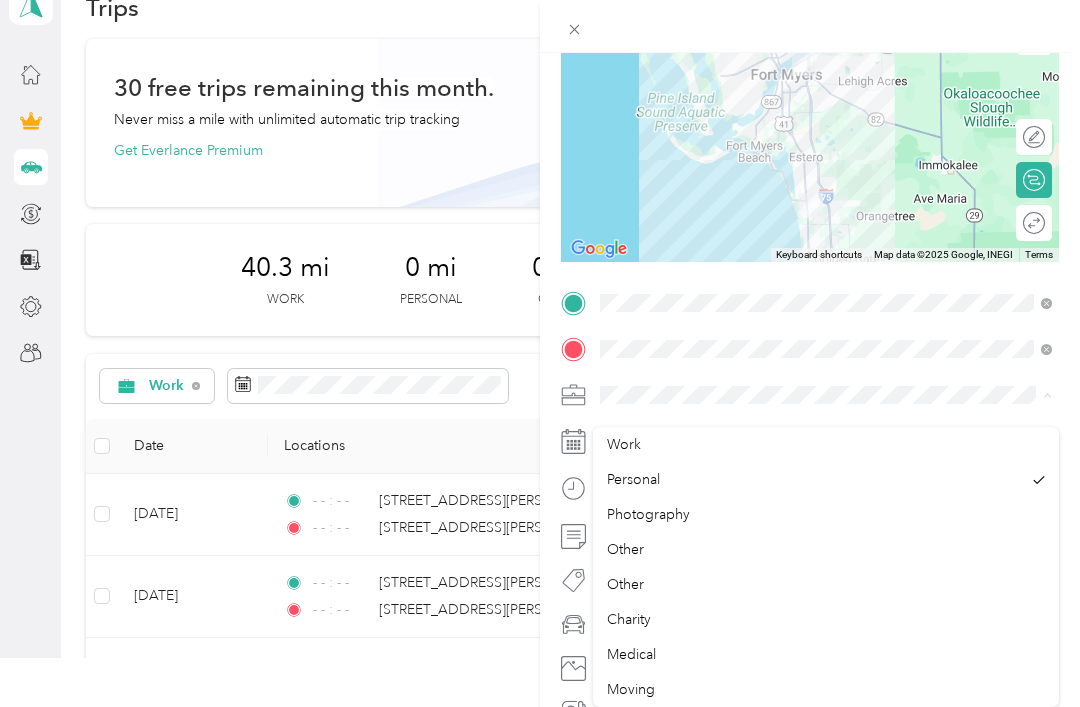click on "Work" at bounding box center [826, 444] 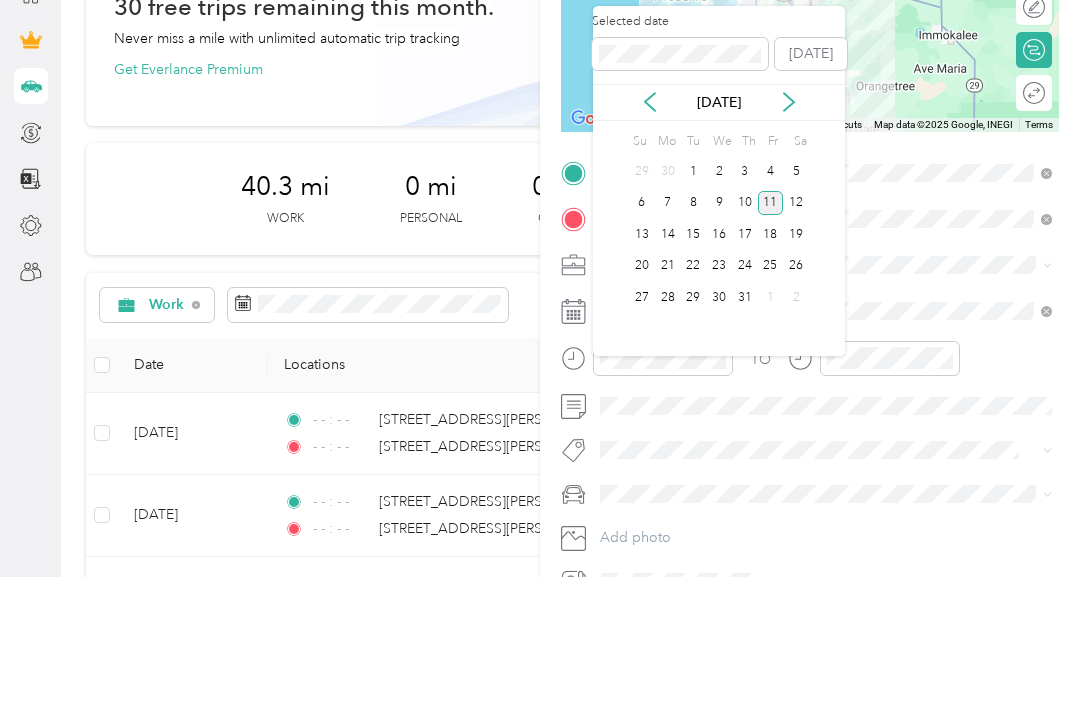 click 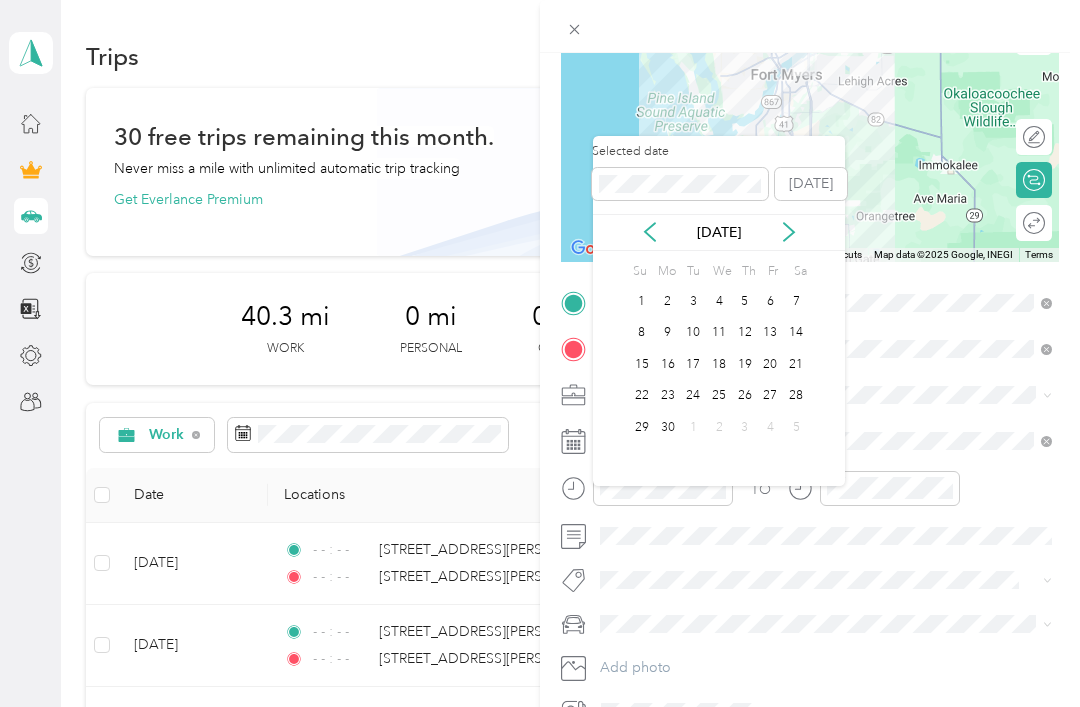 click 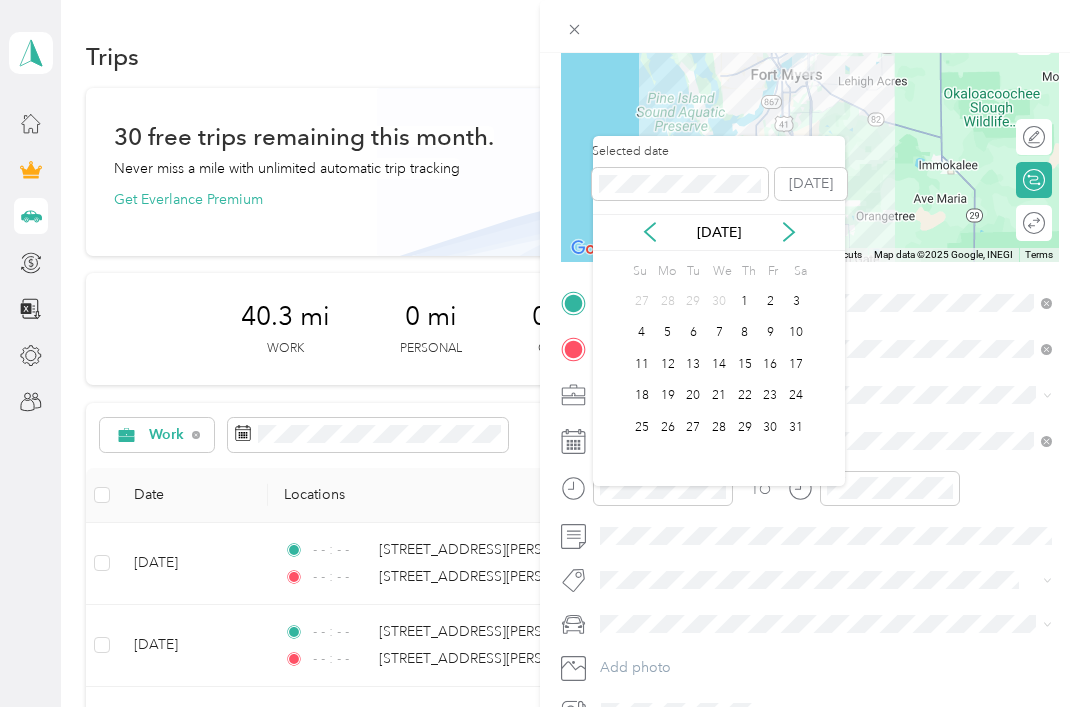 click 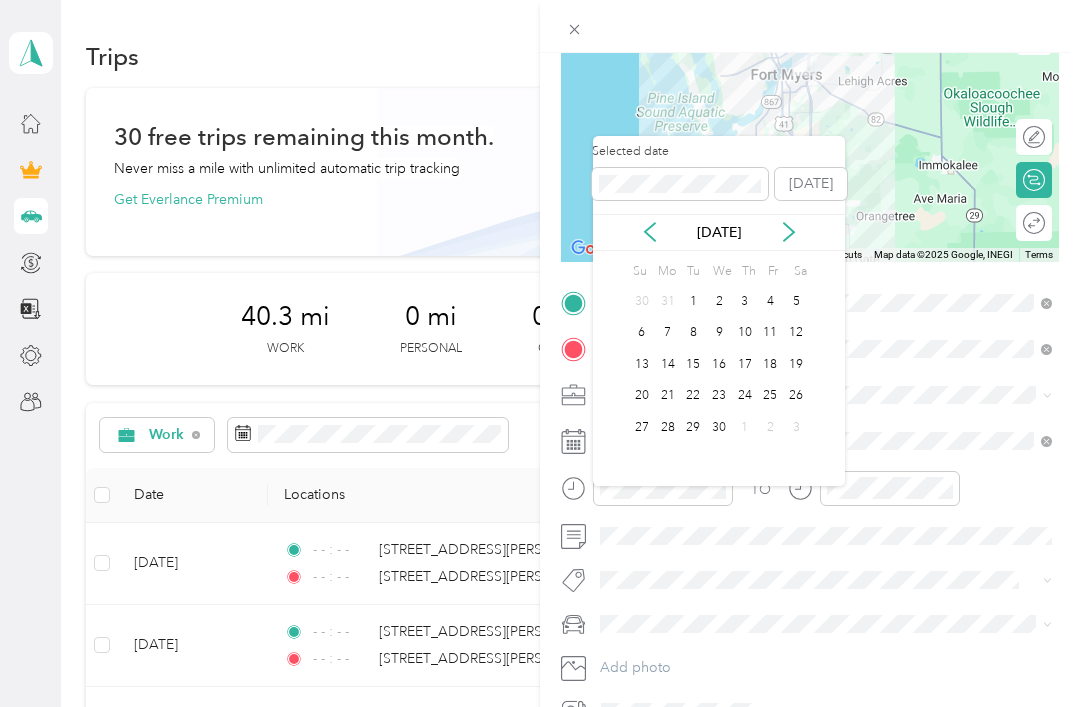 click 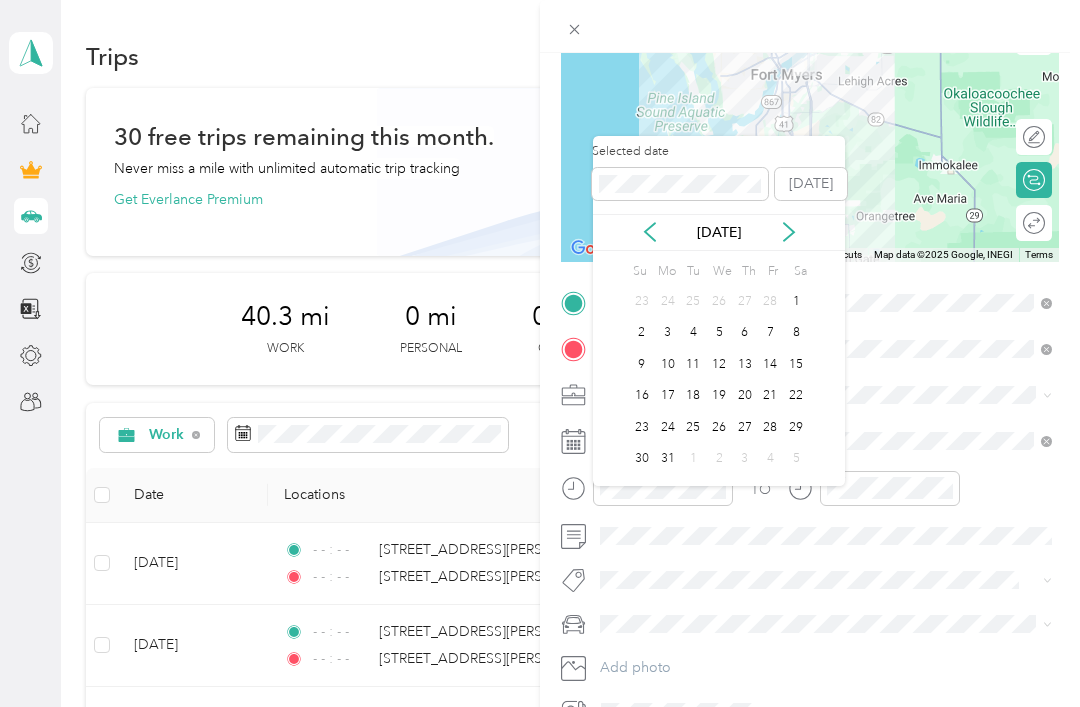 click 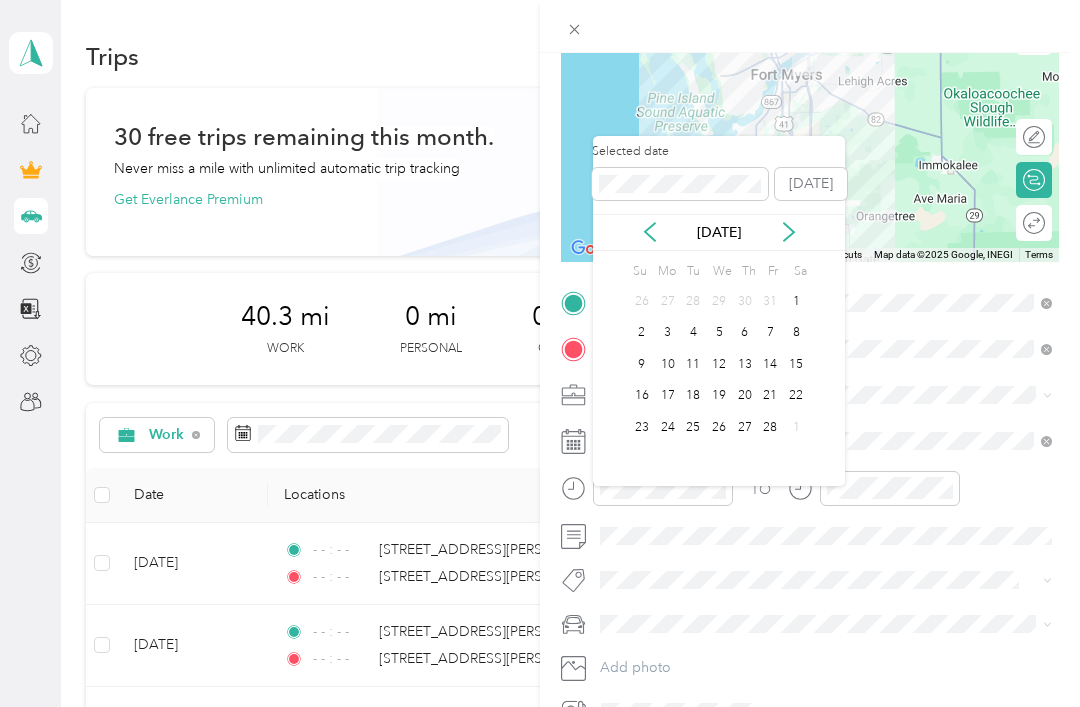 click 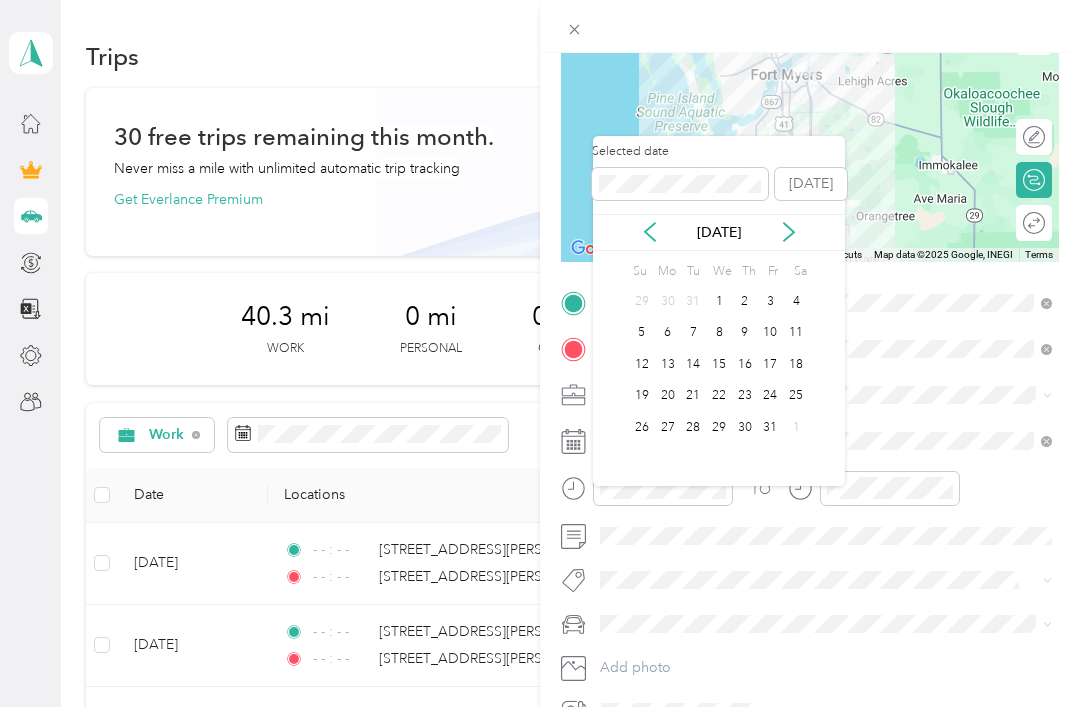 click 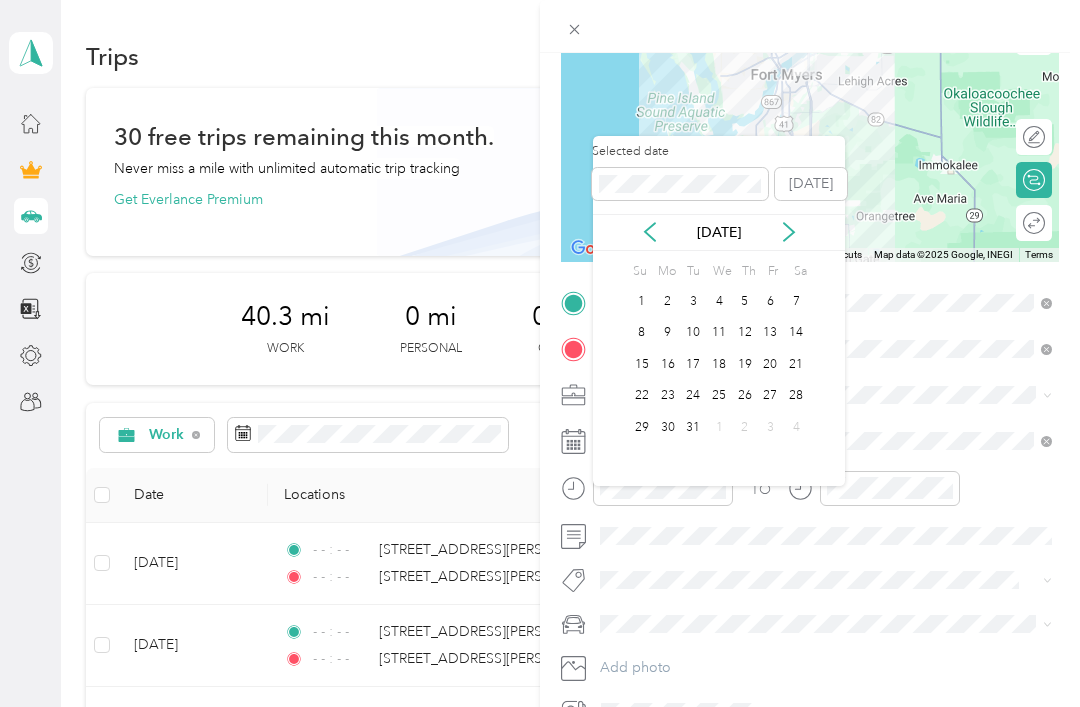 click 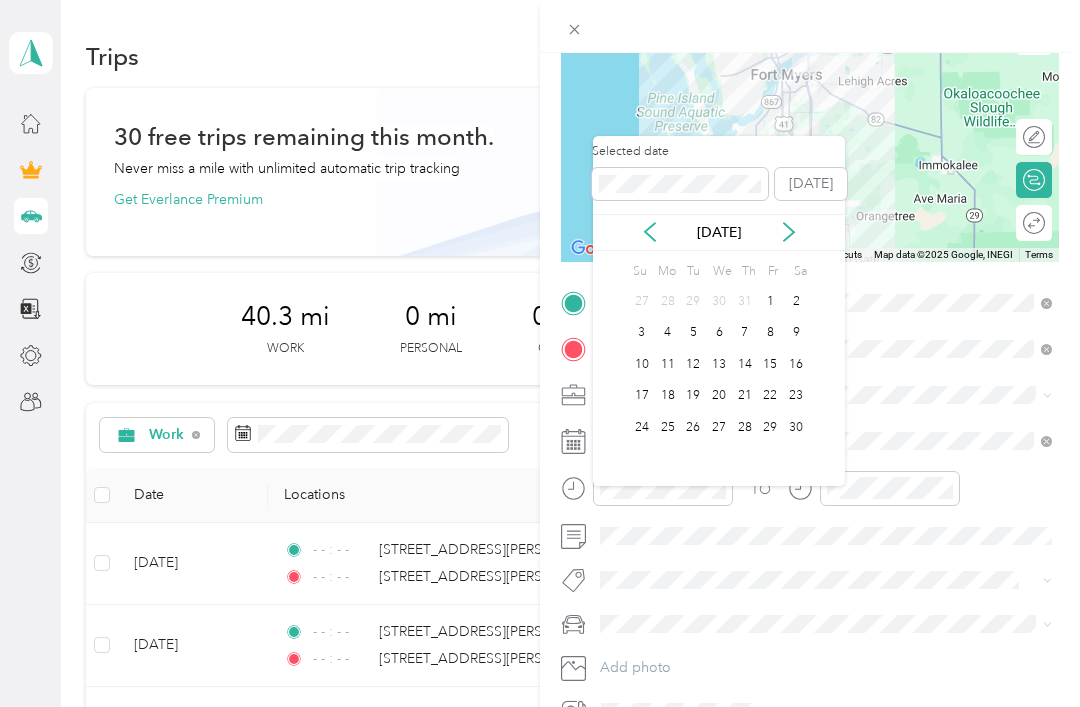 click 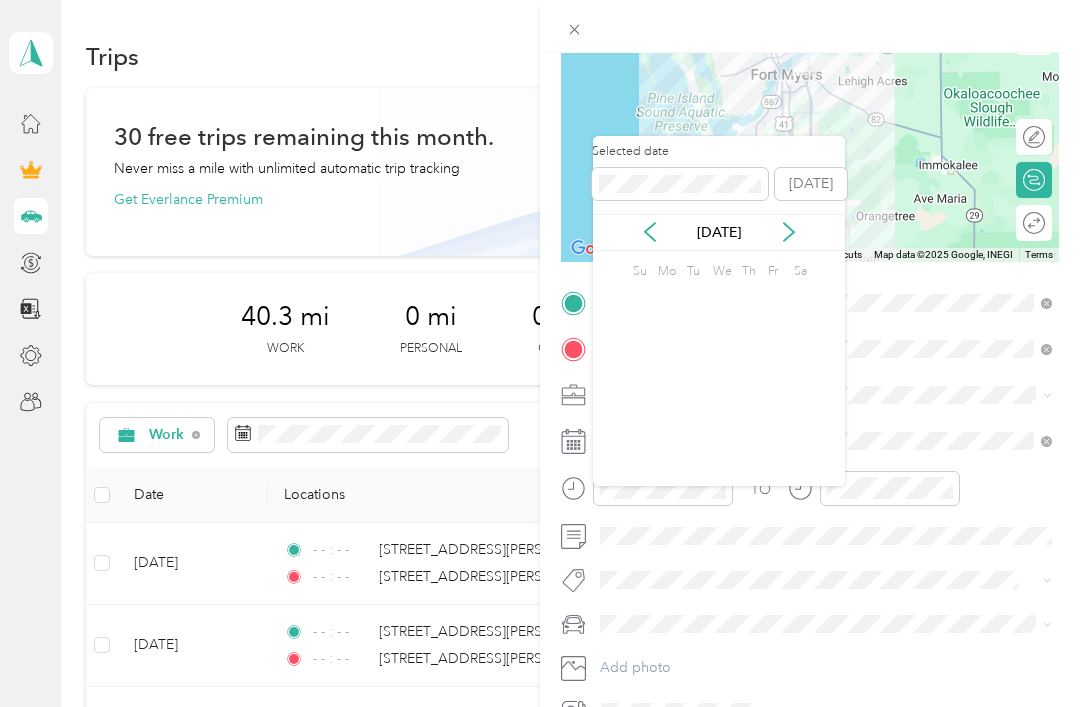 click on "[DATE]" at bounding box center (719, 232) 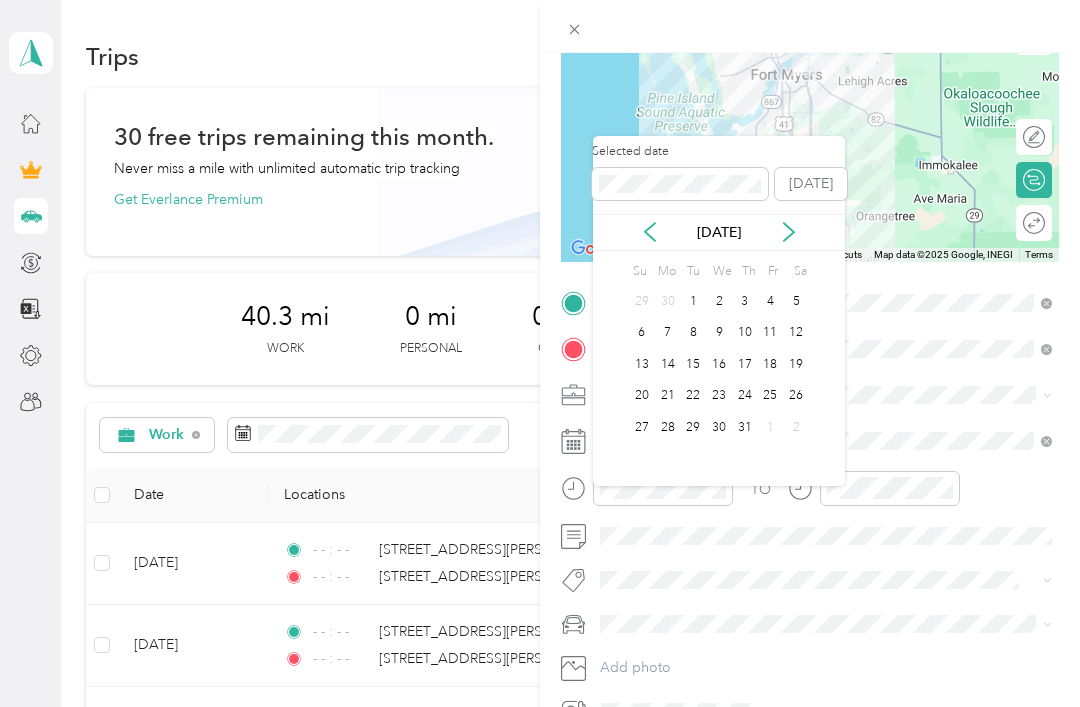 click on "[DATE]" at bounding box center [719, 232] 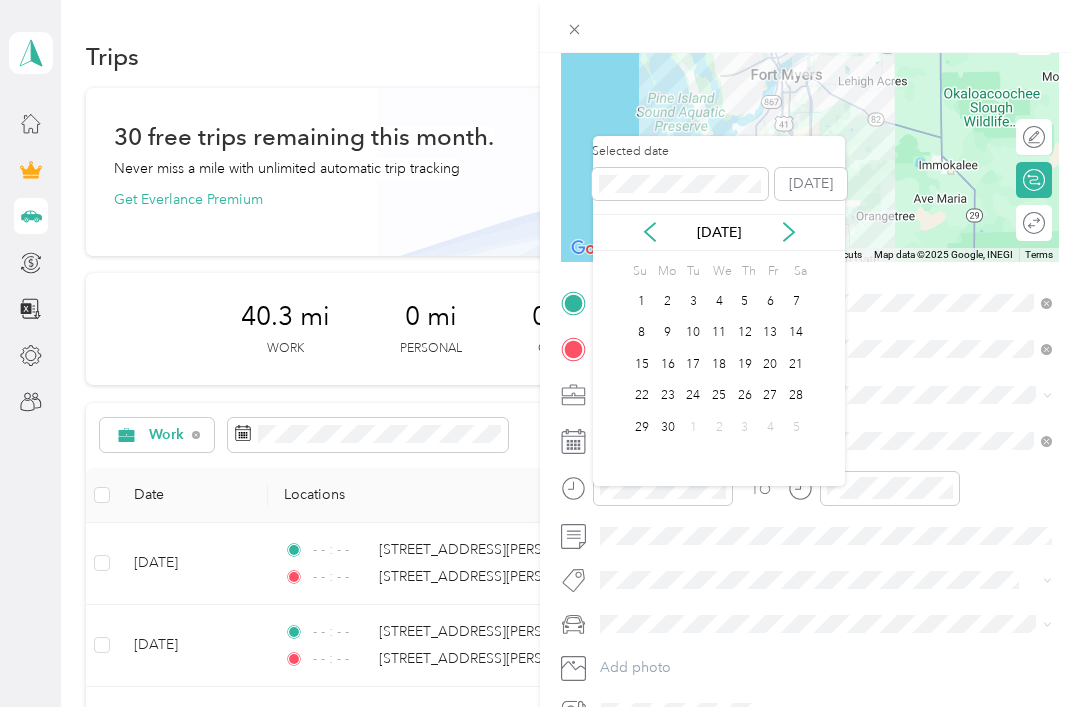 click 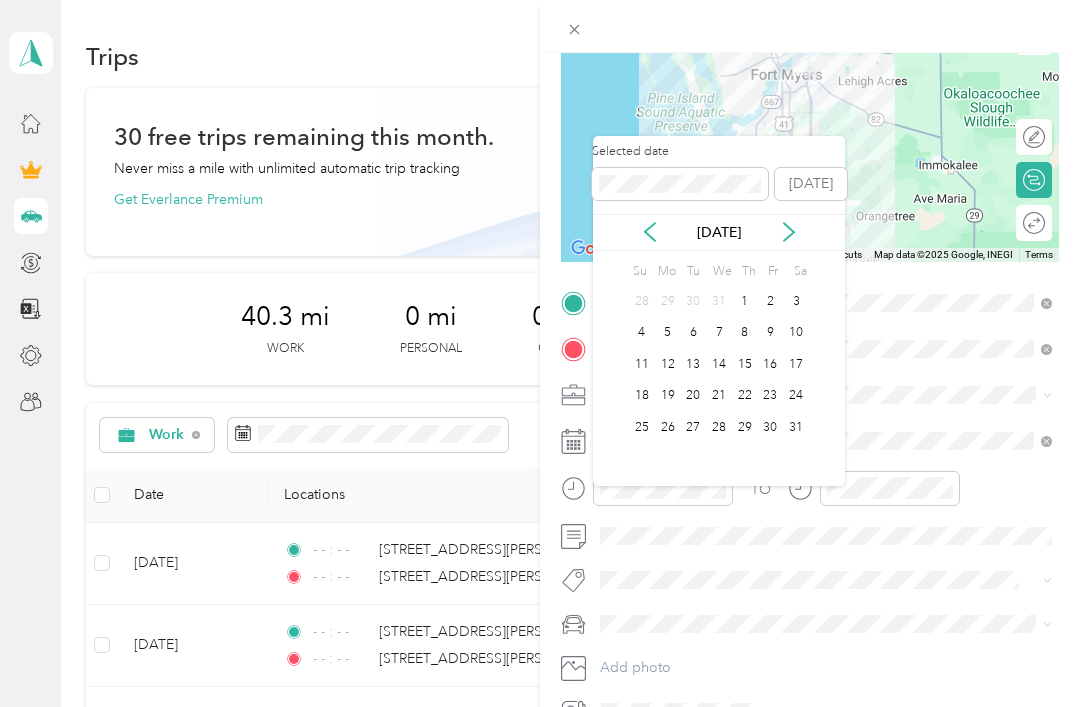 click 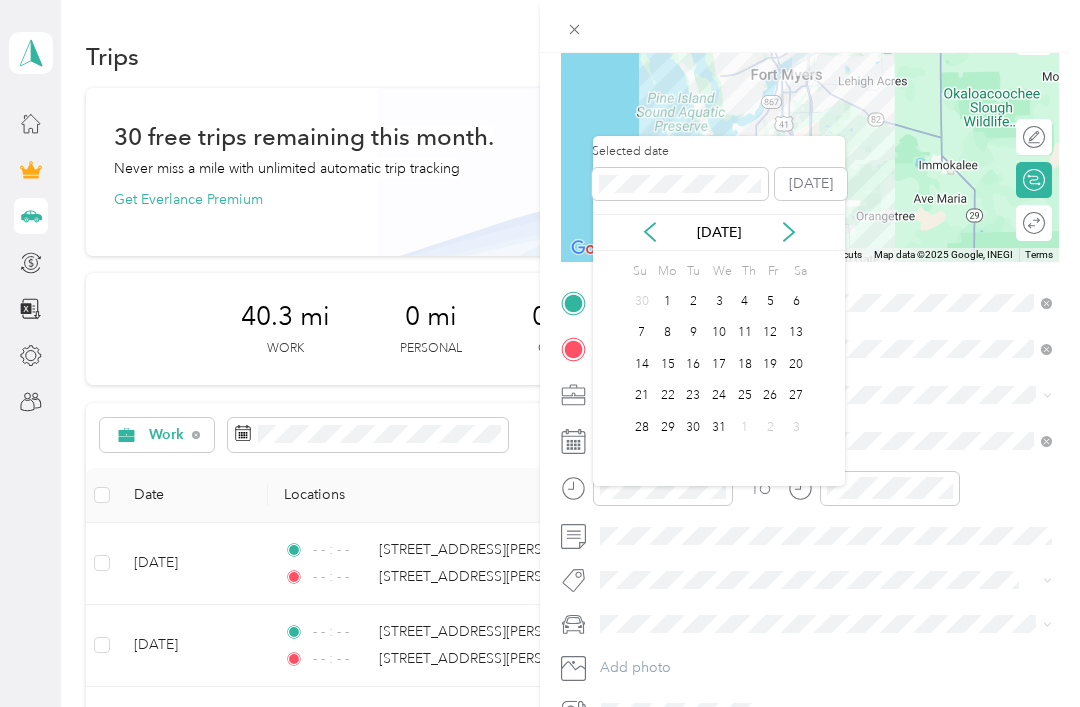 click 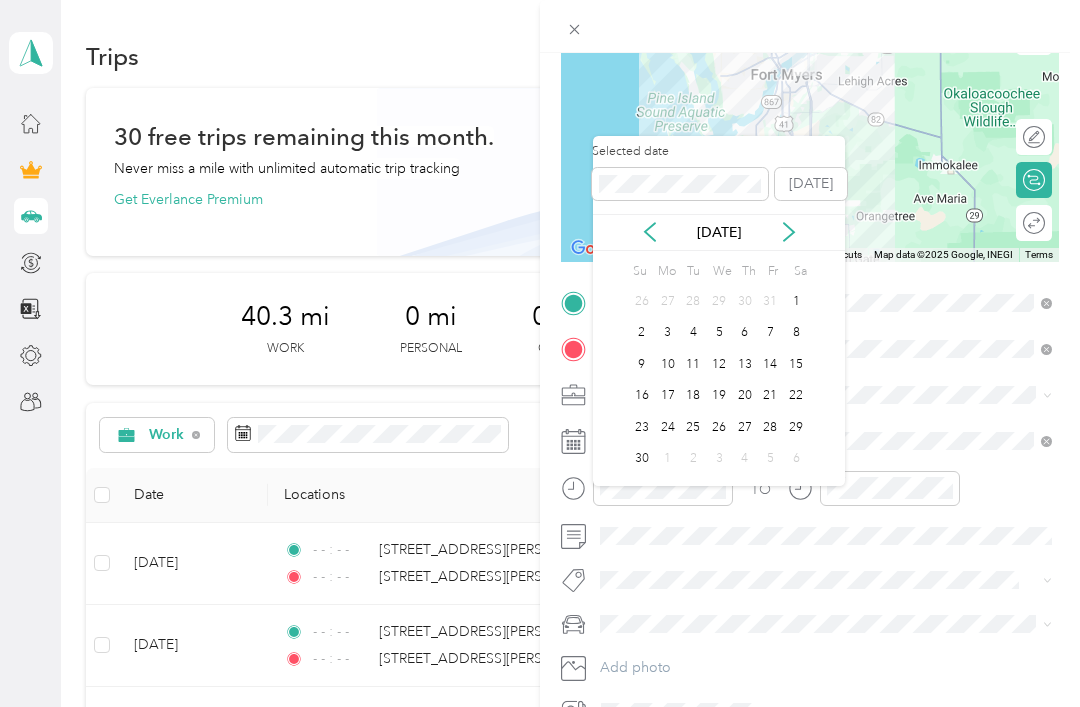 click 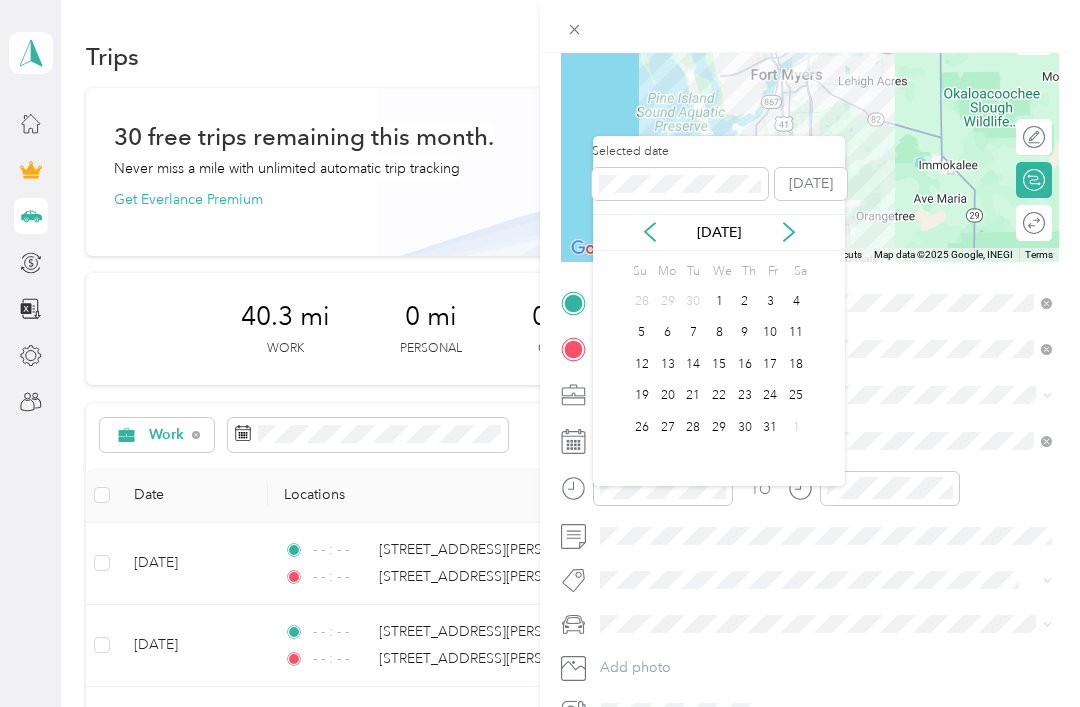 click 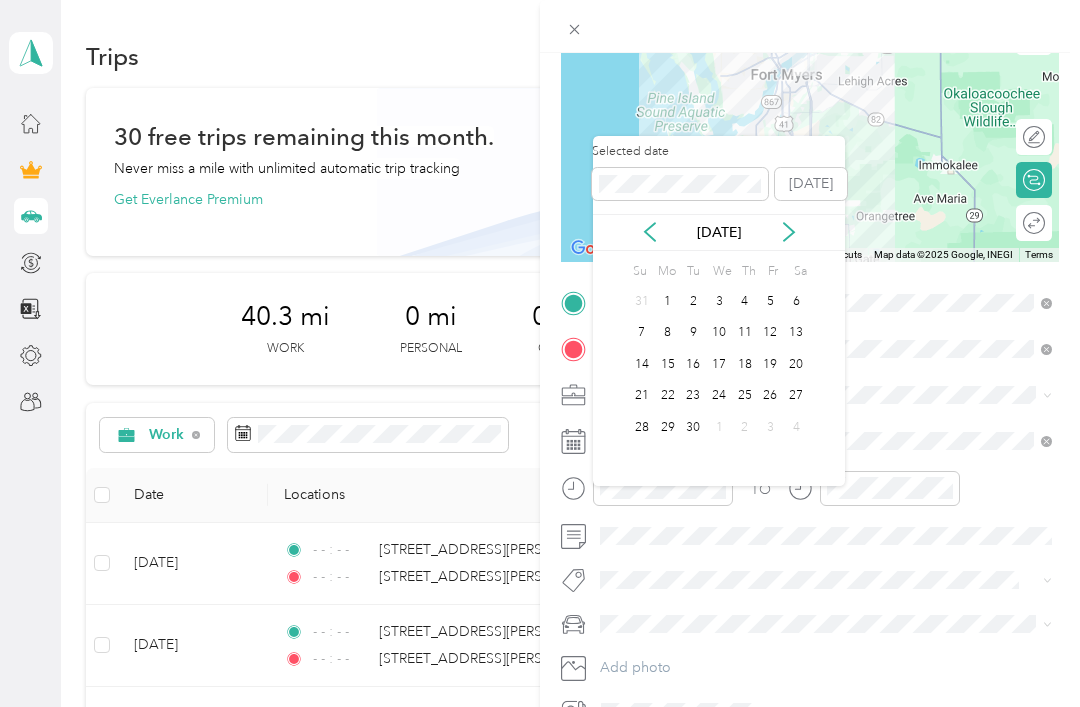click 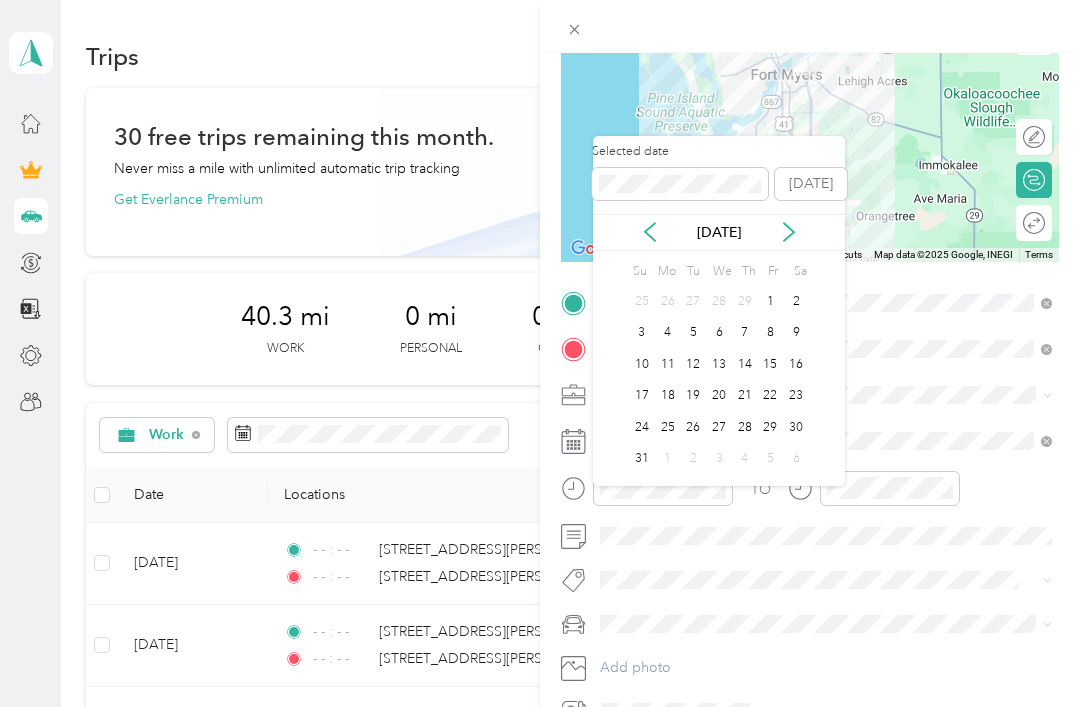 click 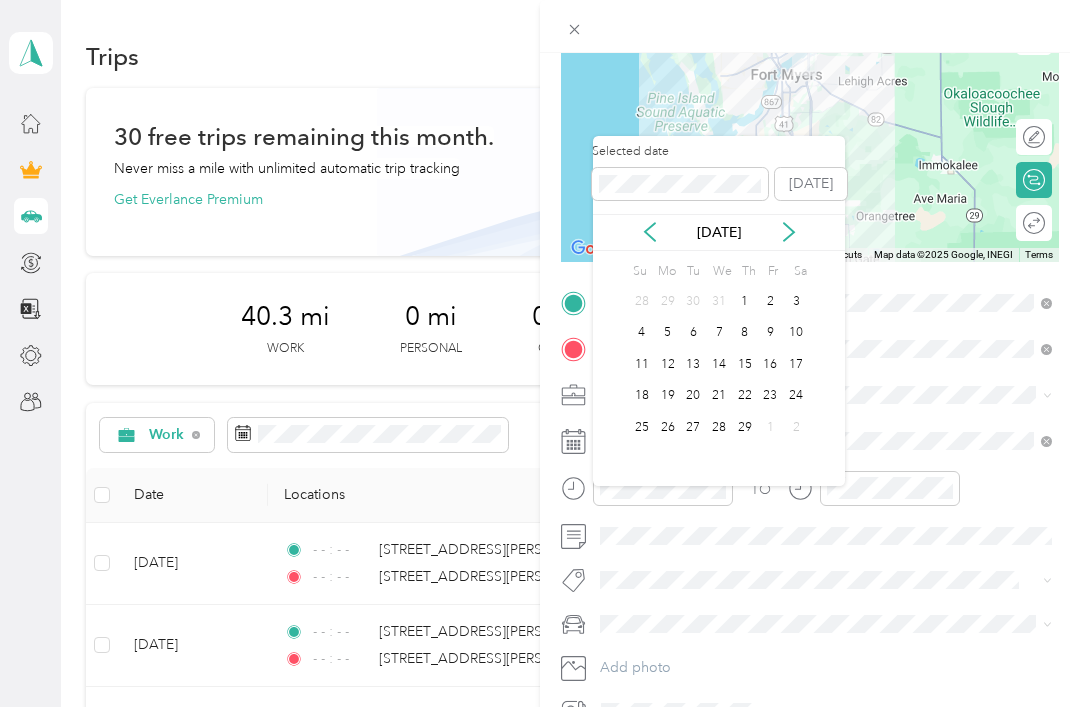 click 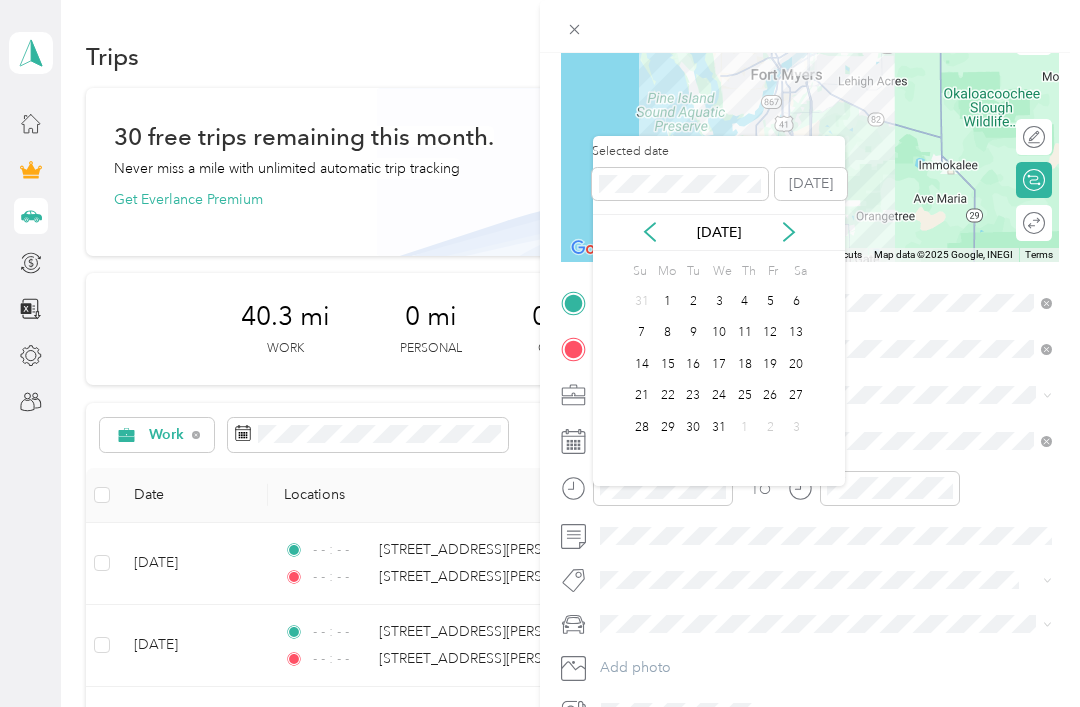 click 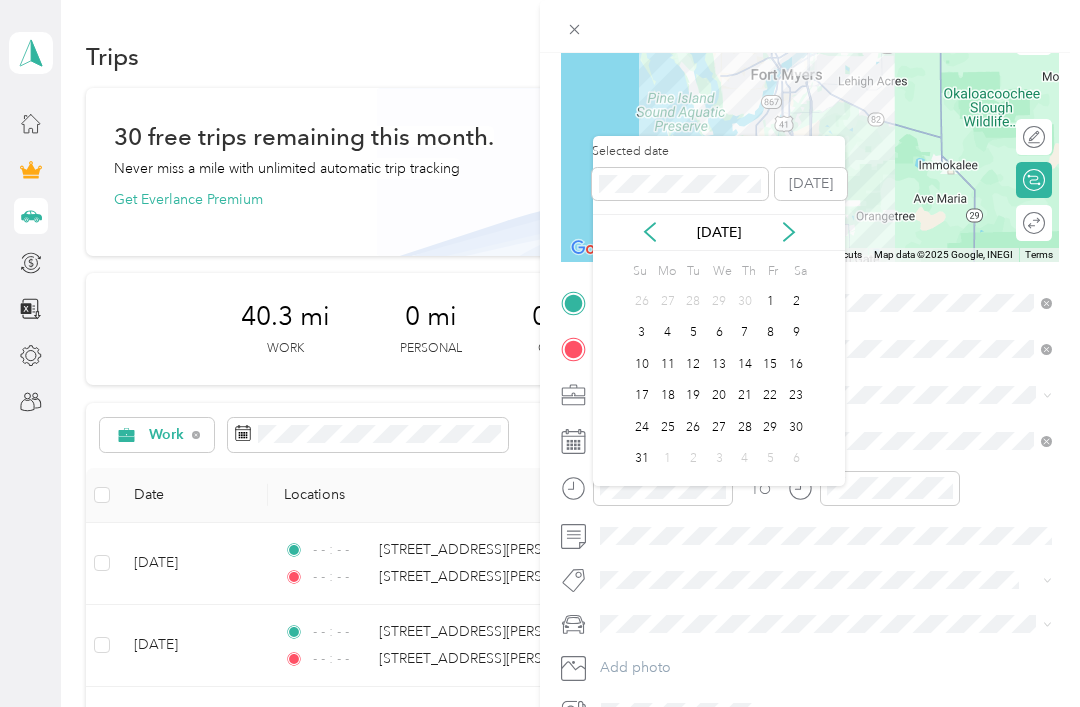 click 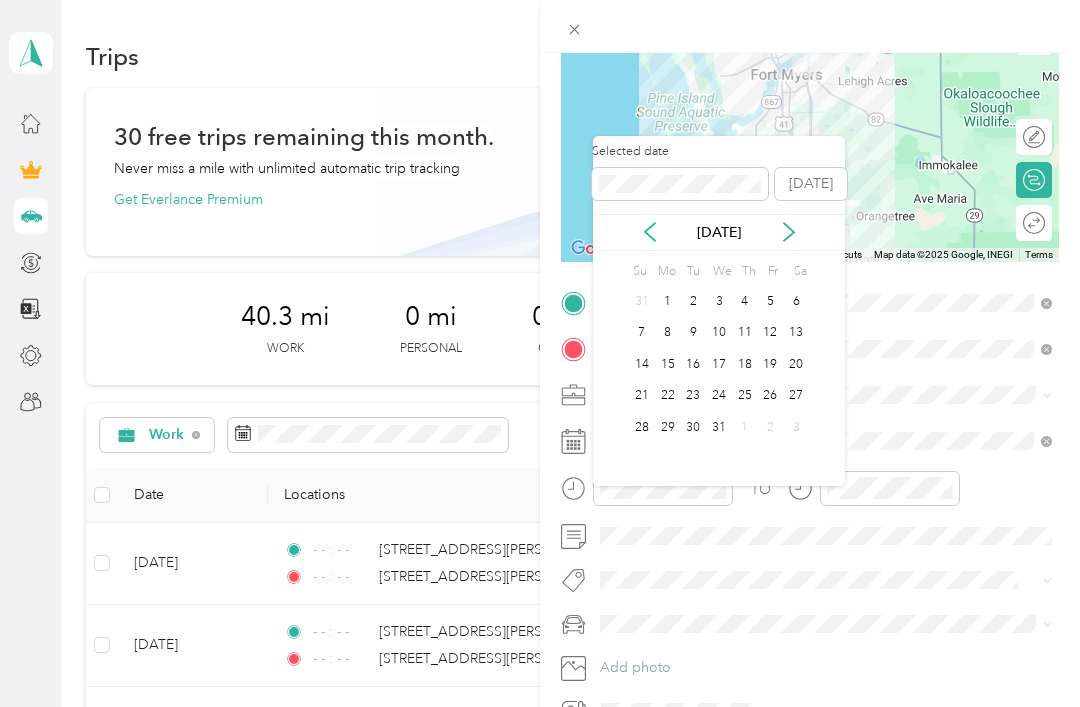 click on "4" at bounding box center (745, 301) 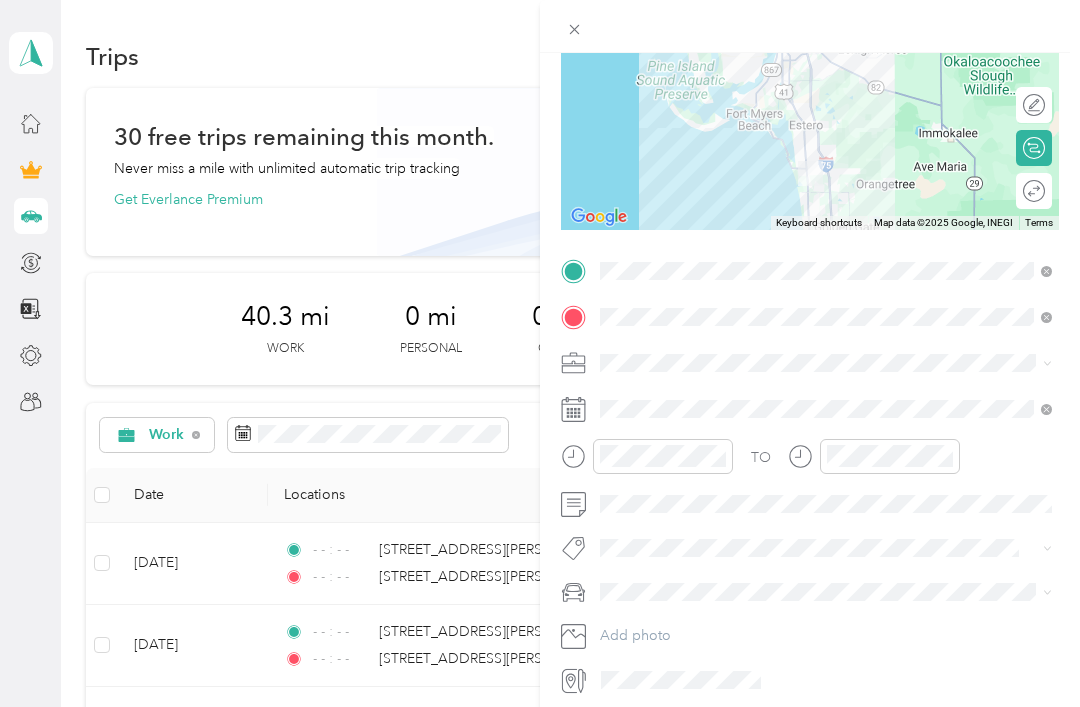 scroll, scrollTop: 223, scrollLeft: 0, axis: vertical 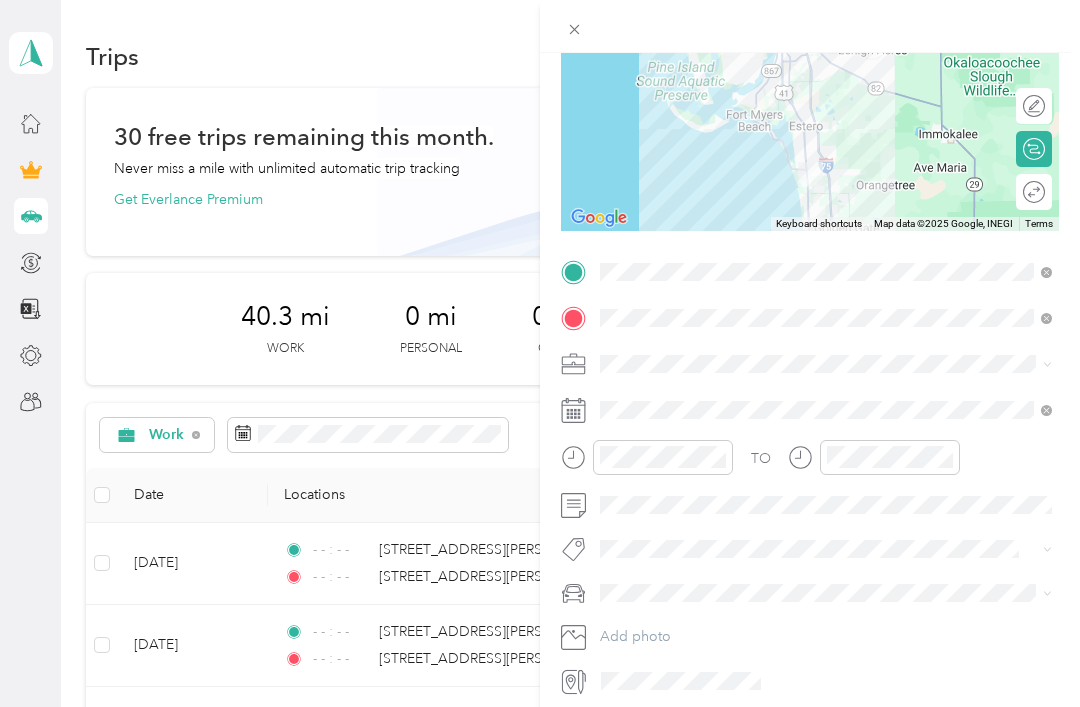 click 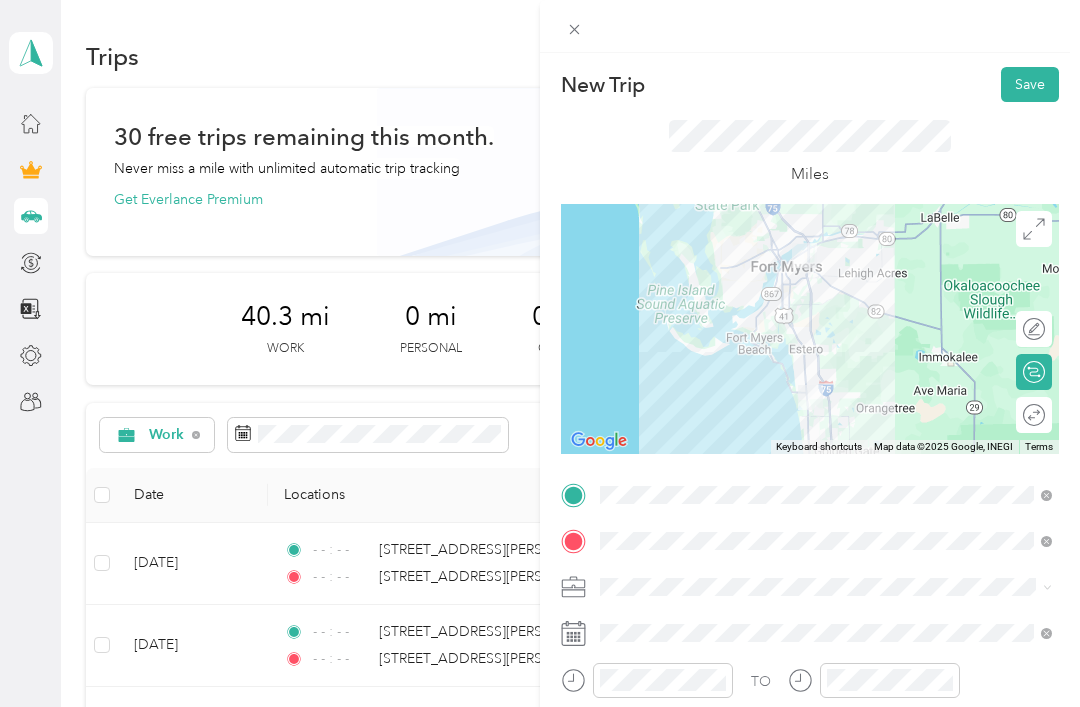 scroll, scrollTop: 0, scrollLeft: 0, axis: both 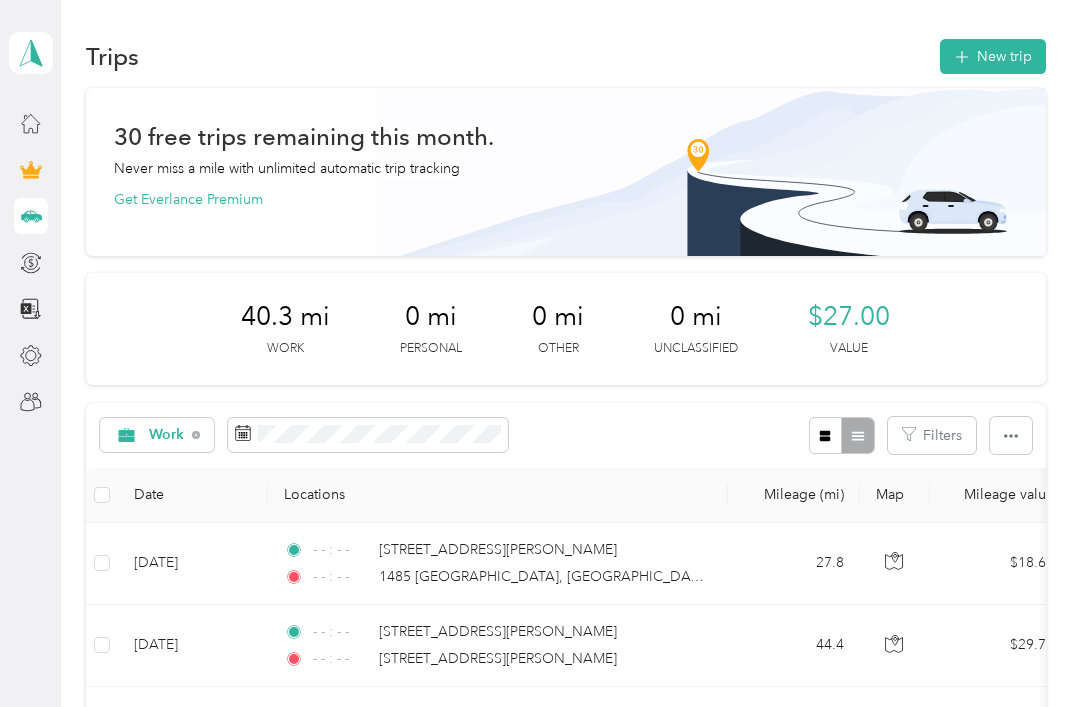 click on "New trip" at bounding box center [993, 56] 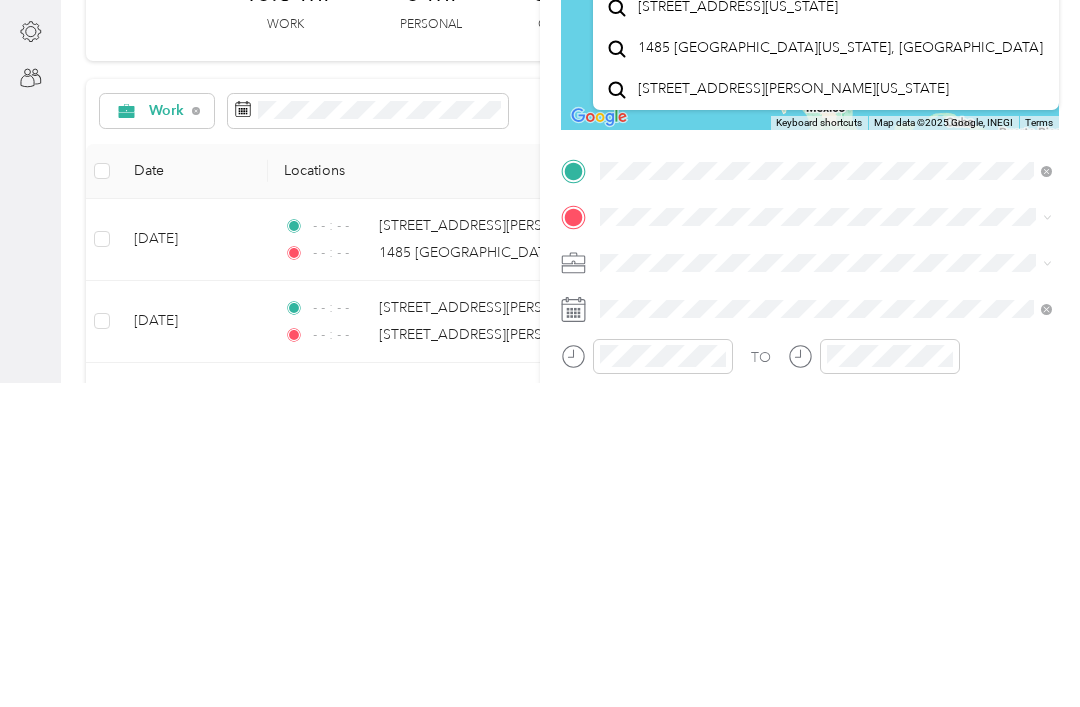 click on "[STREET_ADDRESS][US_STATE]" at bounding box center [826, 331] 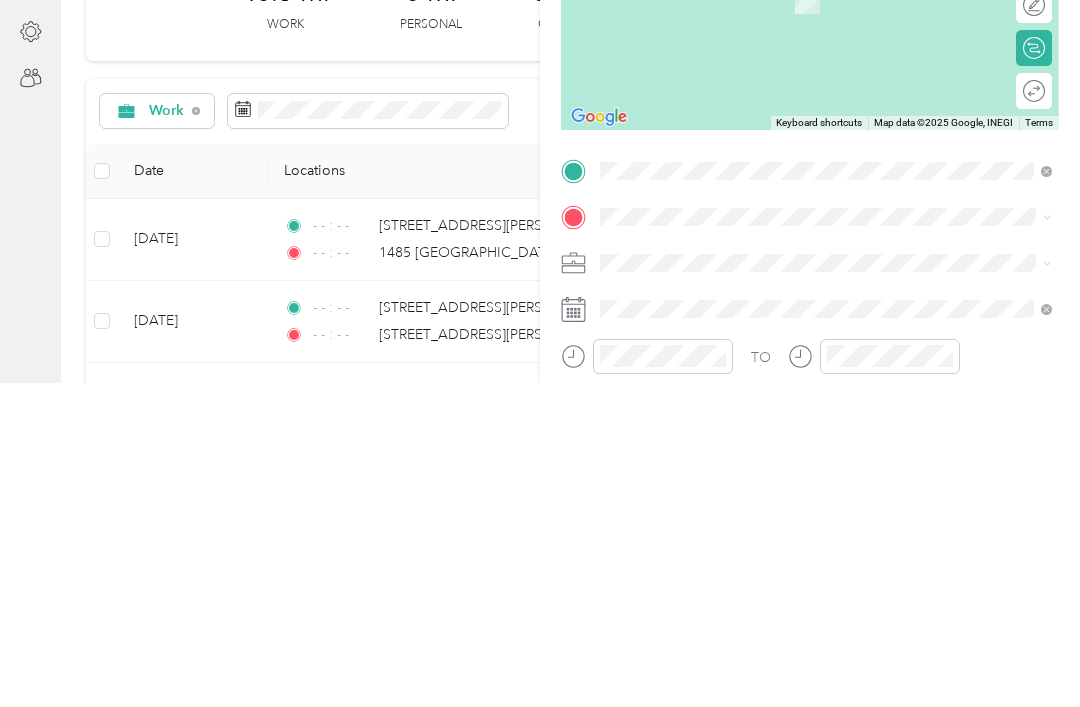 scroll, scrollTop: 64, scrollLeft: 0, axis: vertical 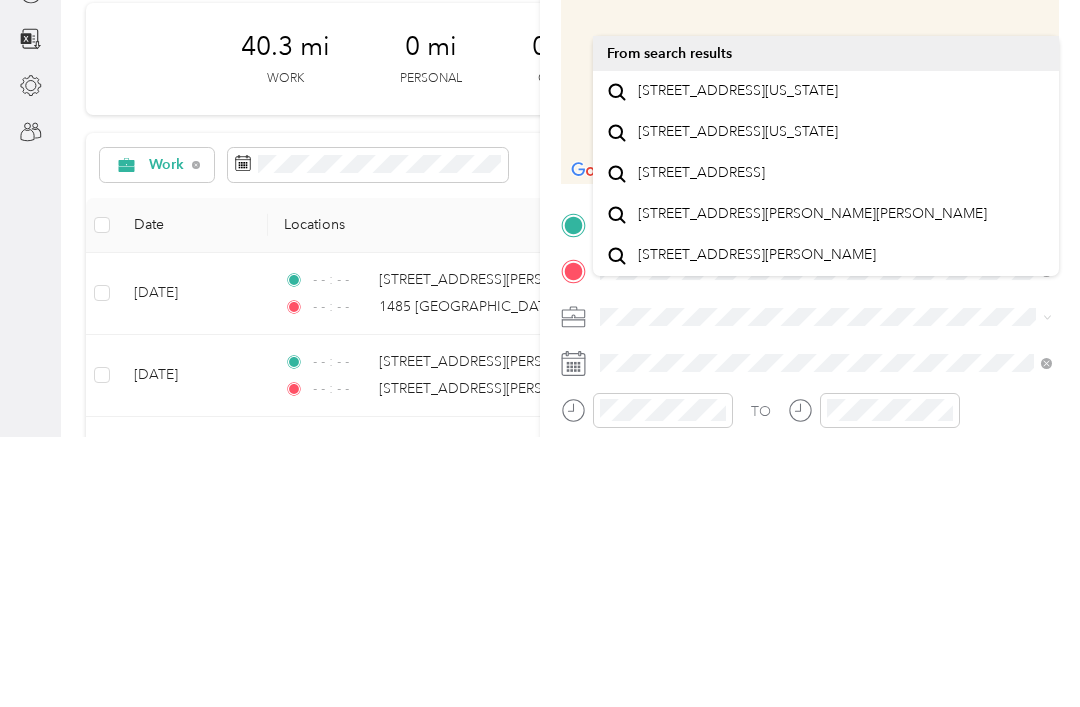 click on "[STREET_ADDRESS][US_STATE]" at bounding box center (738, 402) 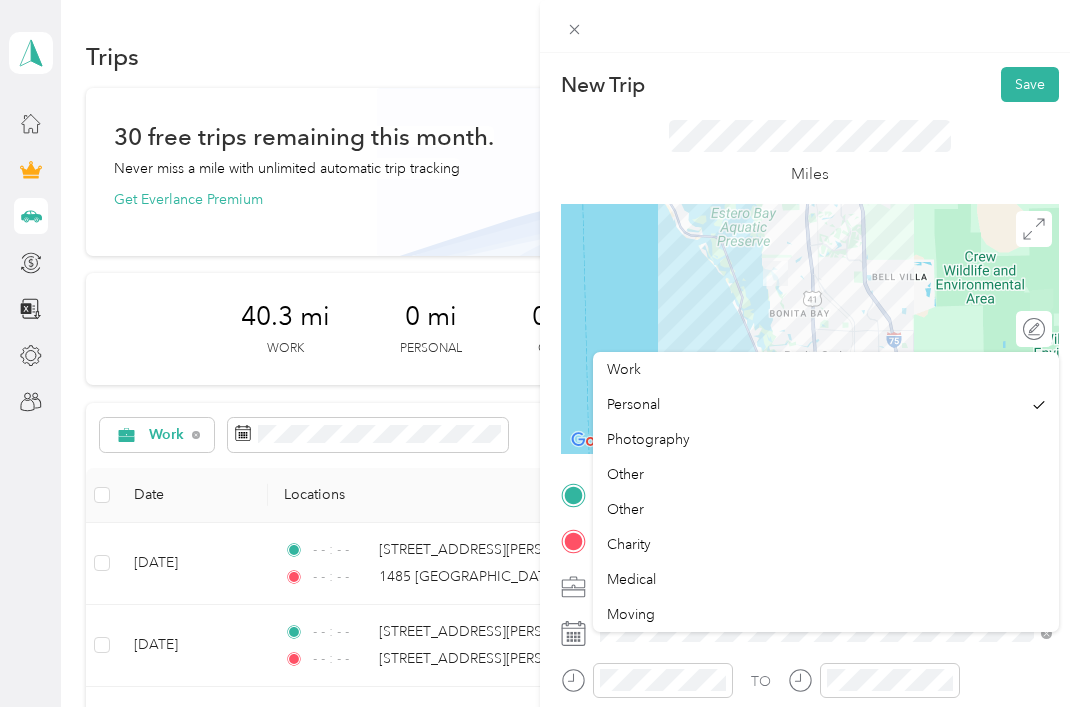 click on "Work" at bounding box center (624, 369) 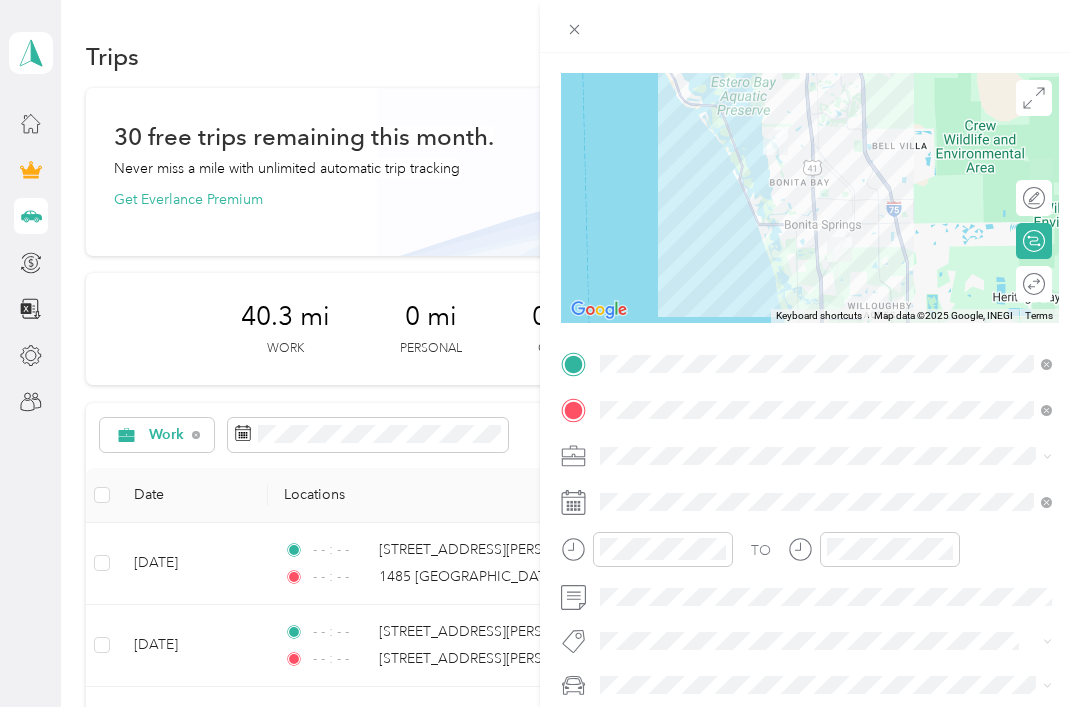 scroll, scrollTop: 176, scrollLeft: 0, axis: vertical 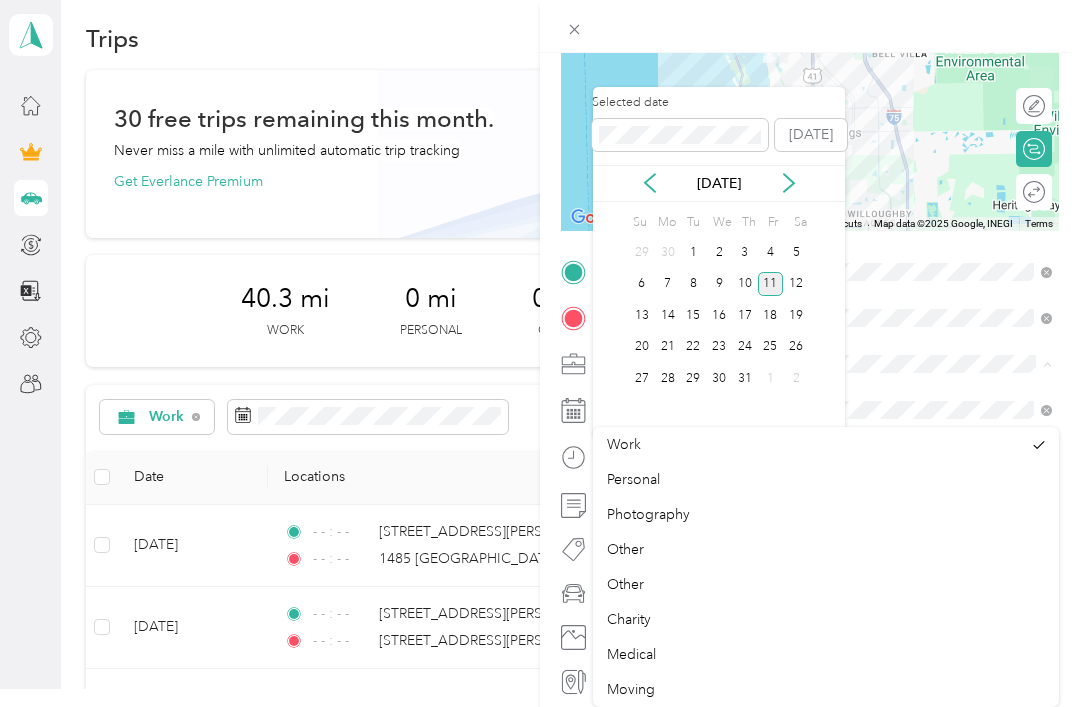 click 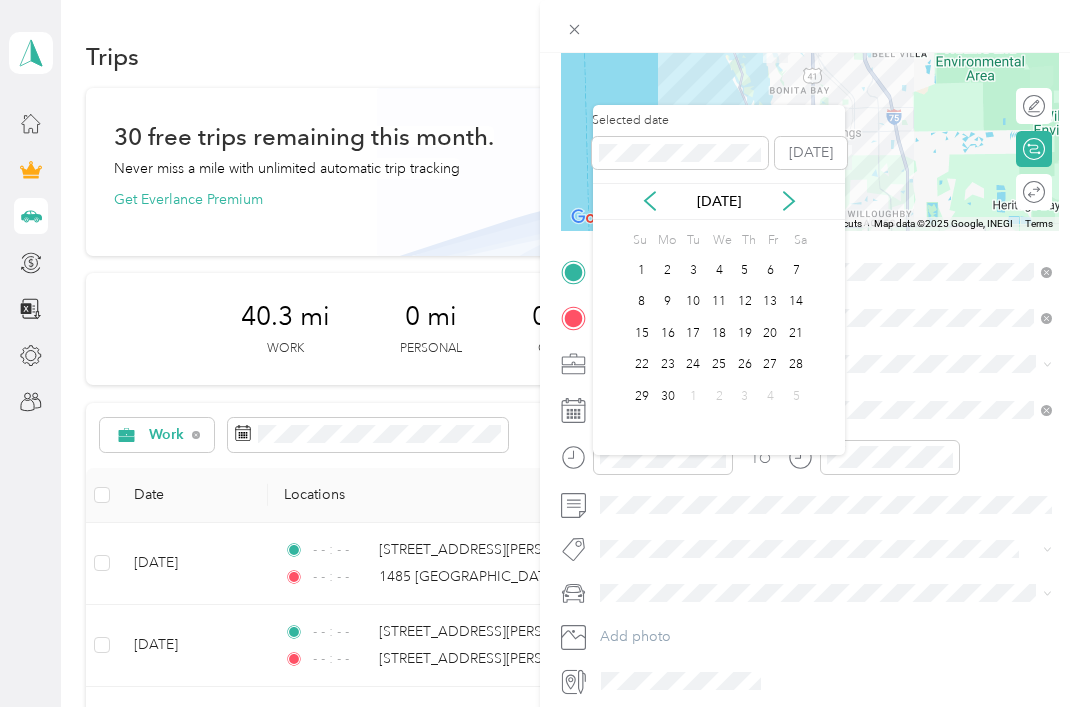click 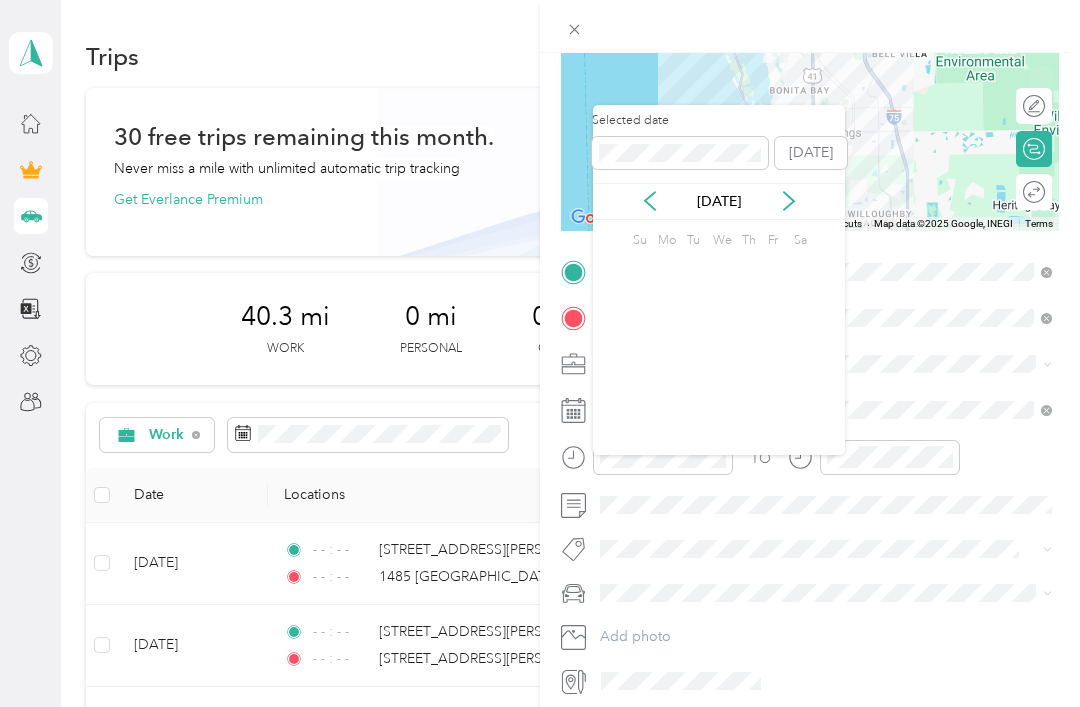 click 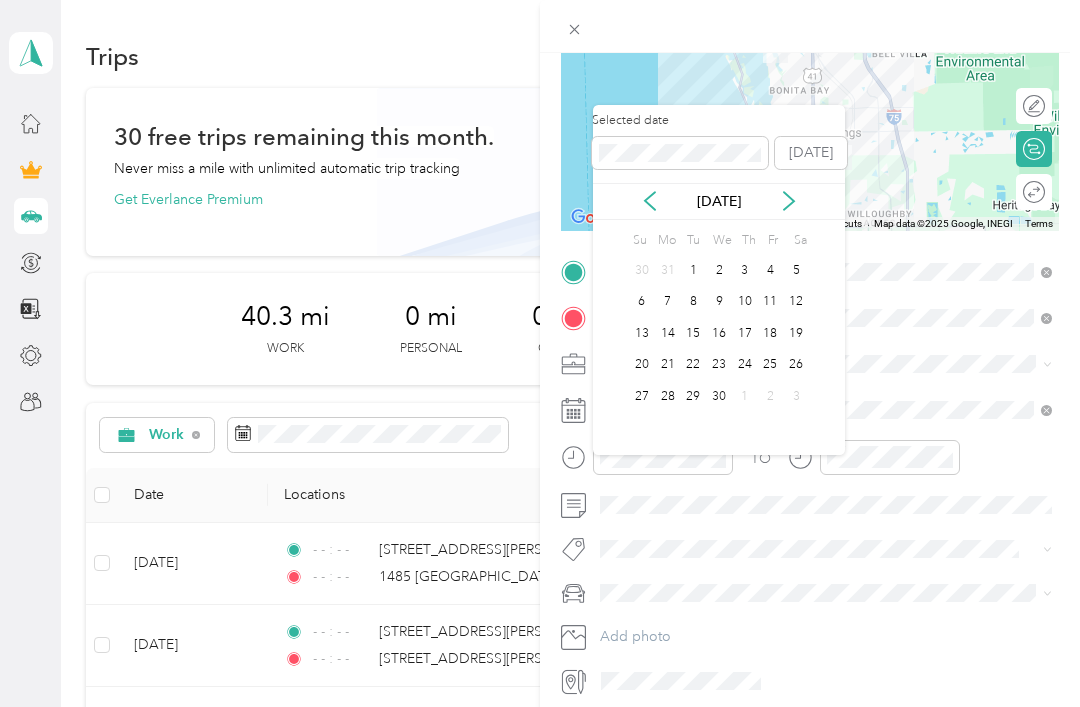 click 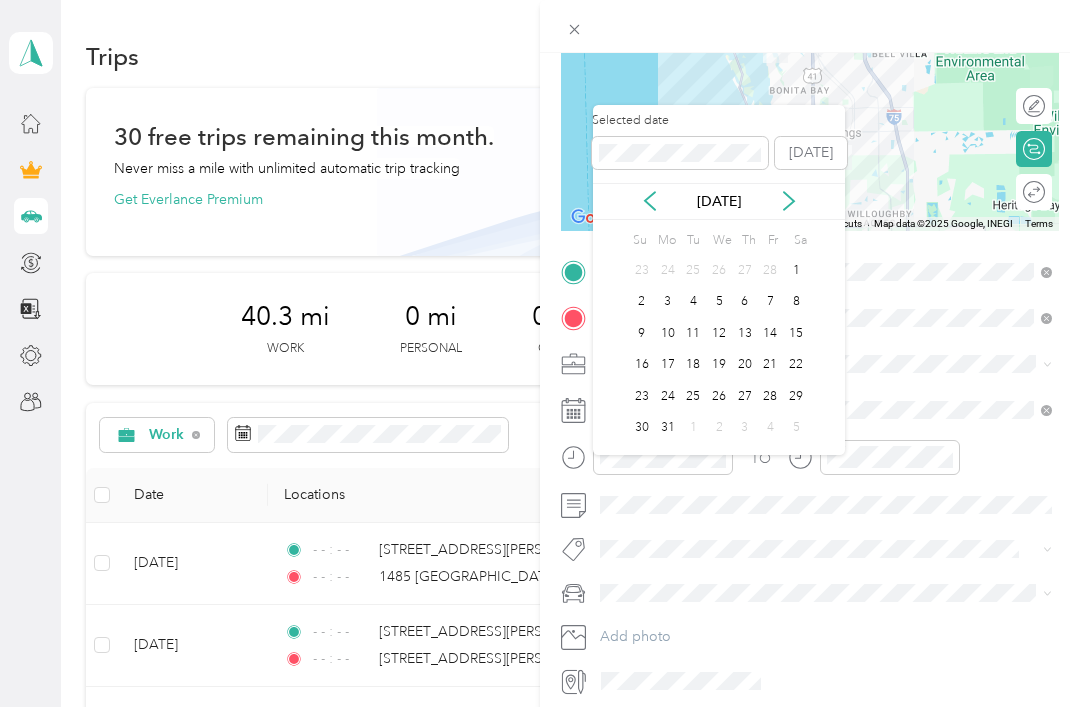 click on "[DATE]" at bounding box center (719, 201) 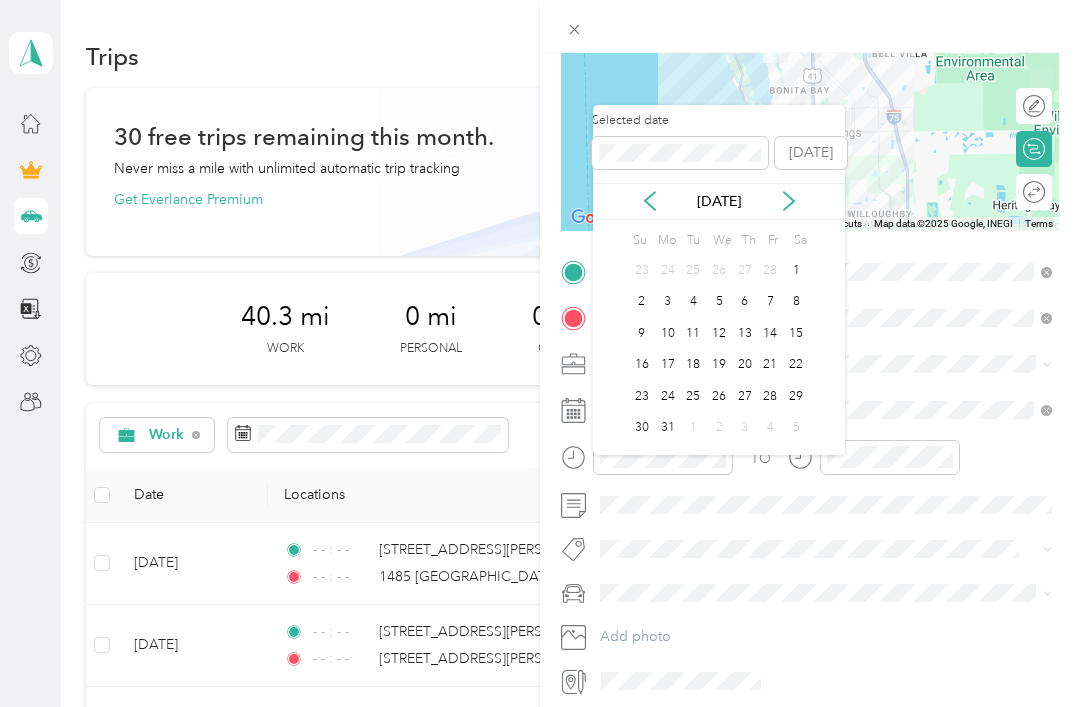 click on "[DATE]" at bounding box center (719, 201) 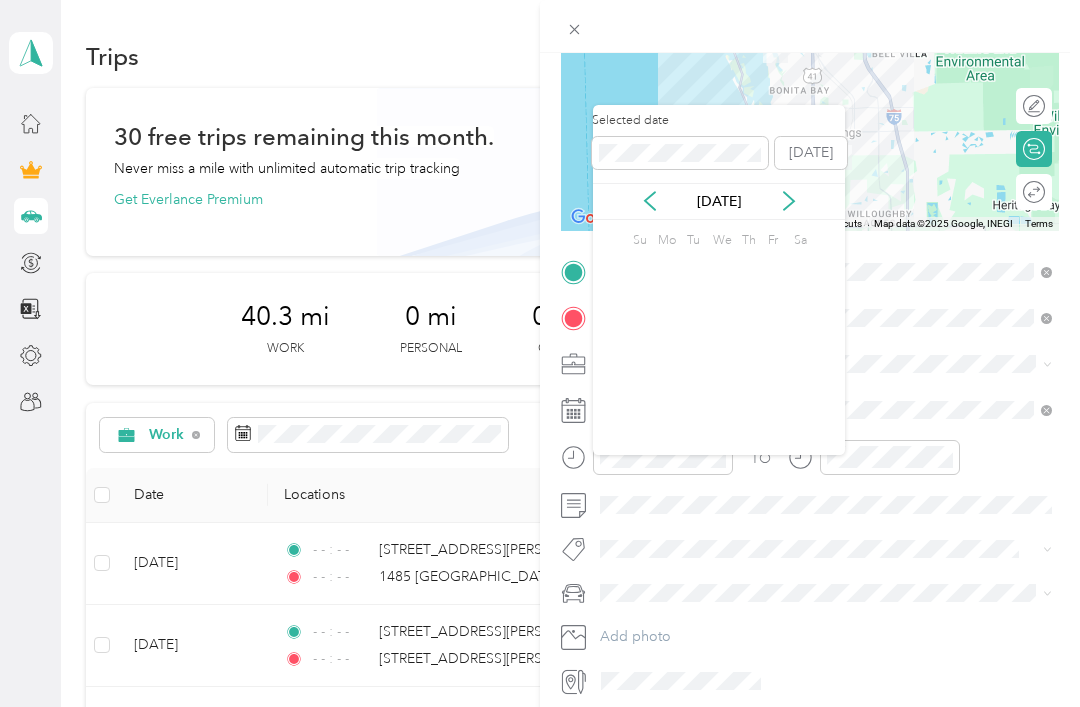 click 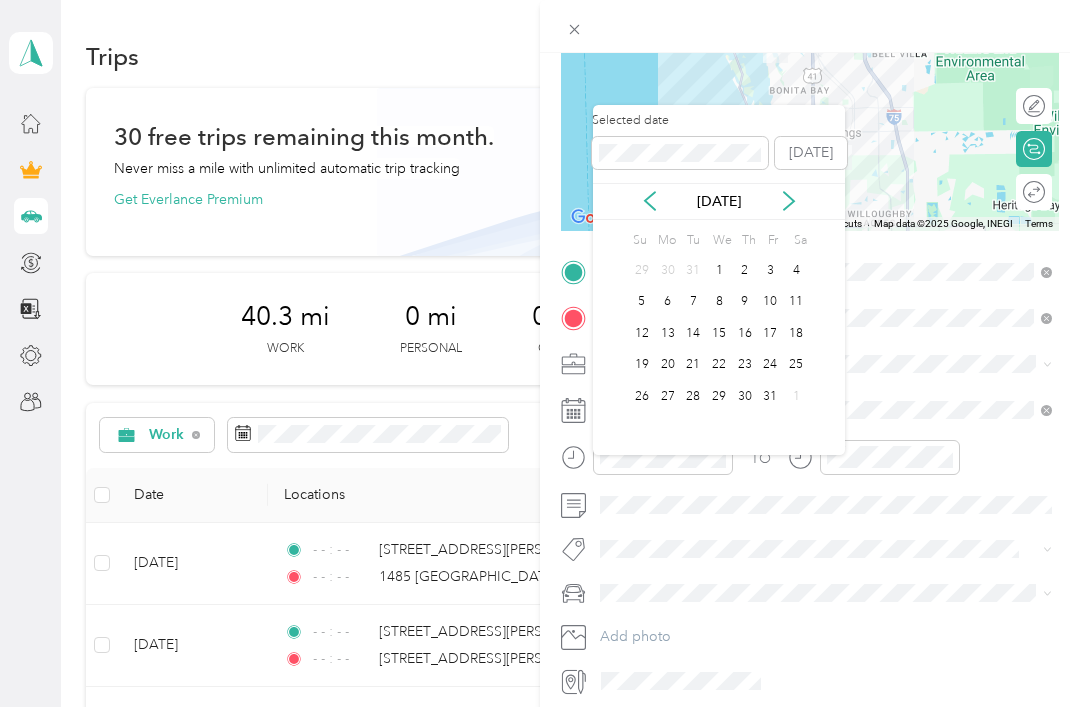 click 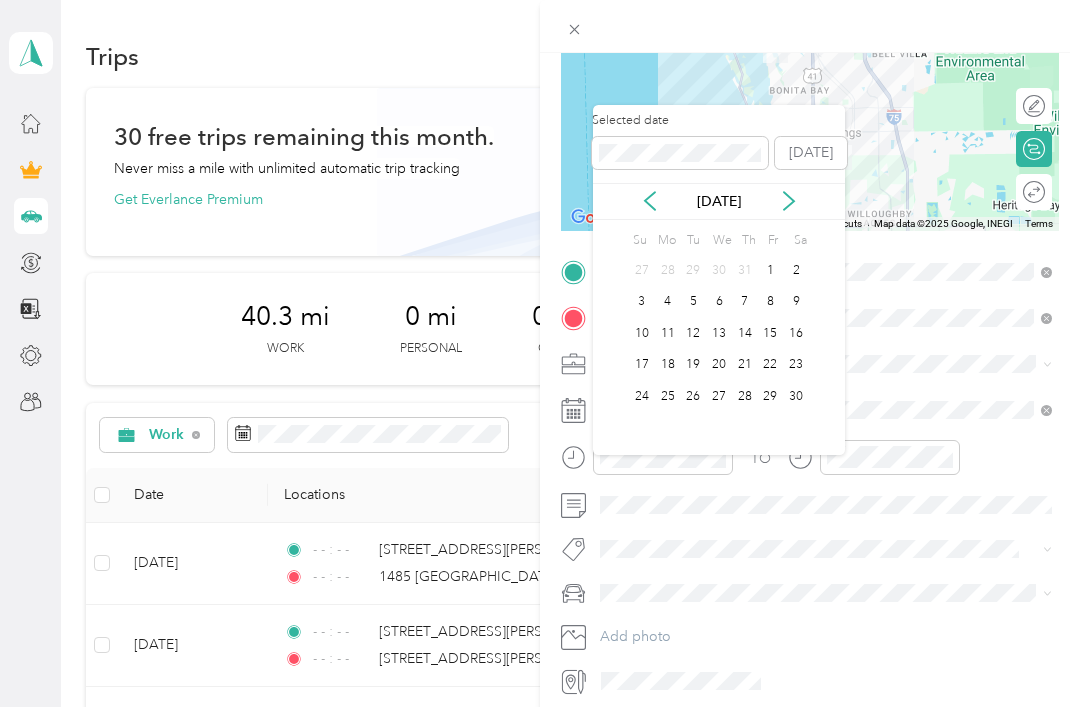 click 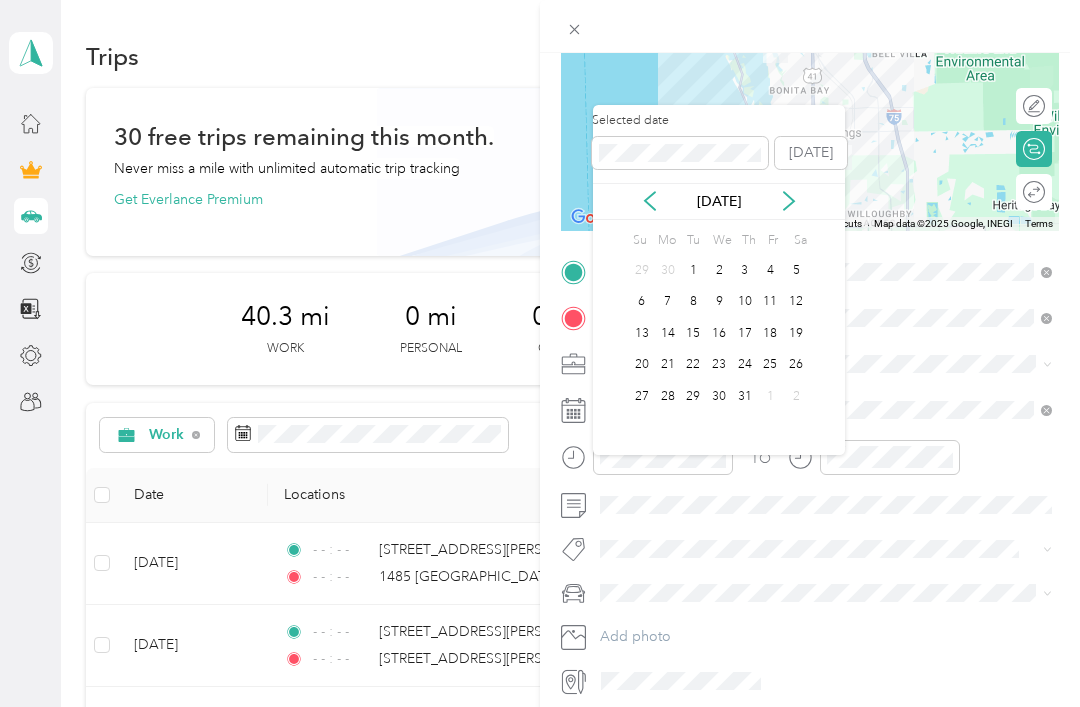 click on "[DATE]" at bounding box center [719, 201] 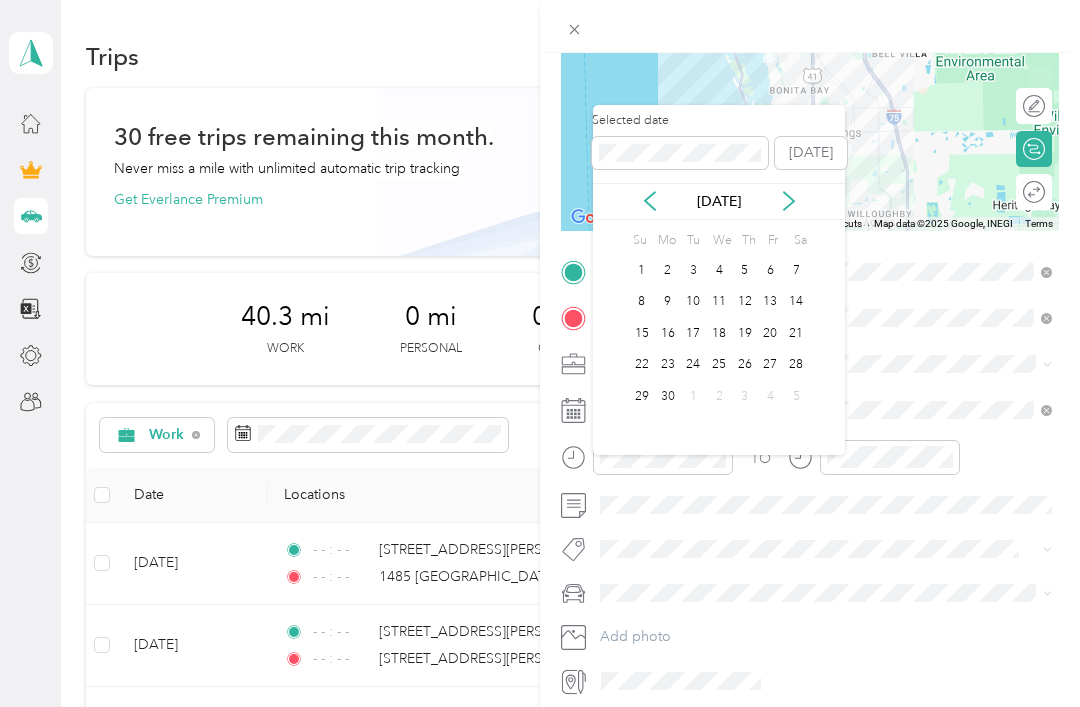 click 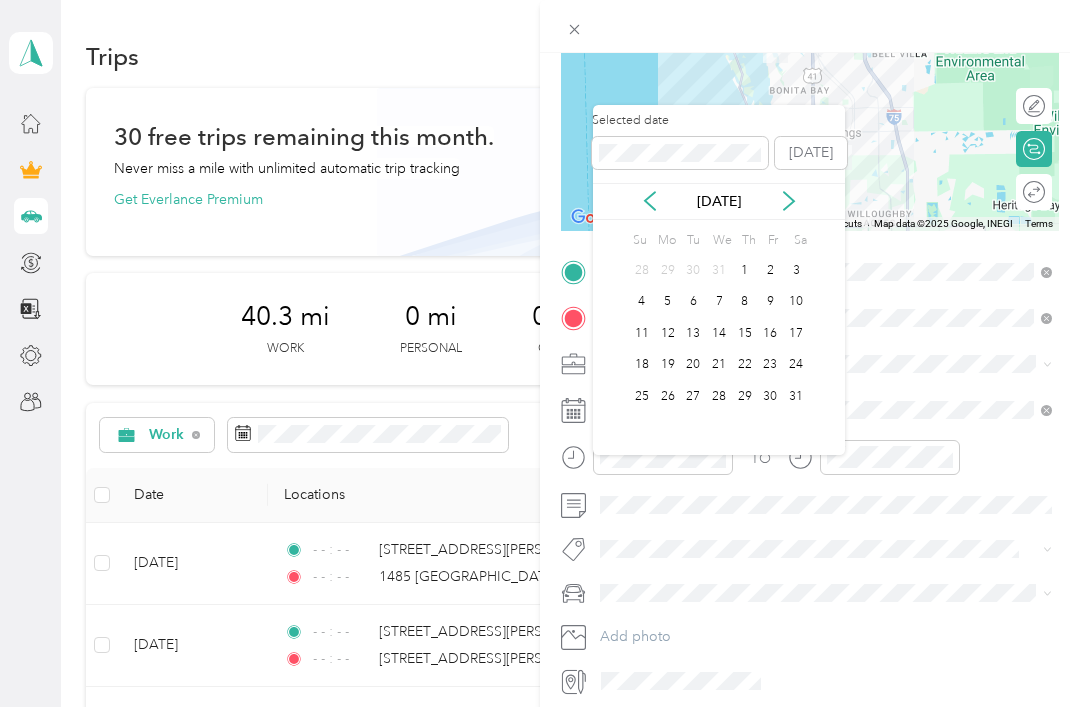 click 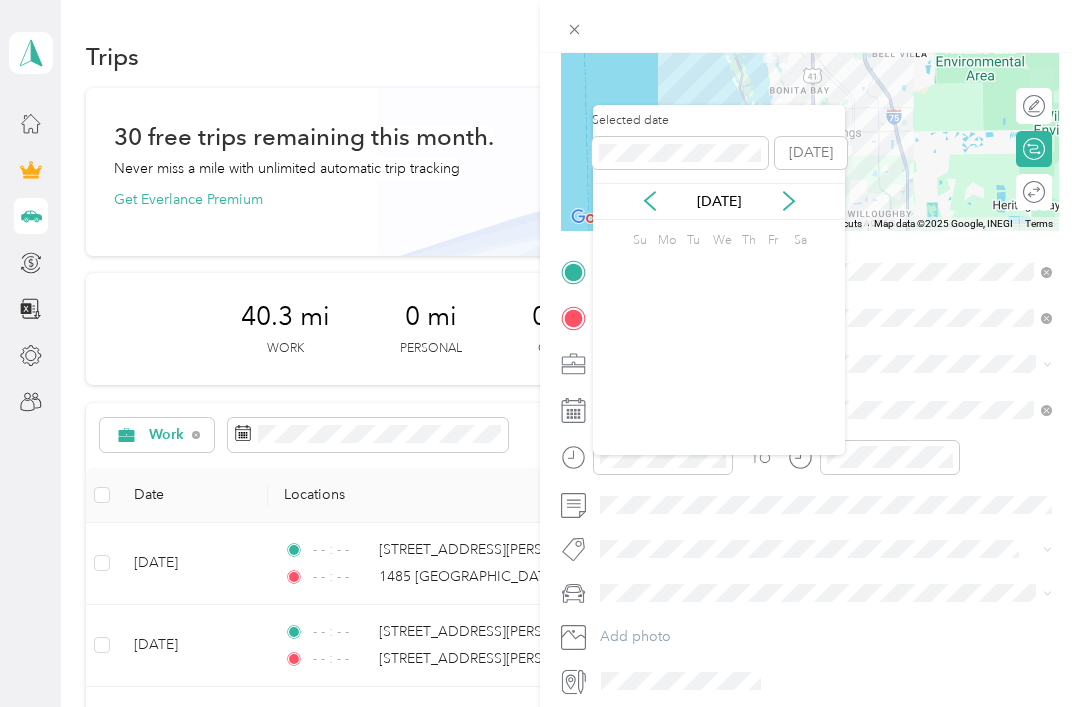 click 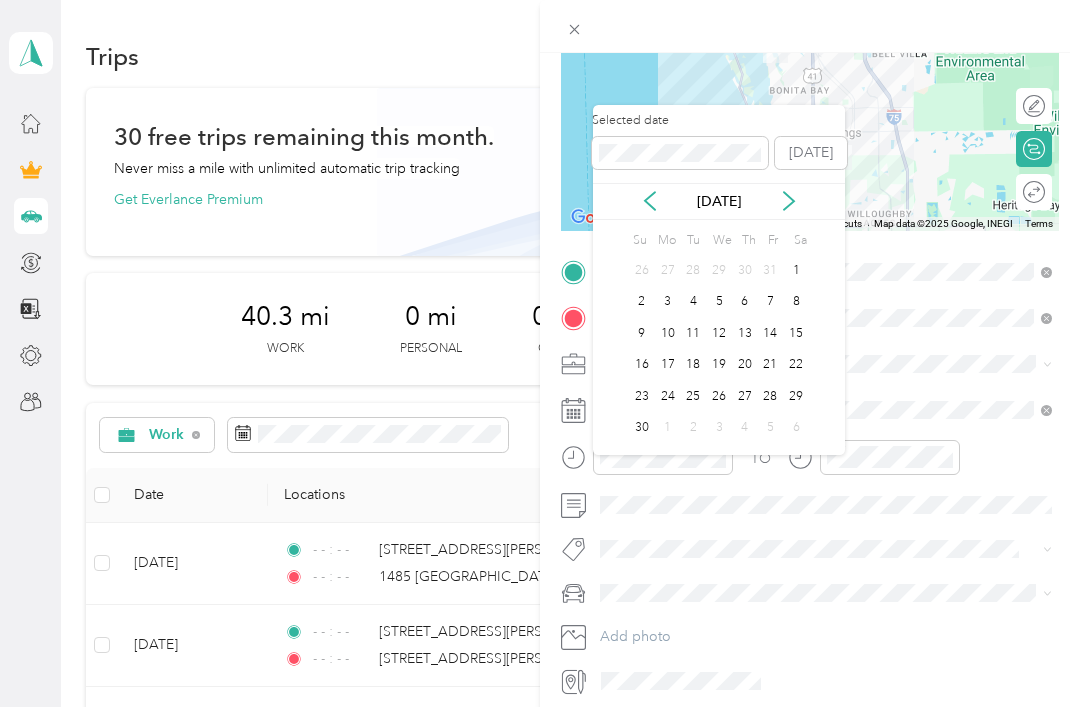 click 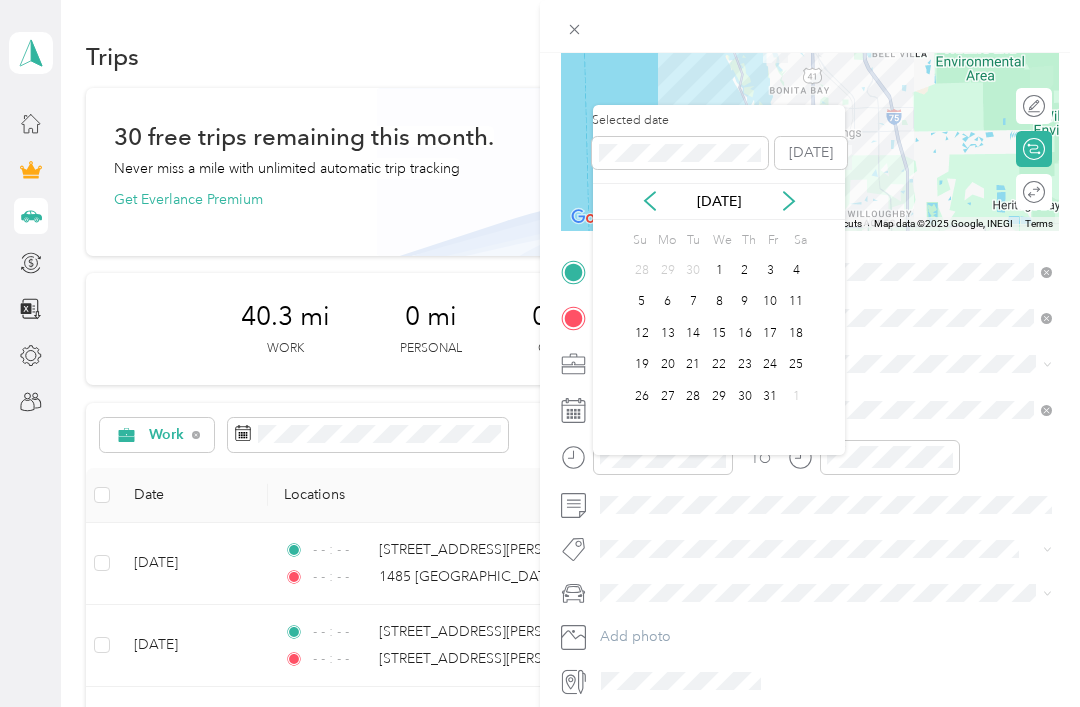 click 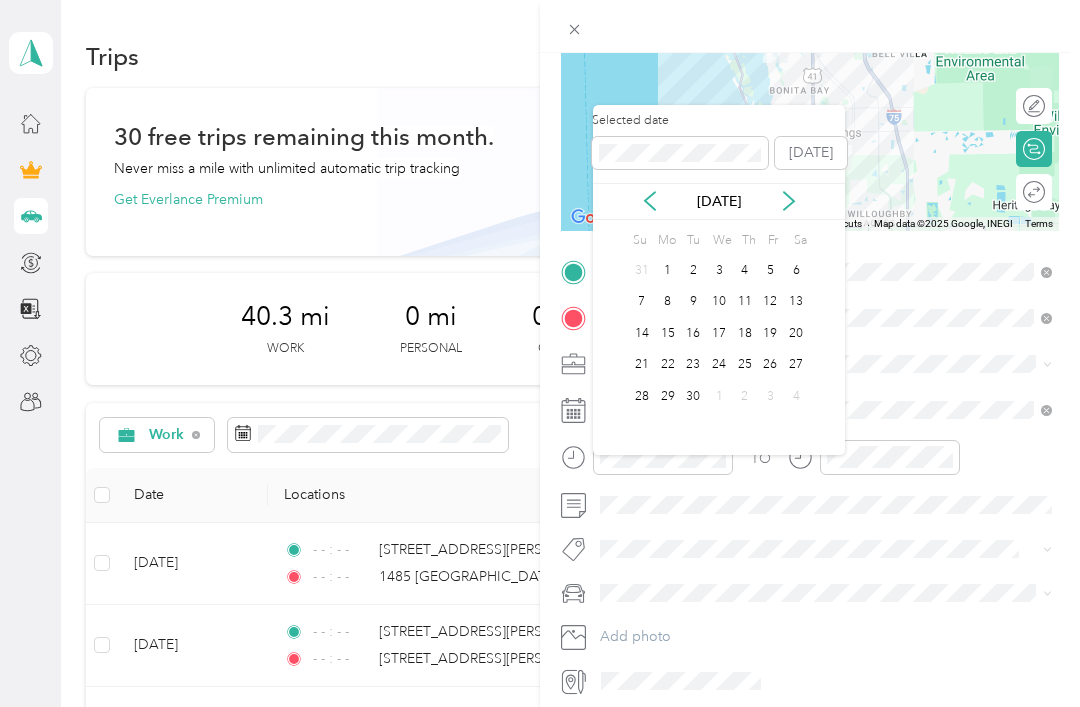 click 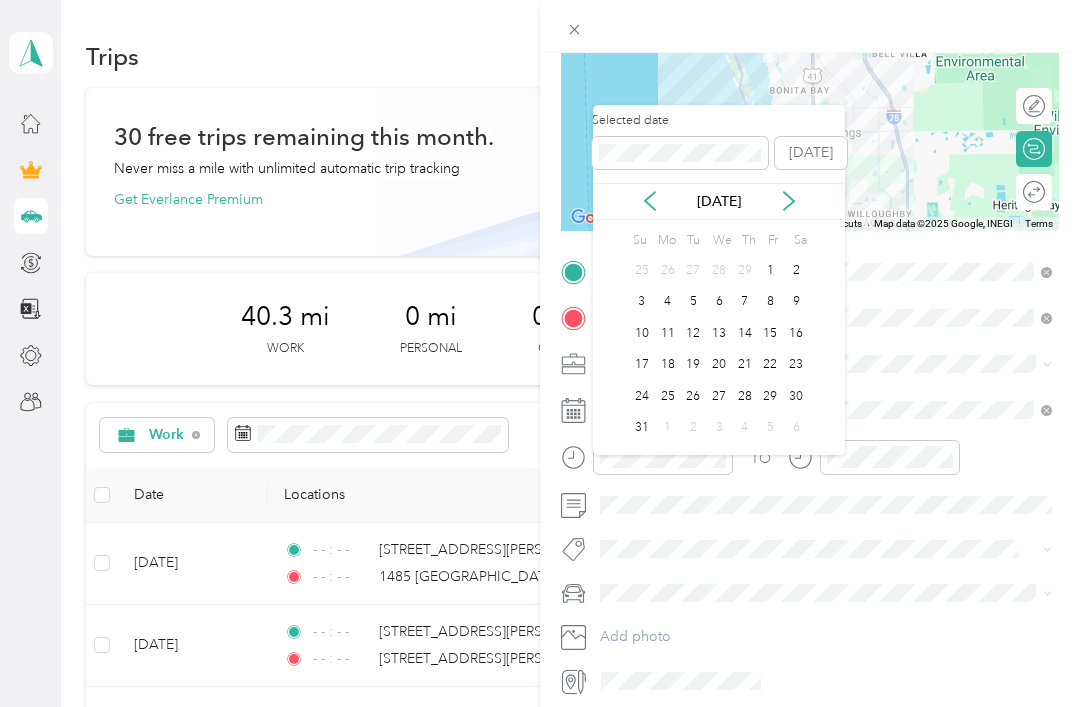 click 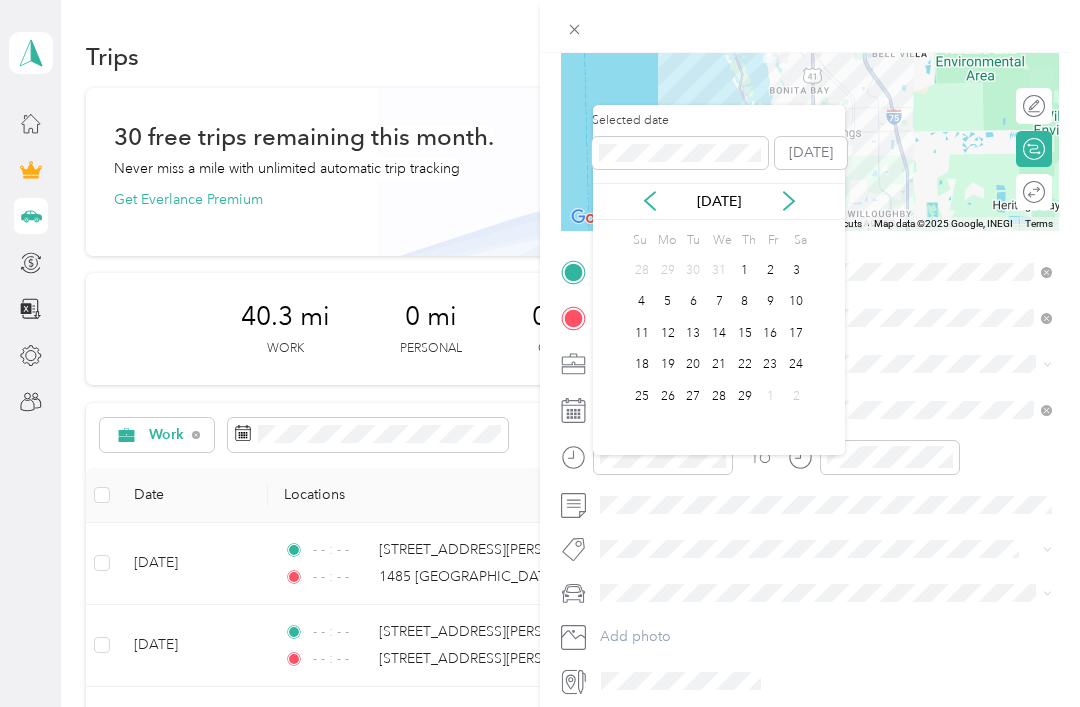 click 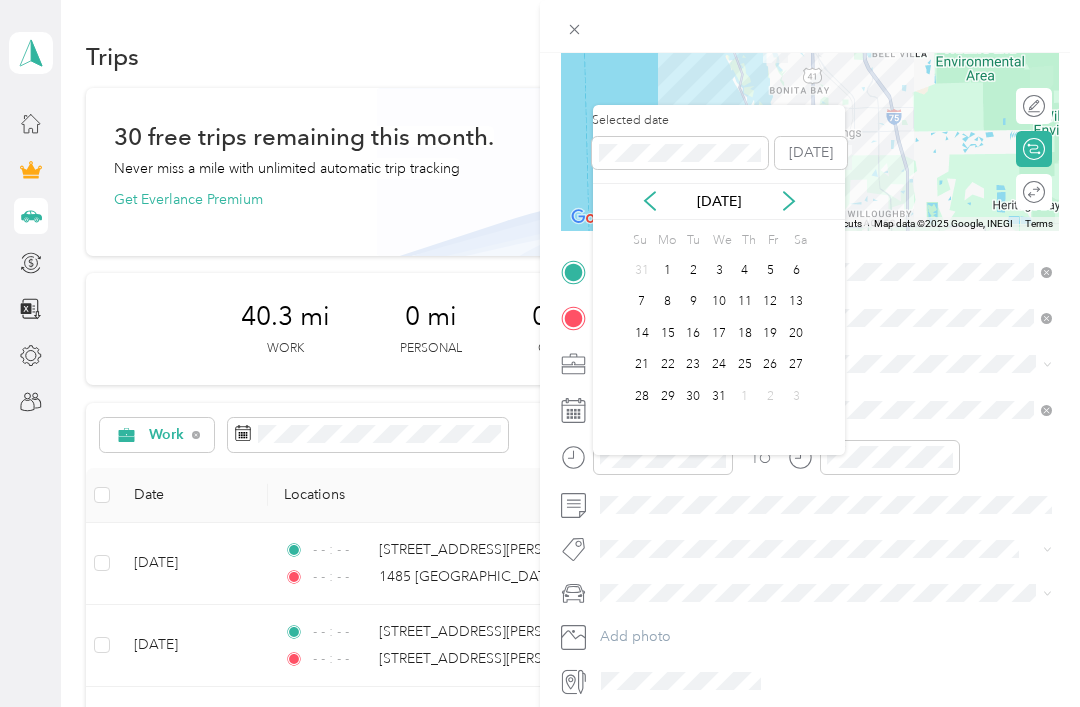 click 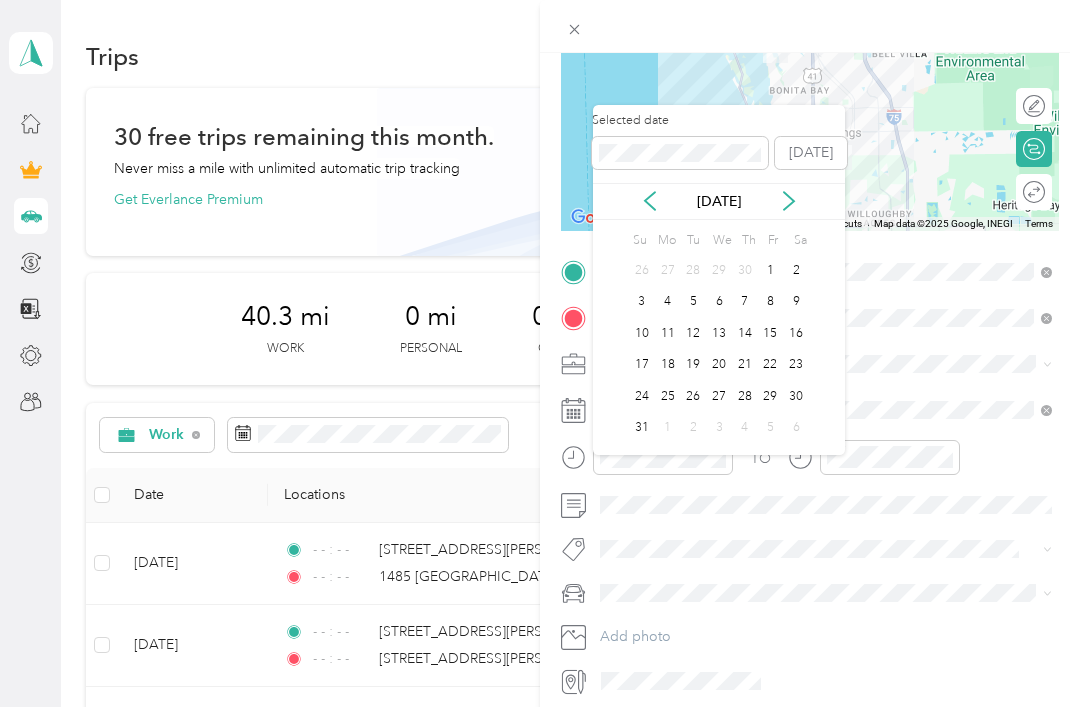 click 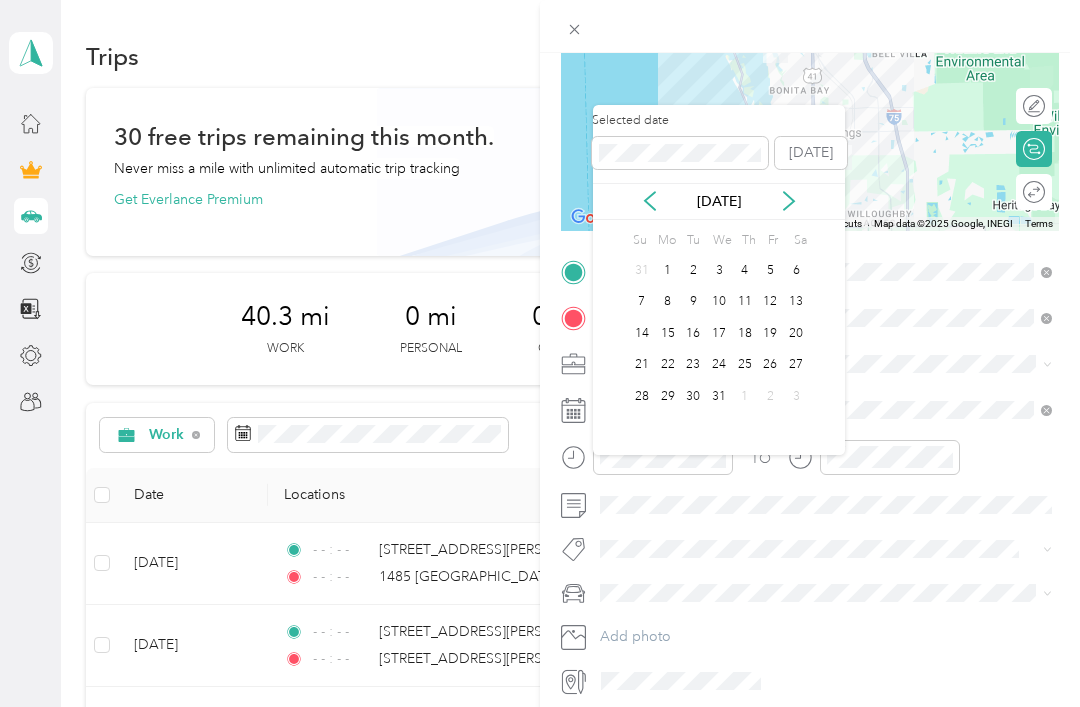 click on "4" at bounding box center [745, 270] 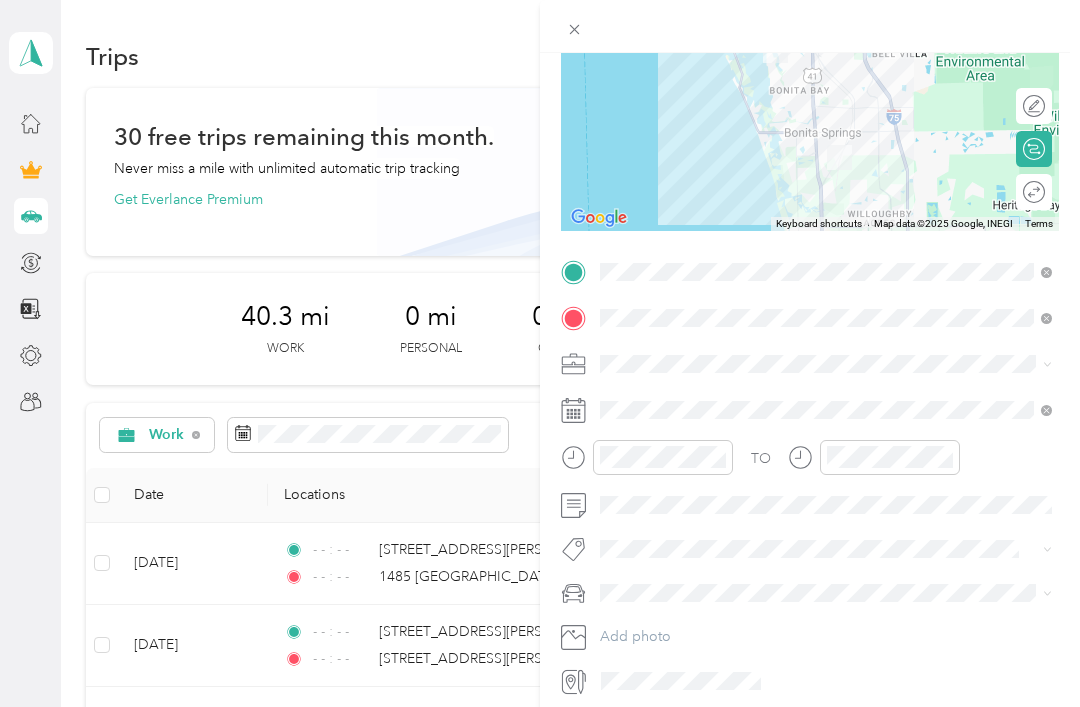 click 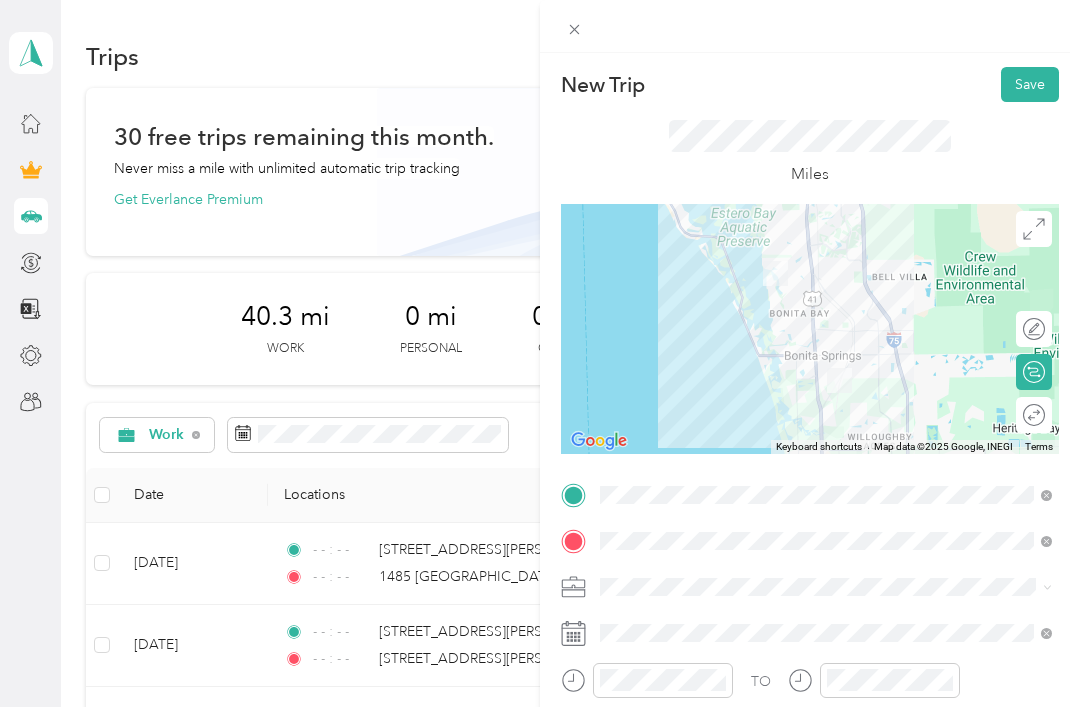 scroll, scrollTop: 0, scrollLeft: 0, axis: both 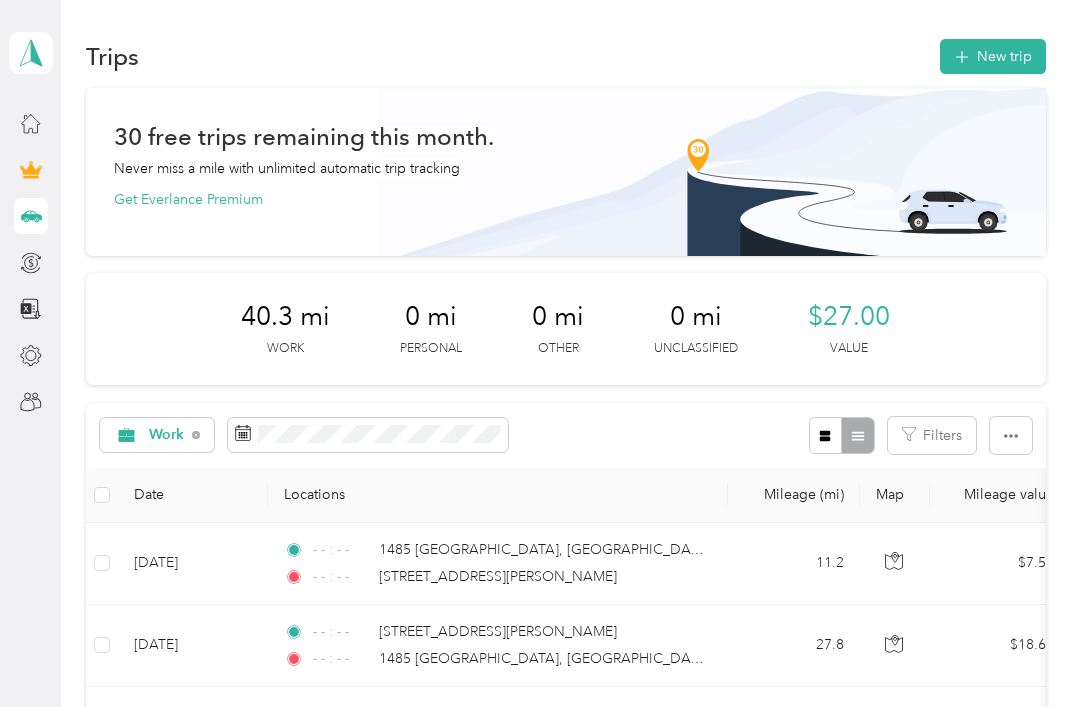 click on "New trip" at bounding box center [993, 56] 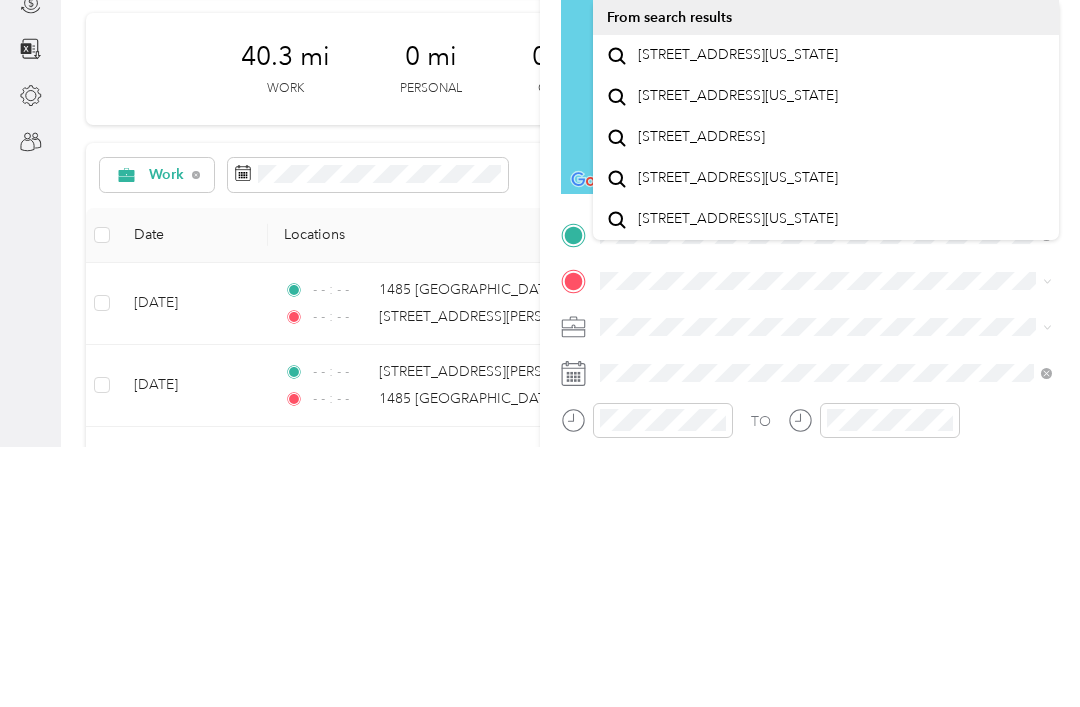 click on "[STREET_ADDRESS][US_STATE]" at bounding box center (738, 356) 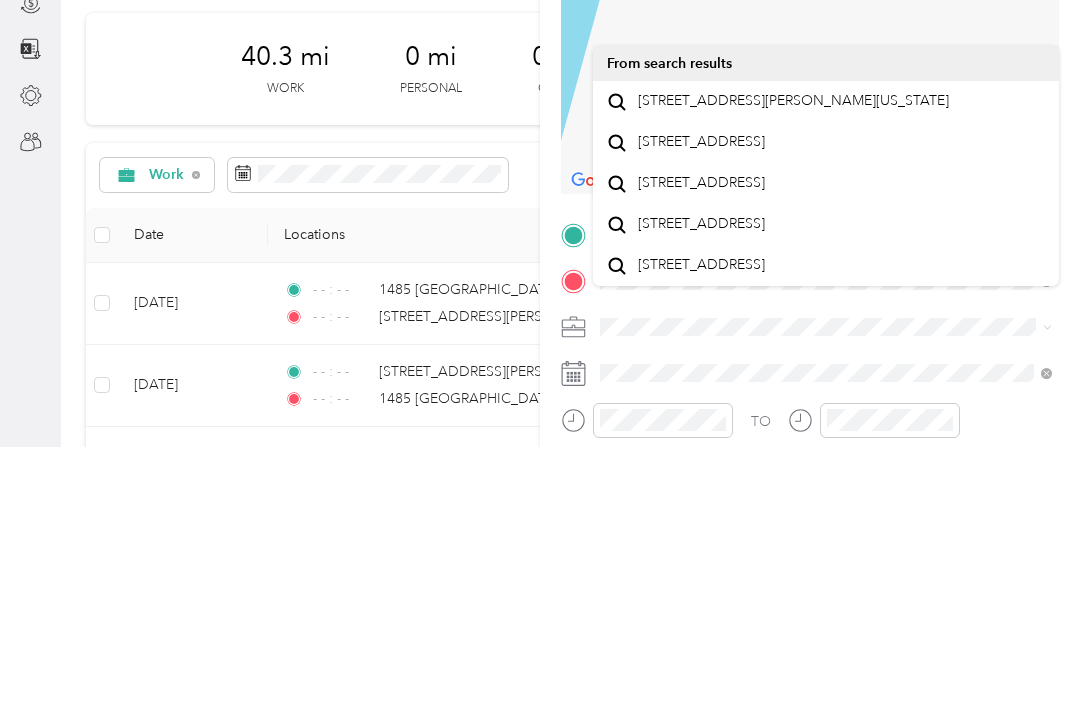 click on "[STREET_ADDRESS][PERSON_NAME][US_STATE]" at bounding box center (793, 361) 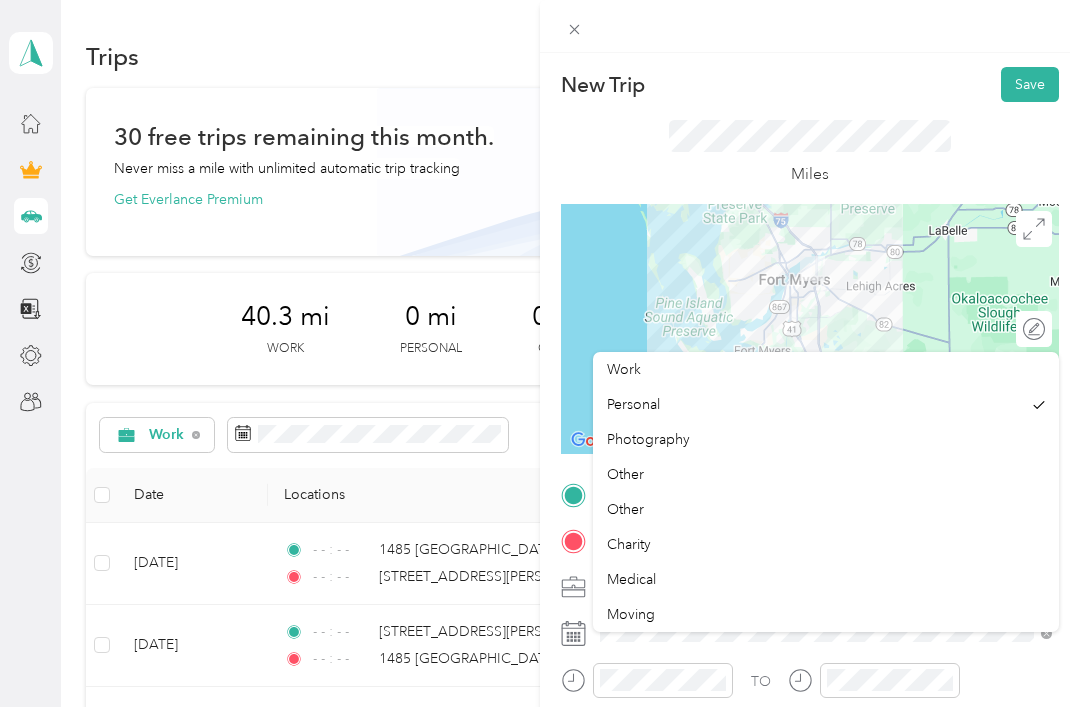 click on "Work" at bounding box center (826, 369) 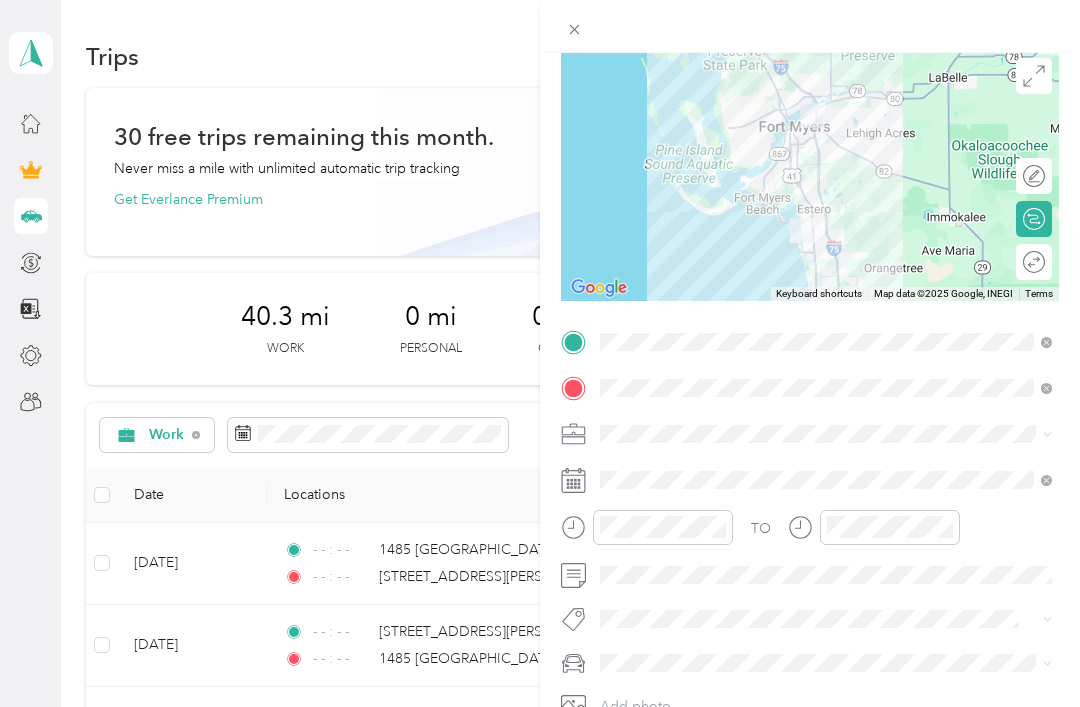 scroll, scrollTop: 210, scrollLeft: 0, axis: vertical 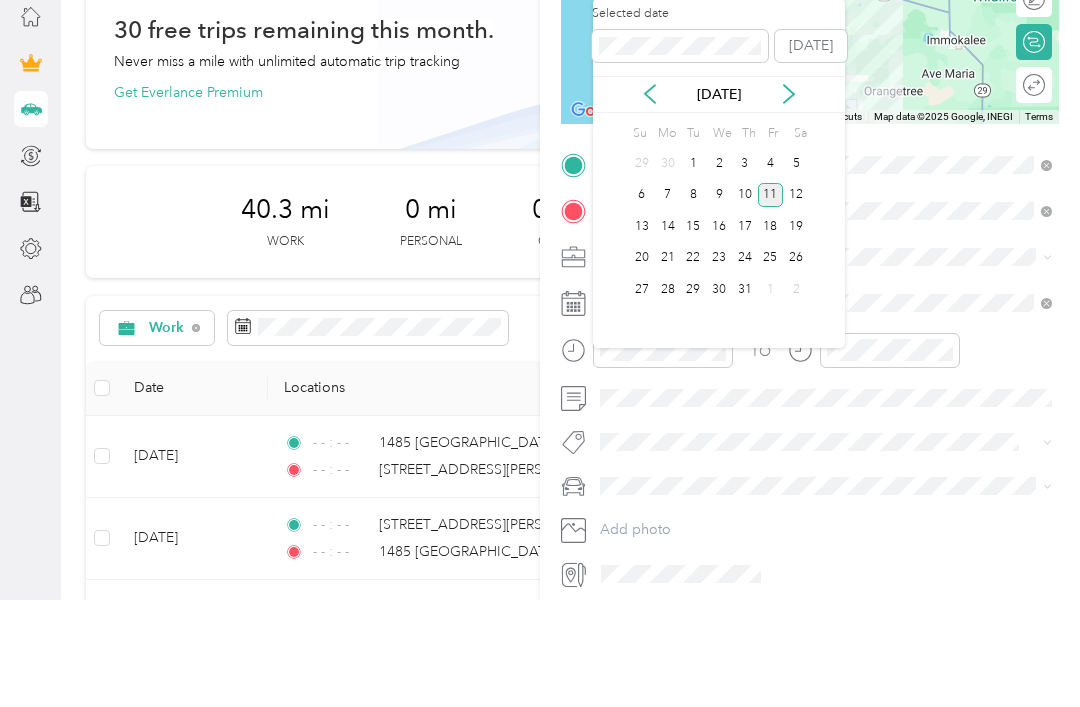 click 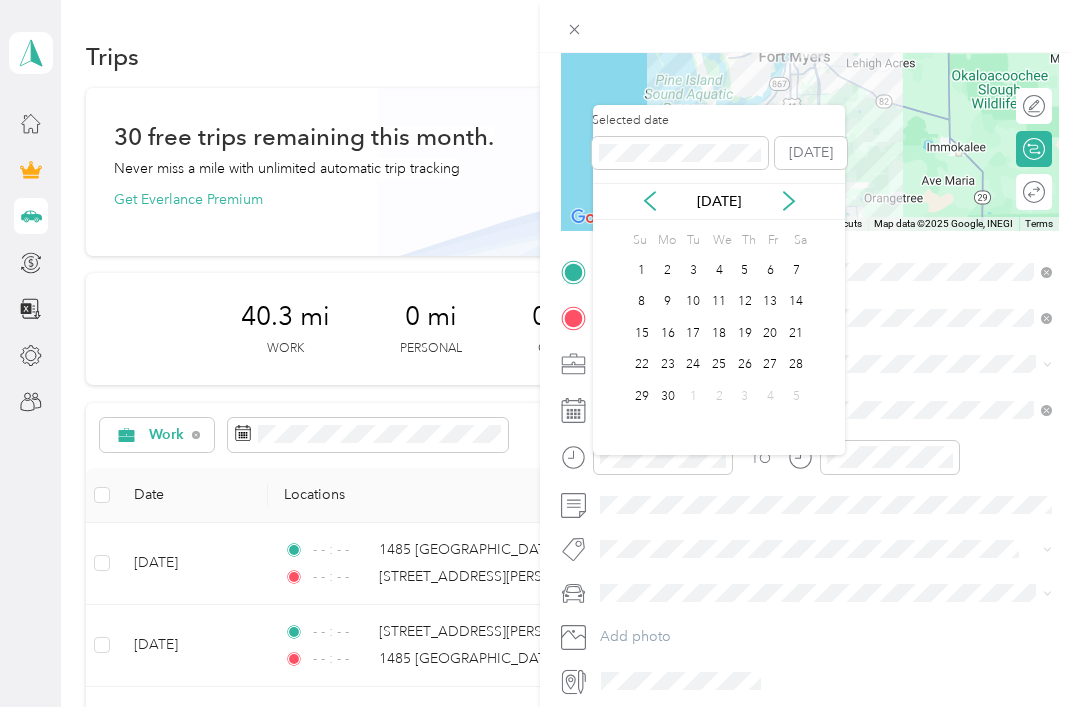 click on "[DATE]" at bounding box center (719, 201) 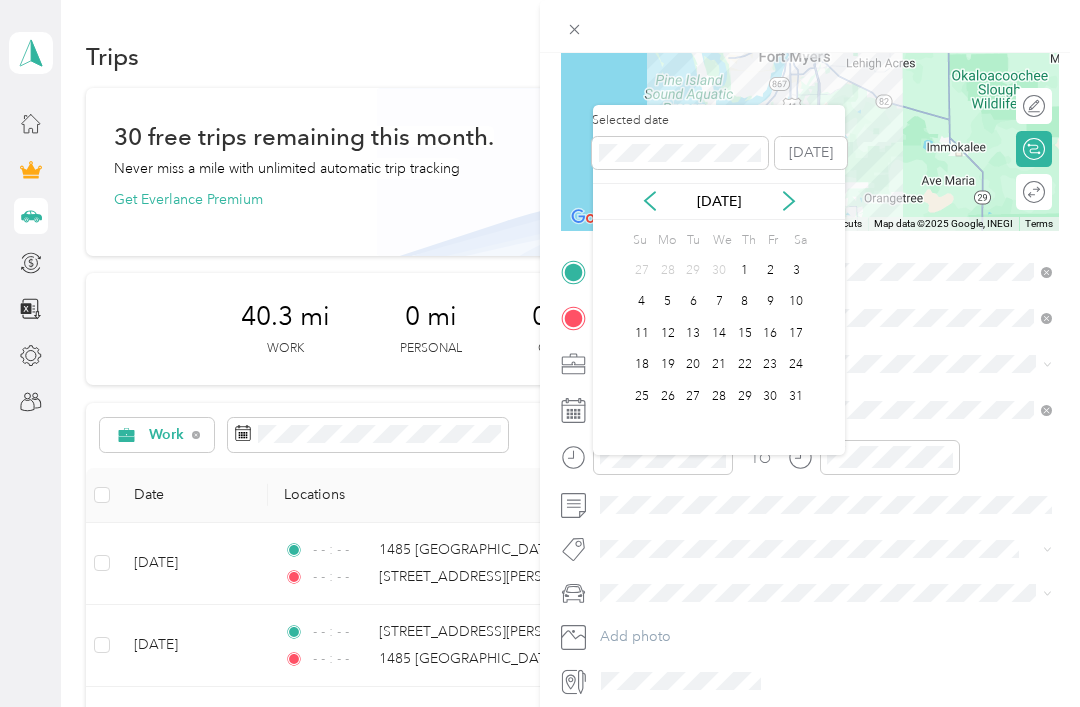 click 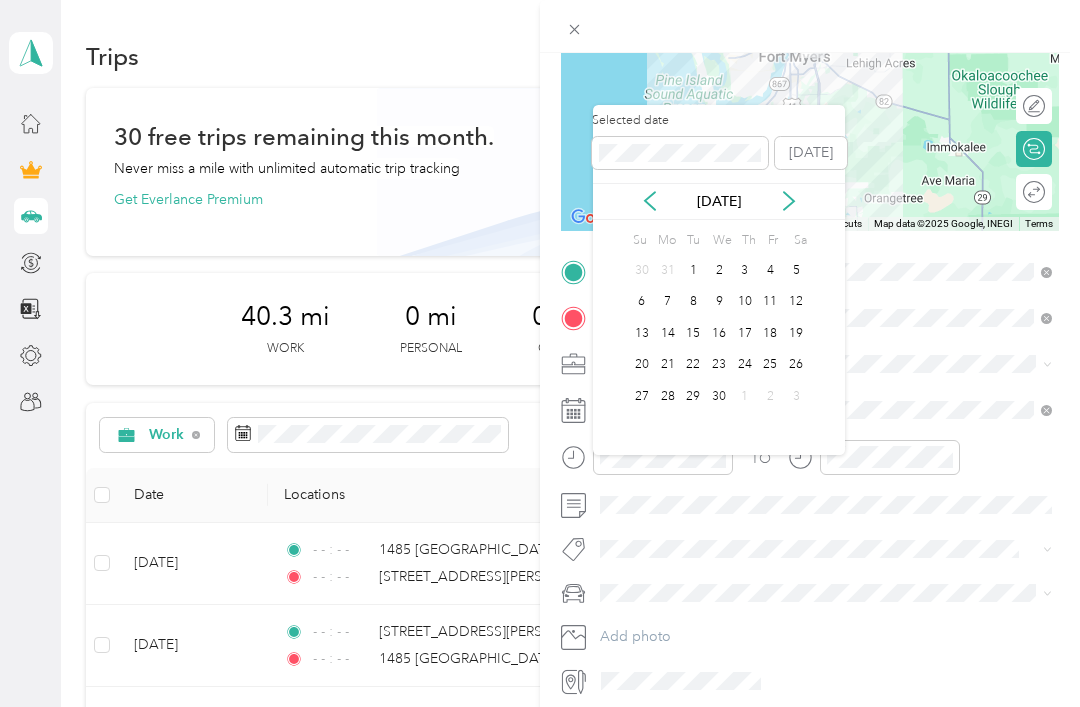 click 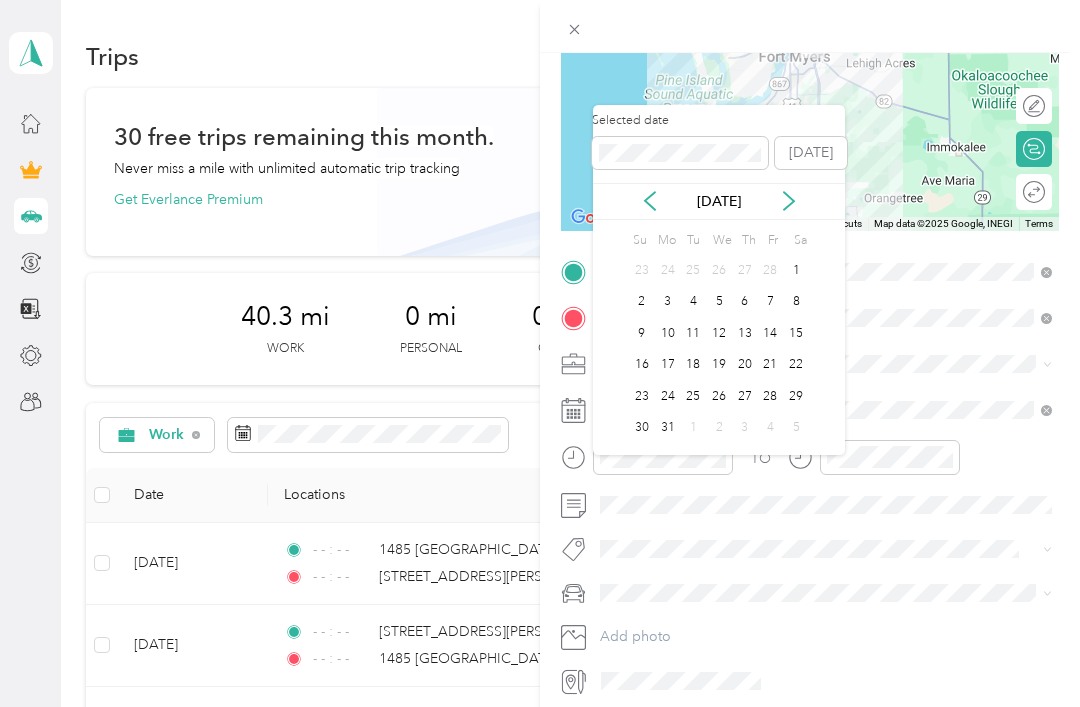 click 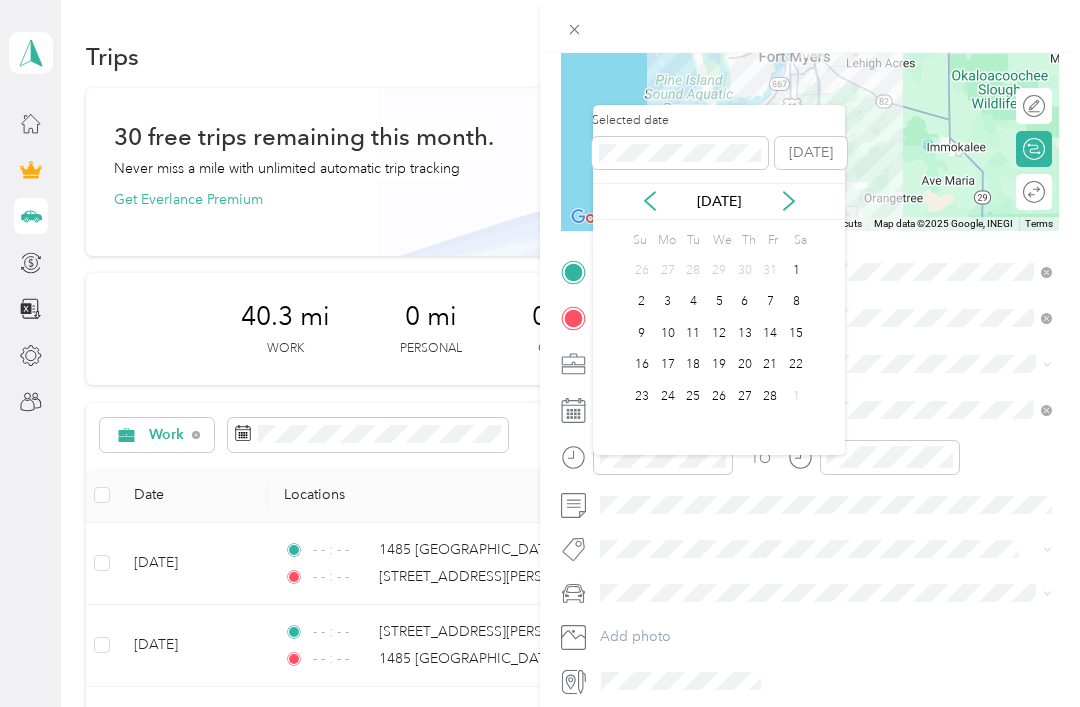 click 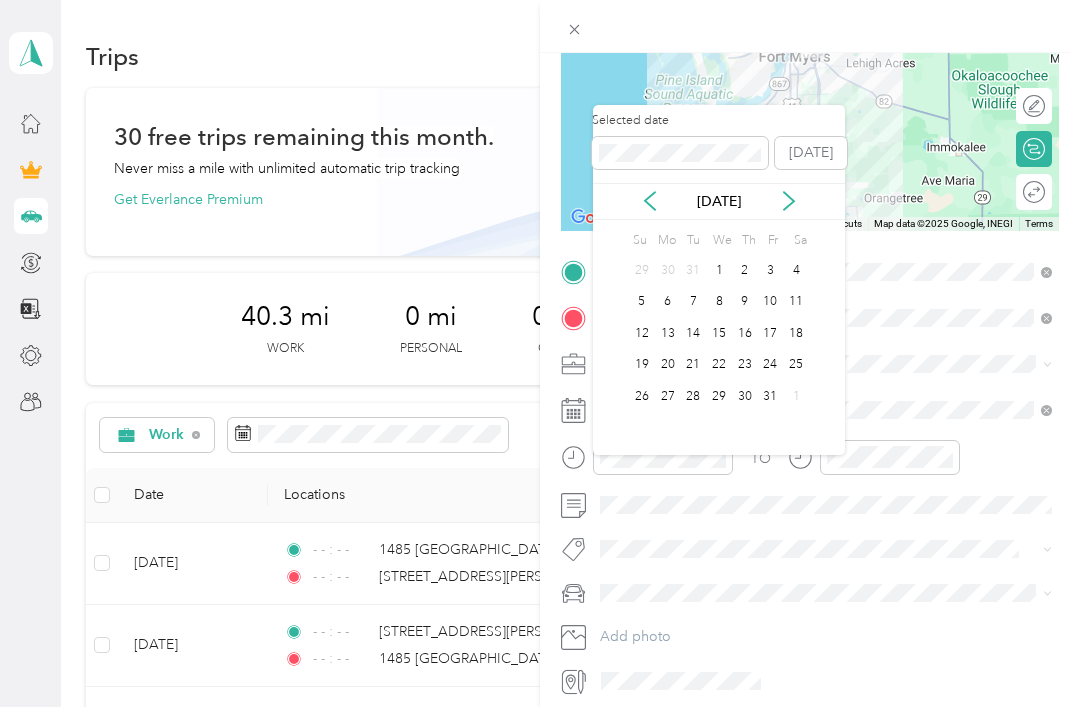 click 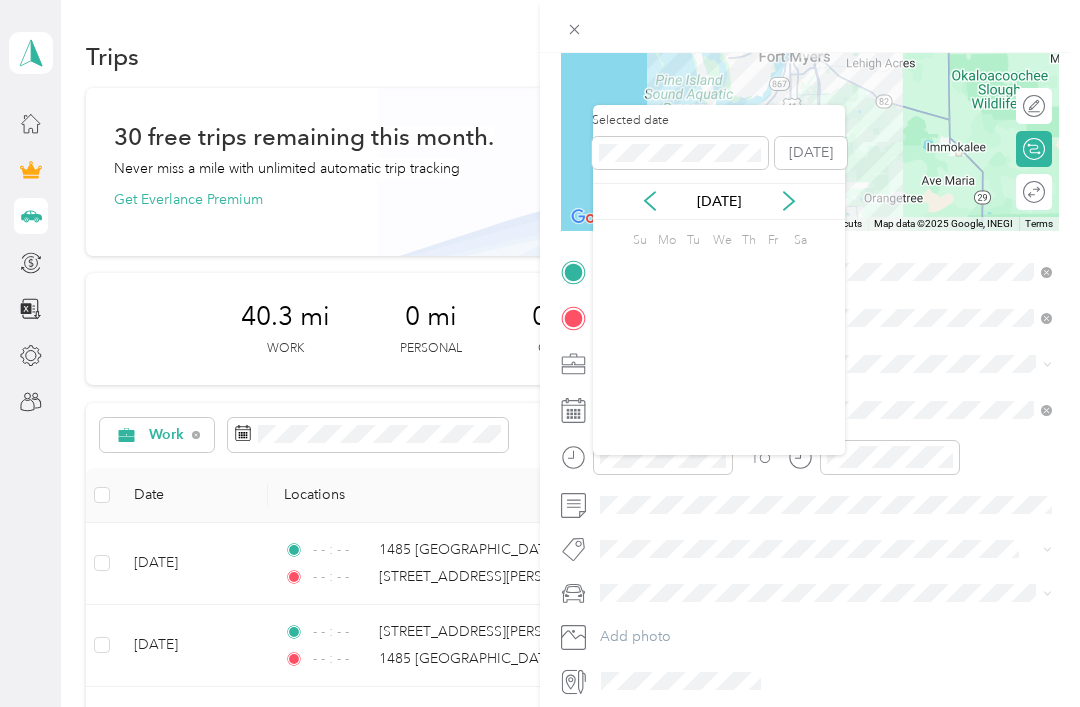 click on "[DATE]" at bounding box center [719, 201] 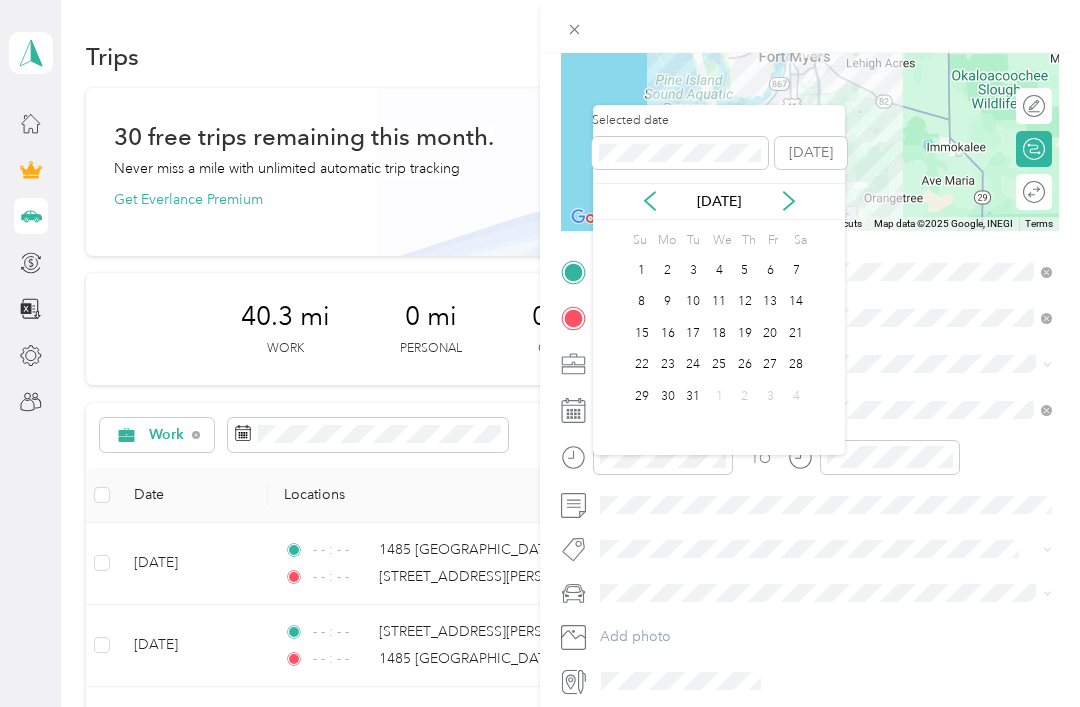 click 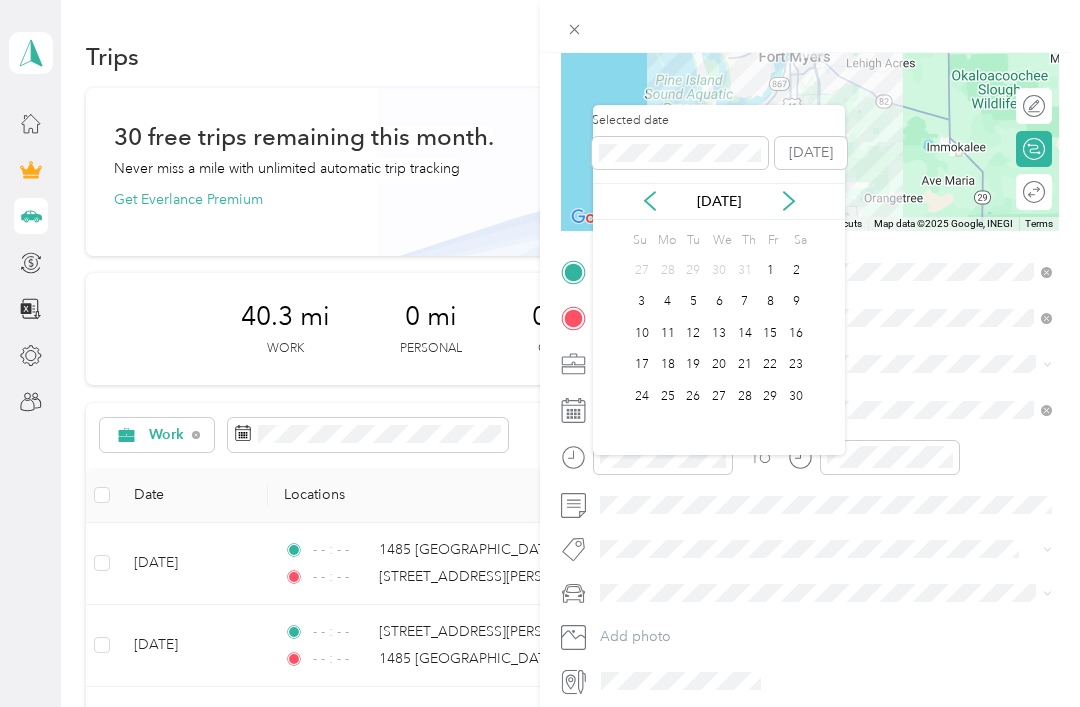 click 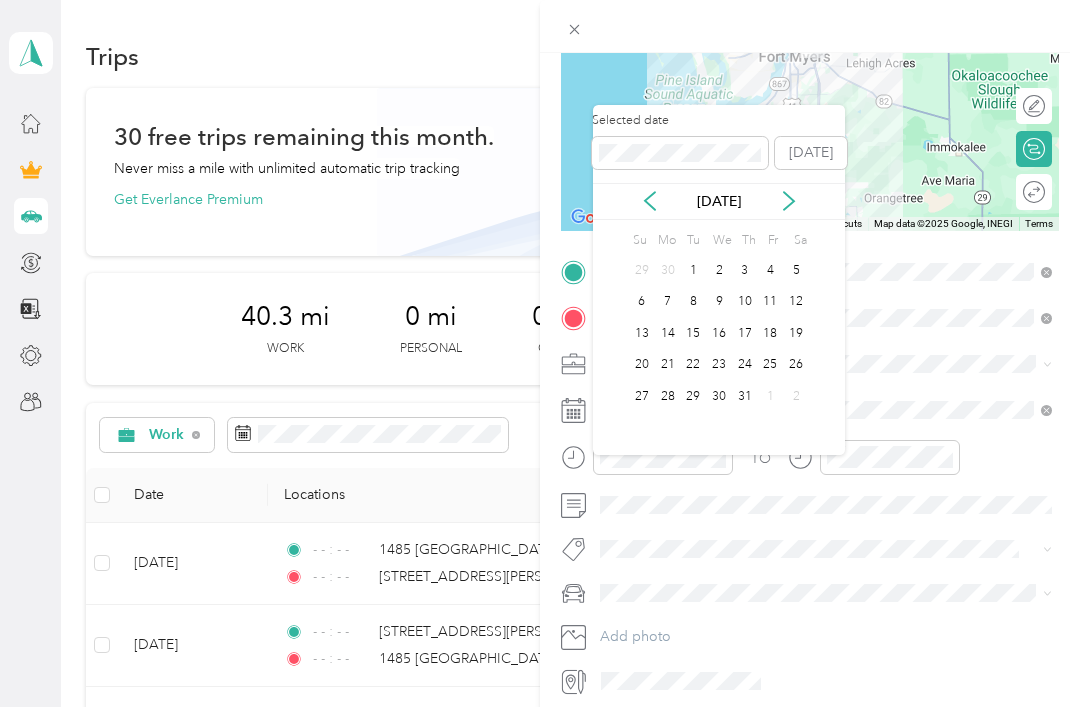 click 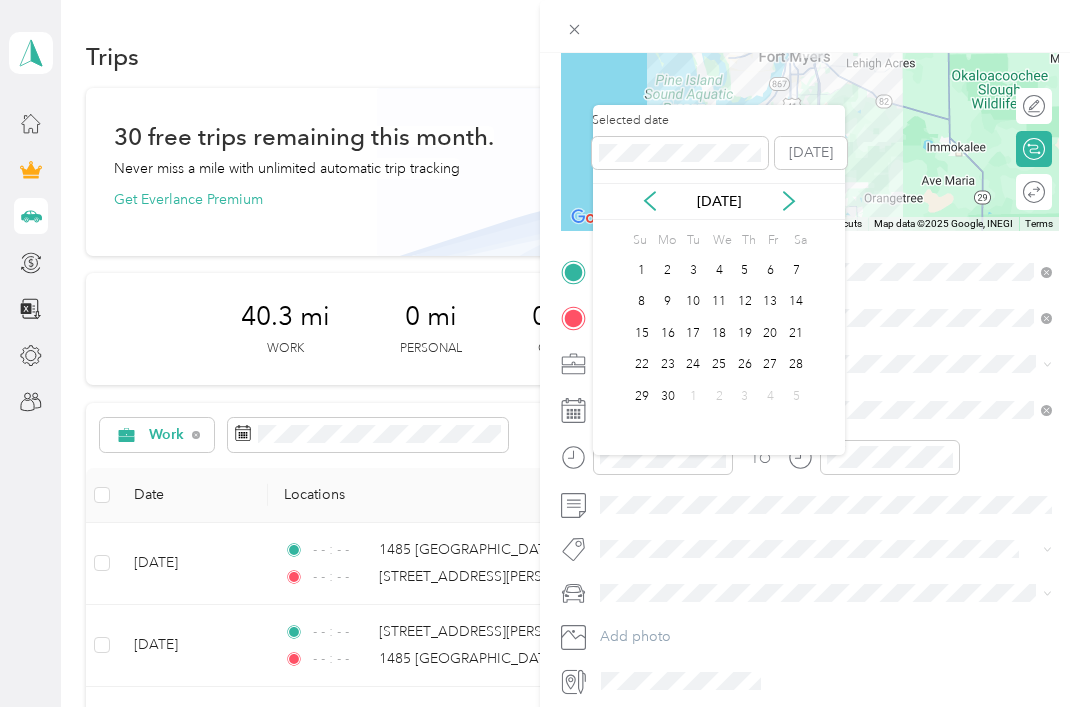 click 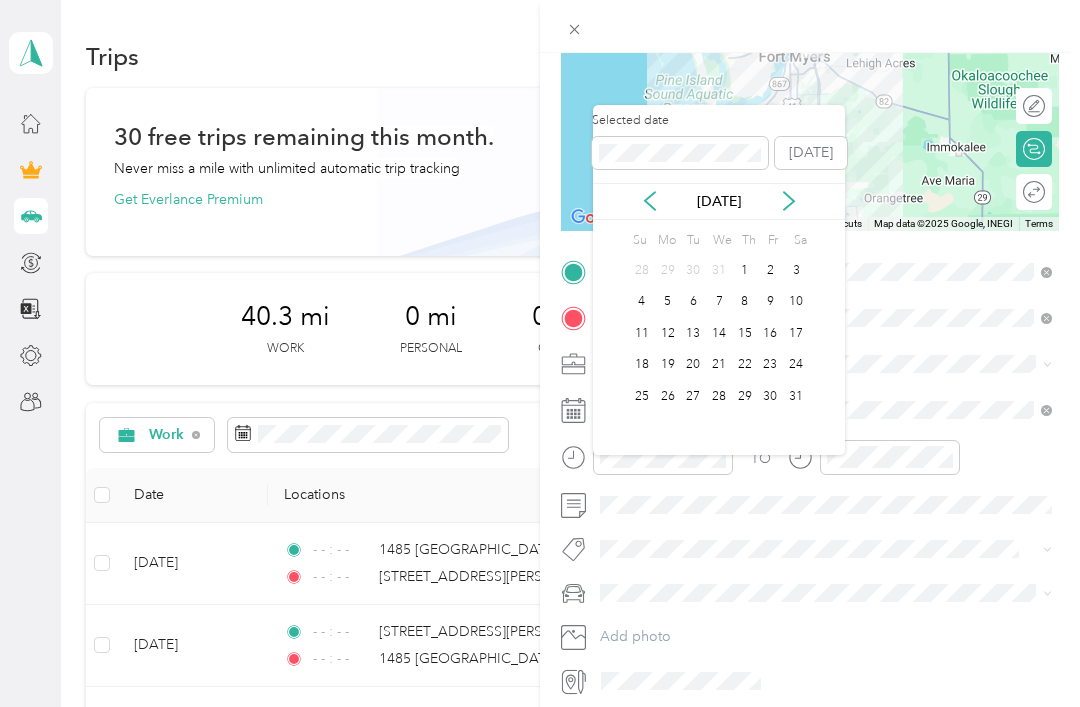 click 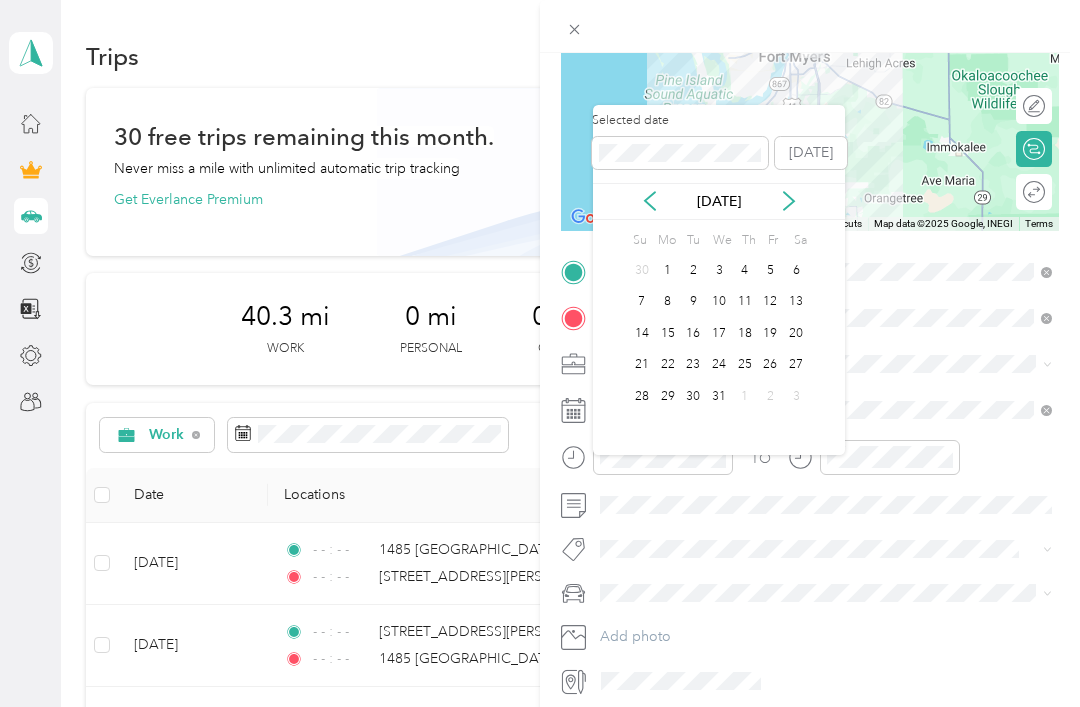 click 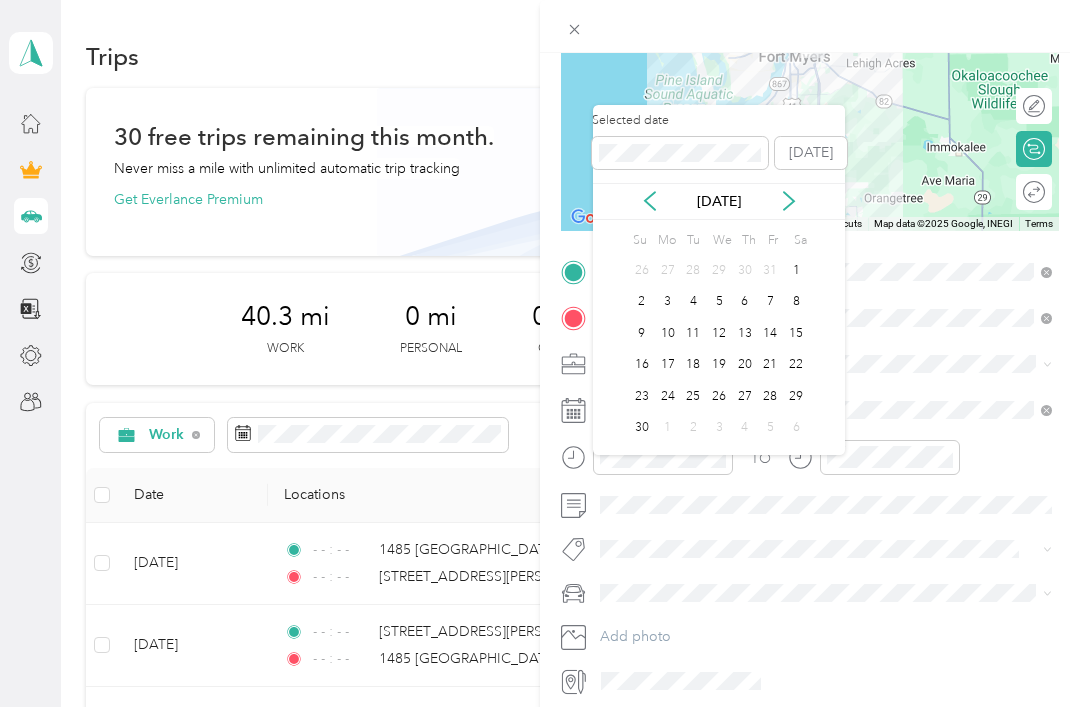 click 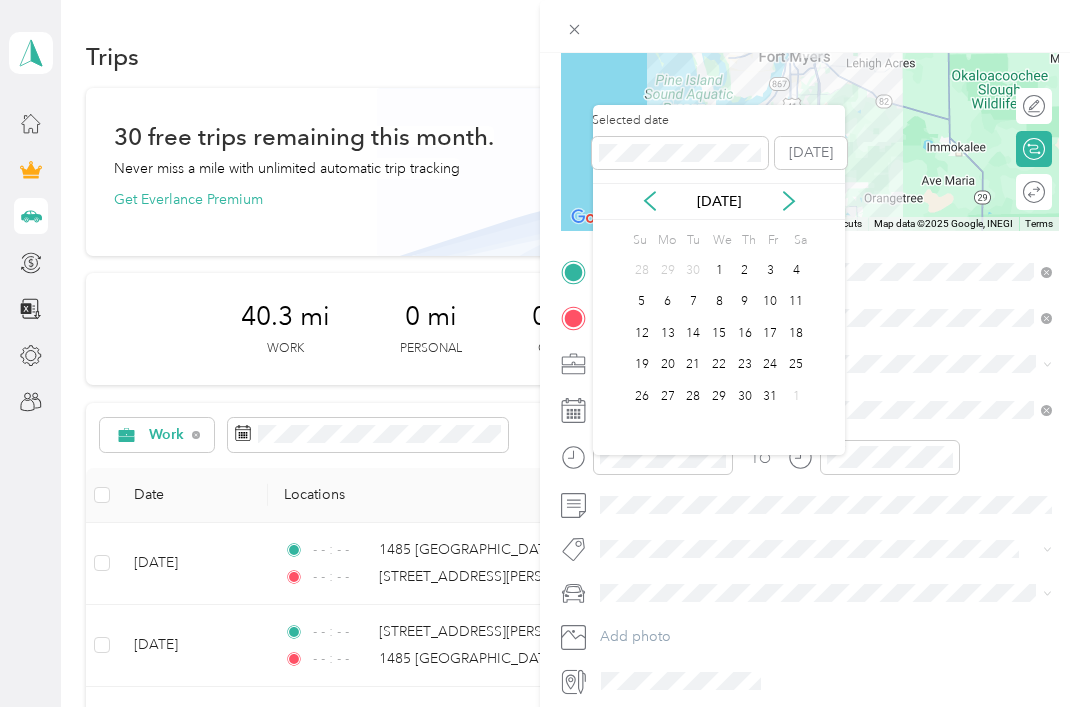 click 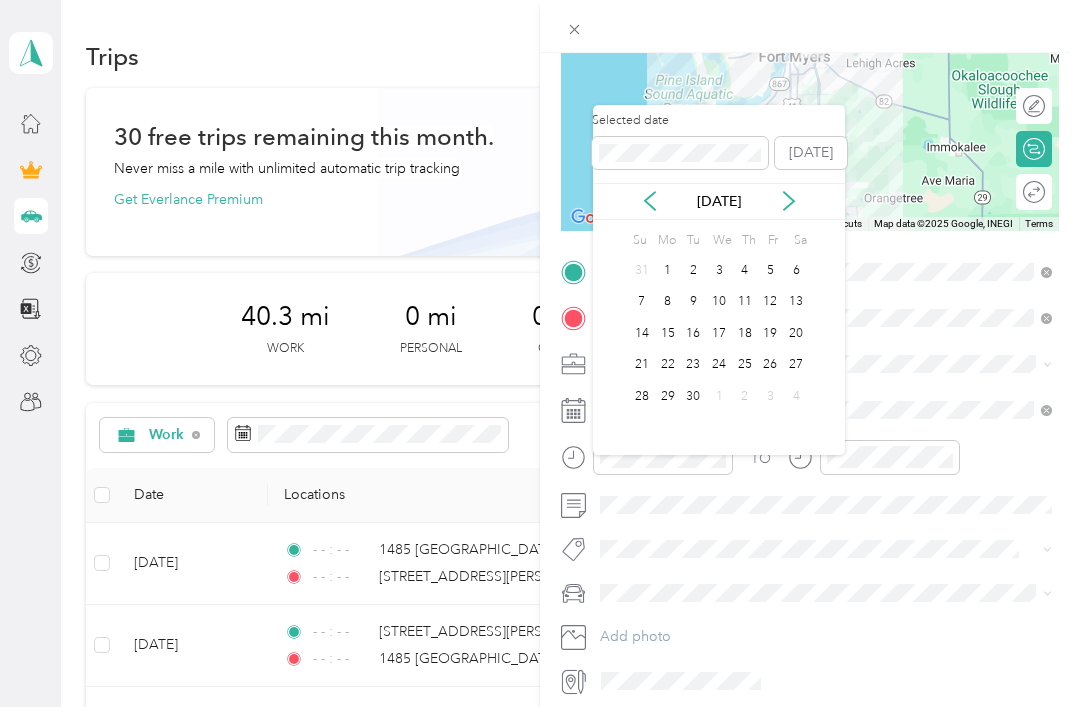 click 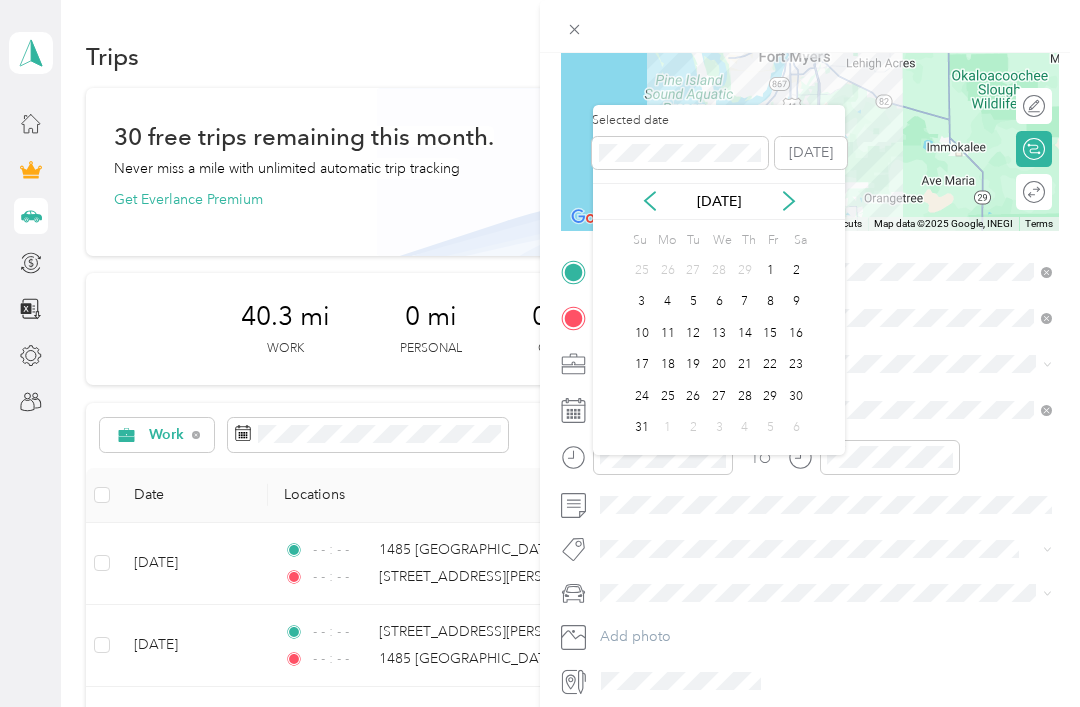 click 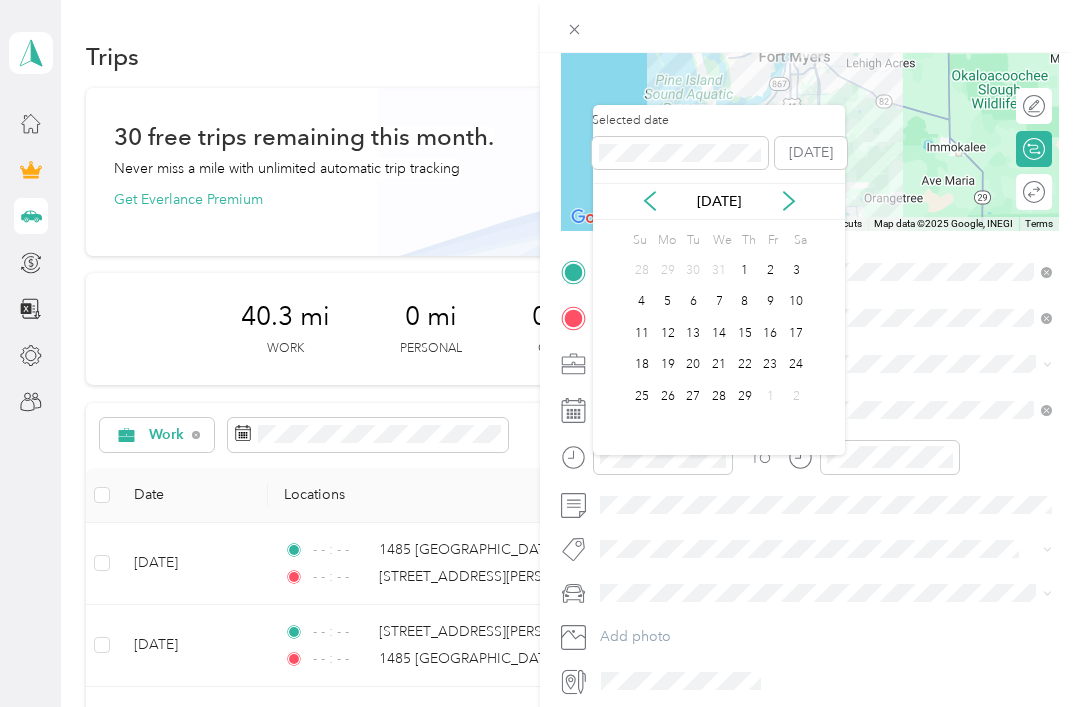 click 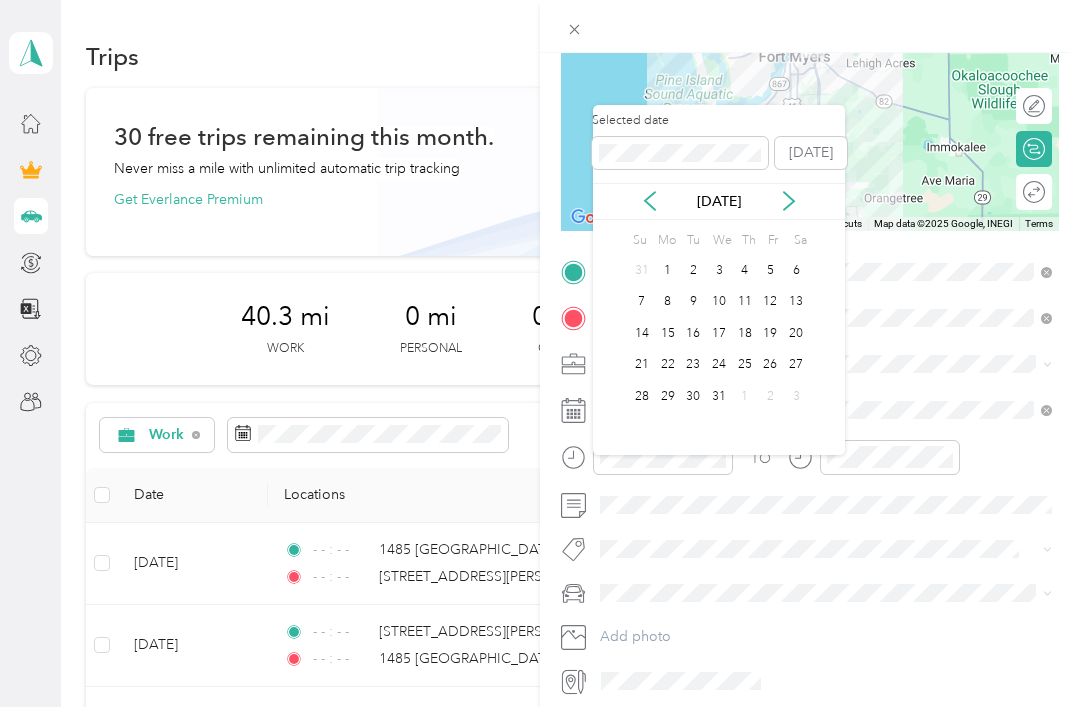 click on "4" at bounding box center [745, 270] 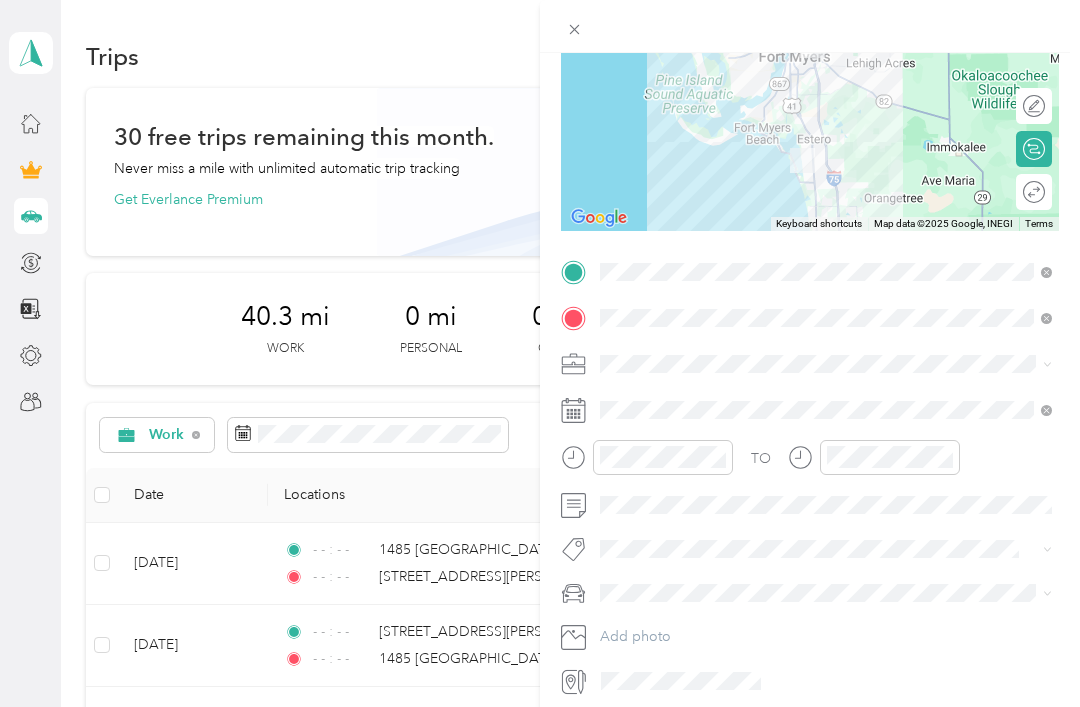 click 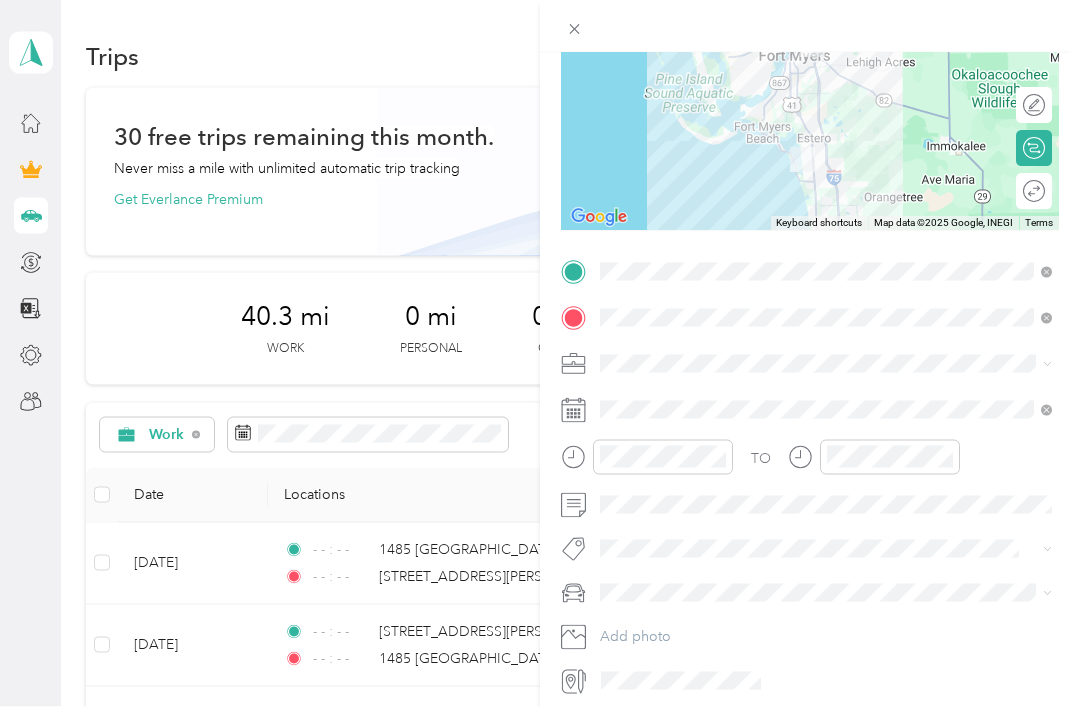 scroll, scrollTop: 0, scrollLeft: 0, axis: both 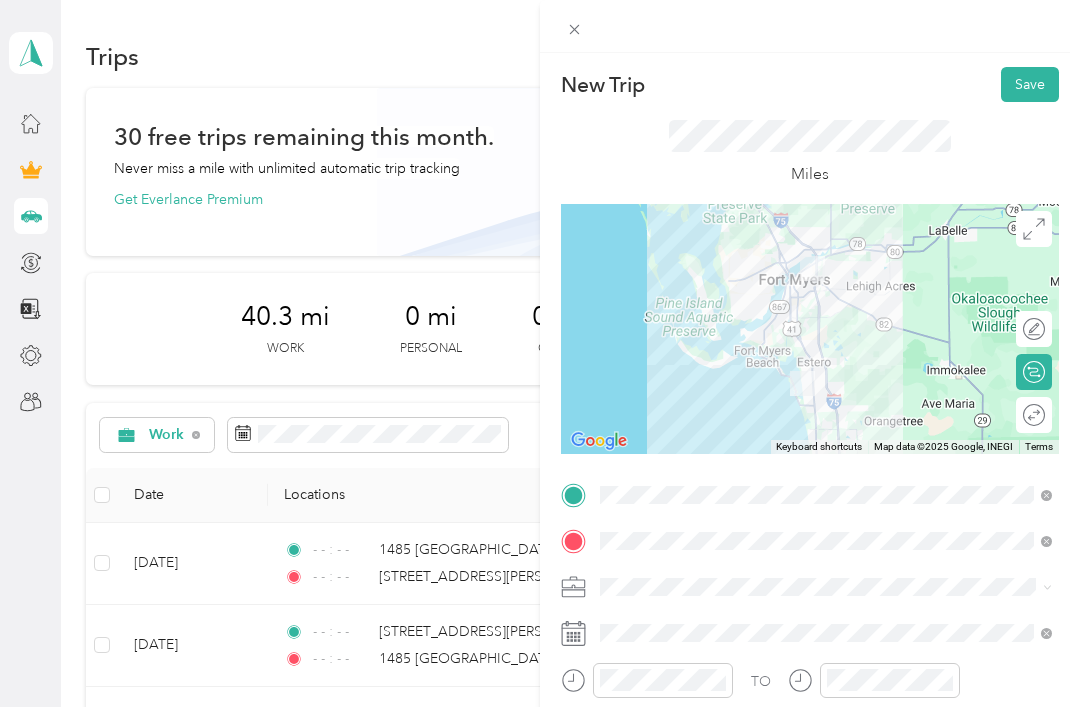 click on "Save" at bounding box center (1030, 84) 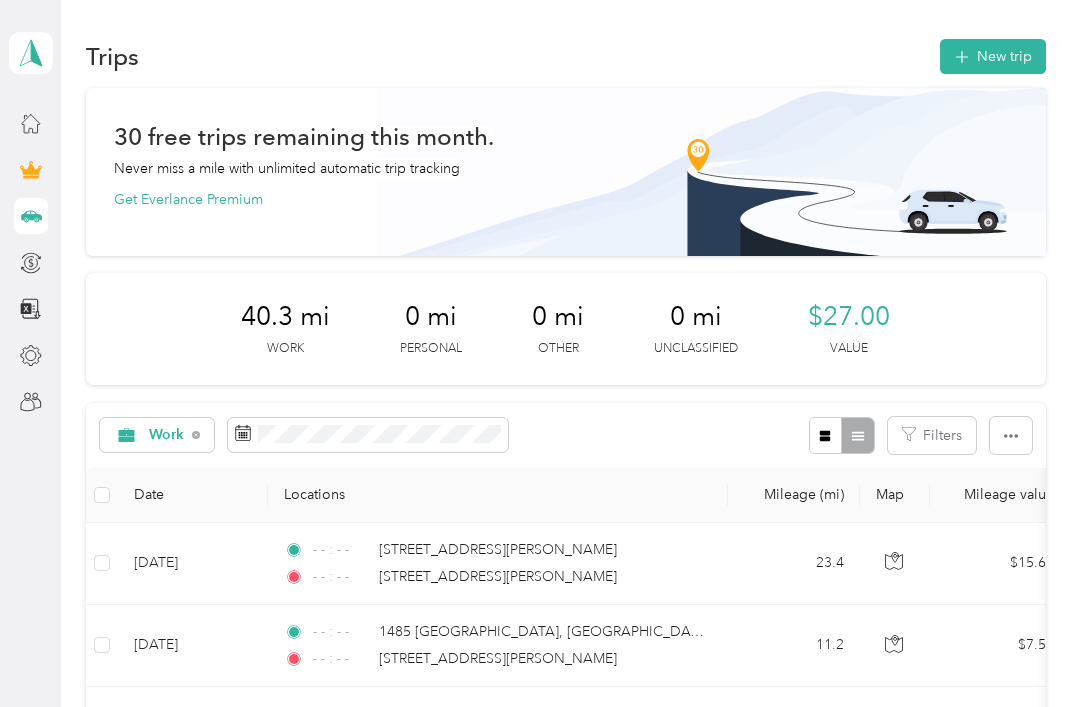scroll, scrollTop: 0, scrollLeft: 0, axis: both 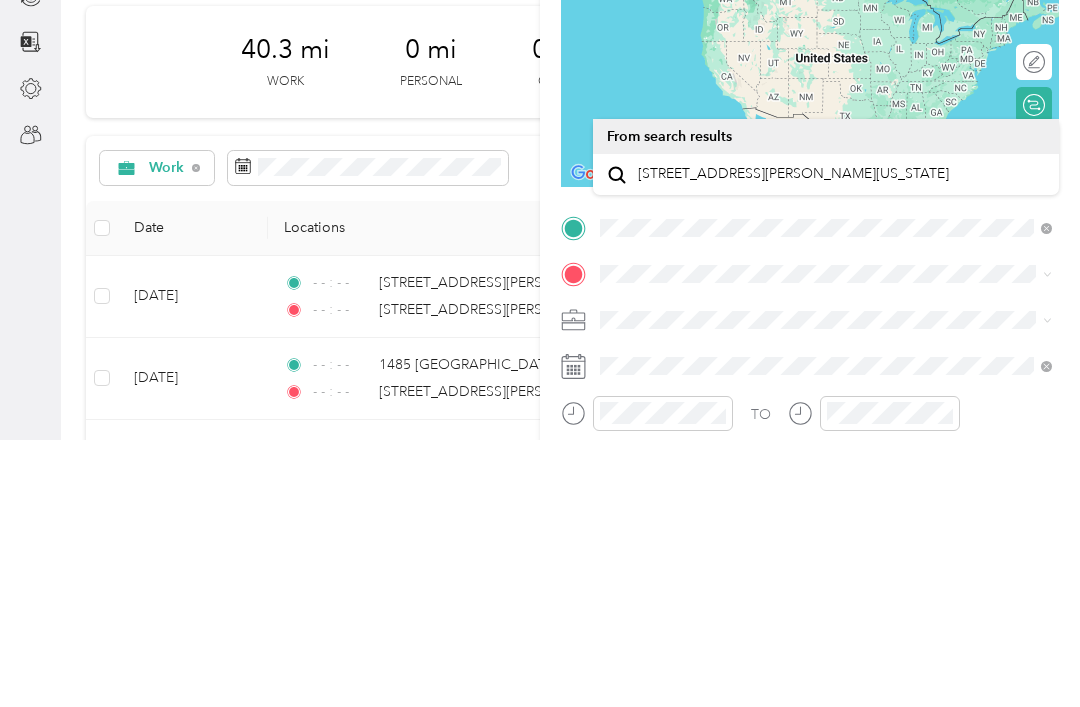 click on "[STREET_ADDRESS][PERSON_NAME][US_STATE]" at bounding box center (793, 441) 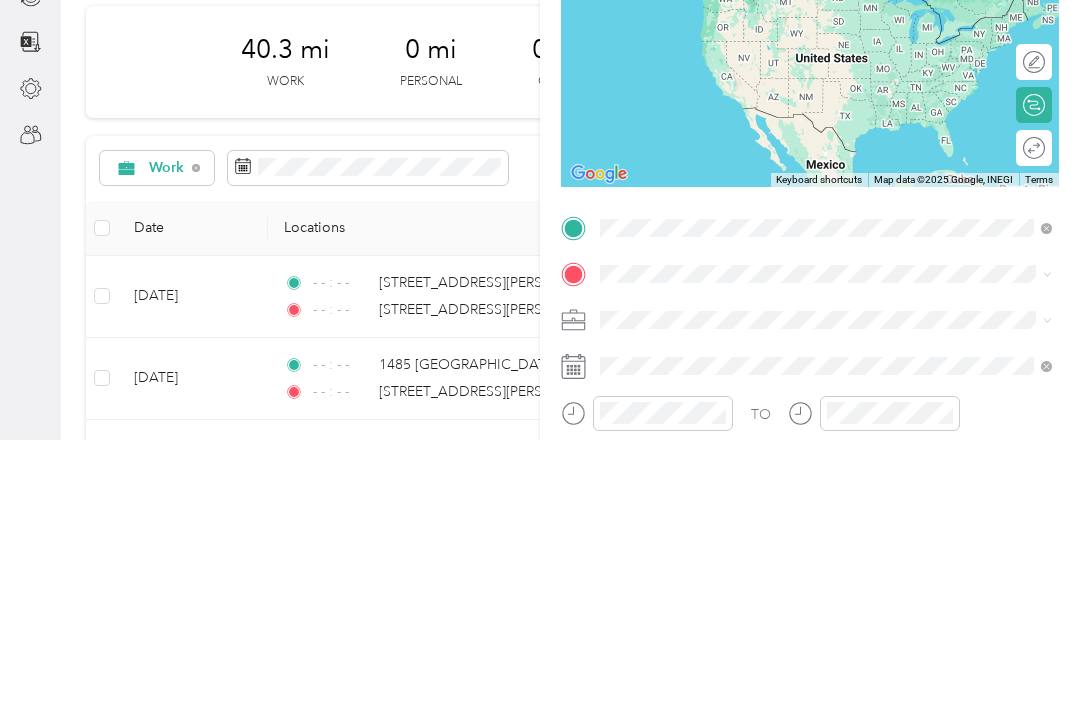 scroll, scrollTop: 64, scrollLeft: 0, axis: vertical 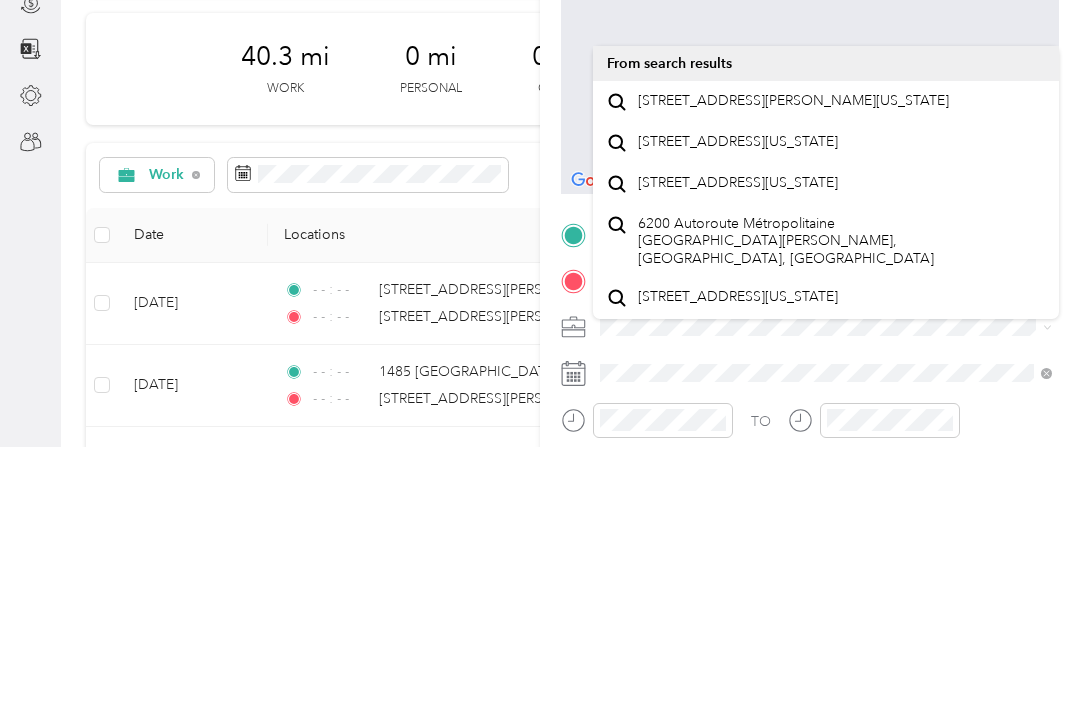 click on "[STREET_ADDRESS][PERSON_NAME][US_STATE]" at bounding box center (793, 361) 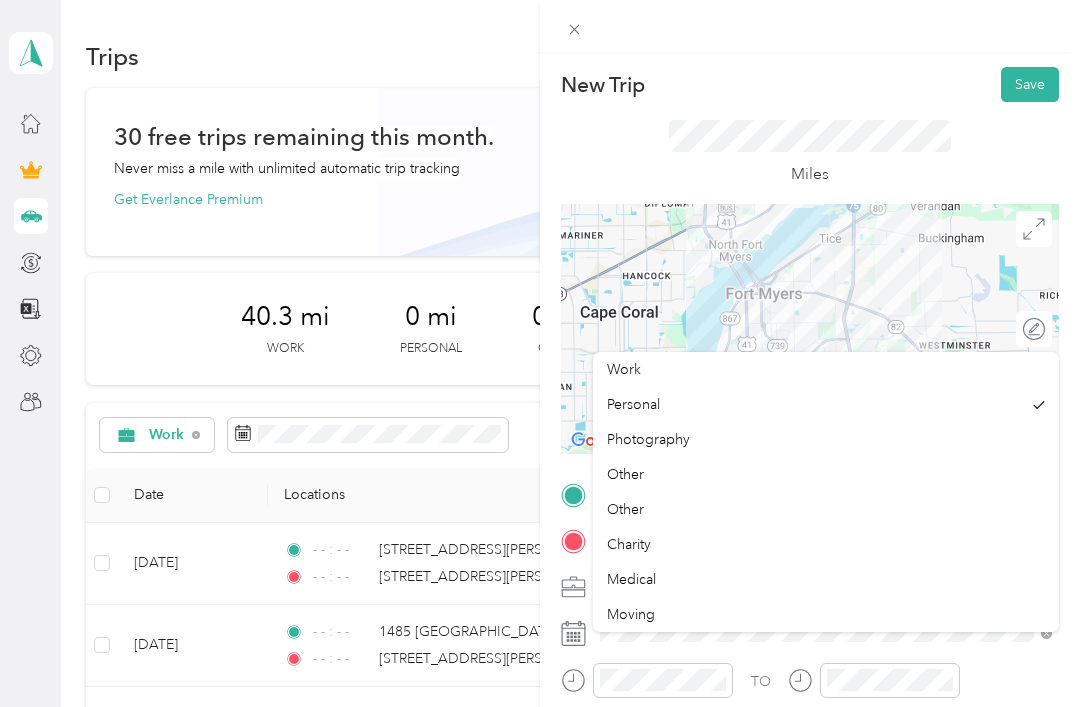 click on "Work" at bounding box center [624, 369] 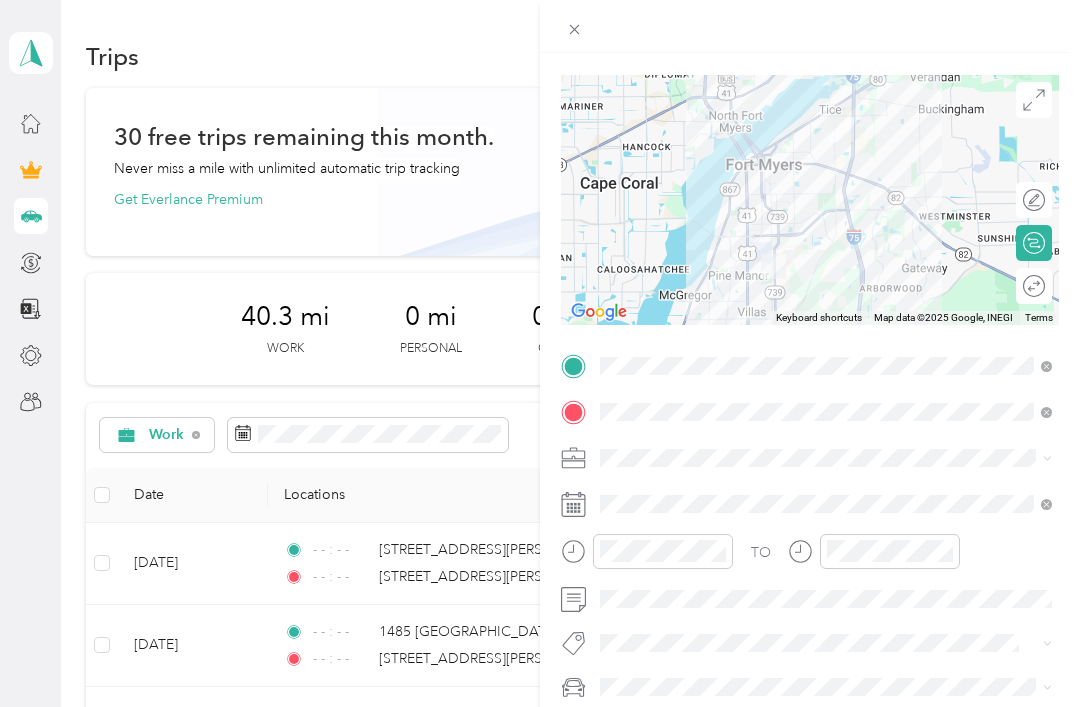 scroll, scrollTop: 151, scrollLeft: 0, axis: vertical 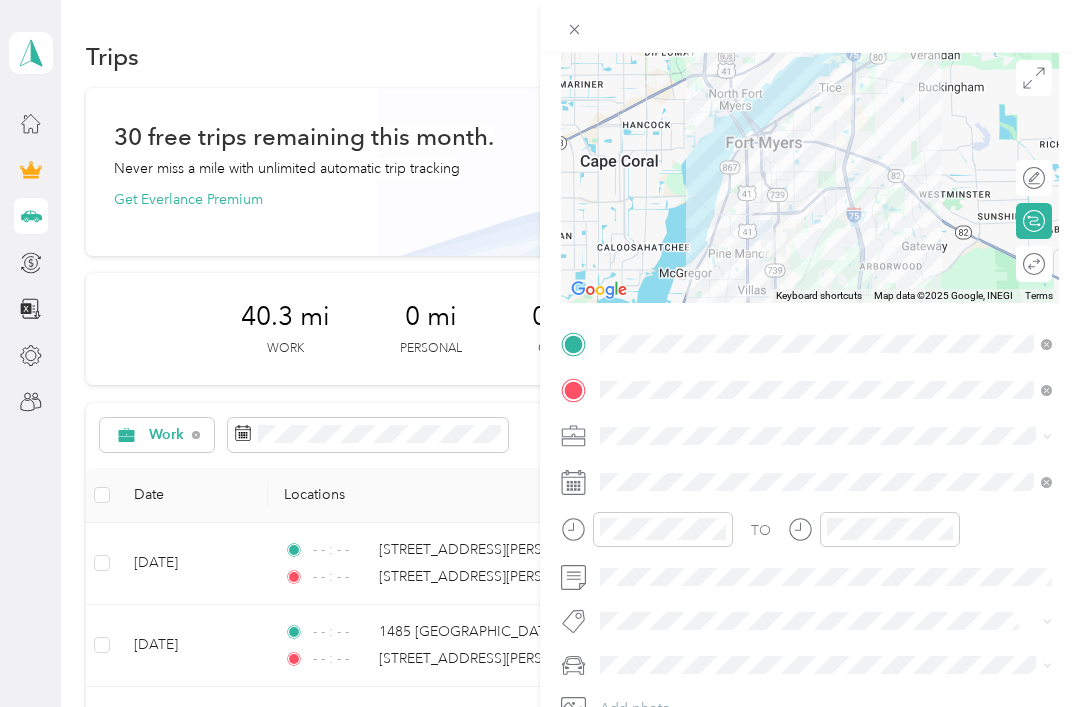 click at bounding box center [826, 482] 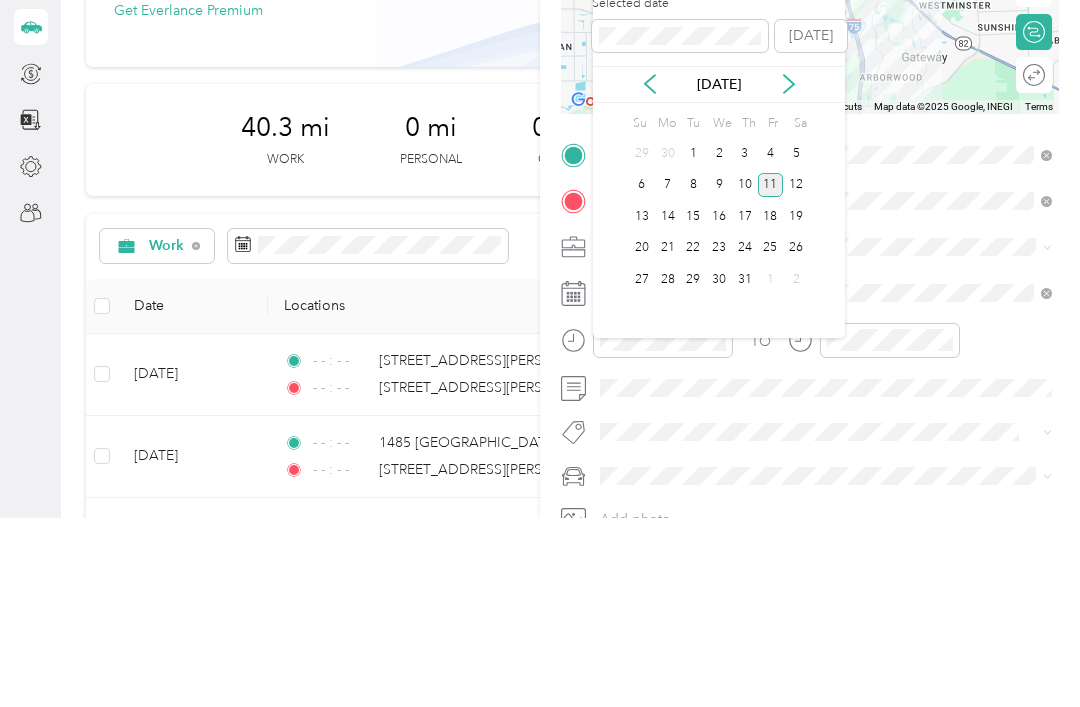 click 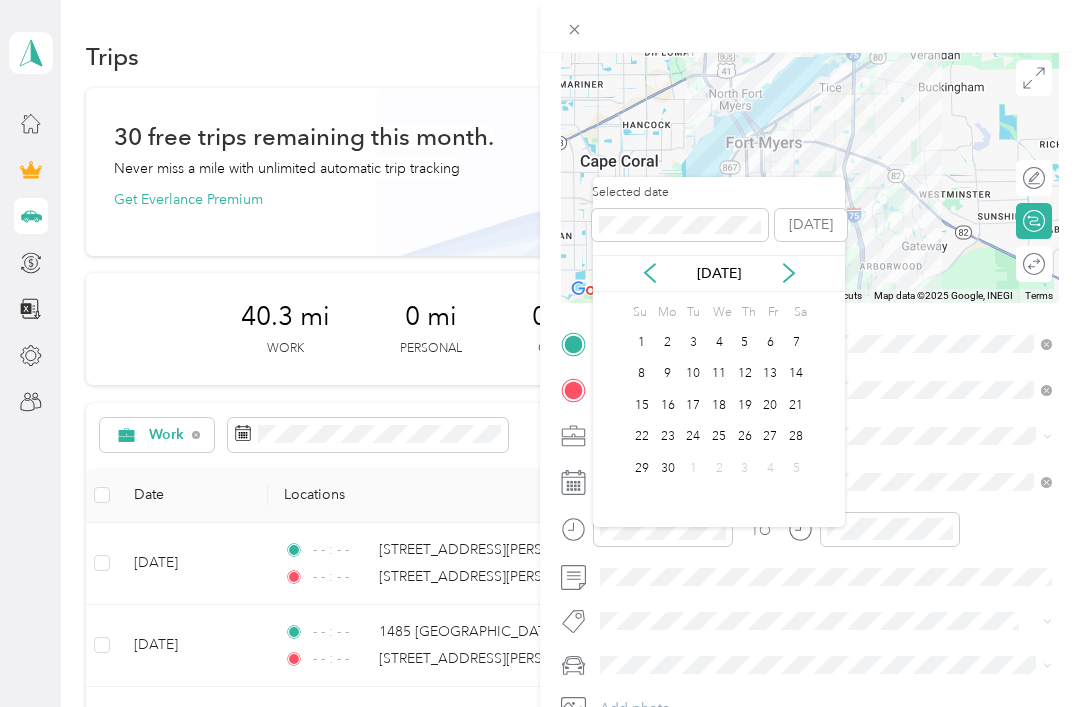 click 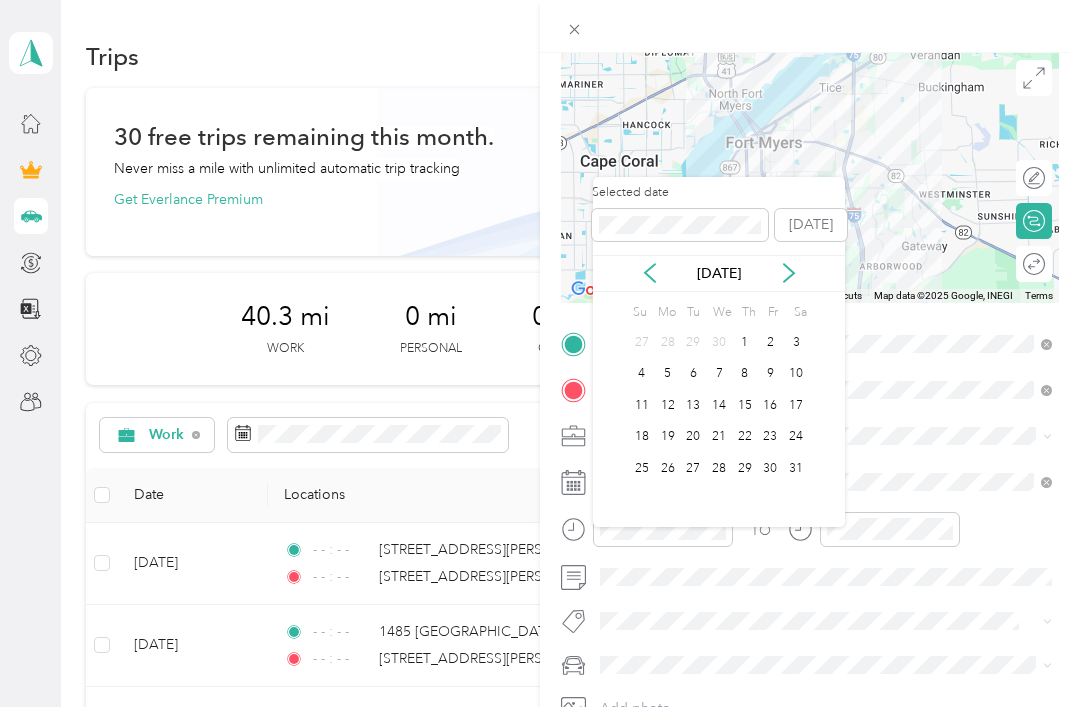 click 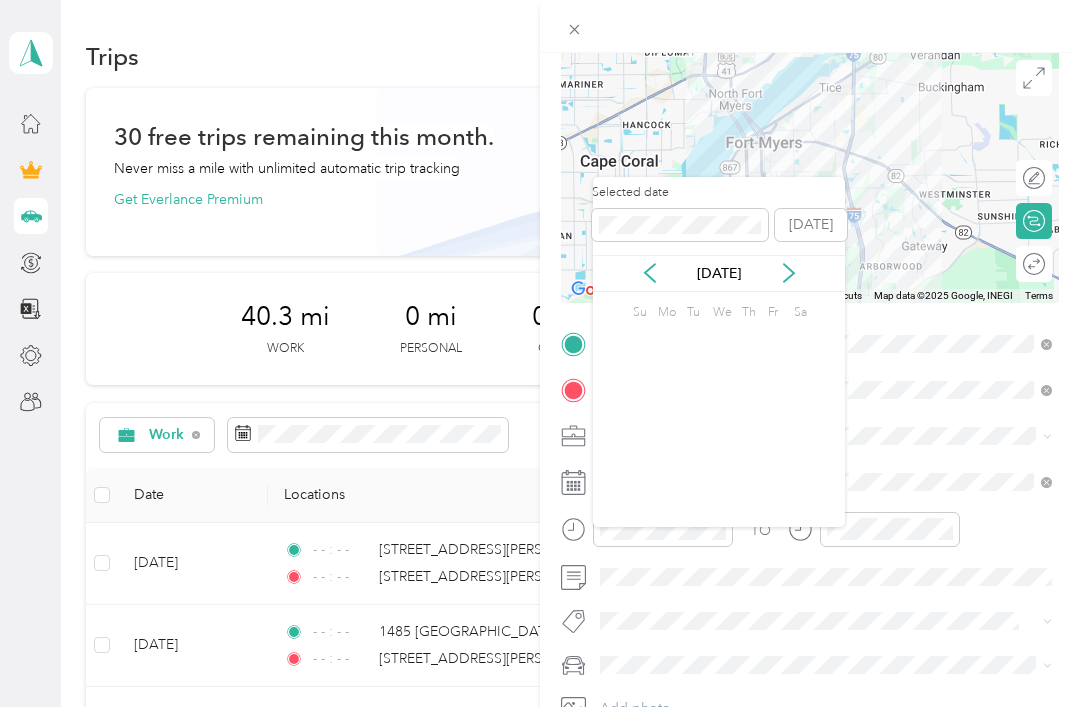 click on "[DATE]" at bounding box center [719, 273] 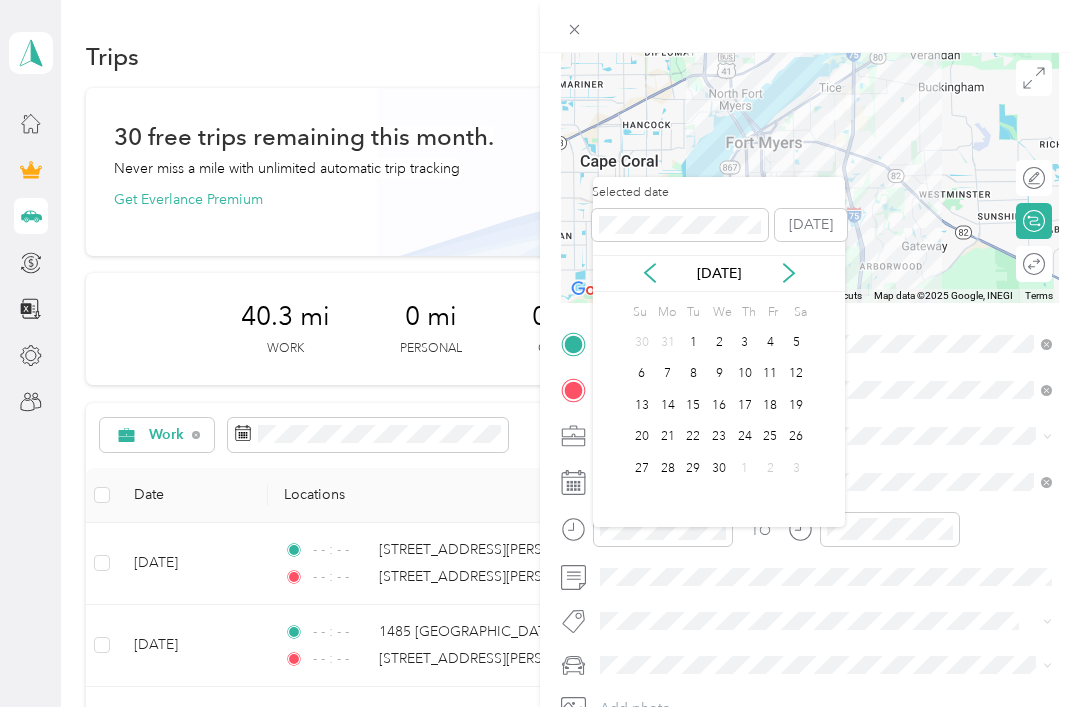 click 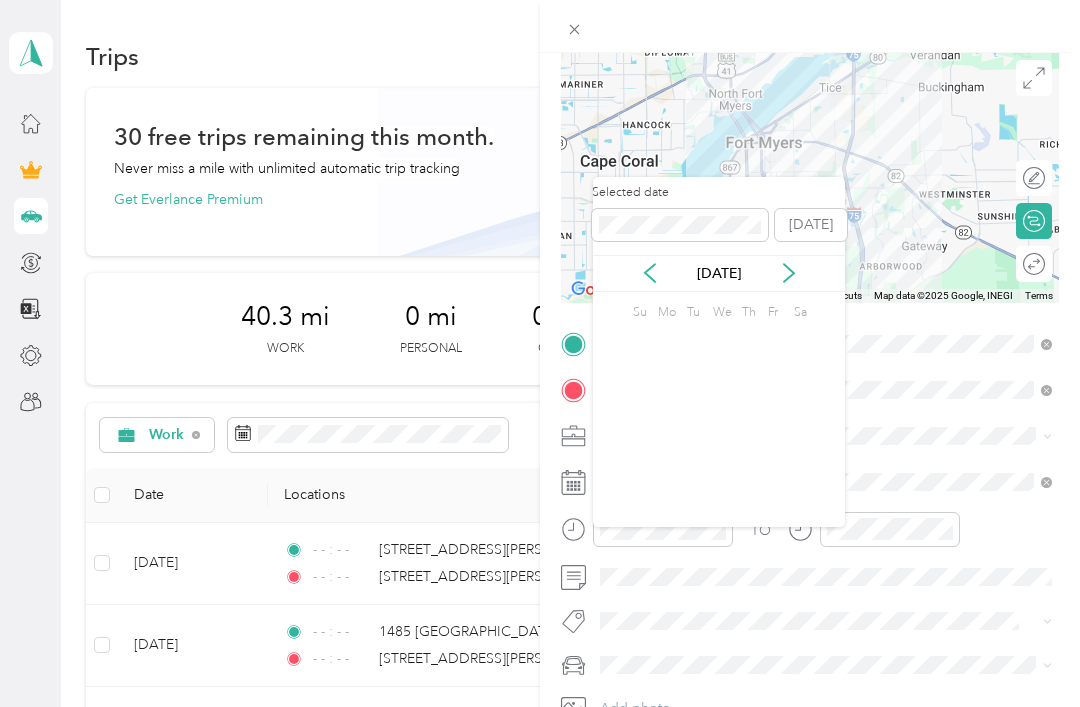 click 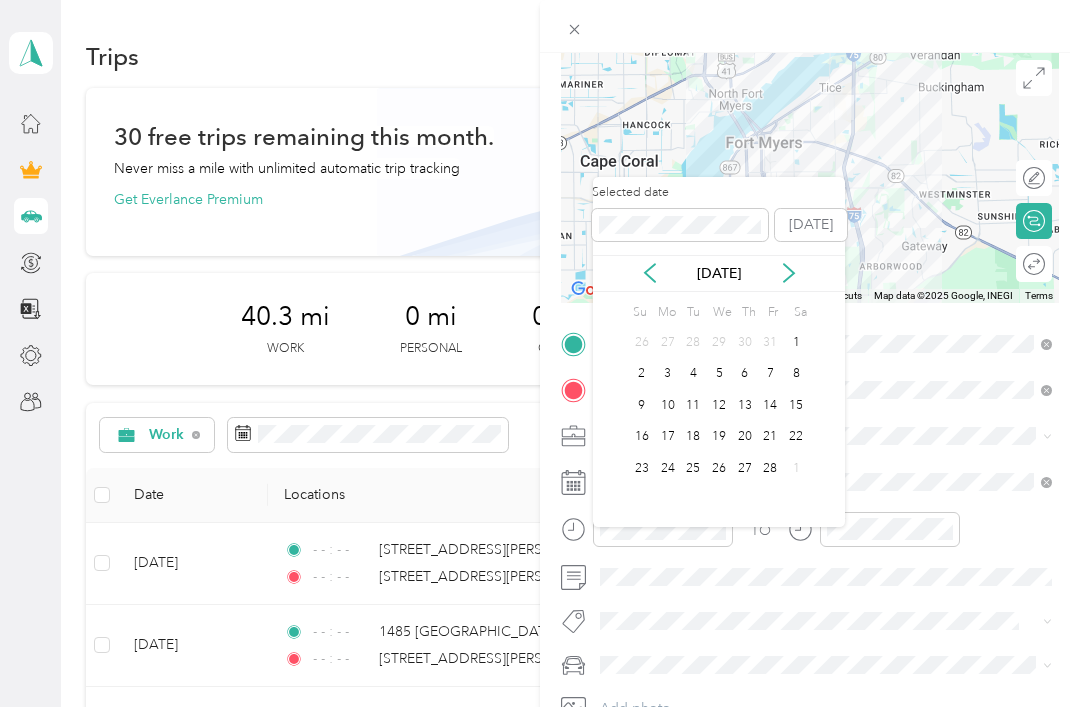 click on "[DATE]" at bounding box center [719, 273] 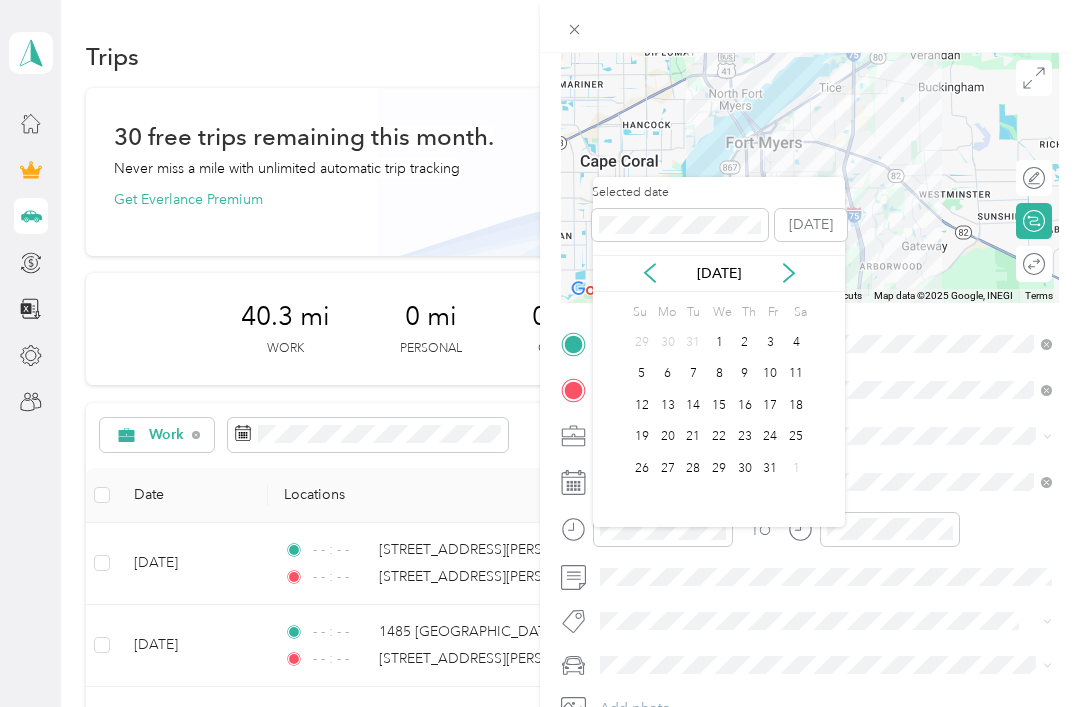 click on "[DATE]" at bounding box center (719, 273) 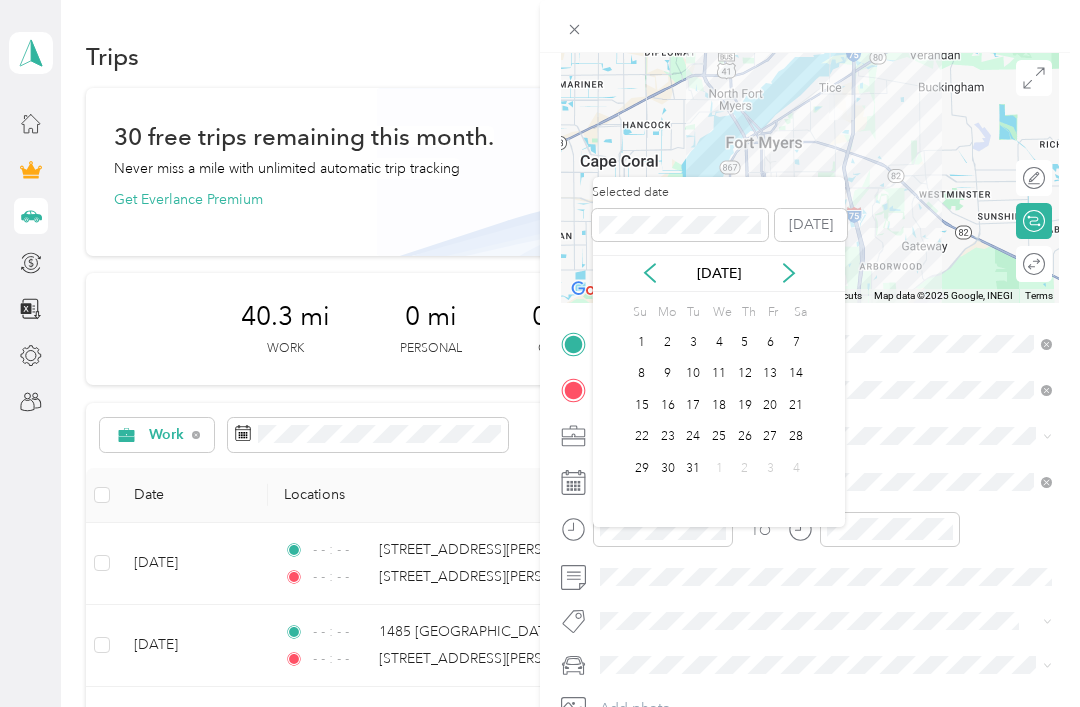 click 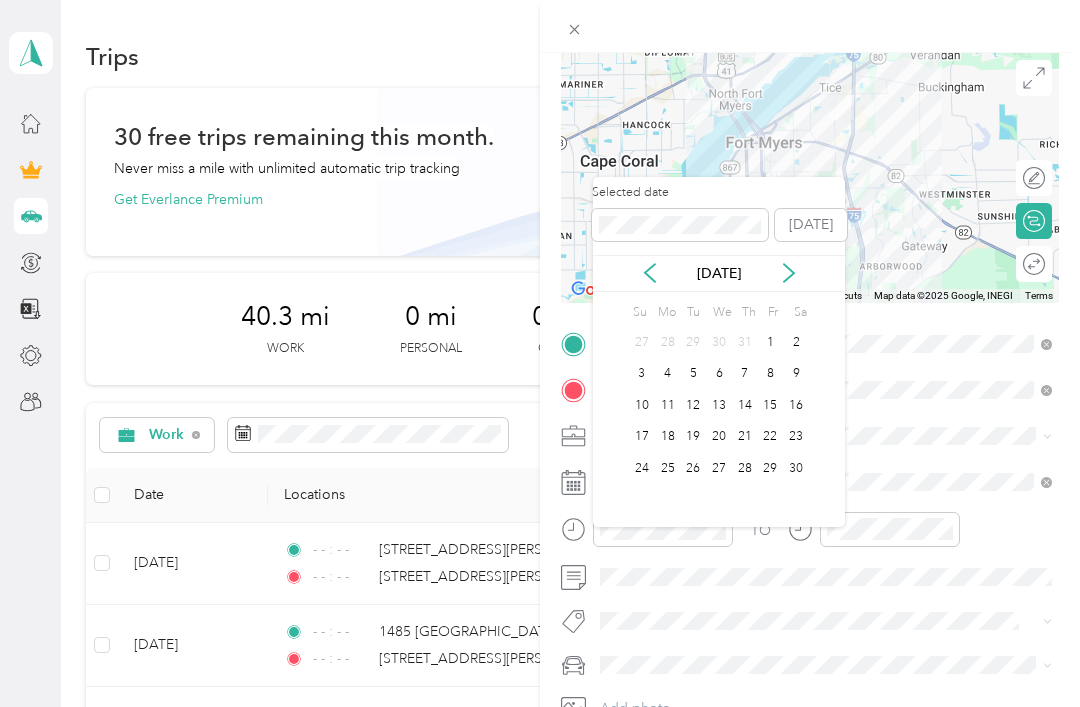 click 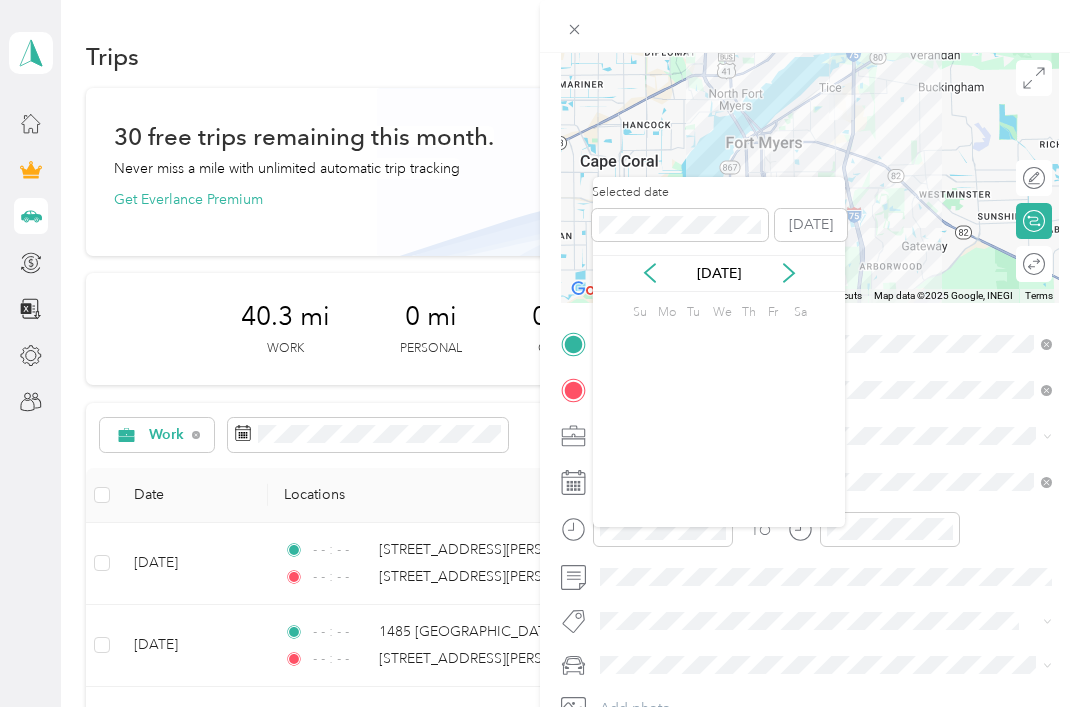 click 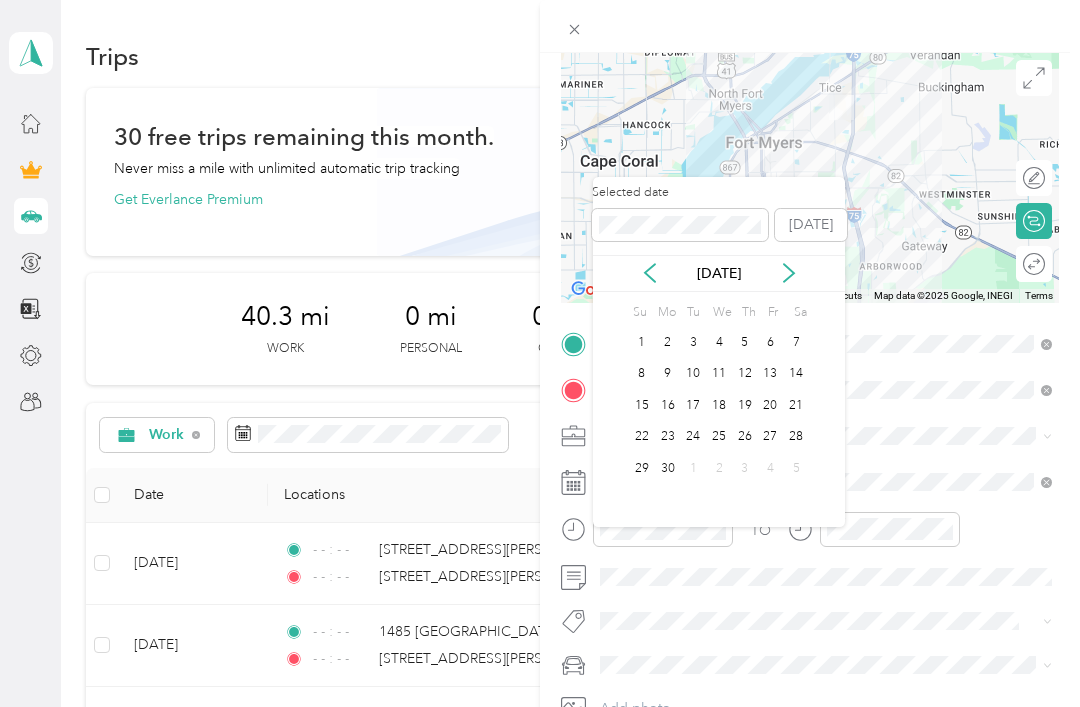 click 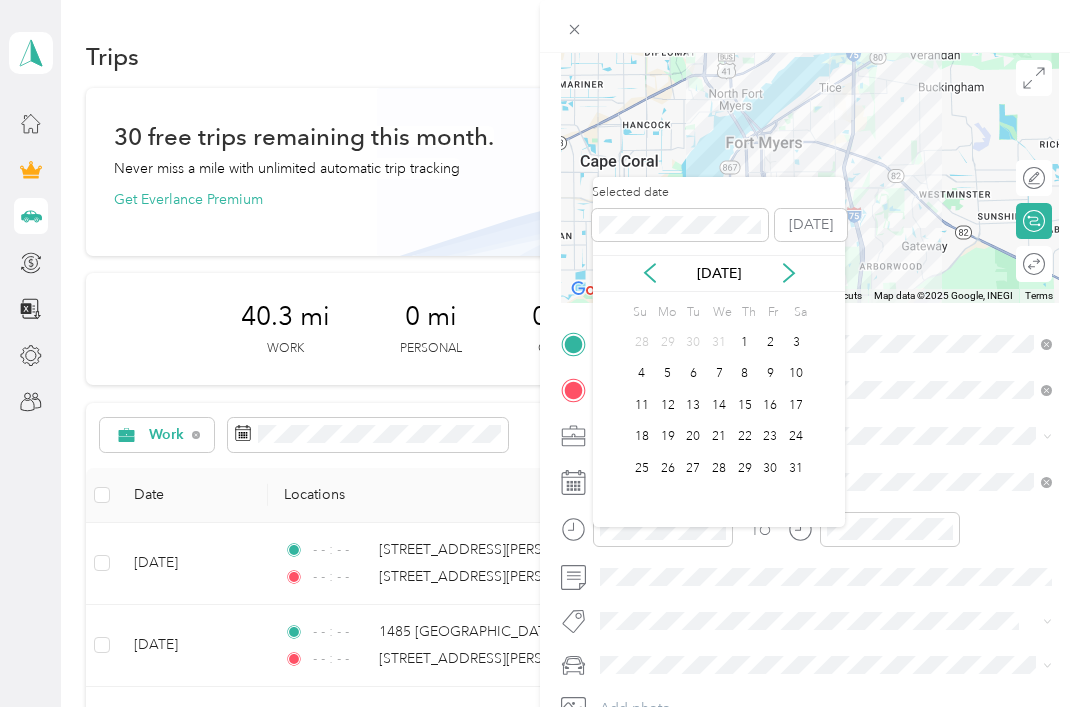 click 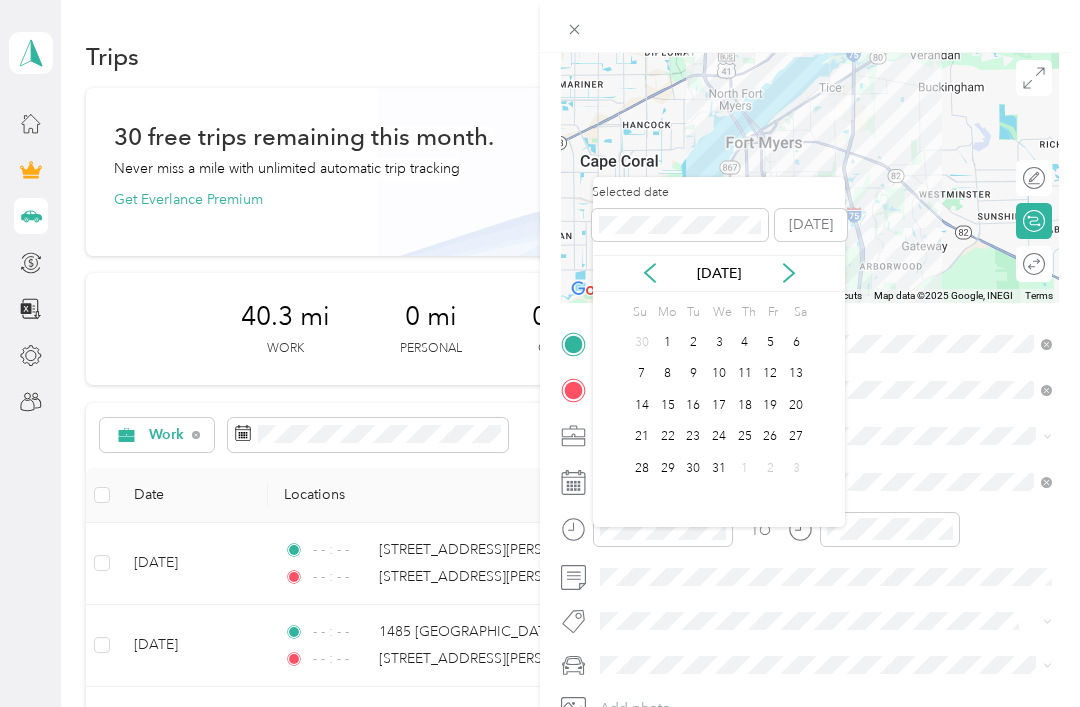 click 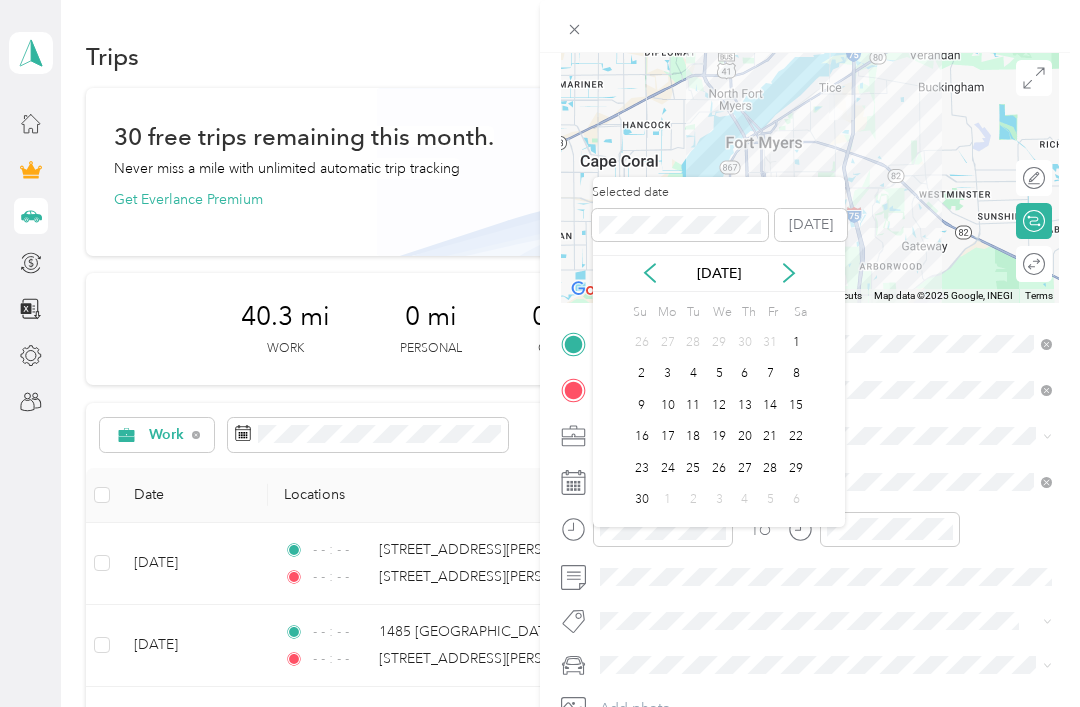 click 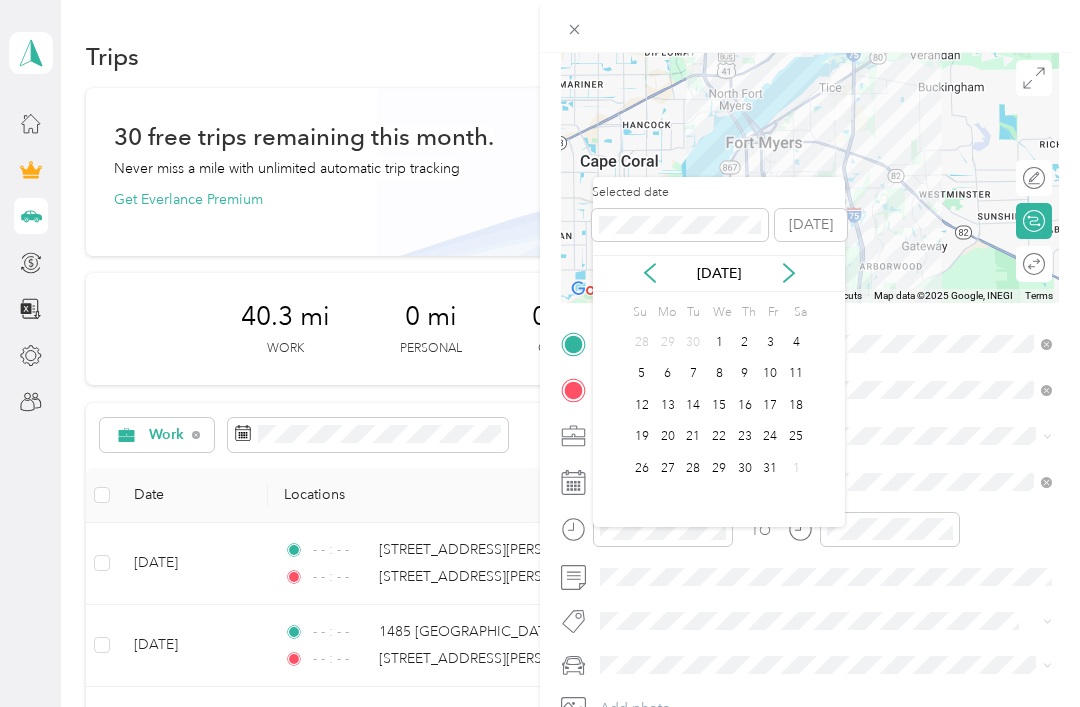 click 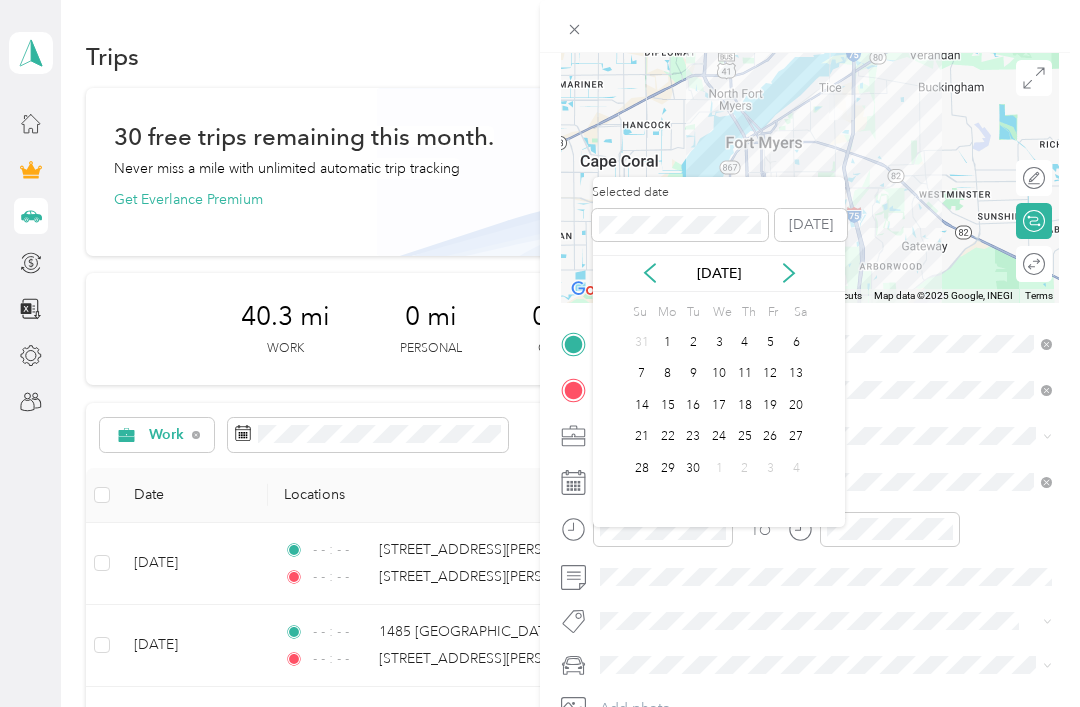 click 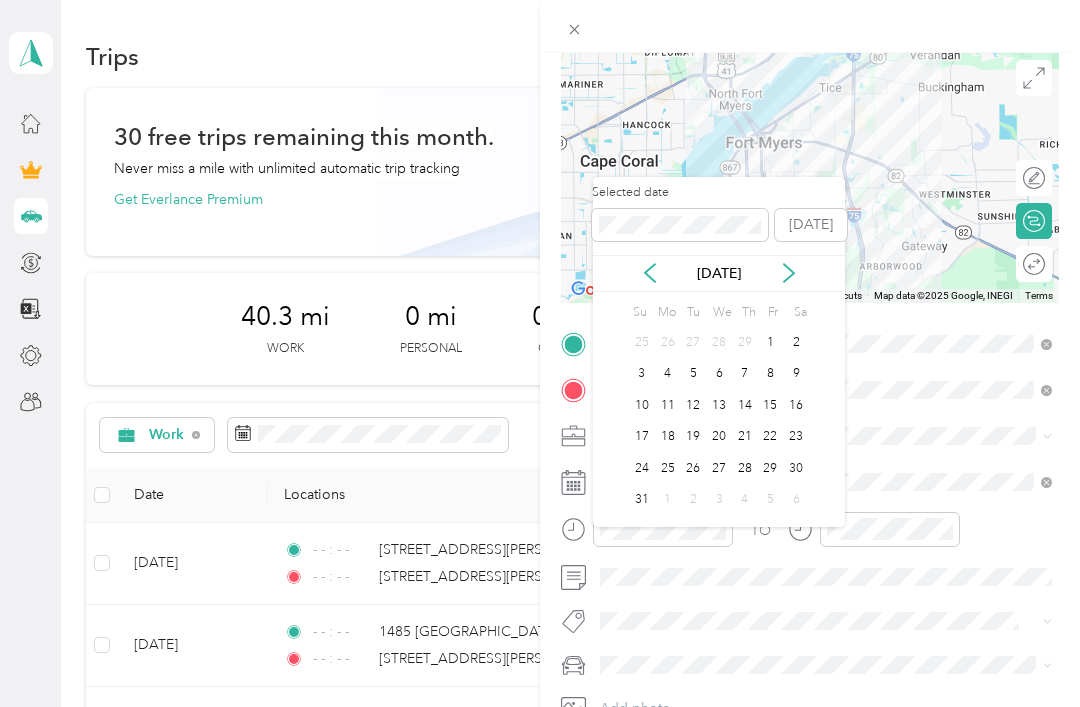 click 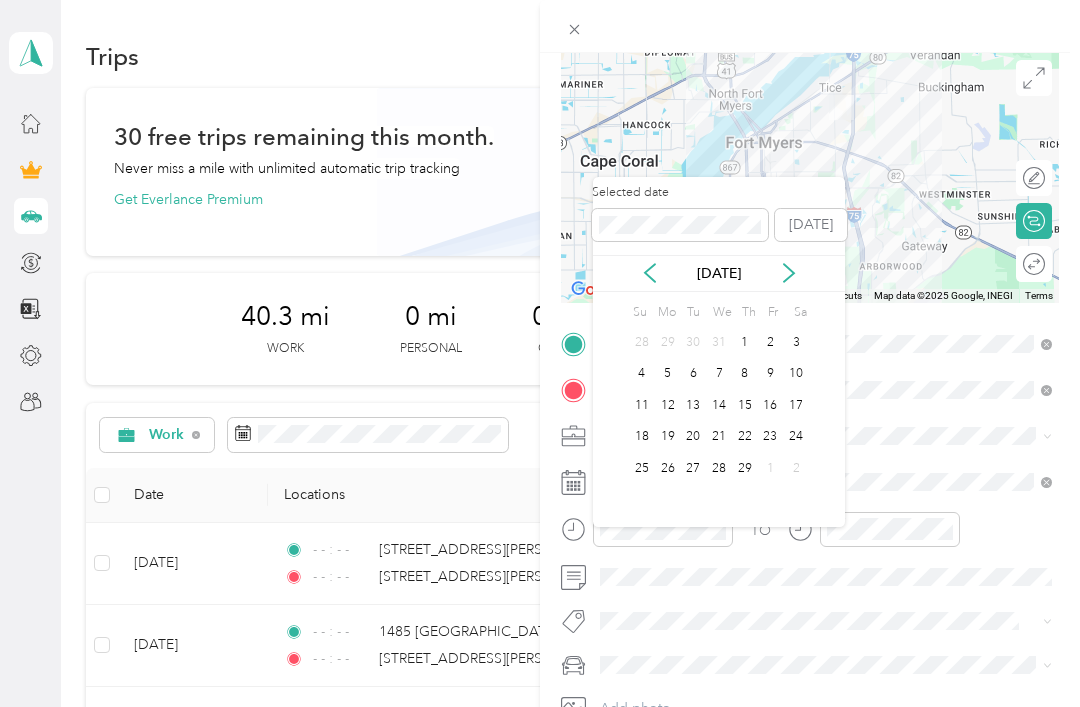 click 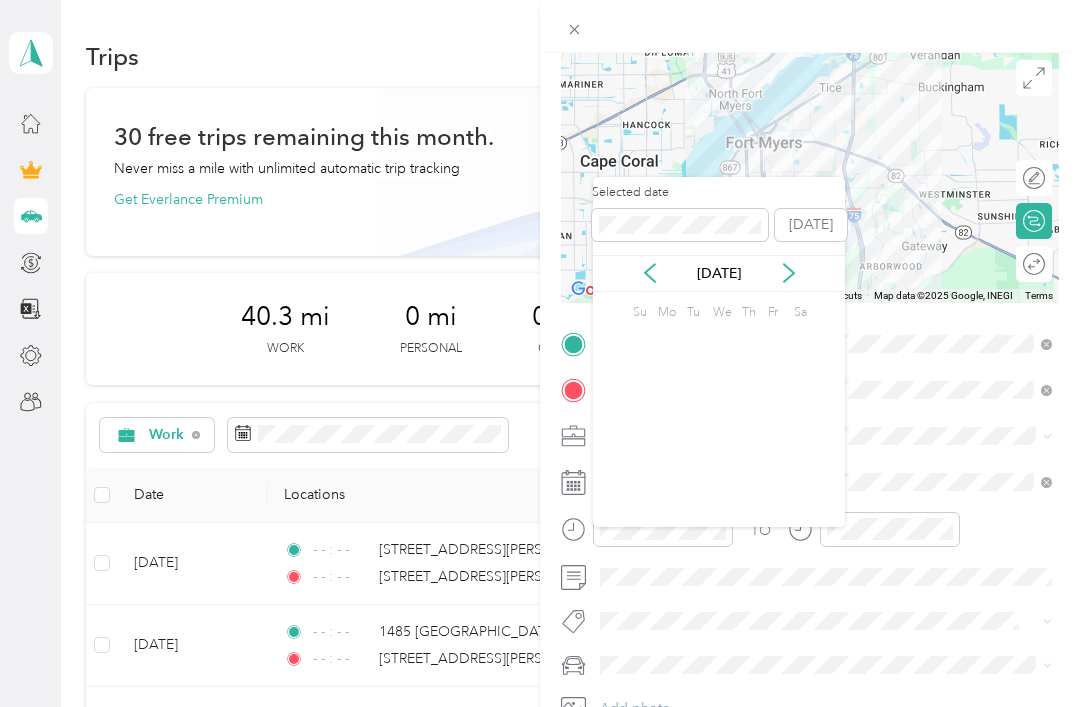 click 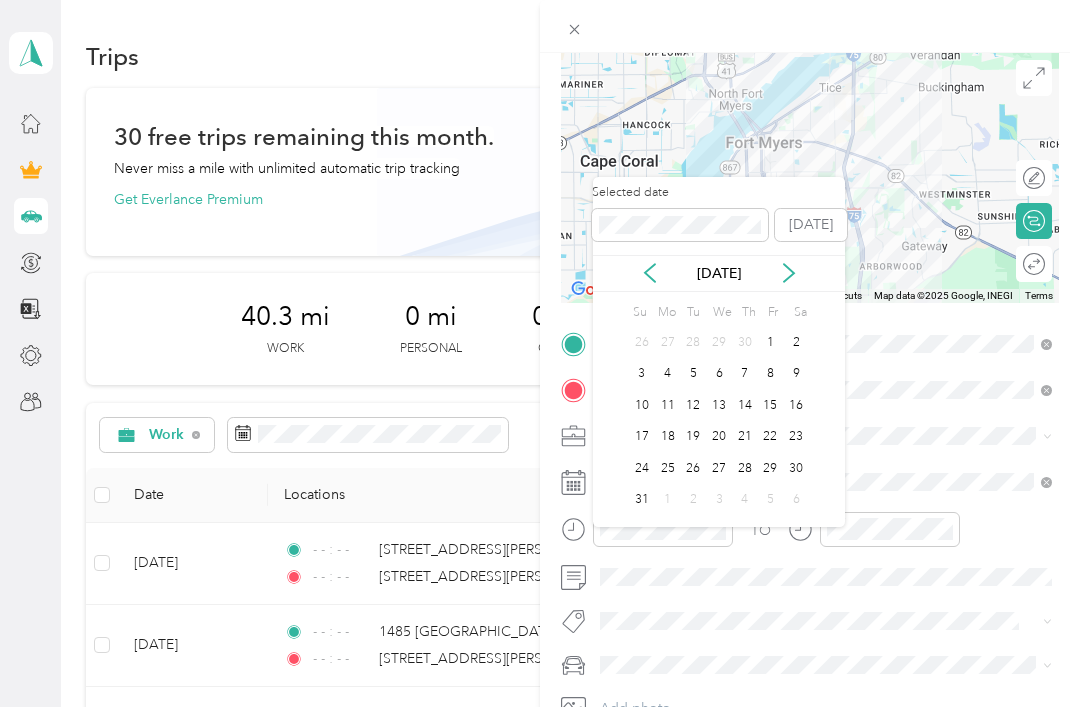 click 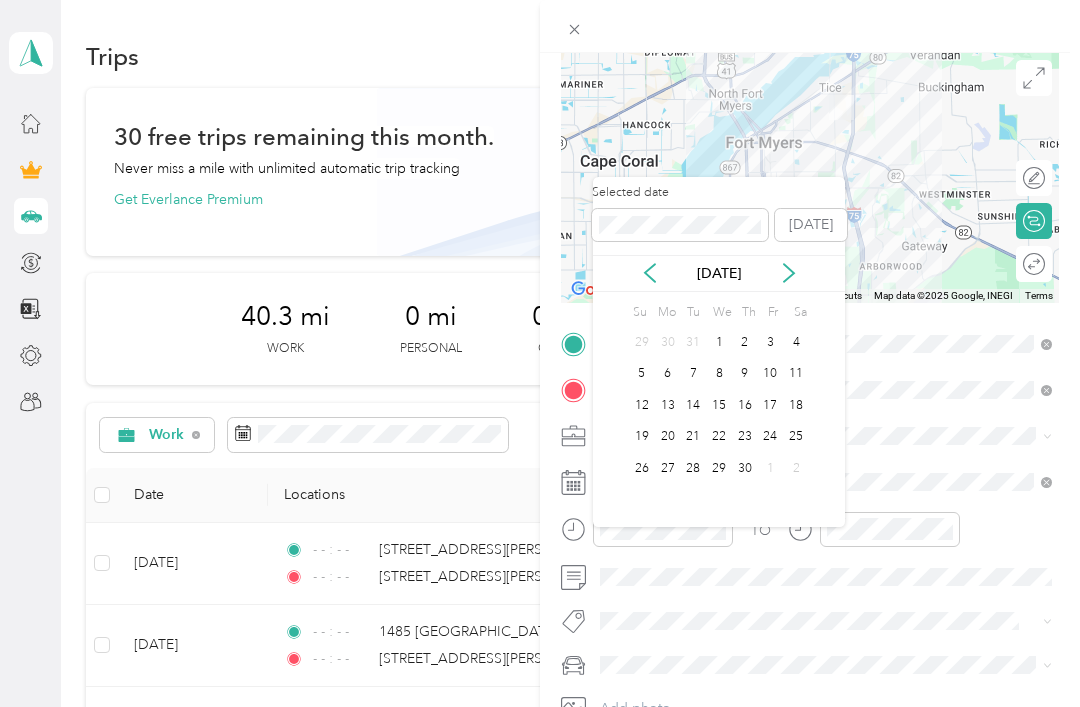 click 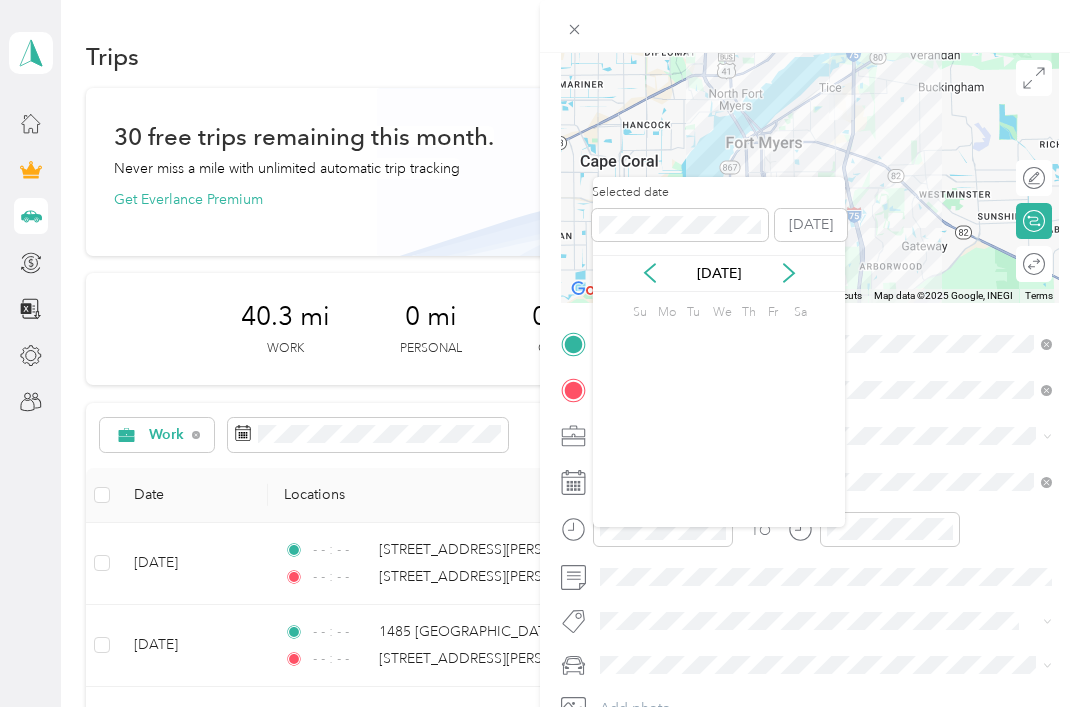 click 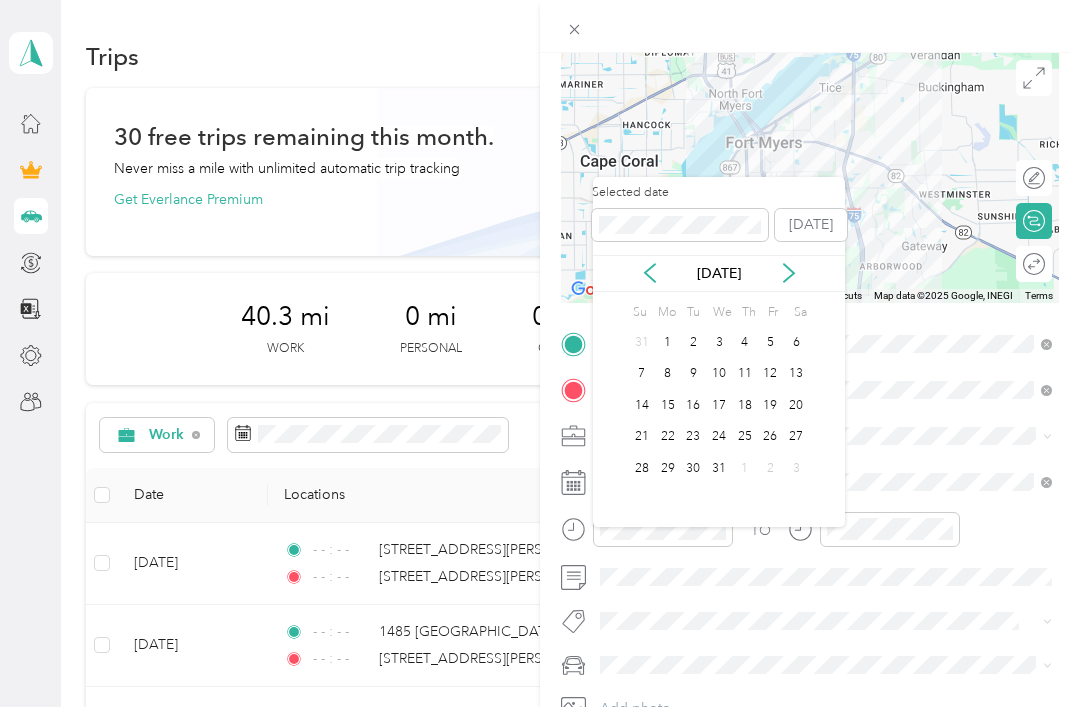 click on "5" at bounding box center [771, 342] 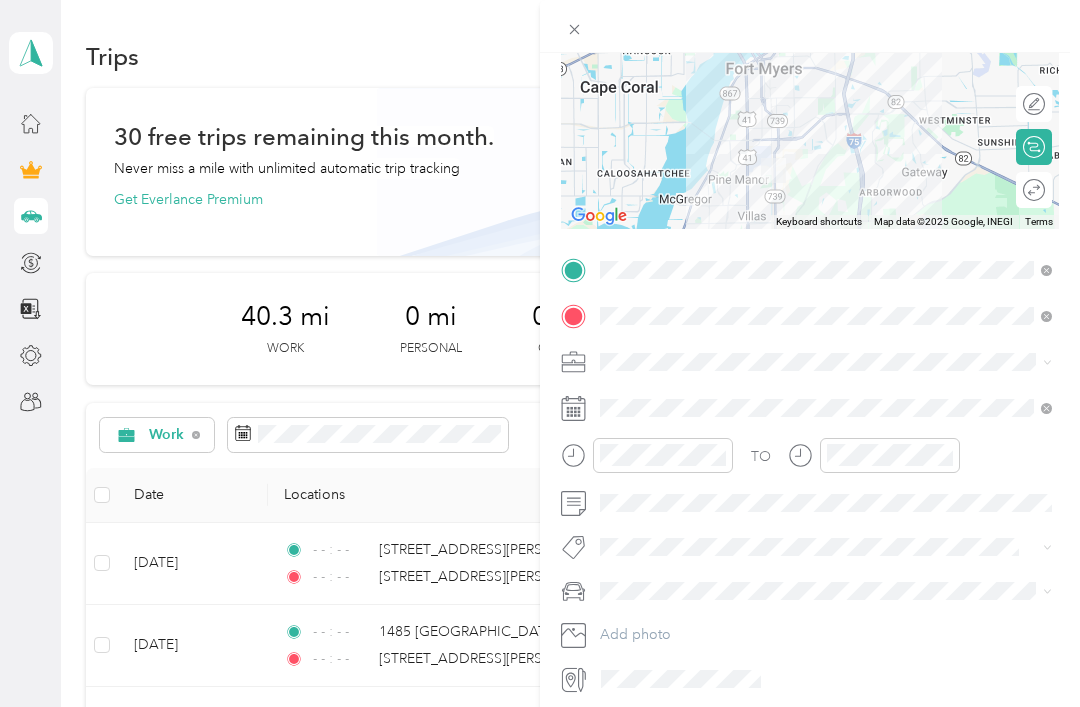 scroll, scrollTop: 223, scrollLeft: 0, axis: vertical 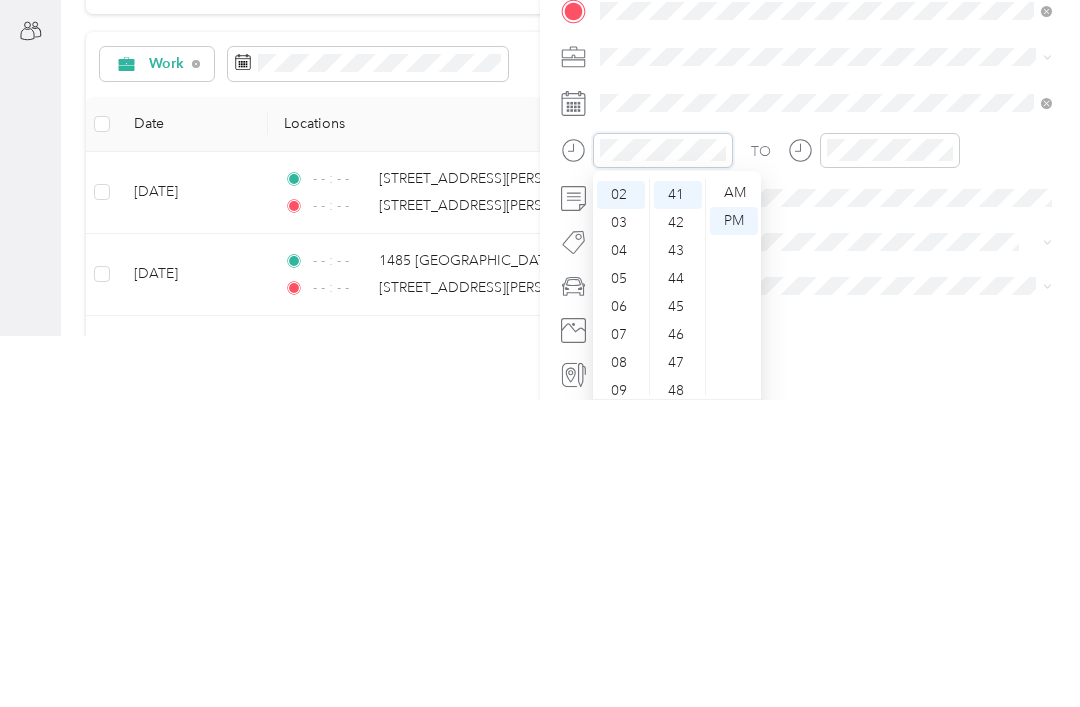 click 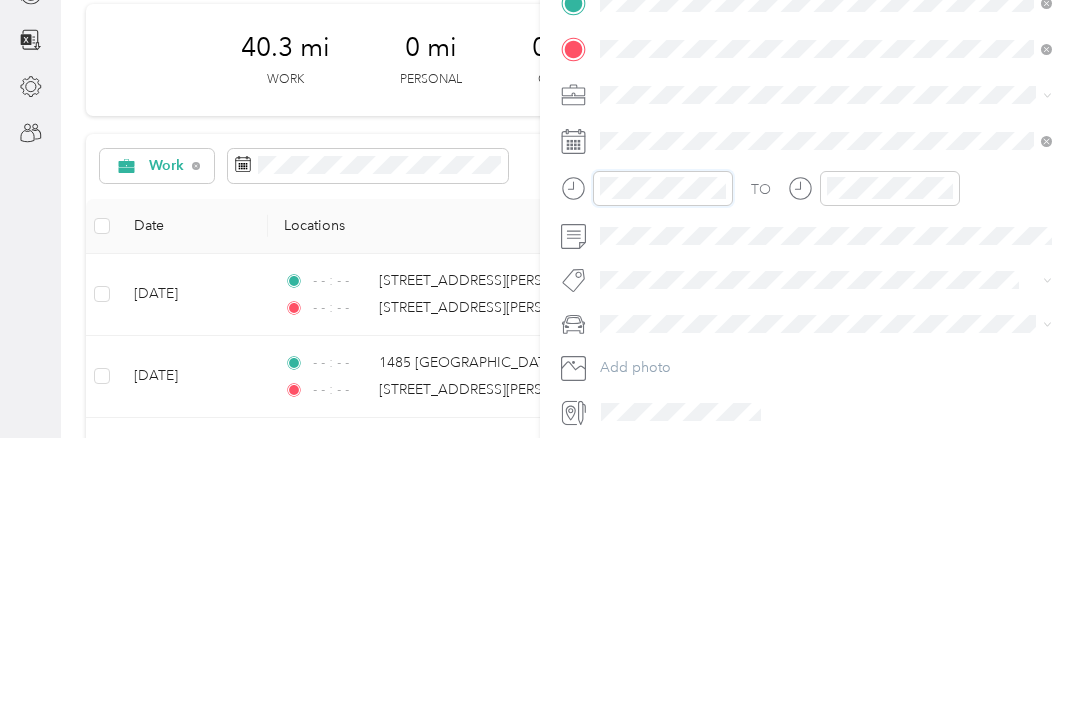 click 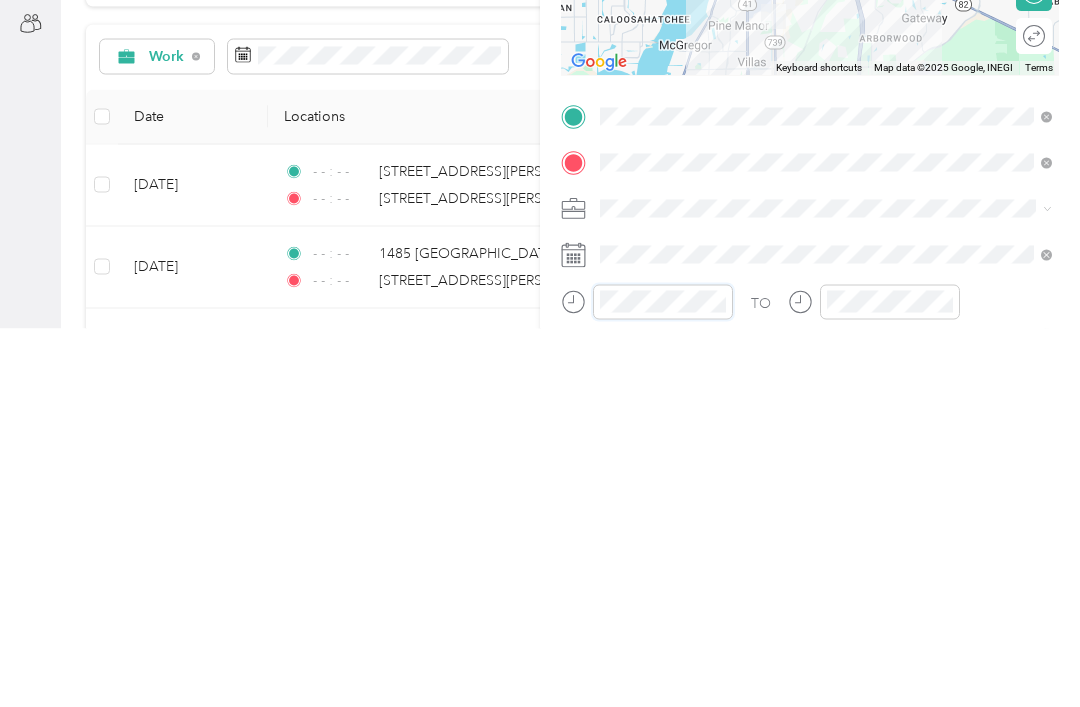 scroll, scrollTop: 0, scrollLeft: 0, axis: both 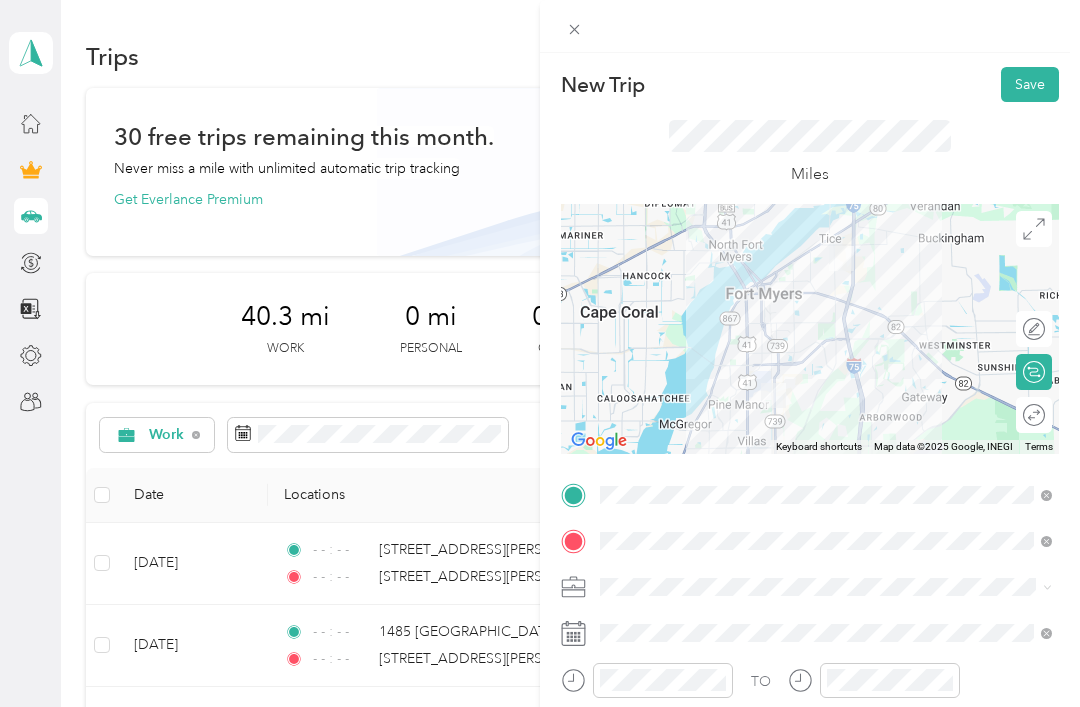 click on "Save" at bounding box center (1030, 84) 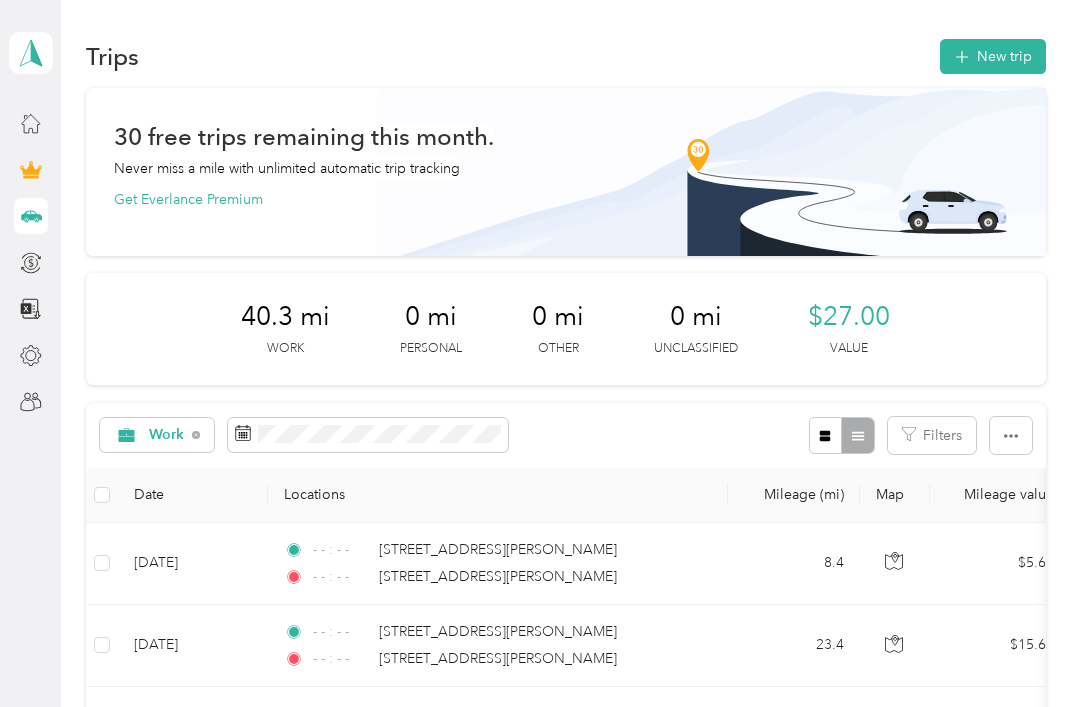 click on "New trip" at bounding box center [993, 56] 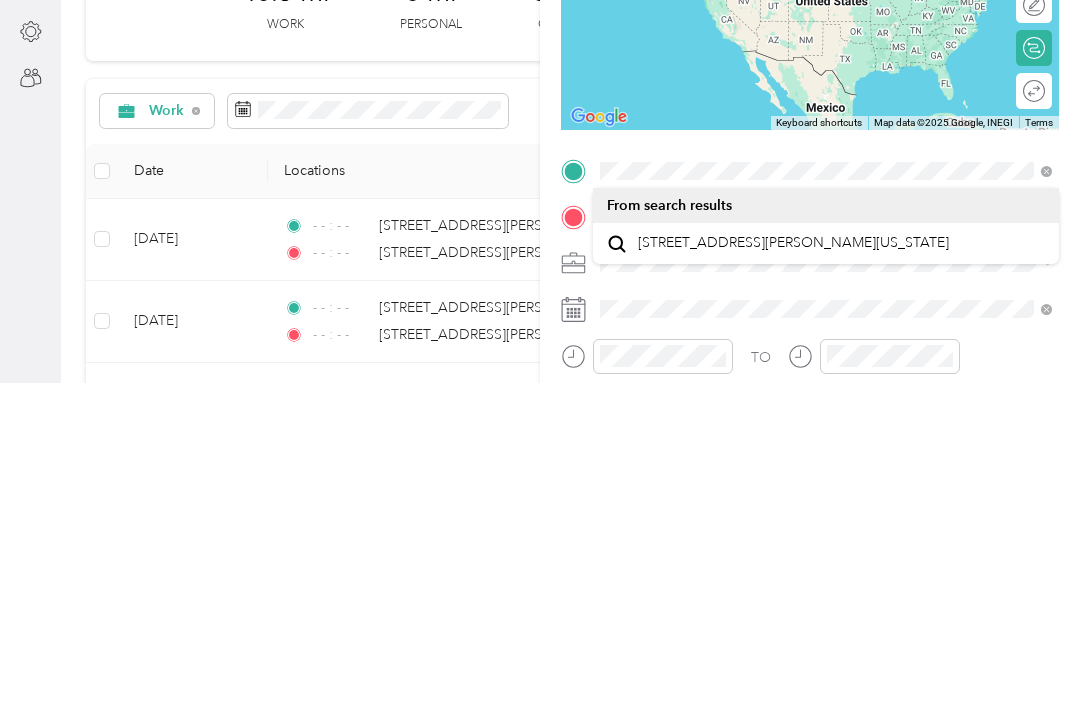 click on "[STREET_ADDRESS][PERSON_NAME][US_STATE]" at bounding box center (793, 567) 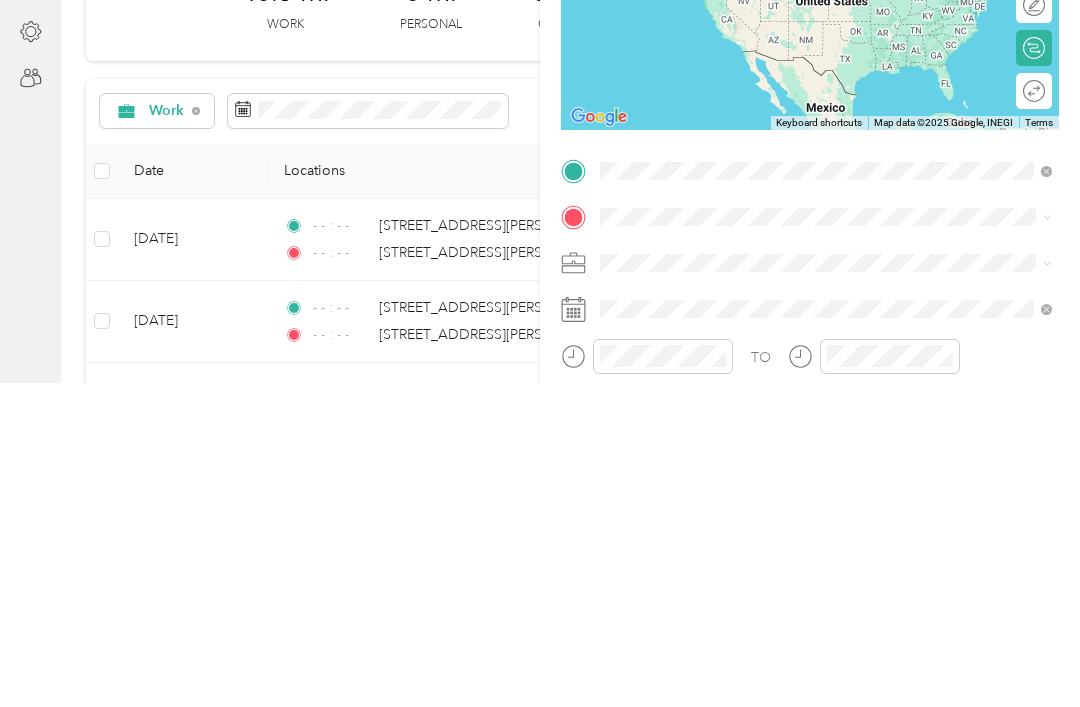 scroll, scrollTop: 64, scrollLeft: 0, axis: vertical 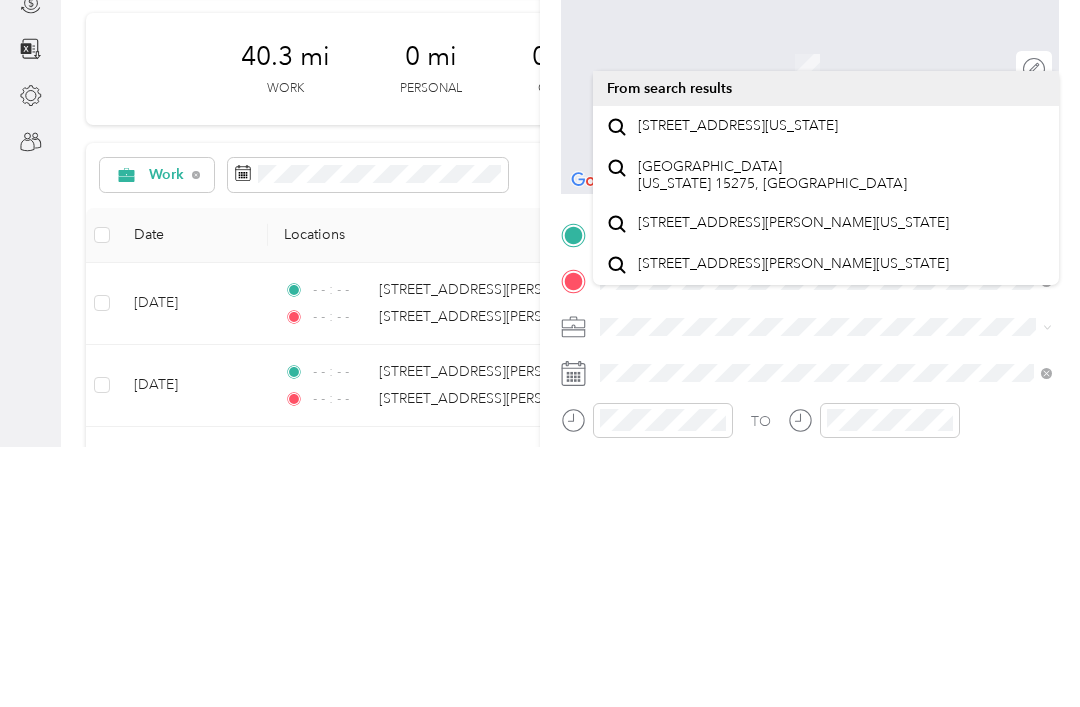 click on "[STREET_ADDRESS][US_STATE]" at bounding box center (738, 386) 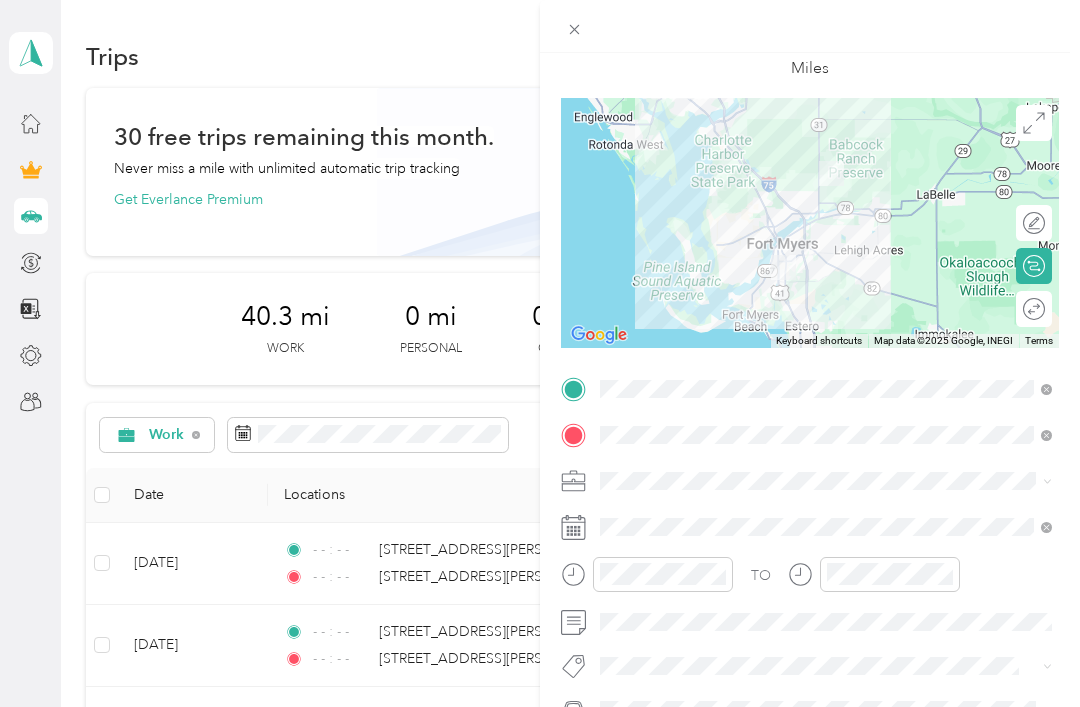 scroll, scrollTop: 107, scrollLeft: 0, axis: vertical 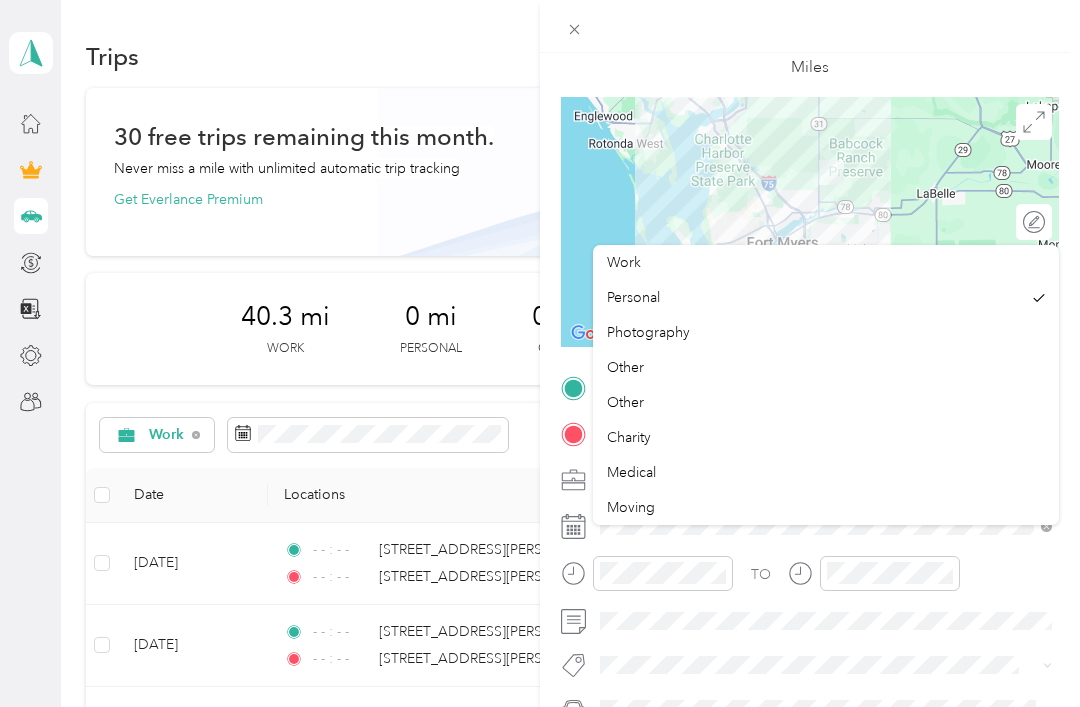 click on "Work" at bounding box center (624, 262) 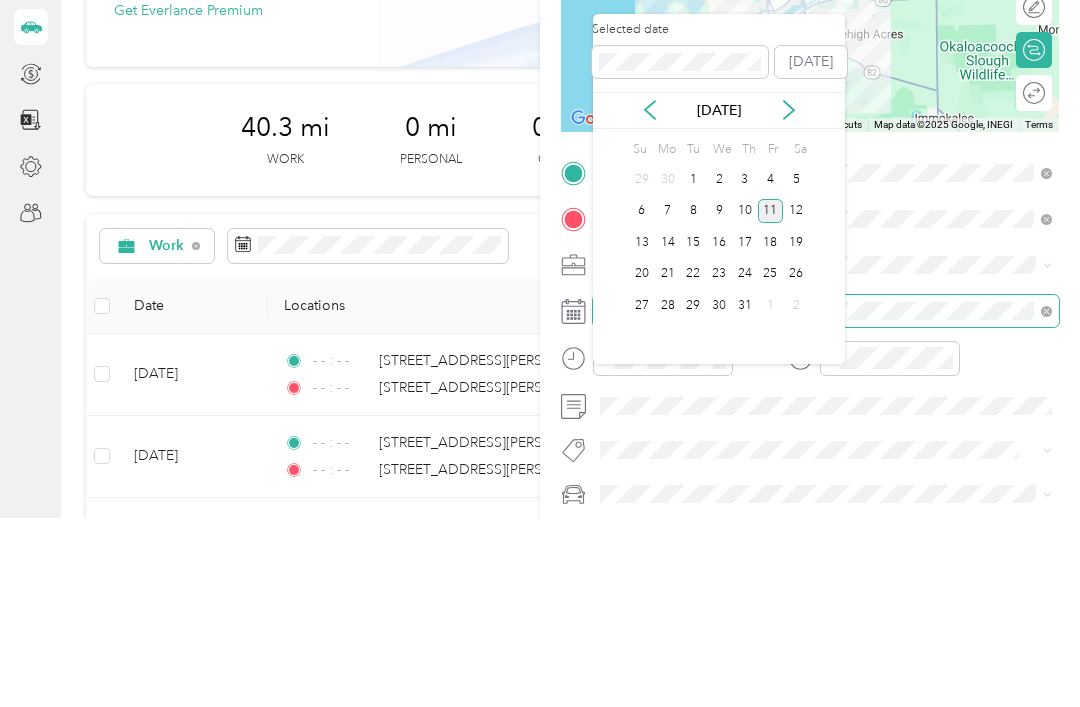 scroll, scrollTop: 143, scrollLeft: 0, axis: vertical 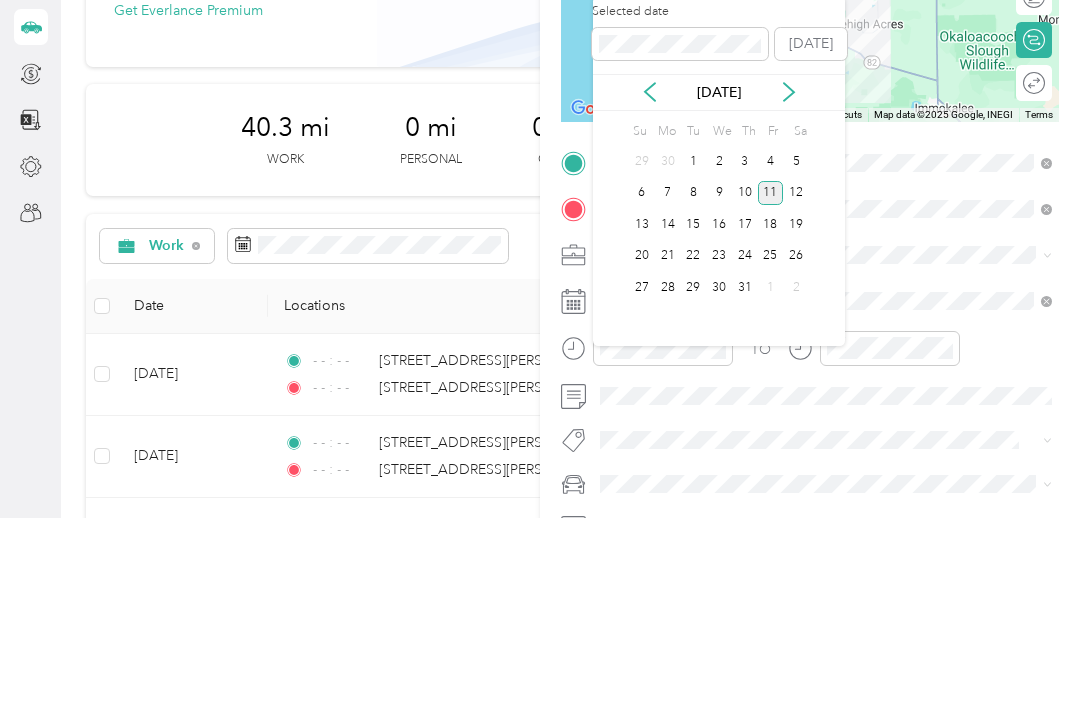 click 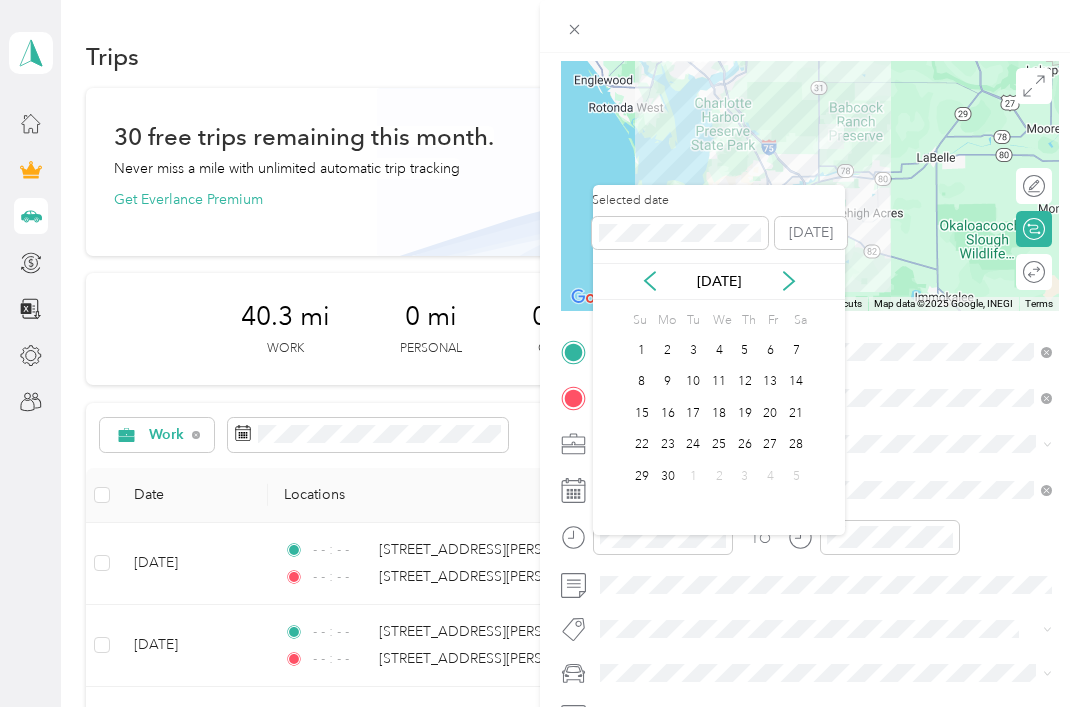 click 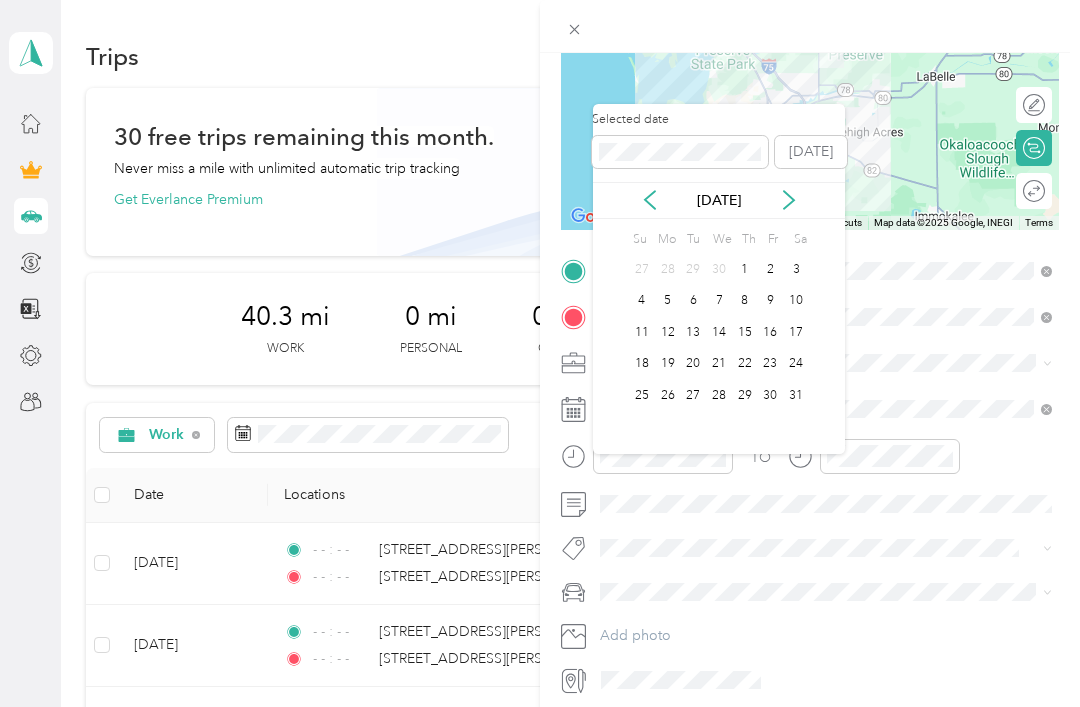 scroll, scrollTop: 223, scrollLeft: 0, axis: vertical 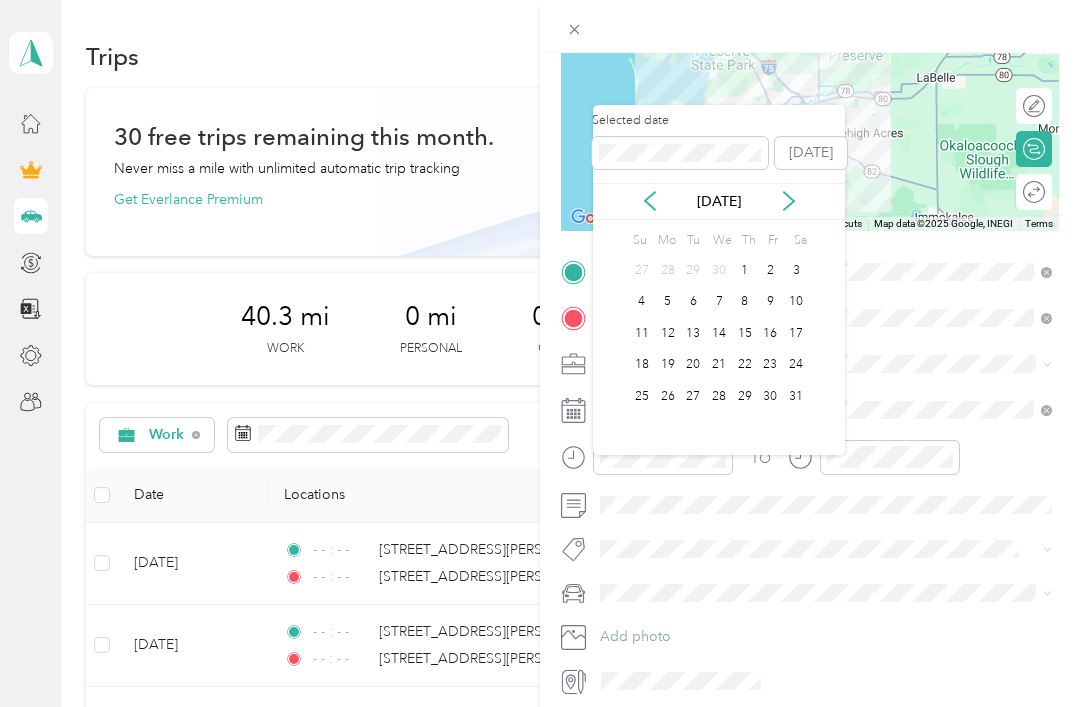 click 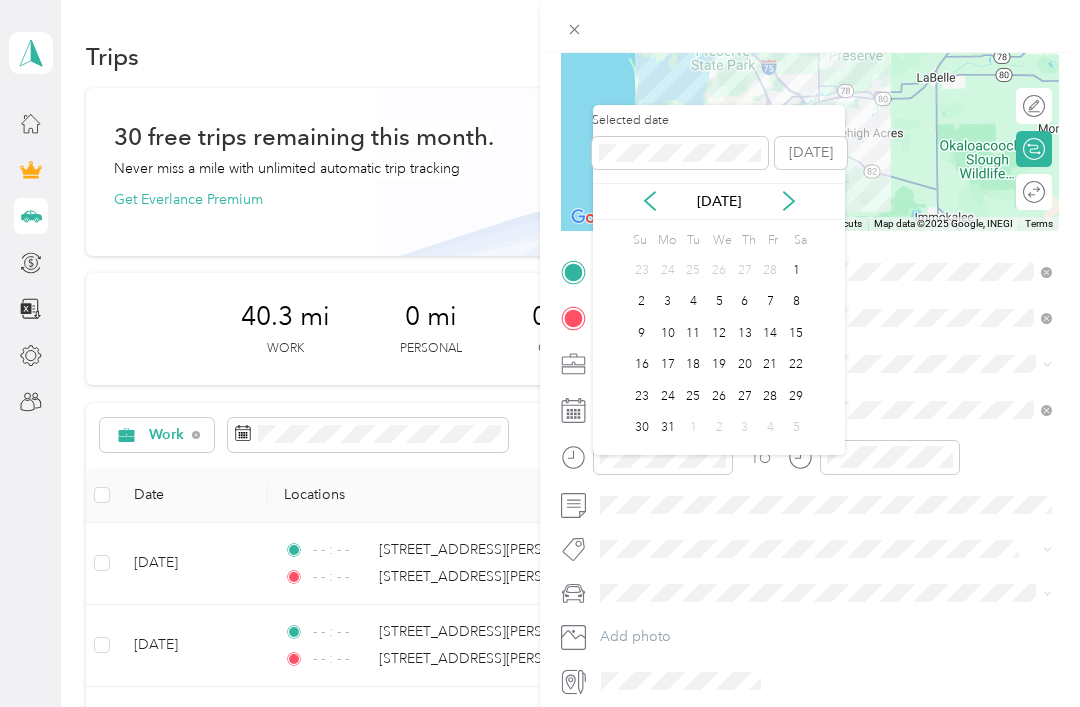 click 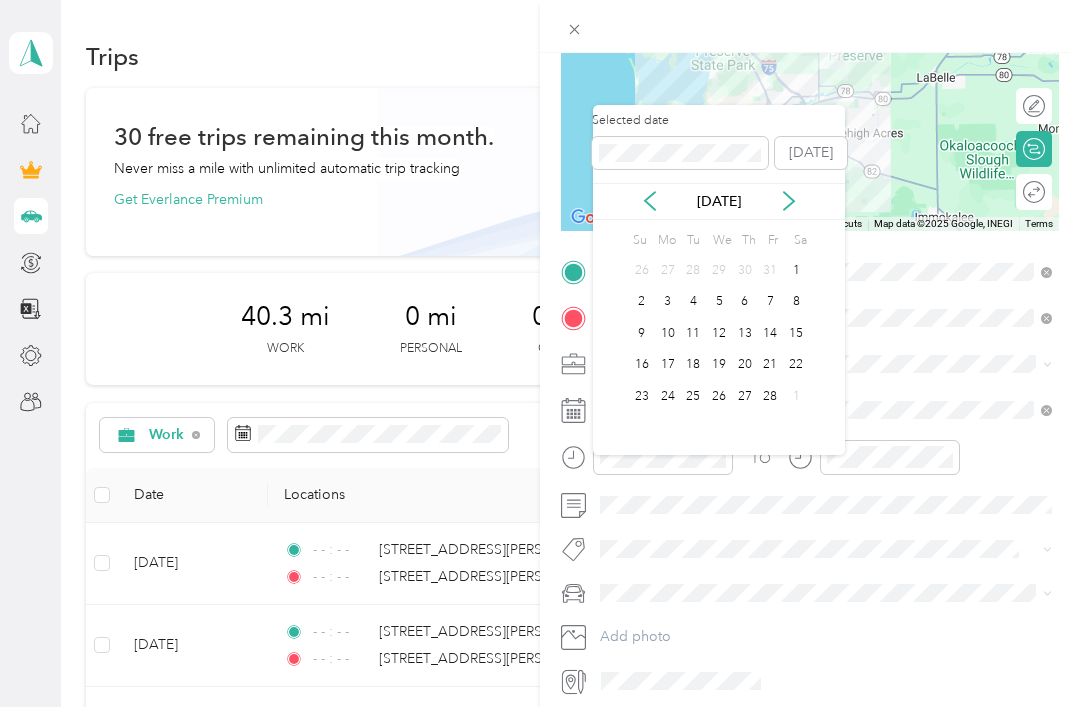 click 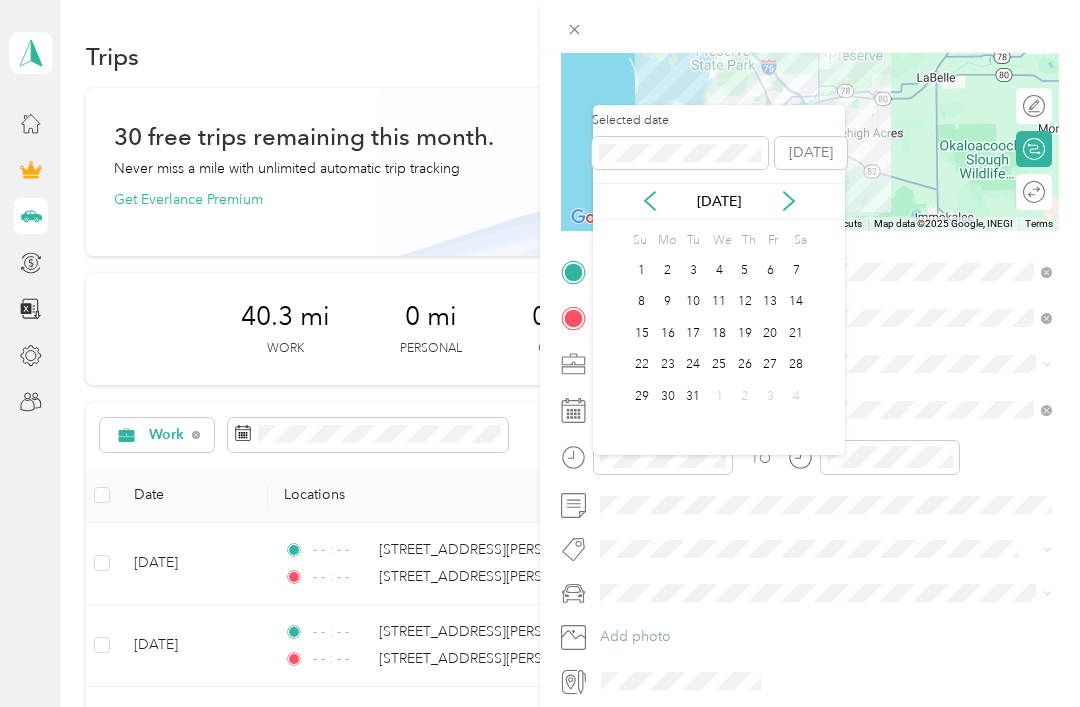 click on "Selected date   [DATE] [DATE] Su Mo Tu We Th Fr Sa 1 2 3 4 5 6 7 8 9 10 11 12 13 14 15 16 17 18 19 20 21 22 23 24 25 26 27 28 29 30 31 1 2 3 4" at bounding box center (719, 280) 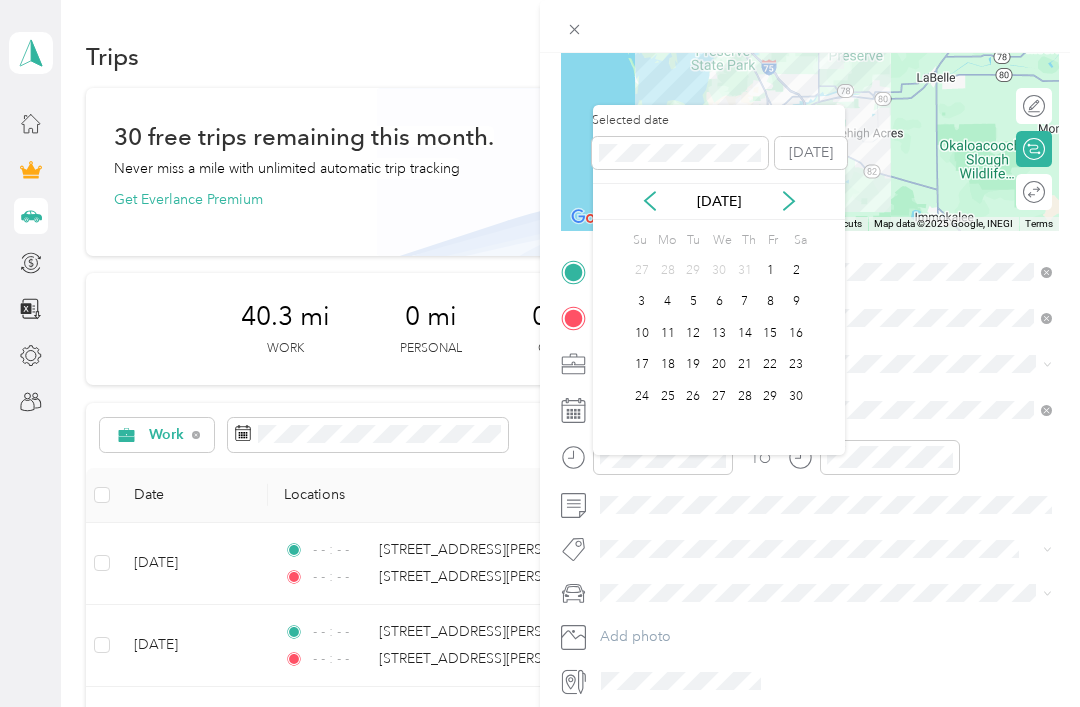 click 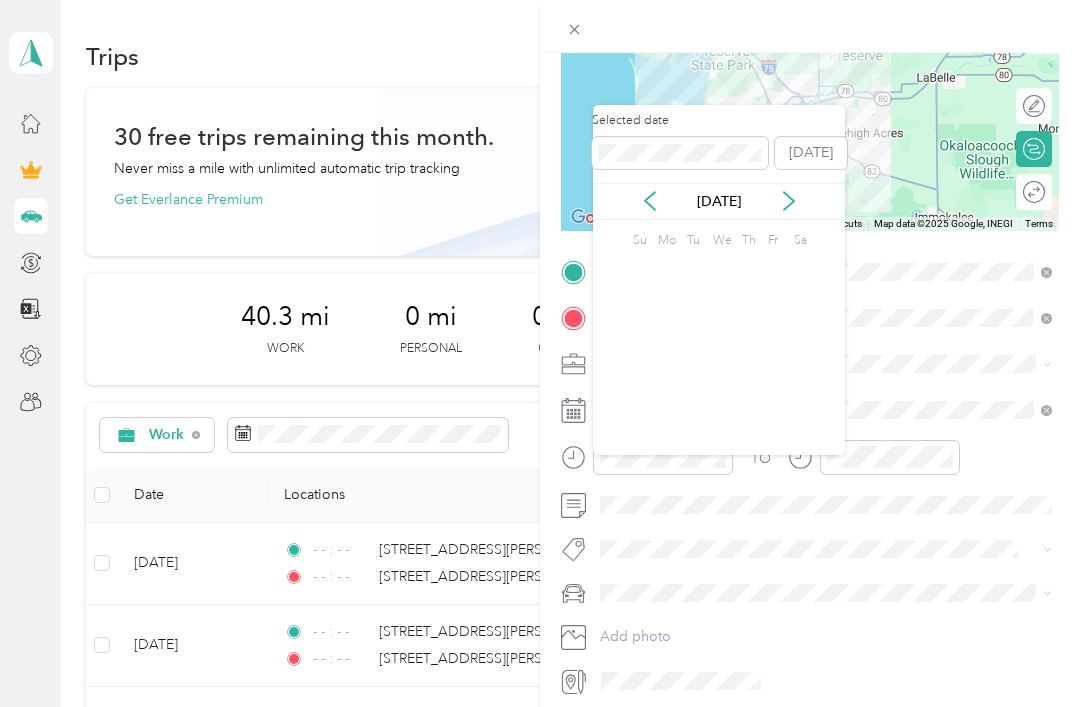 click 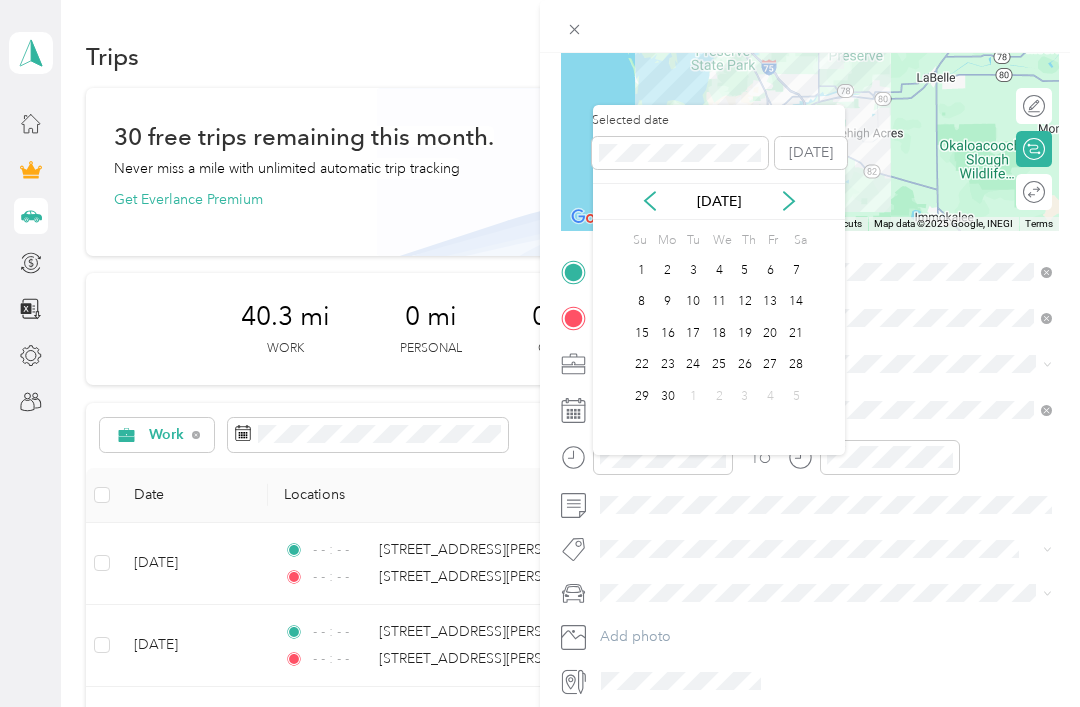 click on "[DATE]" at bounding box center (719, 201) 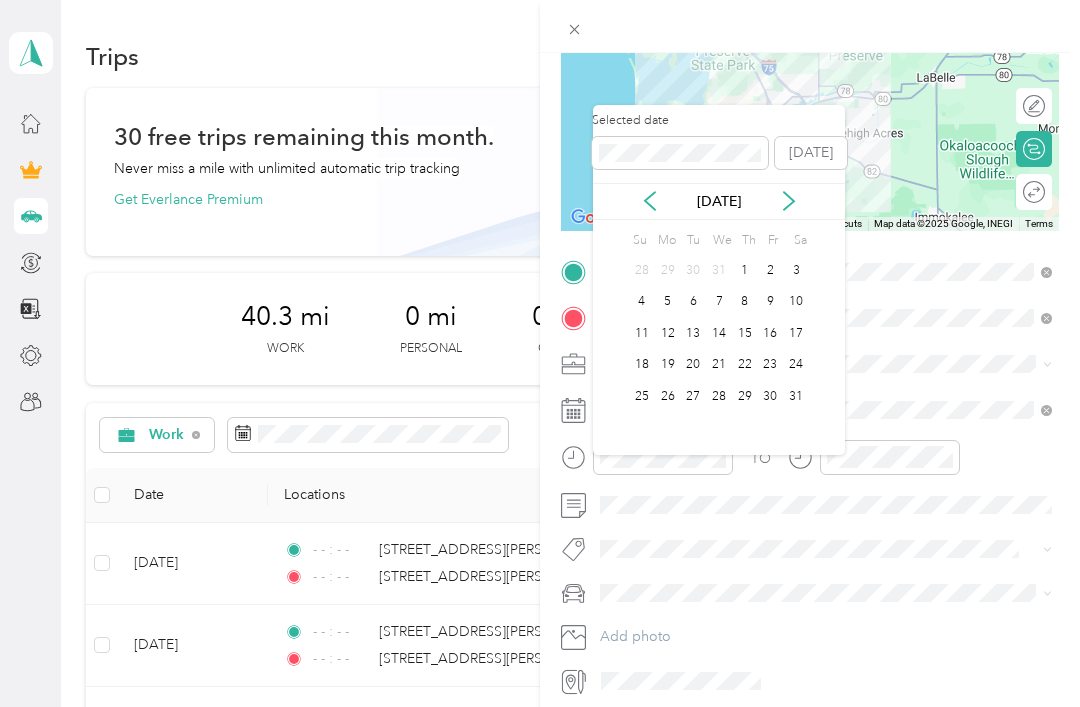 click 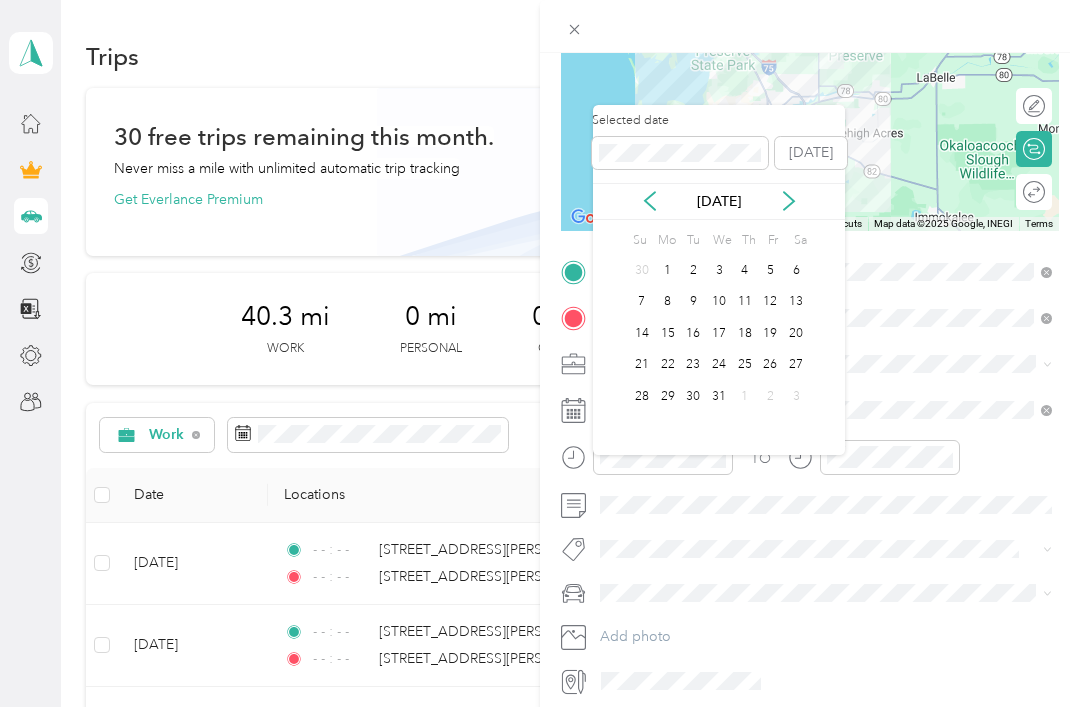 click 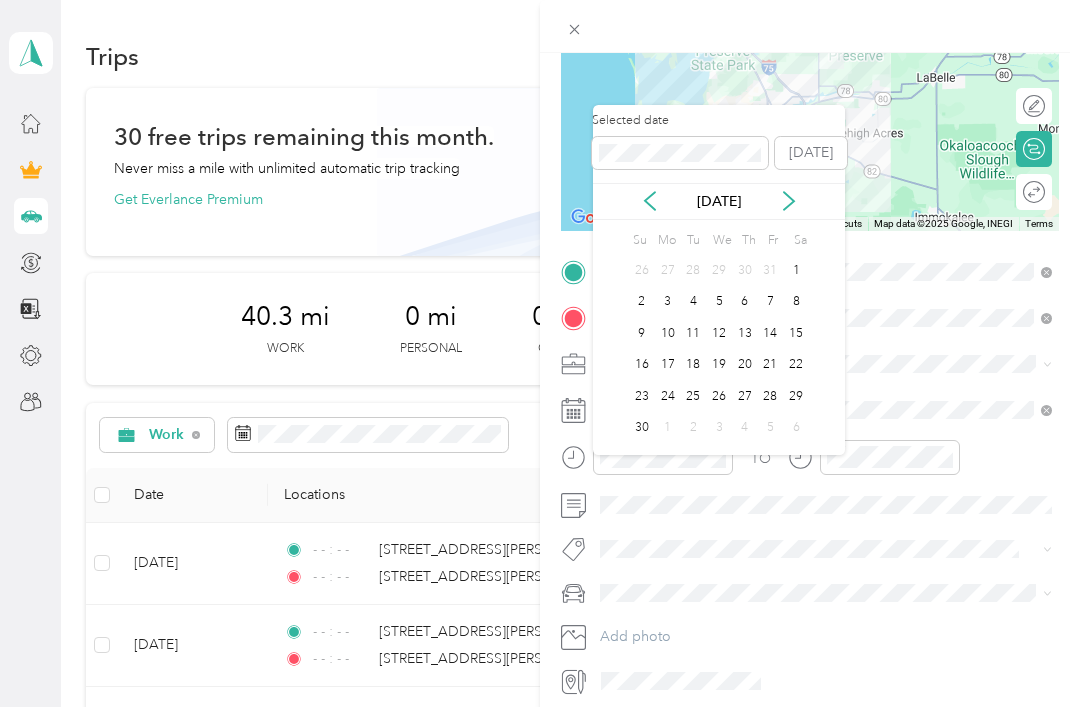 click 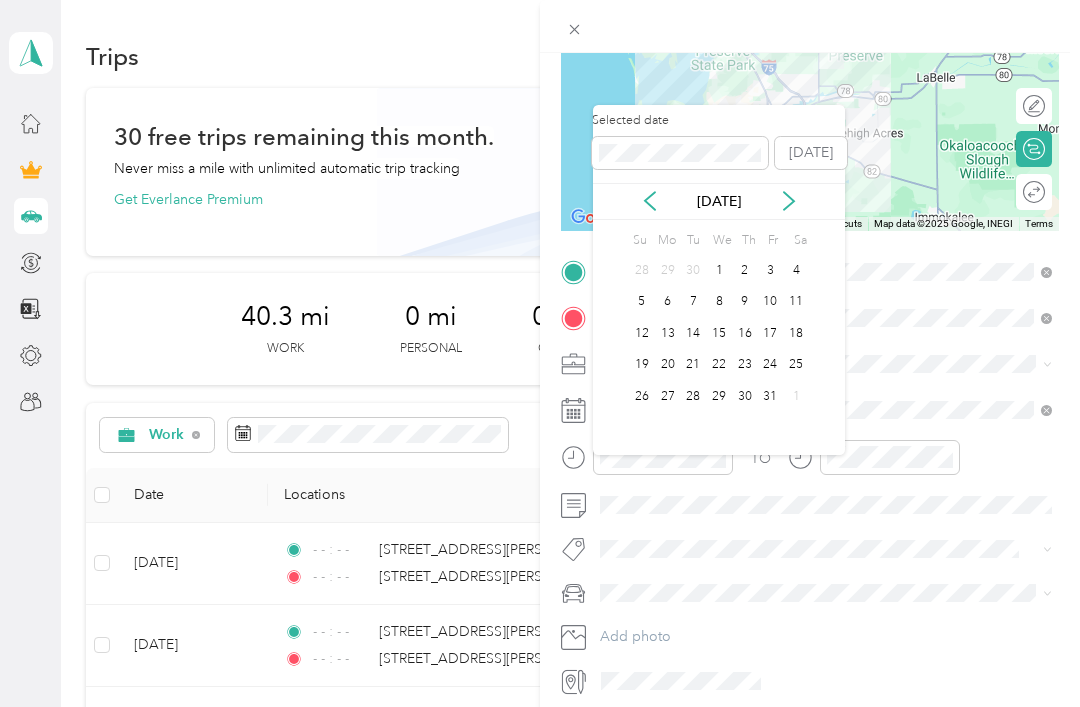 click 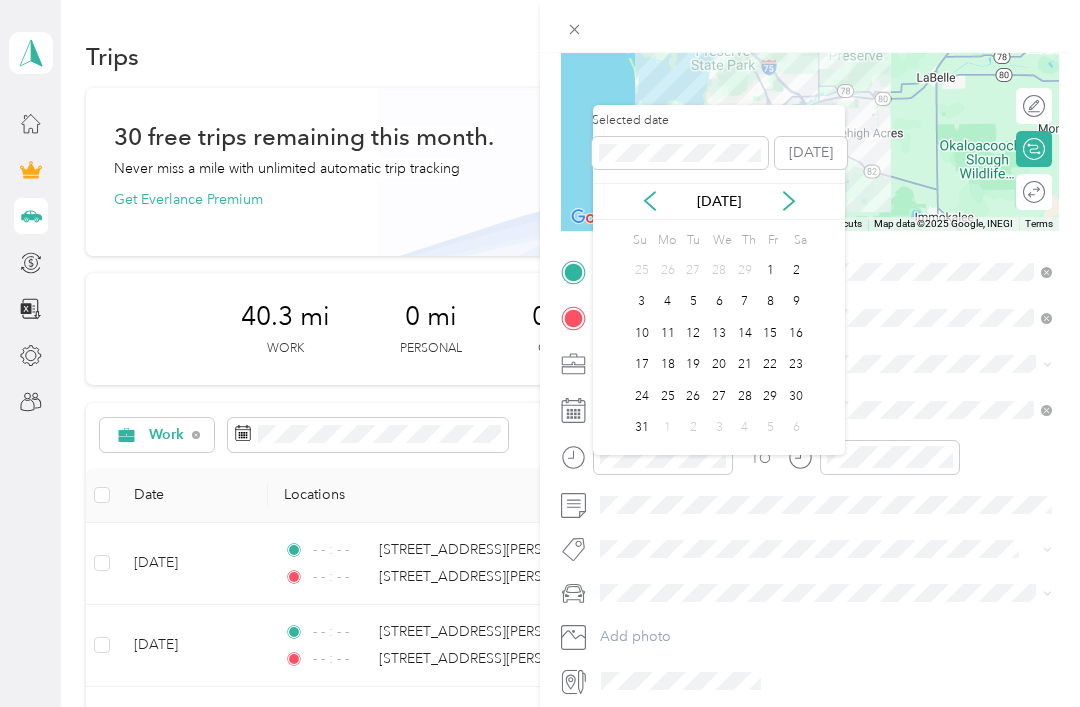 click on "[DATE]" at bounding box center [719, 201] 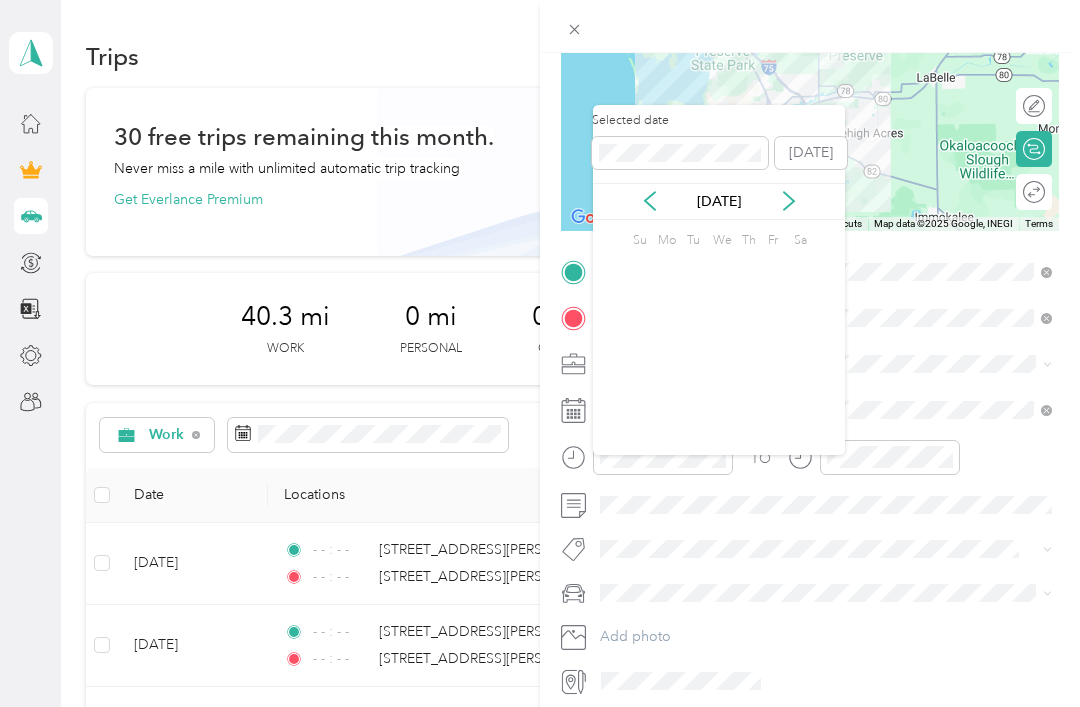 click 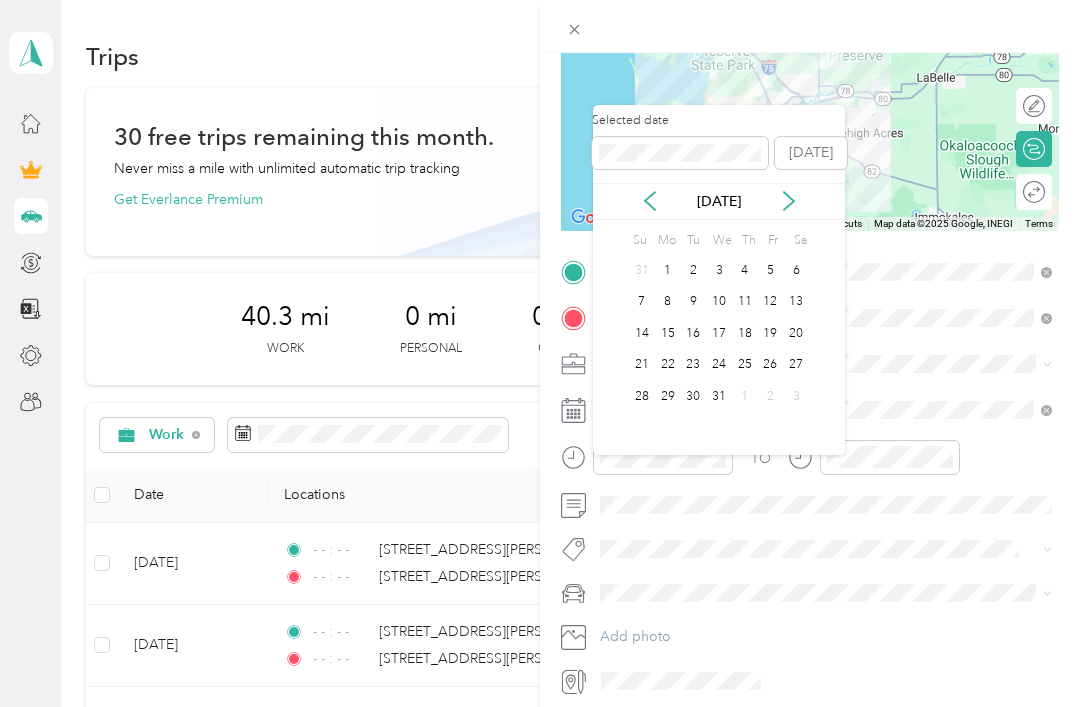 click on "[DATE]" at bounding box center (719, 201) 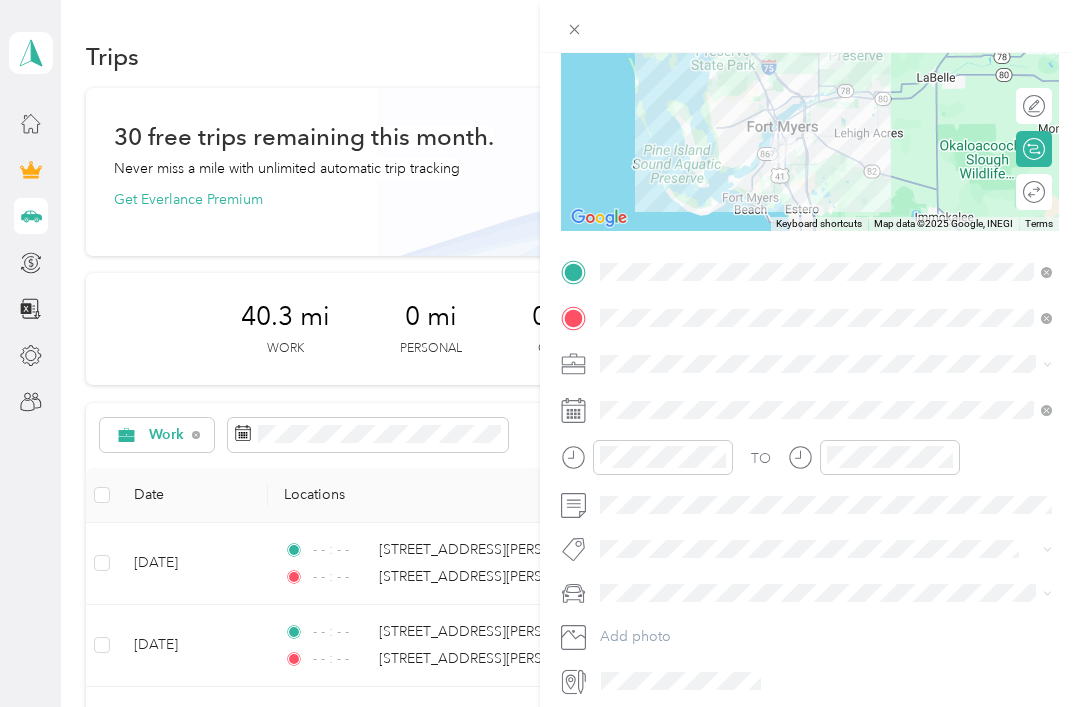 click 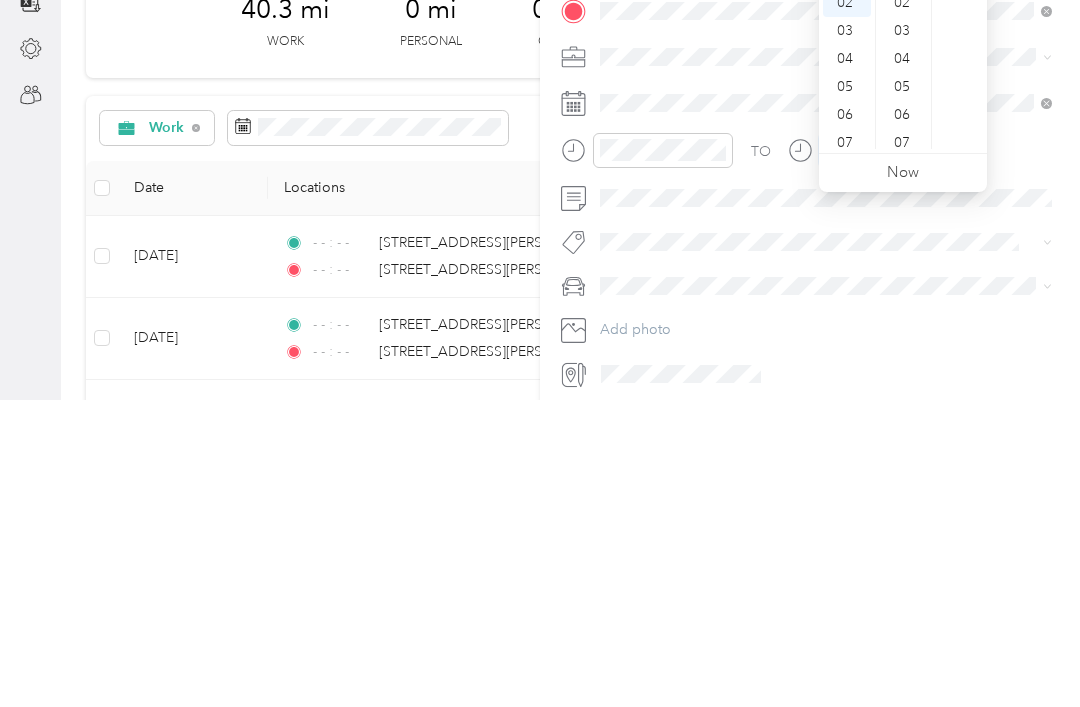 scroll, scrollTop: 54, scrollLeft: 0, axis: vertical 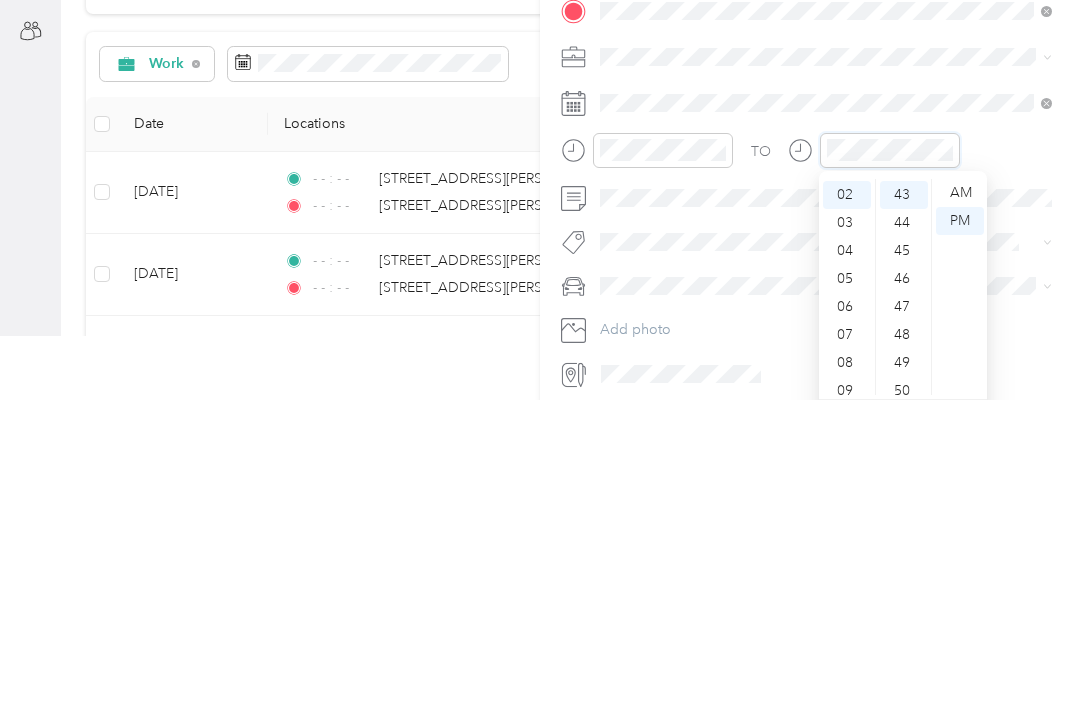click 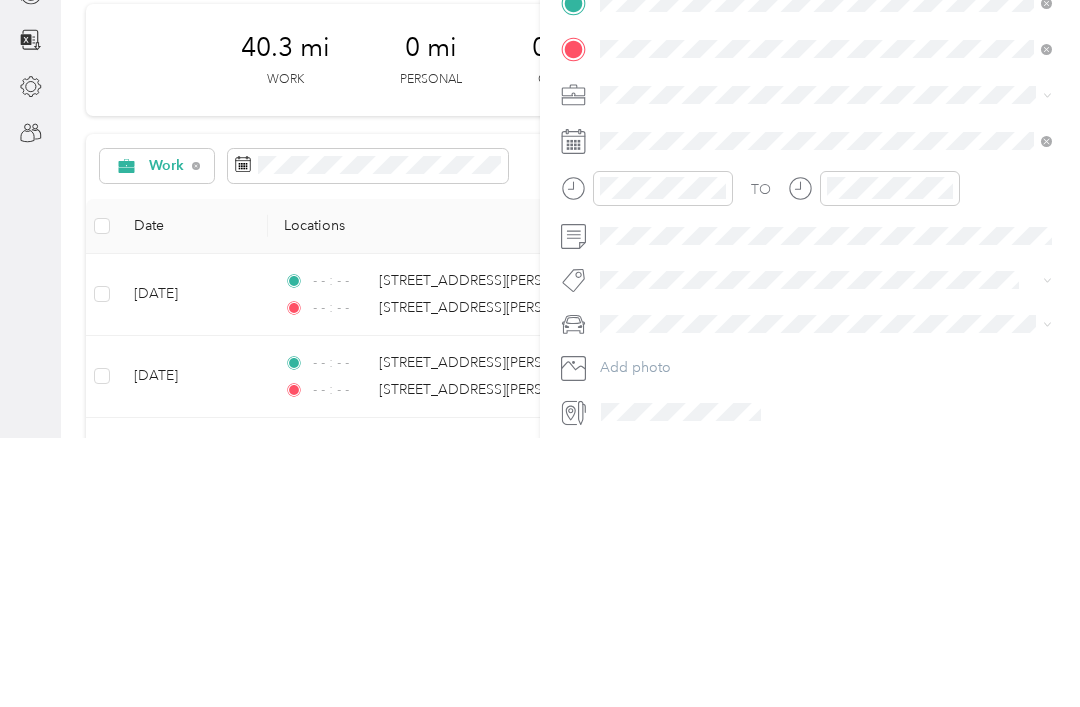 click on "New Trip Save This trip cannot be edited because it is either under review, approved, or paid. Contact your Team Manager to edit it. Miles To navigate the map with touch gestures double-tap and hold your finger on the map, then drag the map. ← Move left → Move right ↑ Move up ↓ Move down + Zoom in - Zoom out Home Jump left by 75% End Jump right by 75% Page Up Jump up by 75% Page Down Jump down by 75% Use two fingers to move the map Keyboard shortcuts Map Data Map data ©2025 Google, INEGI Map data ©2025 Google, INEGI 20 km  Click to toggle between metric and imperial units Terms Report a map error Edit route Calculate route Round trip TO Add photo" at bounding box center [810, 270] 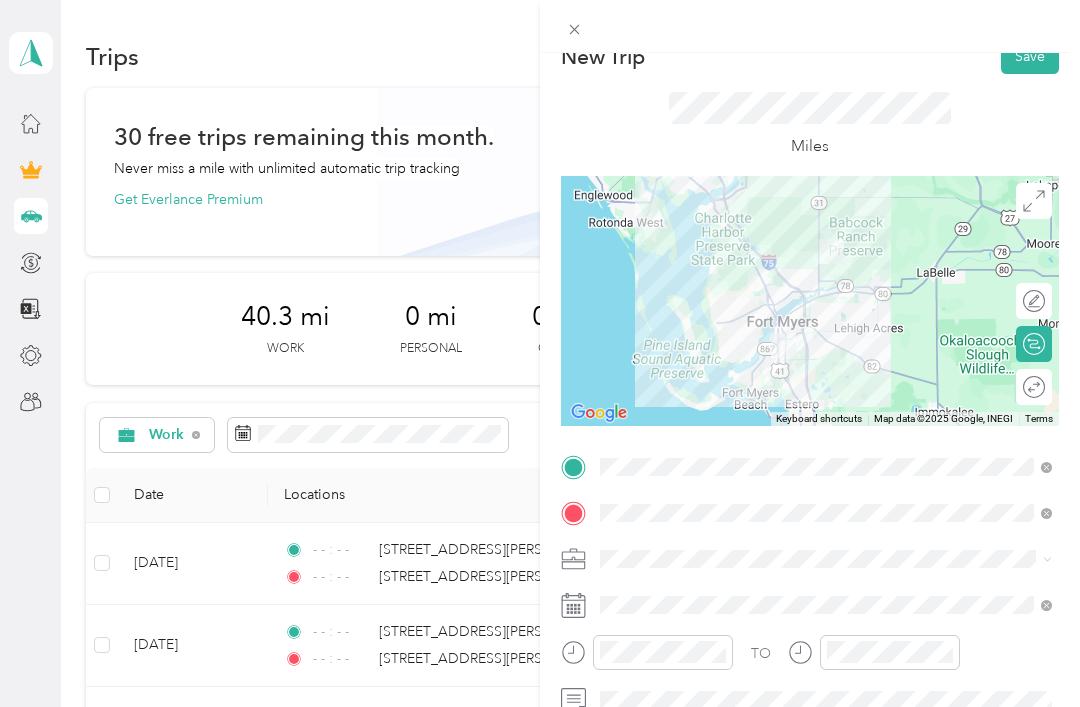 scroll, scrollTop: 13, scrollLeft: 0, axis: vertical 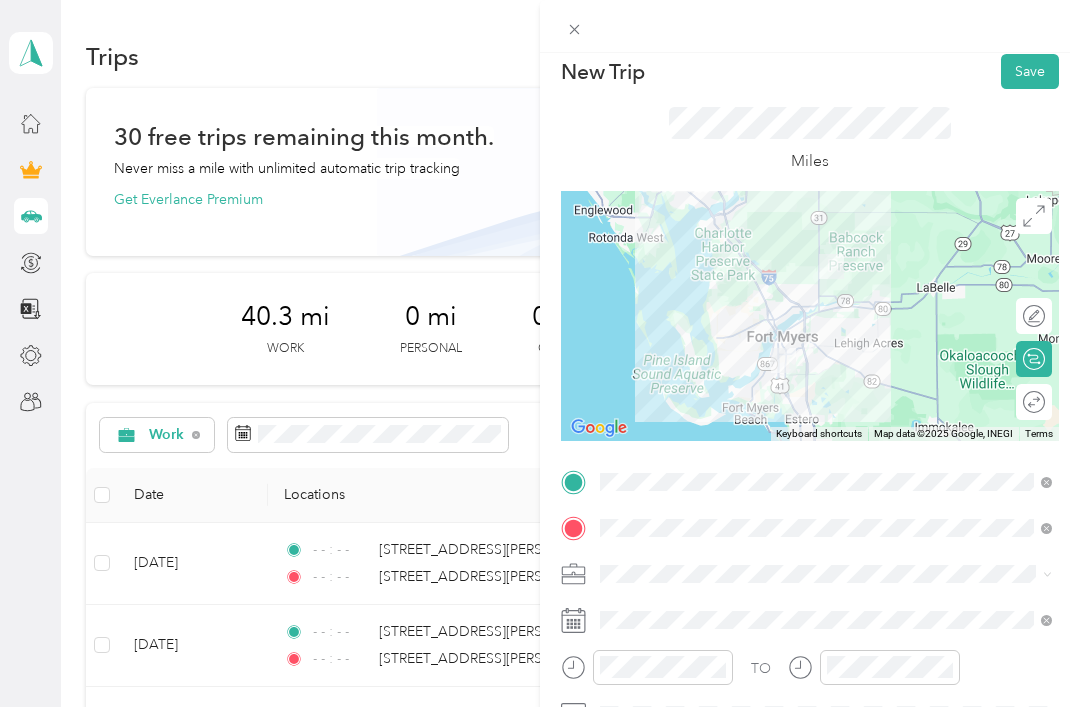 click on "Save" at bounding box center [1030, 71] 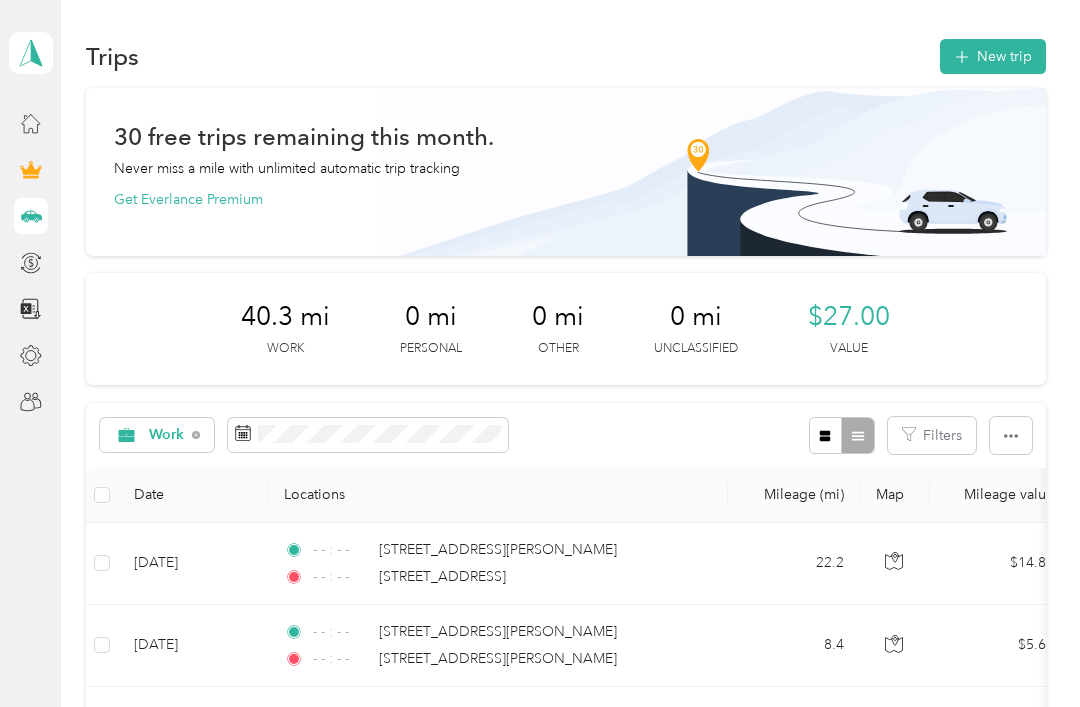 scroll, scrollTop: 0, scrollLeft: 0, axis: both 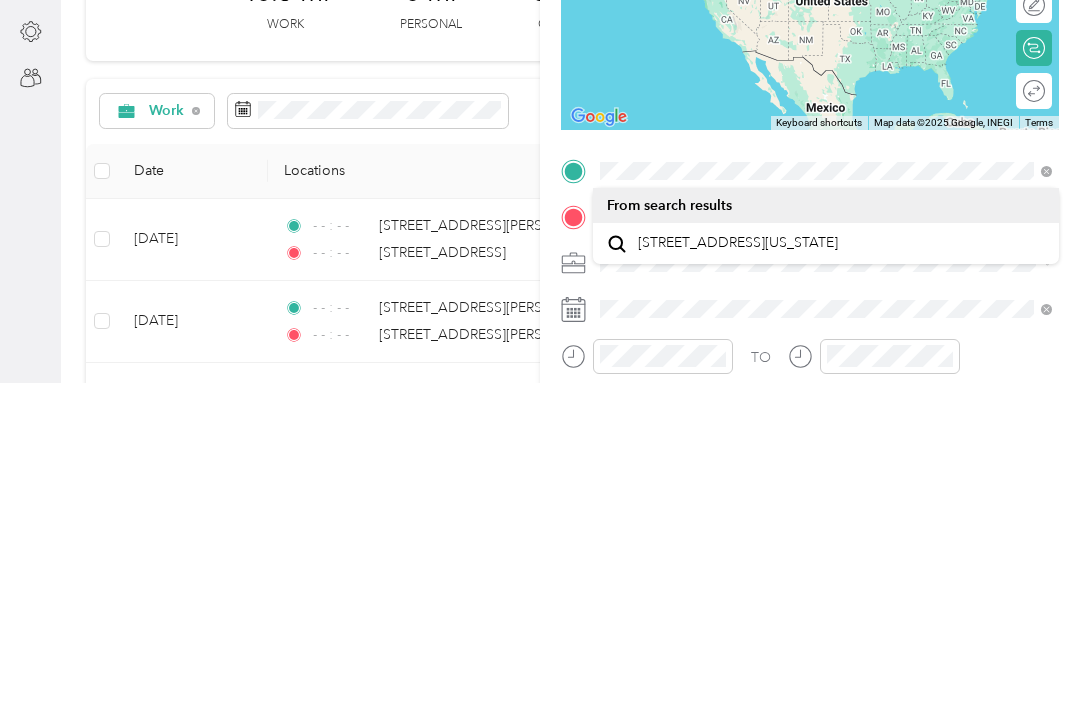 click on "[STREET_ADDRESS][US_STATE]" at bounding box center [738, 567] 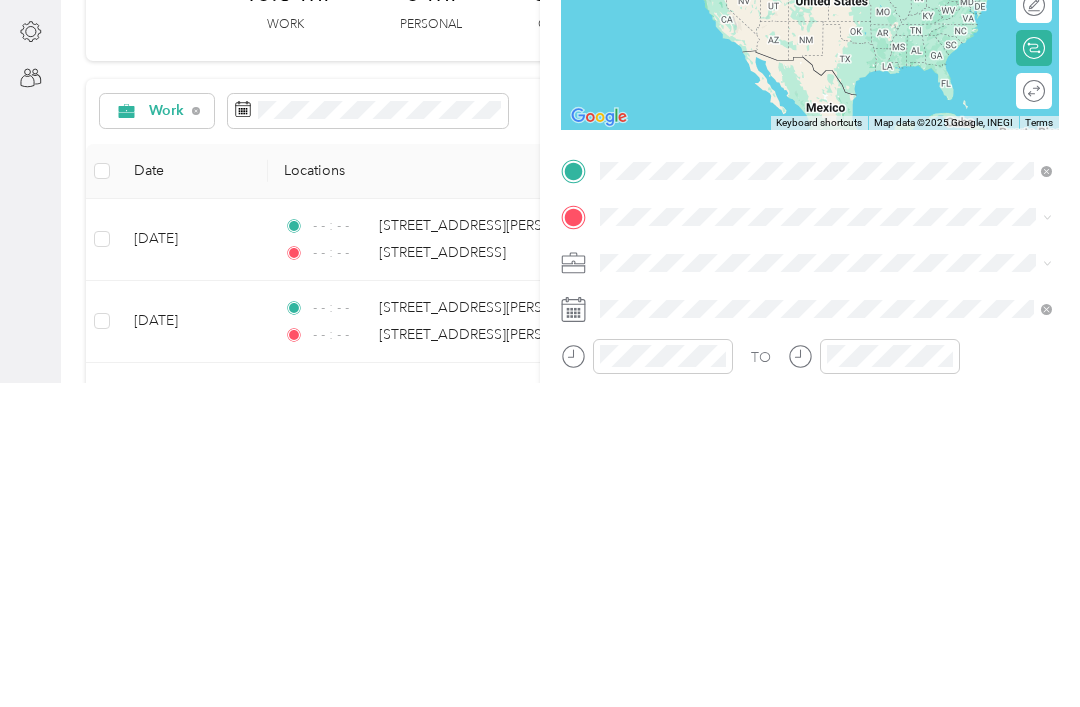 scroll, scrollTop: 64, scrollLeft: 0, axis: vertical 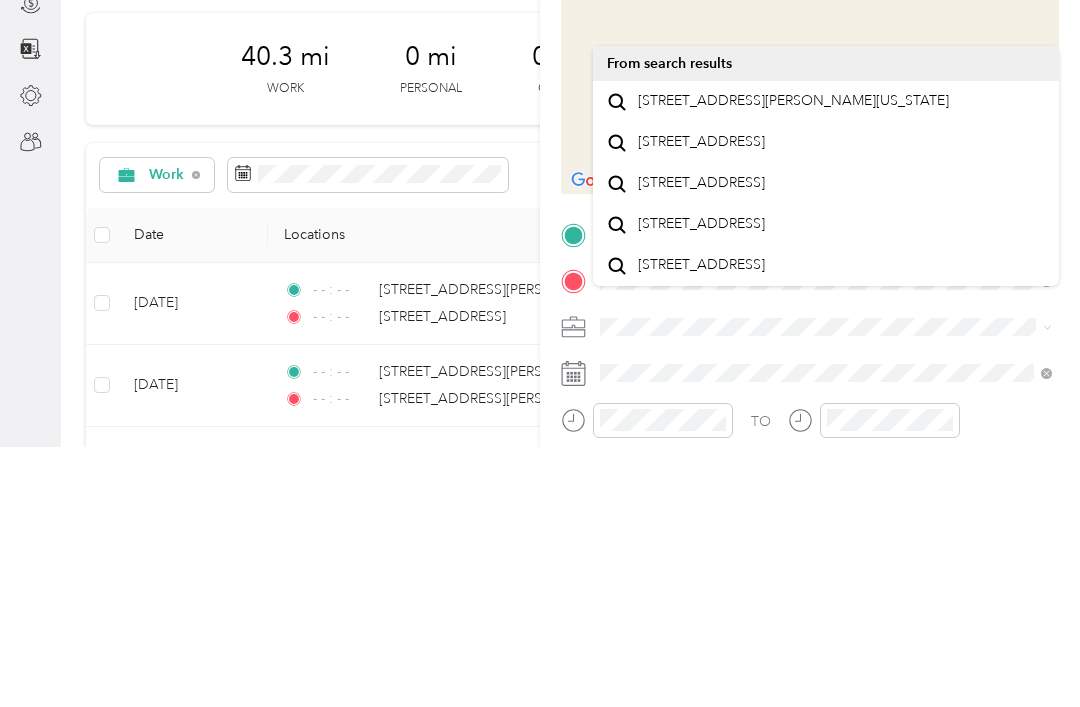 click on "[STREET_ADDRESS][PERSON_NAME][US_STATE]" at bounding box center (793, 361) 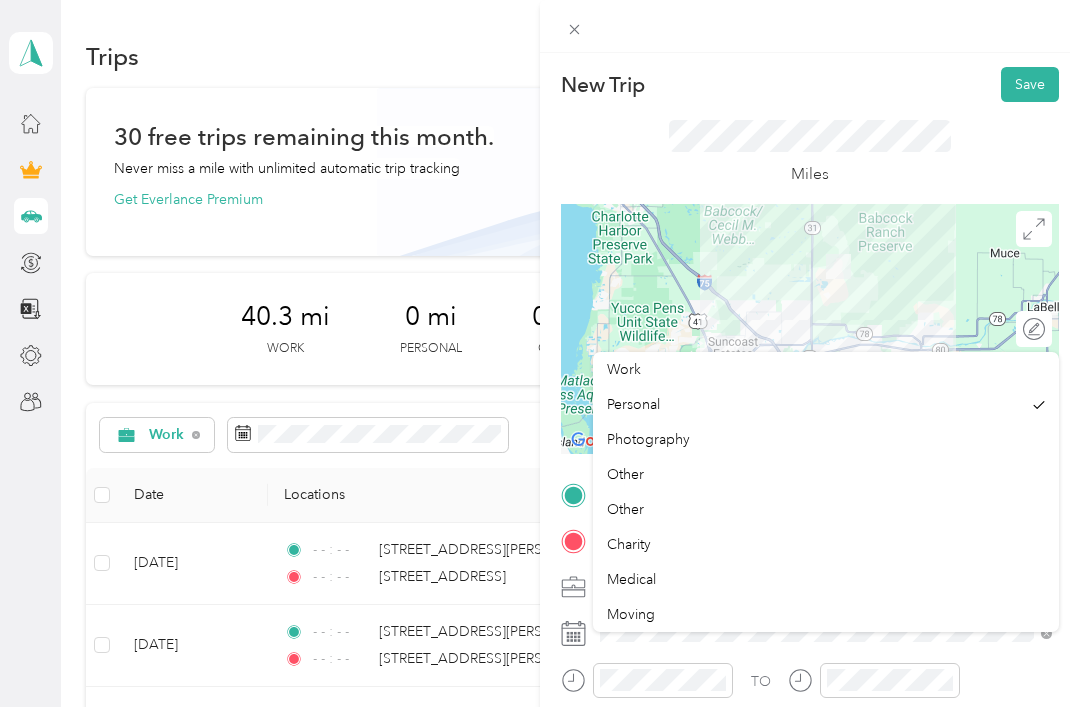 click on "Work" at bounding box center [624, 369] 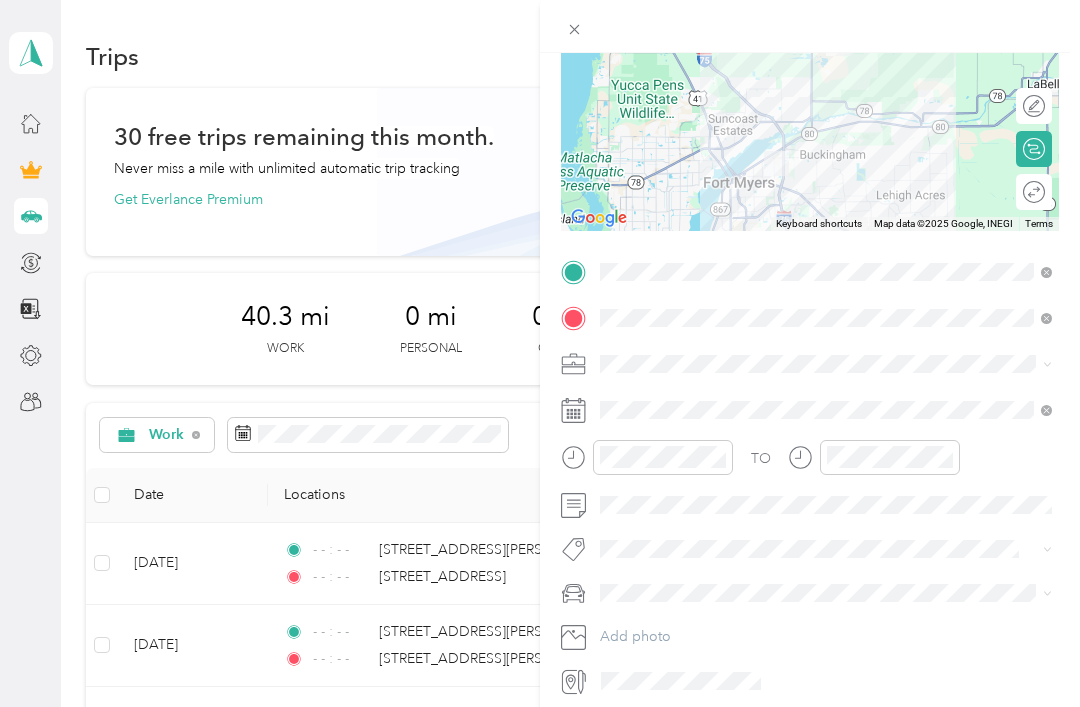 scroll, scrollTop: 223, scrollLeft: 0, axis: vertical 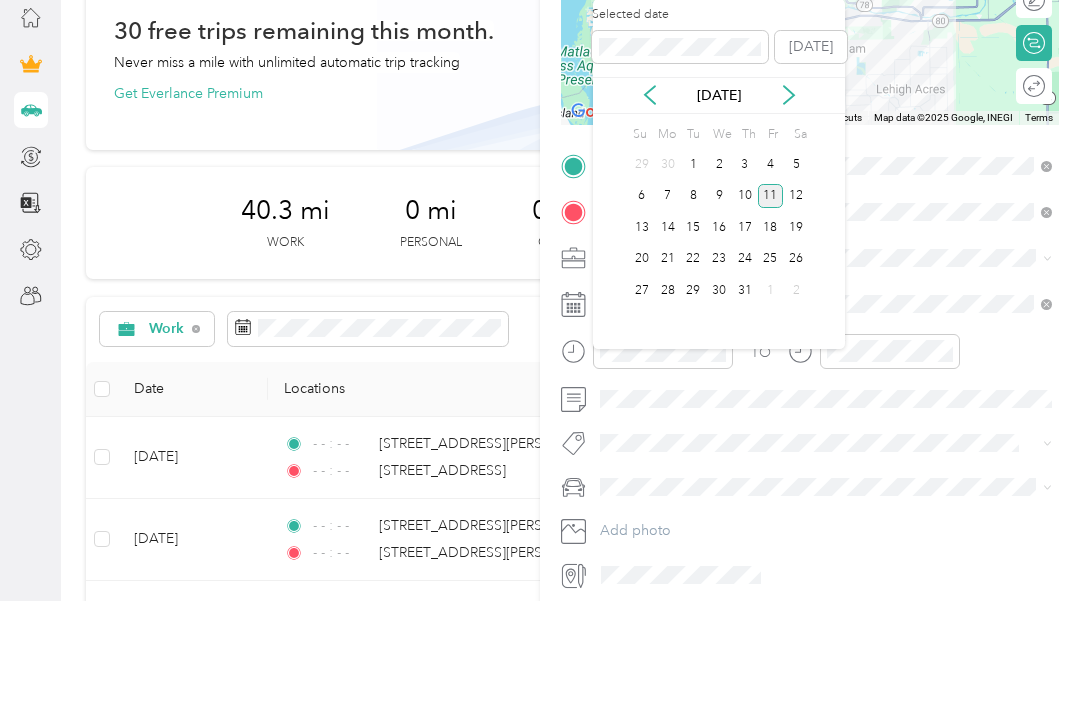 click 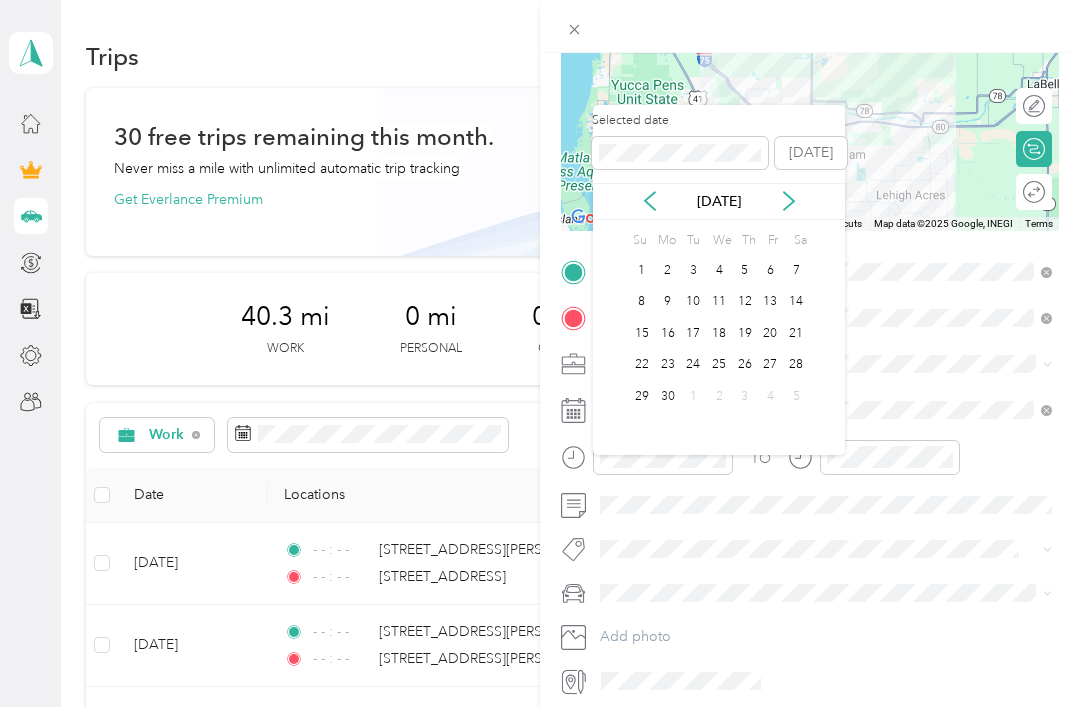 click 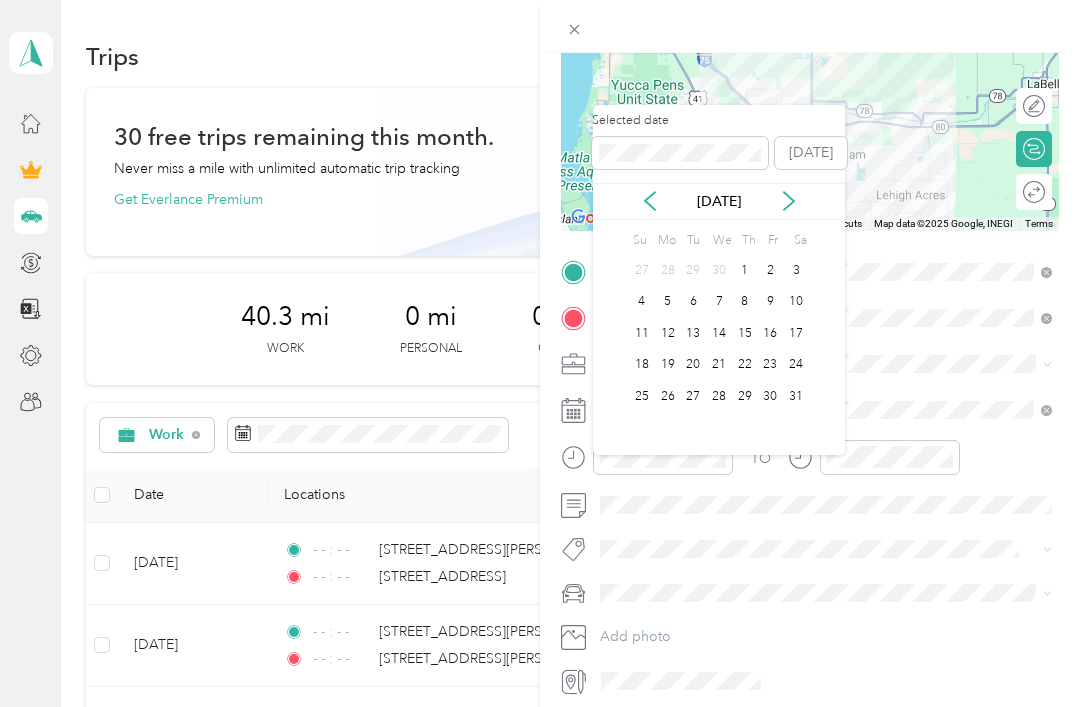 click 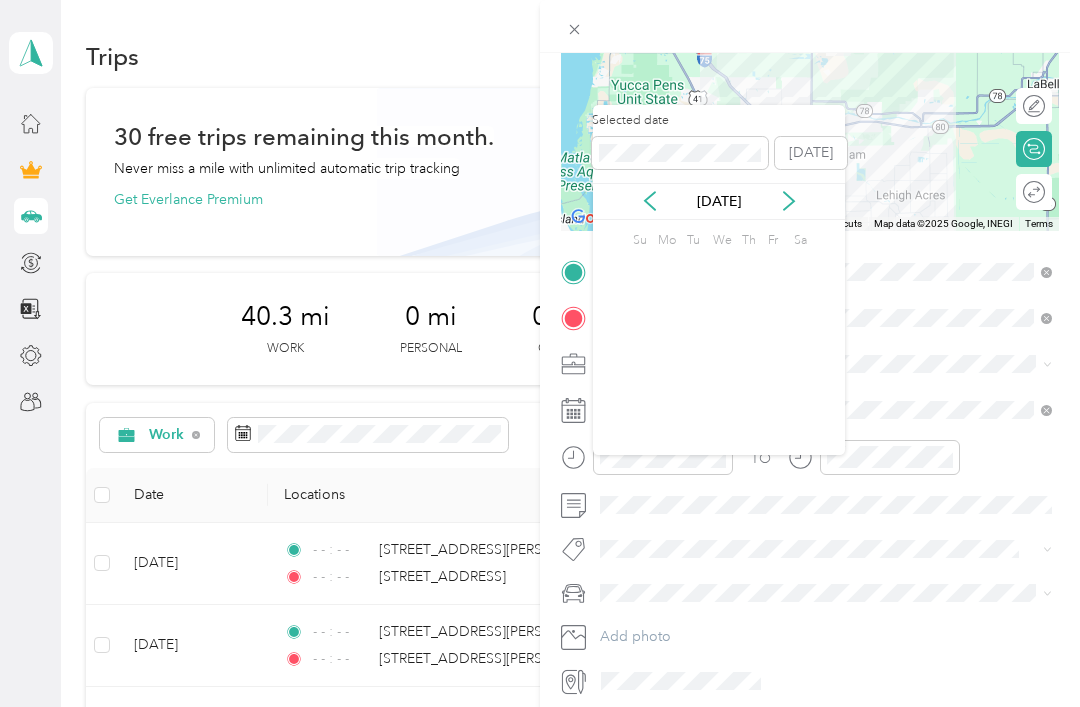click 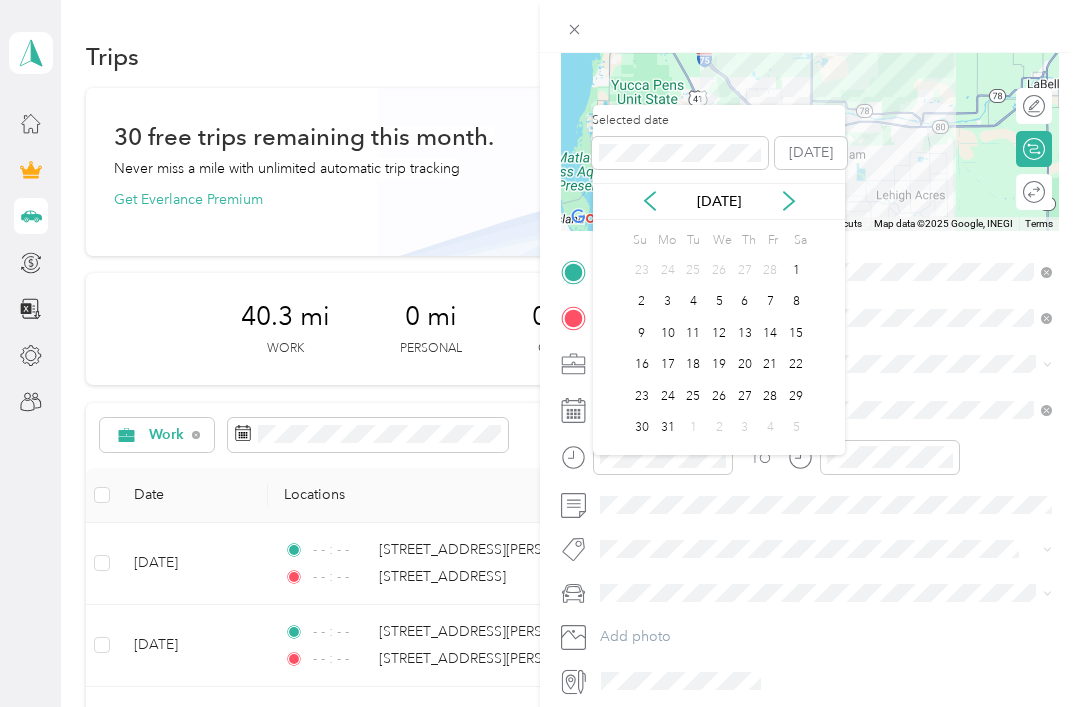 click 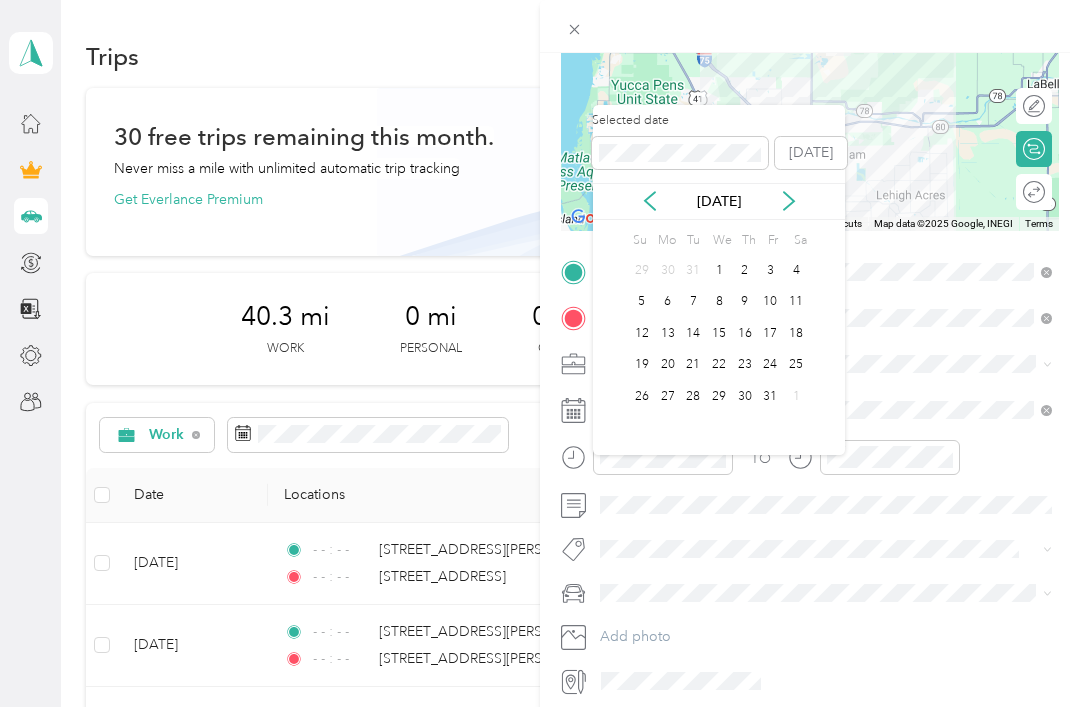 click on "[DATE]" at bounding box center (719, 201) 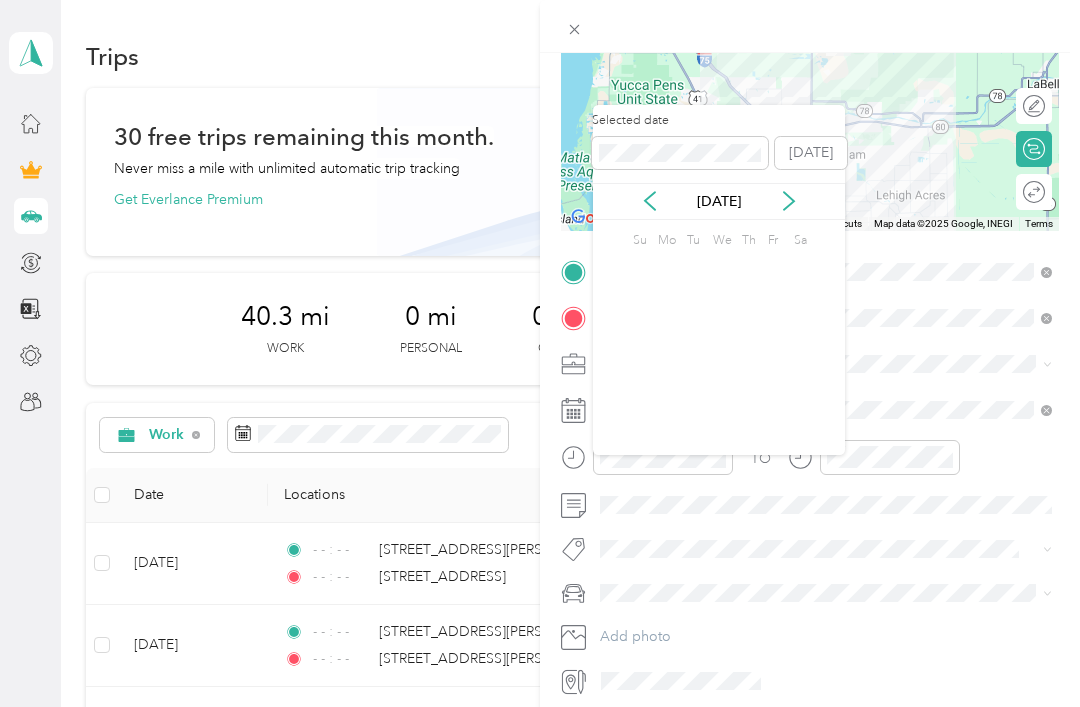 click 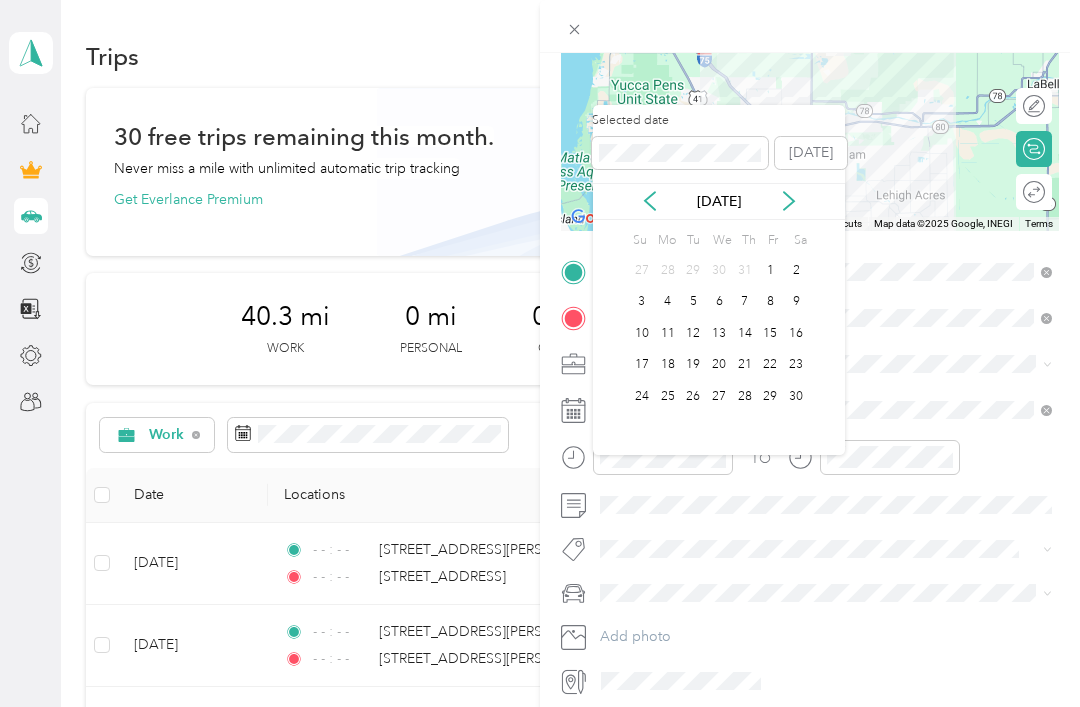 click 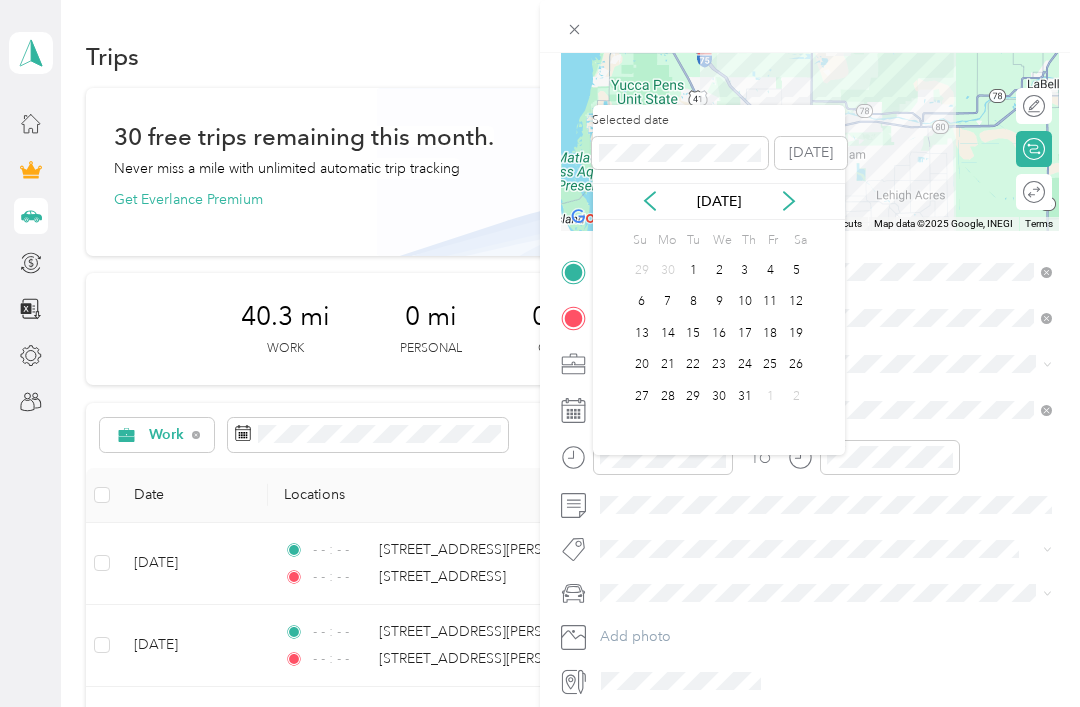 click 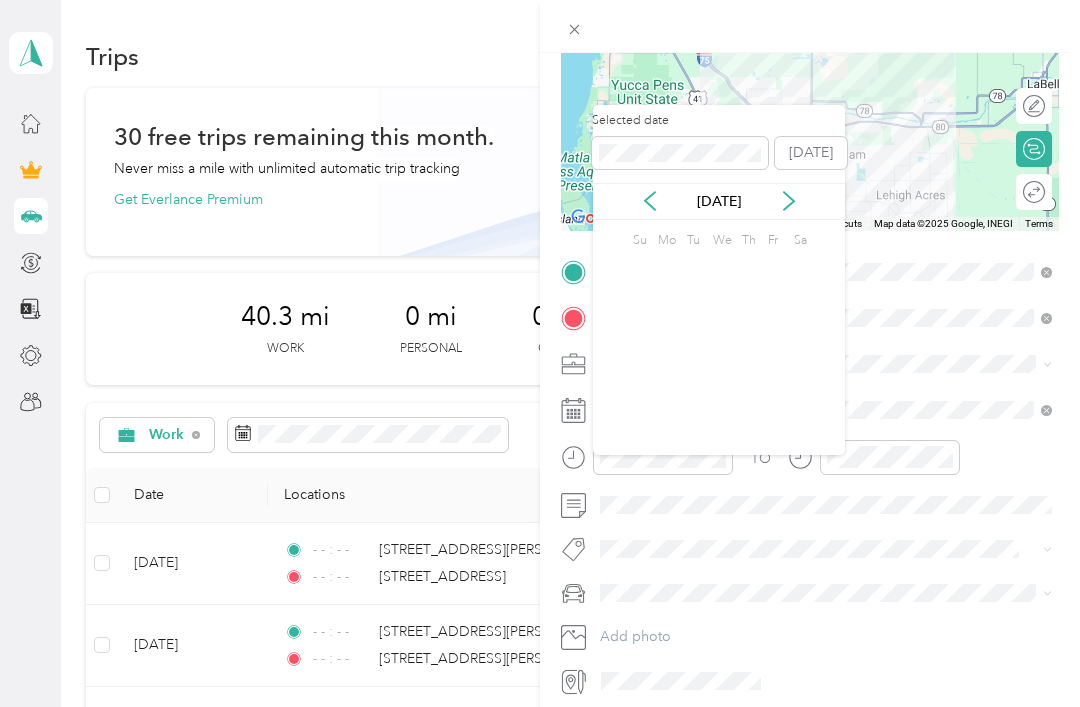 click 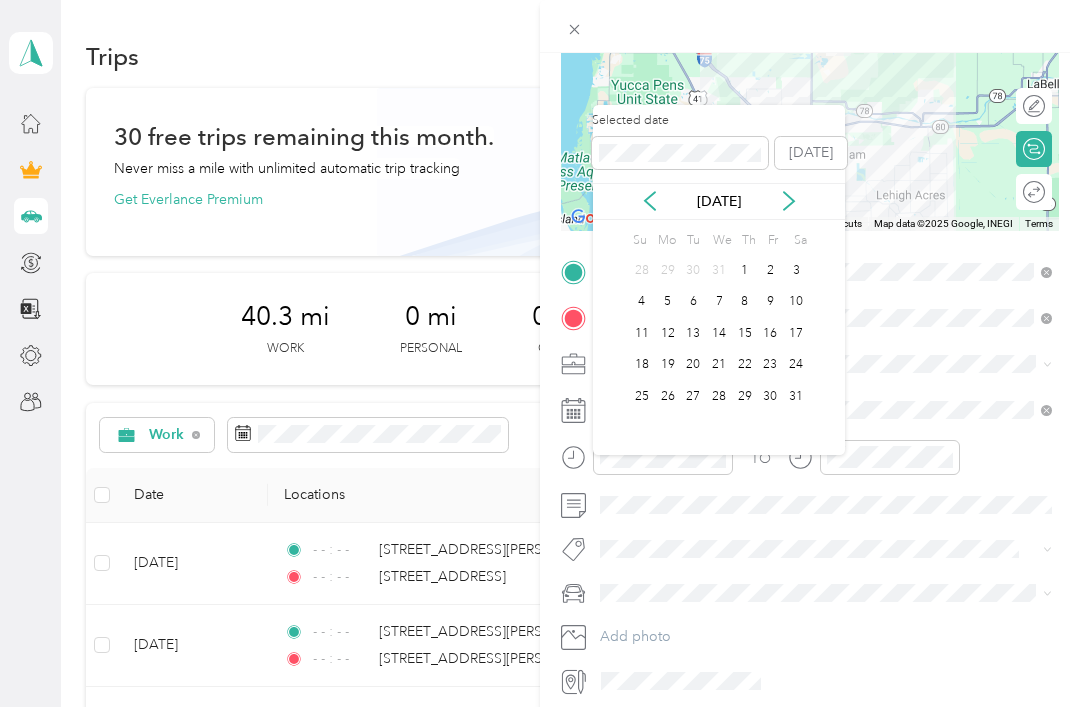 click 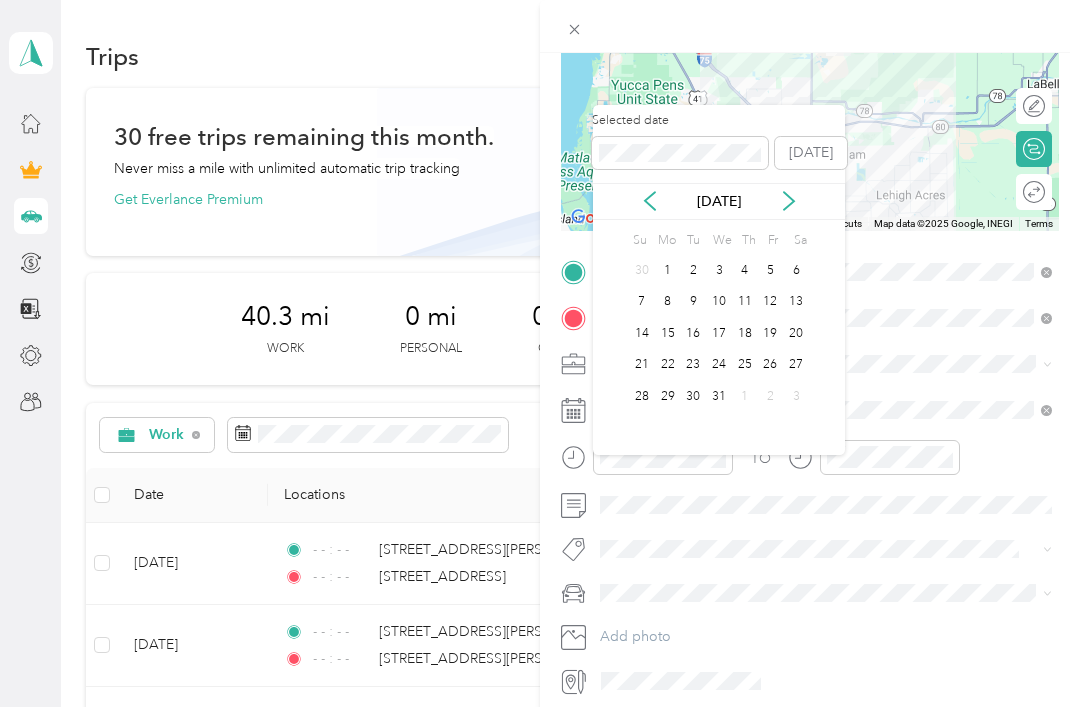 click 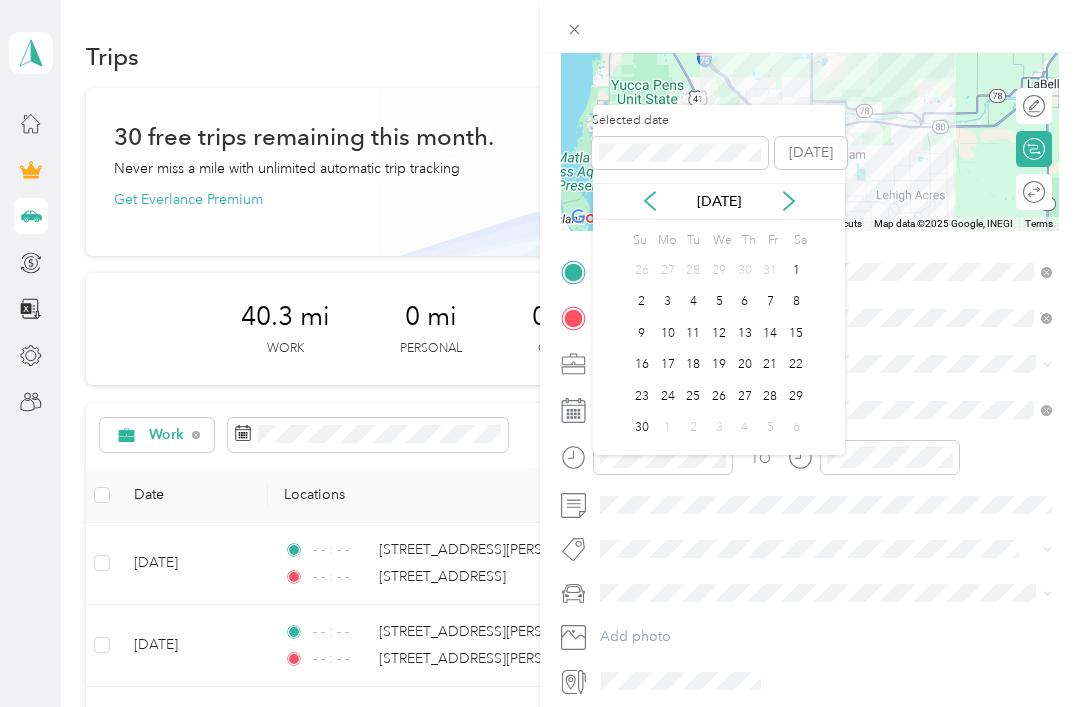 click on "[DATE]" at bounding box center [719, 201] 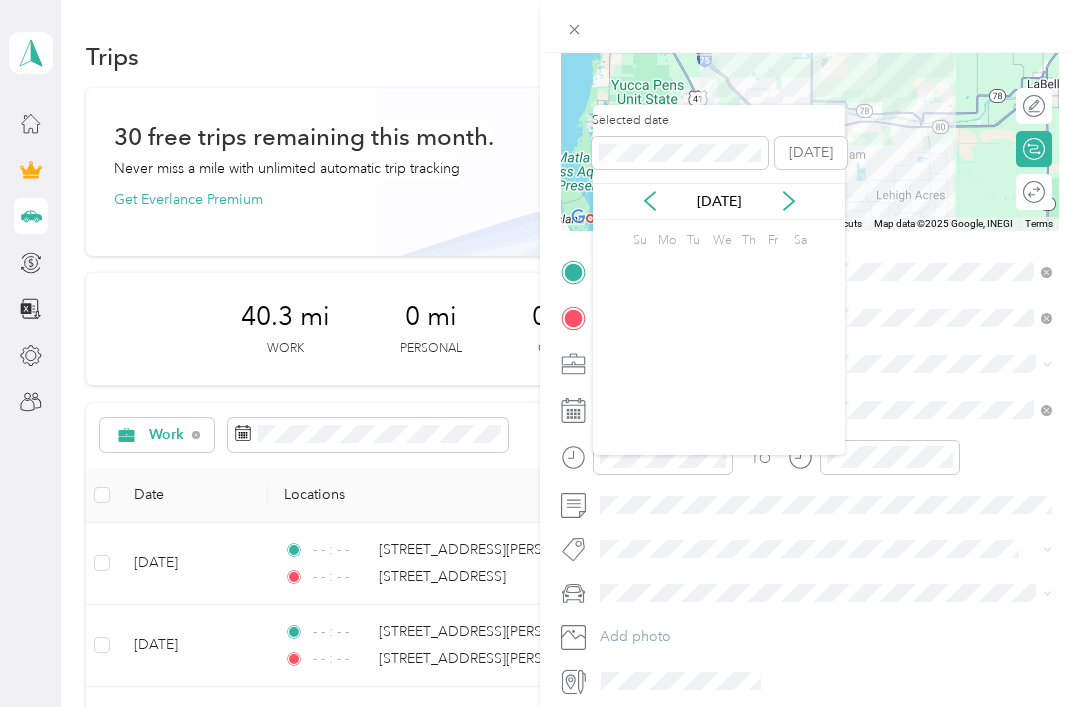 click 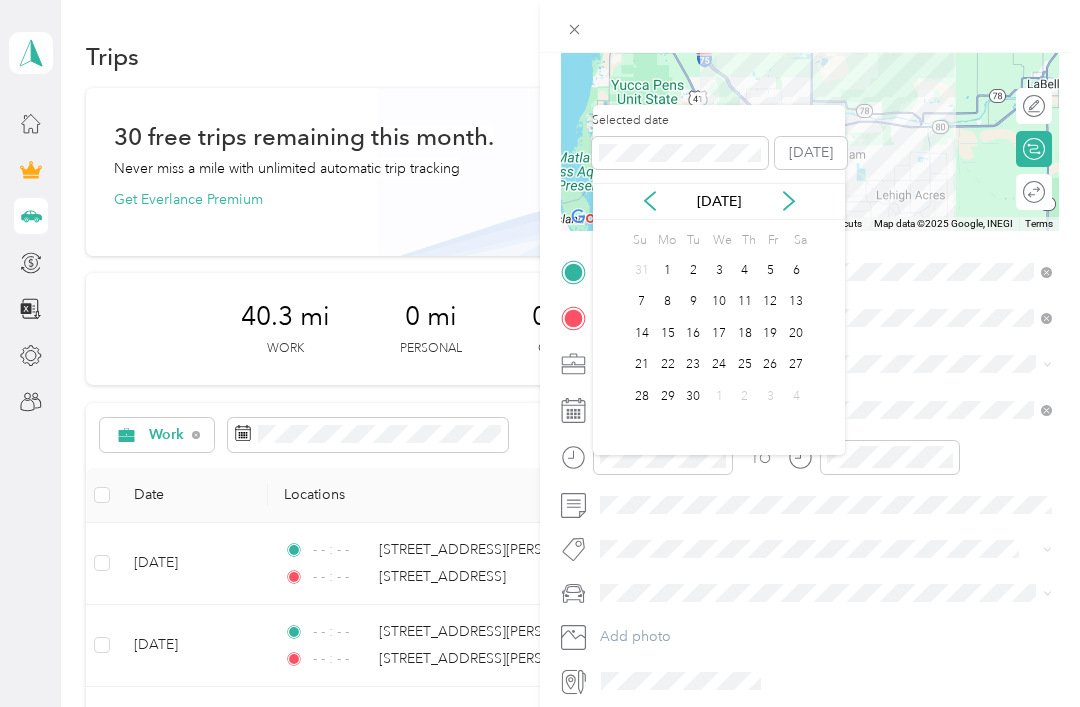click 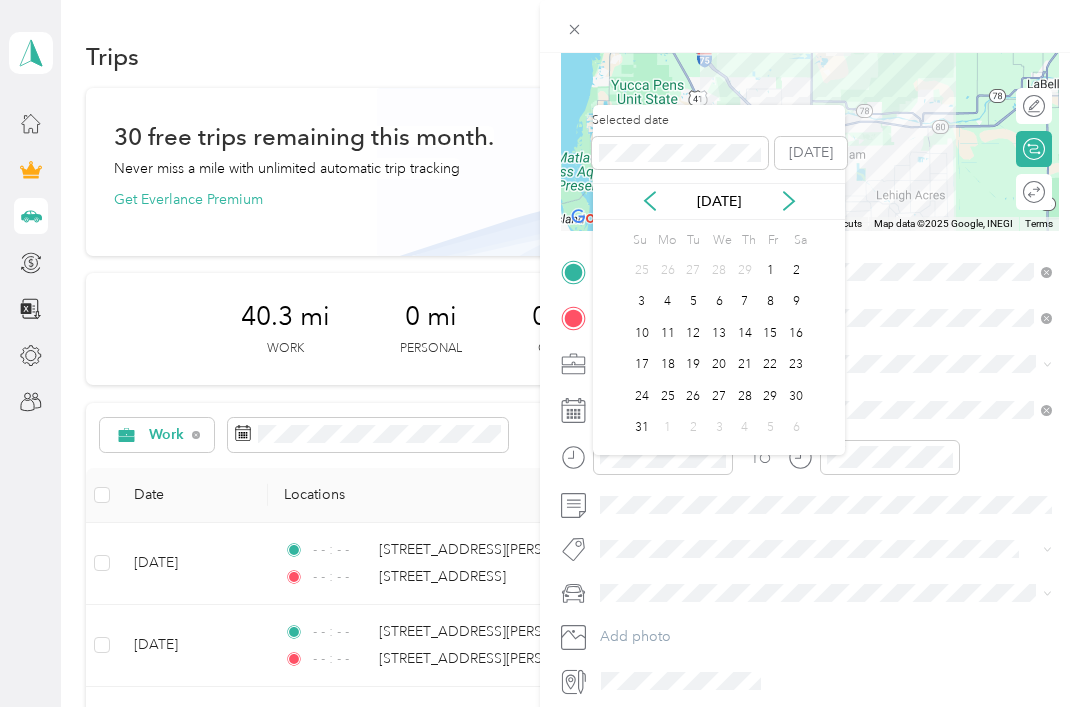 click 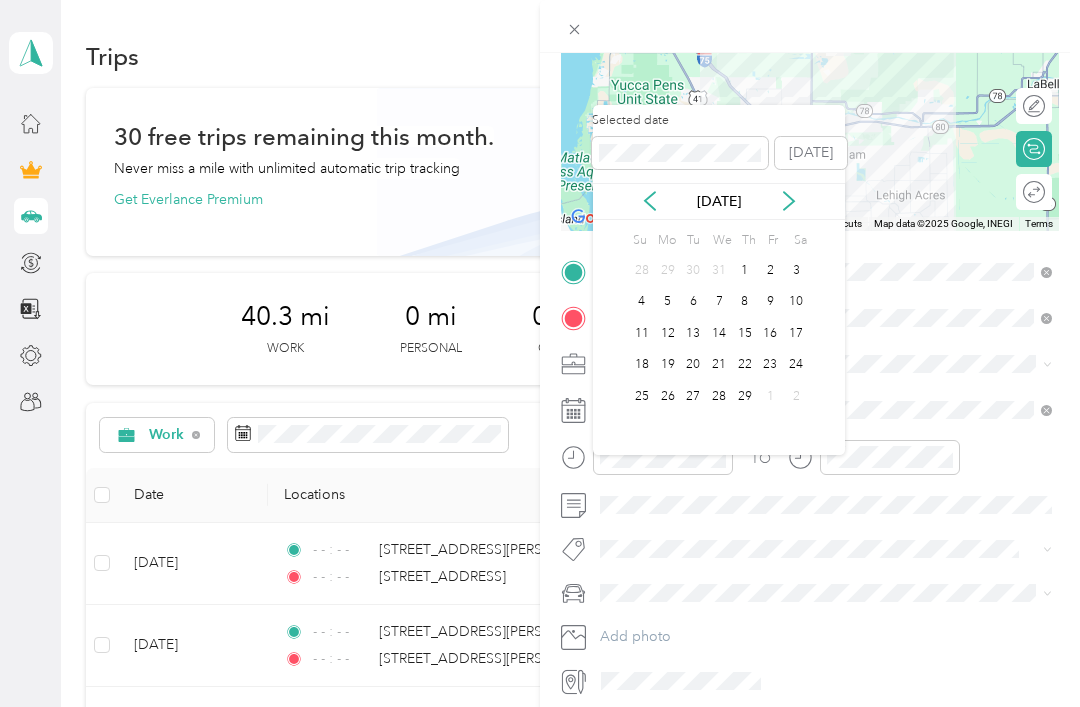 click on "Selected date   [DATE] [DATE] Su Mo Tu We Th Fr Sa 28 29 30 31 1 2 3 4 5 6 7 8 9 10 11 12 13 14 15 16 17 18 19 20 21 22 23 24 25 26 27 28 29 1 2" at bounding box center (719, 280) 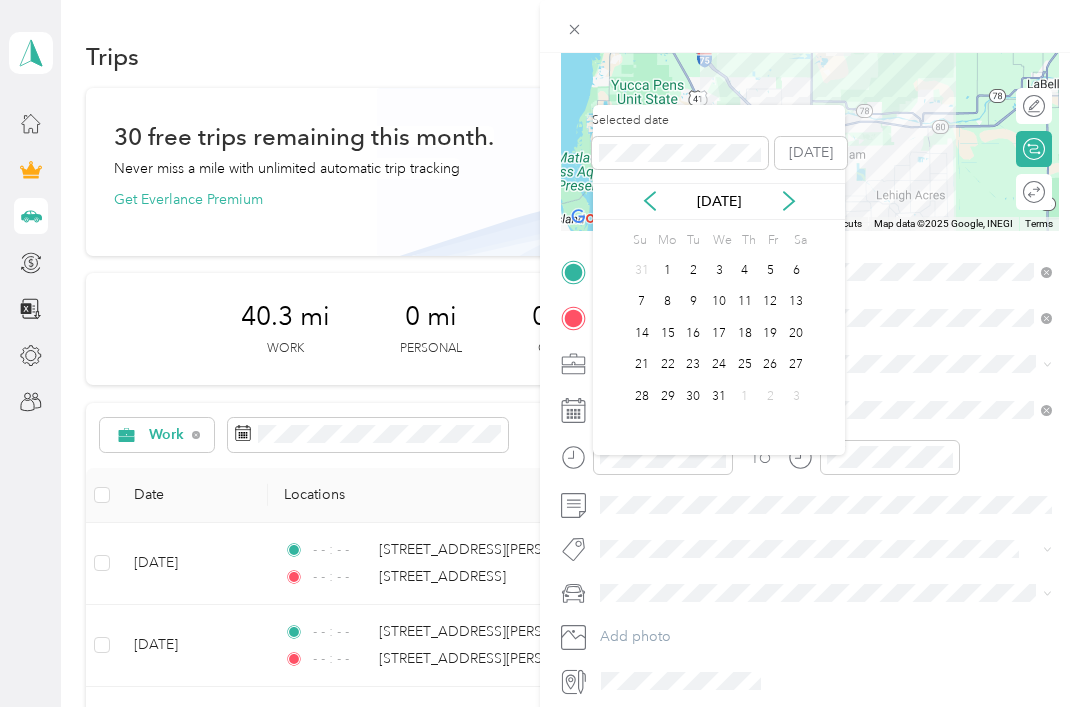 click 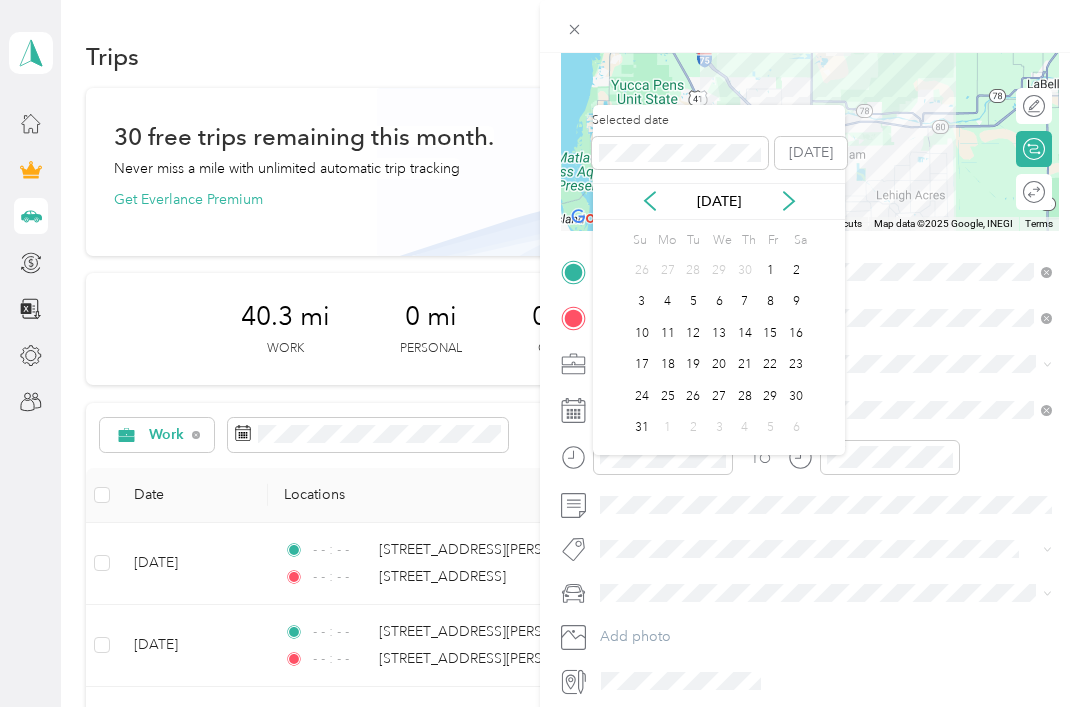 click 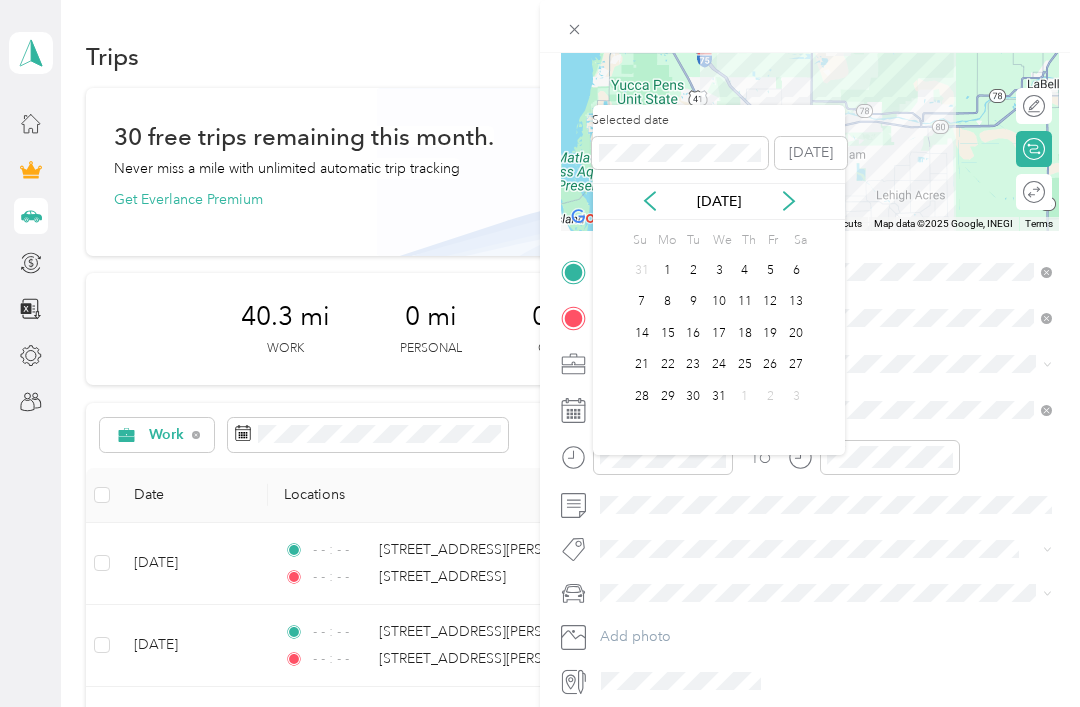 click on "5" at bounding box center [771, 270] 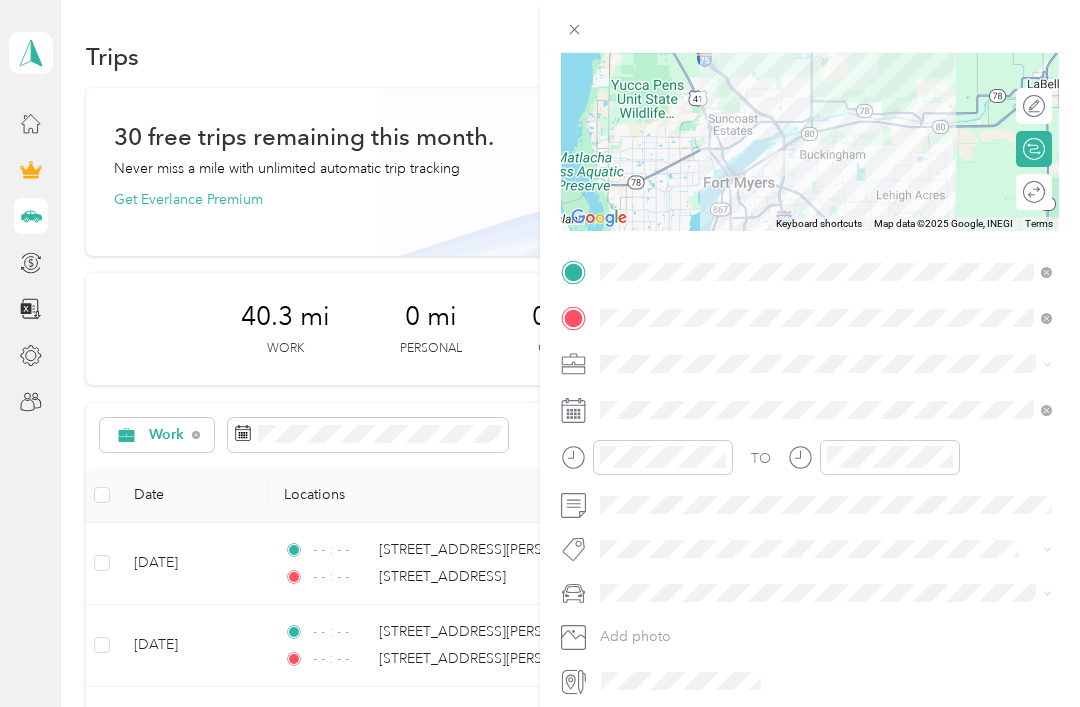 click 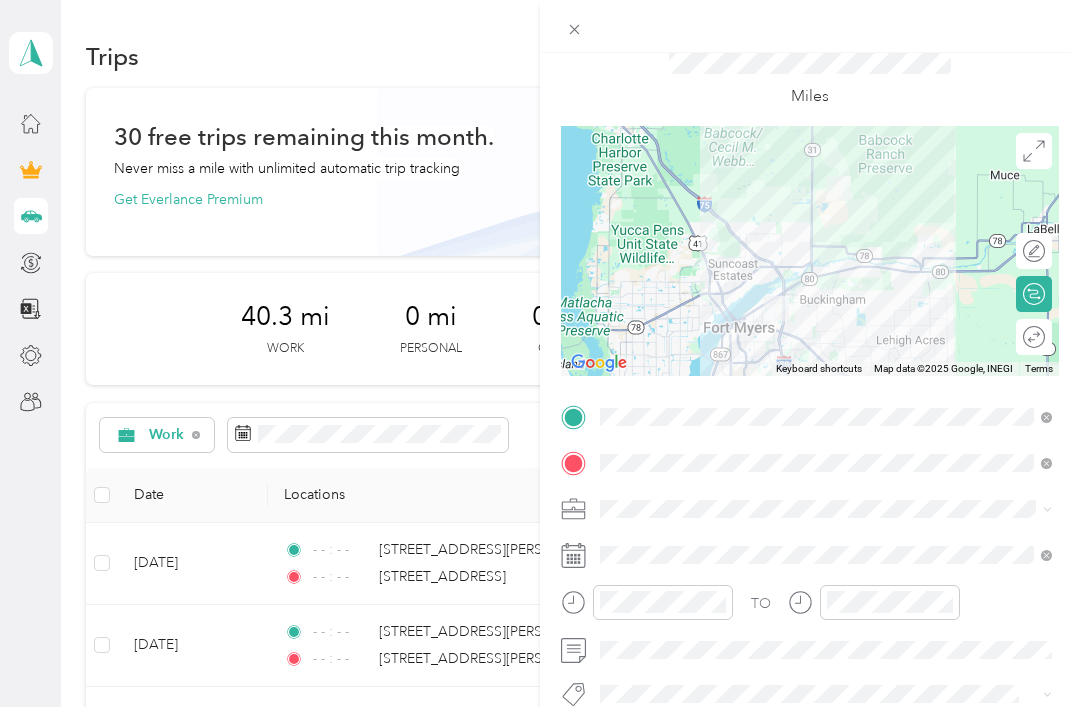 scroll, scrollTop: 71, scrollLeft: 0, axis: vertical 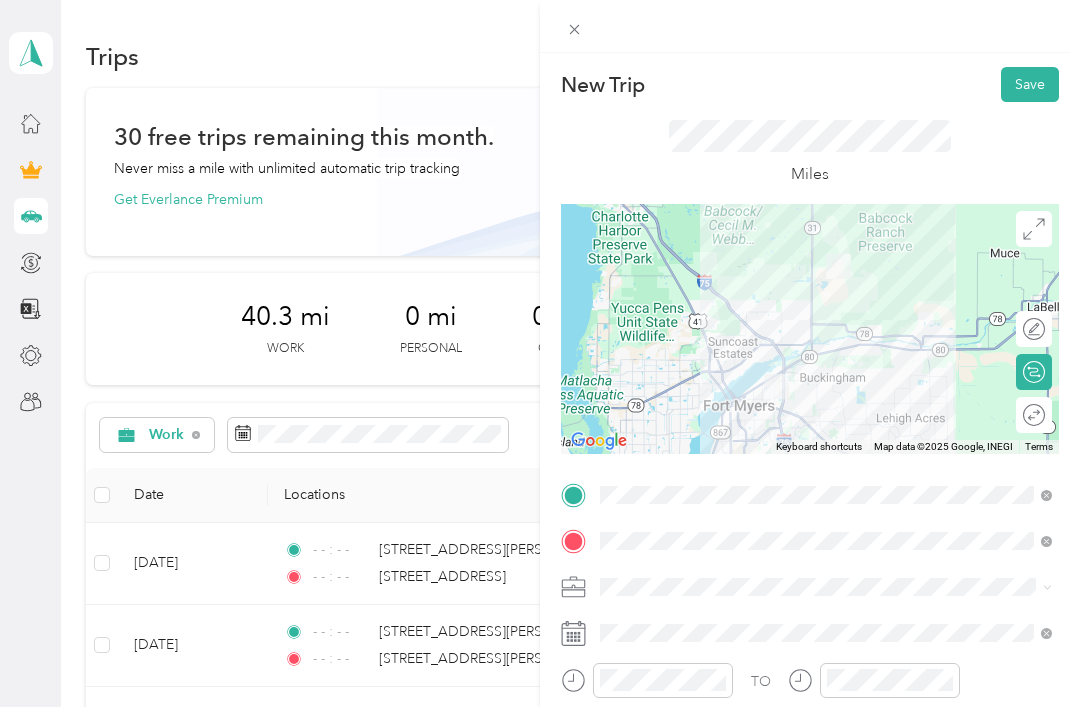 click on "Save" at bounding box center (1030, 84) 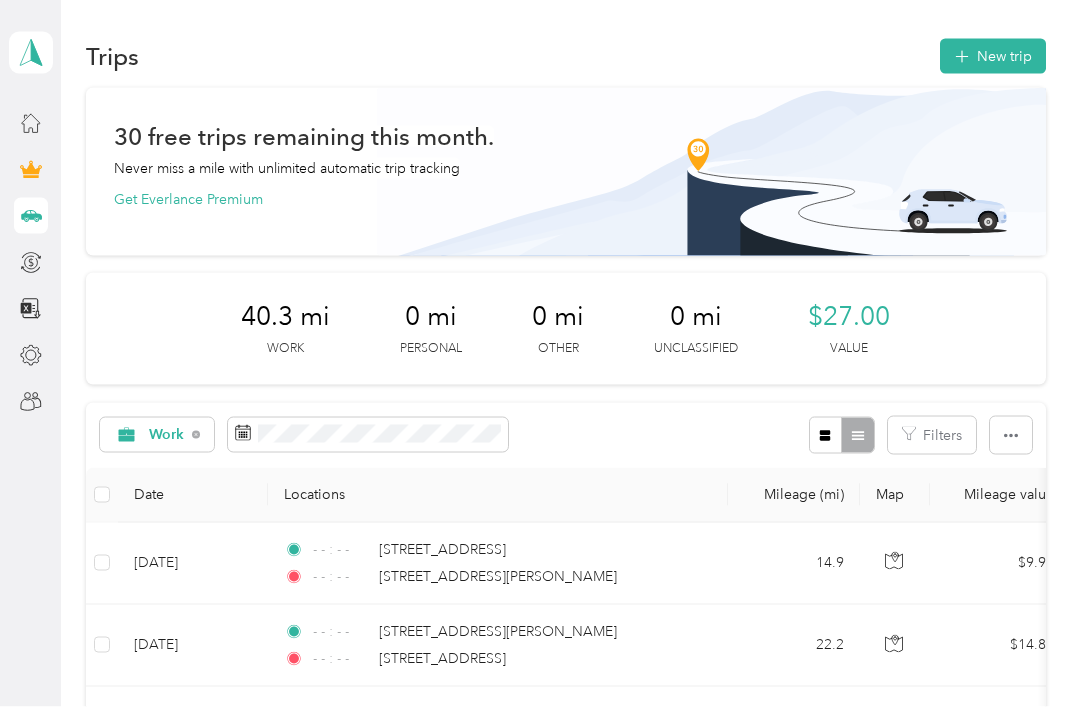 click on "New trip" at bounding box center (993, 56) 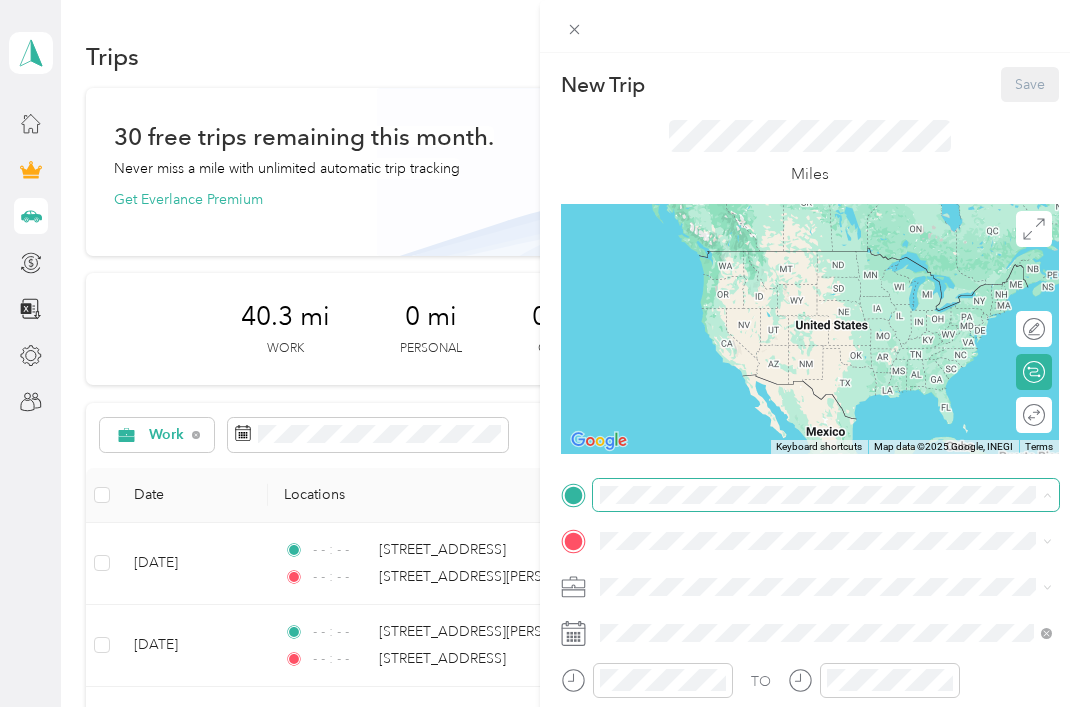 scroll, scrollTop: 13, scrollLeft: 0, axis: vertical 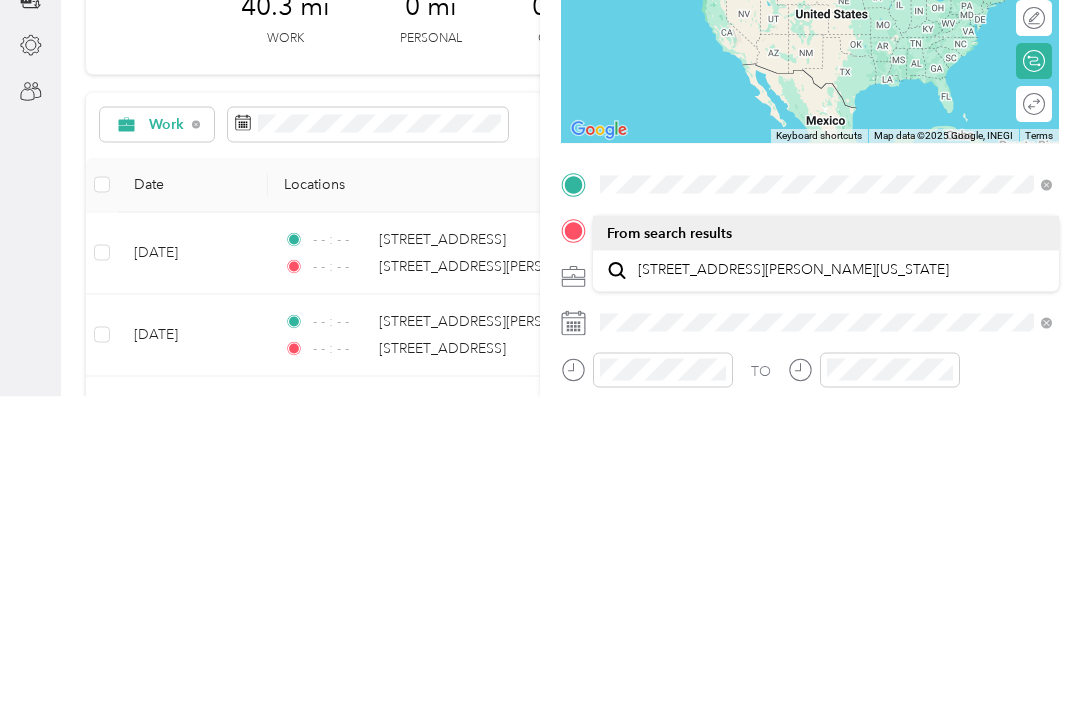 click on "[STREET_ADDRESS][PERSON_NAME][US_STATE]" at bounding box center [793, 580] 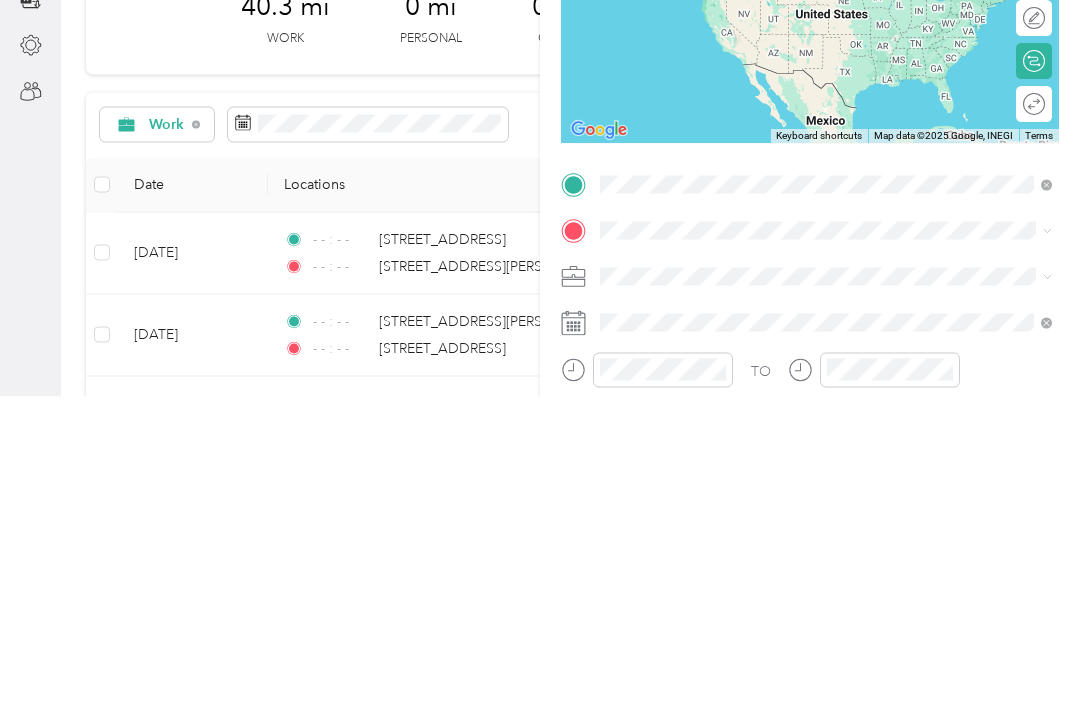 scroll, scrollTop: 64, scrollLeft: 0, axis: vertical 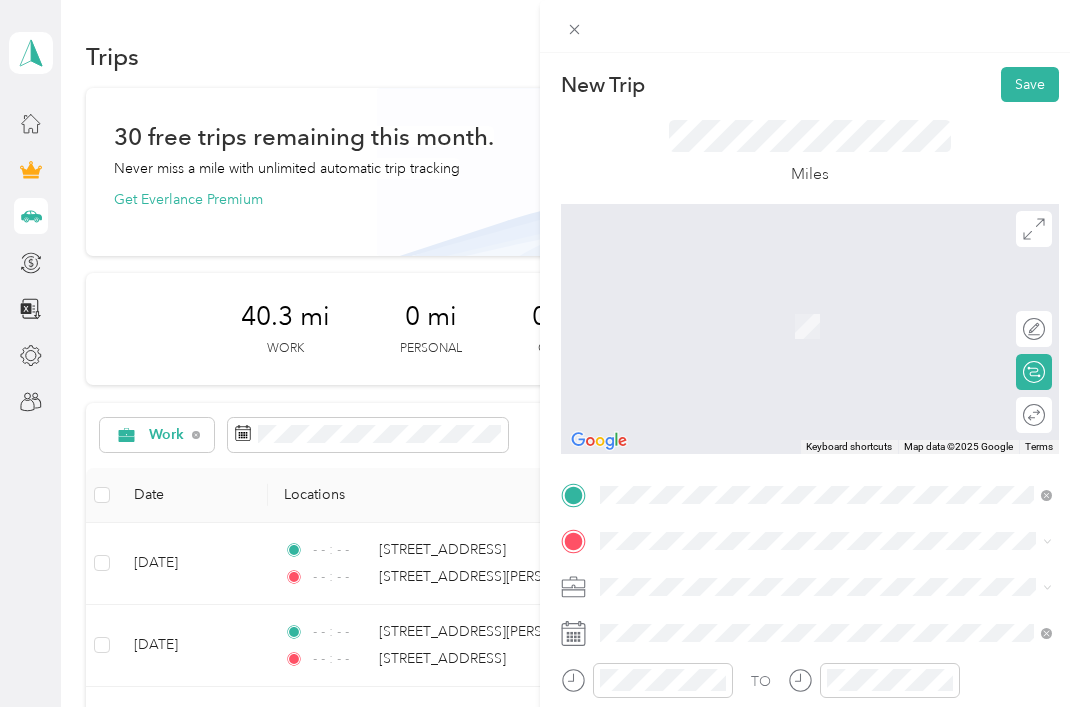 click at bounding box center [826, 541] 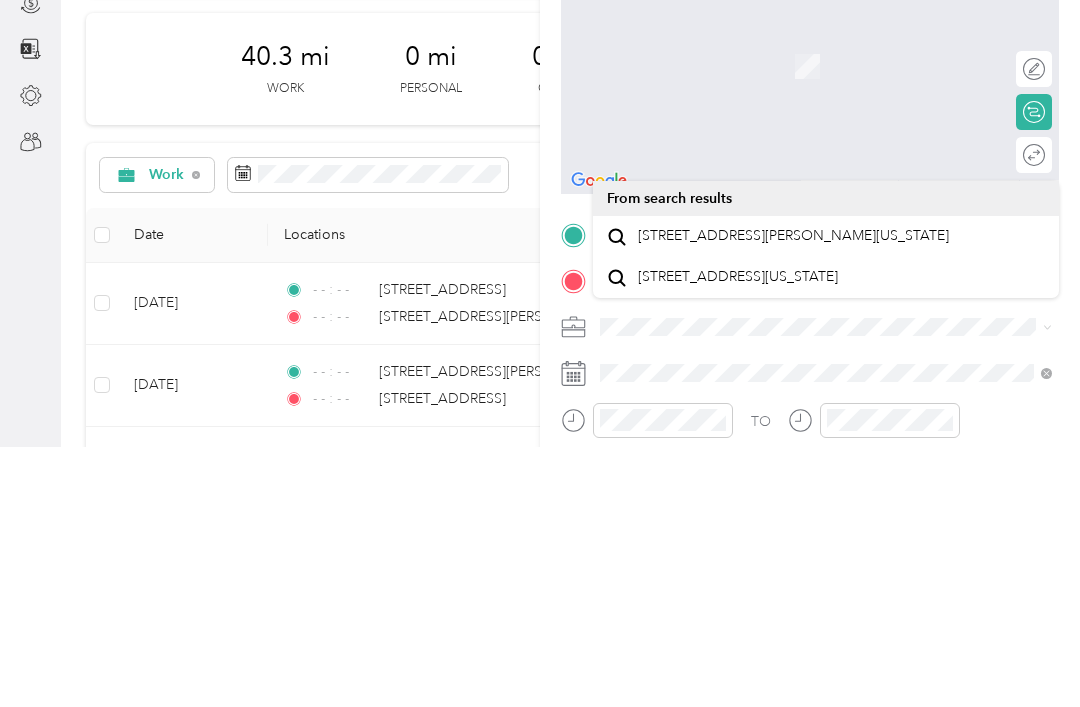 click on "[STREET_ADDRESS][PERSON_NAME][US_STATE]" at bounding box center [793, 496] 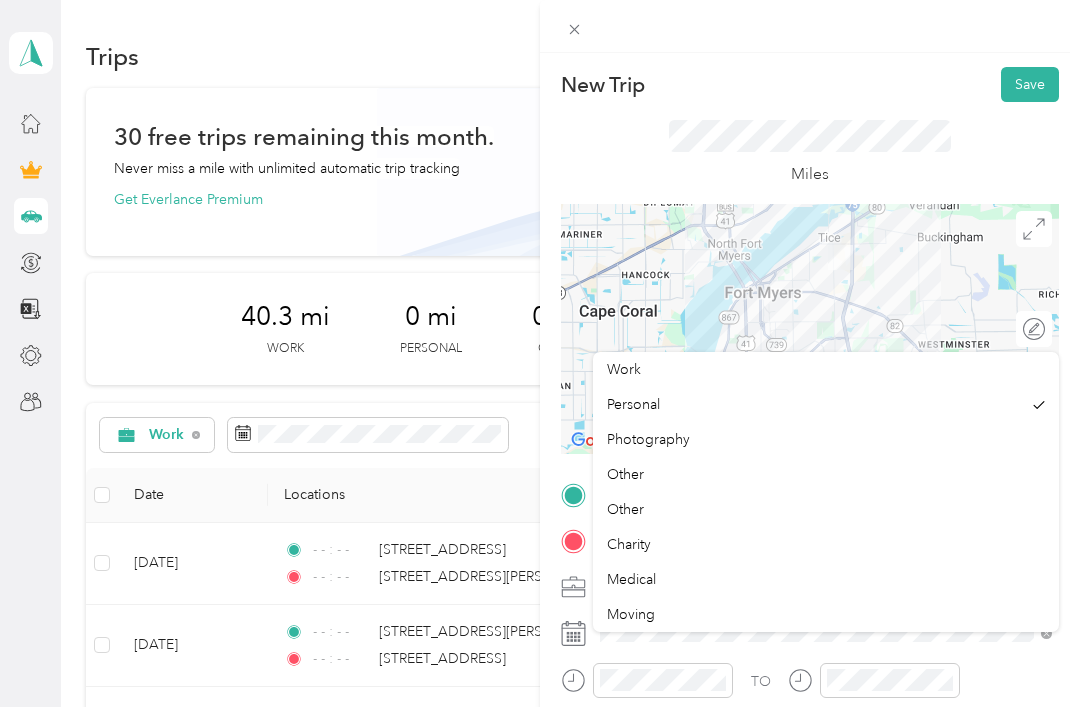 click on "Work" at bounding box center (624, 369) 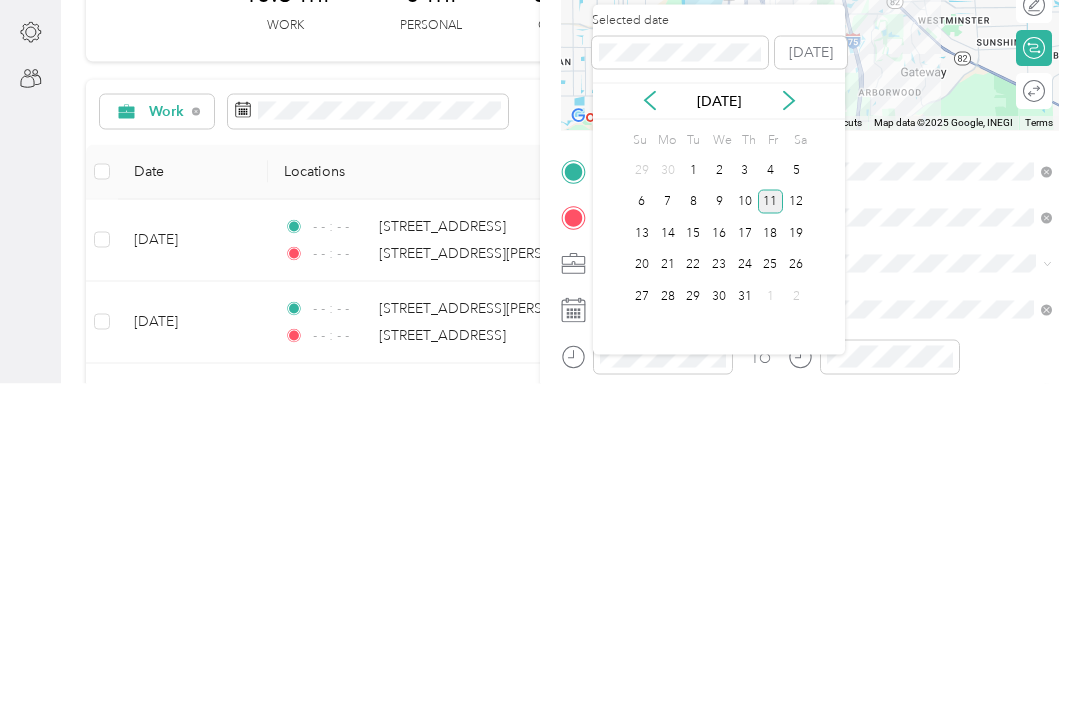 click 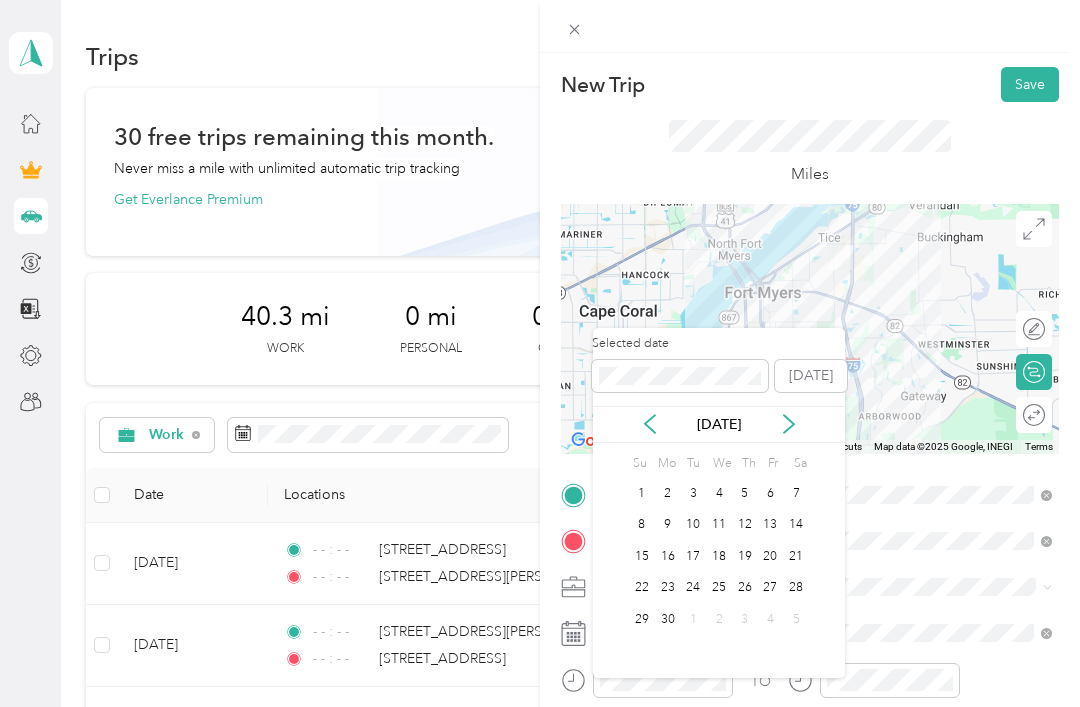 click 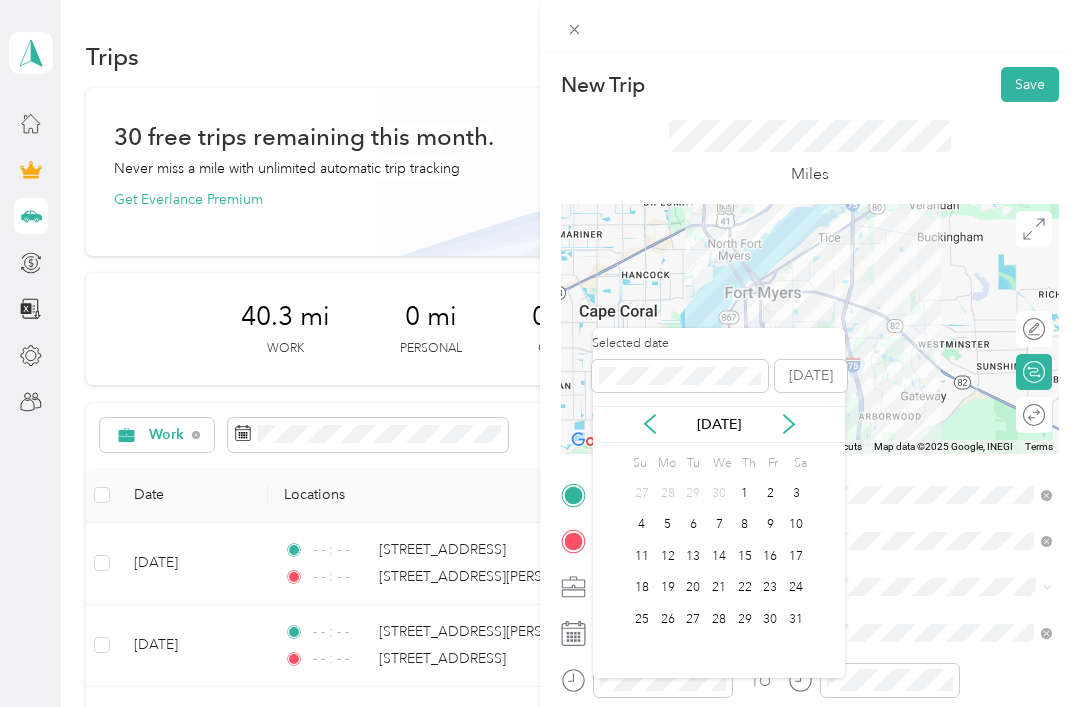 click 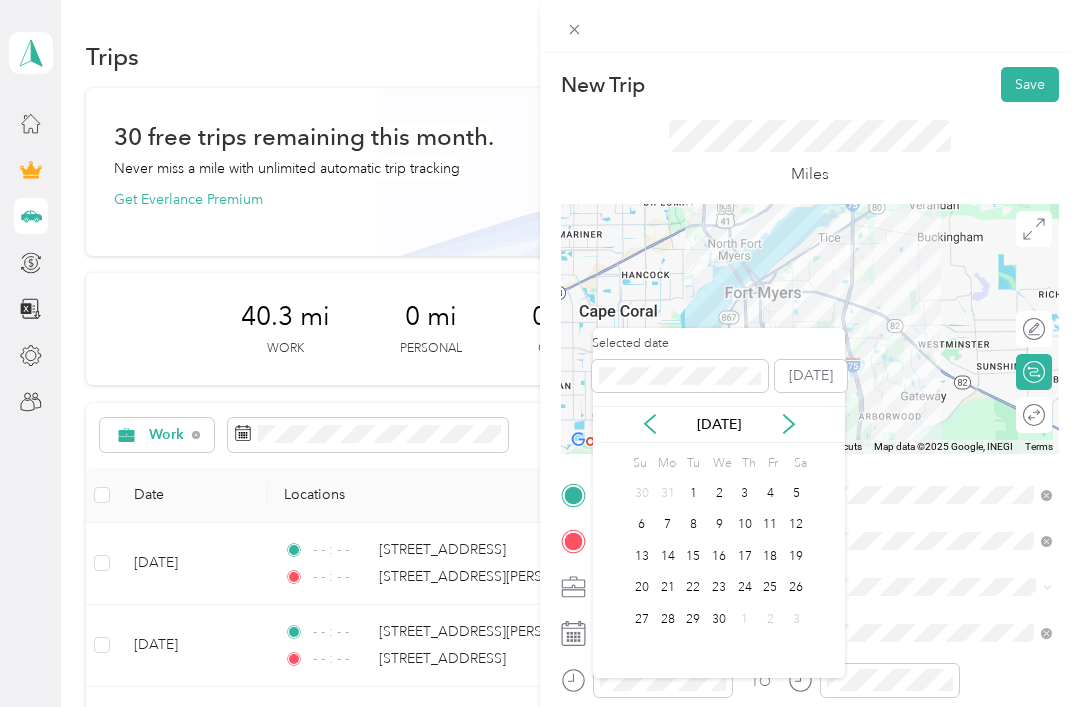 click 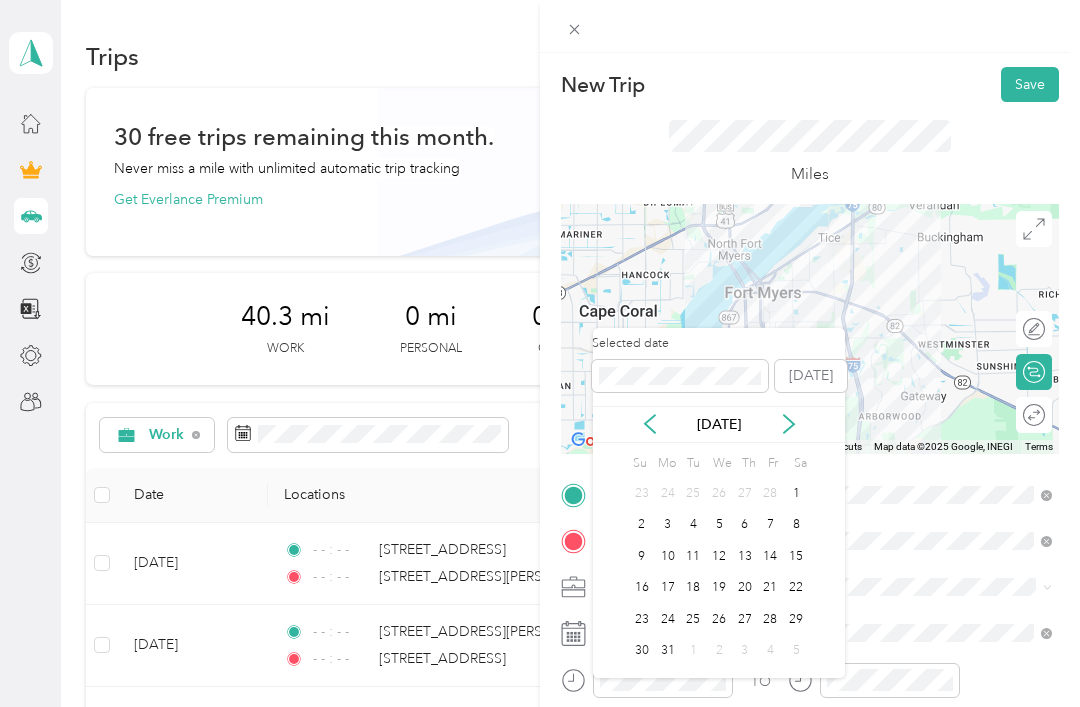 click 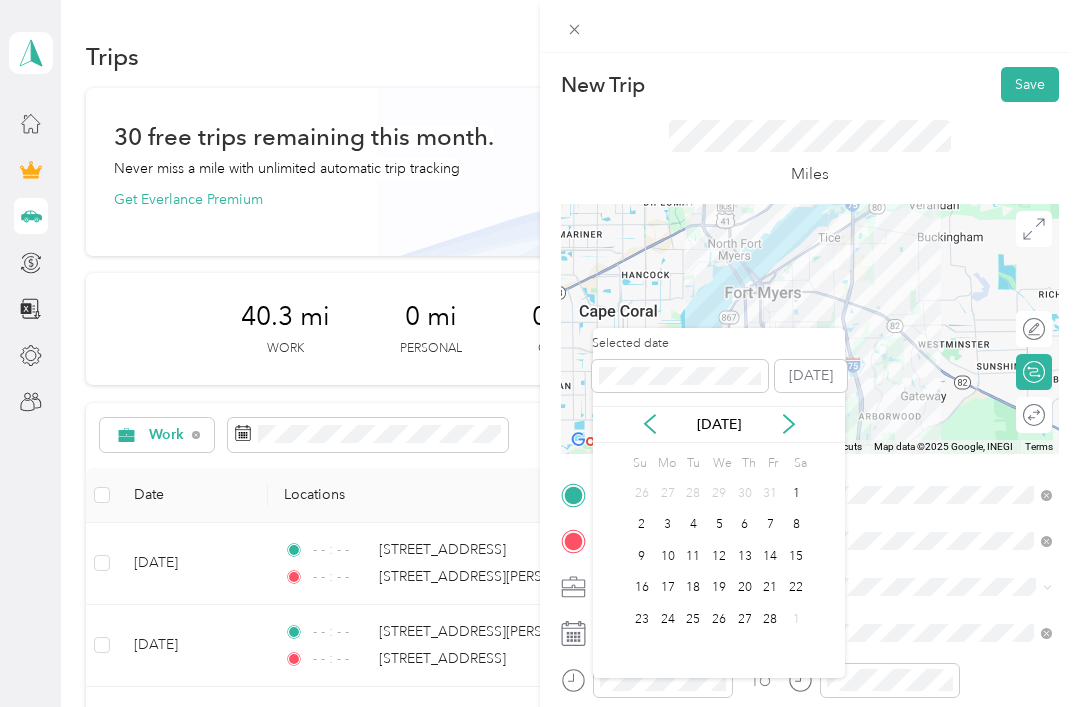 click 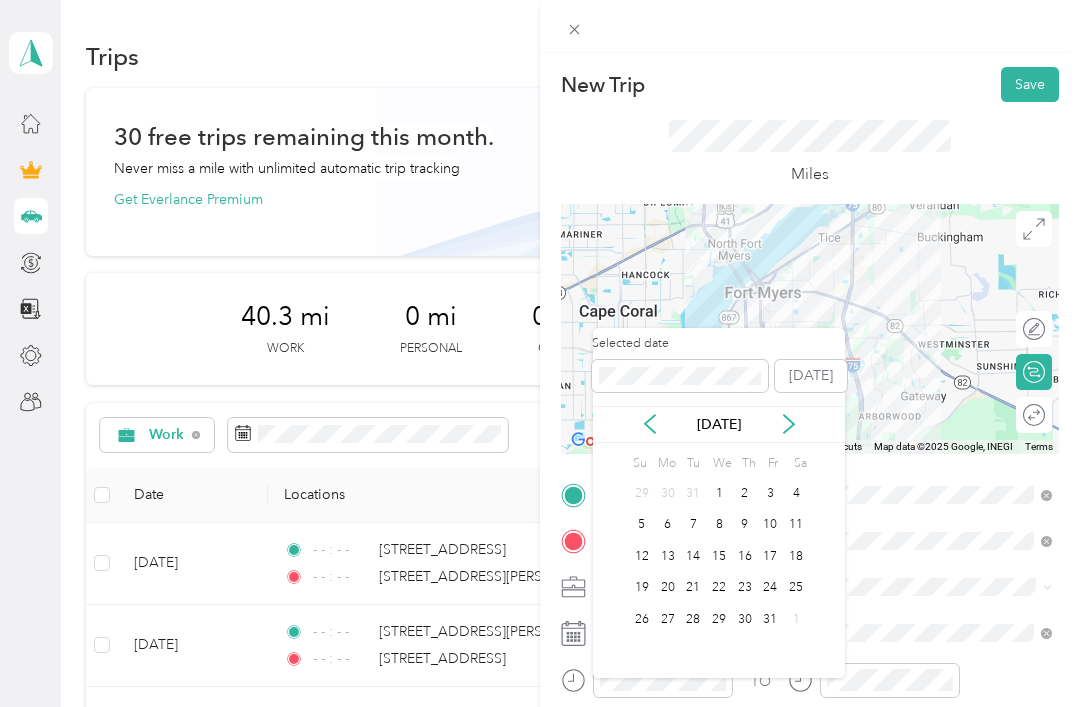 click 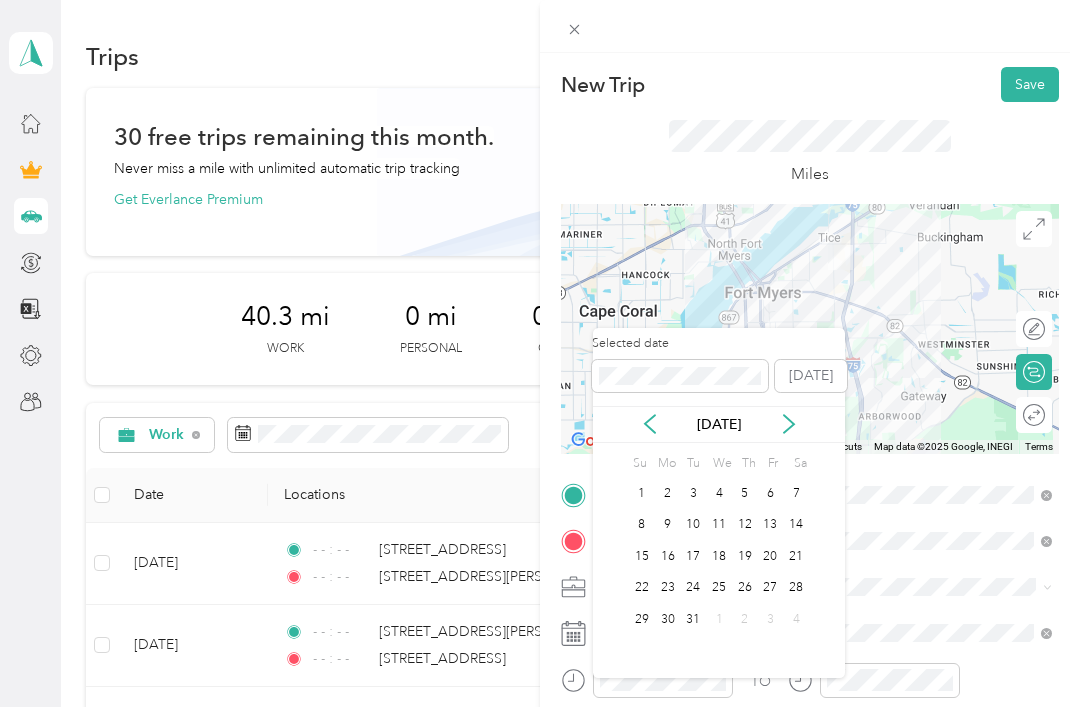 click 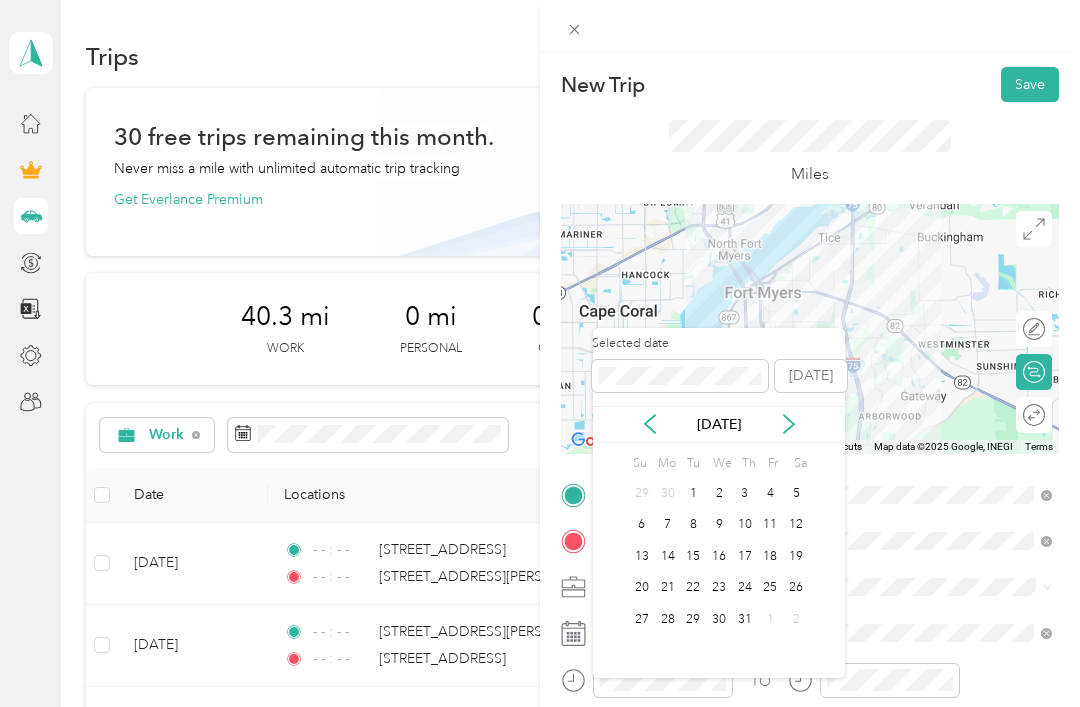 click on "[DATE]" at bounding box center (719, 424) 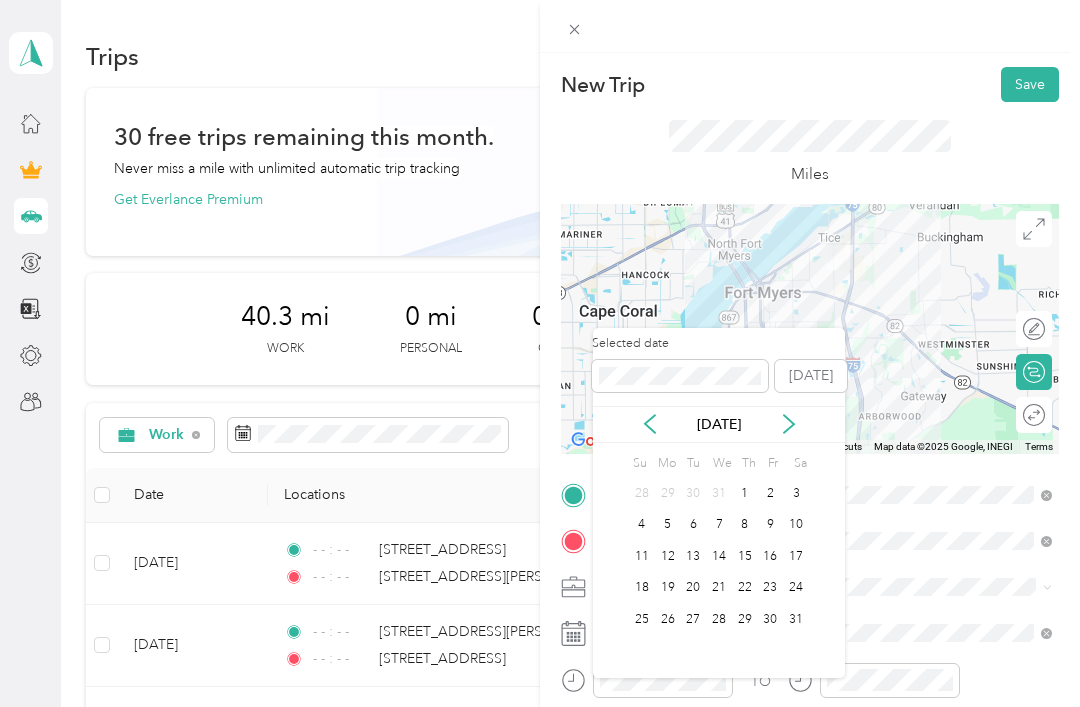 click 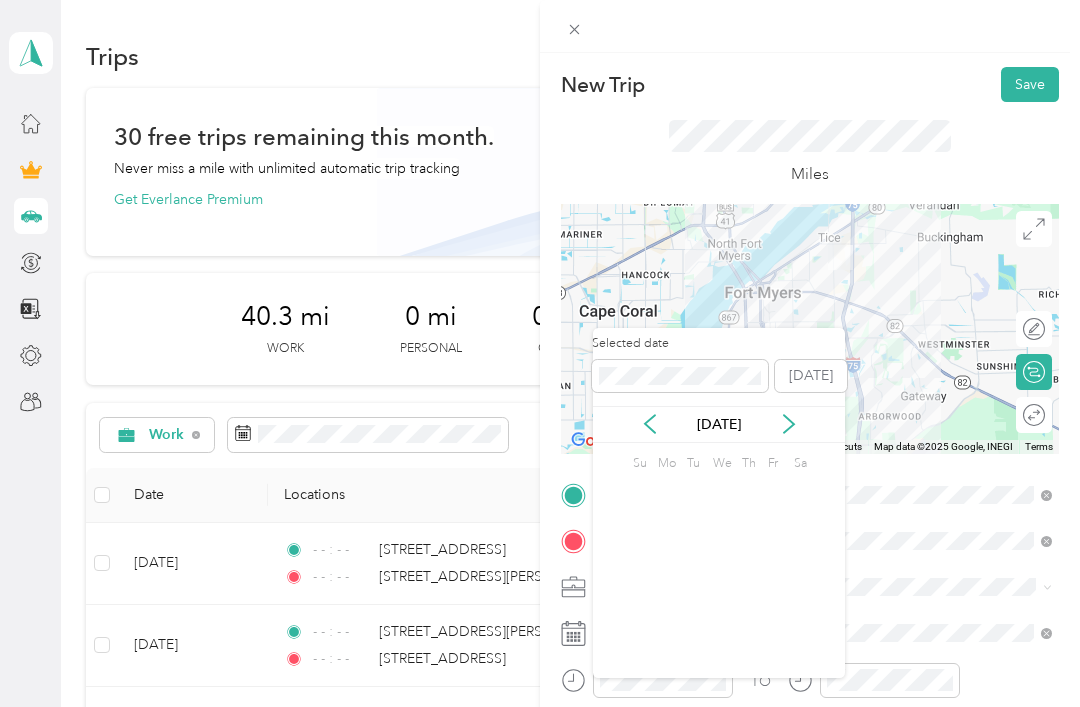 click 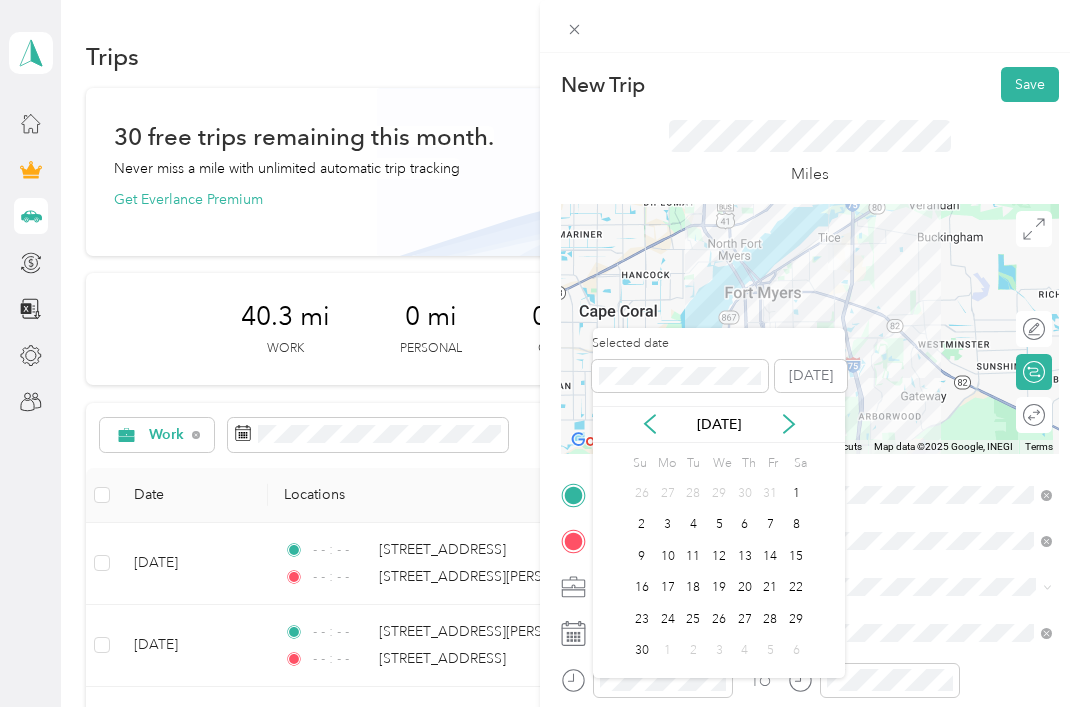 click 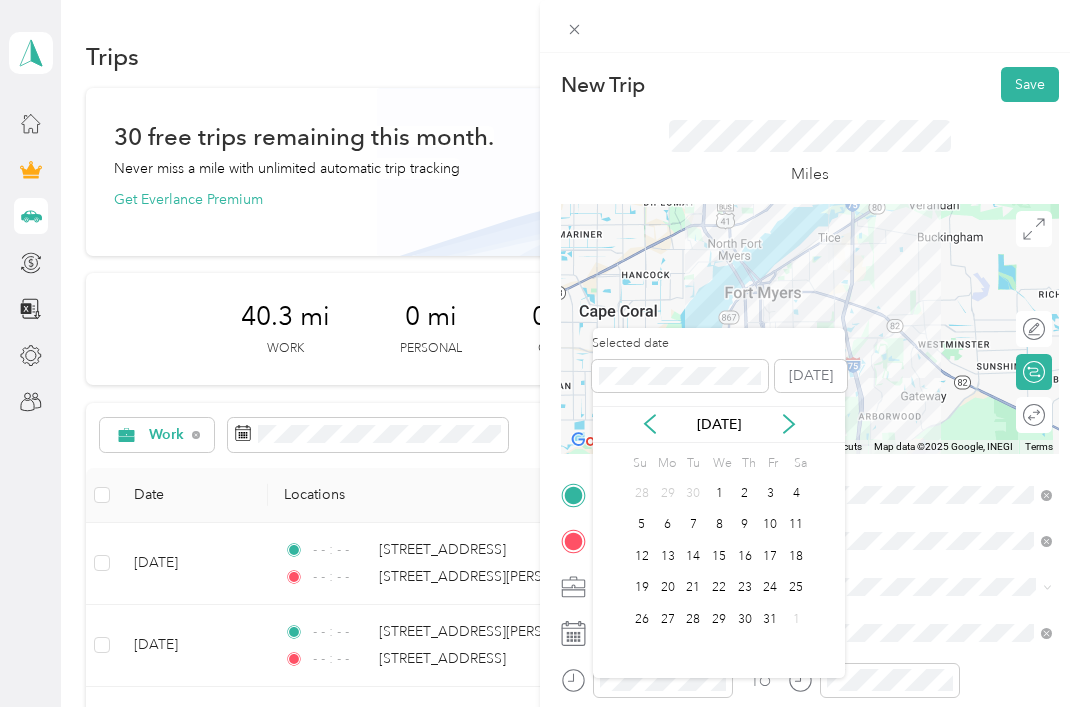click 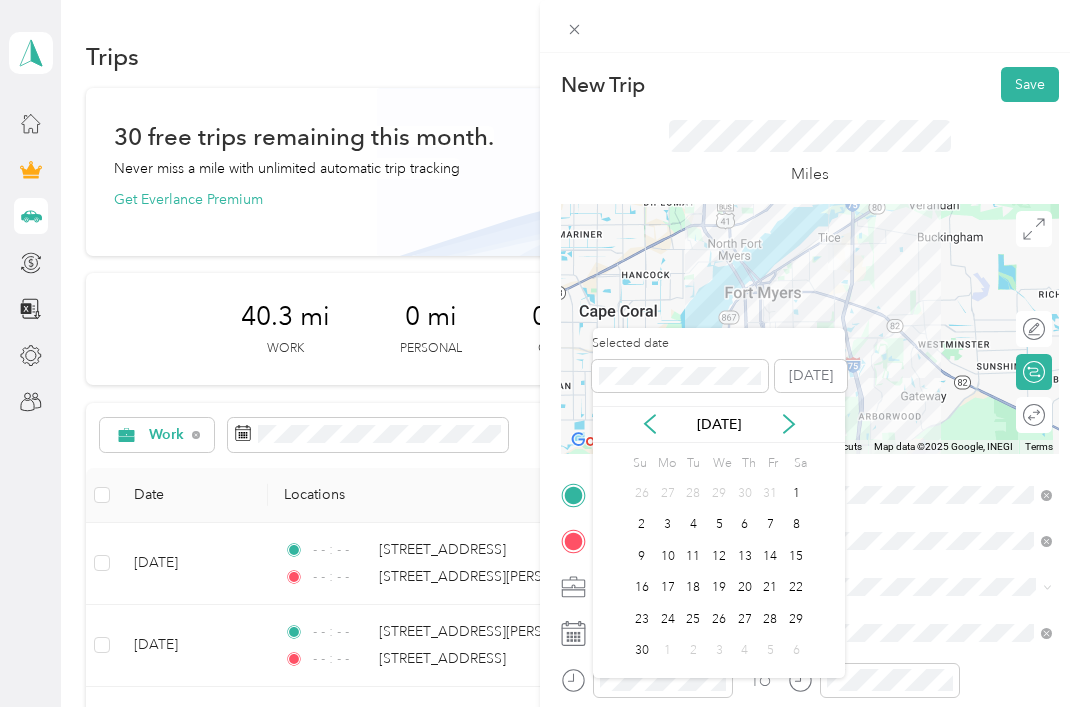 click 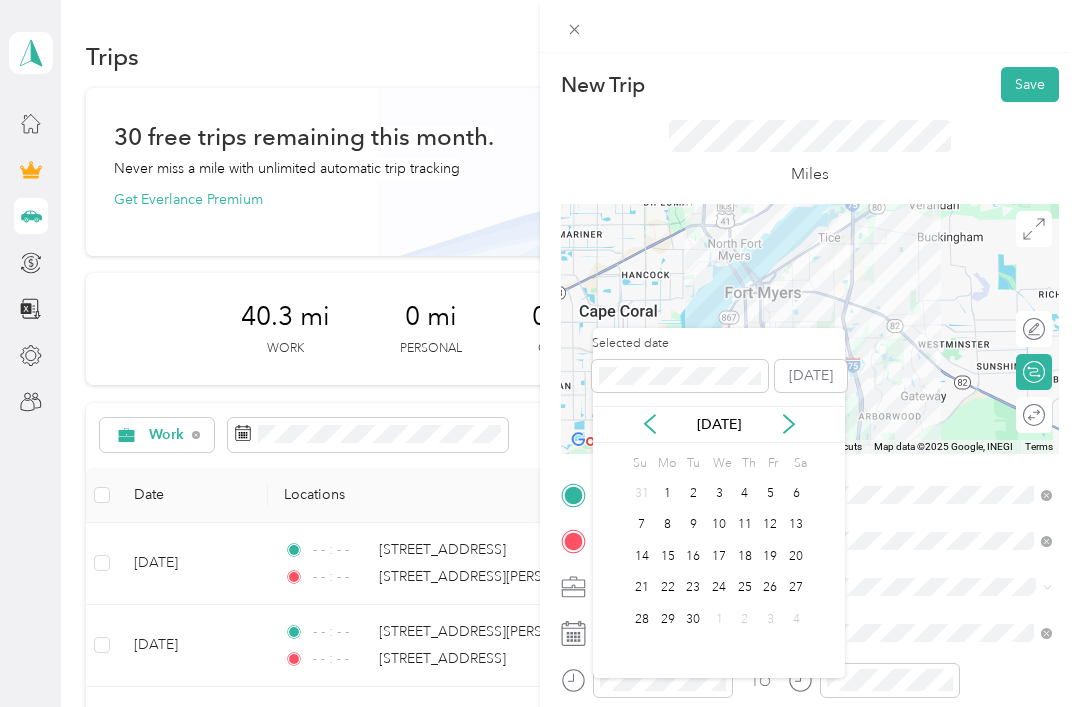 click on "[DATE]" at bounding box center (719, 424) 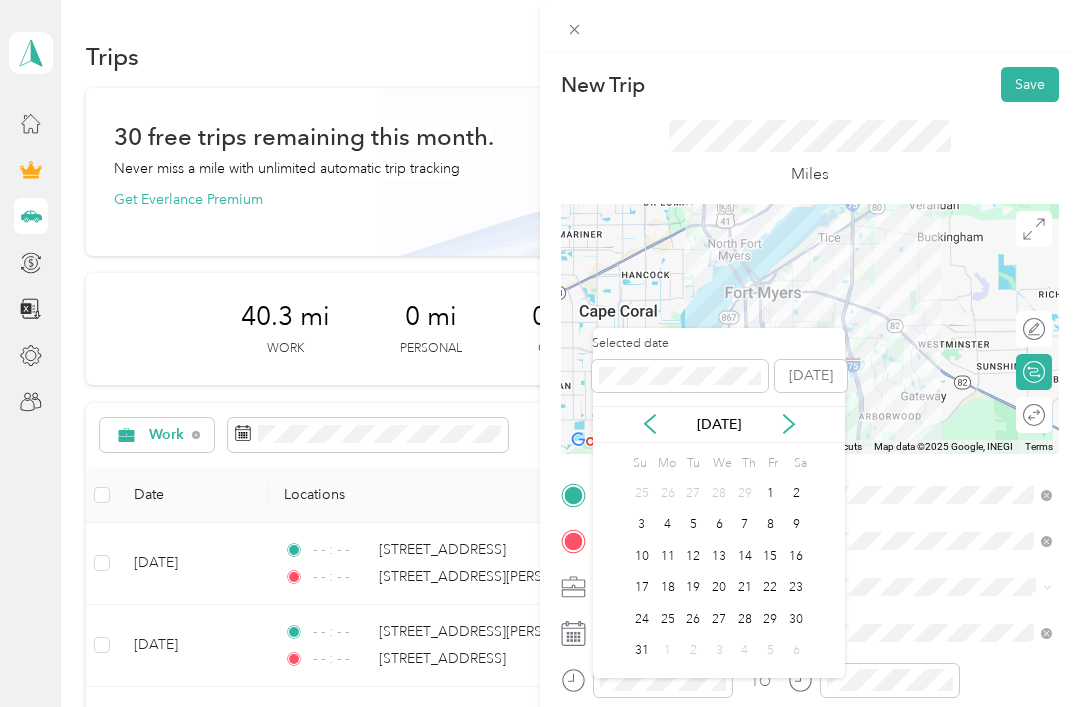 click 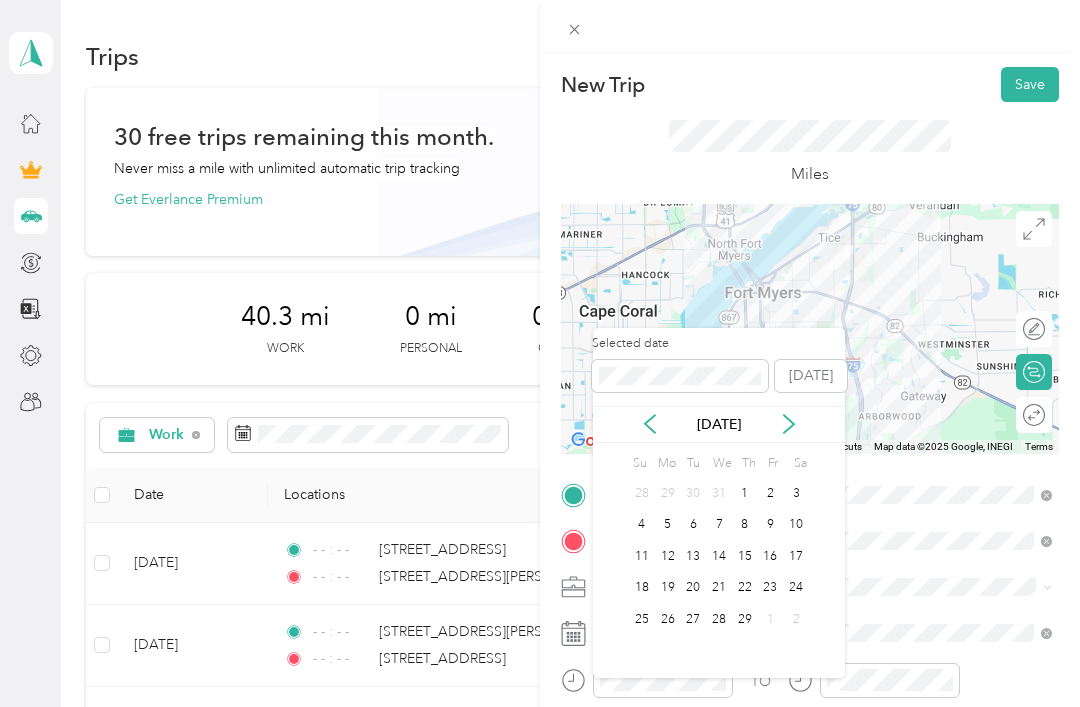 click 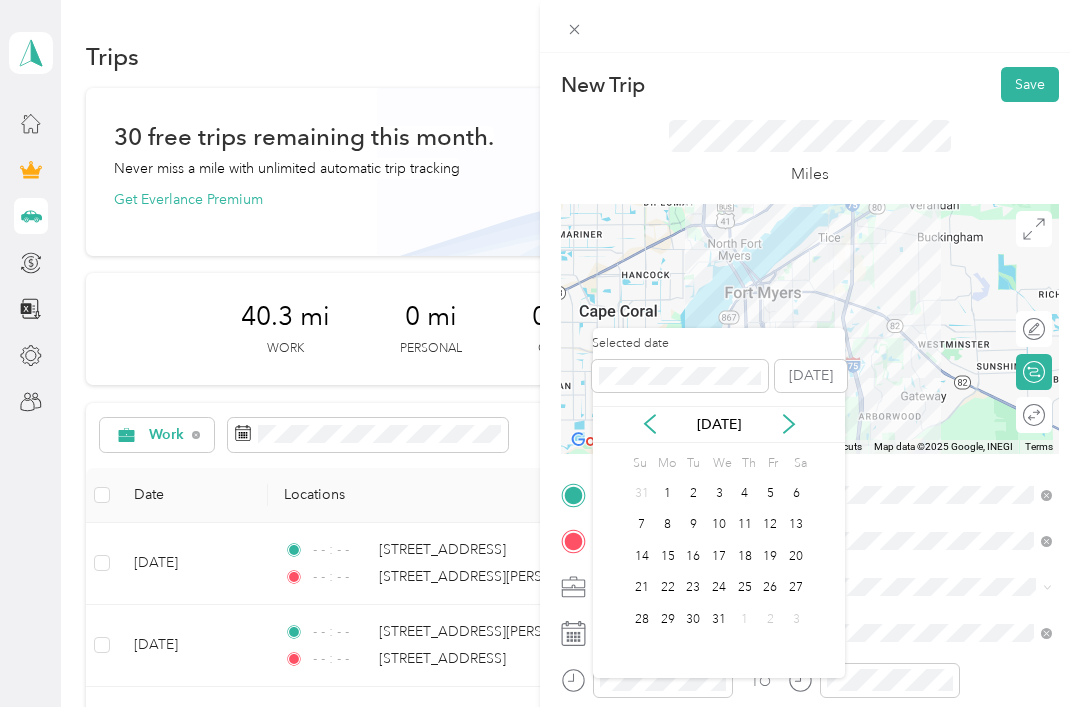 click 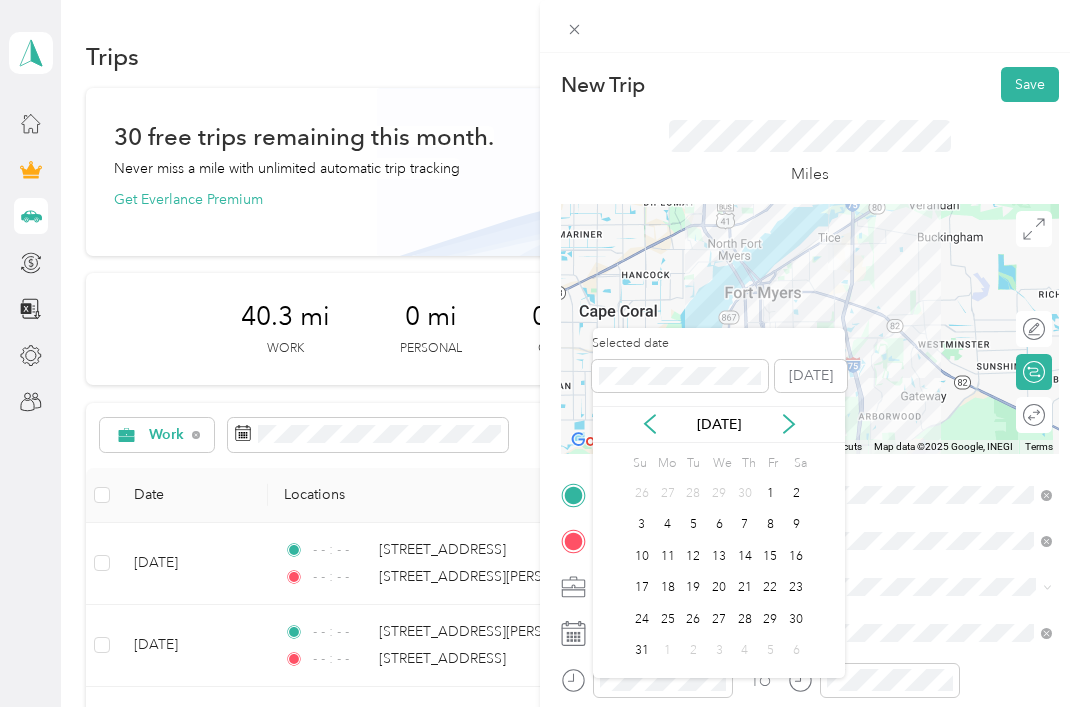 click 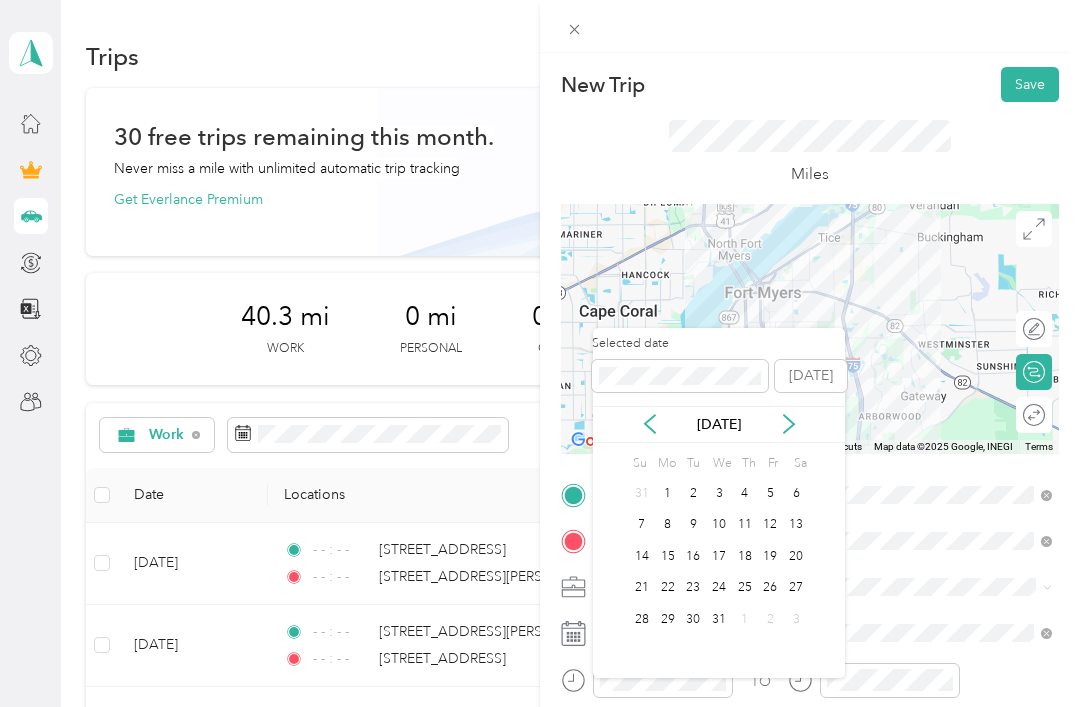 click on "5" at bounding box center (771, 493) 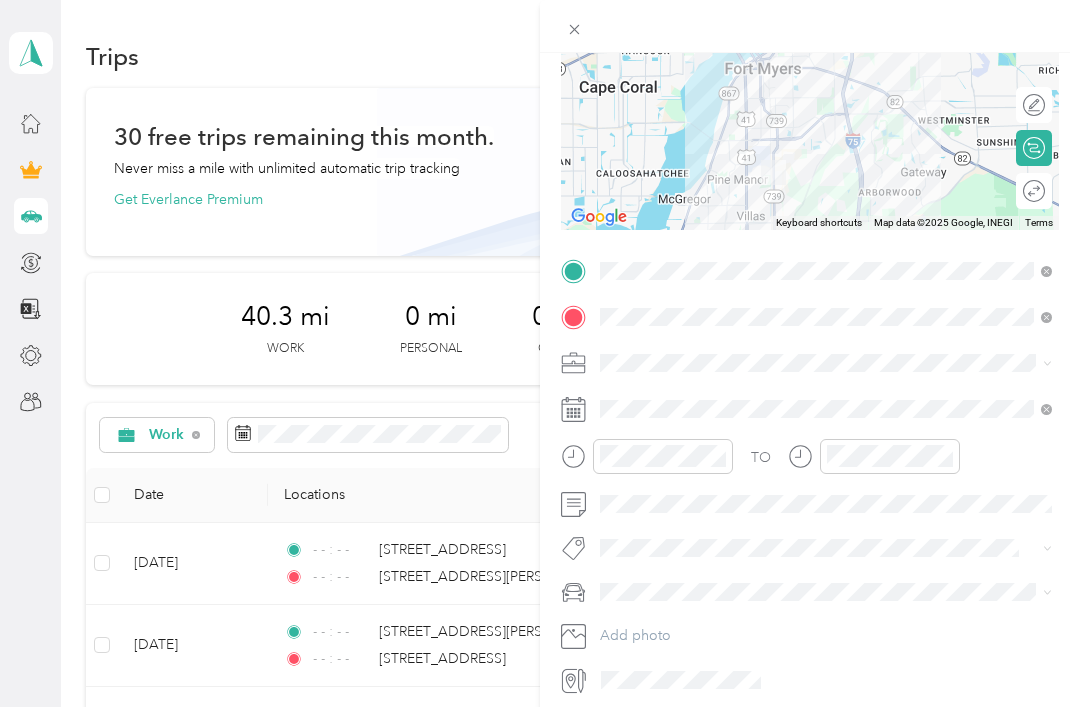 scroll, scrollTop: 223, scrollLeft: 0, axis: vertical 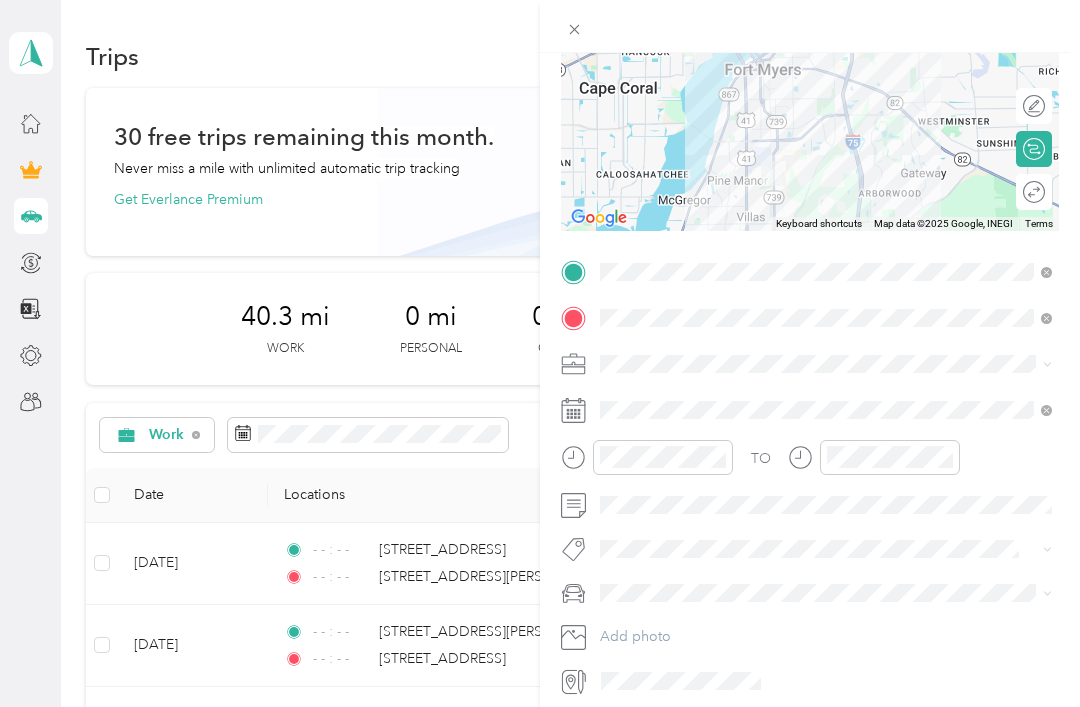 click 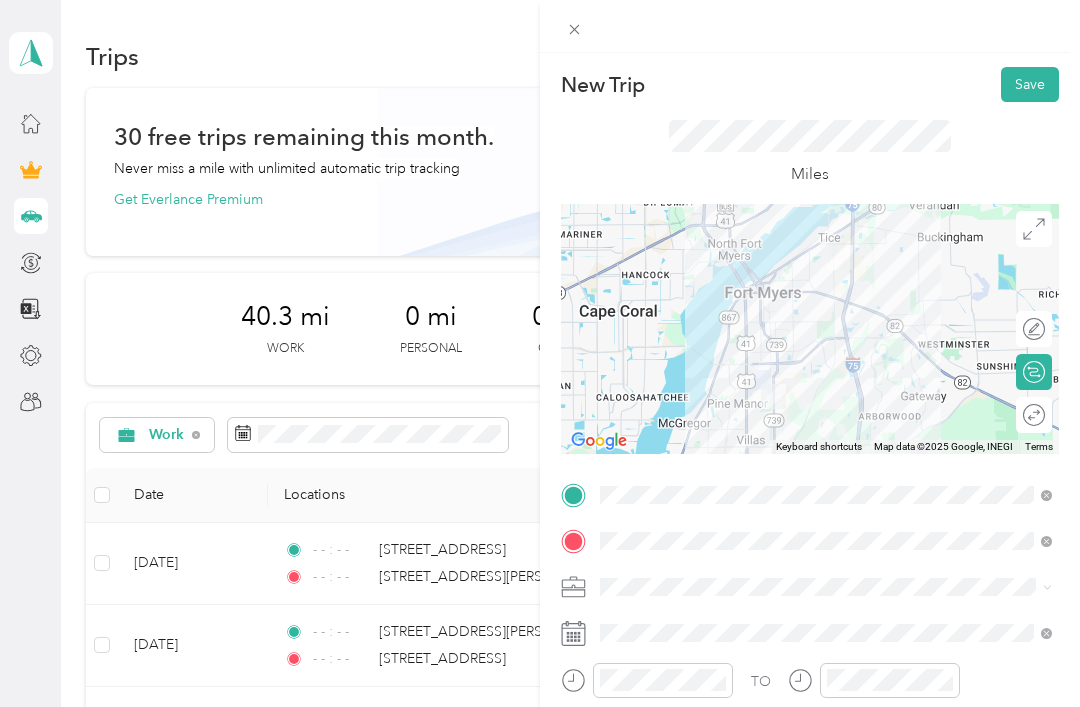 scroll, scrollTop: 0, scrollLeft: 0, axis: both 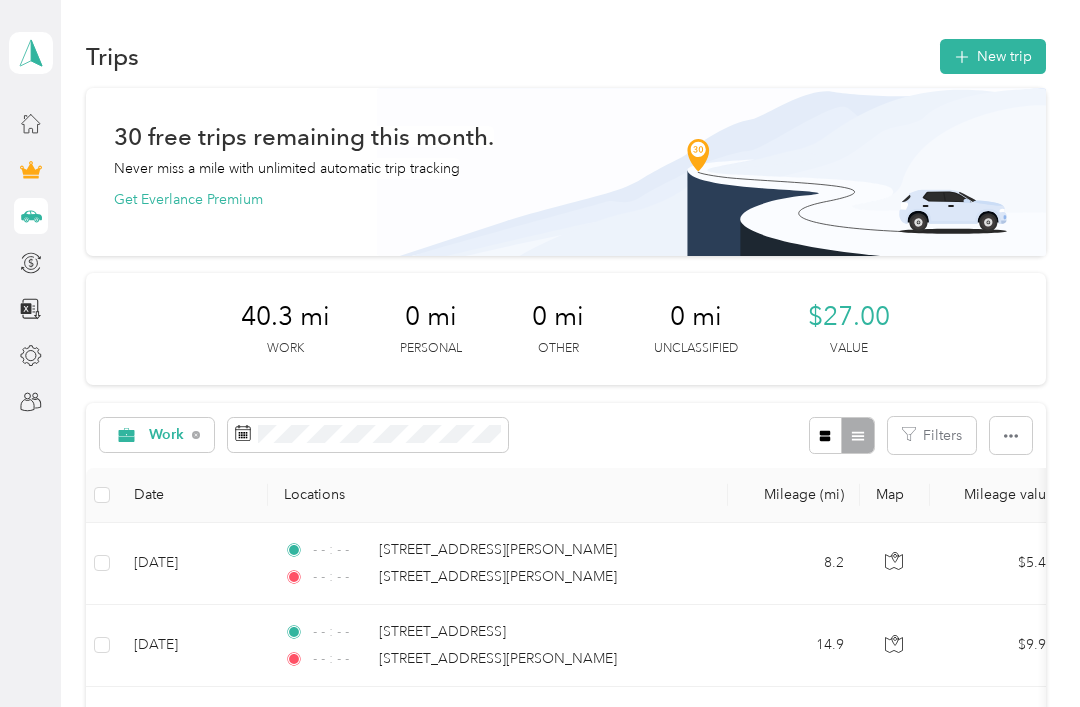 click on "New trip" at bounding box center (993, 56) 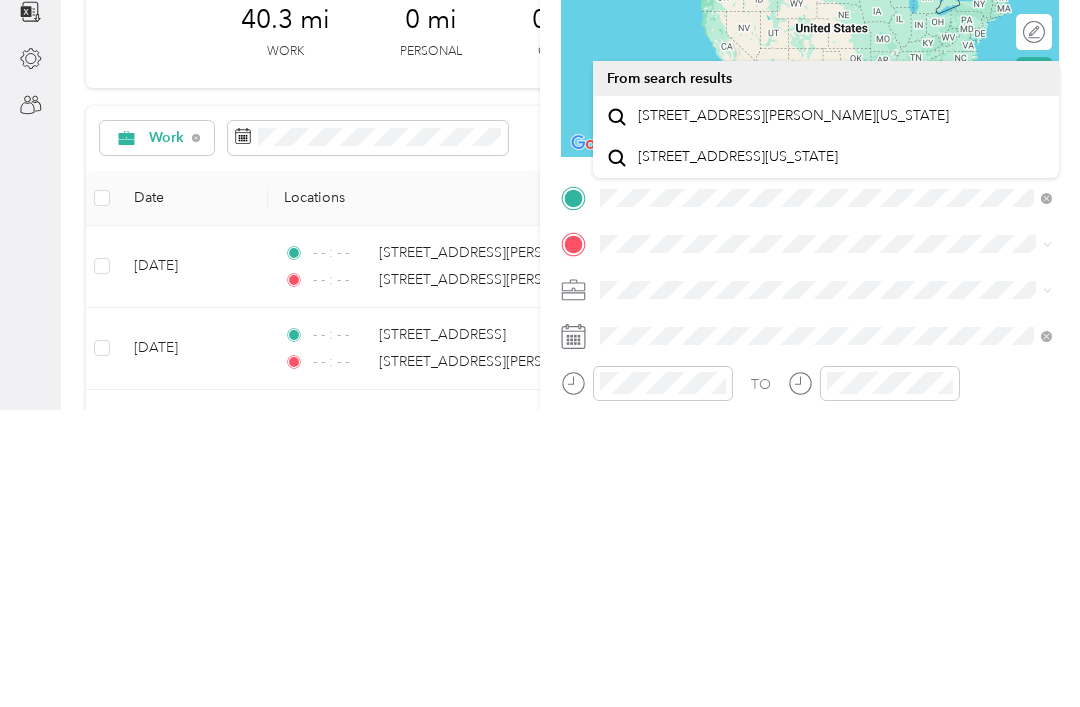 click on "[STREET_ADDRESS][PERSON_NAME][US_STATE]" at bounding box center [793, 413] 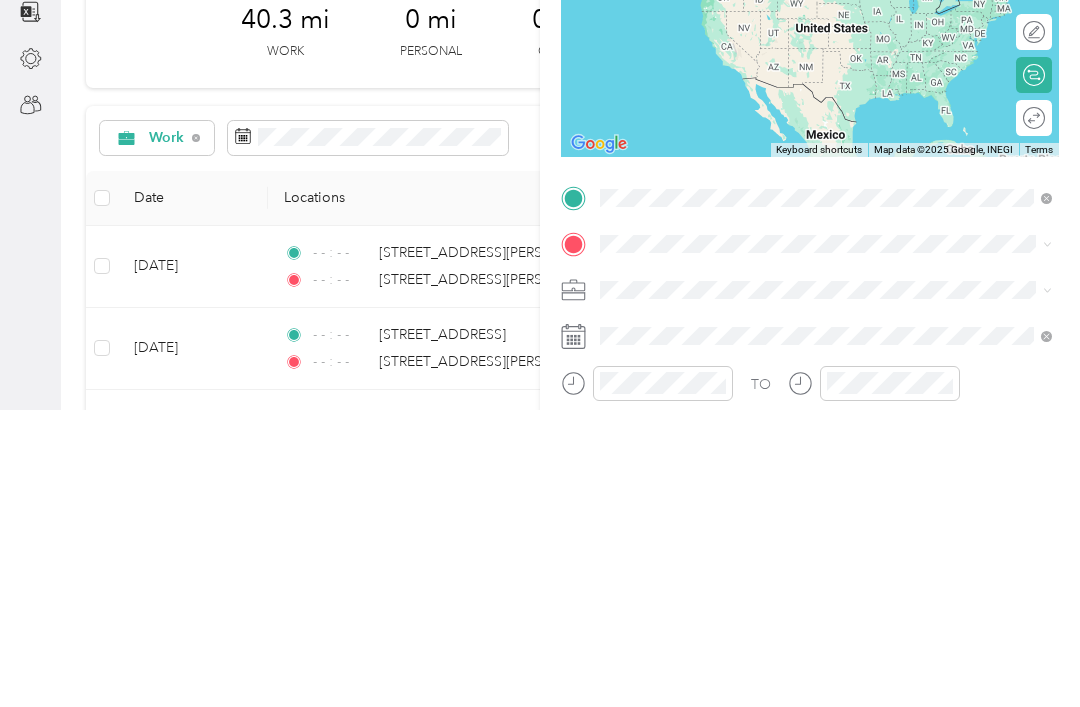 scroll, scrollTop: 64, scrollLeft: 0, axis: vertical 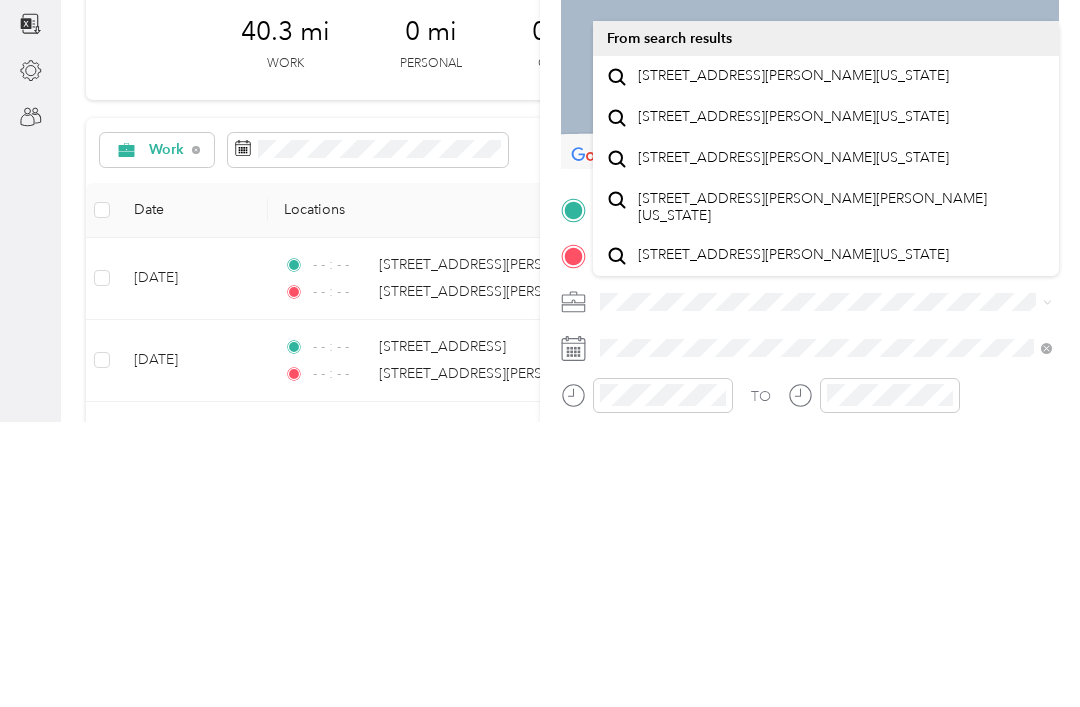 click on "[STREET_ADDRESS][PERSON_NAME][US_STATE]" at bounding box center [793, 361] 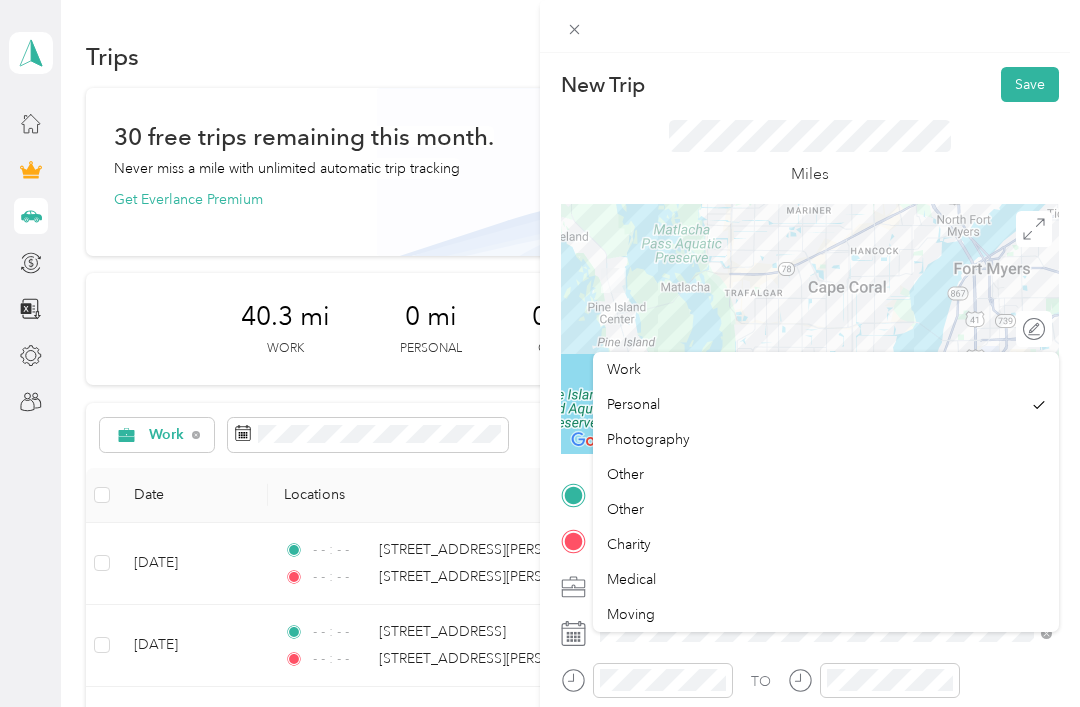 click on "Work" at bounding box center (826, 369) 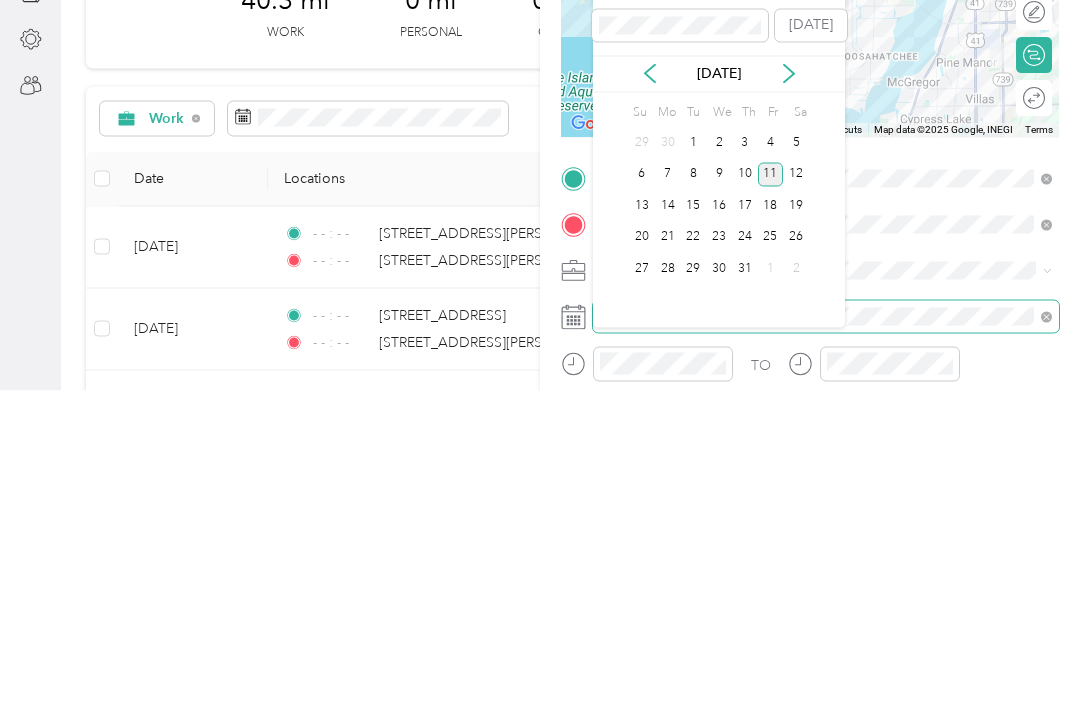 scroll, scrollTop: 41, scrollLeft: 0, axis: vertical 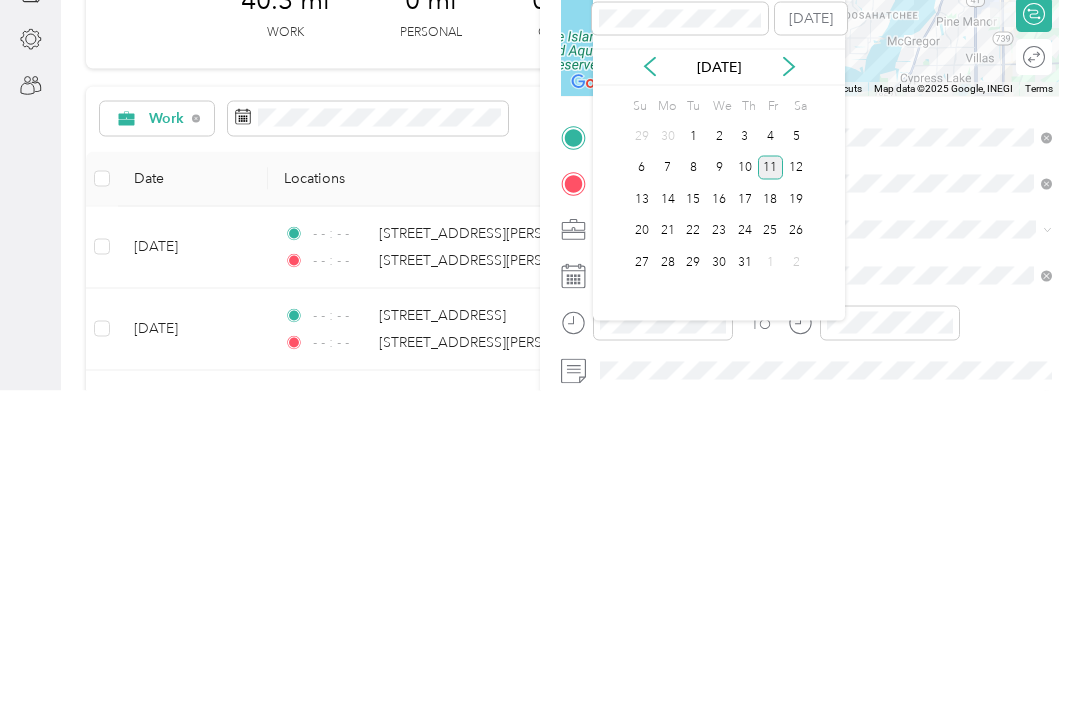 click 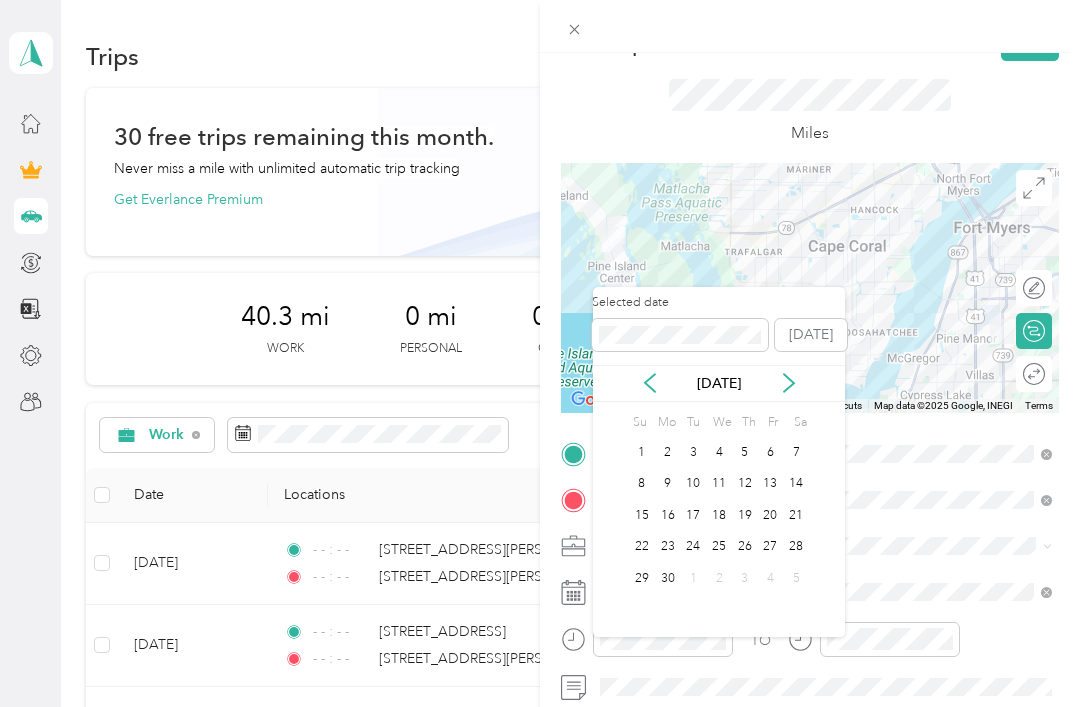click 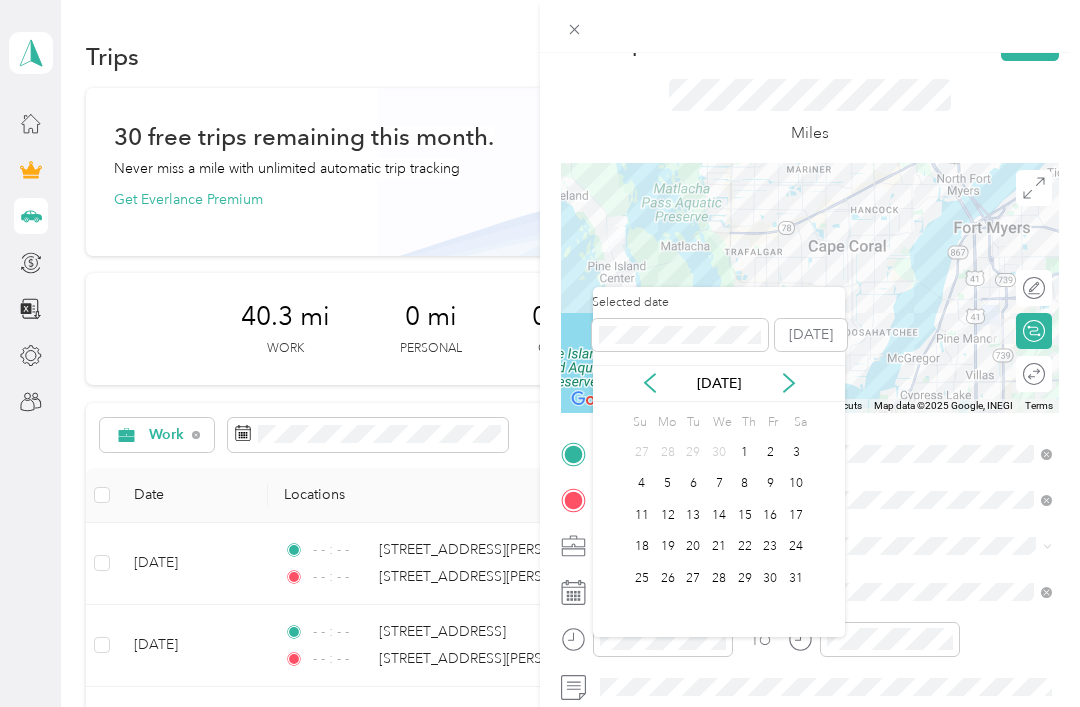 click 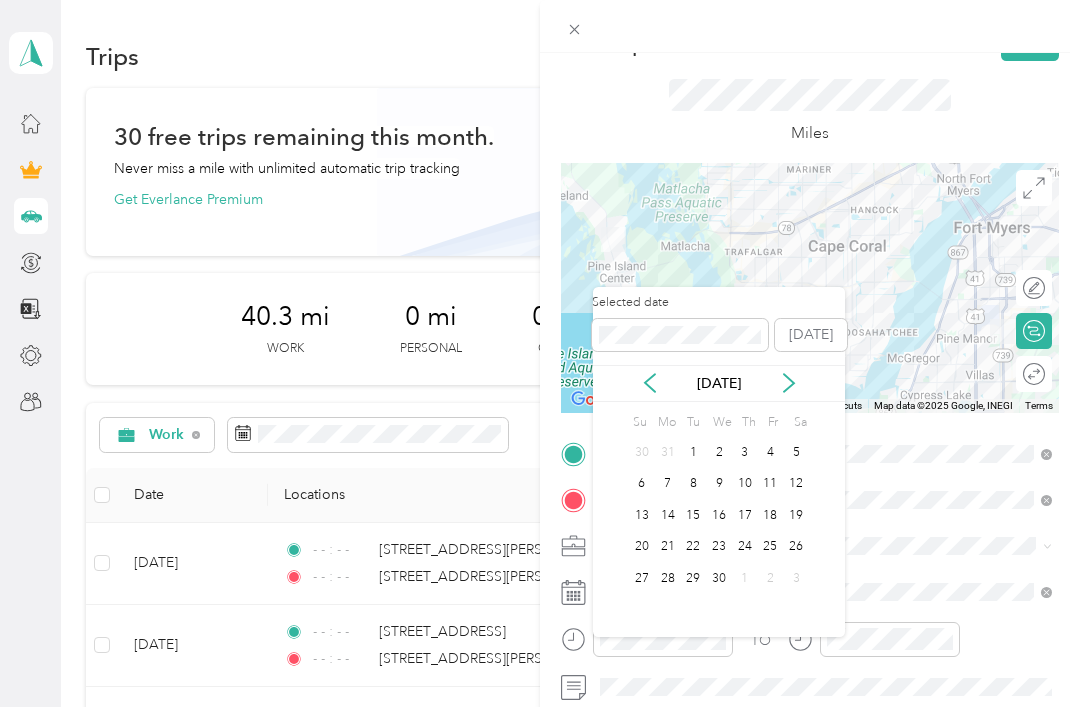 click 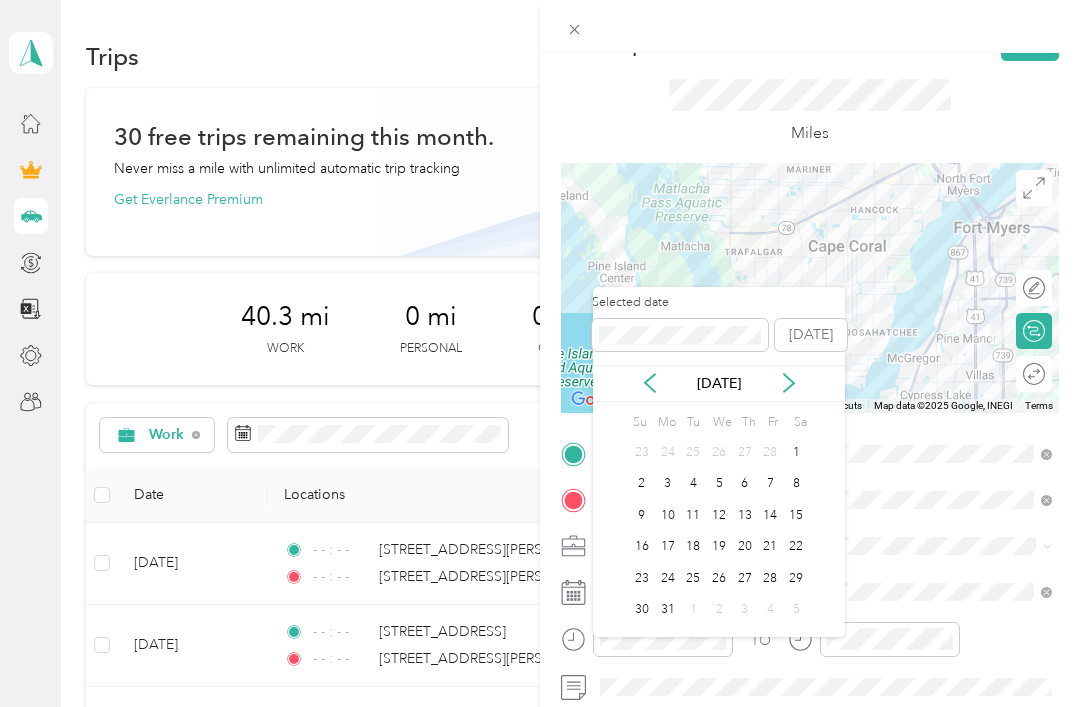 click 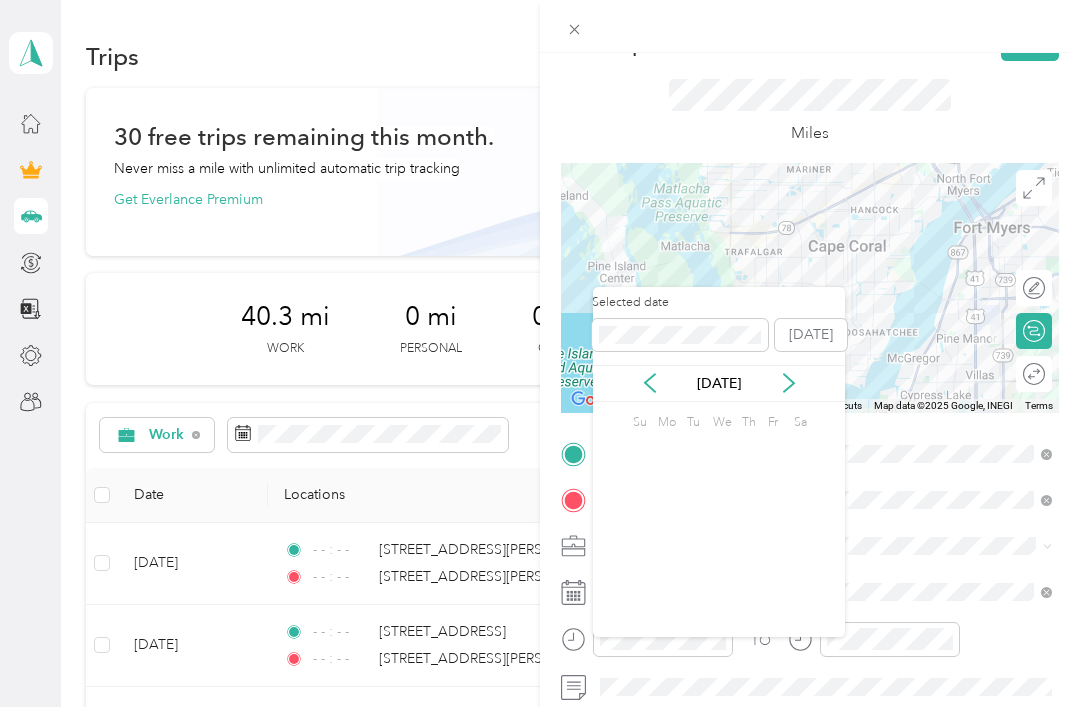 click 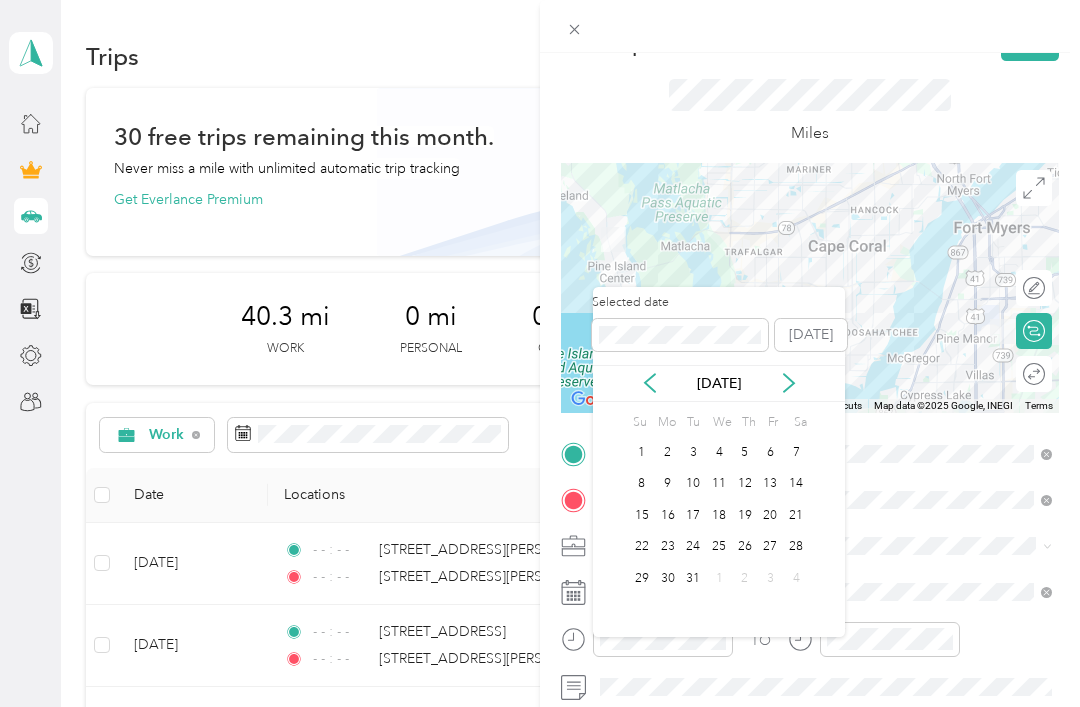 click 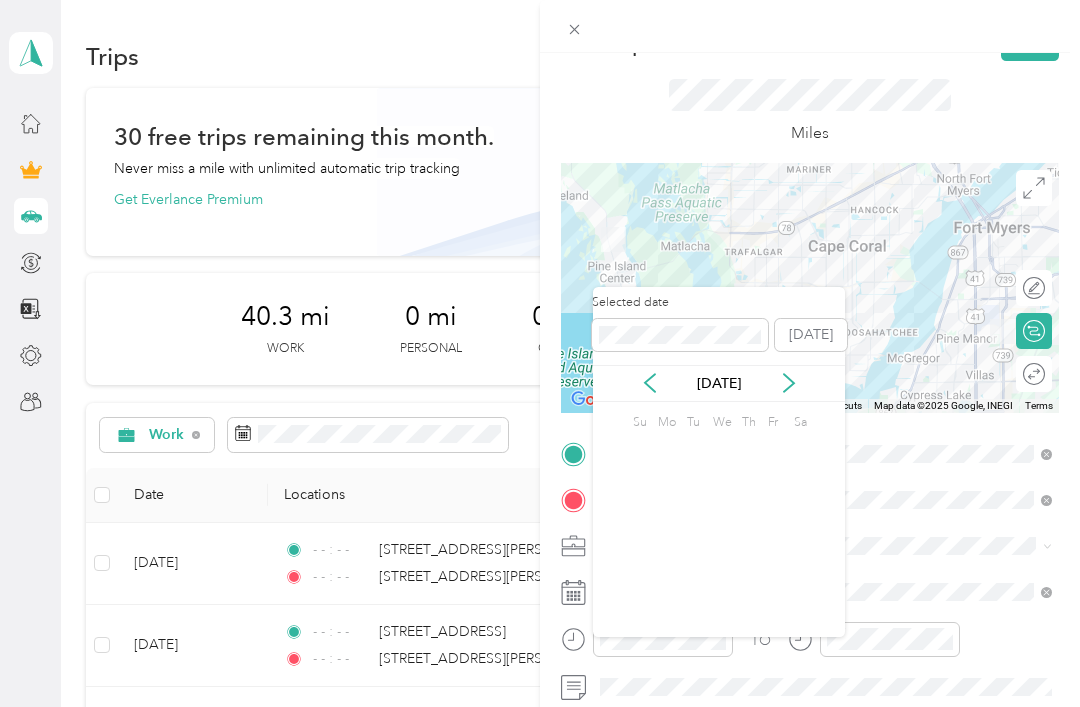 click 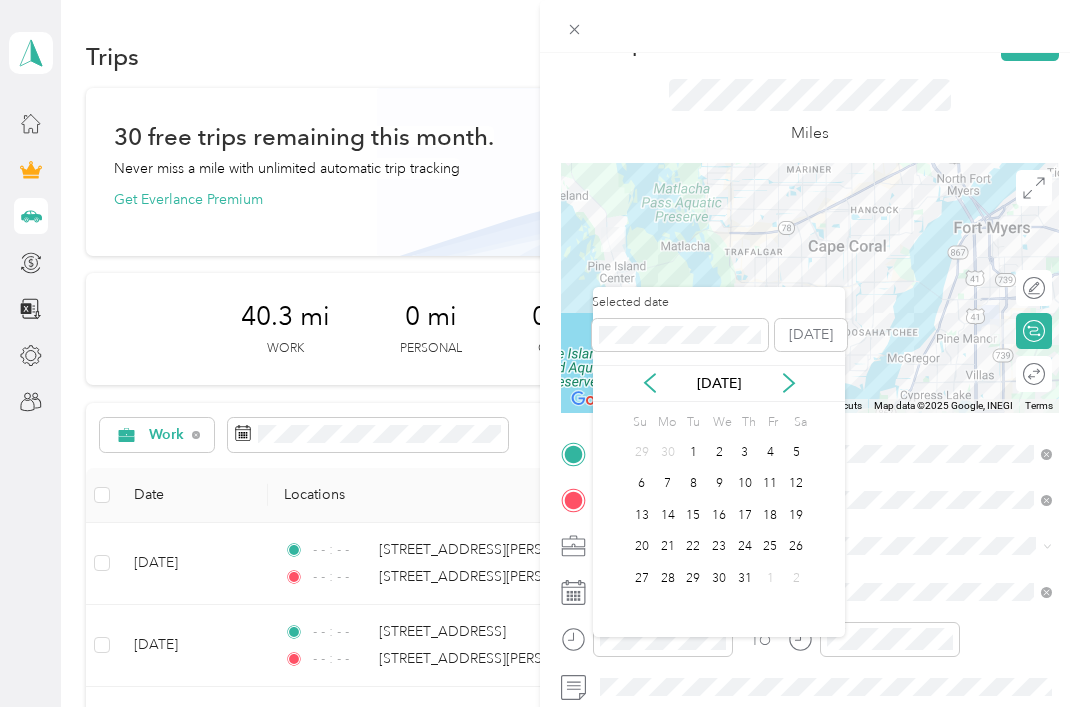 click on "[DATE]" at bounding box center (719, 383) 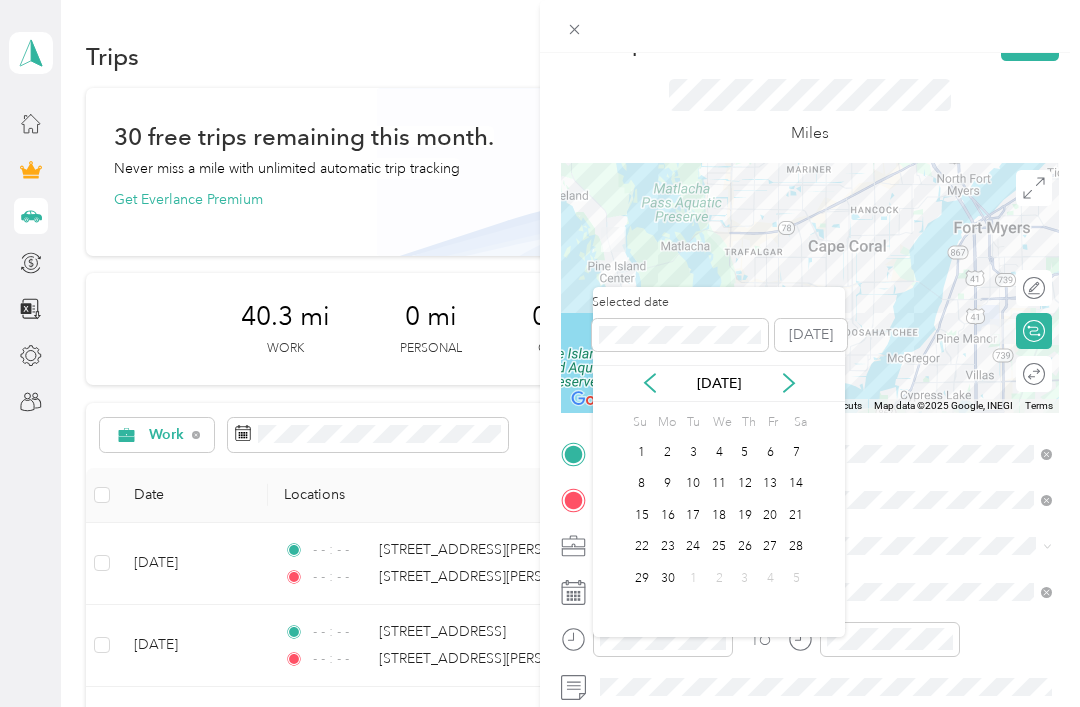 click 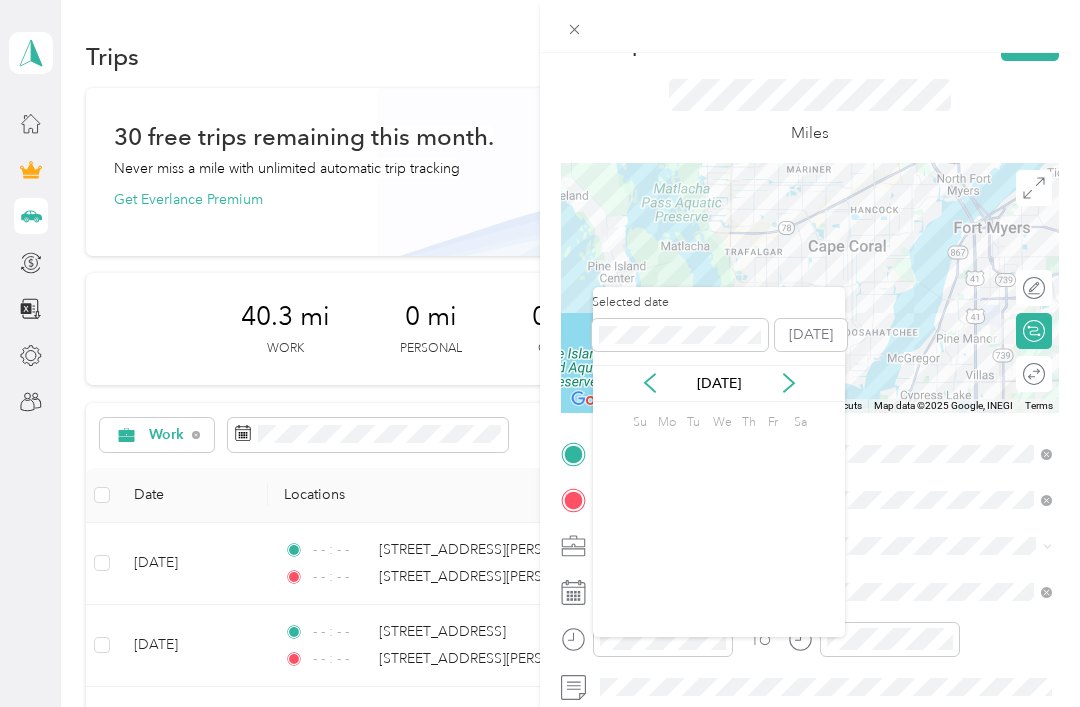 click 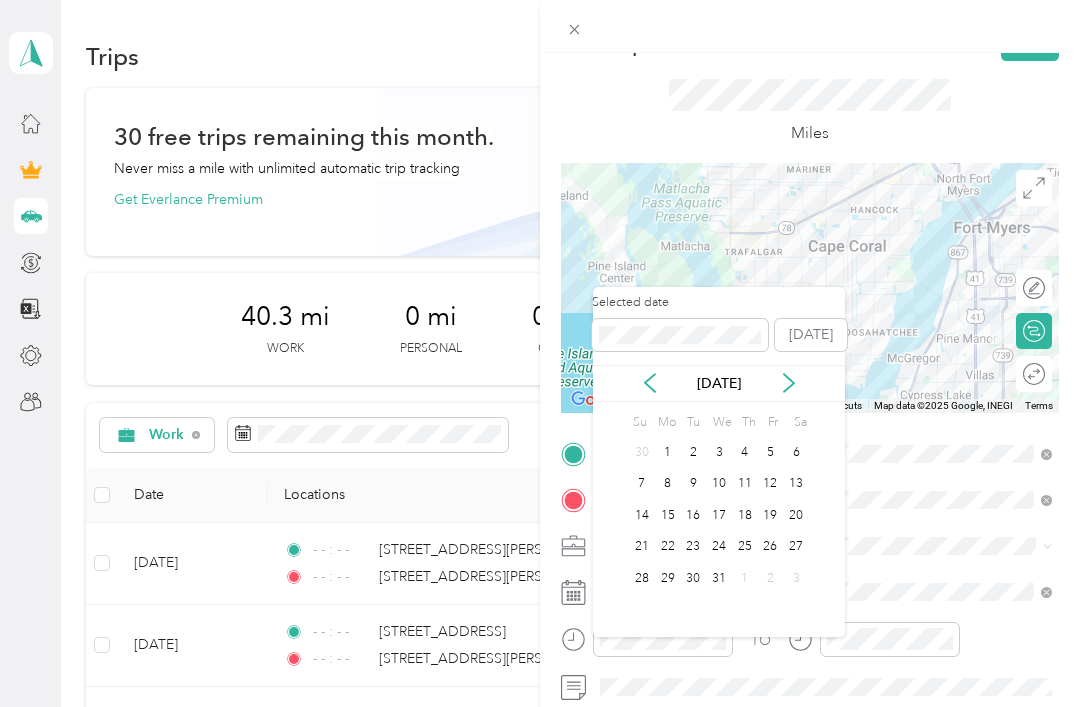 click 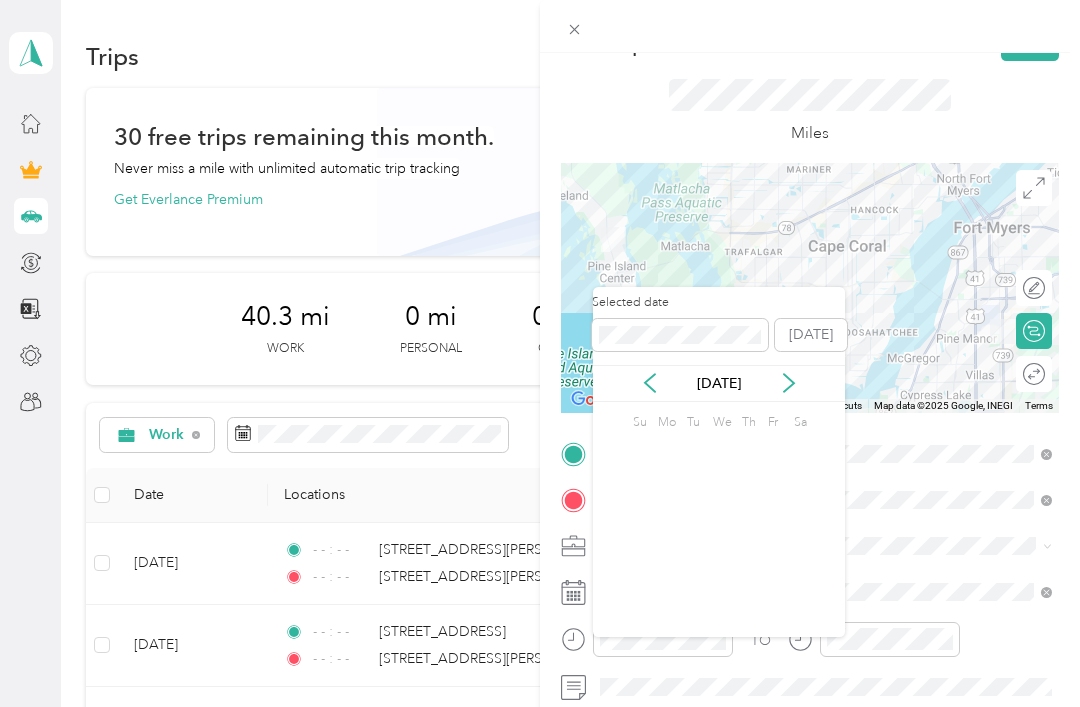 click 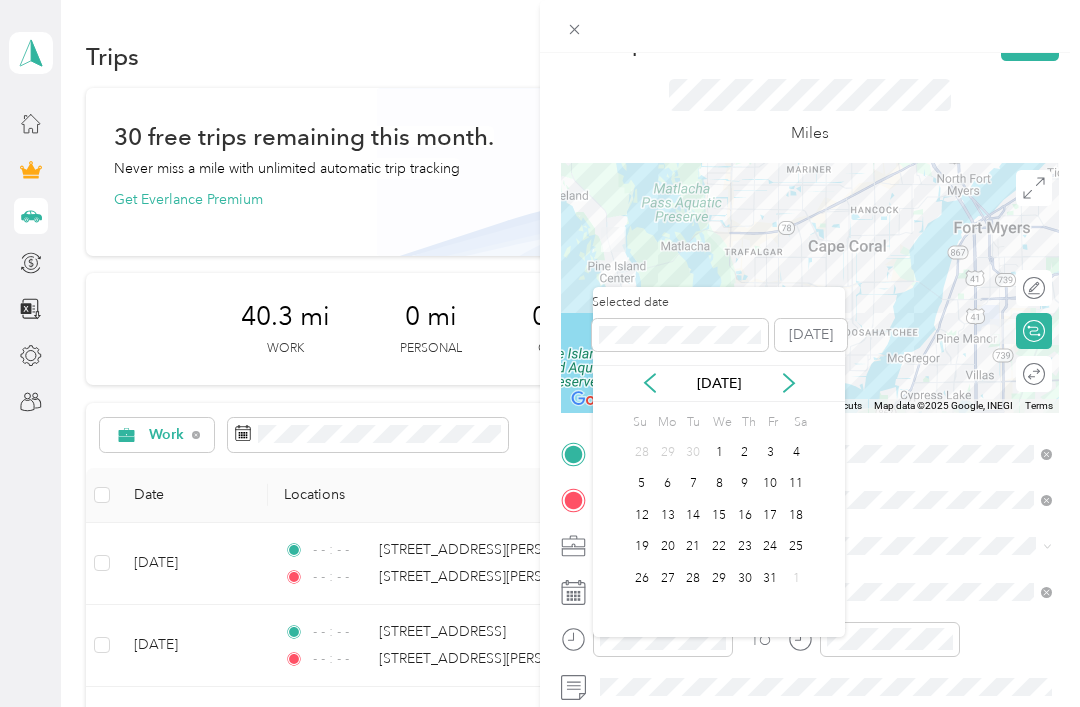 click 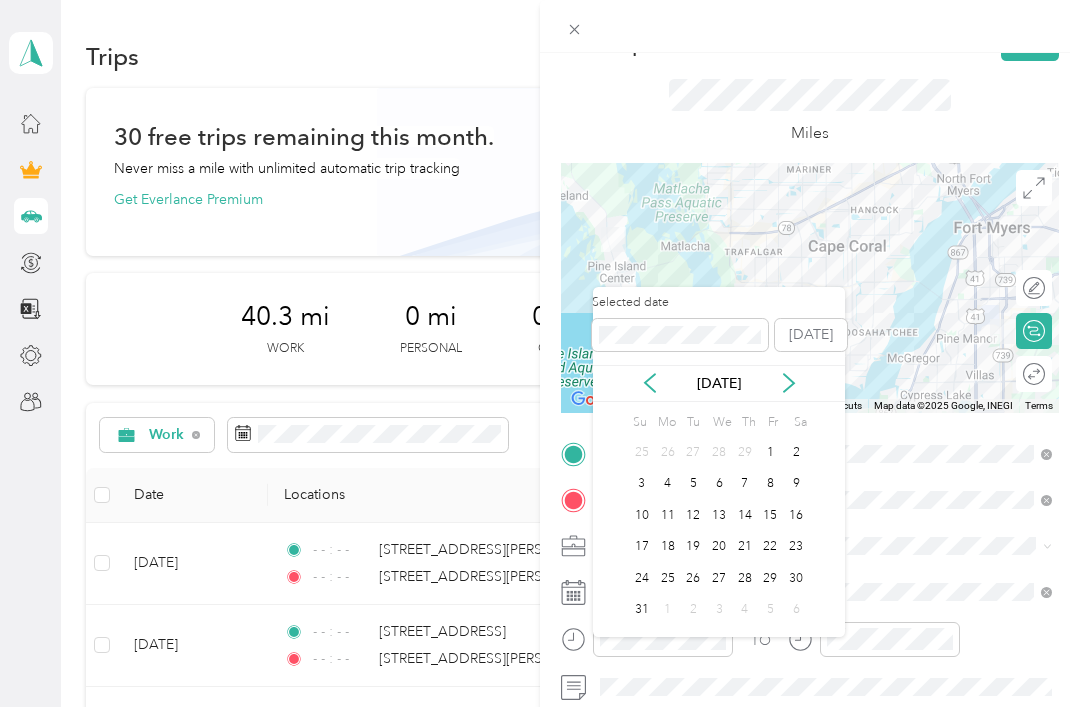 click 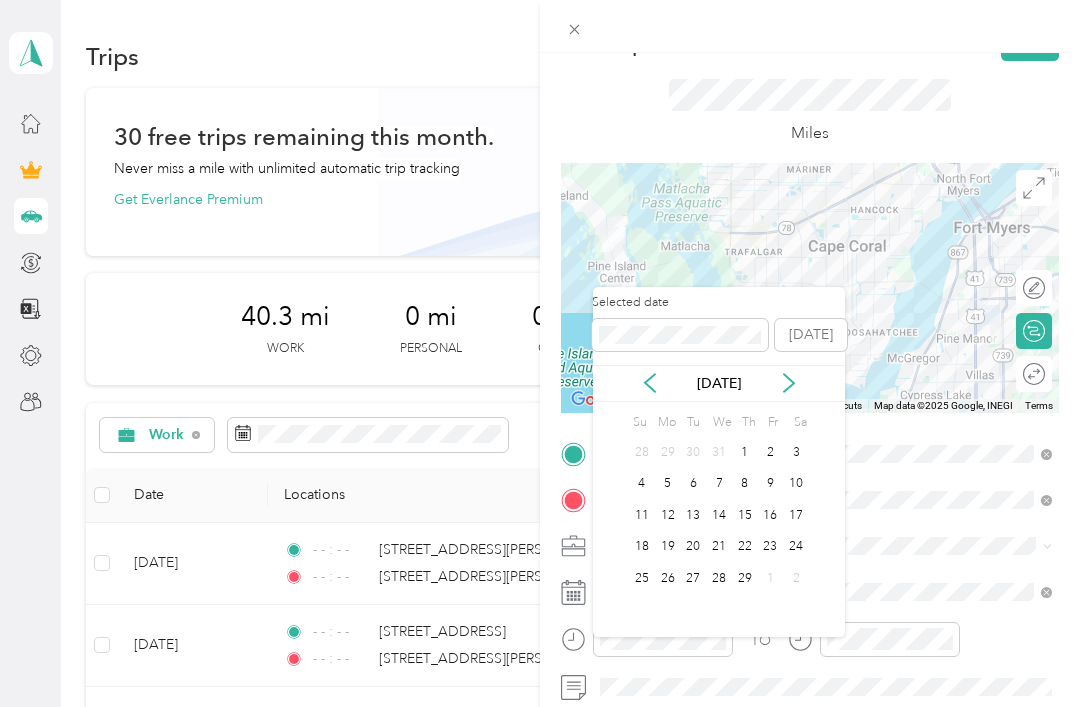 click 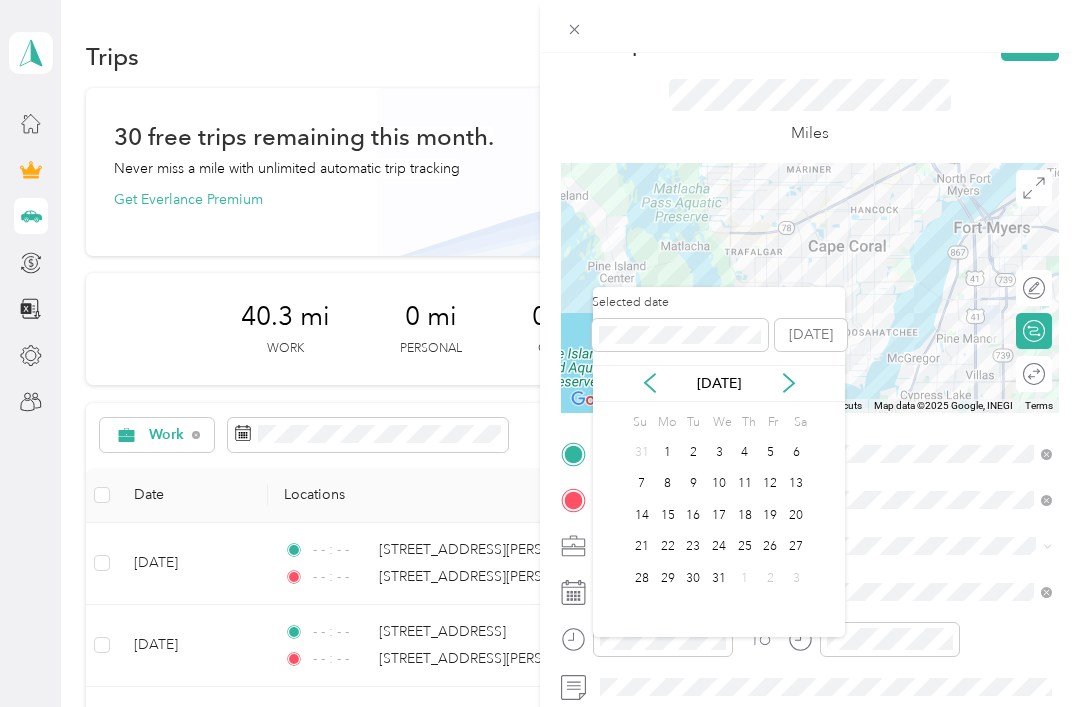 click 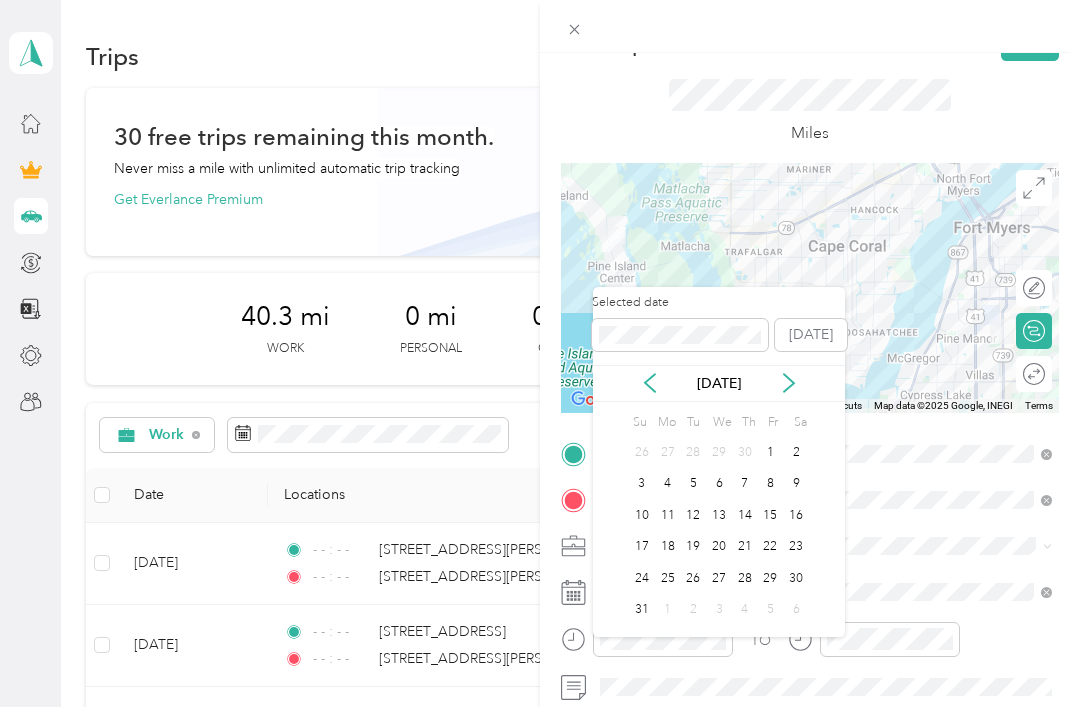 click 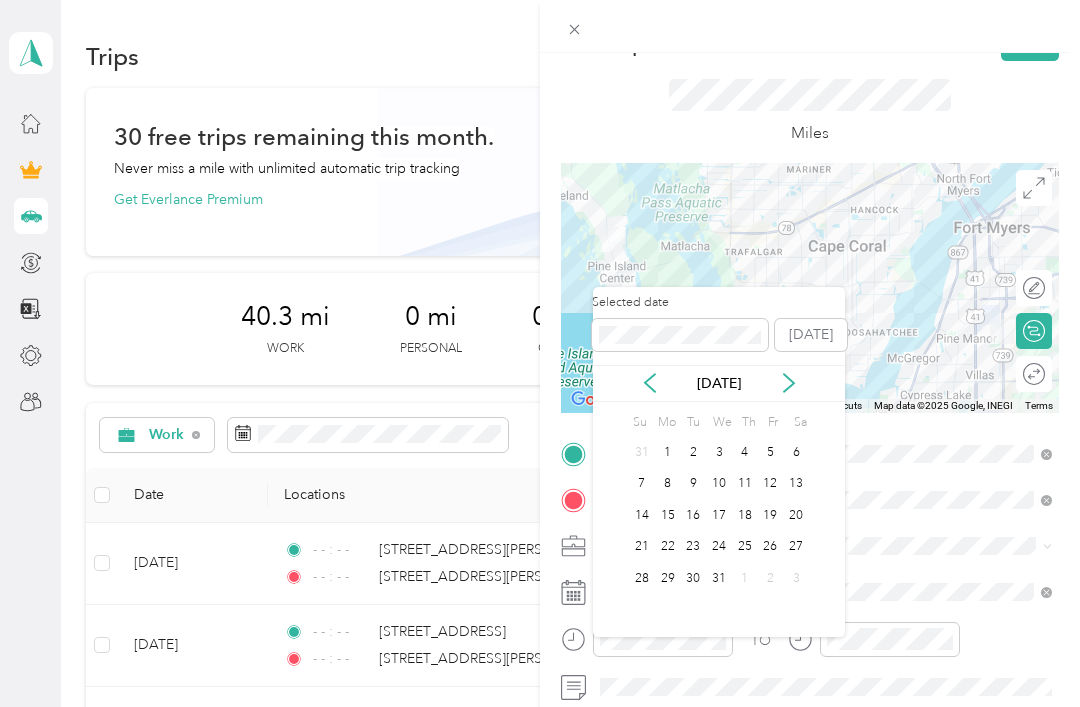 click on "5" at bounding box center [771, 452] 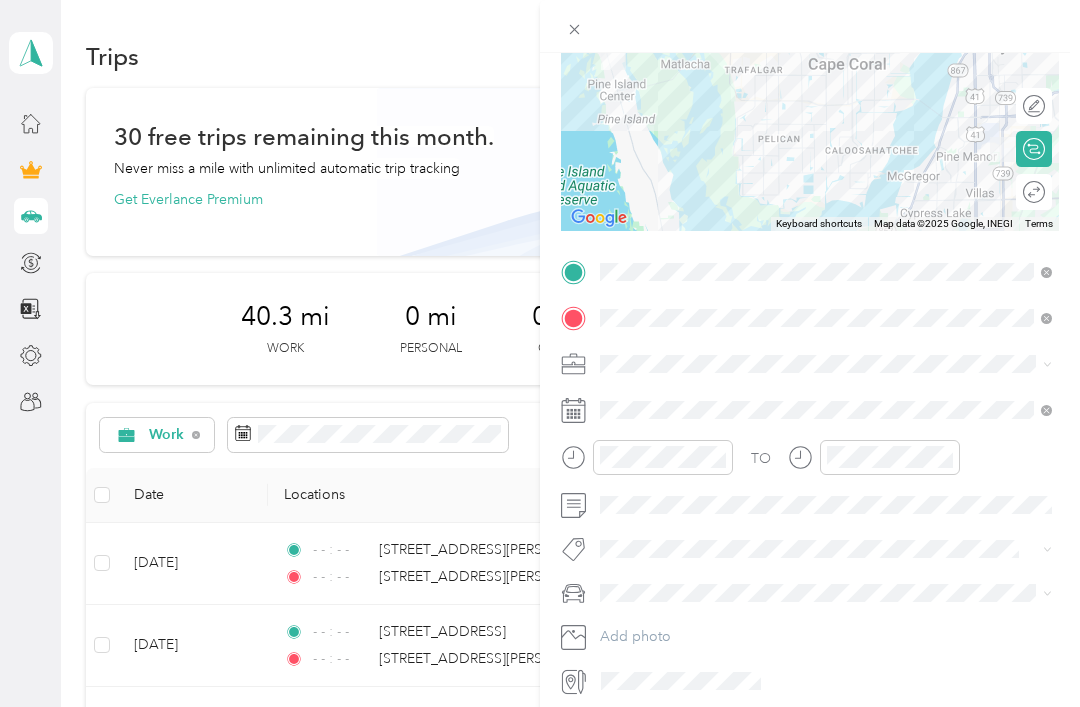 scroll, scrollTop: 223, scrollLeft: 0, axis: vertical 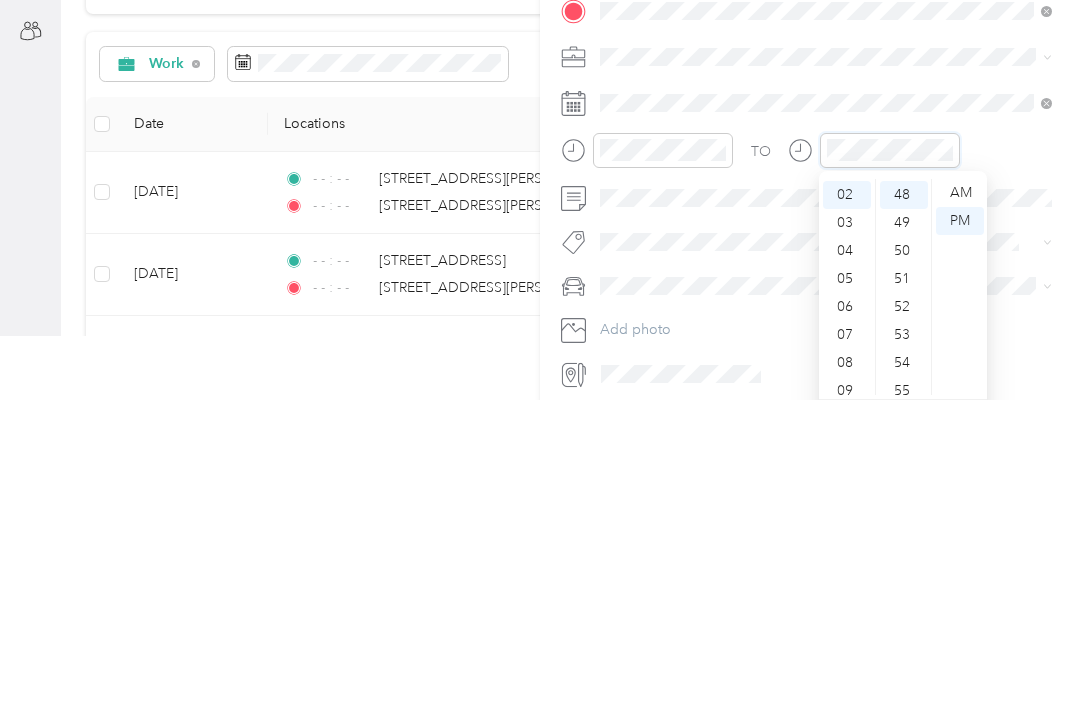 click 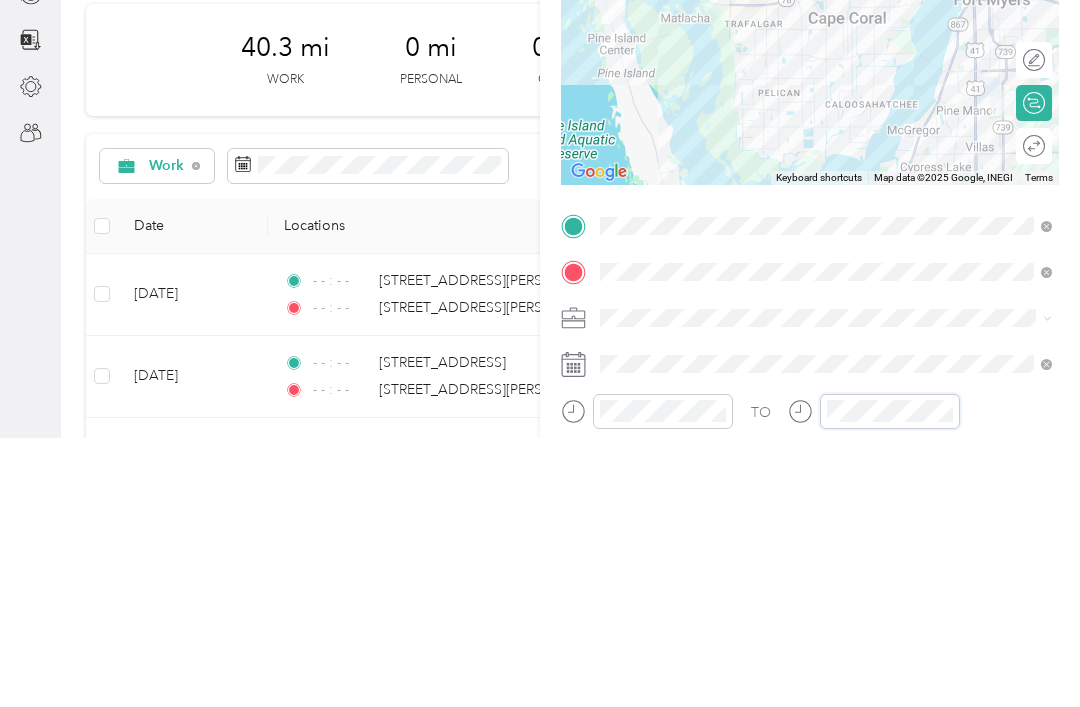 scroll, scrollTop: 0, scrollLeft: 0, axis: both 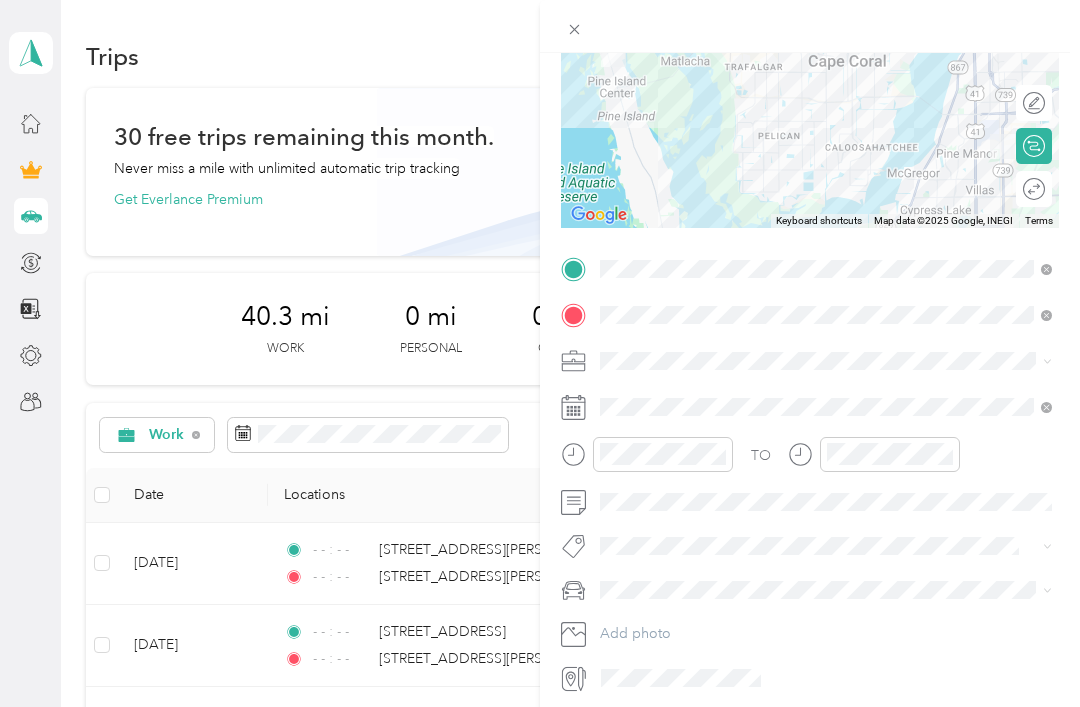 click on "New Trip Save This trip cannot be edited because it is either under review, approved, or paid. Contact your Team Manager to edit it. Miles To navigate the map with touch gestures double-tap and hold your finger on the map, then drag the map. ← Move left → Move right ↑ Move up ↓ Move down + Zoom in - Zoom out Home Jump left by 75% End Jump right by 75% Page Up Jump up by 75% Page Down Jump down by 75% Keyboard shortcuts Map Data Map data ©2025 Google, INEGI Map data ©2025 Google, INEGI 5 km  Click to toggle between metric and imperial units Terms Report a map error Edit route Calculate route Round trip TO Add photo" at bounding box center (810, 267) 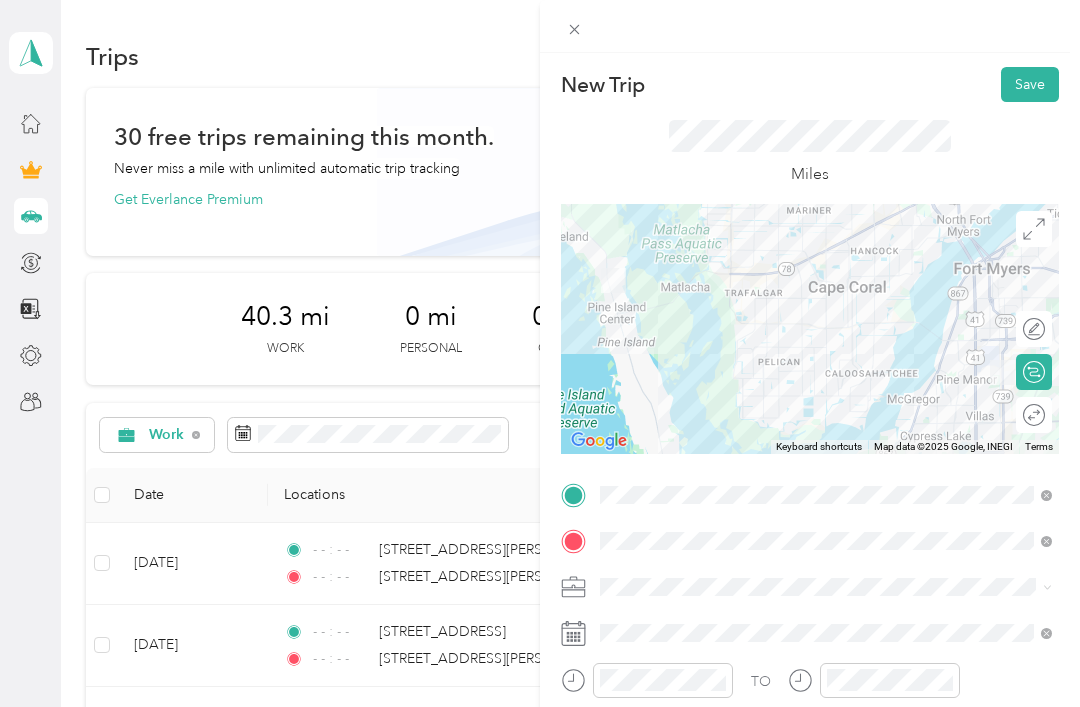 scroll, scrollTop: 0, scrollLeft: 0, axis: both 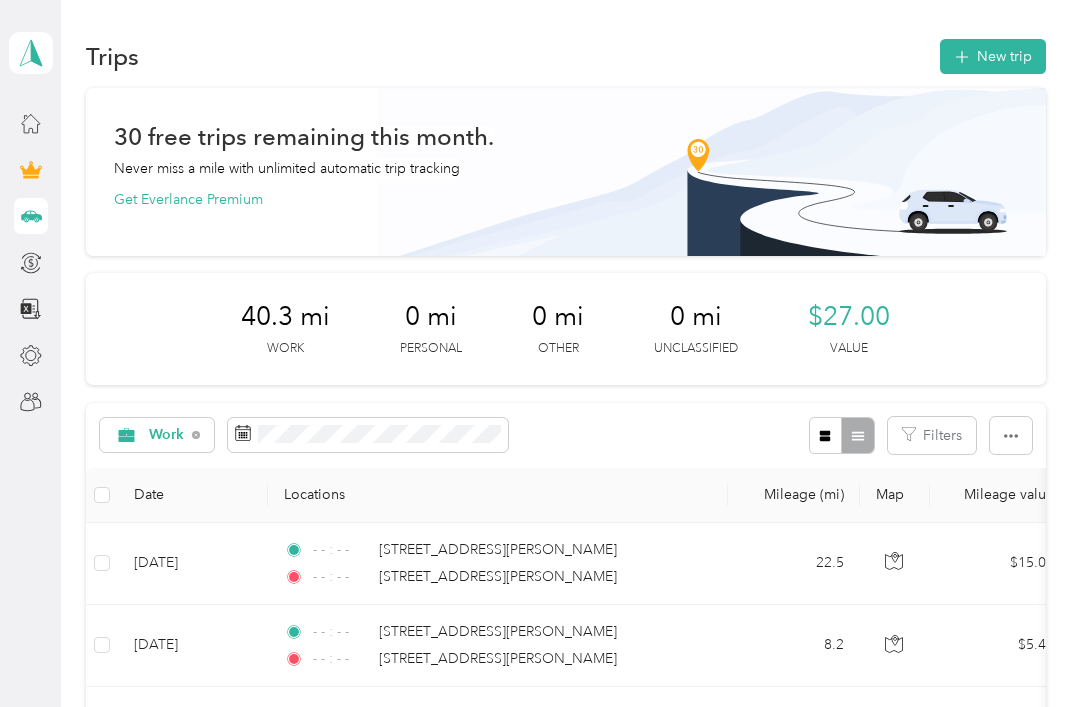 click on "New trip" at bounding box center [993, 56] 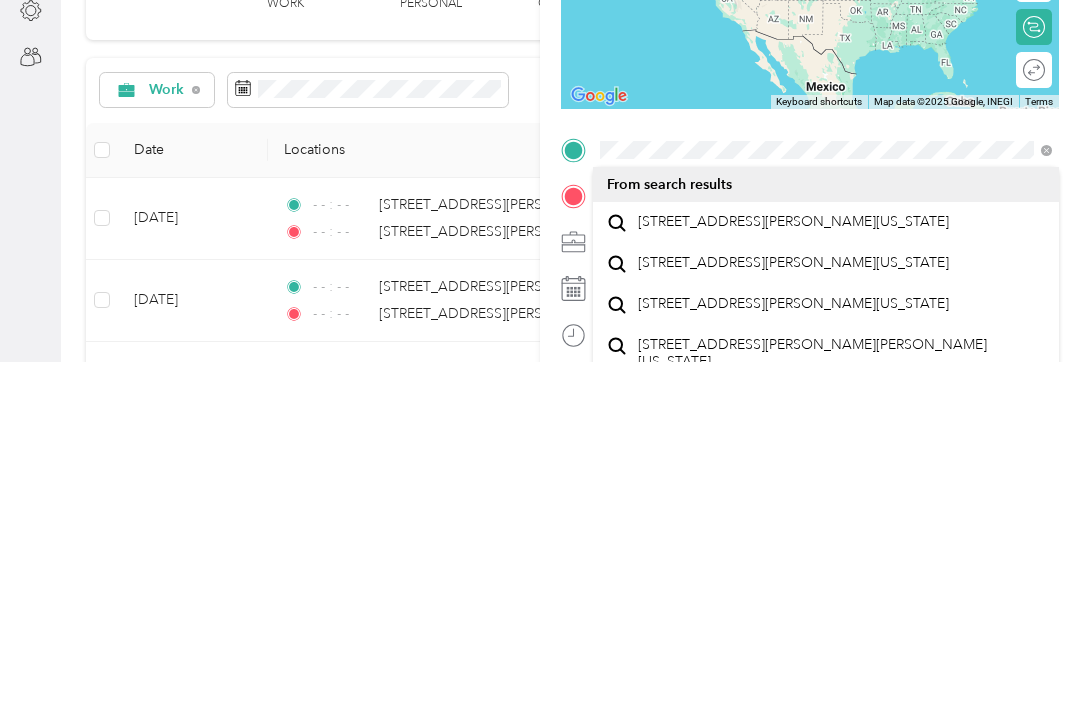 click on "[STREET_ADDRESS][PERSON_NAME][US_STATE]" at bounding box center (793, 567) 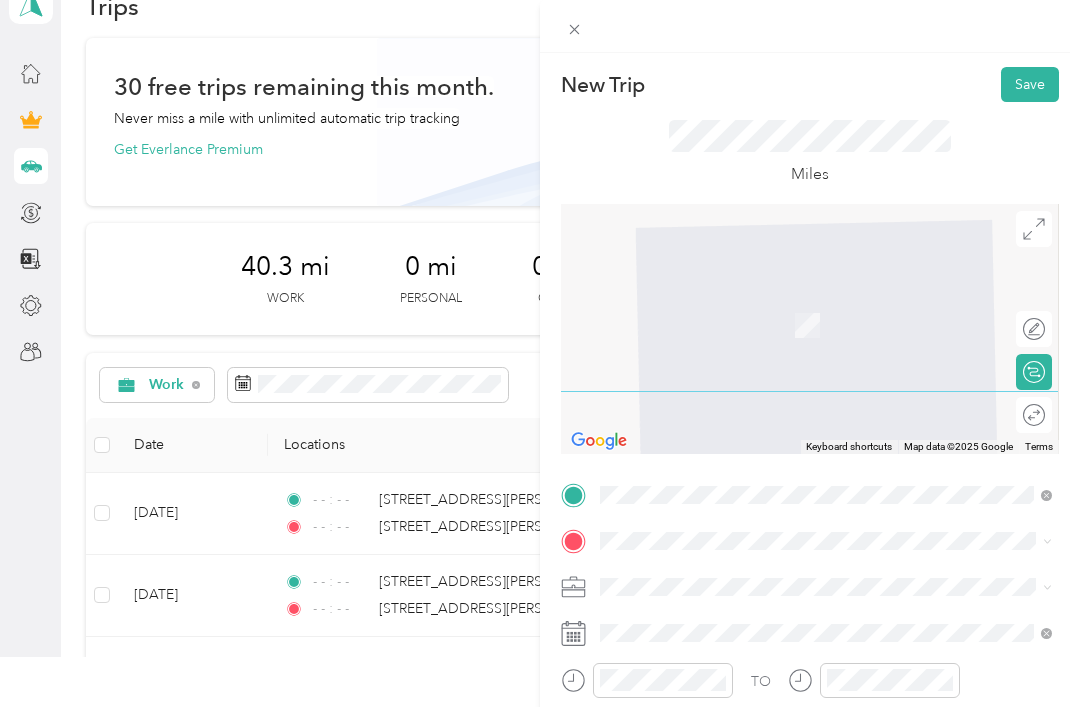 scroll, scrollTop: 64, scrollLeft: 0, axis: vertical 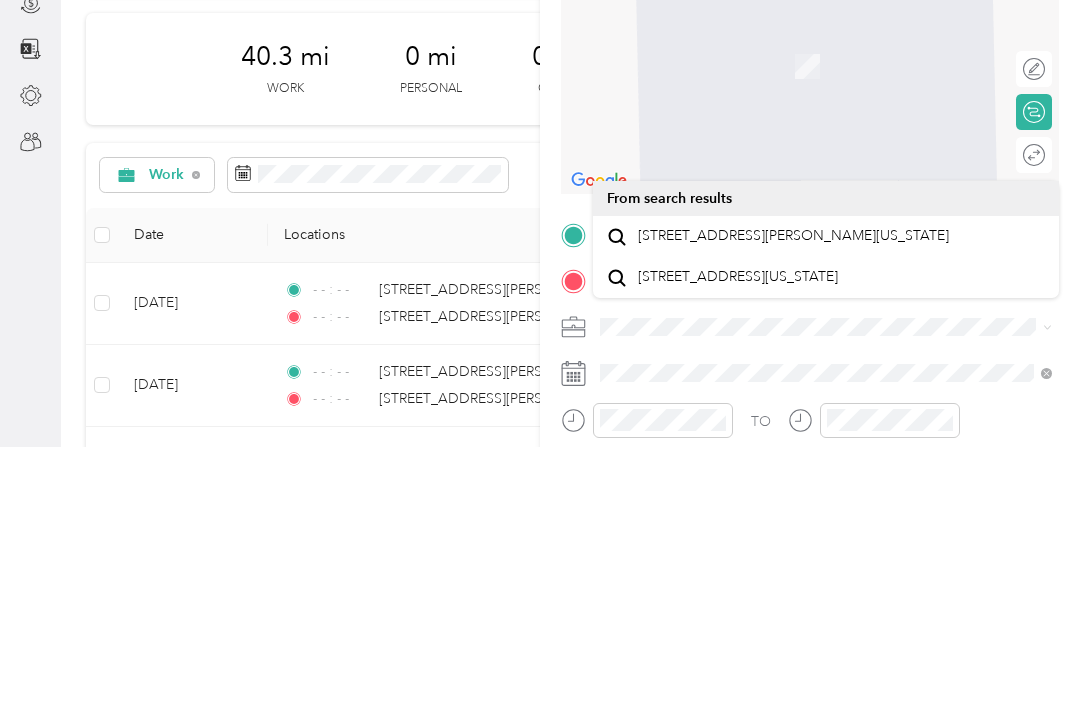 click on "[STREET_ADDRESS][PERSON_NAME][US_STATE]" at bounding box center (793, 496) 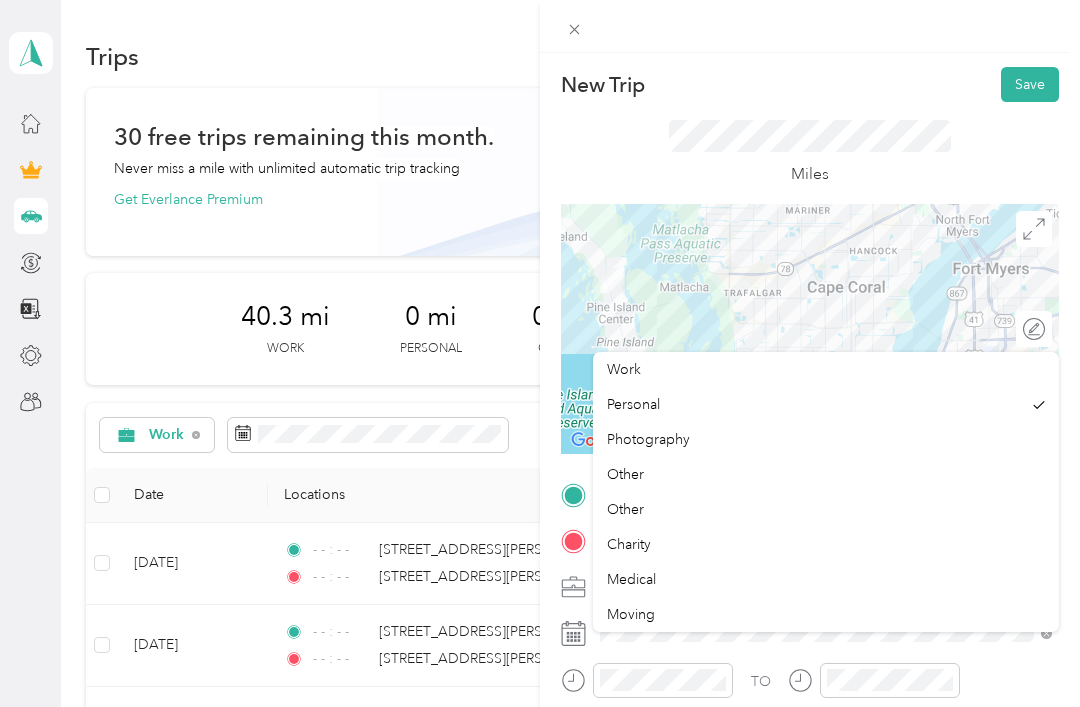 click on "Work" at bounding box center (826, 369) 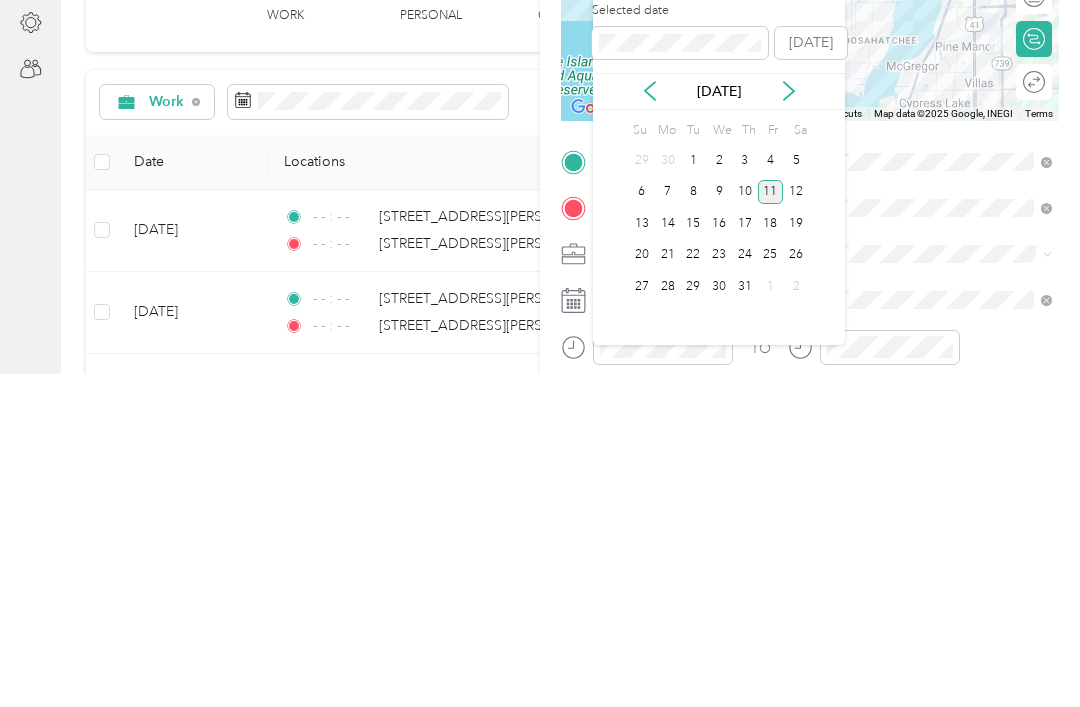 click 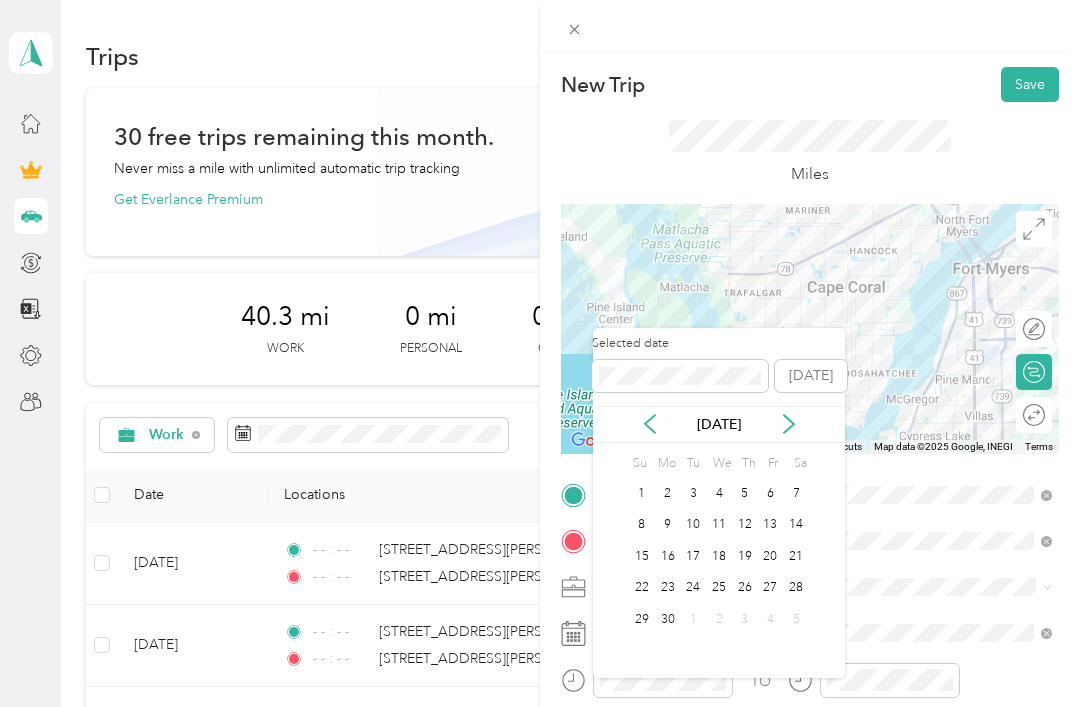 click 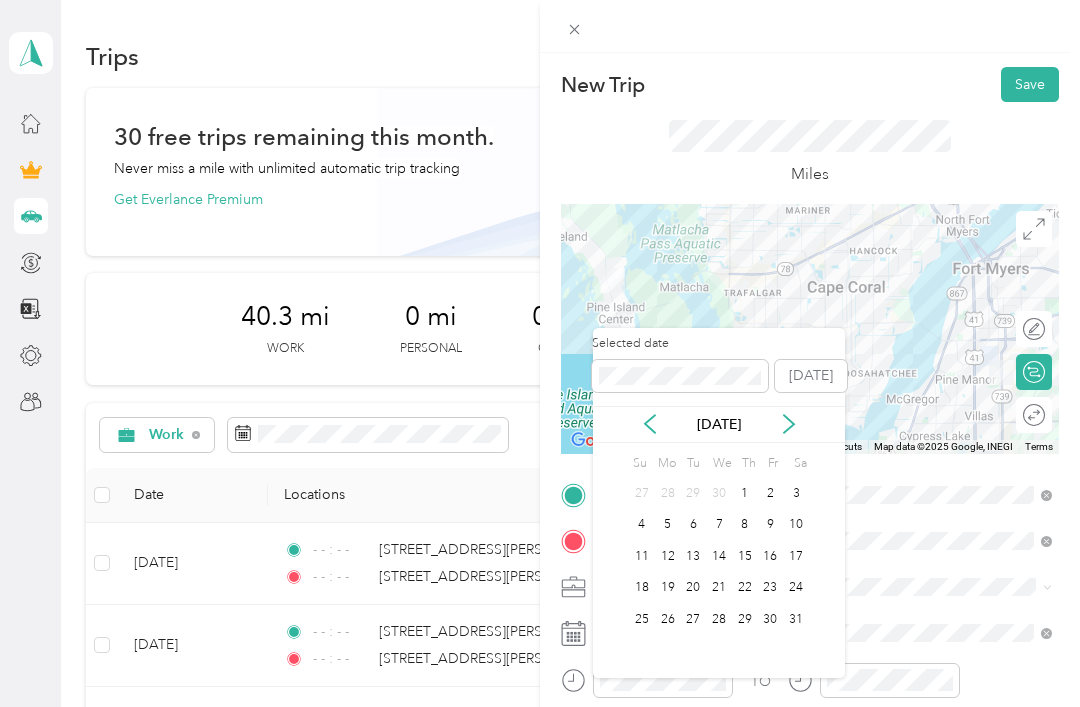 click 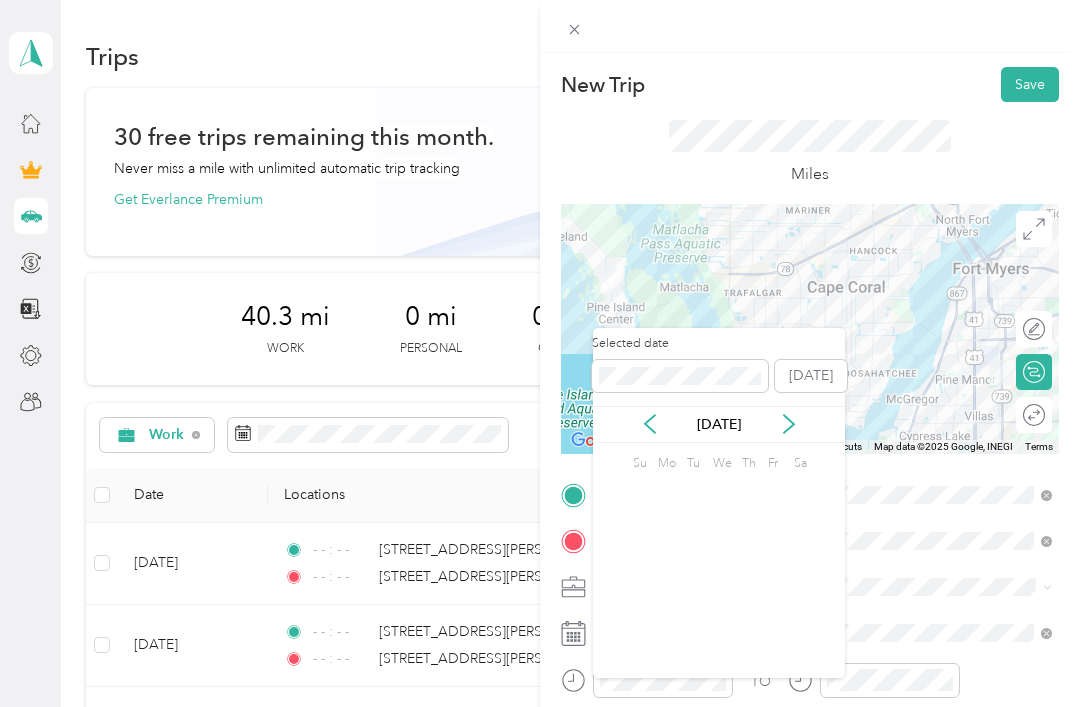 click 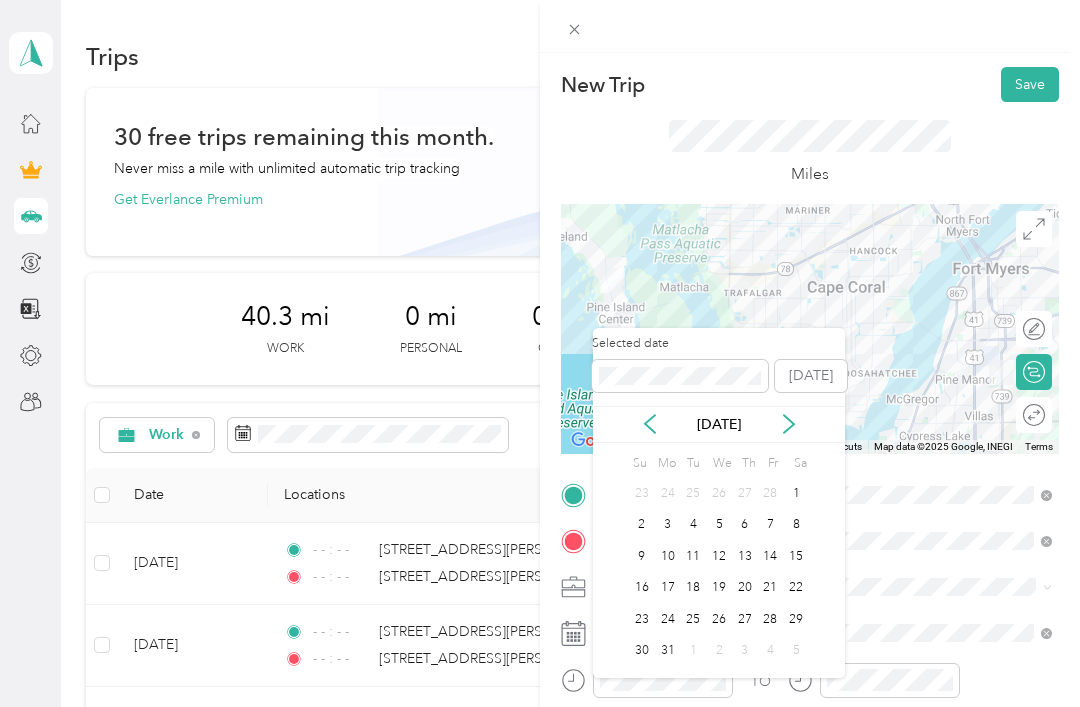 click 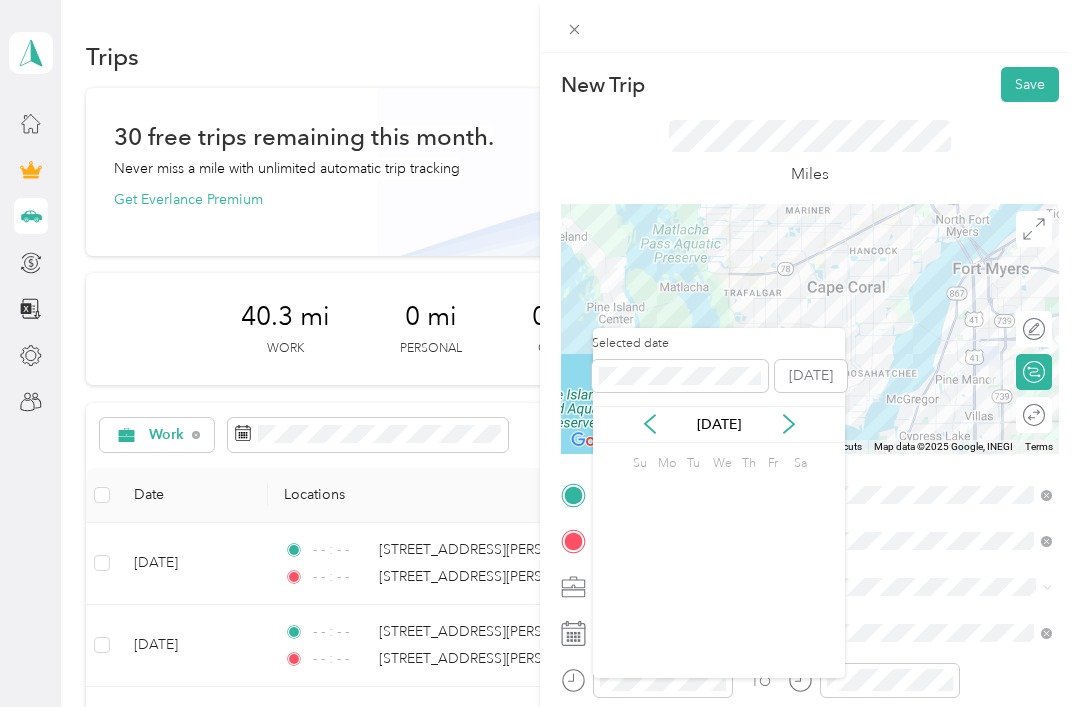 click 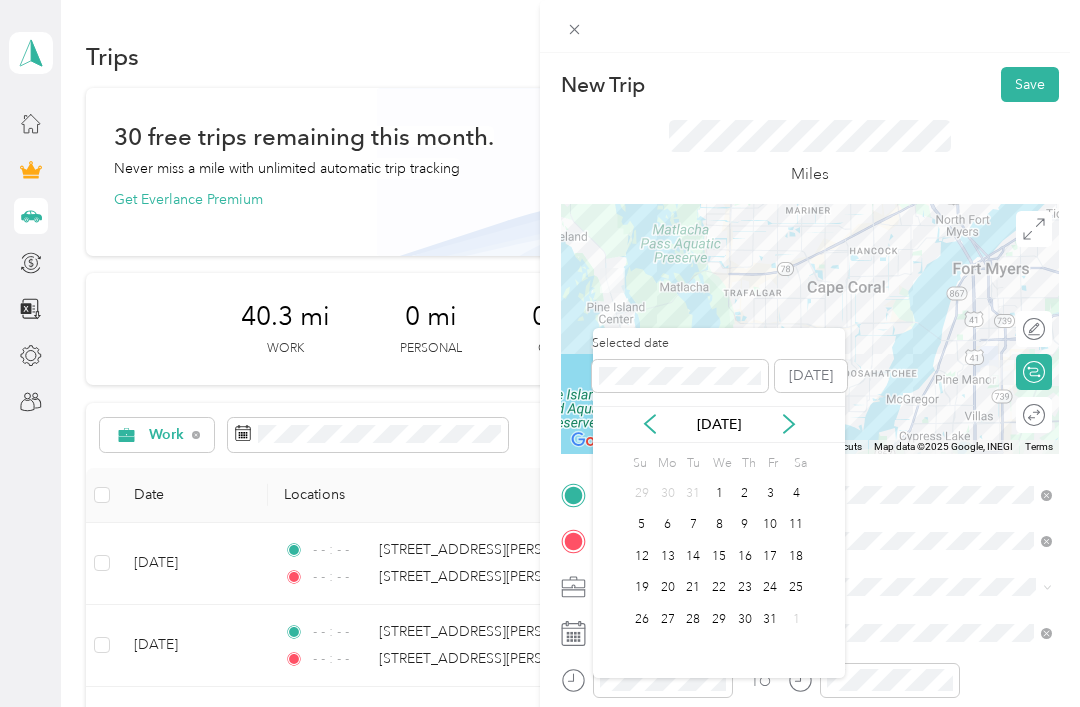 click 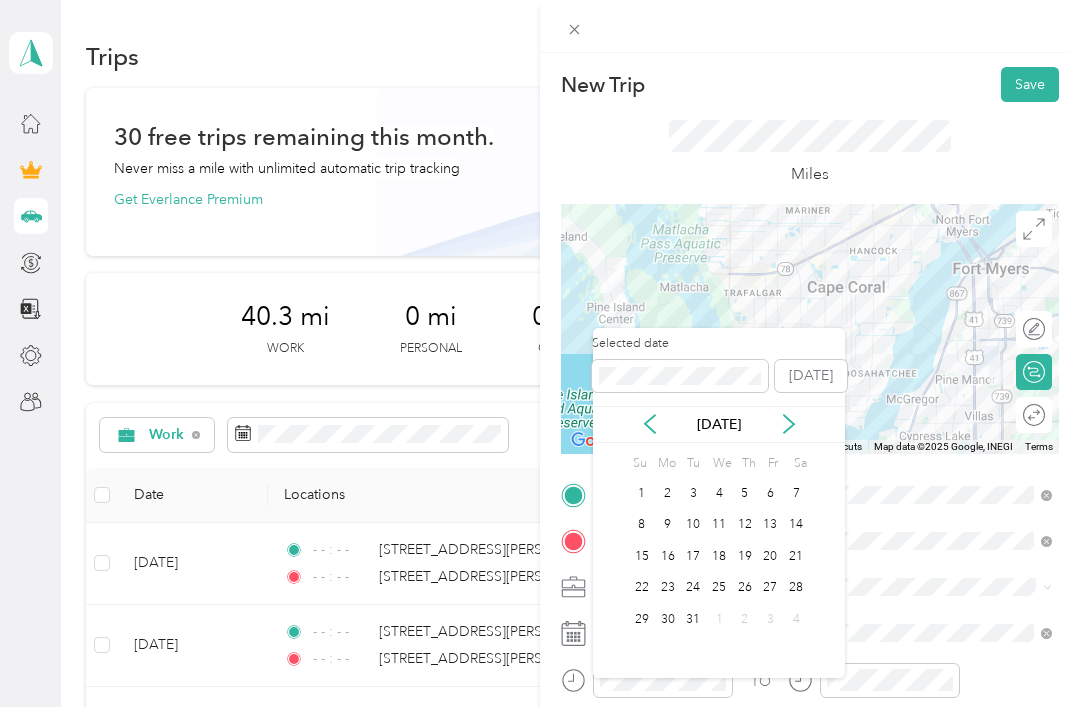 click 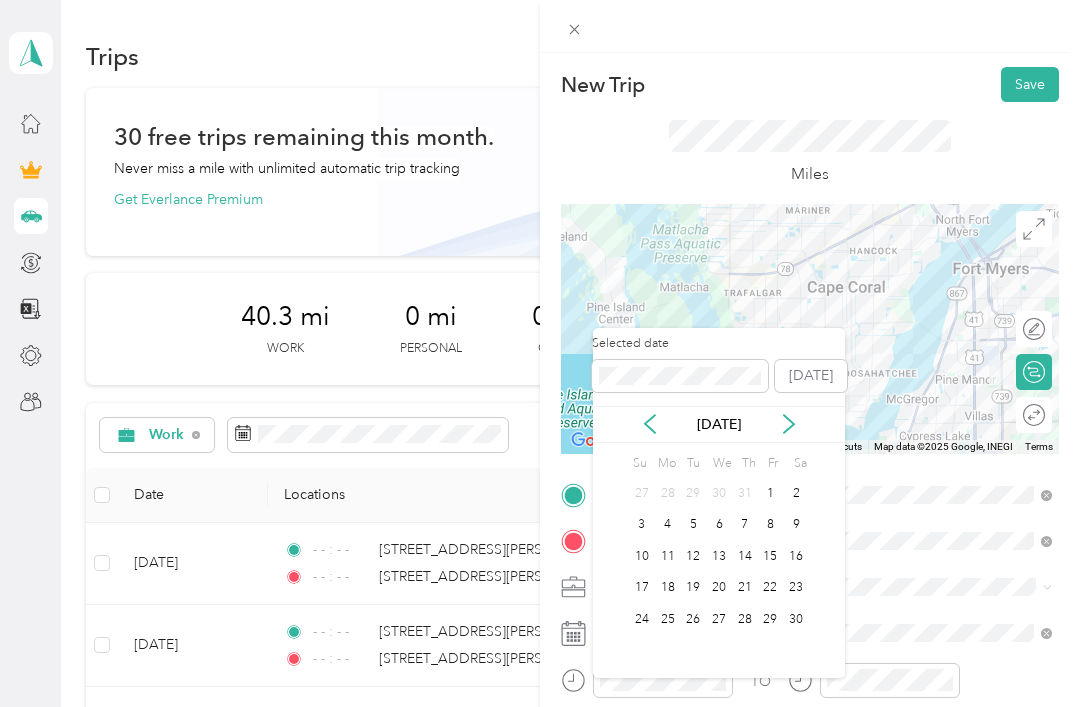 click 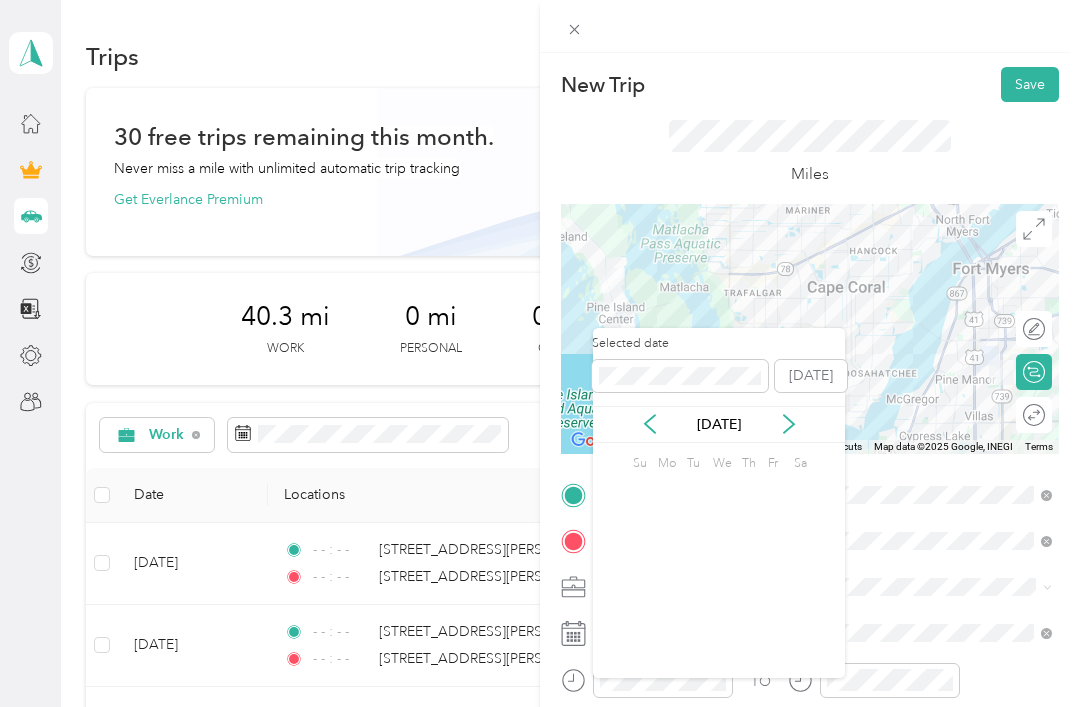 click on "[DATE]" at bounding box center (719, 424) 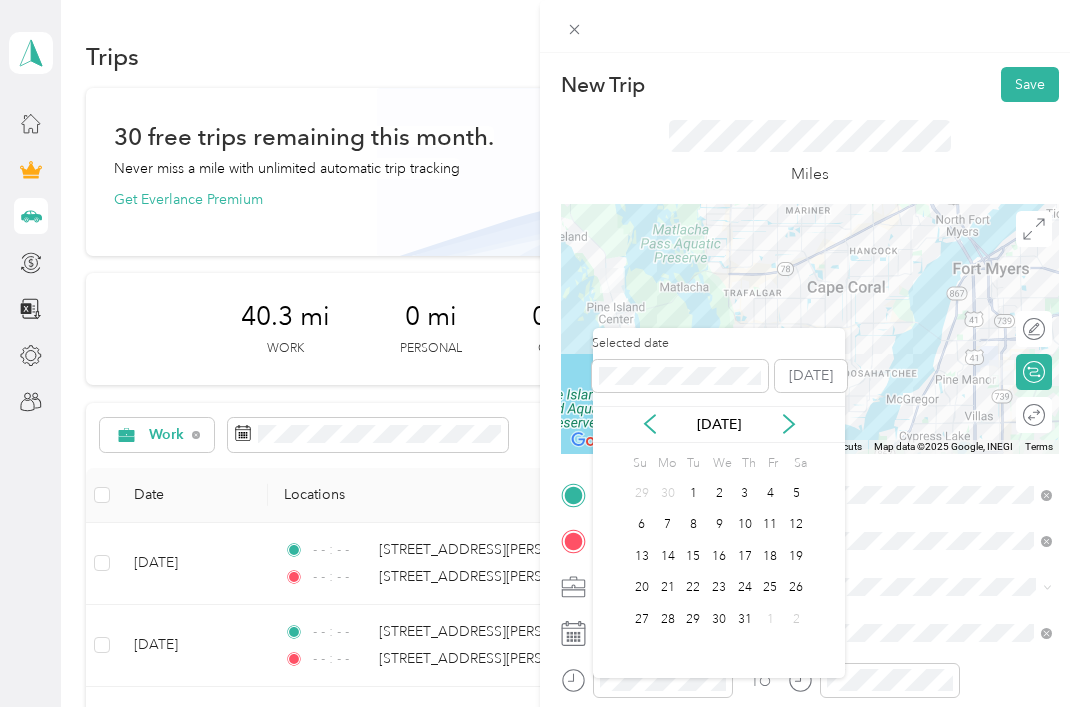 click 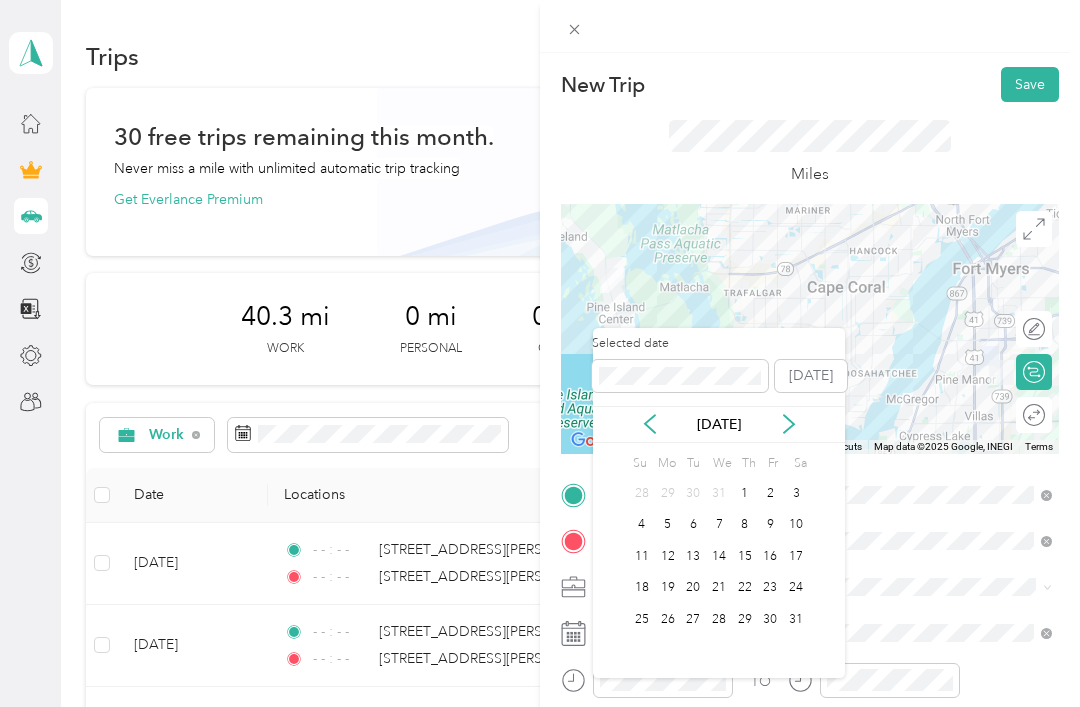 click 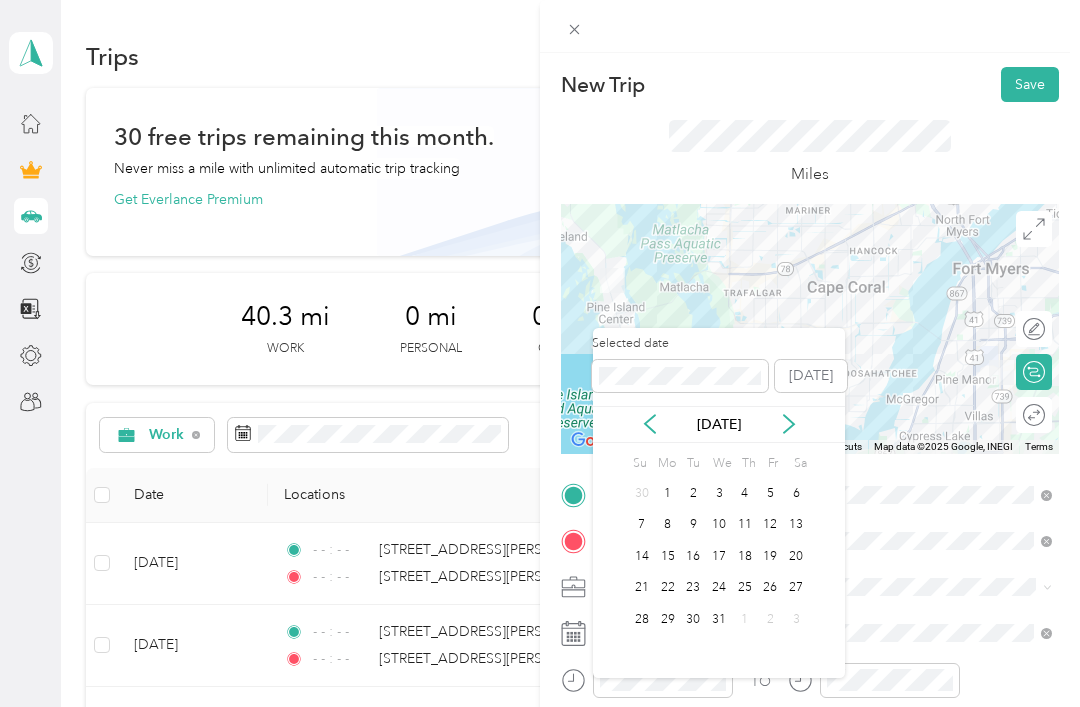 click 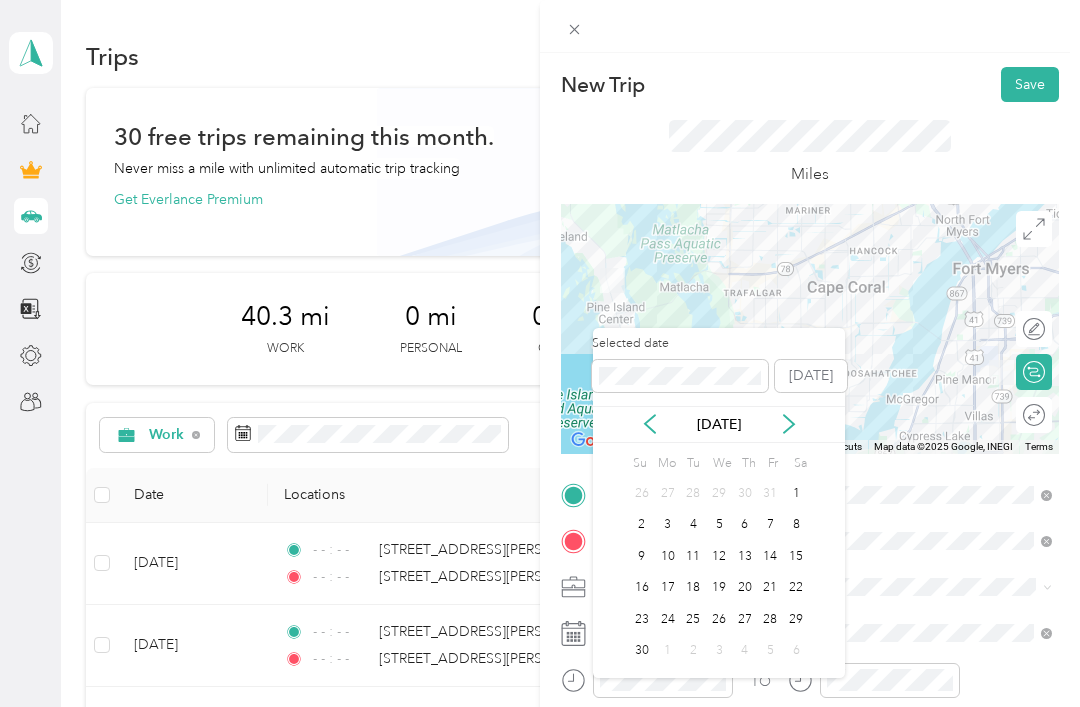 click 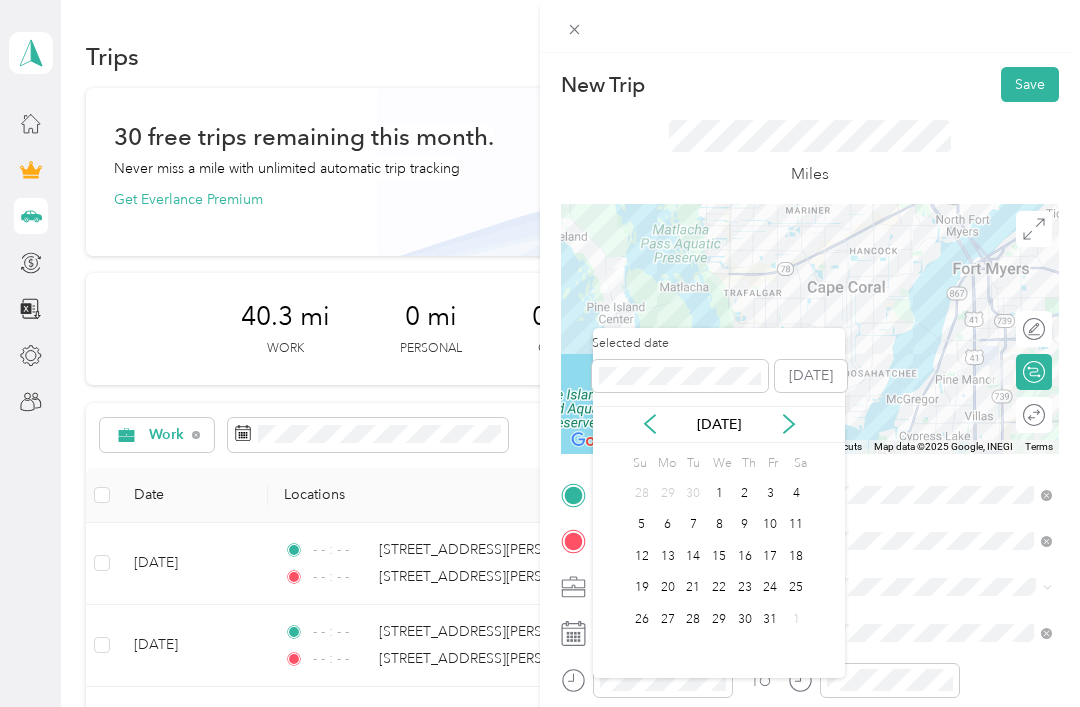 click 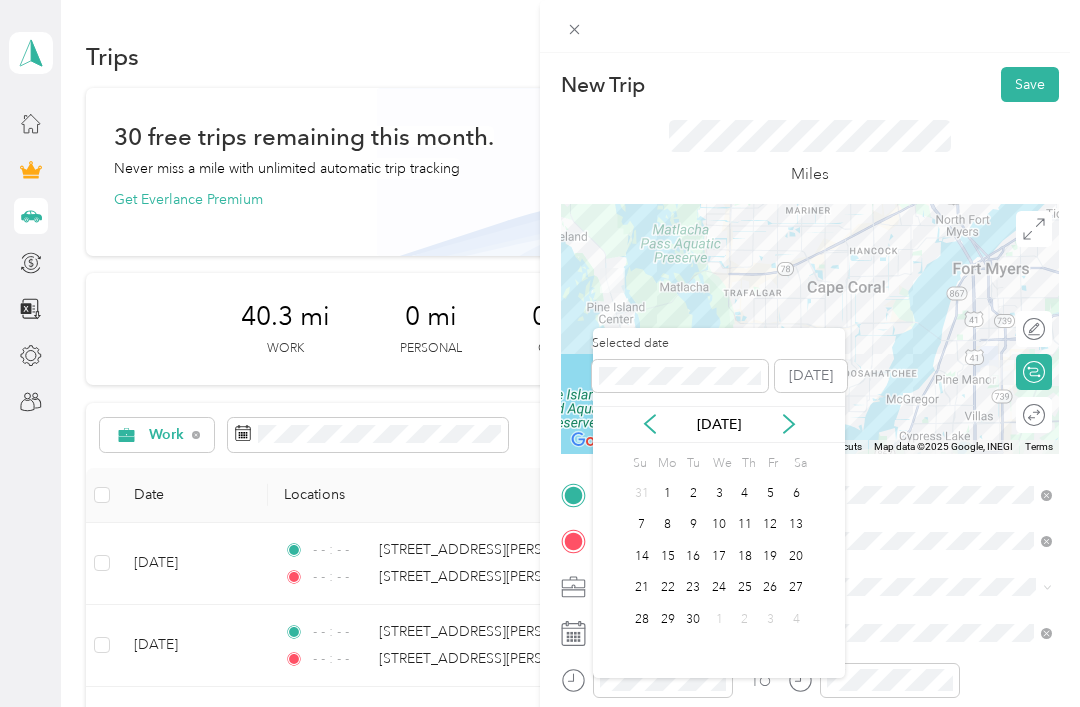click 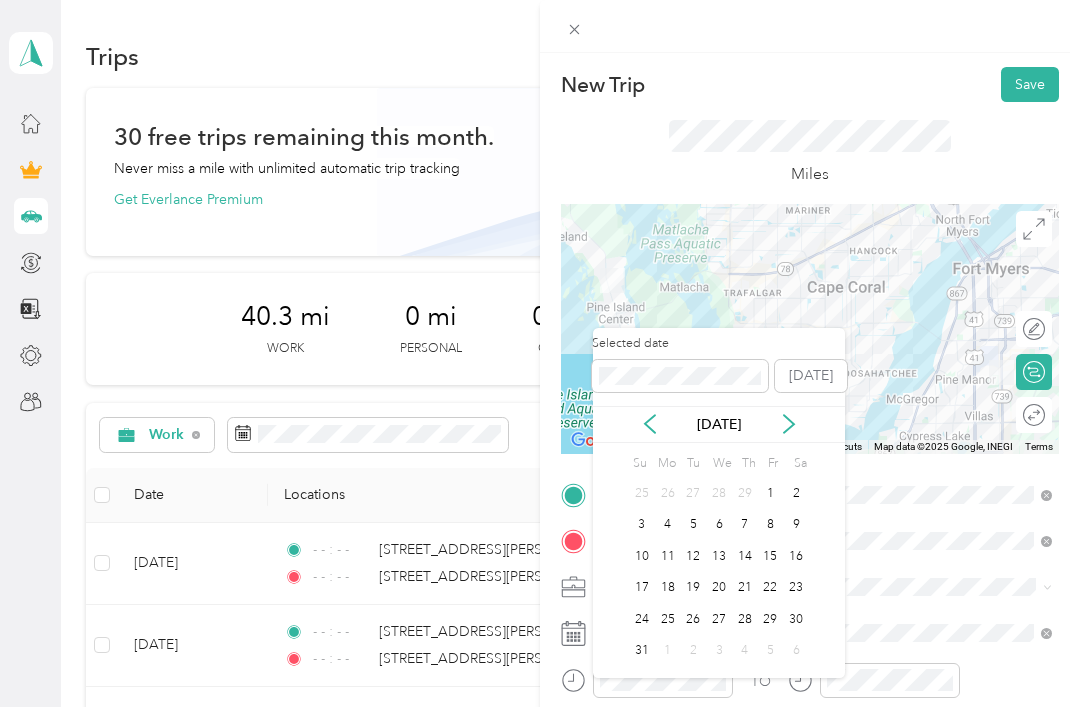 click 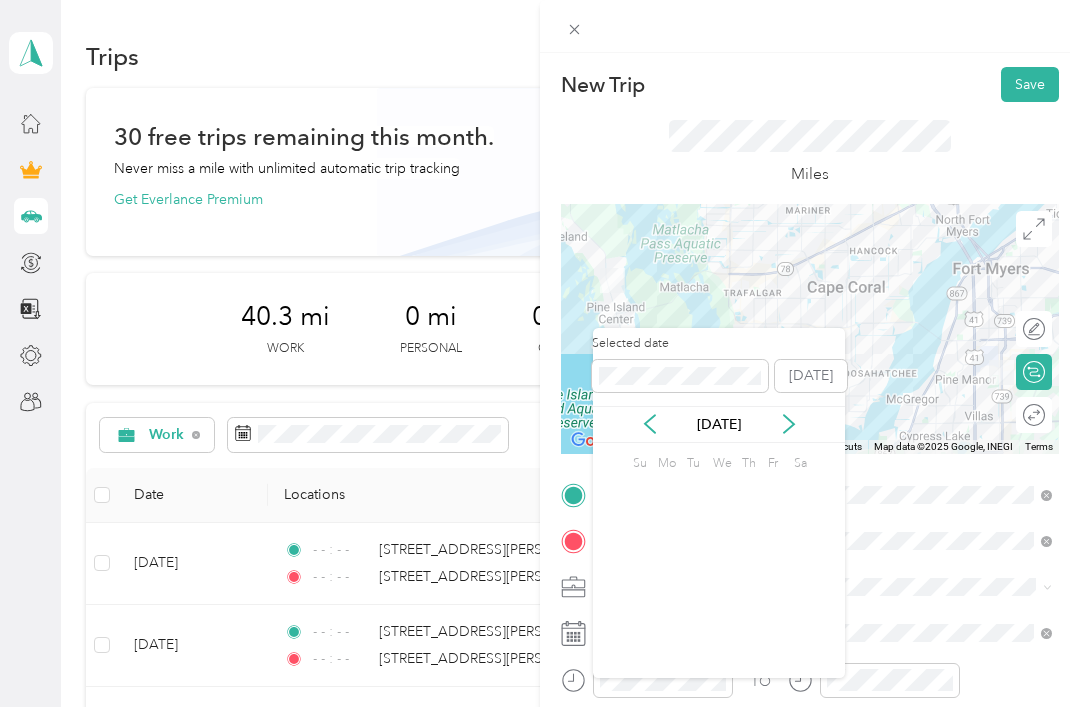 click 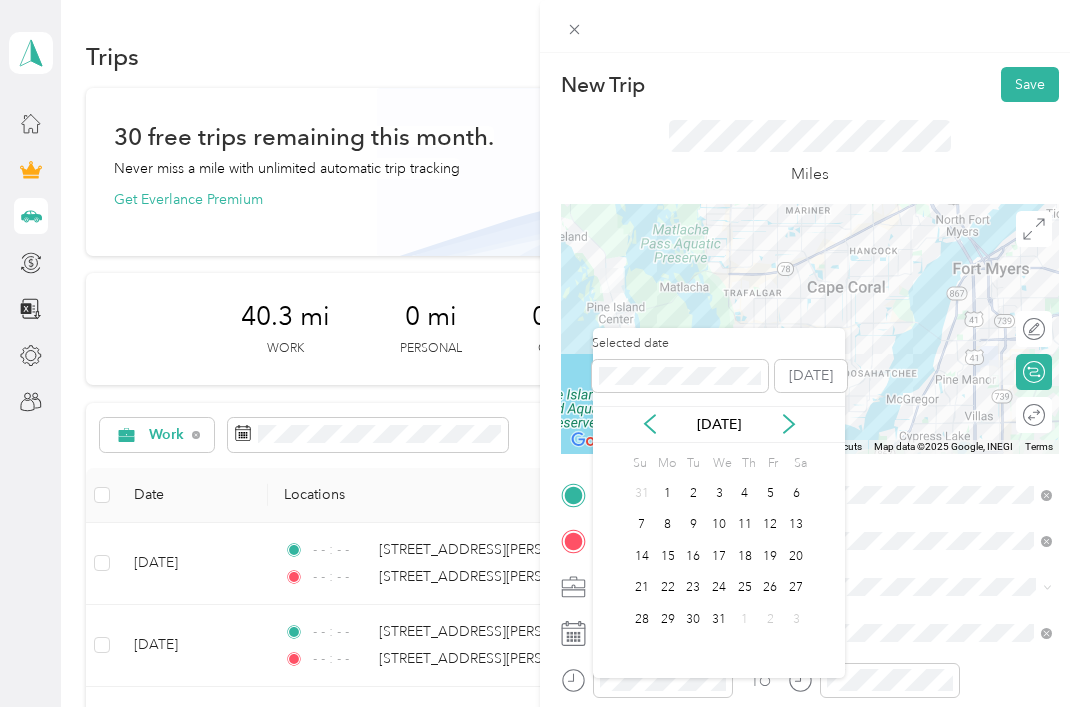 click on "5" at bounding box center (771, 493) 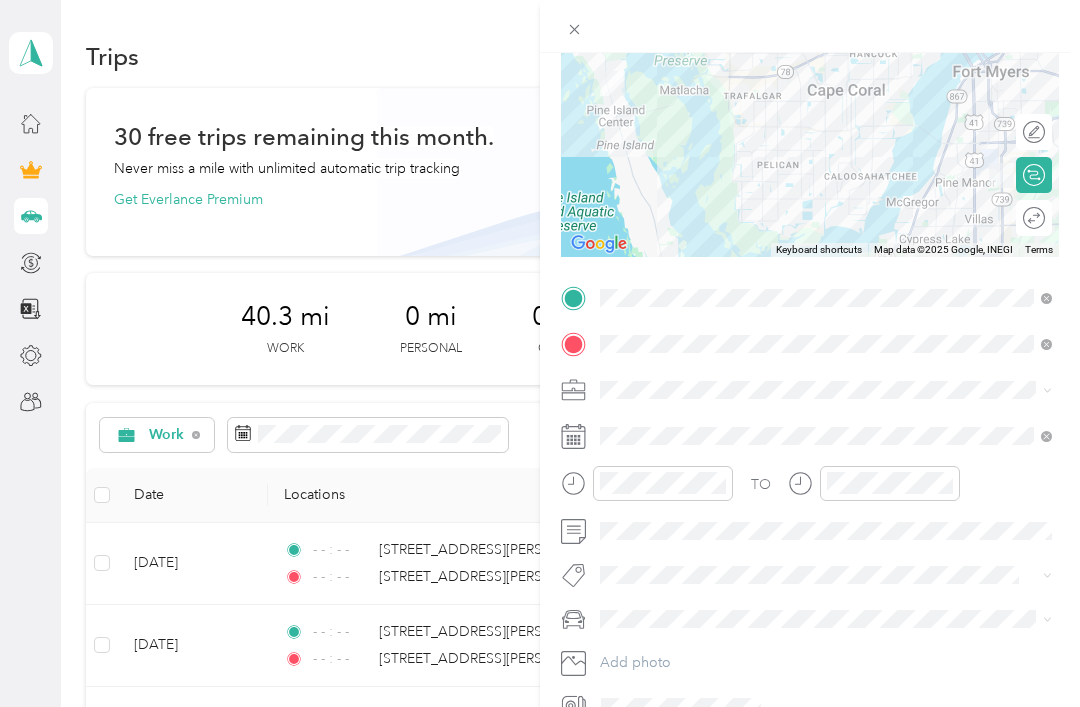 scroll, scrollTop: 196, scrollLeft: 0, axis: vertical 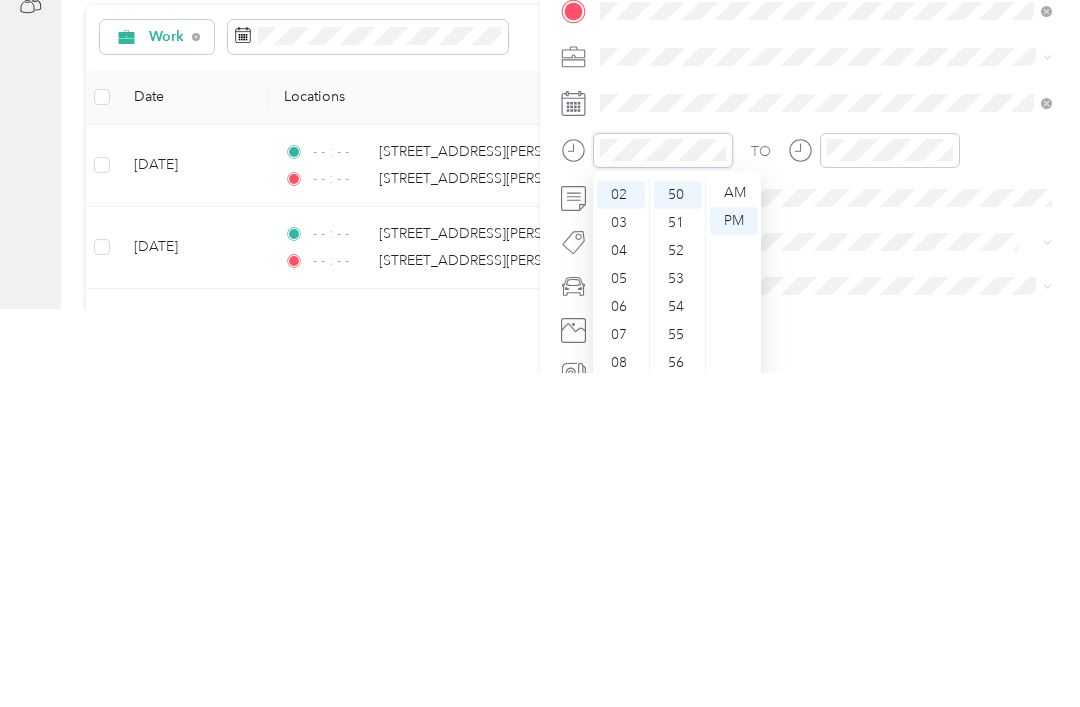 click 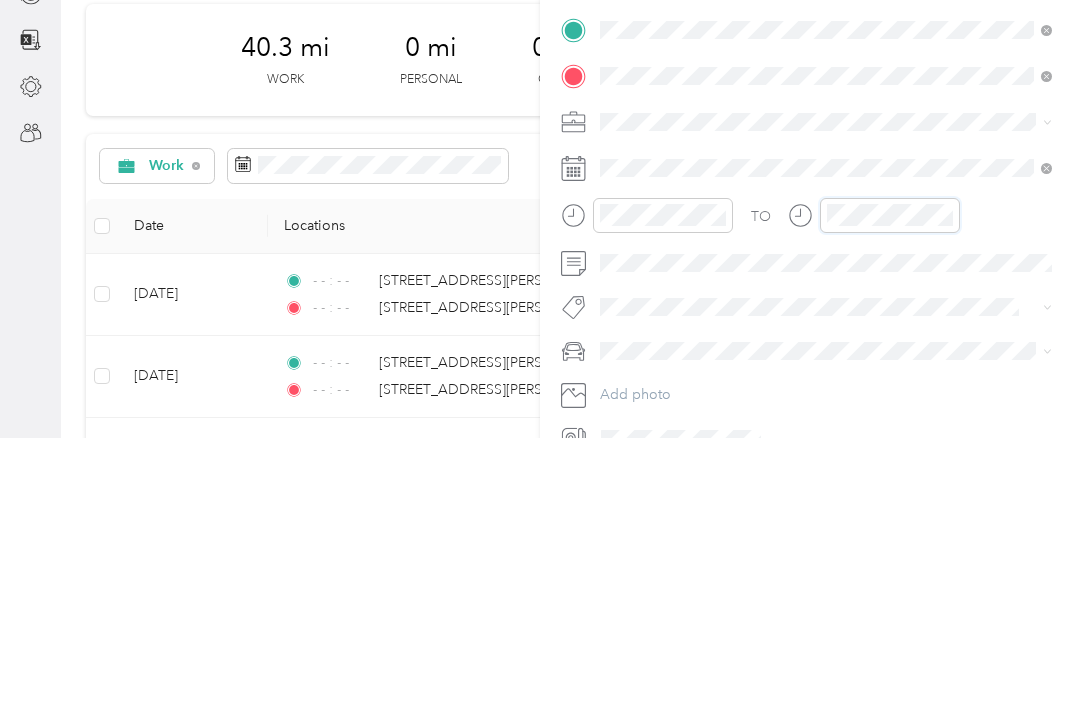 scroll, scrollTop: 54, scrollLeft: 0, axis: vertical 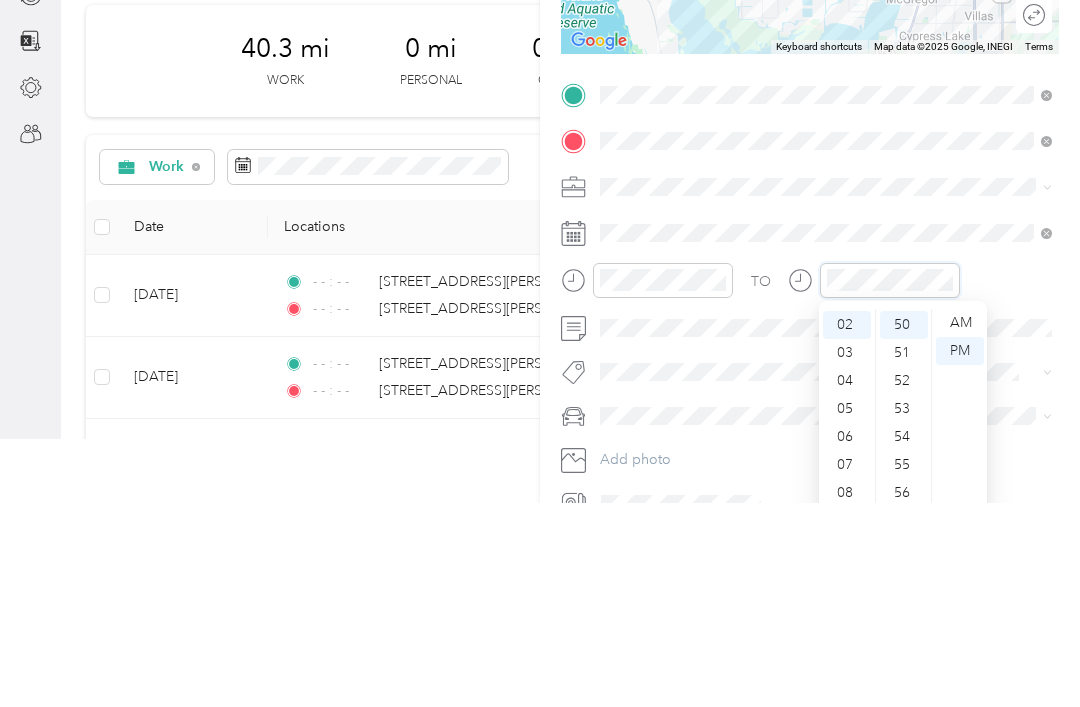 click 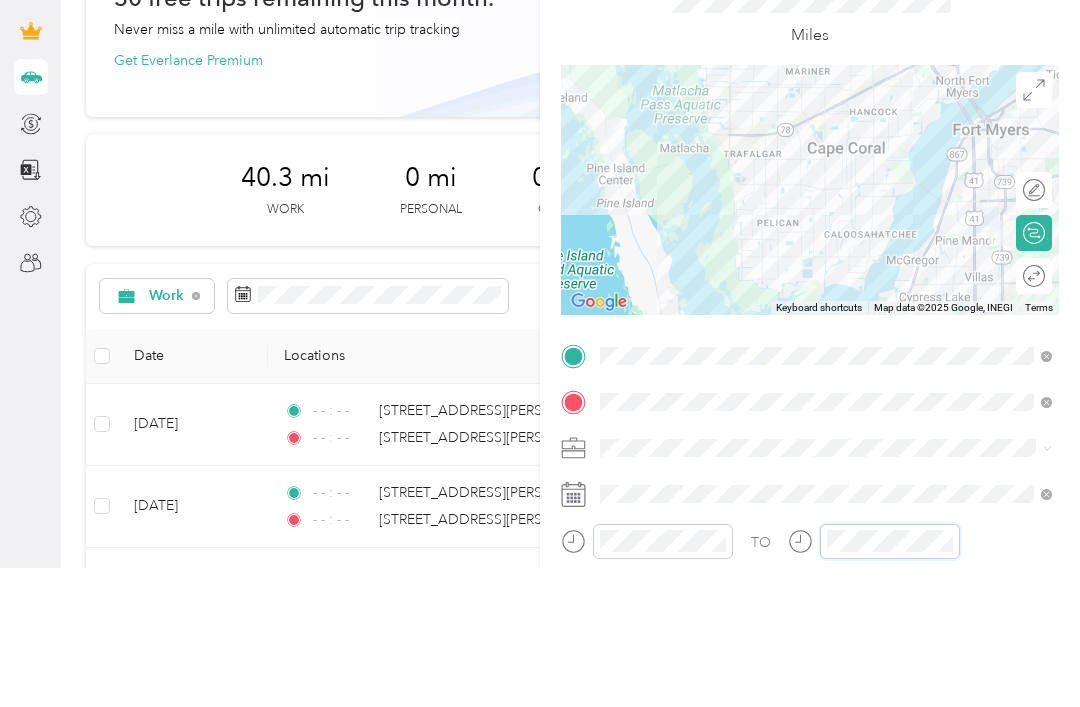 scroll, scrollTop: 0, scrollLeft: 0, axis: both 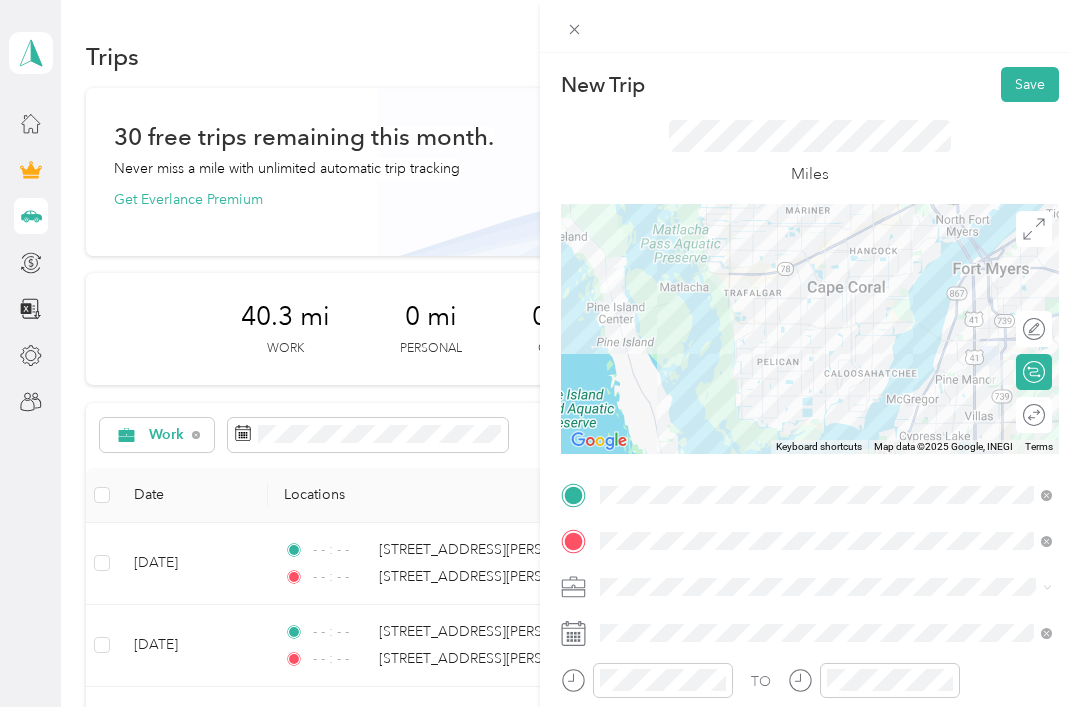 click on "Save" at bounding box center [1030, 84] 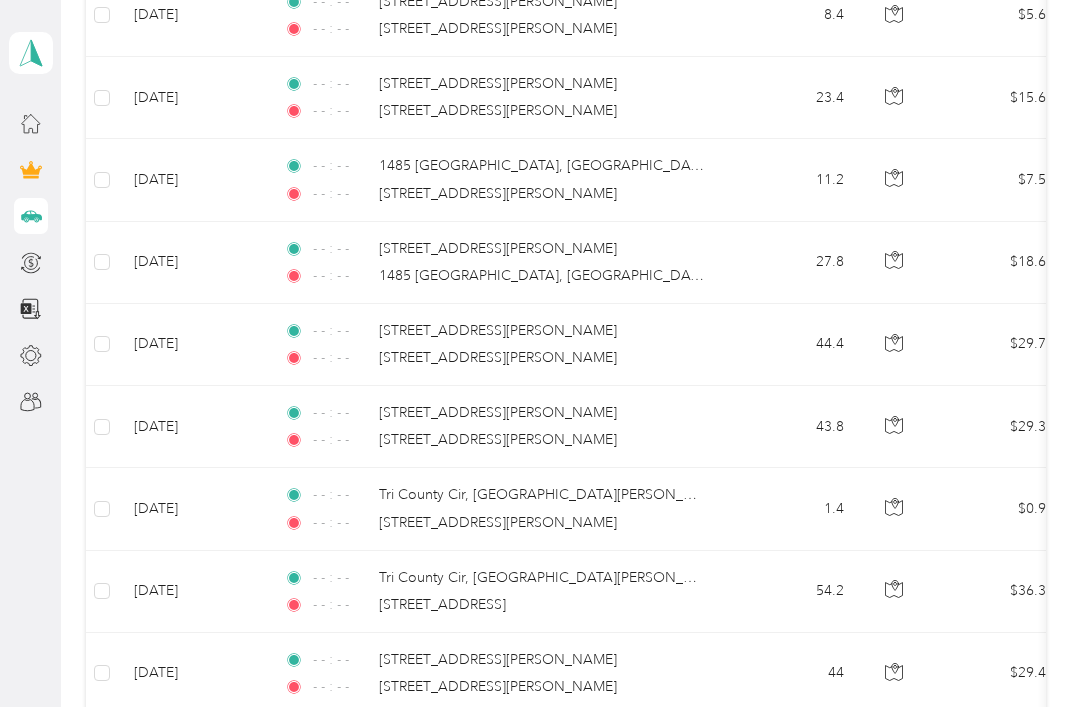 scroll, scrollTop: 941, scrollLeft: 0, axis: vertical 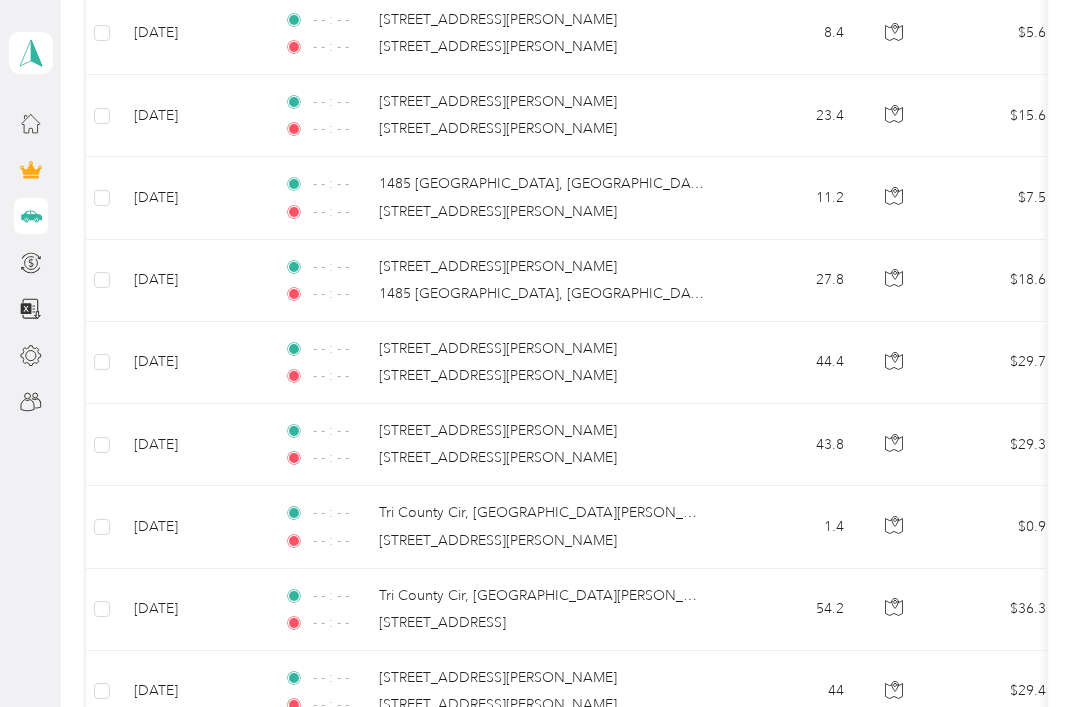 click on "- - : - - [GEOGRAPHIC_DATA], [GEOGRAPHIC_DATA][PERSON_NAME] - - : - - [STREET_ADDRESS][PERSON_NAME]" at bounding box center (498, 527) 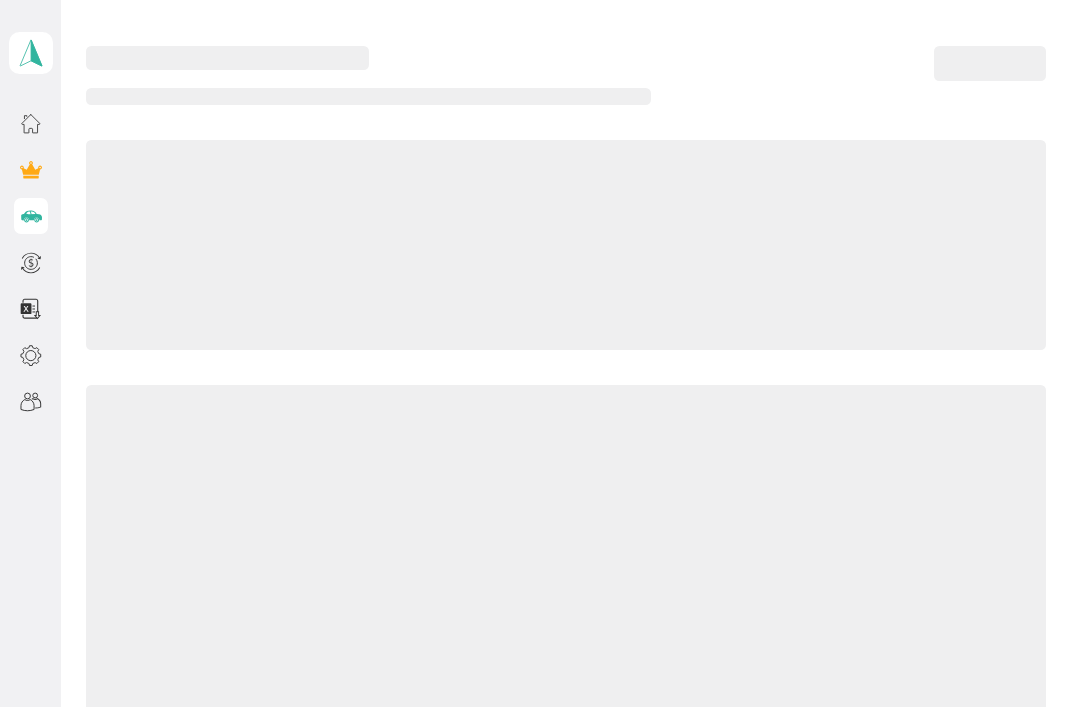 scroll, scrollTop: 0, scrollLeft: 0, axis: both 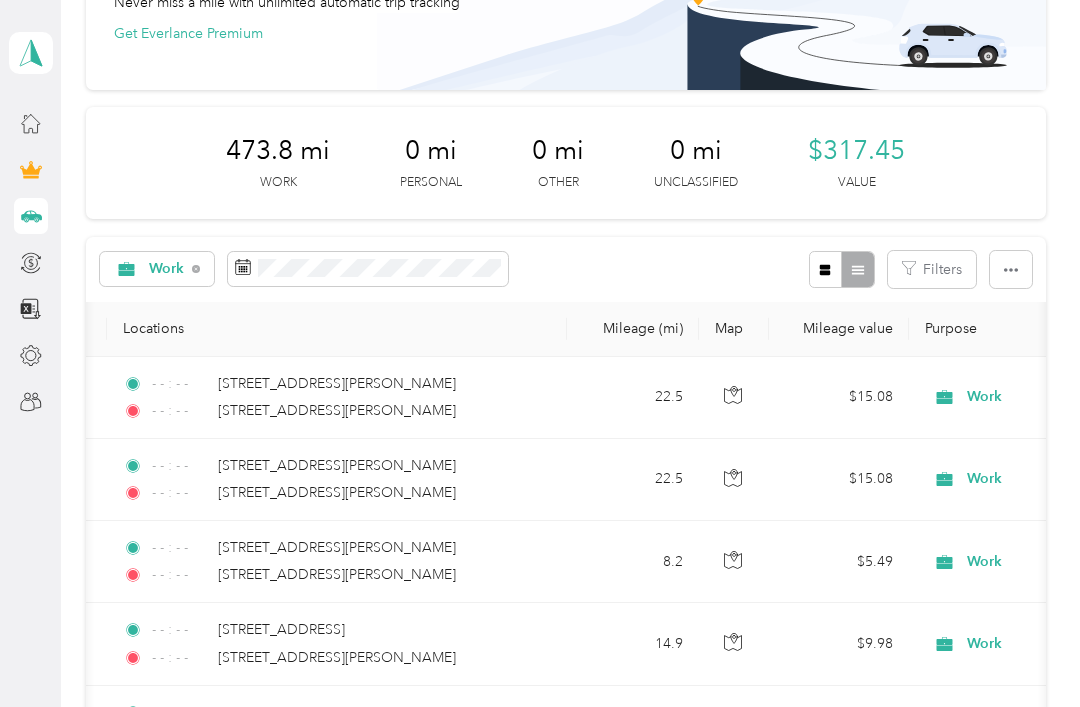 click at bounding box center [1011, 269] 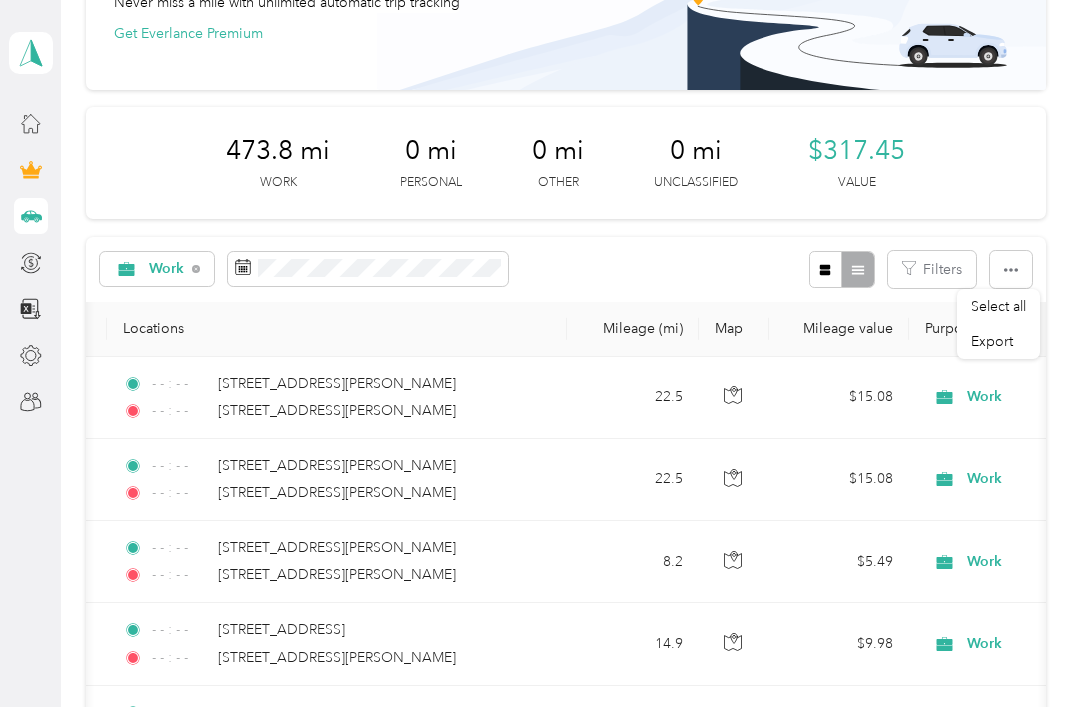 click on "Select all" at bounding box center [998, 306] 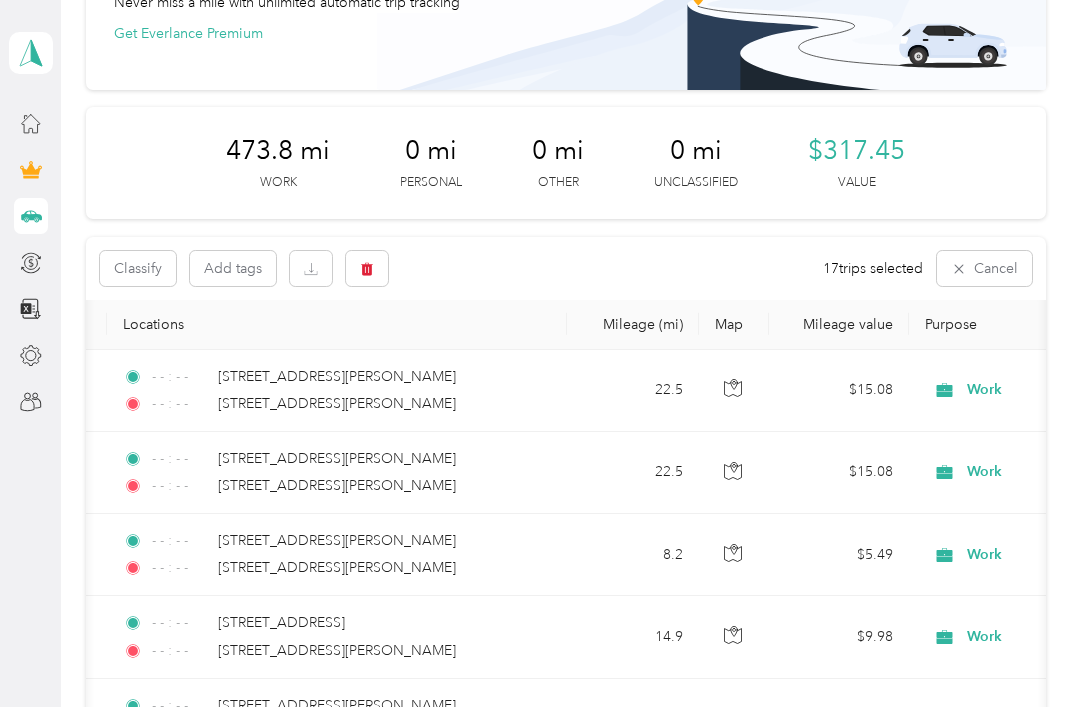 click on "Cancel" at bounding box center [984, 268] 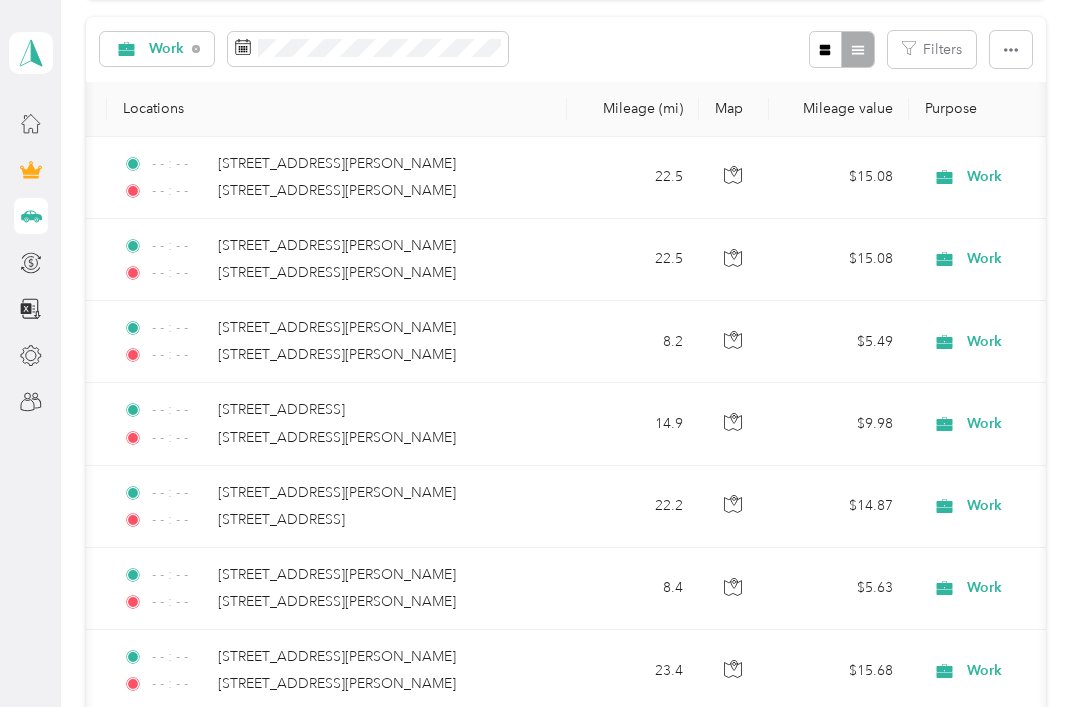 scroll, scrollTop: 385, scrollLeft: 0, axis: vertical 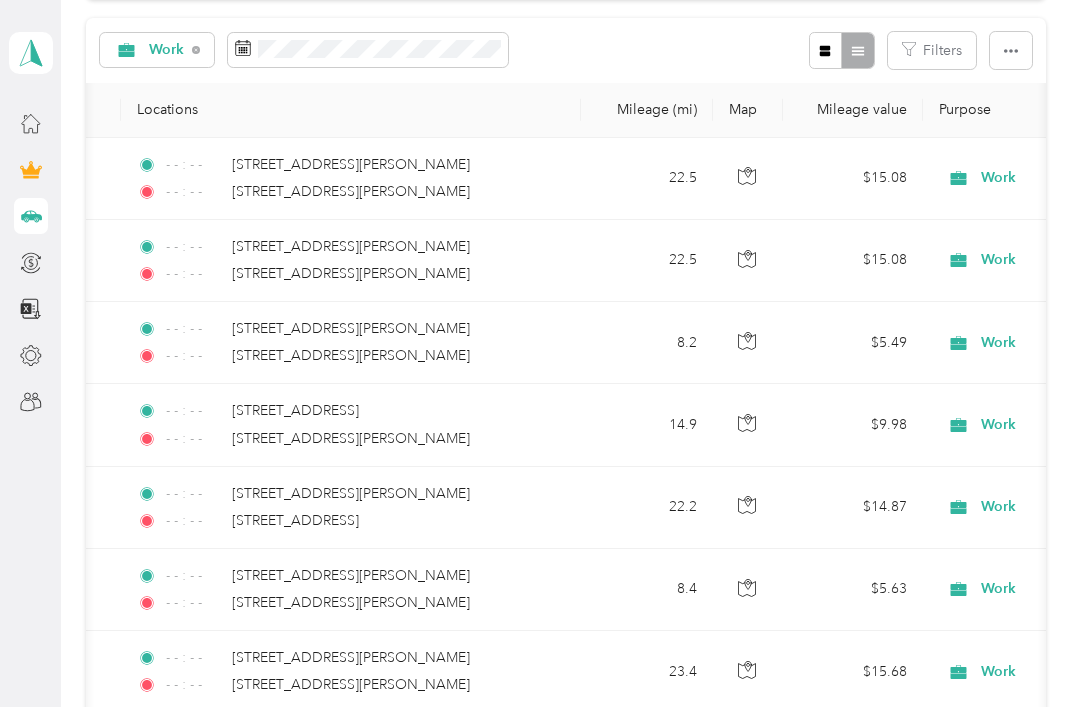 click 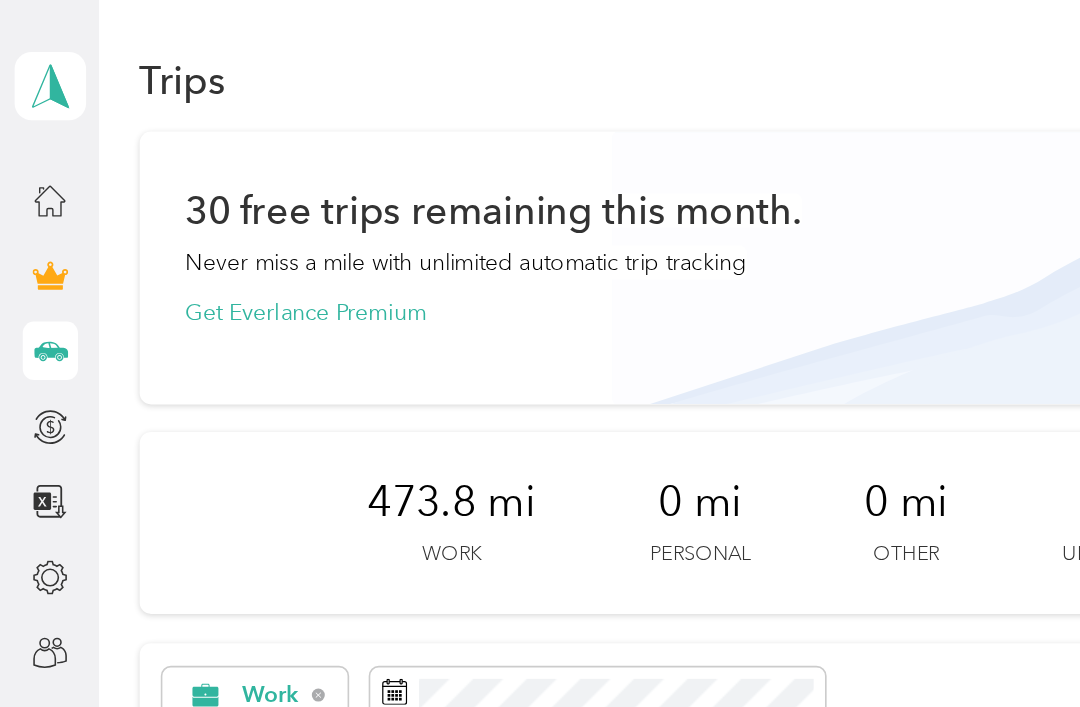 scroll, scrollTop: 8, scrollLeft: 0, axis: vertical 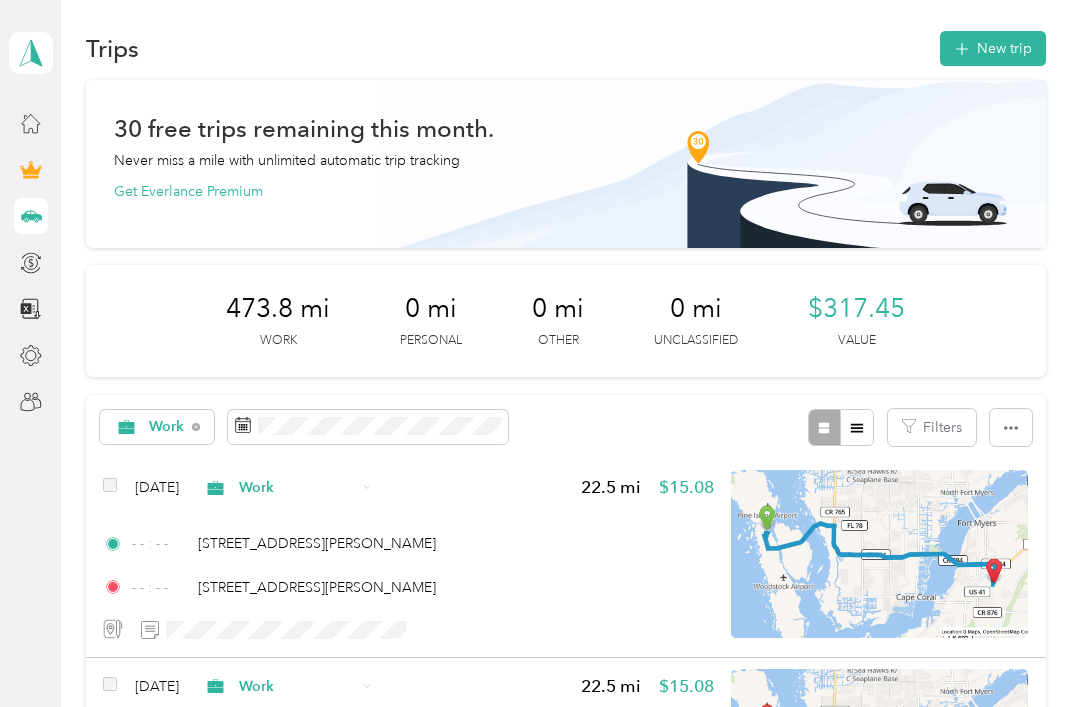 click at bounding box center (1011, 427) 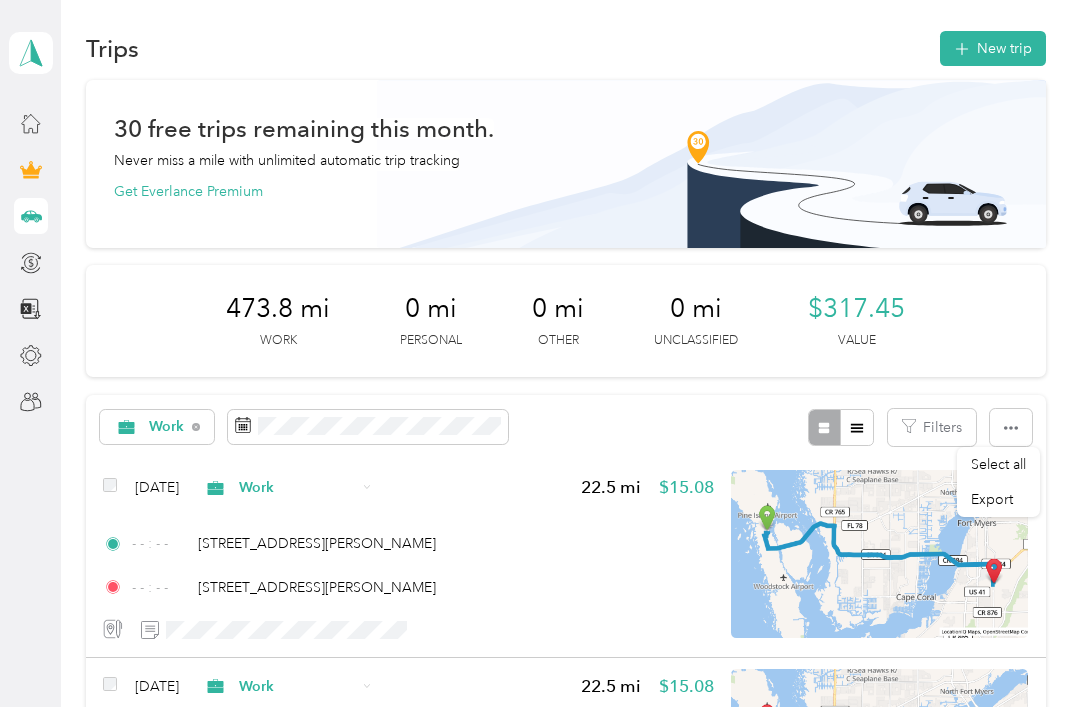 click 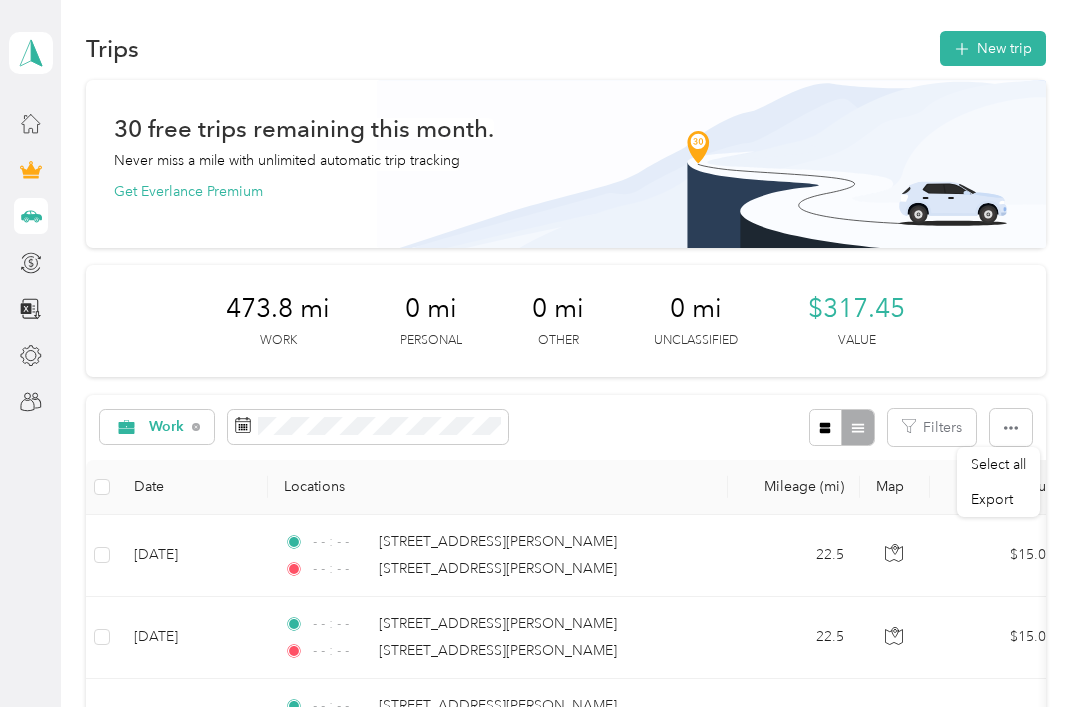 click on "Trips New trip 30 free trips remaining this month. Never miss a mile with unlimited automatic trip tracking Get Everlance Premium 473.8   mi Work 0   mi Personal 0   mi Other 0   mi Unclassified $317.45 Value Work Filters Date Locations Mileage (mi) Map Mileage value Purpose Track Method Report                     Jan 5, 2024 - - : - - 5526 Ann Arbor Drive, Bokeelia - - : - - 6200 Metro Plex Drive, Fort Myers 22.5 $15.08 Work Manual -- Jan 5, 2024 - - : - - 6022 Metro Plex Drive, Fort Myers - - : - - 5526 Ann Arbor Drive, Bokeelia 22.5 $15.08 Work Manual -- Jan 5, 2024 - - : - - 5810 Corporation Circle, Fort Myers - - : - - 6200 Metro Plex Drive, Fort Myers 8.2 $5.49 Work Manual -- Jan 5, 2024 - - : - - 15275 Green Acres Ave, Punta Gorda - - : - - 5810 Corporation Circle, Fort Myers 14.9 $9.98 Work Manual -- Jan 5, 2024 - - : - - 6200 Metro Plantation Road, Fort Myers - - : - - 15275 Green Acres Ave, Punta Gorda 22.2 $14.87 Work Manual -- Jan 5, 2024 - - : - - 5810 Corporation Circle, Fort Myers 8.4" at bounding box center [565, 1076] 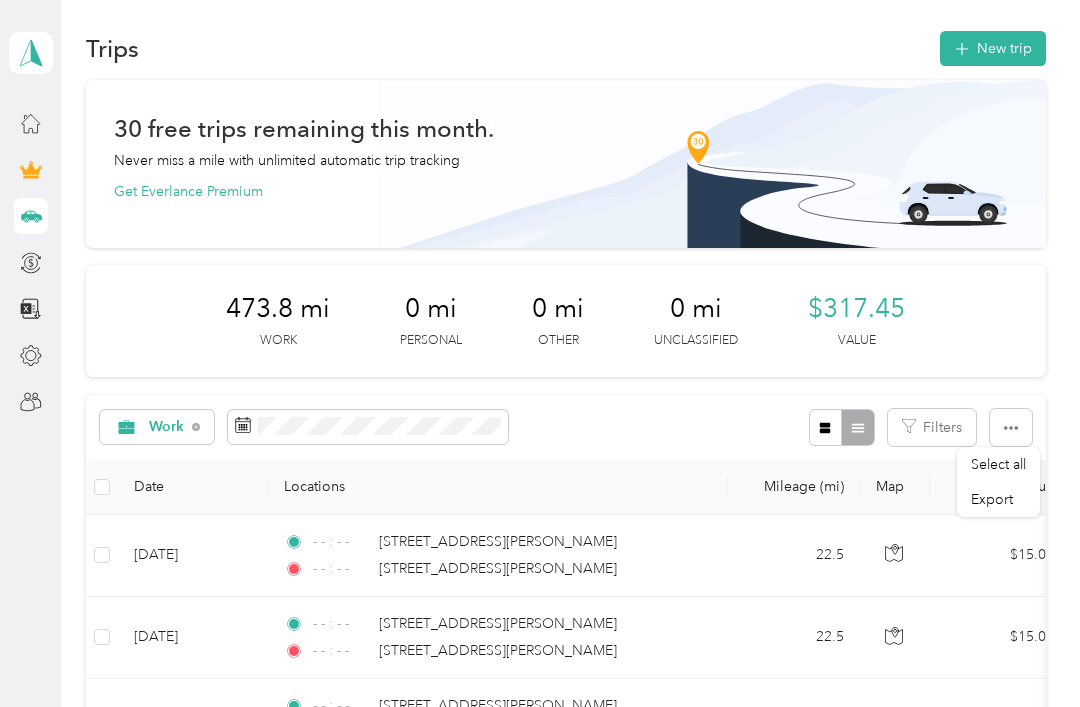 click on "Trips New trip 30 free trips remaining this month. Never miss a mile with unlimited automatic trip tracking Get Everlance Premium 473.8   mi Work 0   mi Personal 0   mi Other 0   mi Unclassified $317.45 Value Work Filters Date Locations Mileage (mi) Map Mileage value Purpose Track Method Report                     Jan 5, 2024 - - : - - 5526 Ann Arbor Drive, Bokeelia - - : - - 6200 Metro Plex Drive, Fort Myers 22.5 $15.08 Work Manual -- Jan 5, 2024 - - : - - 6022 Metro Plex Drive, Fort Myers - - : - - 5526 Ann Arbor Drive, Bokeelia 22.5 $15.08 Work Manual -- Jan 5, 2024 - - : - - 5810 Corporation Circle, Fort Myers - - : - - 6200 Metro Plex Drive, Fort Myers 8.2 $5.49 Work Manual -- Jan 5, 2024 - - : - - 15275 Green Acres Ave, Punta Gorda - - : - - 5810 Corporation Circle, Fort Myers 14.9 $9.98 Work Manual -- Jan 5, 2024 - - : - - 6200 Metro Plantation Road, Fort Myers - - : - - 15275 Green Acres Ave, Punta Gorda 22.2 $14.87 Work Manual -- Jan 5, 2024 - - : - - 5810 Corporation Circle, Fort Myers 8.4" at bounding box center (565, 1076) 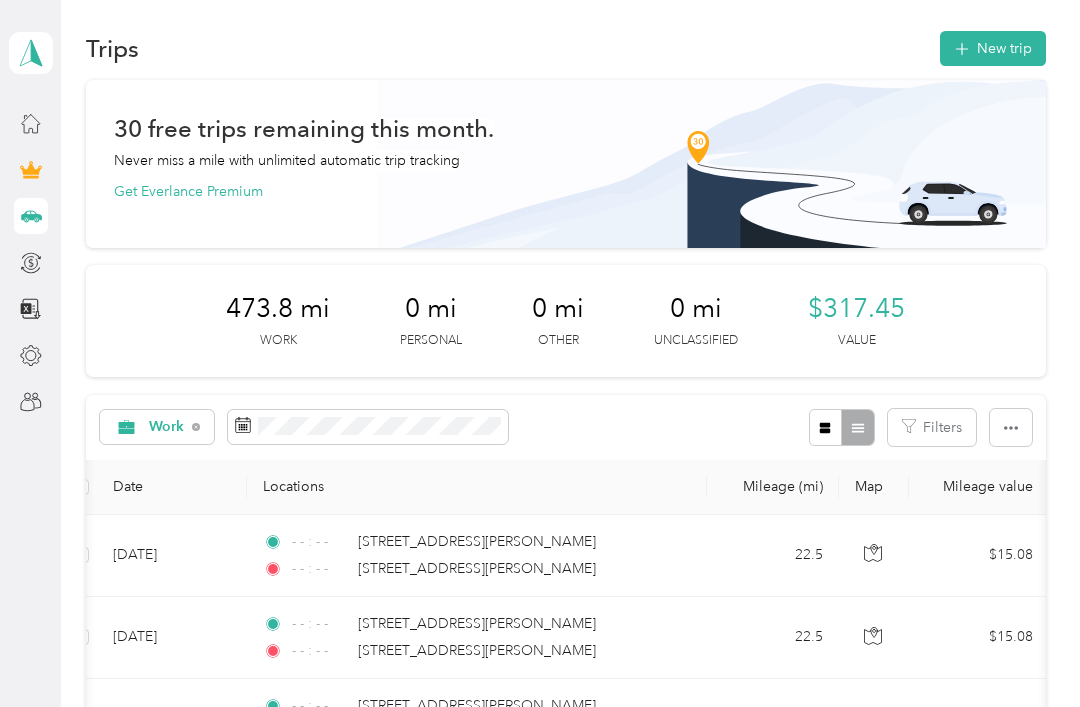 scroll, scrollTop: 0, scrollLeft: 1, axis: horizontal 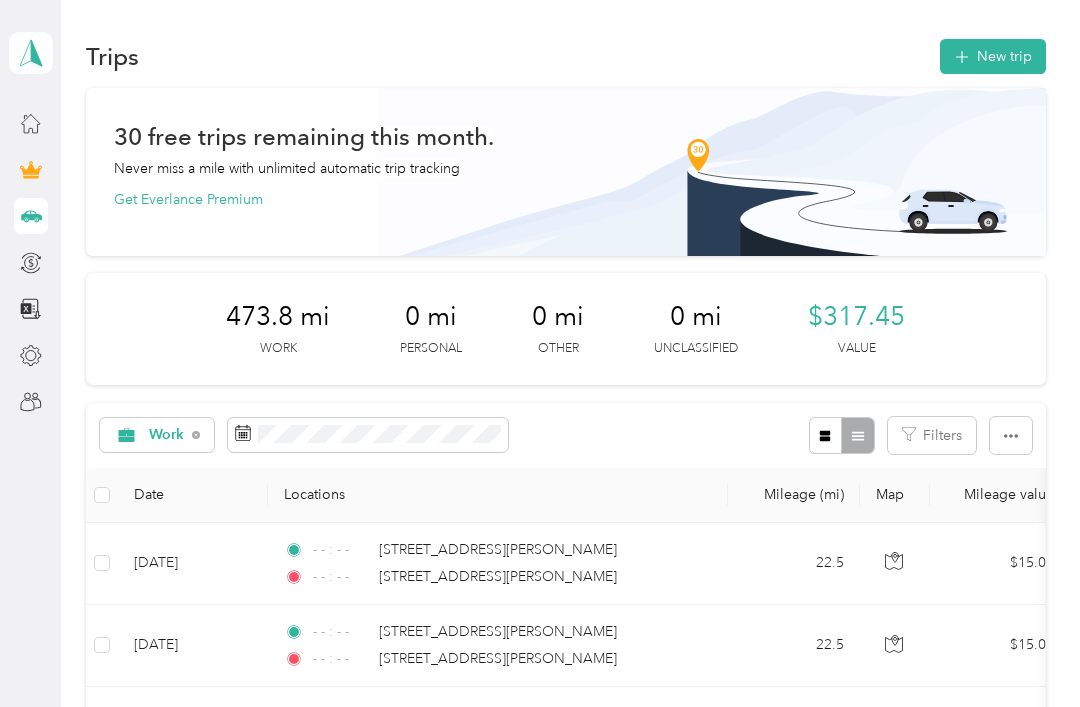 click on "New trip" at bounding box center (993, 56) 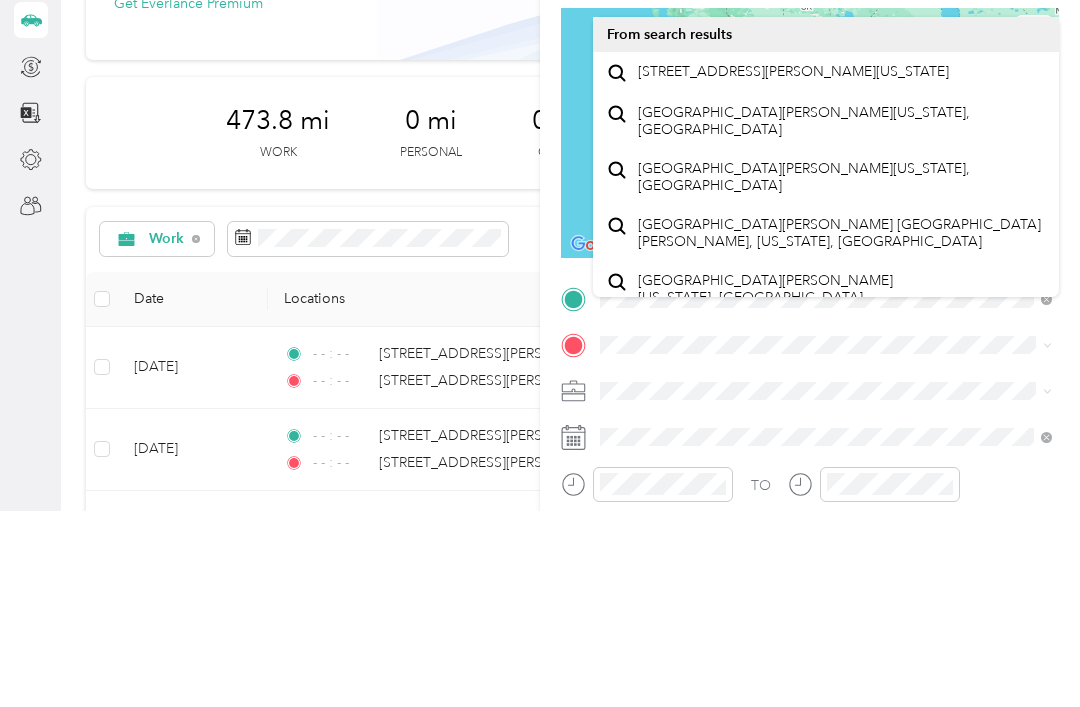 click on "[STREET_ADDRESS][PERSON_NAME][US_STATE]" at bounding box center (793, 268) 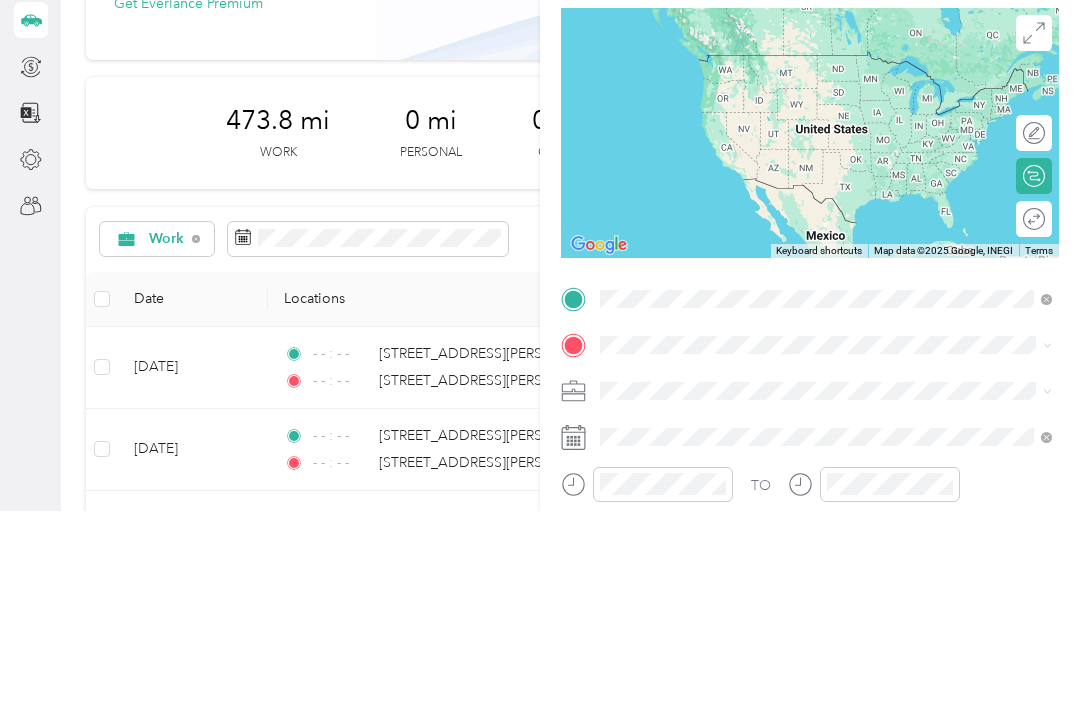 scroll, scrollTop: 64, scrollLeft: 0, axis: vertical 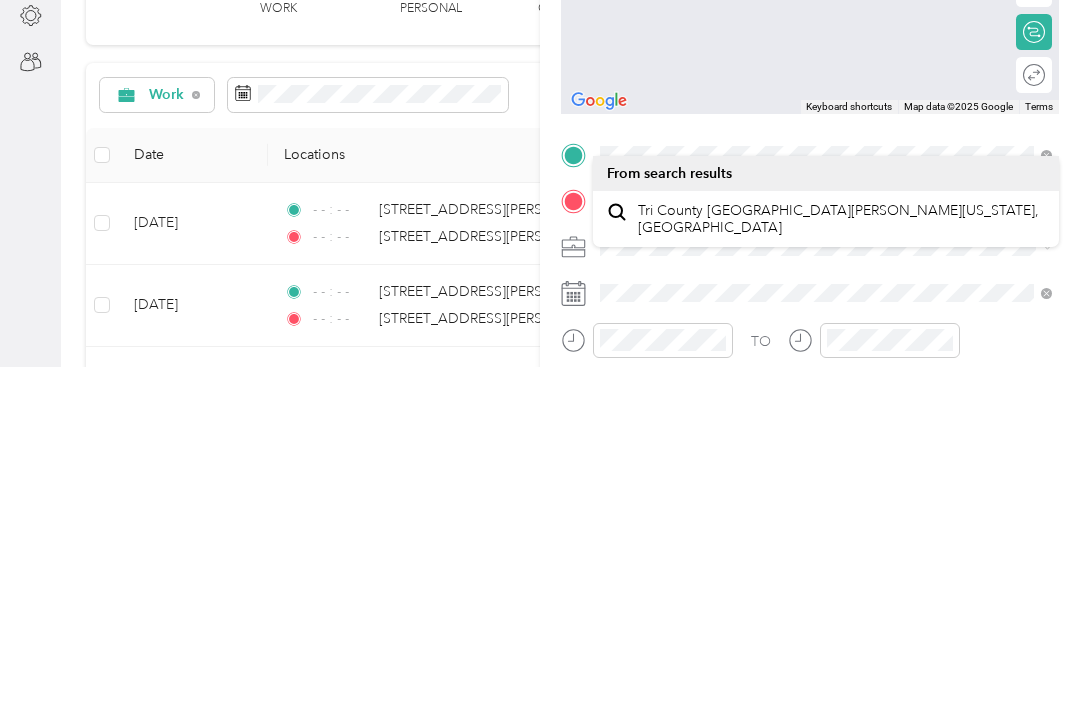 click on "Tri County [GEOGRAPHIC_DATA][PERSON_NAME][US_STATE], [GEOGRAPHIC_DATA]" at bounding box center [842, 559] 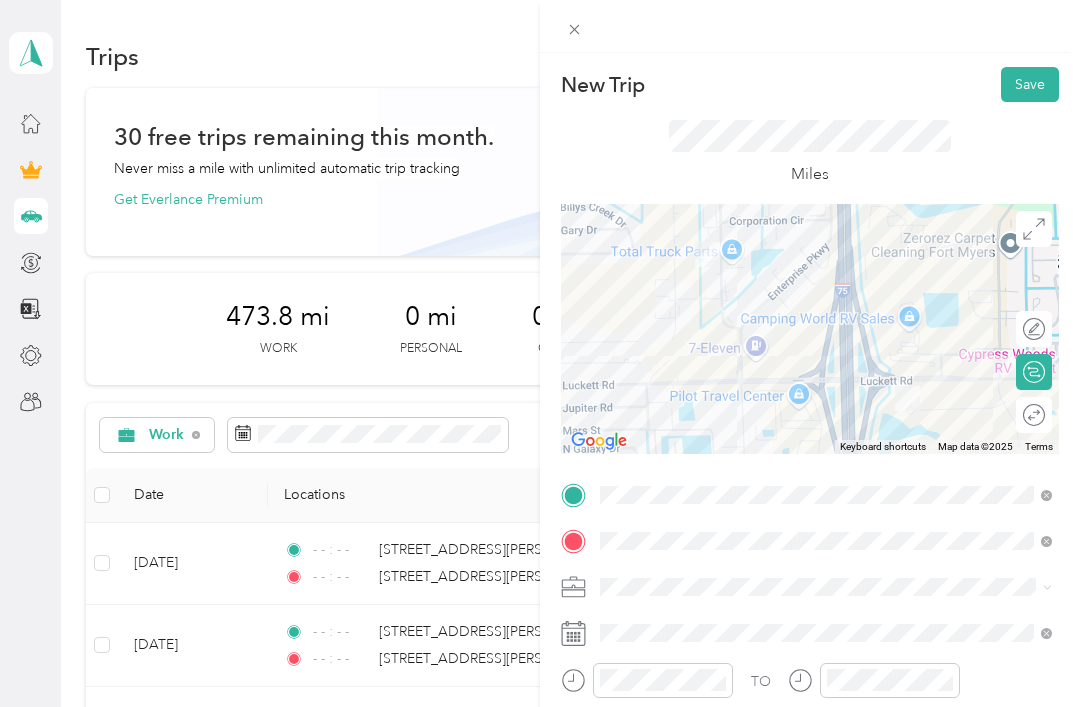 scroll, scrollTop: 0, scrollLeft: 0, axis: both 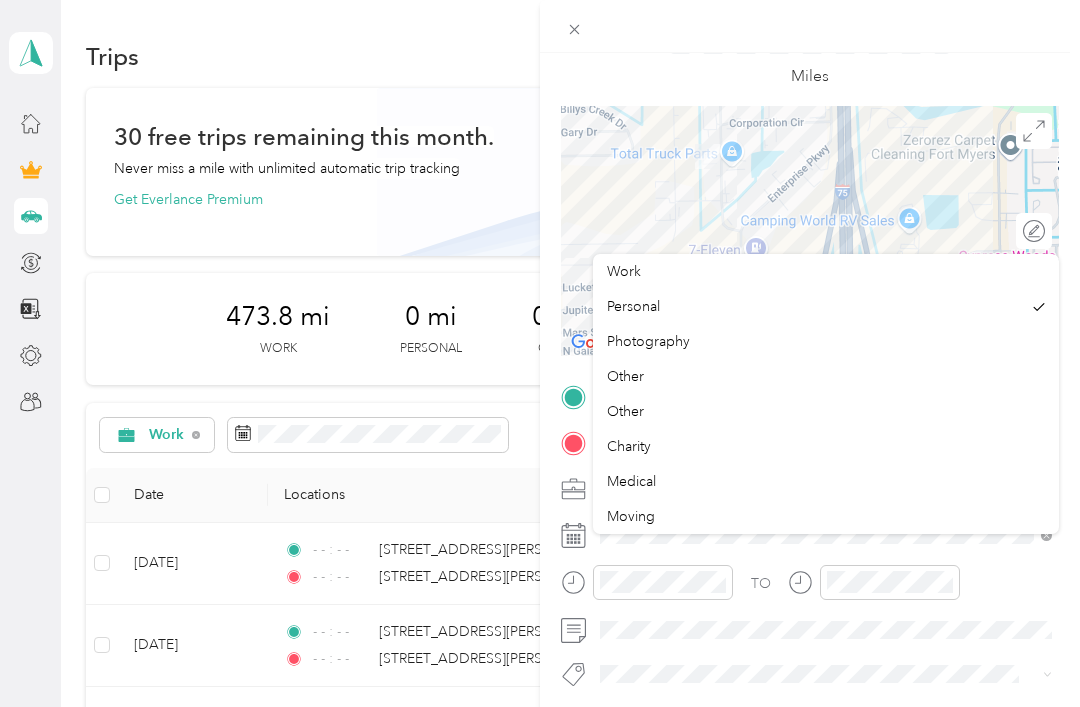 click on "Work" at bounding box center (624, 271) 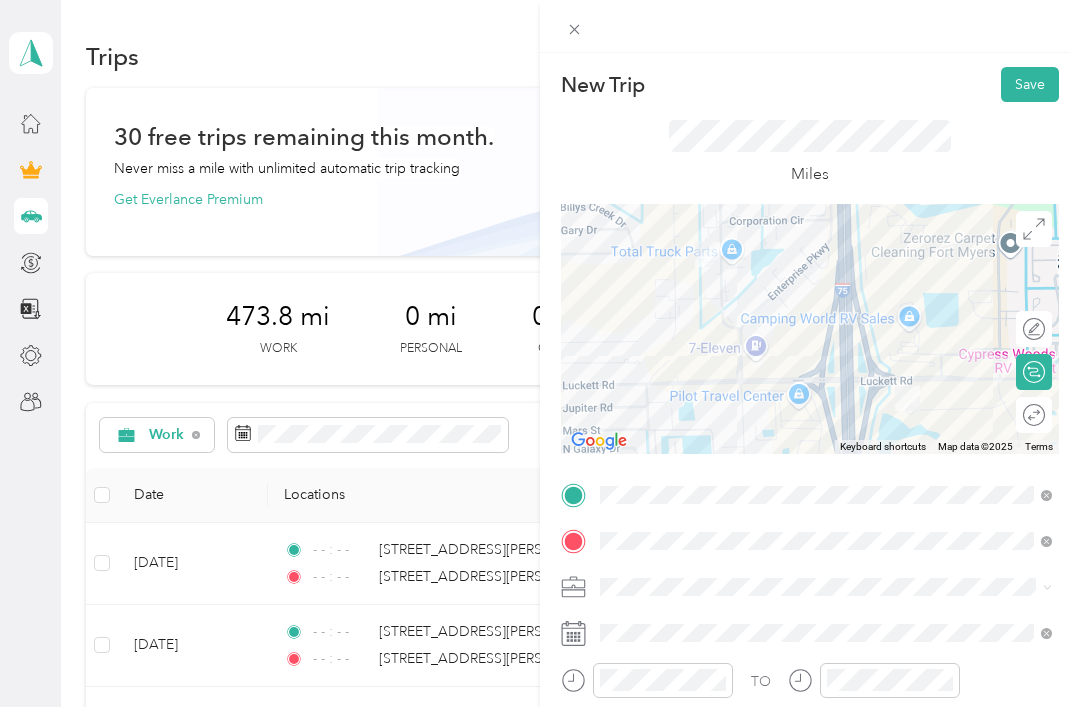 scroll, scrollTop: 0, scrollLeft: 0, axis: both 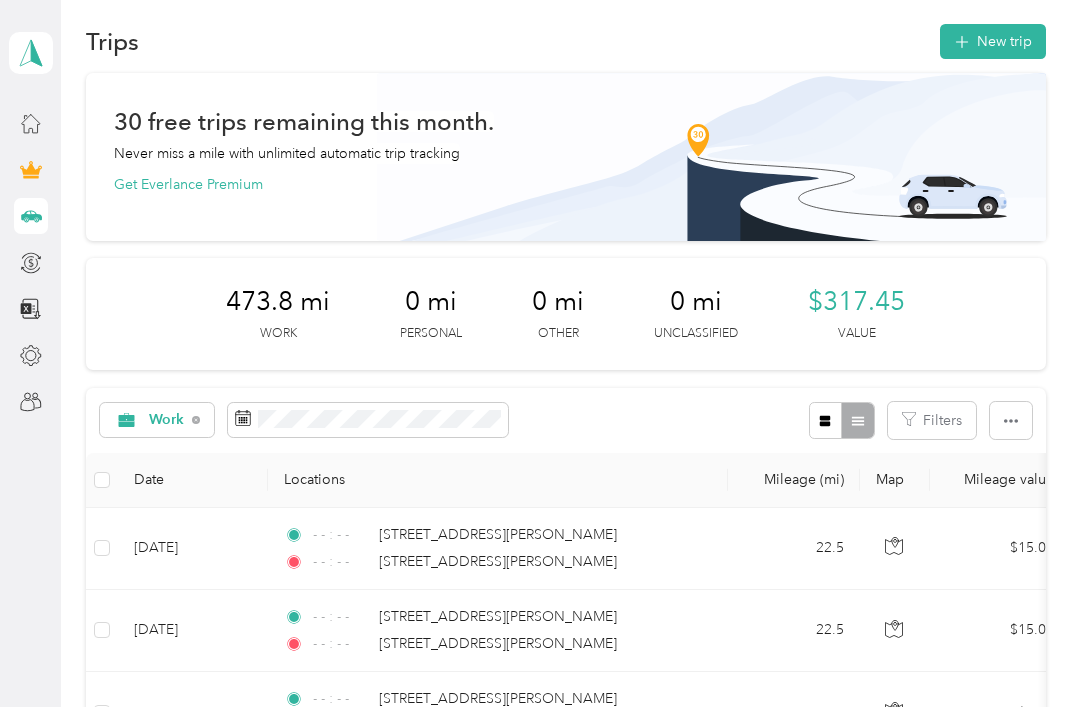 click on "- - : - - 5526 Ann Arbor Drive, Bokeelia" at bounding box center [494, 535] 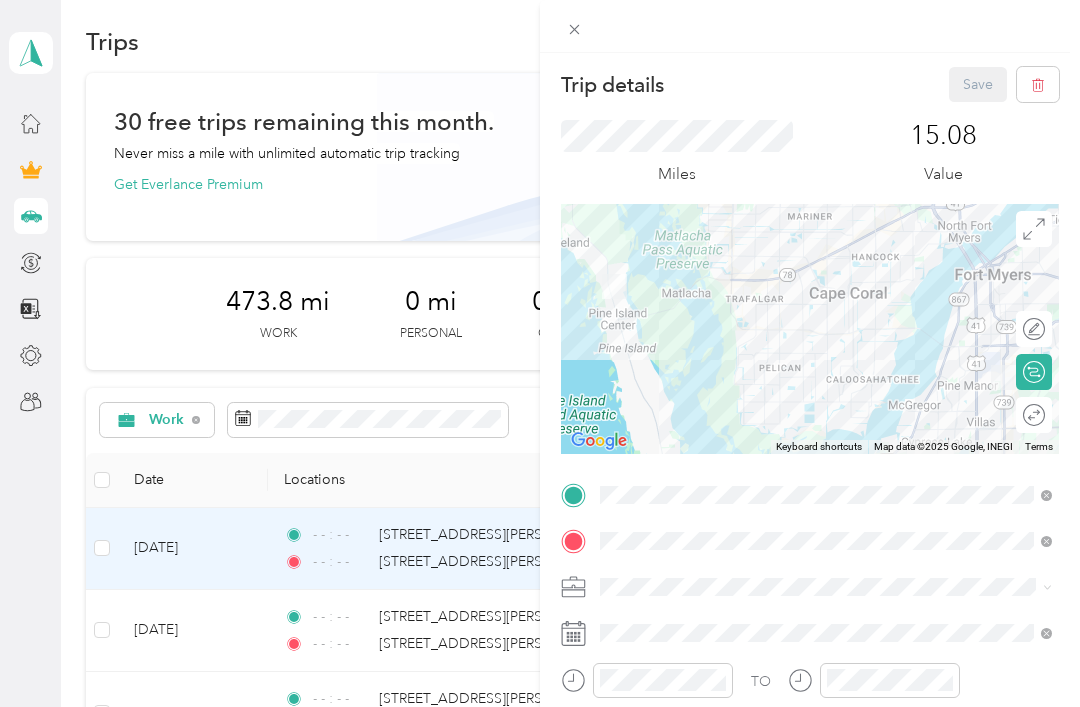 click on "Trip details Save This trip cannot be edited because it is either under review, approved, or paid. Contact your Team Manager to edit it. Miles 15.08 Value  To navigate the map with touch gestures double-tap and hold your finger on the map, then drag the map. ← Move left → Move right ↑ Move up ↓ Move down + Zoom in - Zoom out Home Jump left by 75% End Jump right by 75% Page Up Jump up by 75% Page Down Jump down by 75% Keyboard shortcuts Map Data Map data ©2025 Google, INEGI Map data ©2025 Google, INEGI 5 km  Click to toggle between metric and imperial units Terms Report a map error Edit route Calculate route Round trip TO Add photo" at bounding box center (540, 353) 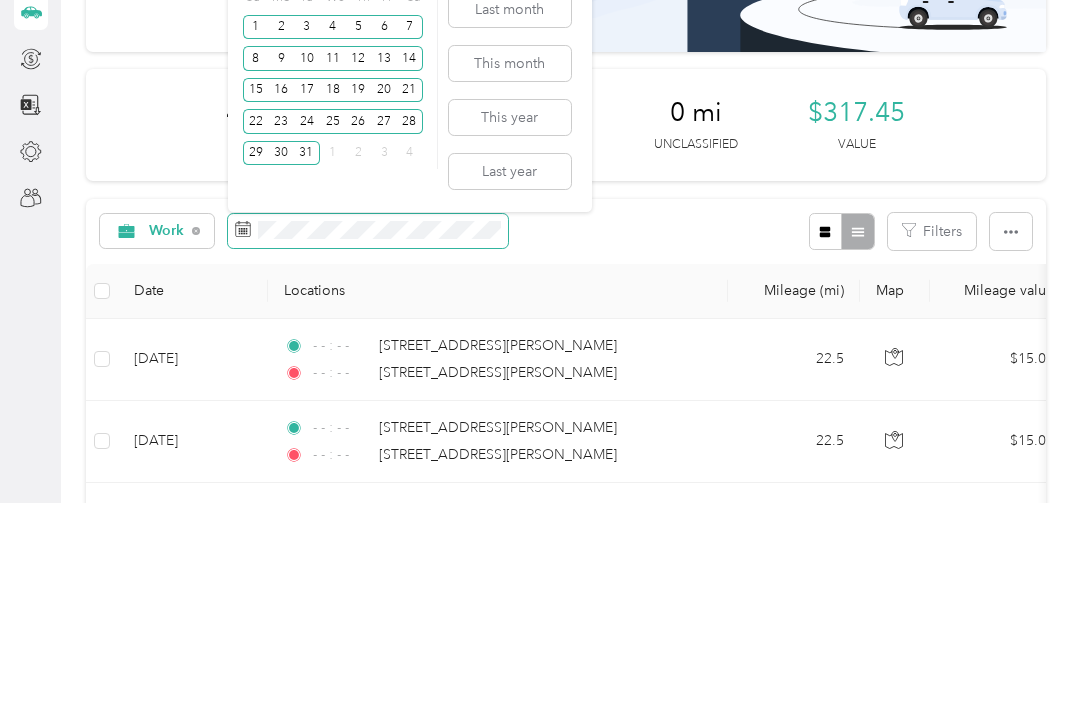 scroll, scrollTop: 0, scrollLeft: 0, axis: both 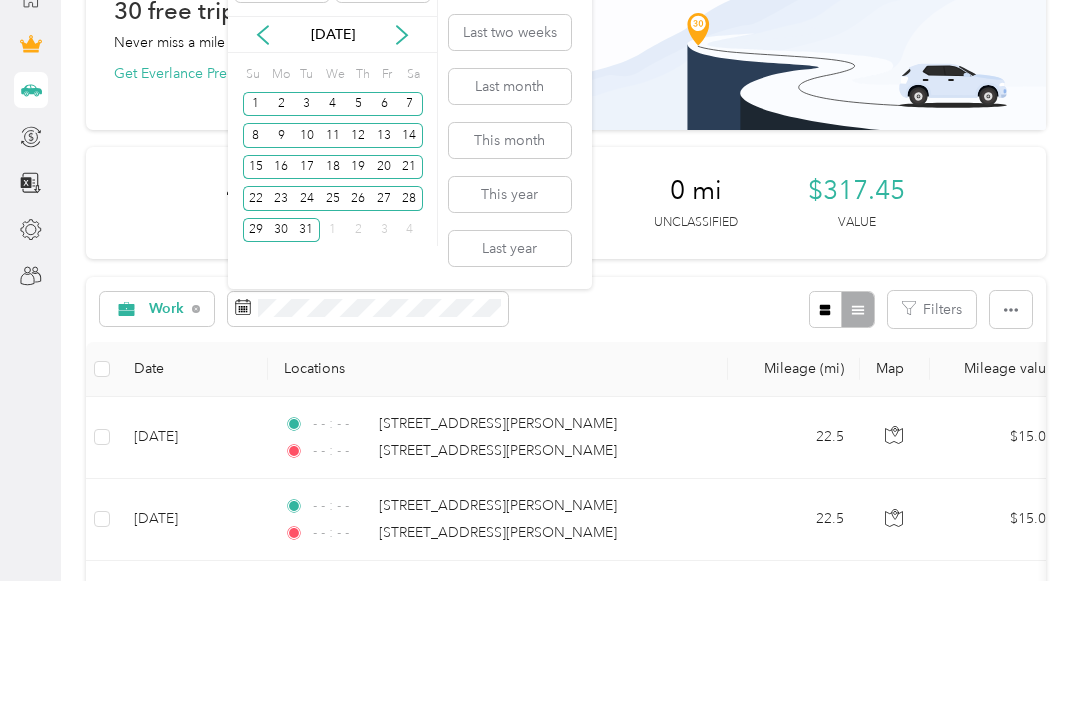 click on "This year" at bounding box center (510, 320) 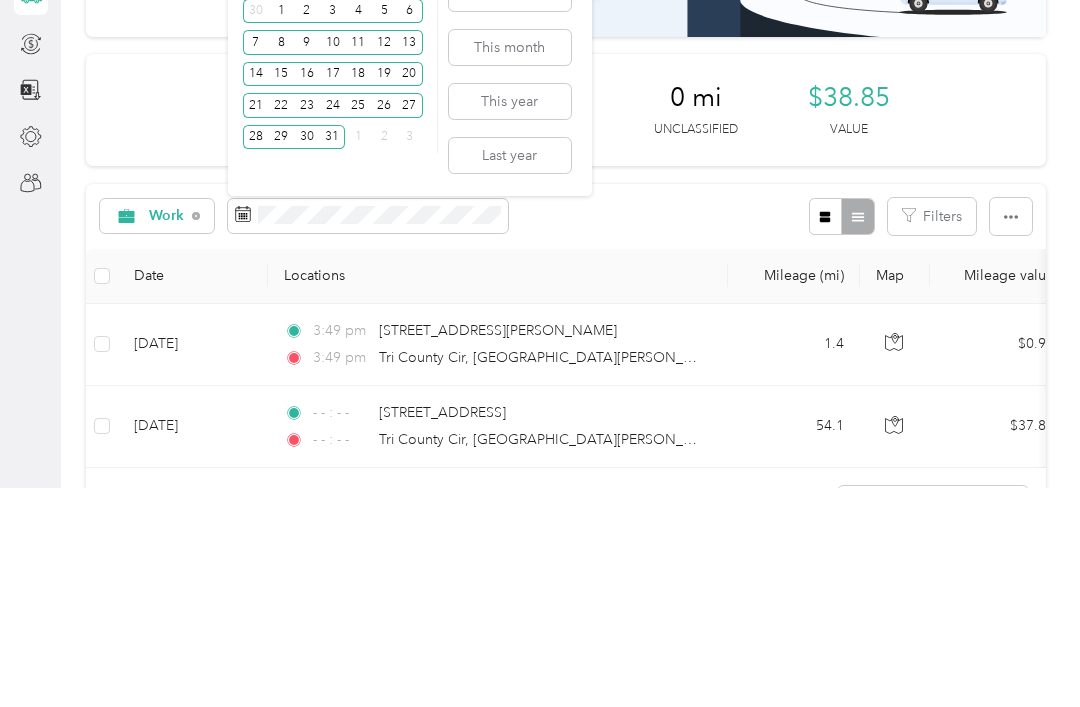 click on "Last year" at bounding box center [510, 374] 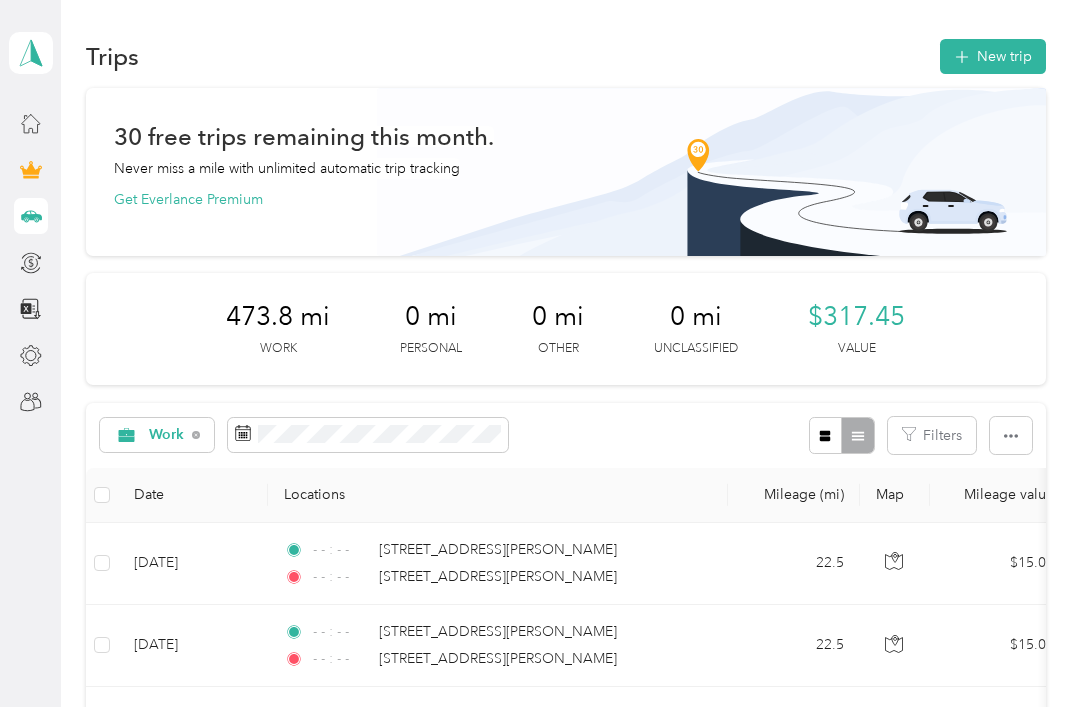 scroll, scrollTop: 0, scrollLeft: 0, axis: both 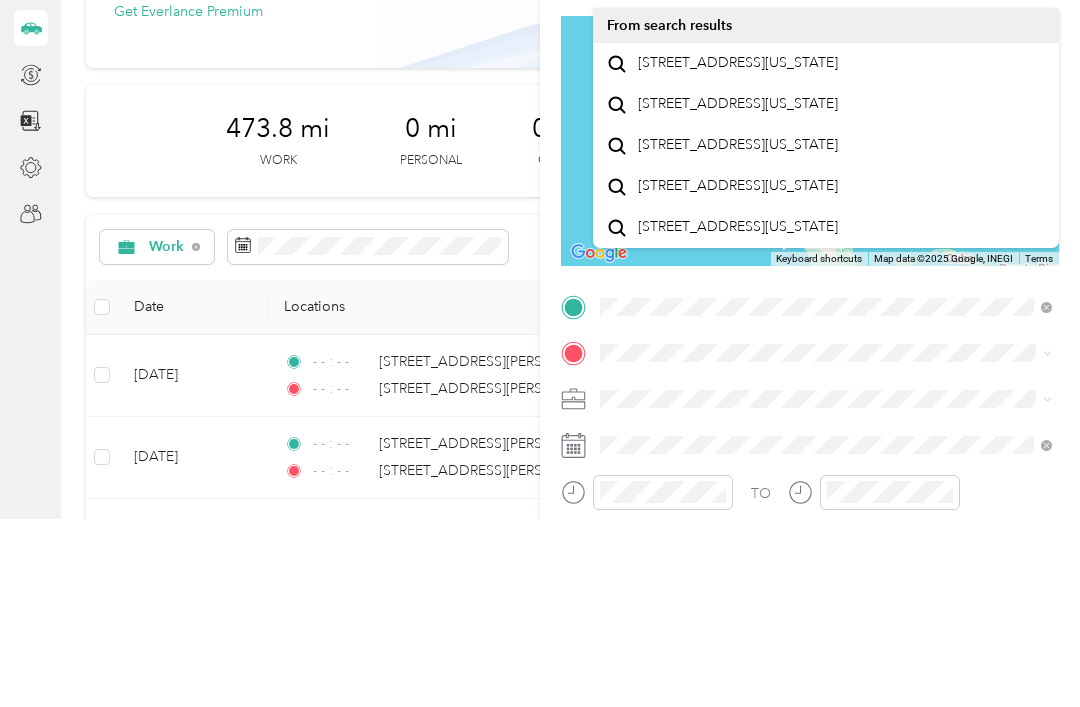 click on "[STREET_ADDRESS][US_STATE]" at bounding box center [738, 251] 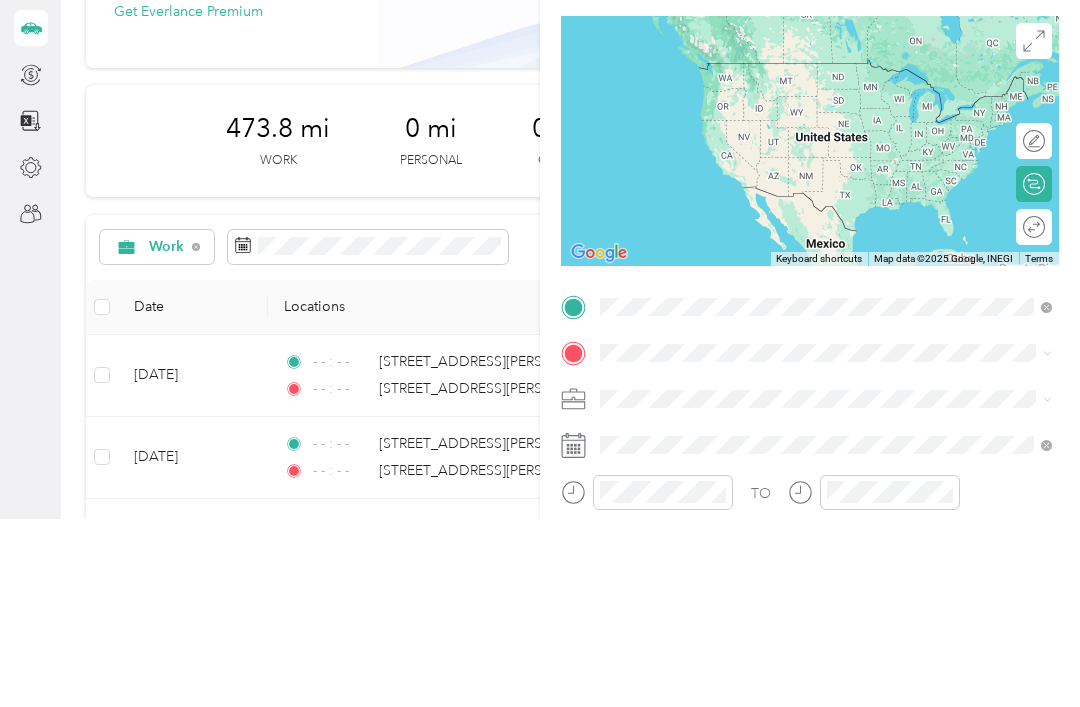 scroll, scrollTop: 64, scrollLeft: 0, axis: vertical 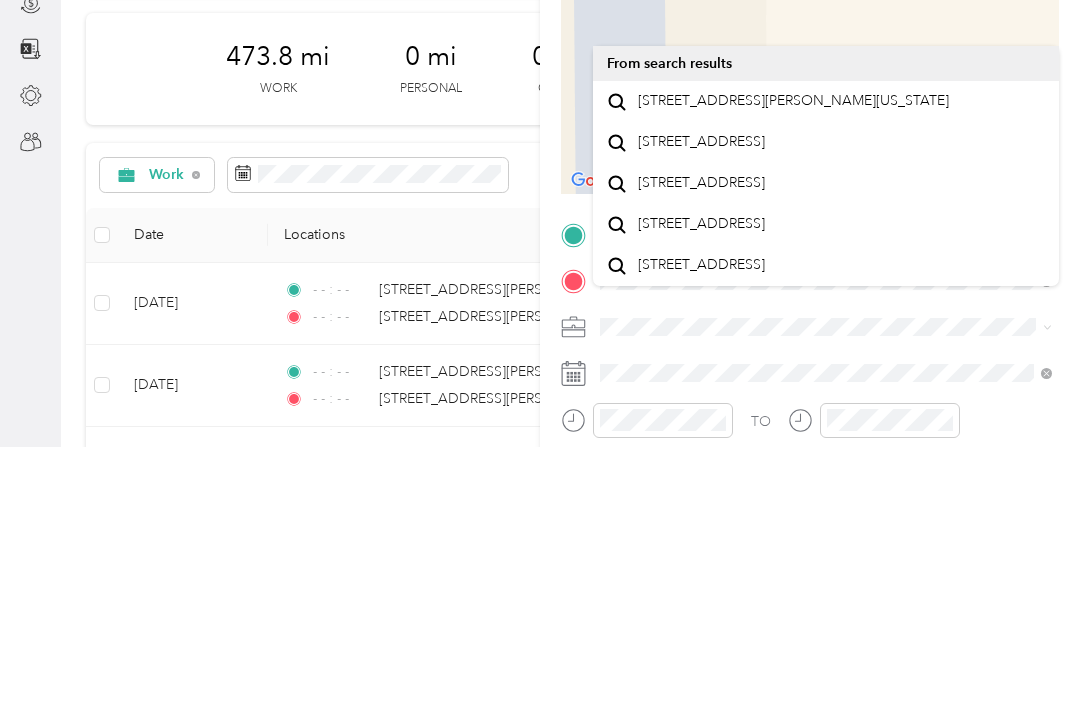 click on "[STREET_ADDRESS][PERSON_NAME][US_STATE]" at bounding box center (793, 361) 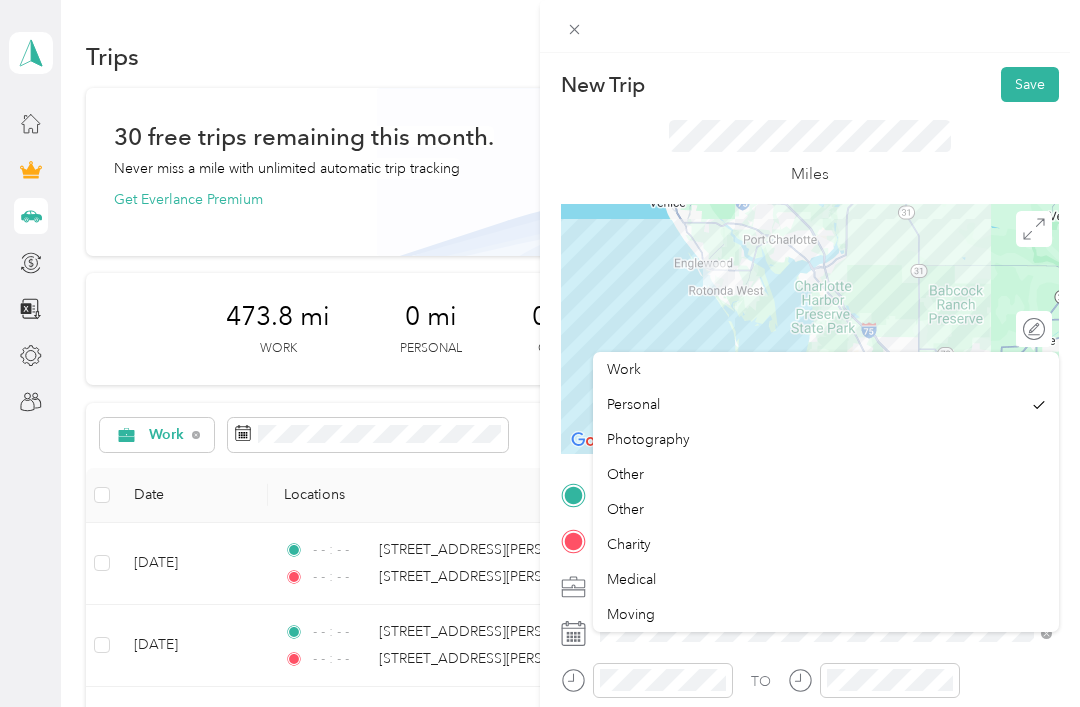click on "Work" at bounding box center [624, 369] 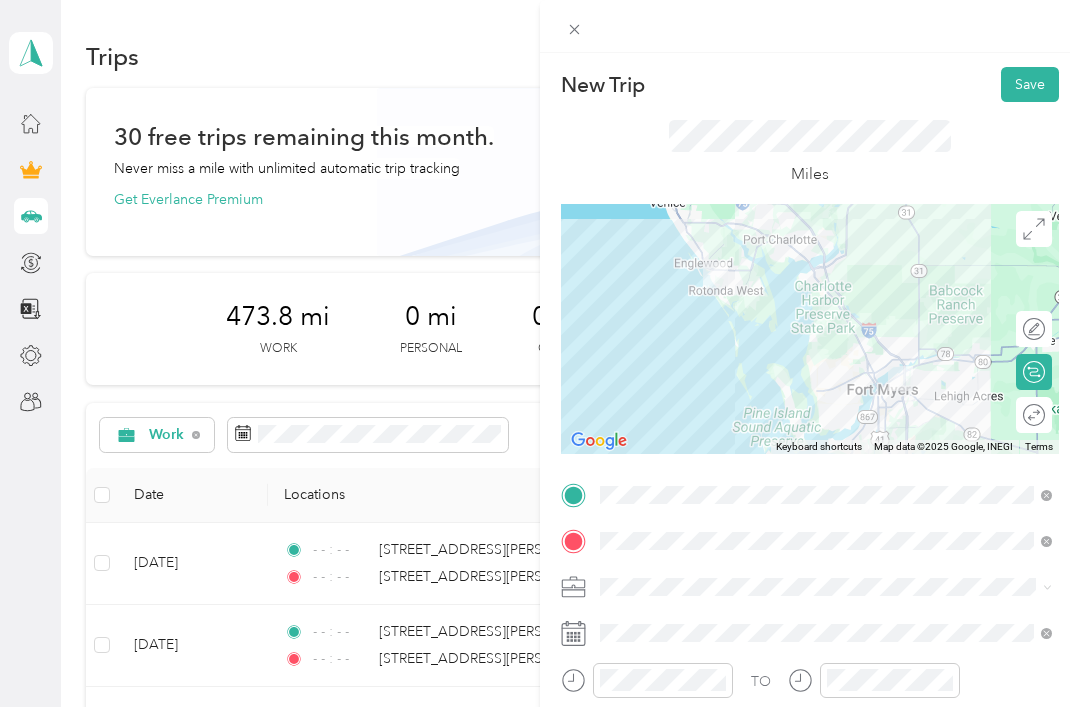 scroll, scrollTop: 0, scrollLeft: 0, axis: both 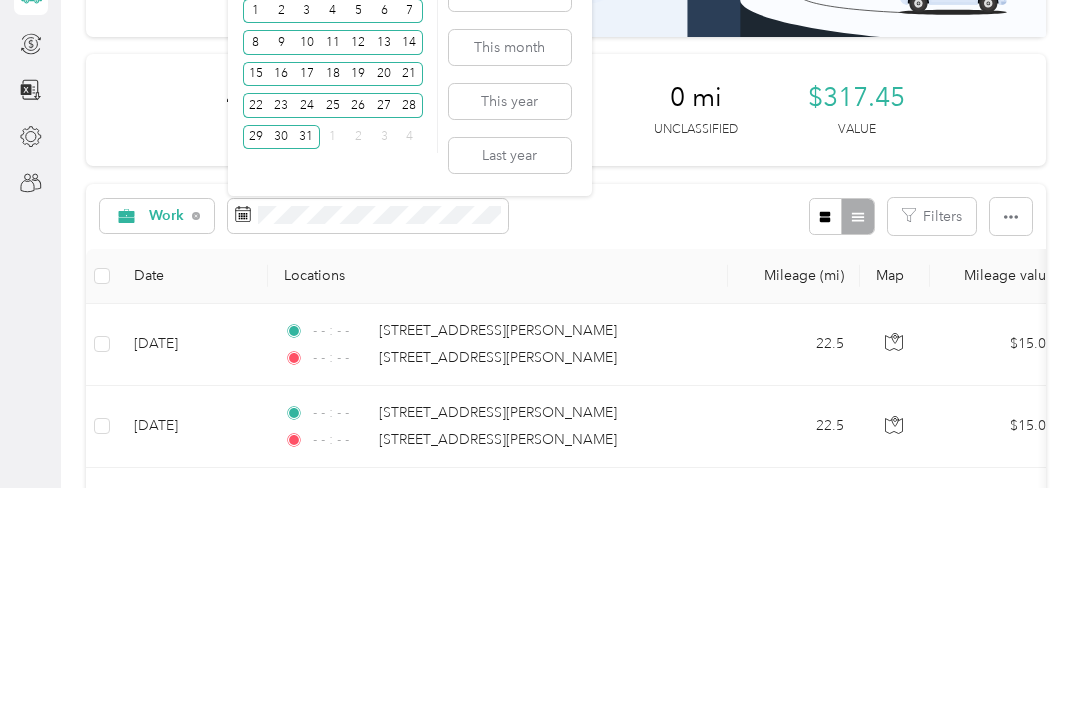 click on "This year" at bounding box center (510, 320) 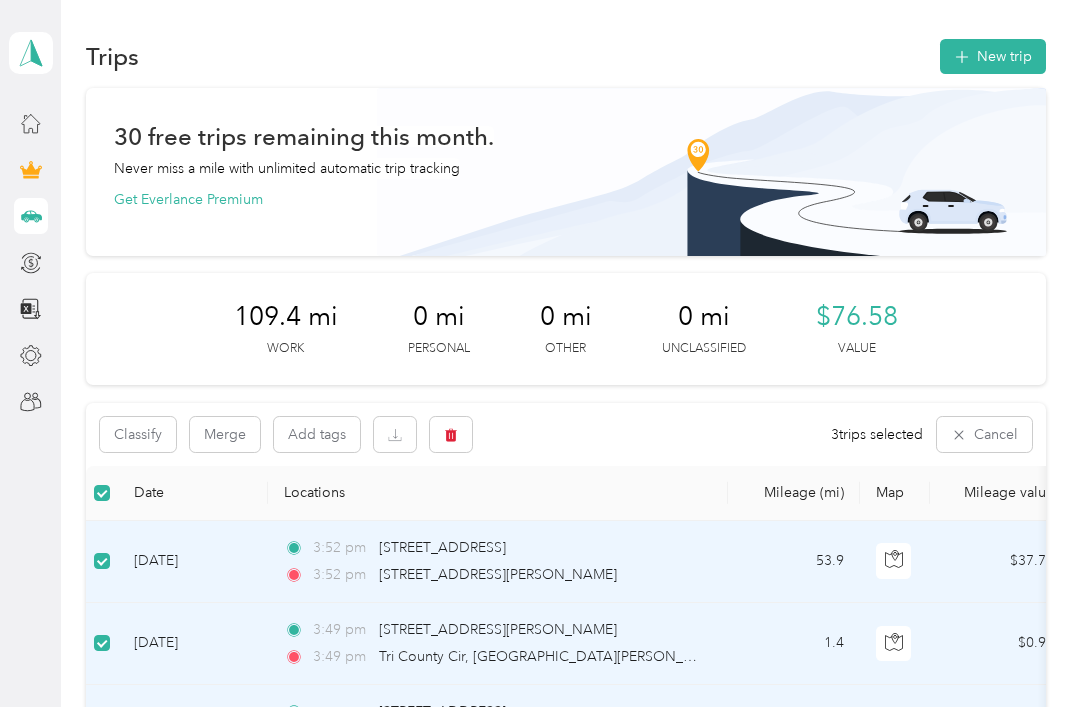 scroll, scrollTop: 0, scrollLeft: 0, axis: both 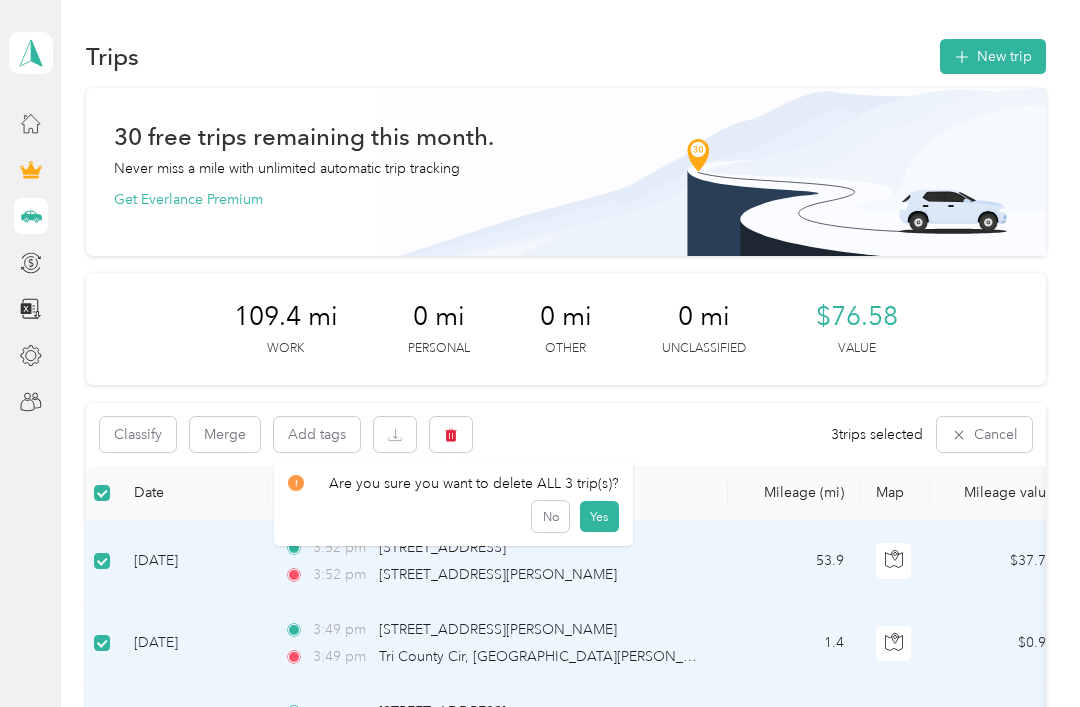 click on "Yes" at bounding box center (599, 517) 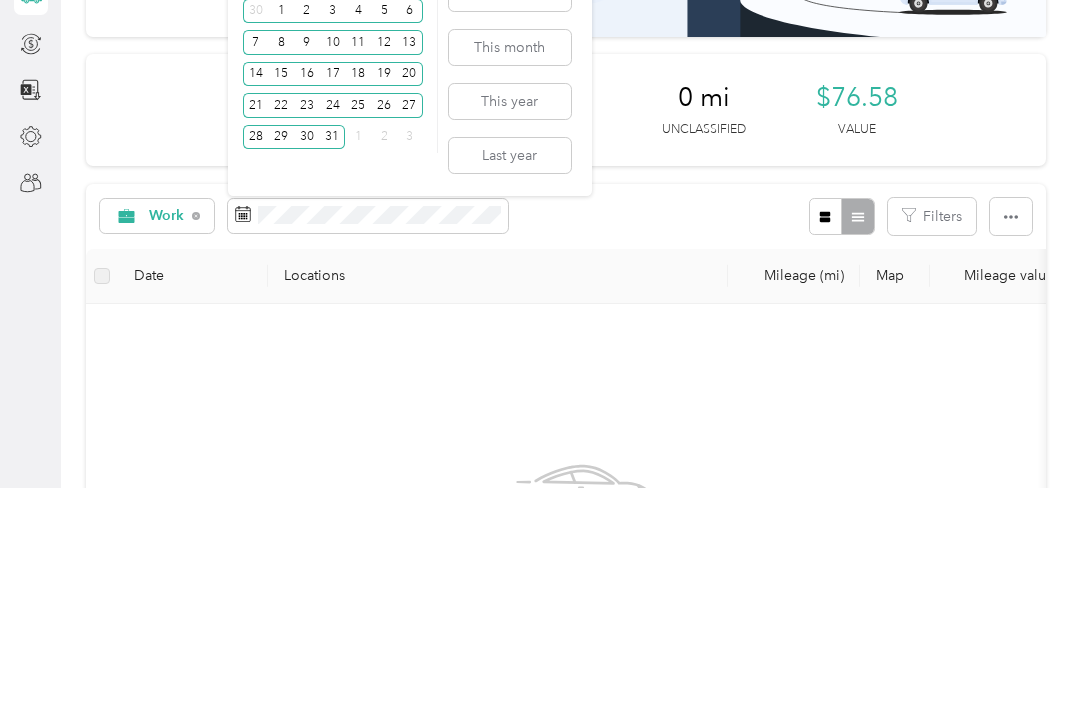 click on "Last year" at bounding box center (510, 374) 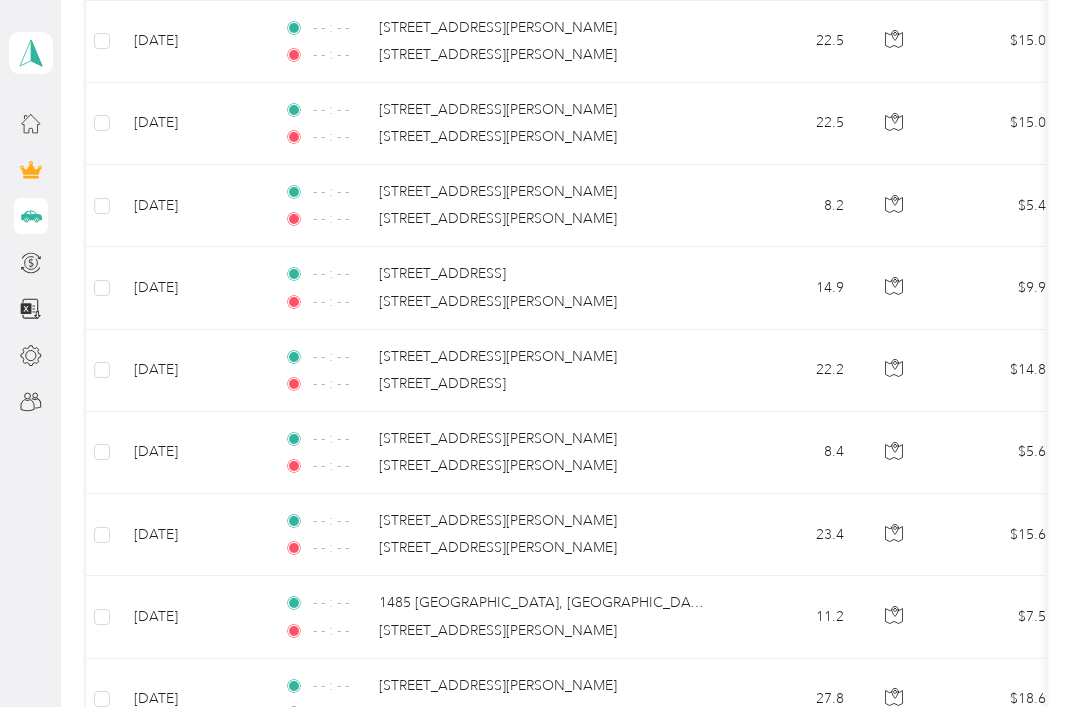 scroll, scrollTop: 514, scrollLeft: 0, axis: vertical 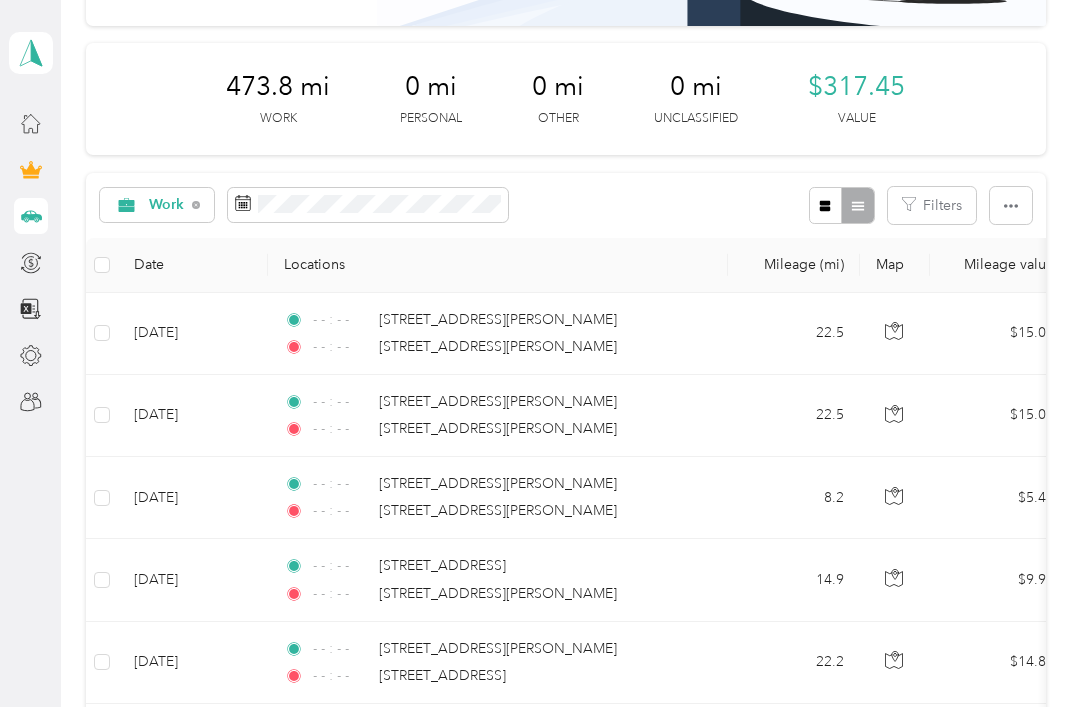 click on "- - : - - 6200 Metro Plantation Road, Fort Myers - - : - - 15275 Green Acres Ave, Punta Gorda" at bounding box center [498, 663] 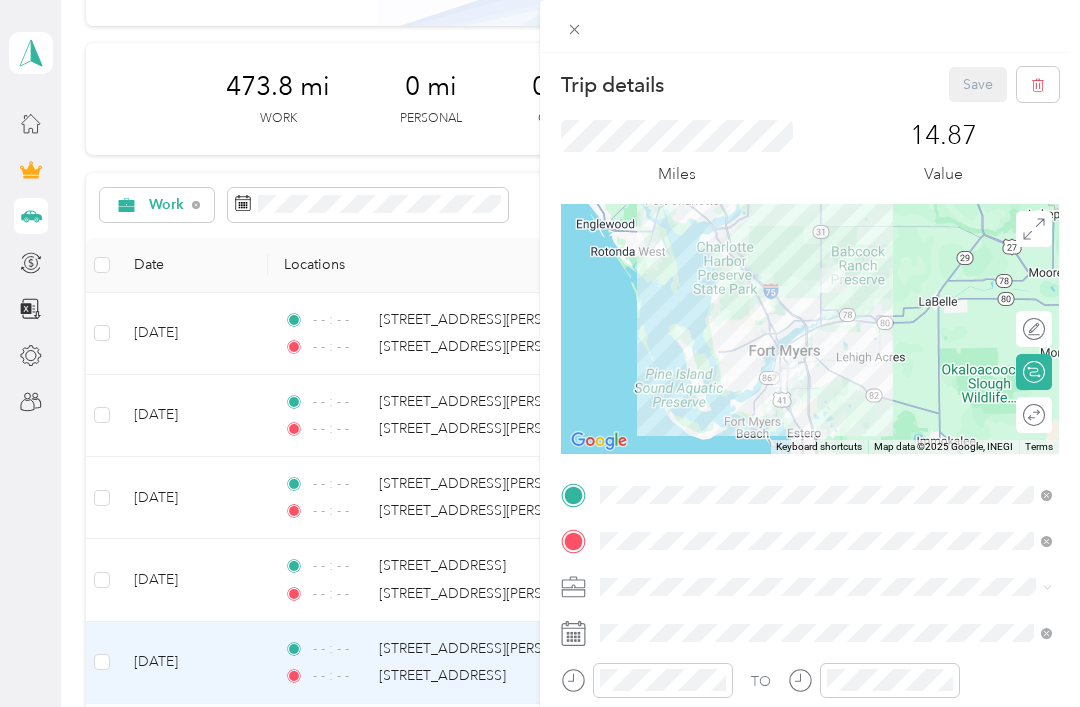 click on "Trip details Save This trip cannot be edited because it is either under review, approved, or paid. Contact your Team Manager to edit it. Miles 14.87 Value  To navigate the map with touch gestures double-tap and hold your finger on the map, then drag the map. ← Move left → Move right ↑ Move up ↓ Move down + Zoom in - Zoom out Home Jump left by 75% End Jump right by 75% Page Up Jump up by 75% Page Down Jump down by 75% Keyboard shortcuts Map Data Map data ©2025 Google, INEGI Map data ©2025 Google, INEGI 20 km  Click to toggle between metric and imperial units Terms Report a map error Edit route Calculate route Round trip TO Add photo" at bounding box center [540, 353] 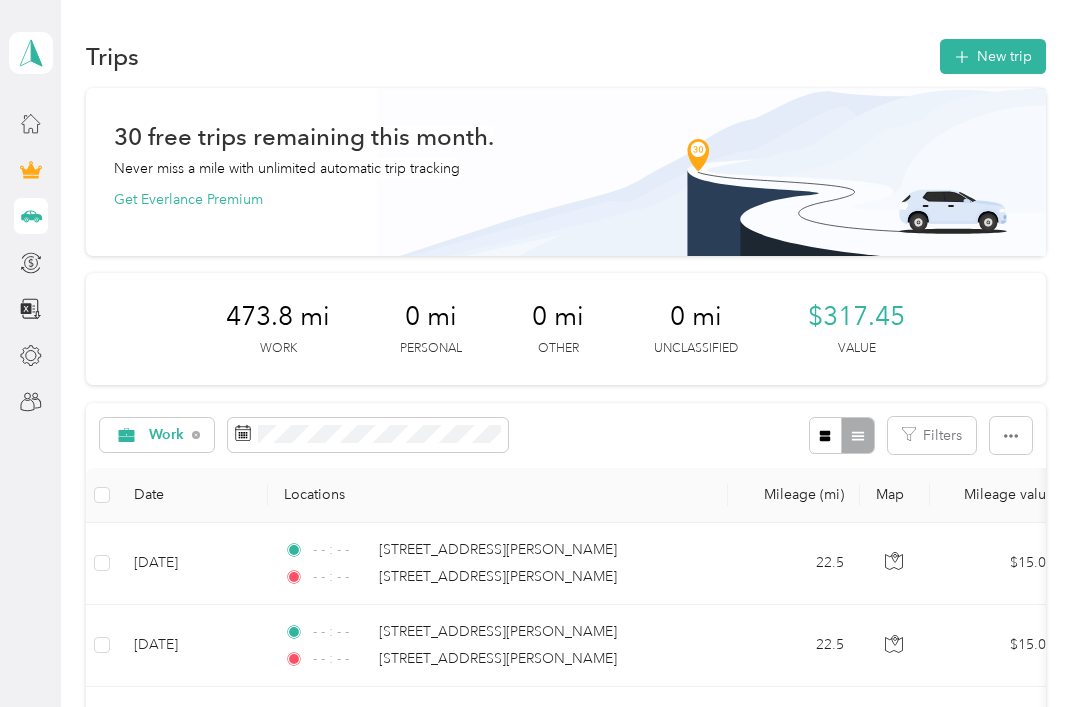 scroll, scrollTop: 0, scrollLeft: 0, axis: both 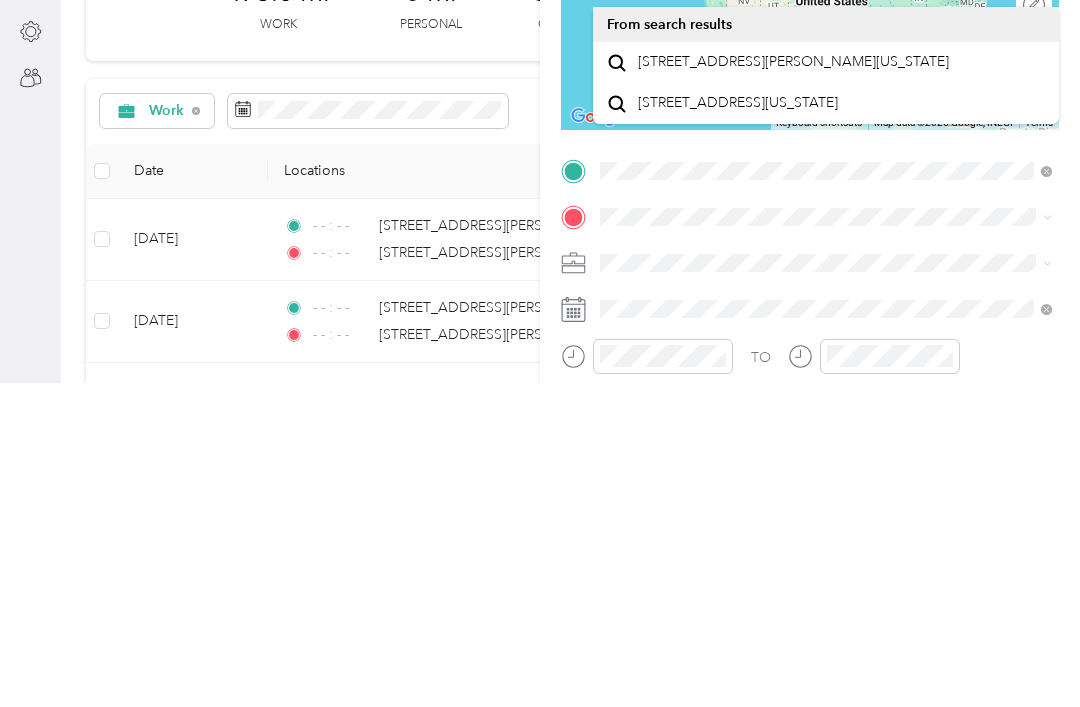 click on "[STREET_ADDRESS][PERSON_NAME][US_STATE]" at bounding box center [793, 386] 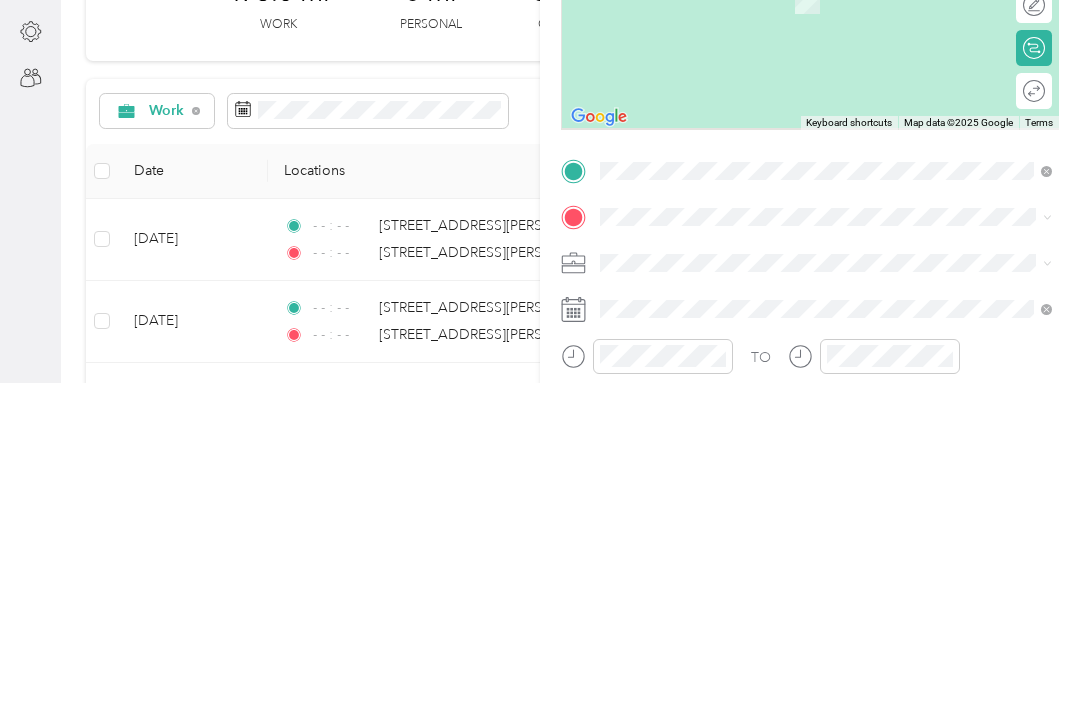 scroll, scrollTop: 64, scrollLeft: 0, axis: vertical 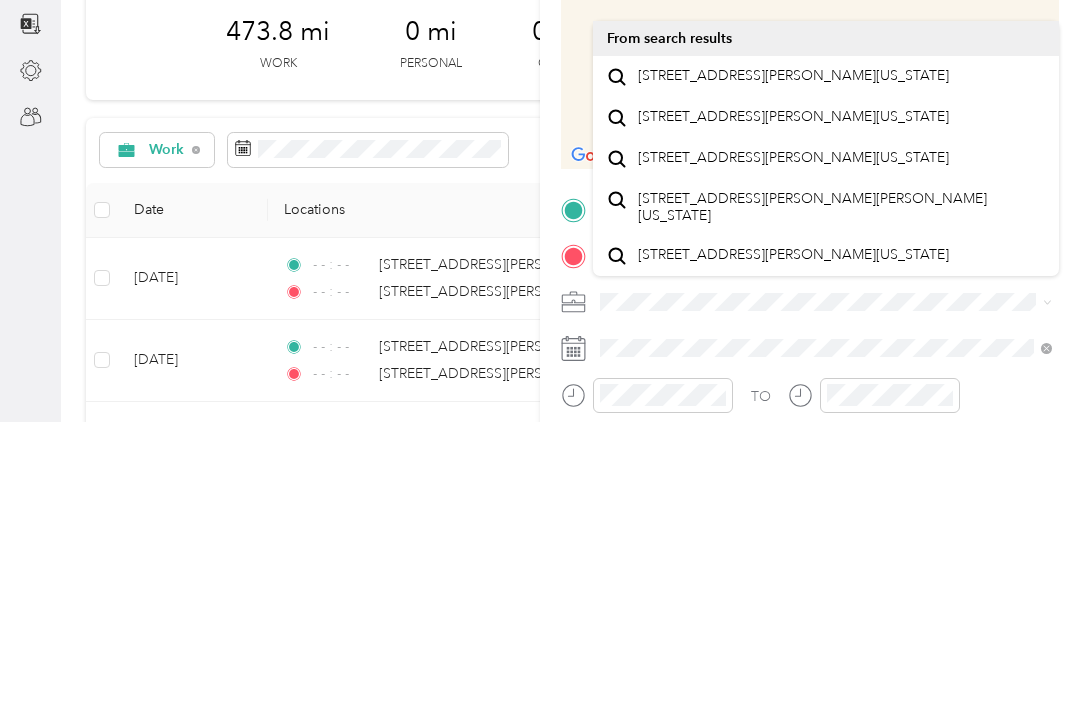 click on "[STREET_ADDRESS][PERSON_NAME][US_STATE]" at bounding box center (793, 361) 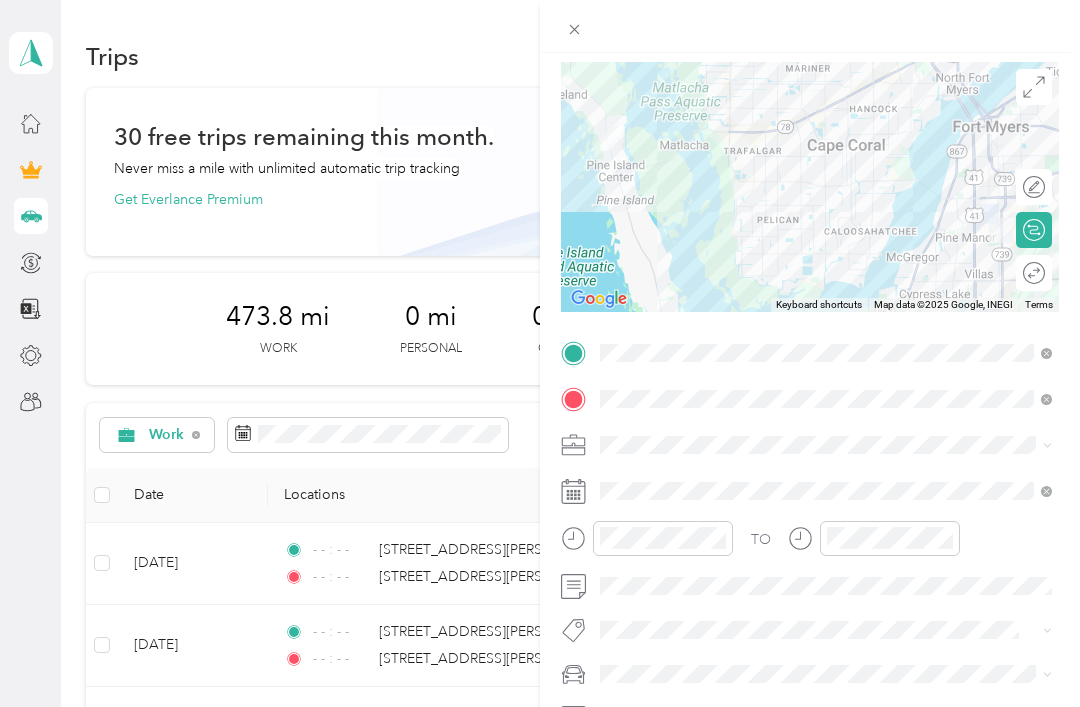 scroll, scrollTop: 164, scrollLeft: 0, axis: vertical 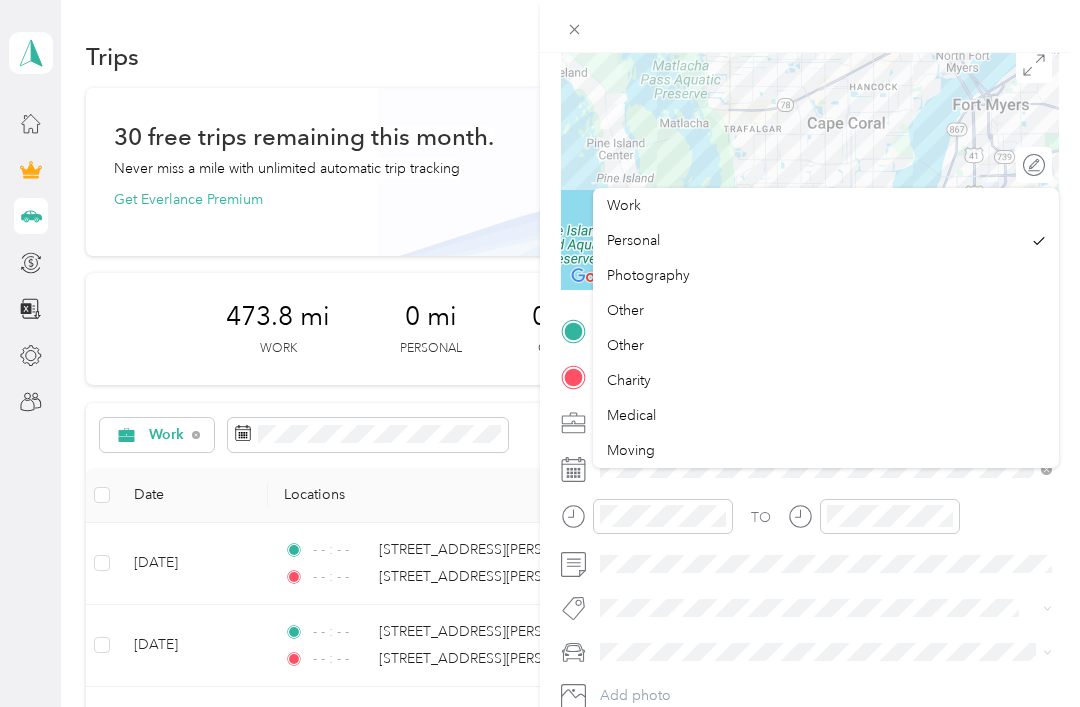 click on "Work" at bounding box center (624, 205) 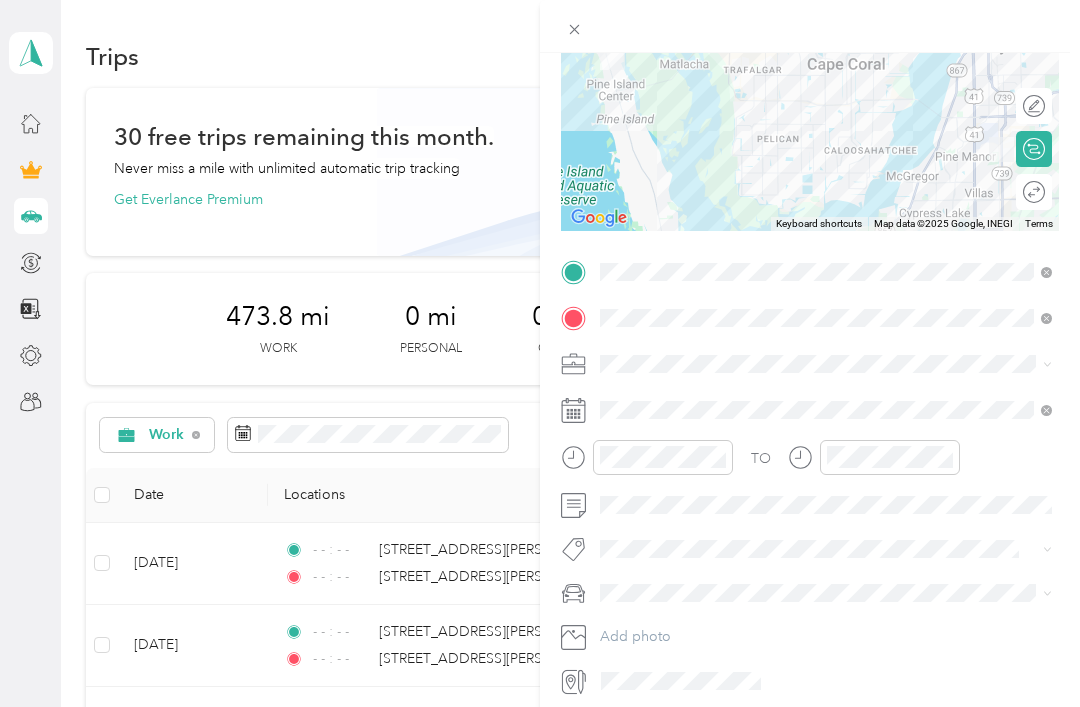 scroll, scrollTop: 223, scrollLeft: 0, axis: vertical 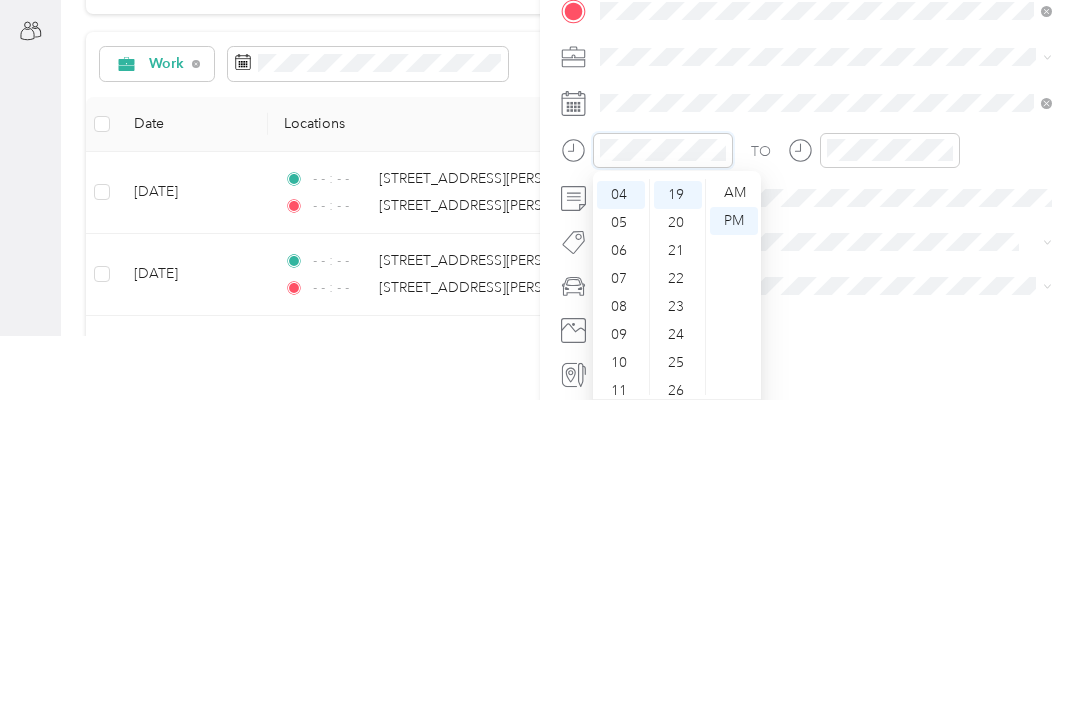 click 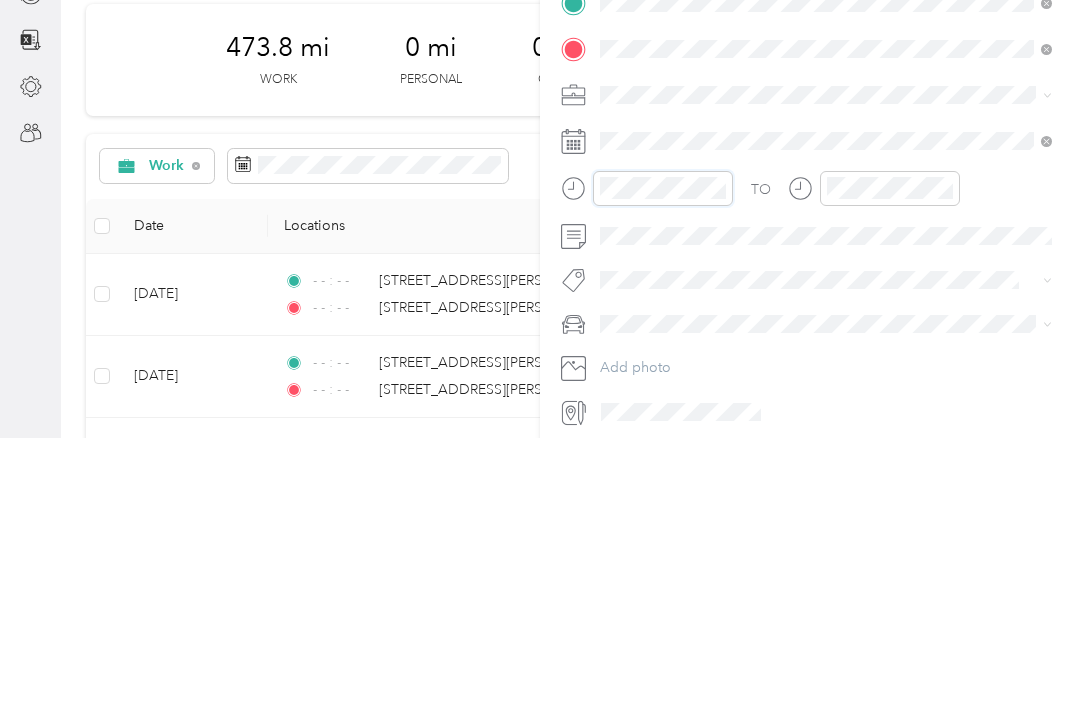 click 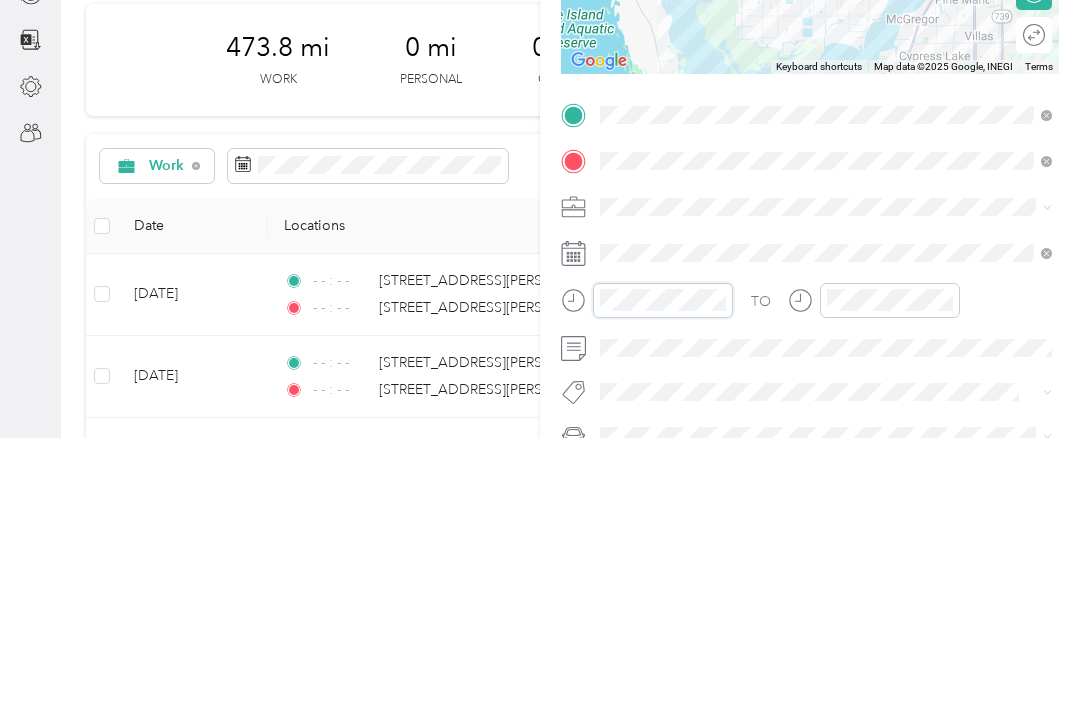 scroll, scrollTop: 112, scrollLeft: 0, axis: vertical 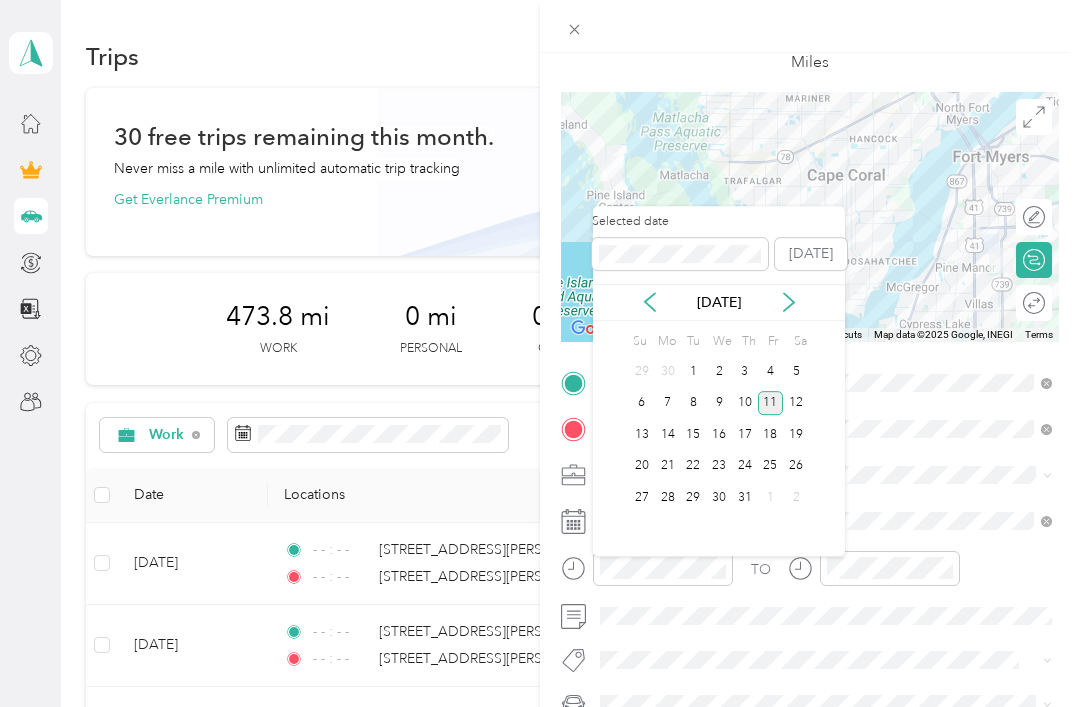 click on "5" at bounding box center [796, 371] 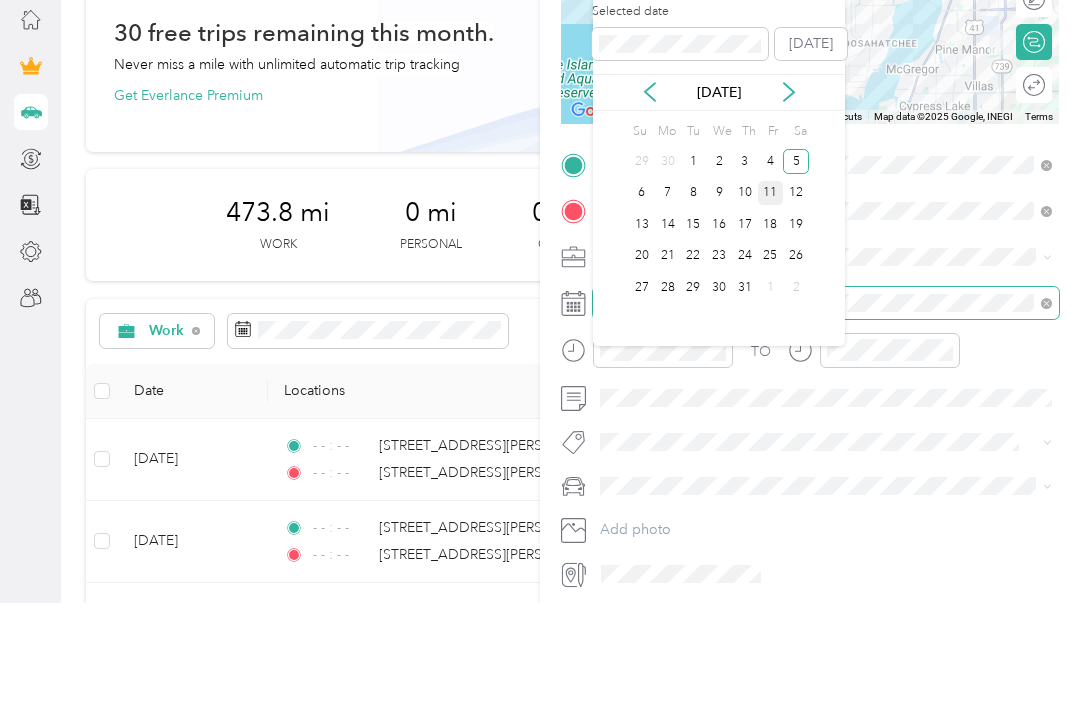 scroll, scrollTop: 223, scrollLeft: 0, axis: vertical 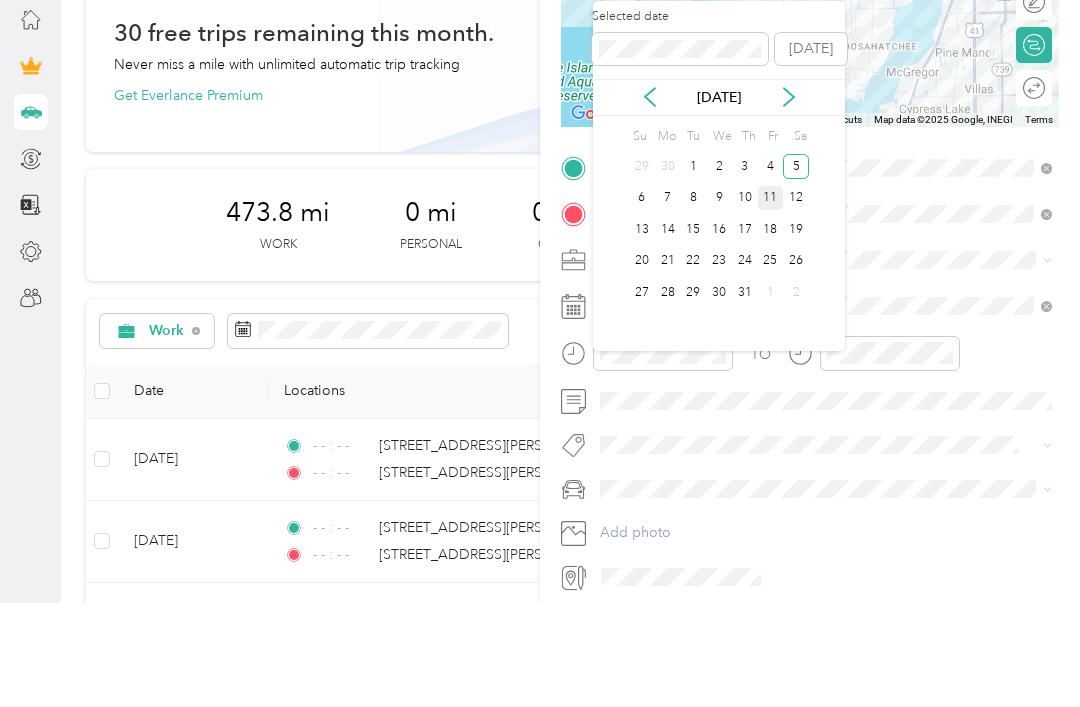 click 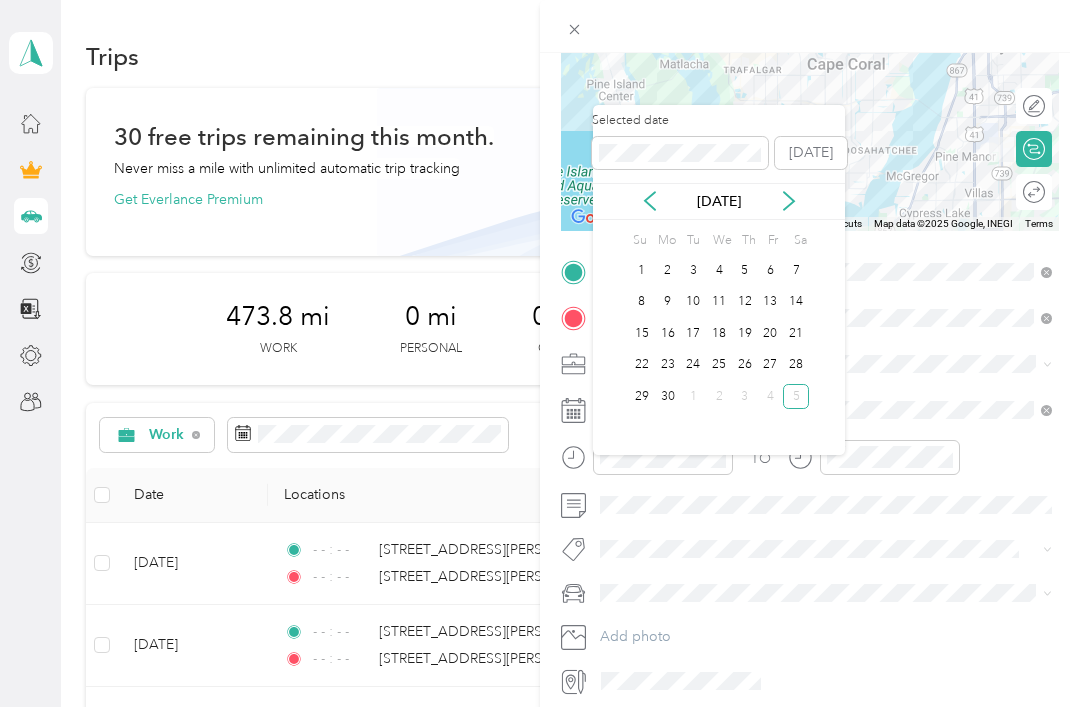 click 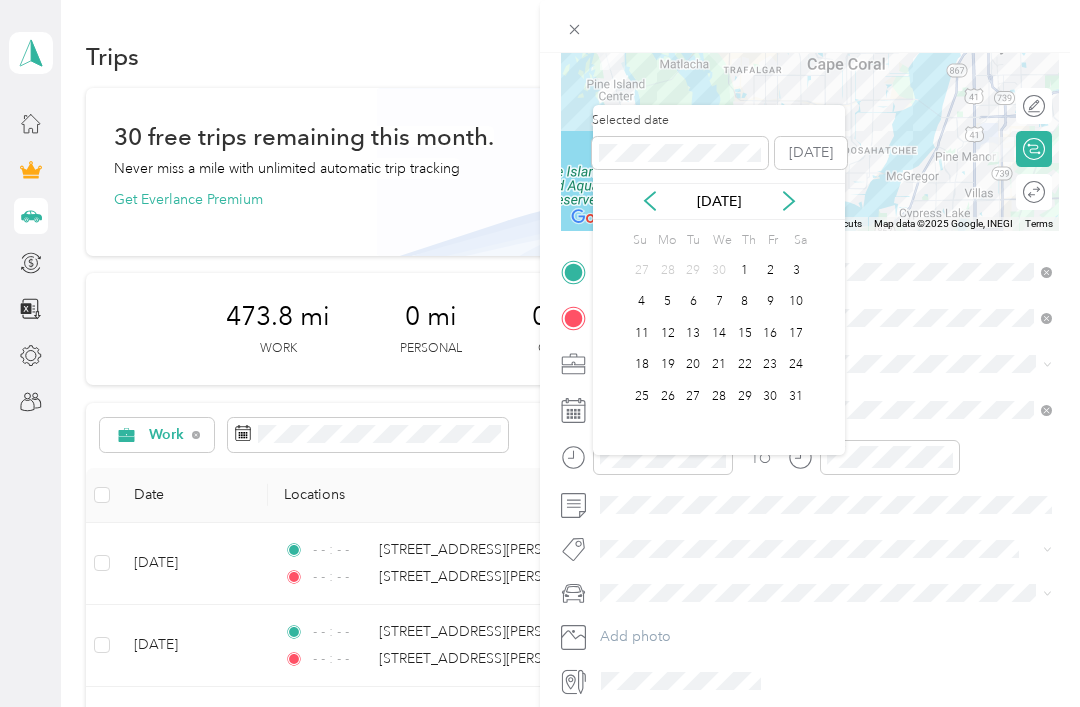 click 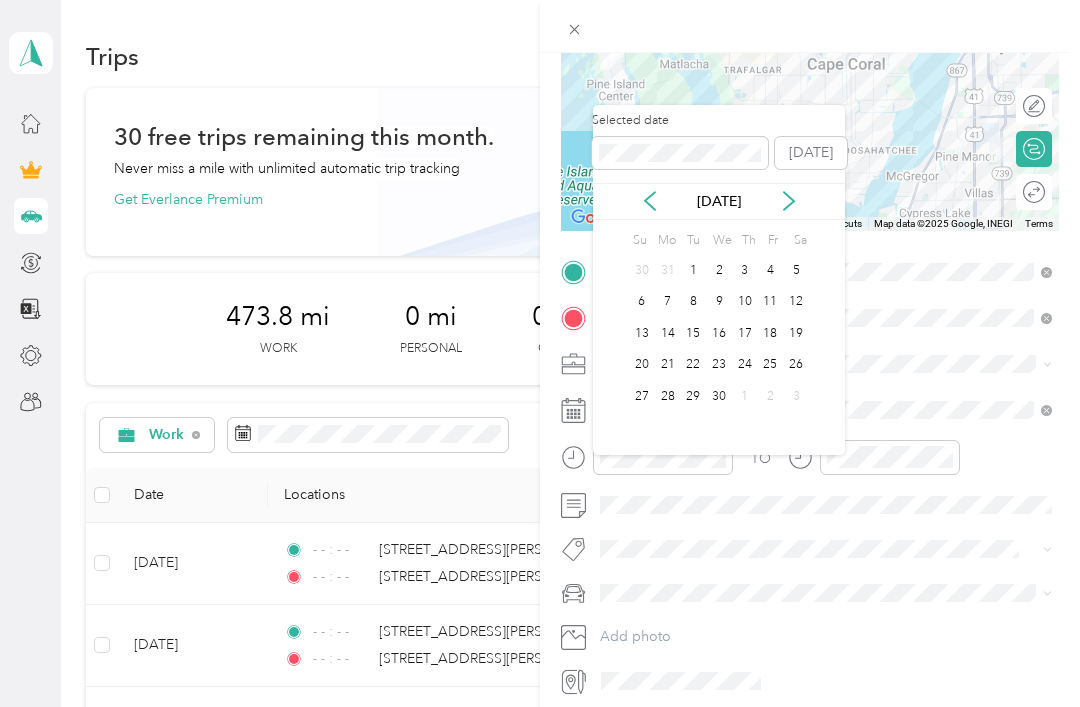 click 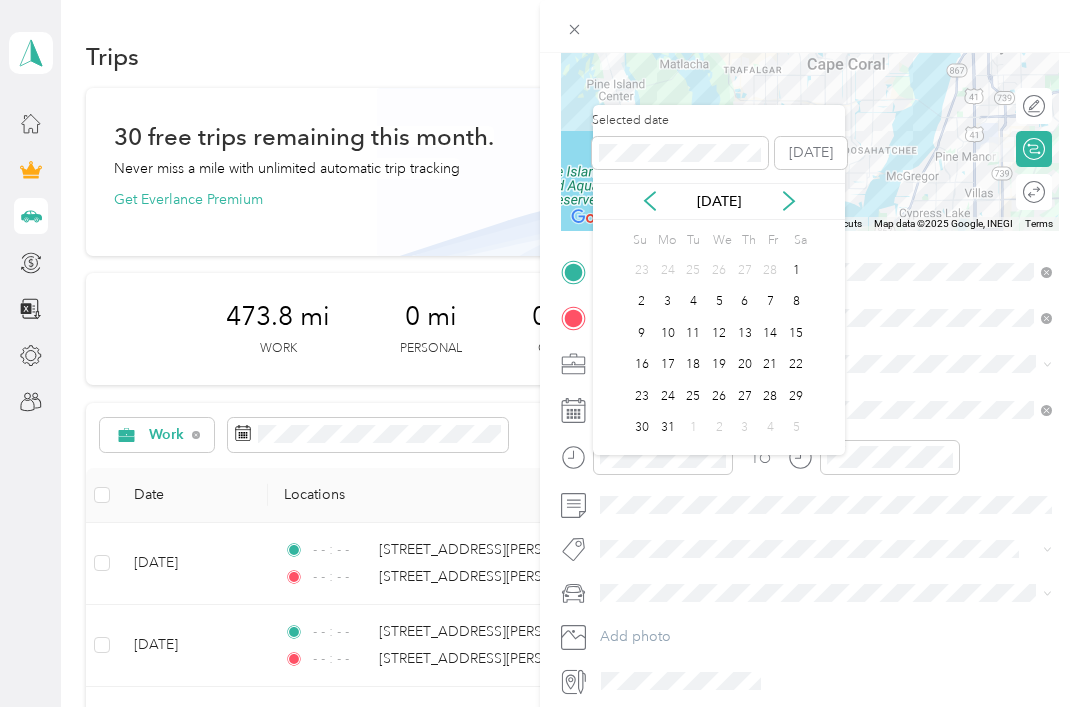 click 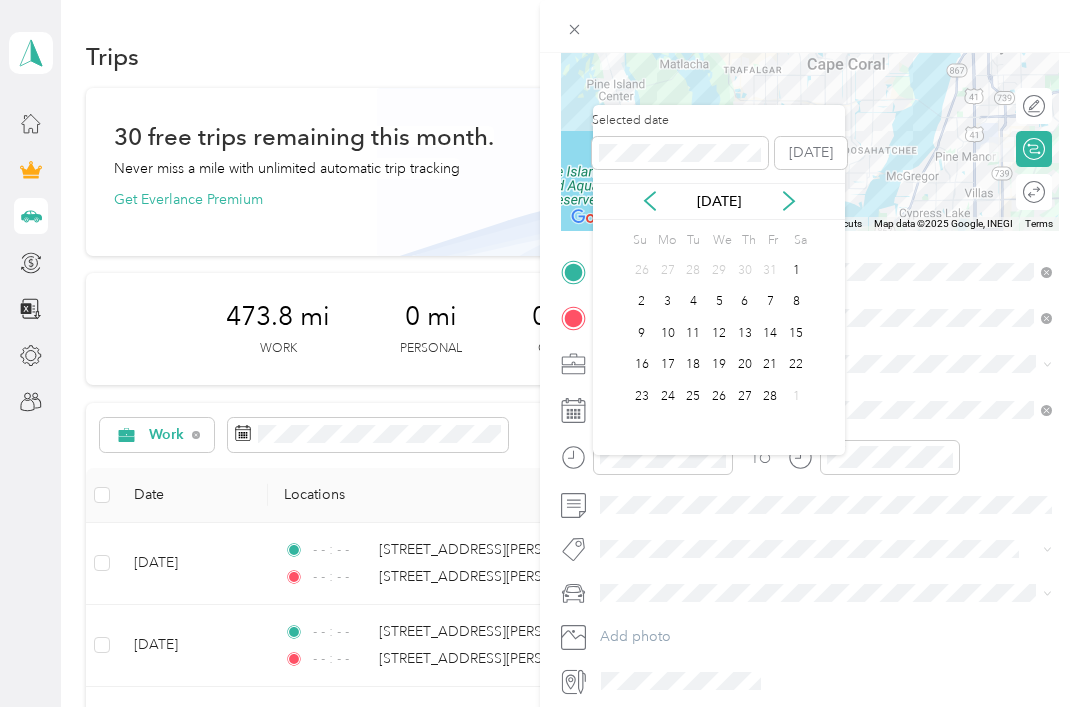 click 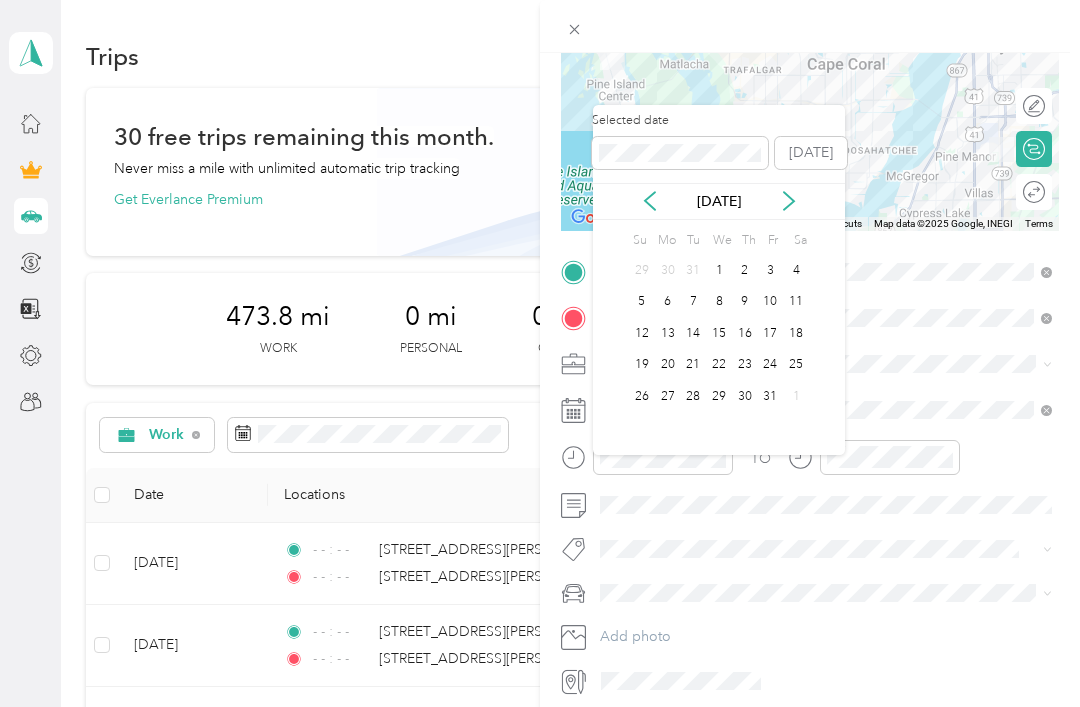 click 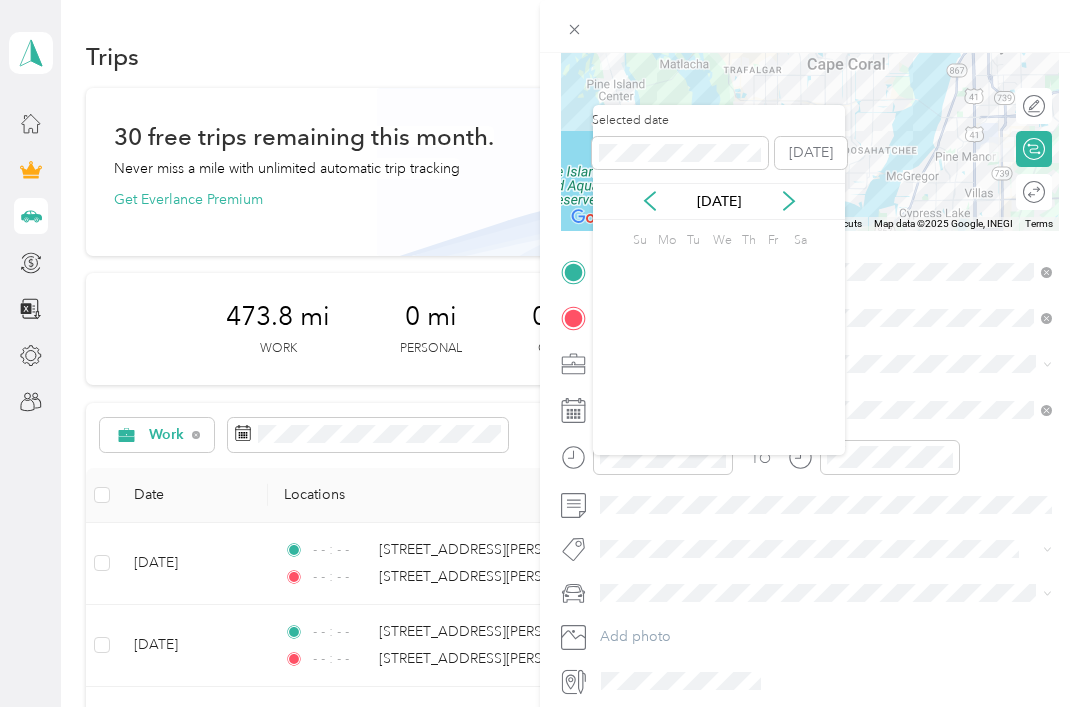 click on "[DATE]" at bounding box center (719, 201) 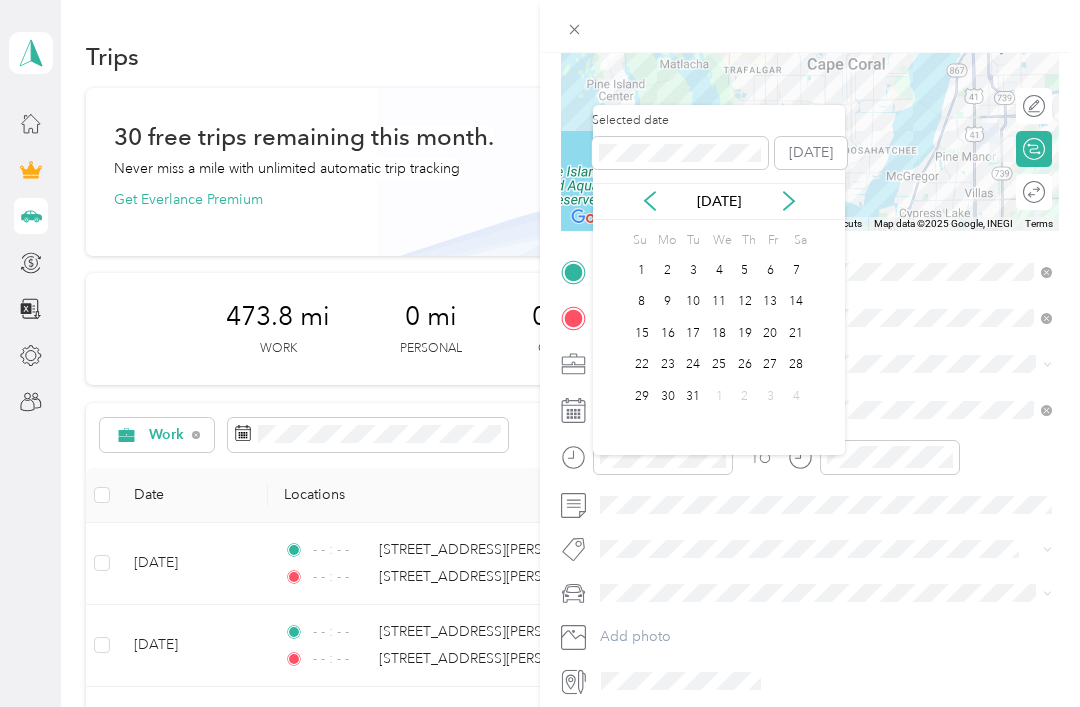 click 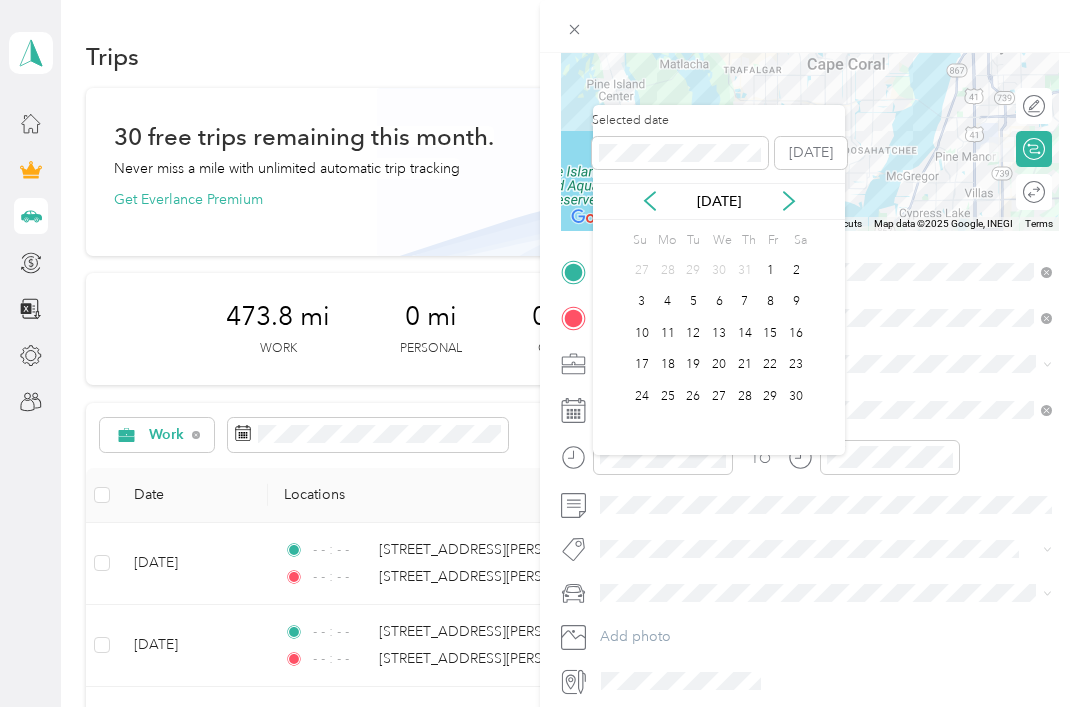 click 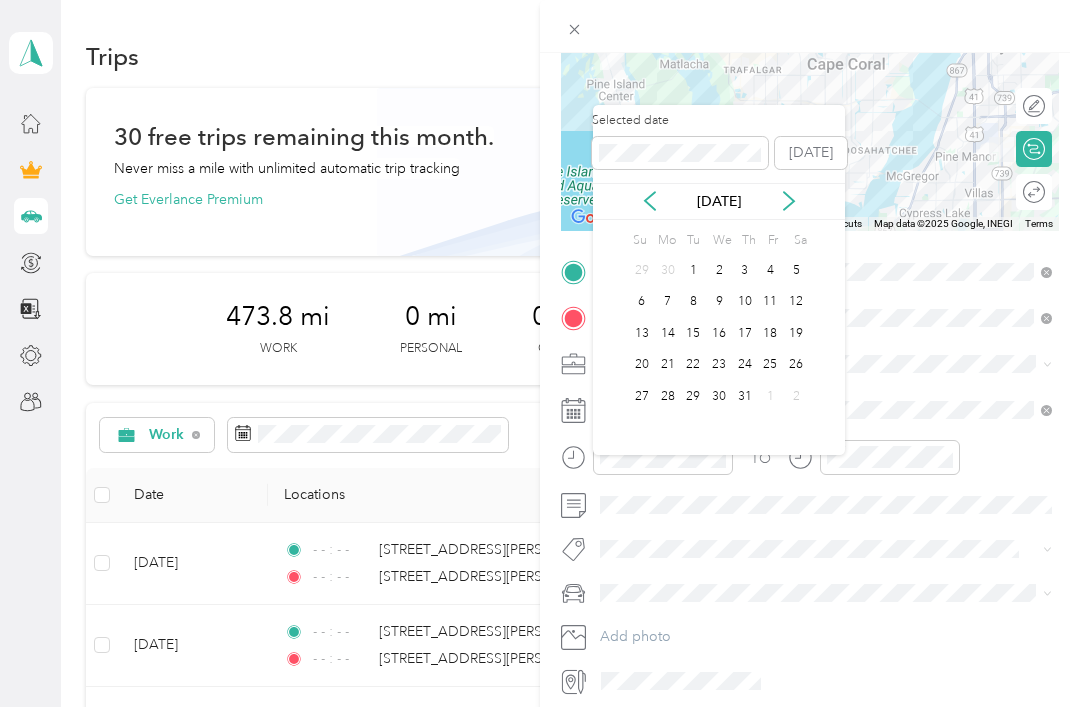 click 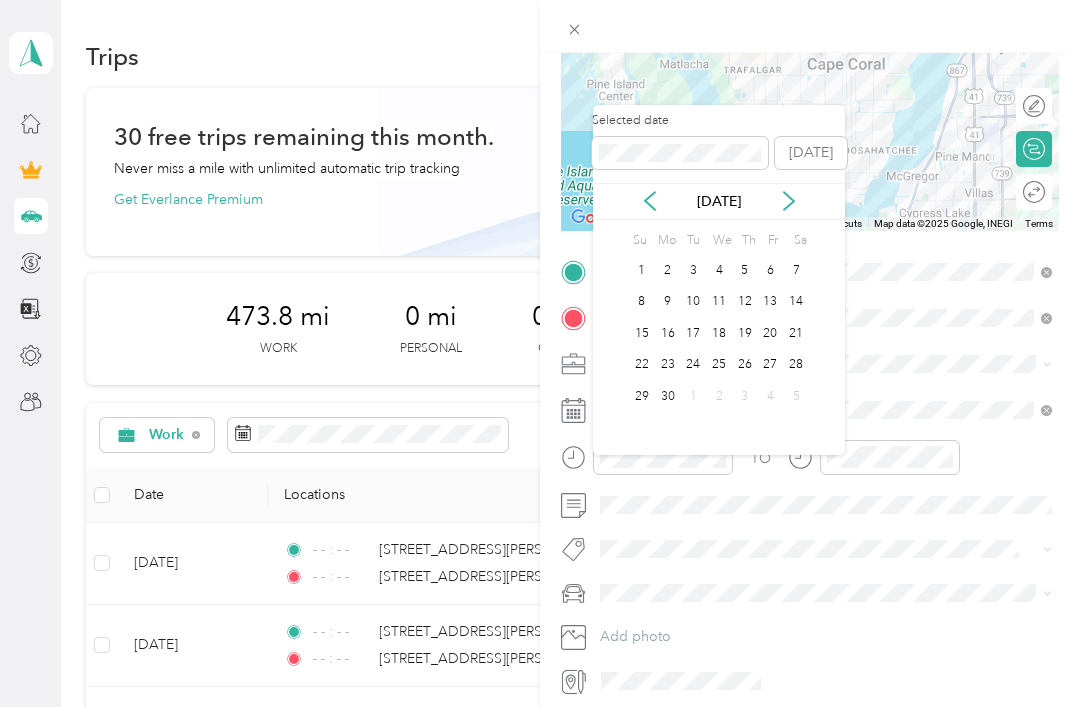 click 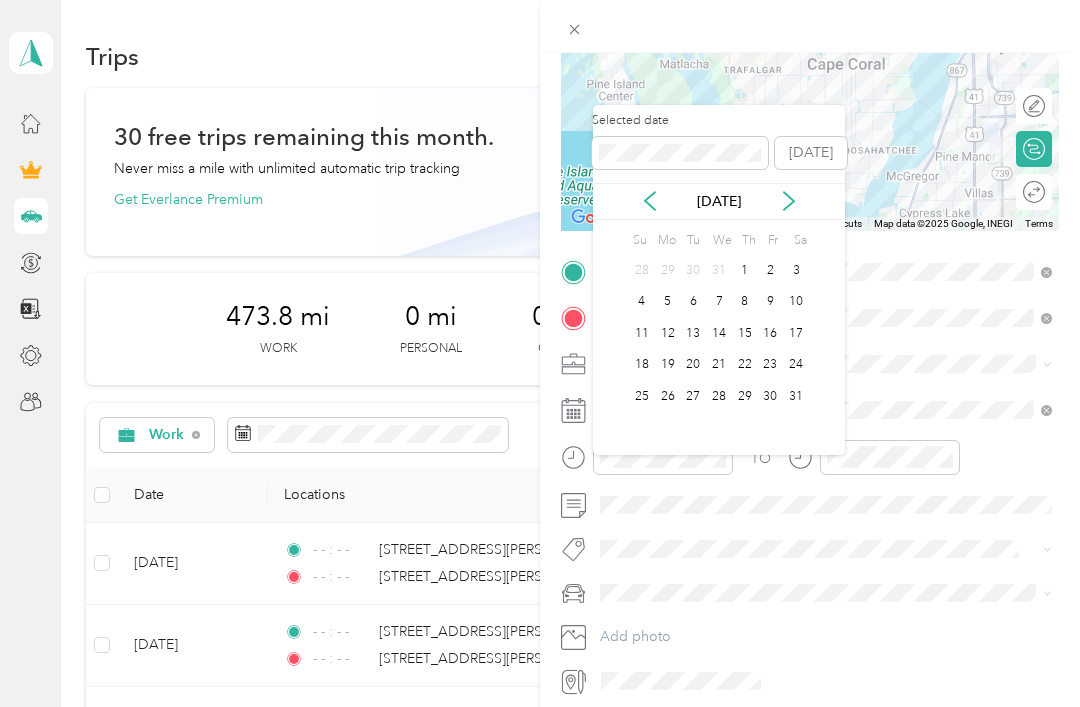 click 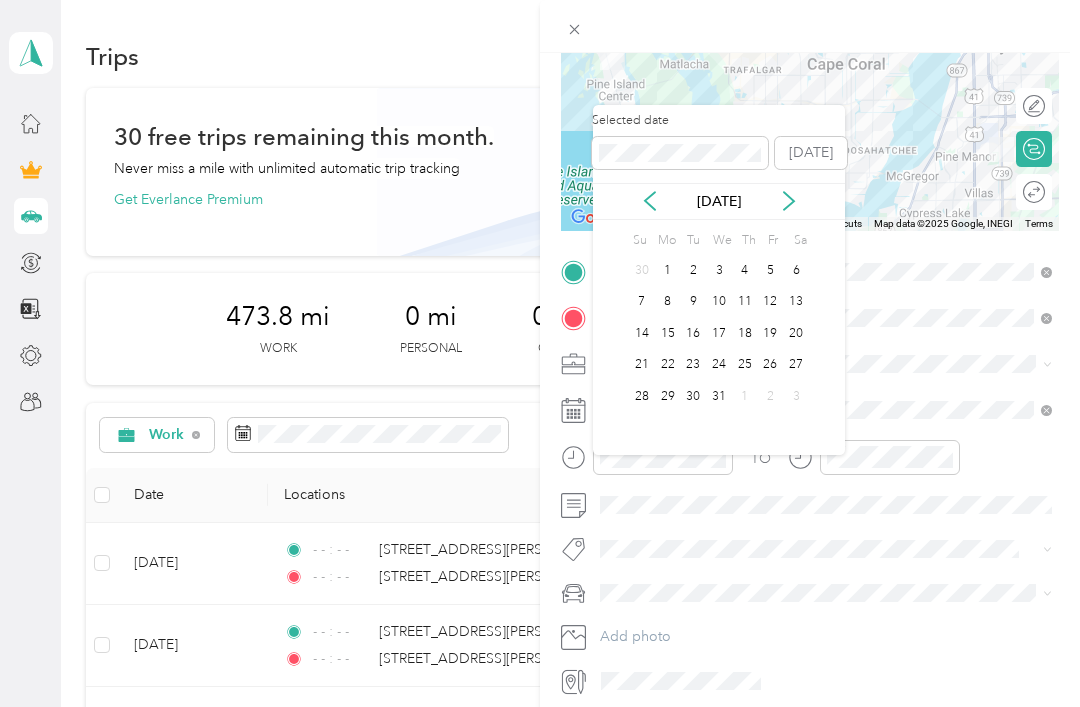 click 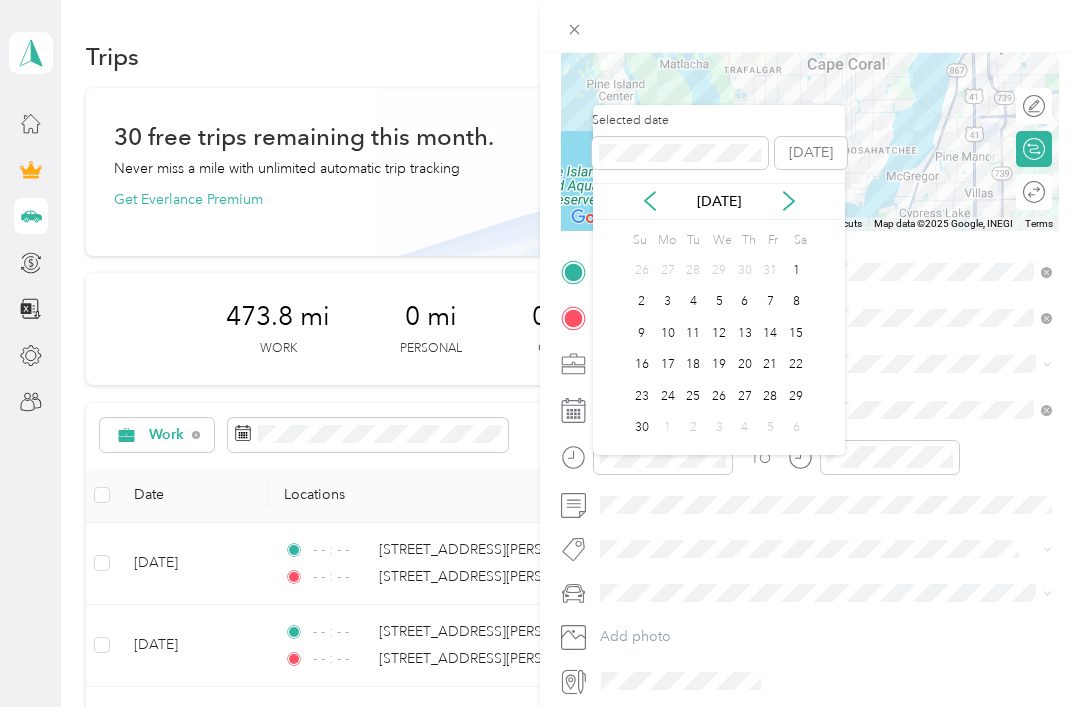 click 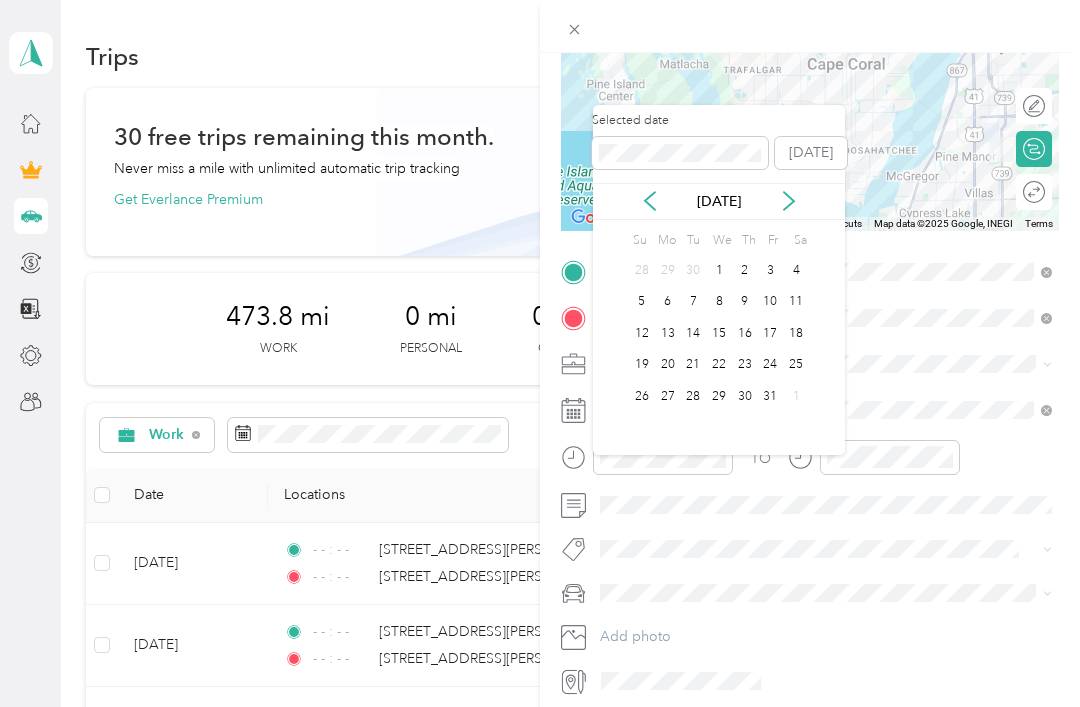 click 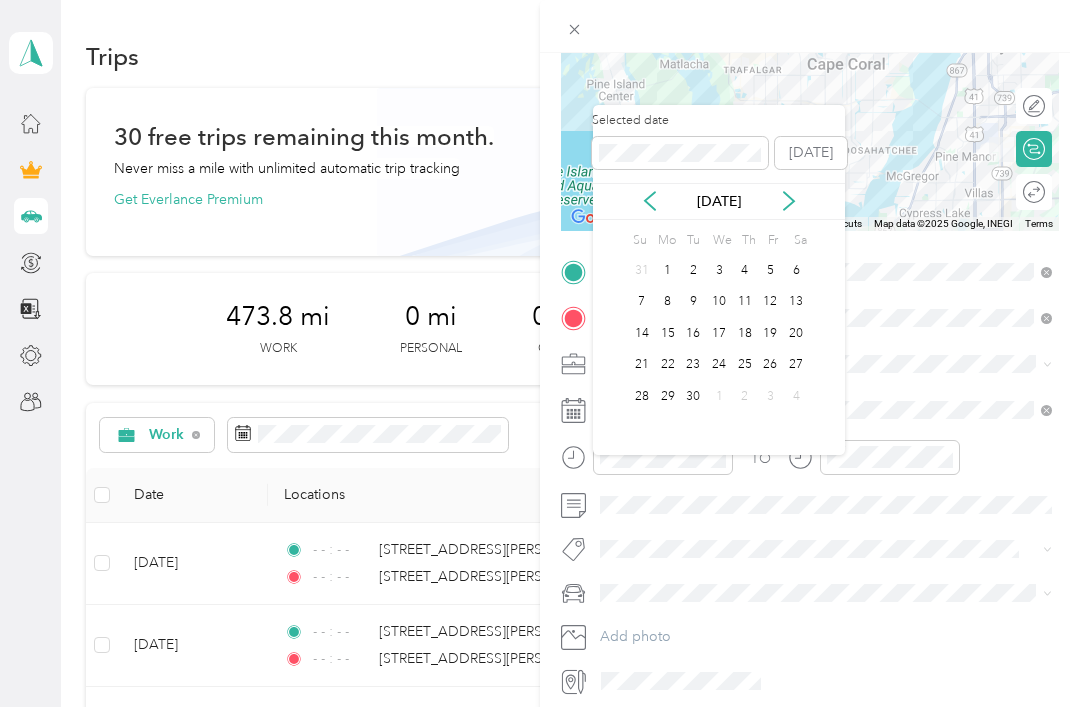 click 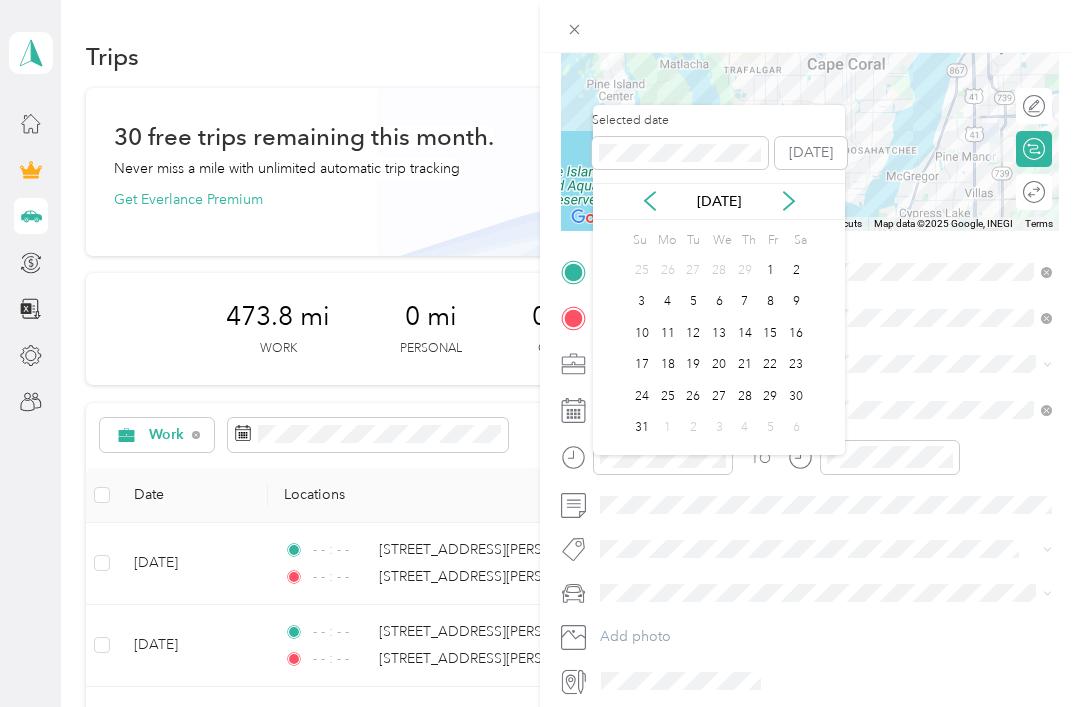 click 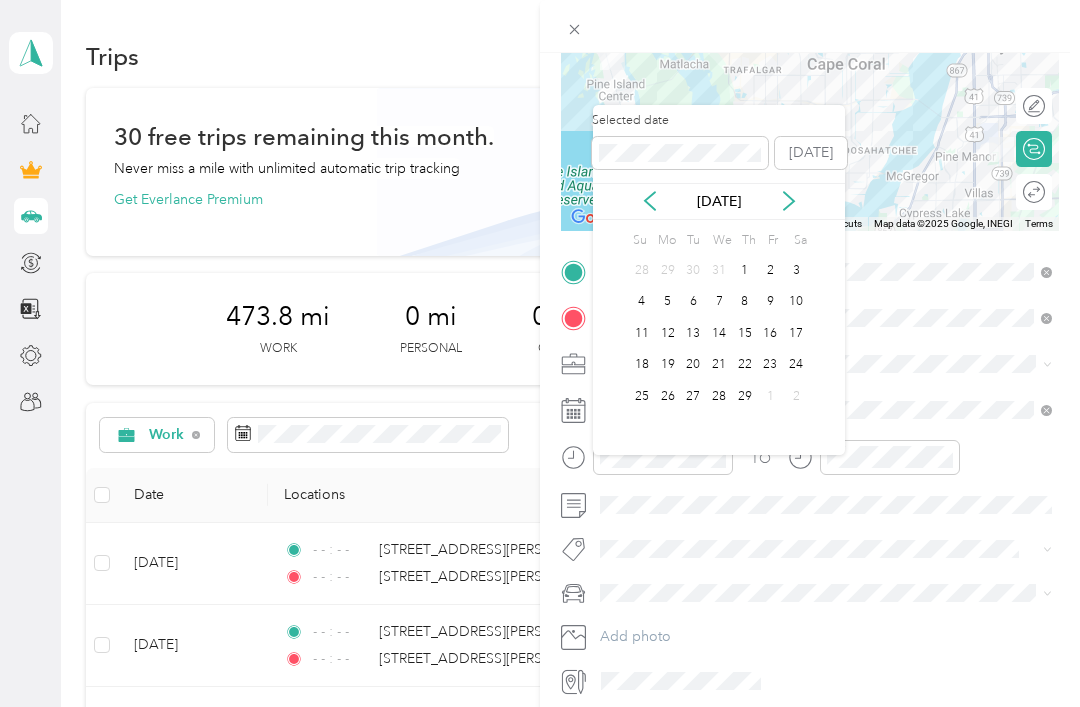 click 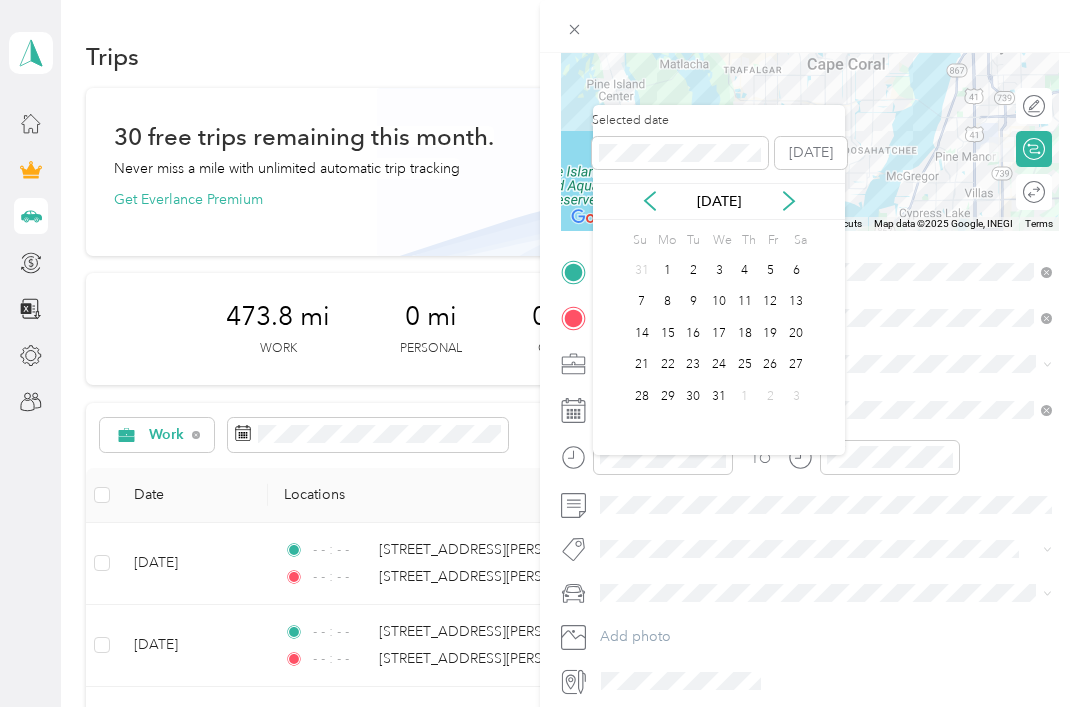 click on "[DATE]" at bounding box center (719, 201) 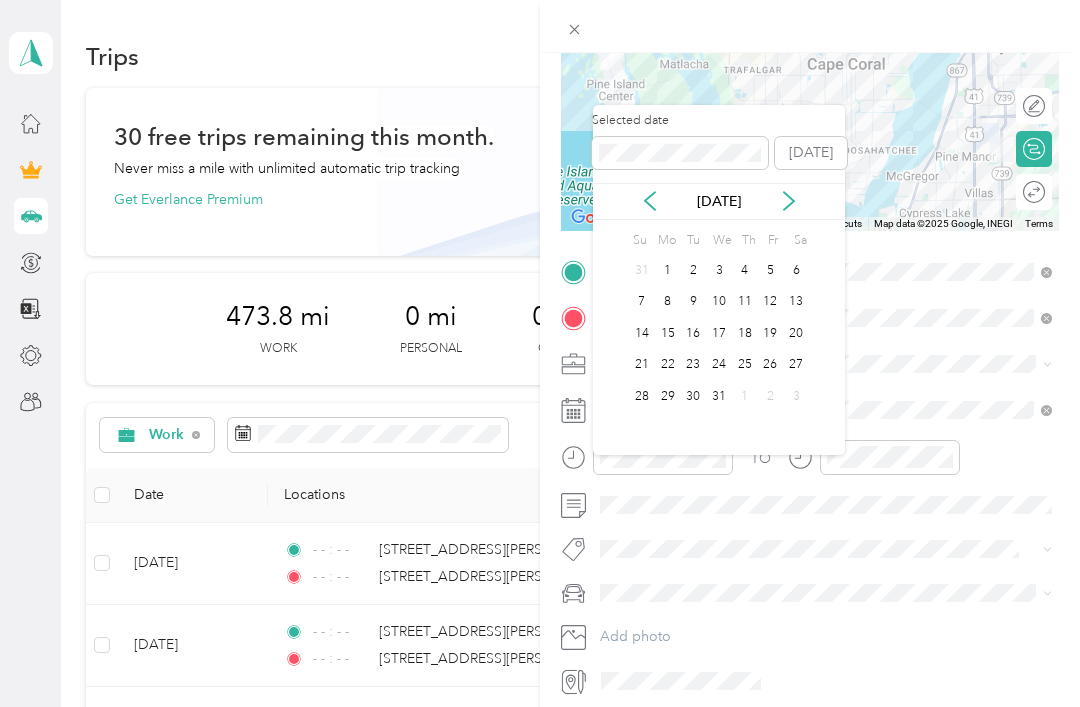 click on "5" at bounding box center (771, 270) 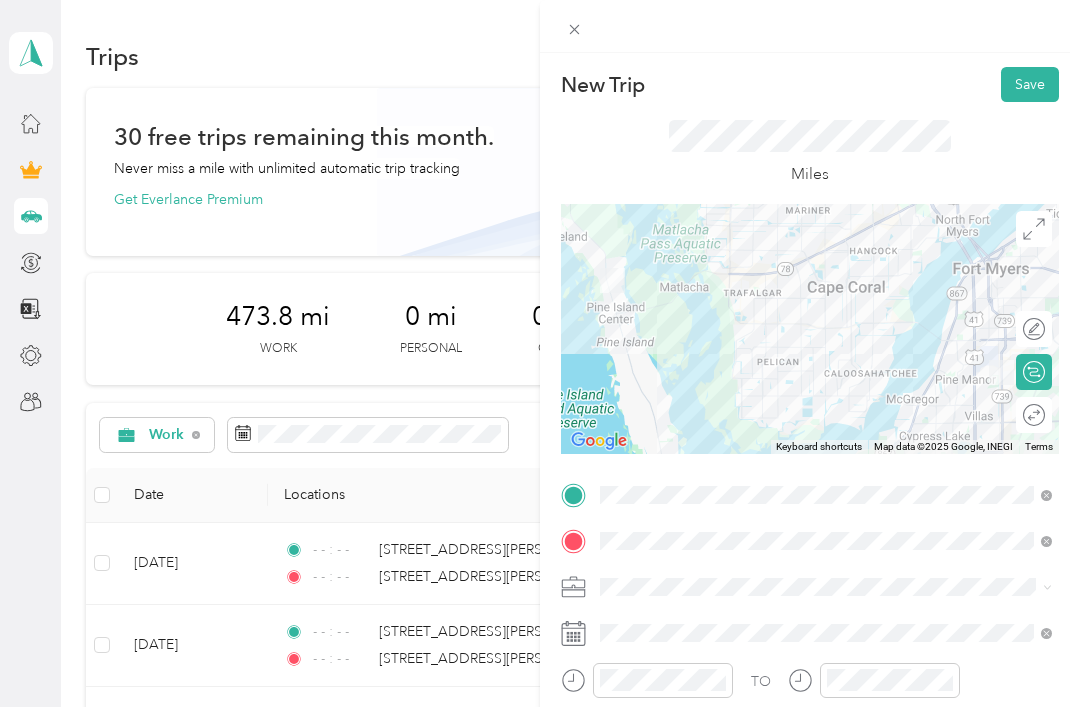 scroll, scrollTop: 0, scrollLeft: 0, axis: both 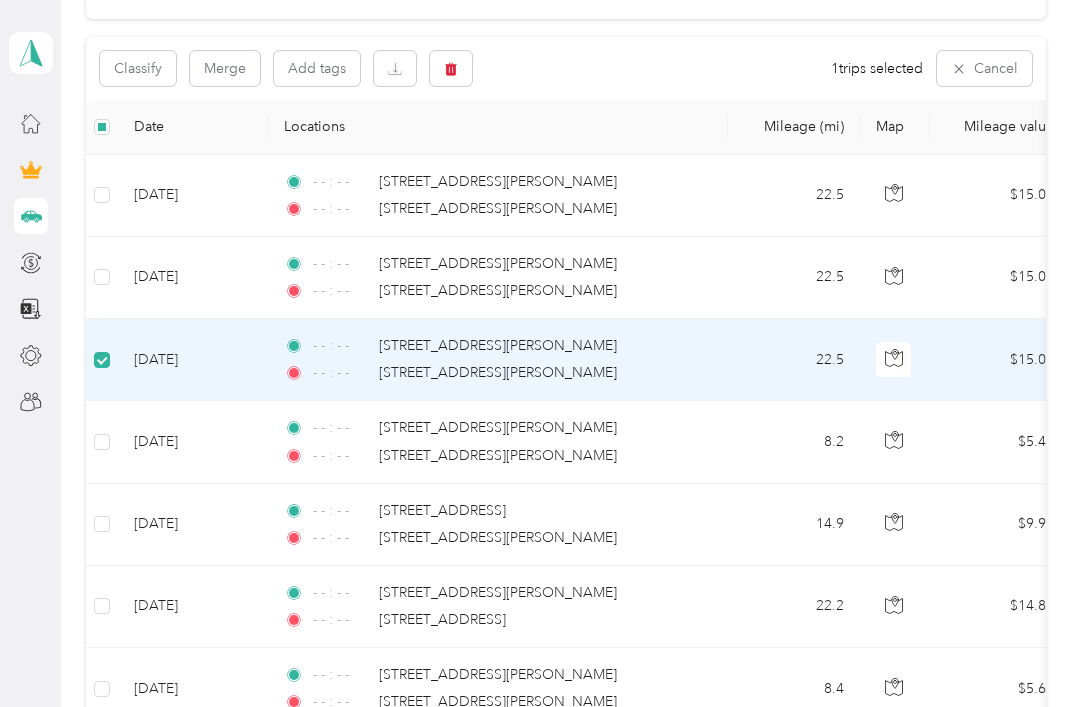 click at bounding box center [451, 68] 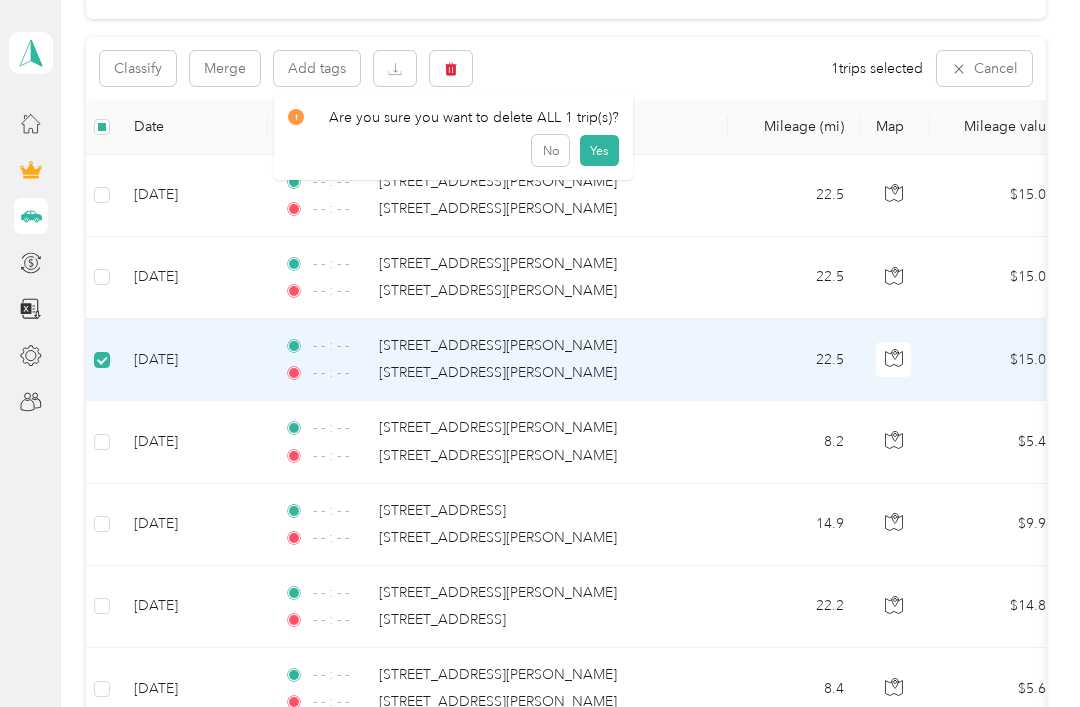 click on "Yes" at bounding box center [599, 151] 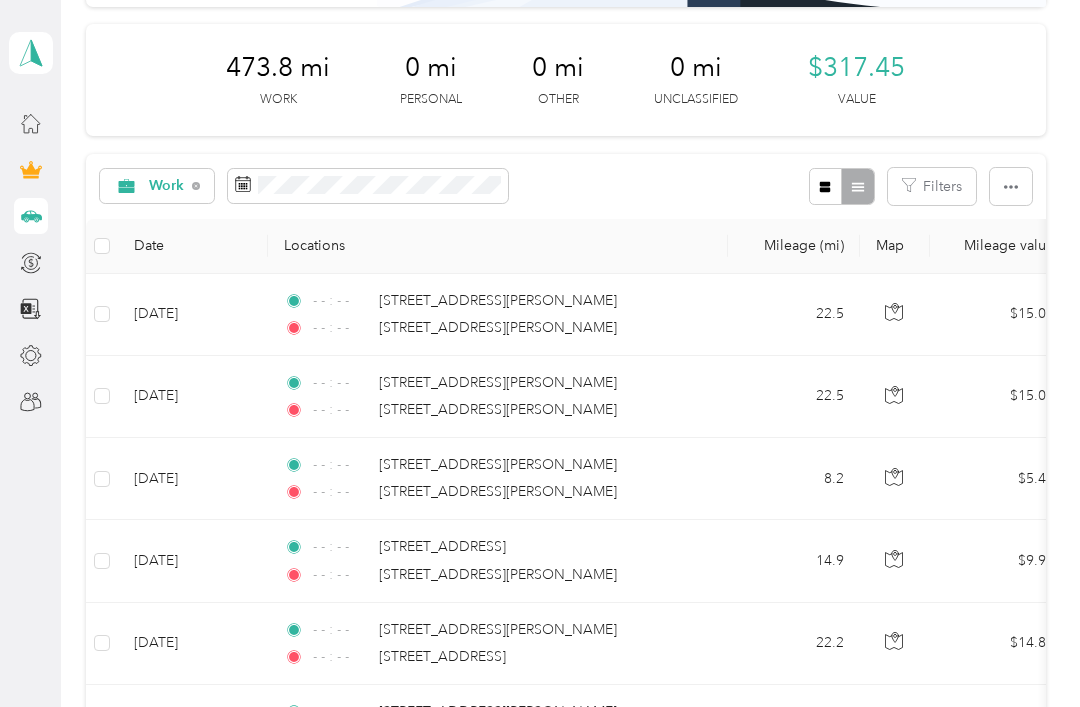 scroll, scrollTop: 239, scrollLeft: 0, axis: vertical 